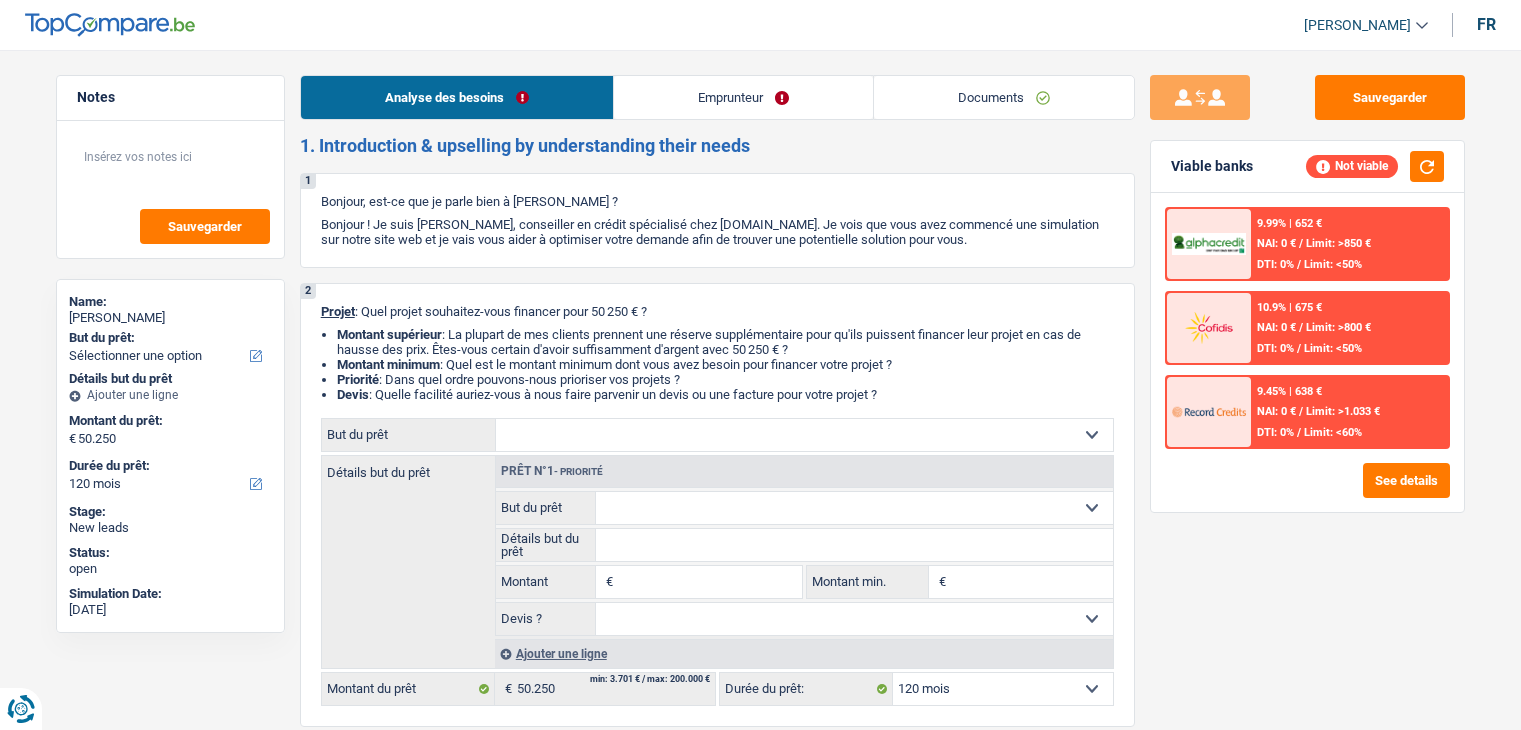 select on "120" 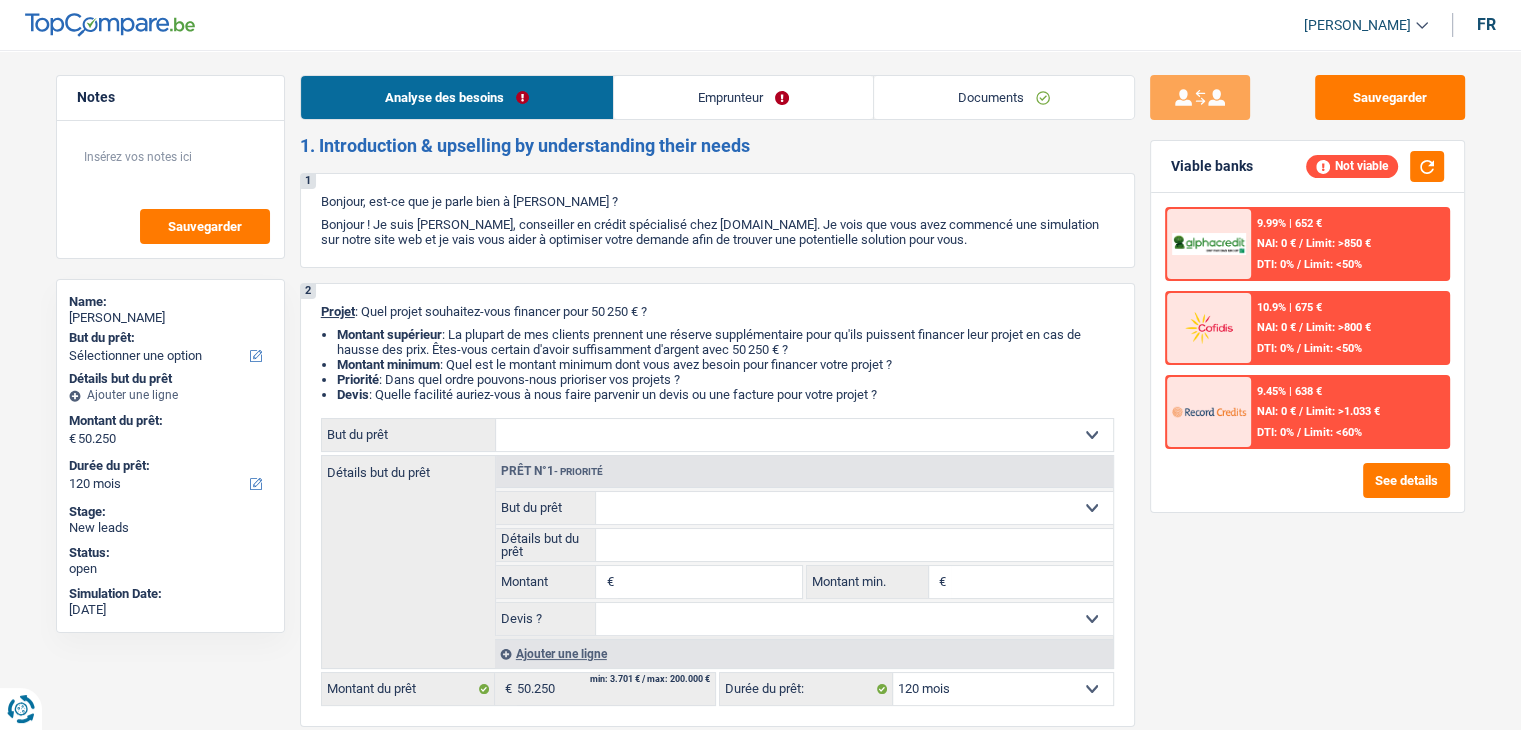 scroll, scrollTop: 0, scrollLeft: 0, axis: both 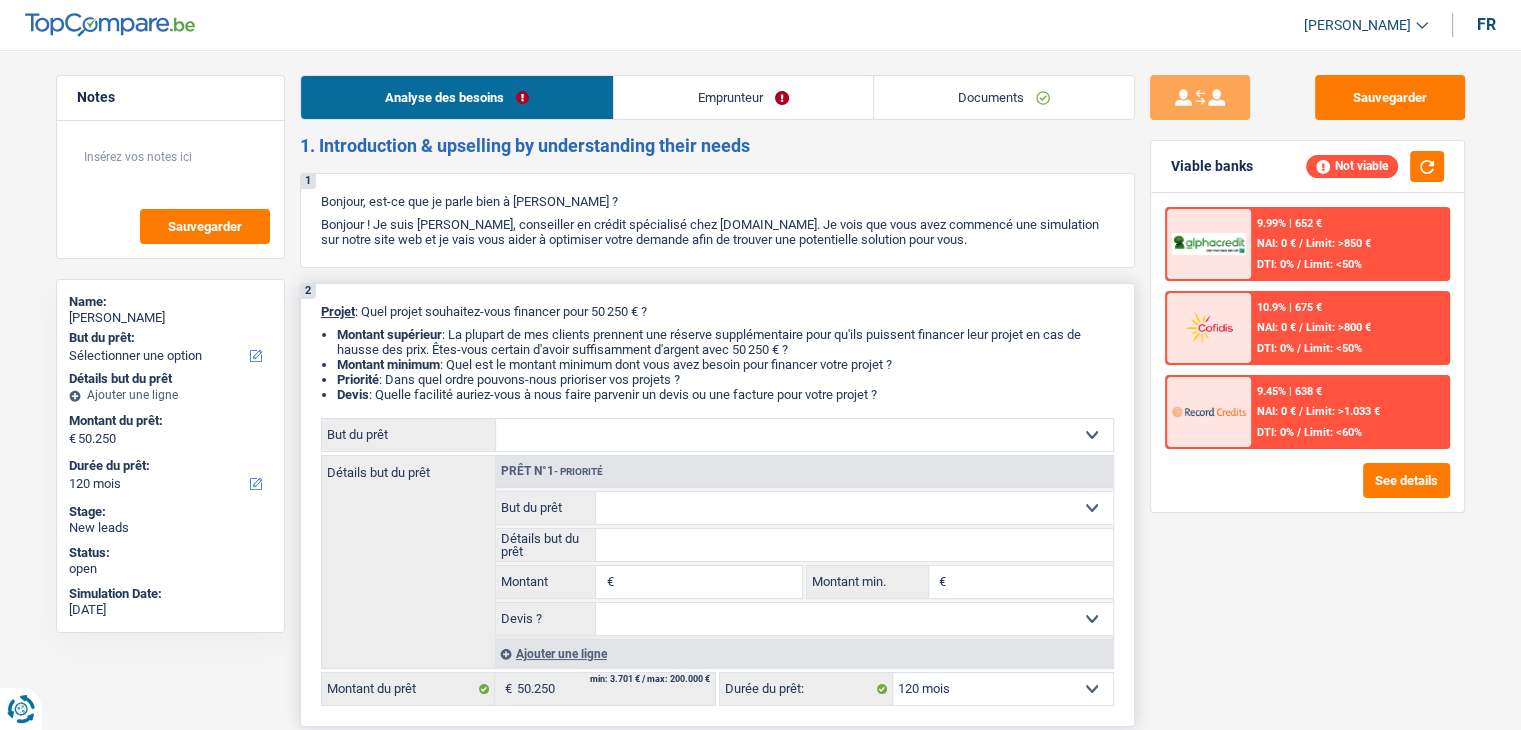 drag, startPoint x: 892, startPoint y: 390, endPoint x: 320, endPoint y: 312, distance: 577.2937 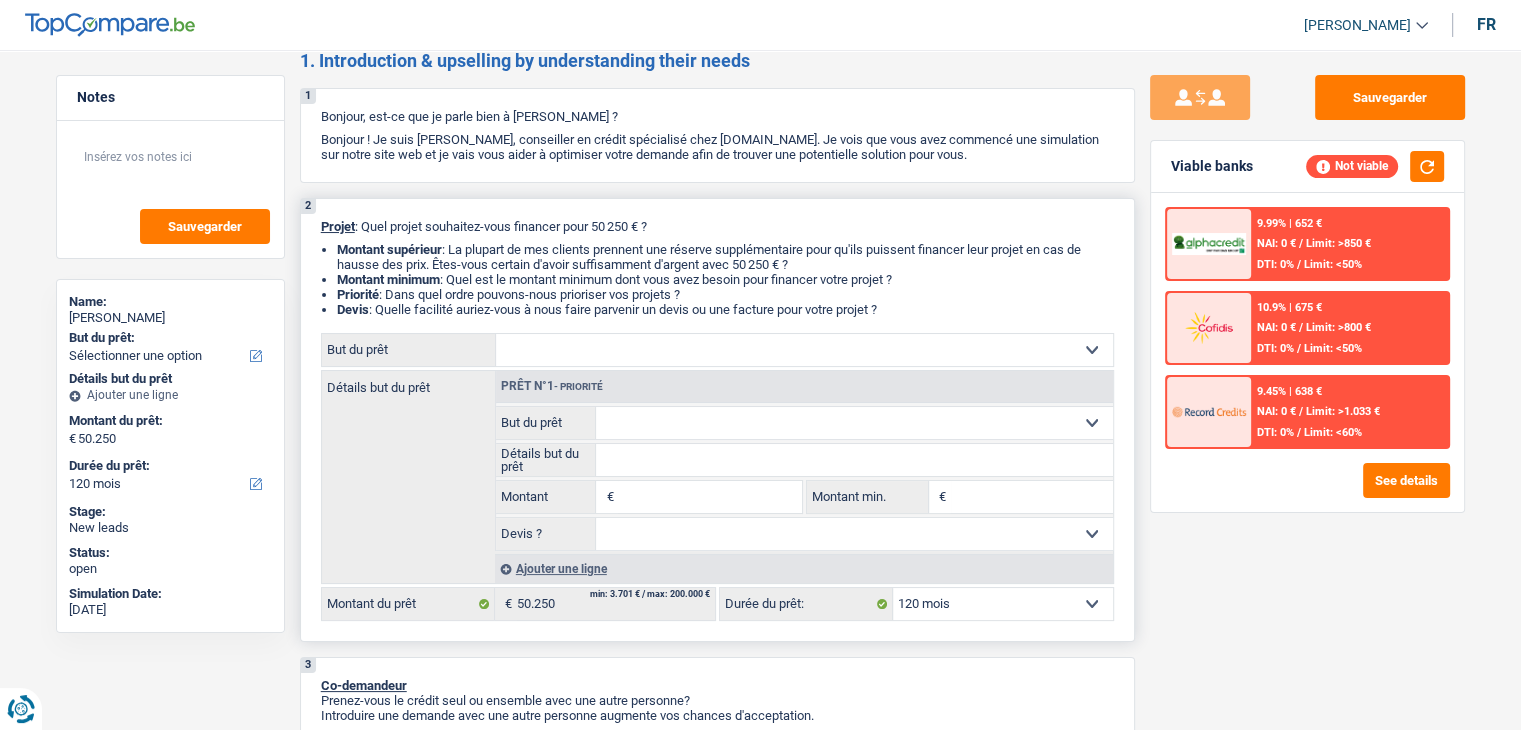 scroll, scrollTop: 0, scrollLeft: 0, axis: both 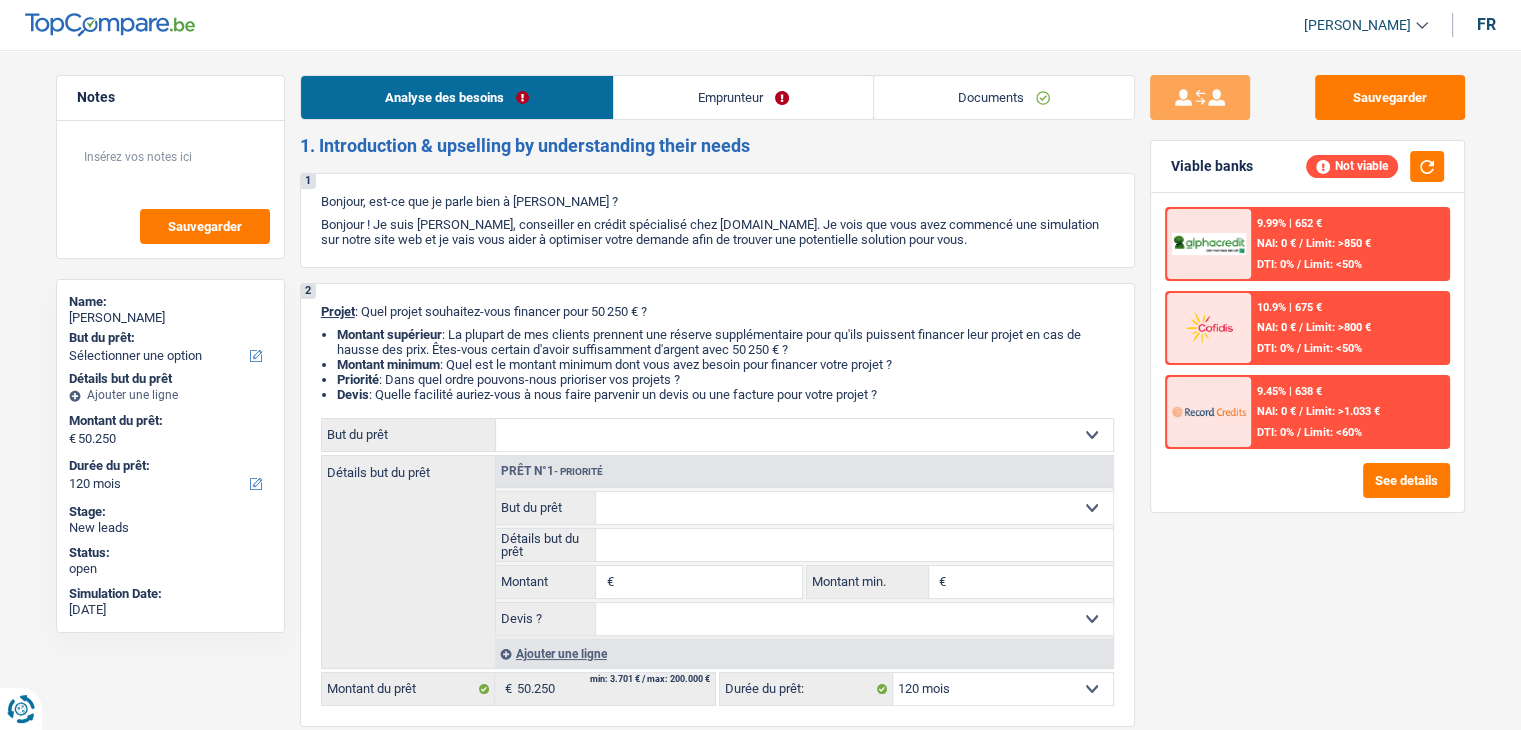 click on "Emprunteur" at bounding box center (743, 97) 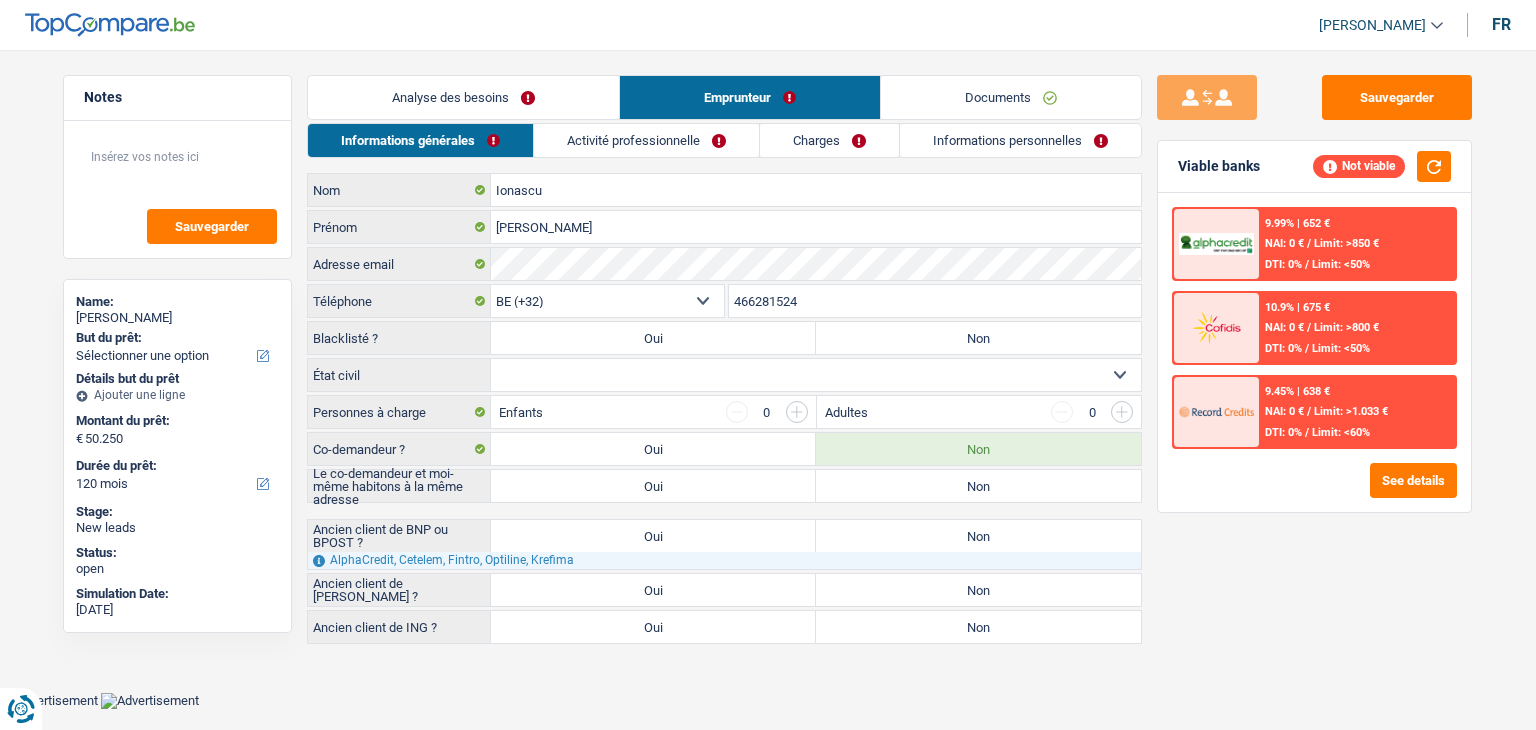click on "Activité professionnelle" at bounding box center (646, 140) 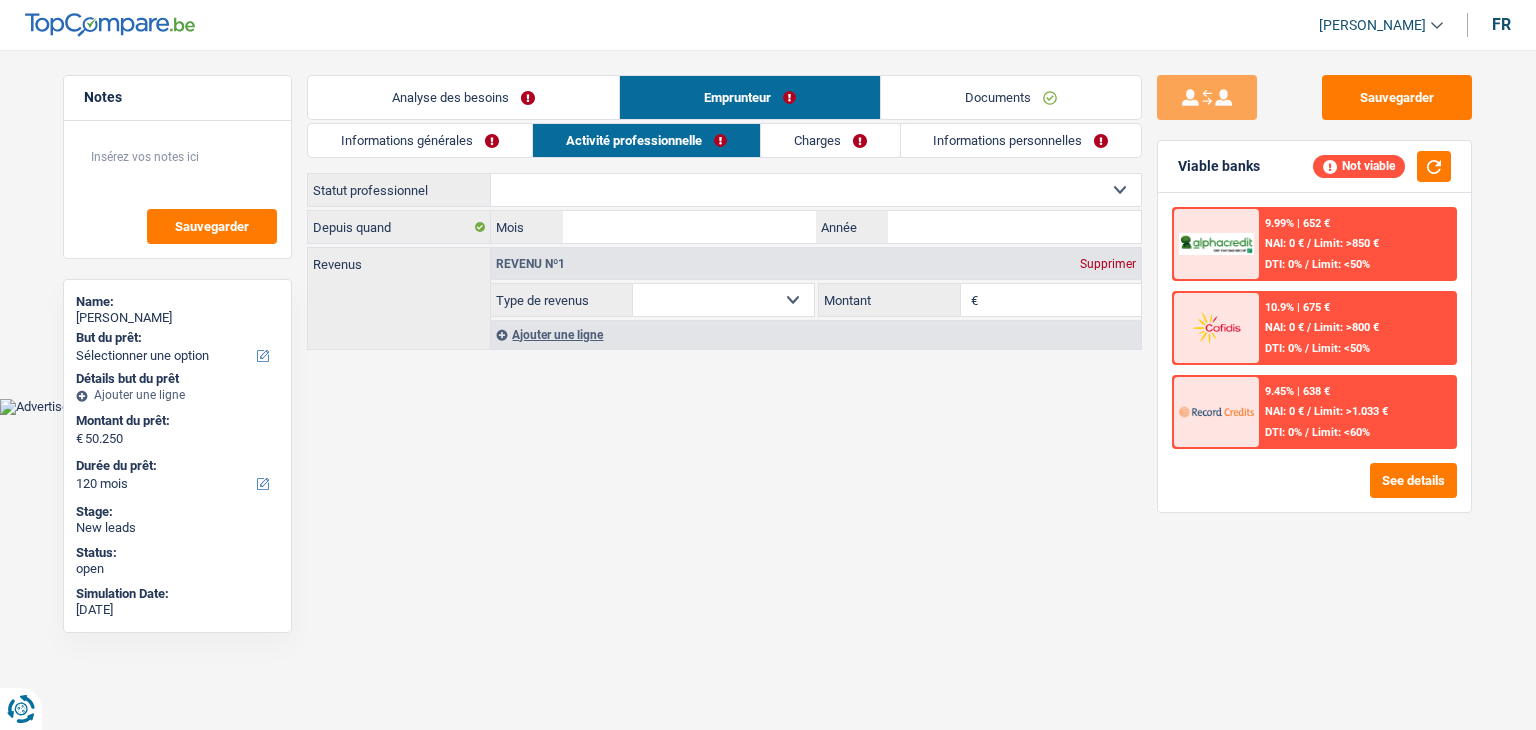 click on "Charges" at bounding box center [830, 140] 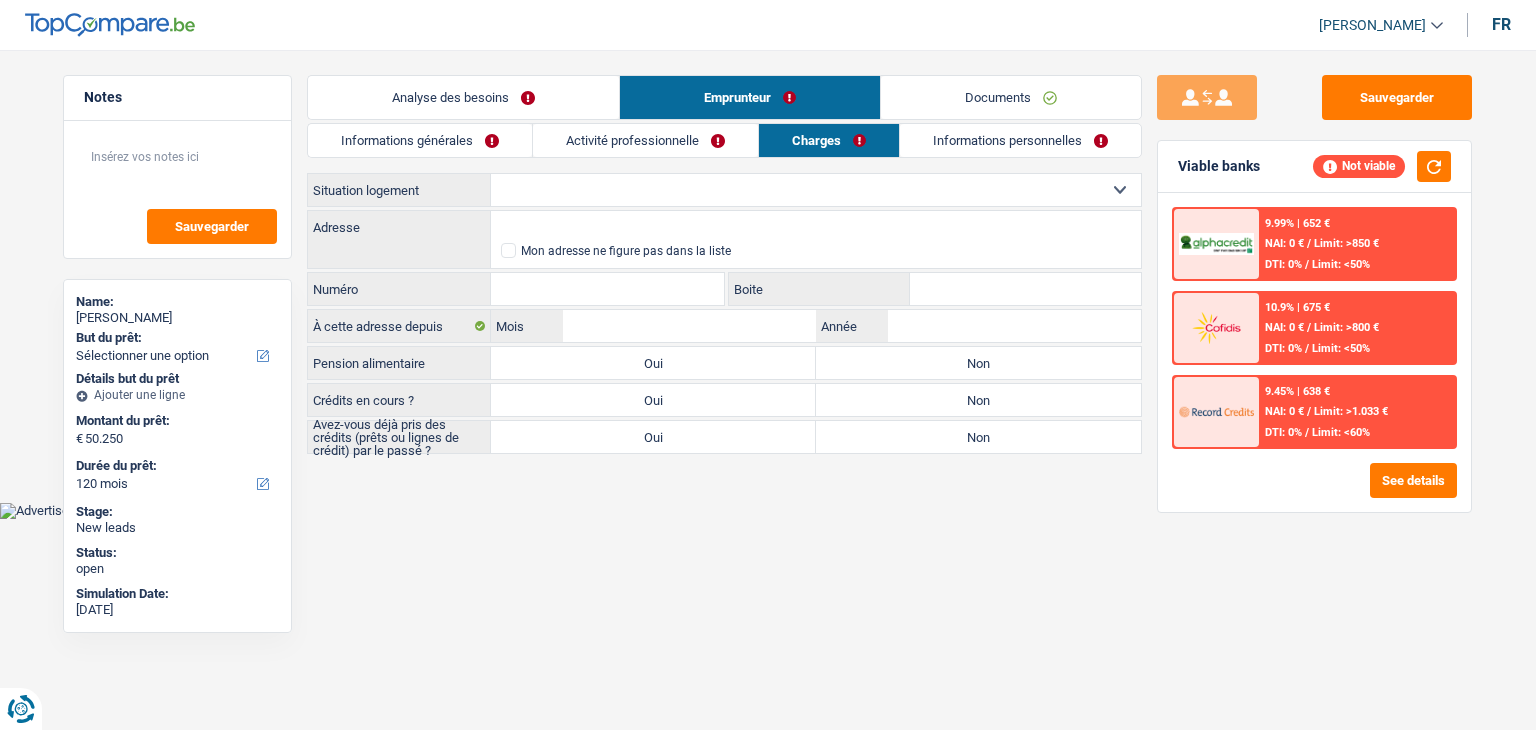 click on "Informations personnelles" at bounding box center (1020, 140) 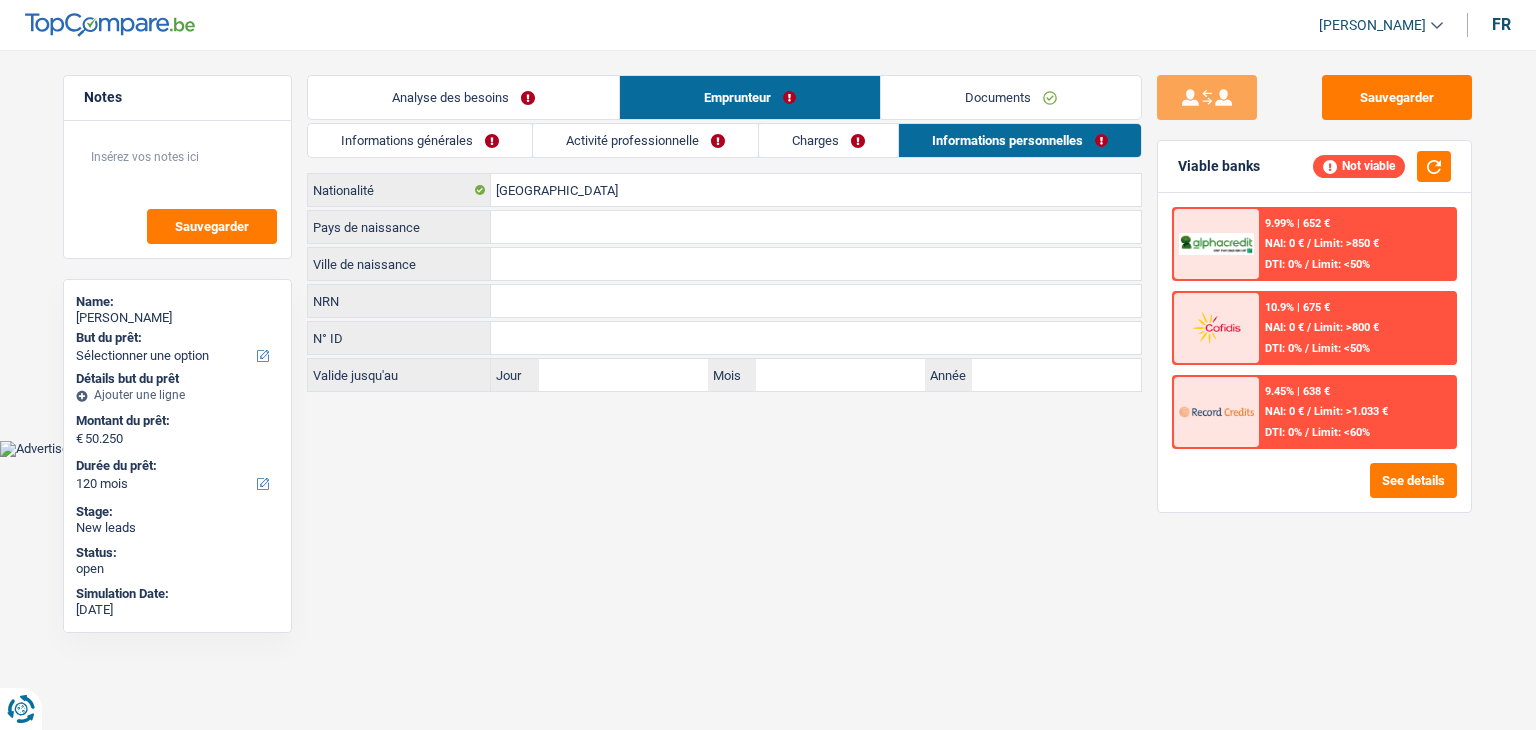 click on "Charges" at bounding box center [828, 140] 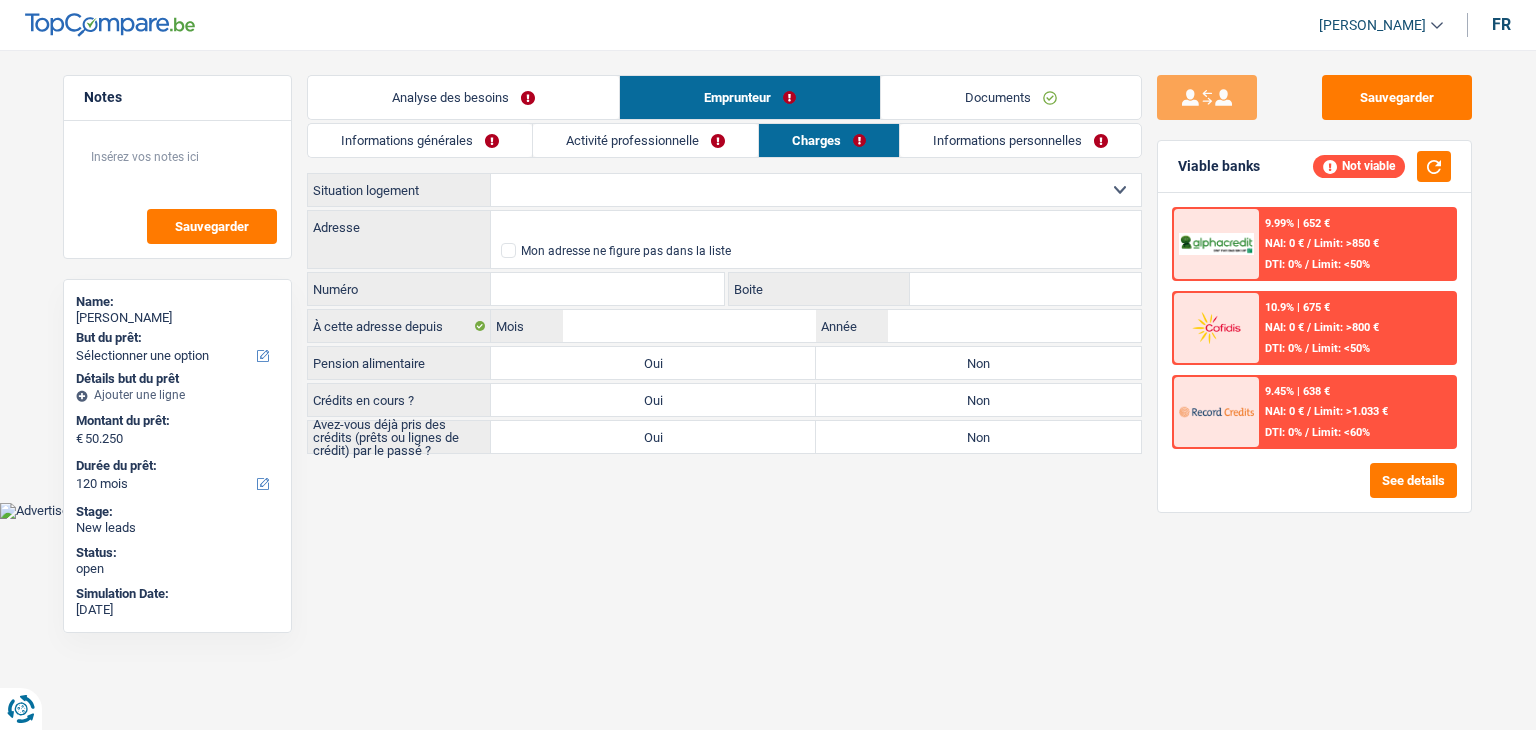 click on "Activité professionnelle" at bounding box center [645, 140] 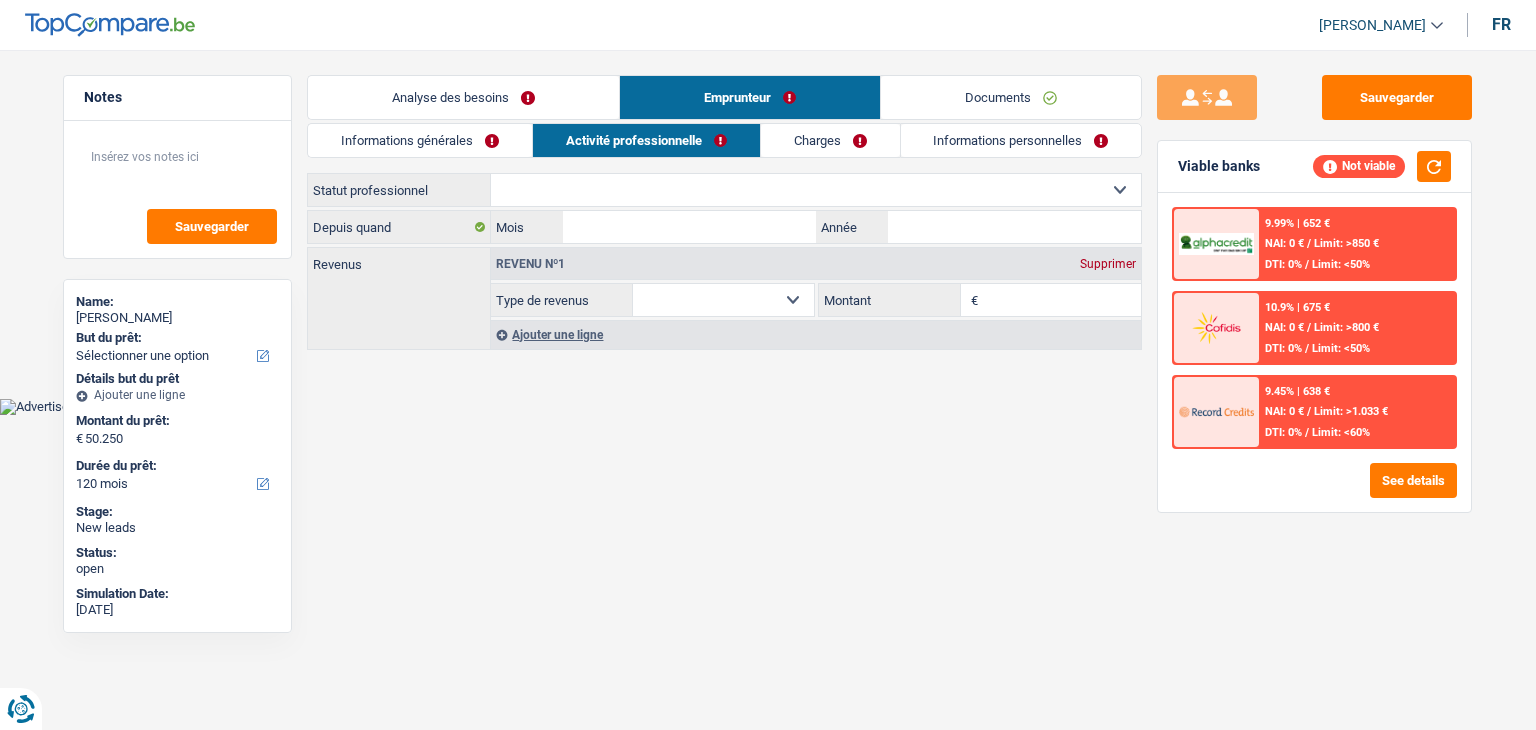 click on "Informations générales" at bounding box center [420, 140] 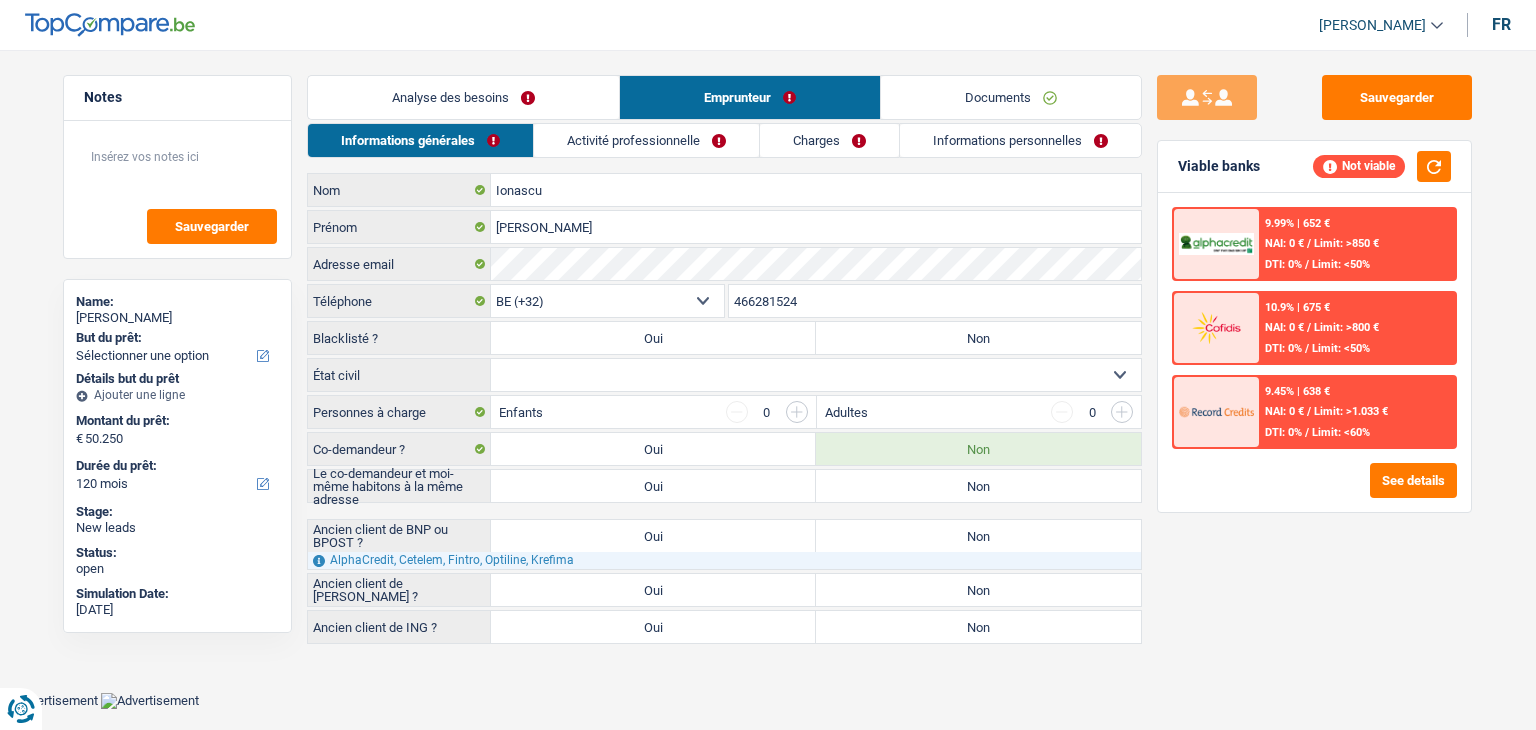 click on "Analyse des besoins" at bounding box center (463, 97) 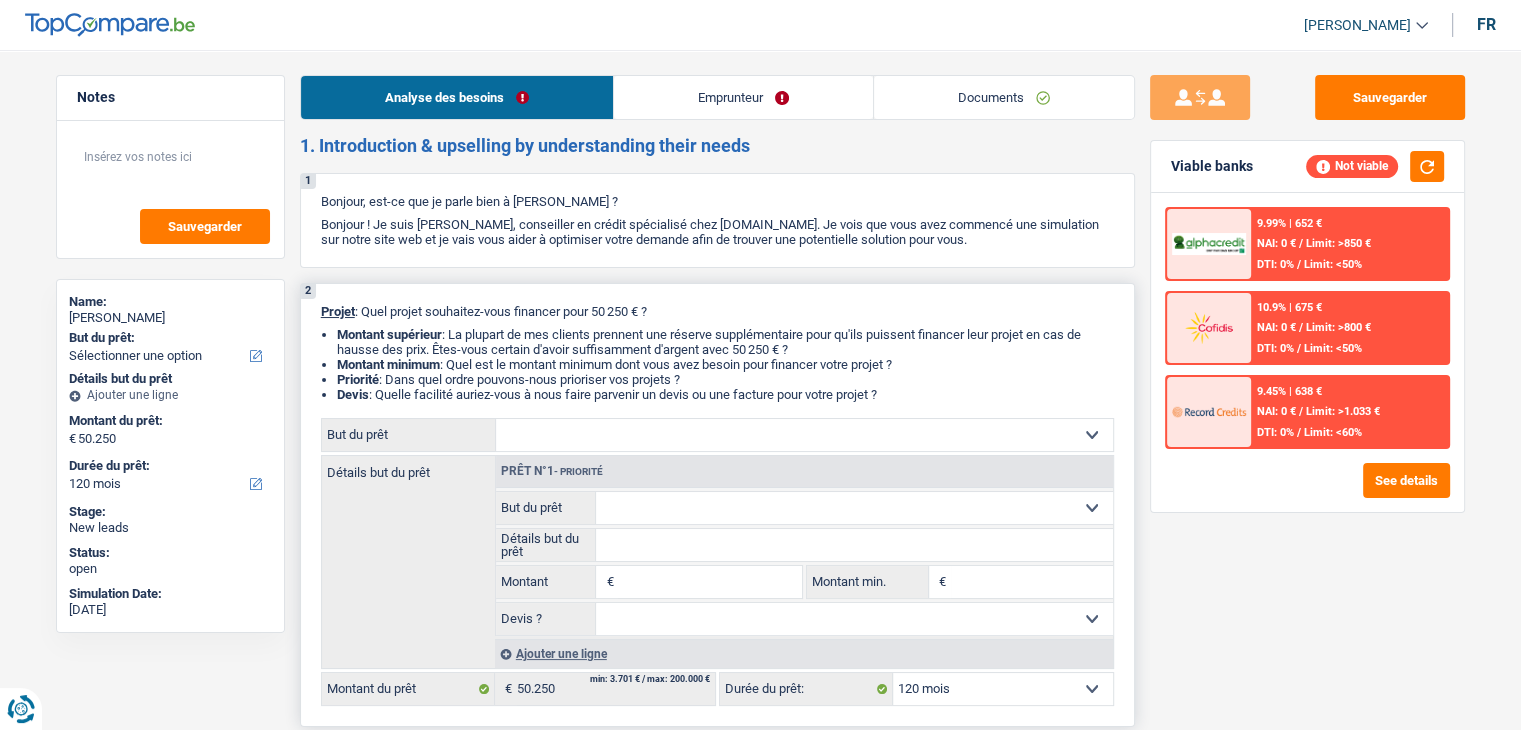 drag, startPoint x: 894, startPoint y: 391, endPoint x: 318, endPoint y: 293, distance: 584.27734 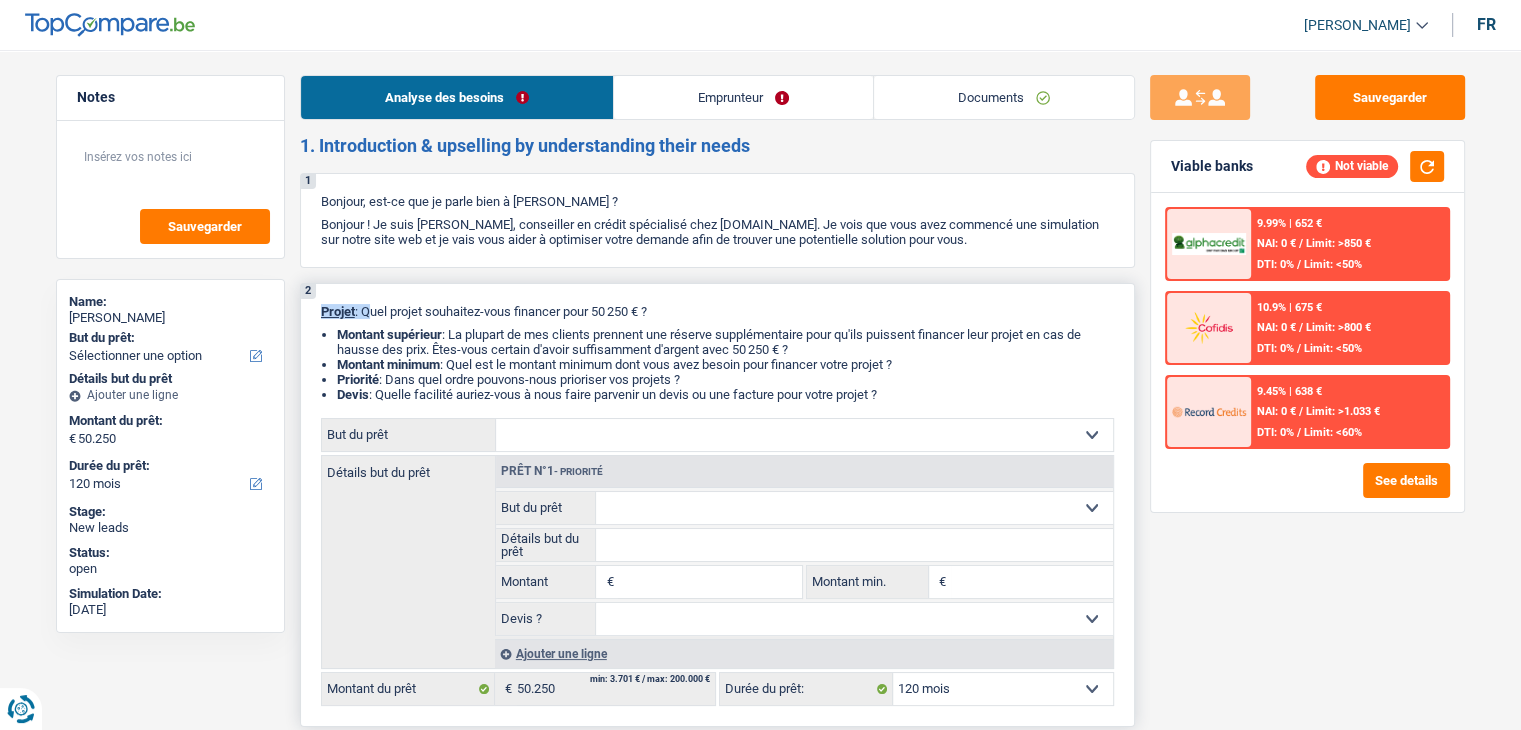 drag, startPoint x: 320, startPoint y: 307, endPoint x: 367, endPoint y: 313, distance: 47.38143 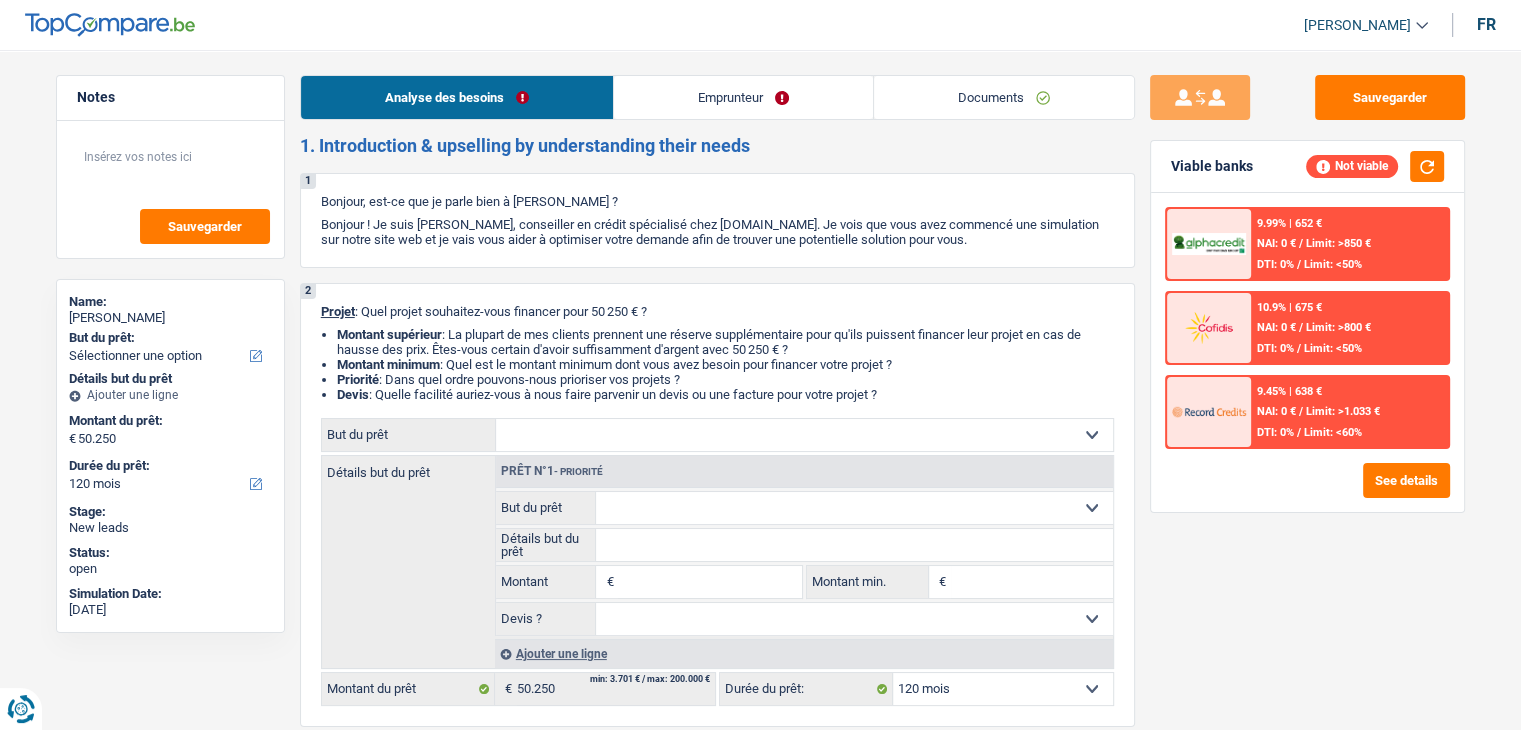 click on "Sauvegarder
Viable banks
Not viable
9.99% | 652 €
NAI: 0 €
/
Limit: >850 €
DTI: 0%
/
Limit: <50%
10.9% | 675 €
NAI: 0 €
/
Limit: >800 €
DTI: 0%
/
Limit: <50%
/       /" at bounding box center (1307, 384) 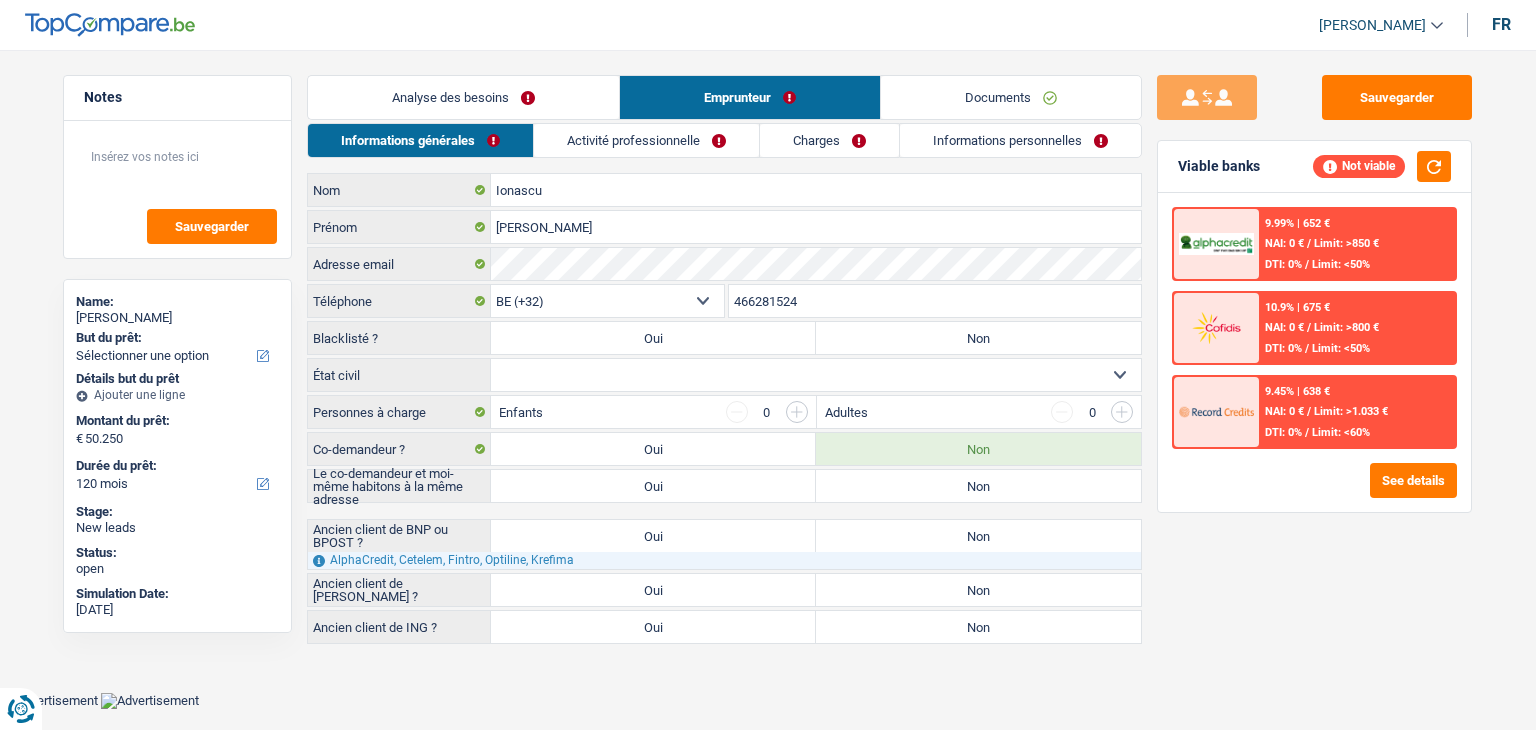 click on "Analyse des besoins Emprunteur Documents
1. Introduction & upselling by understanding their needs
1
Bonjour, est-ce que je parle bien à Marian Ionascu ?
Bonjour ! Je suis Yanis Duboc, conseiller en crédit spécialisé chez TopCompare.be. Je vois que vous avez commencé une simulation sur notre site web et je vais vous aider à optimiser votre demande afin de trouver une potentielle solution pour vous.
2   Projet  : Quel projet souhaitez-vous financer pour 50 250 € ?
Montant supérieur : La plupart de mes clients prennent une réserve supplémentaire pour qu'ils puissent financer leur projet en cas de hausse des prix. Êtes-vous certain d'avoir suffisamment d'argent avec 50 250 € ?   Montant minimum : Quel est le montant minimum dont vous avez besoin pour financer votre projet ?   Priorité : Dans quel ordre pouvons-nous prioriser vos projets ?   Devis     Hifi, multimédia, gsm, ordinateur Frais médicaux Prêt voiture" at bounding box center [724, 359] 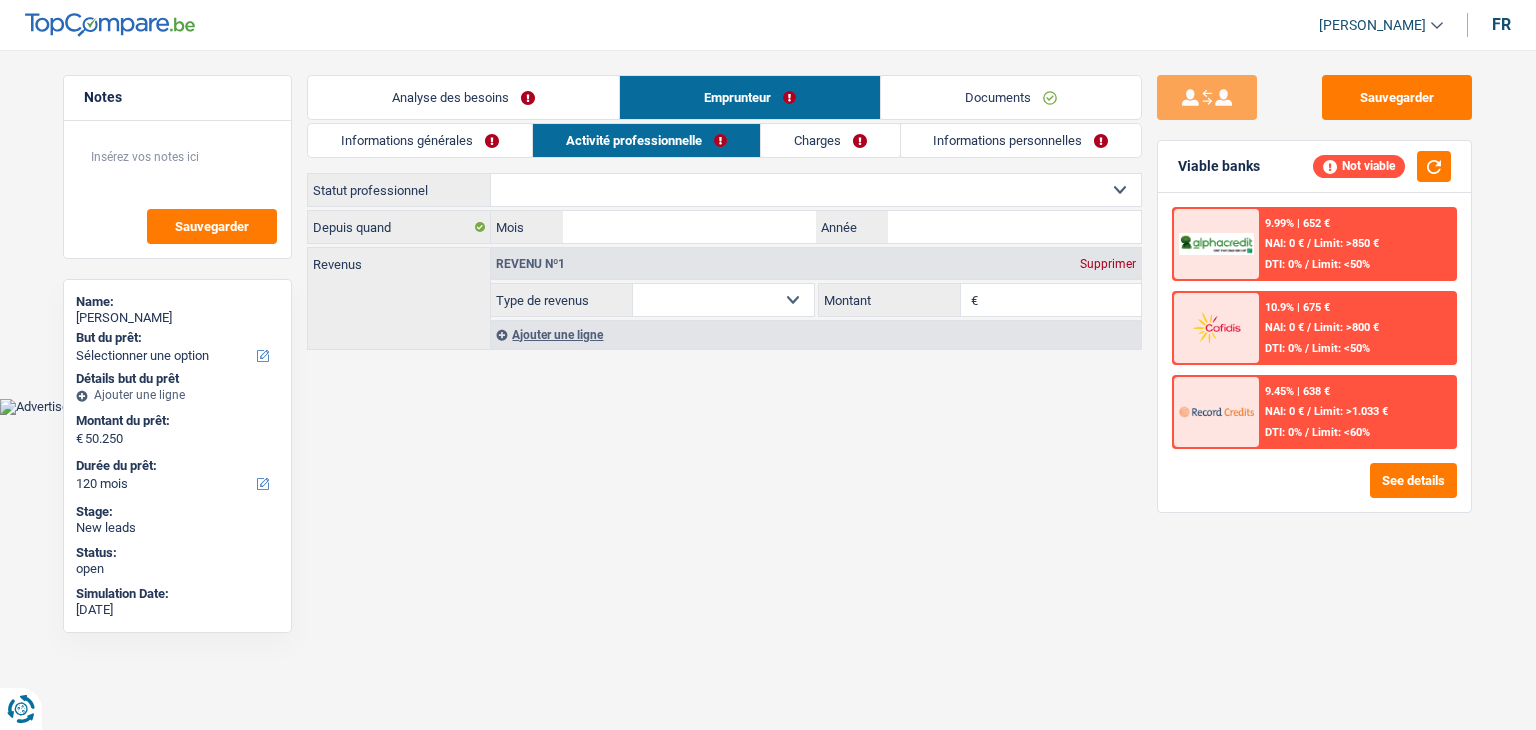 click on "Charges" at bounding box center [830, 140] 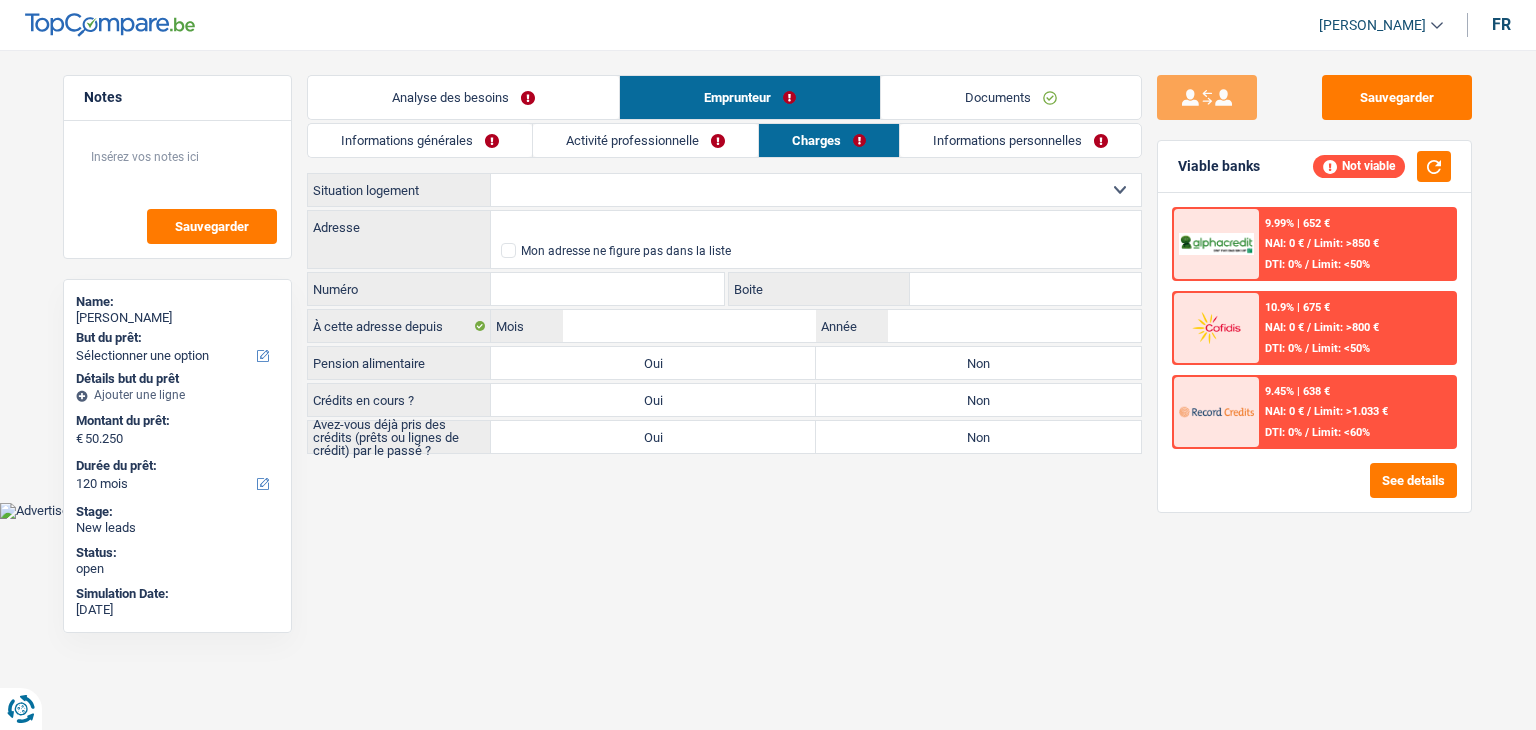 click on "Locataire Propriétaire avec prêt hypothécaire Propriétaire sans prêt hypothécaire Logé(e) par la famille Concierge
Sélectionner une option" at bounding box center (816, 190) 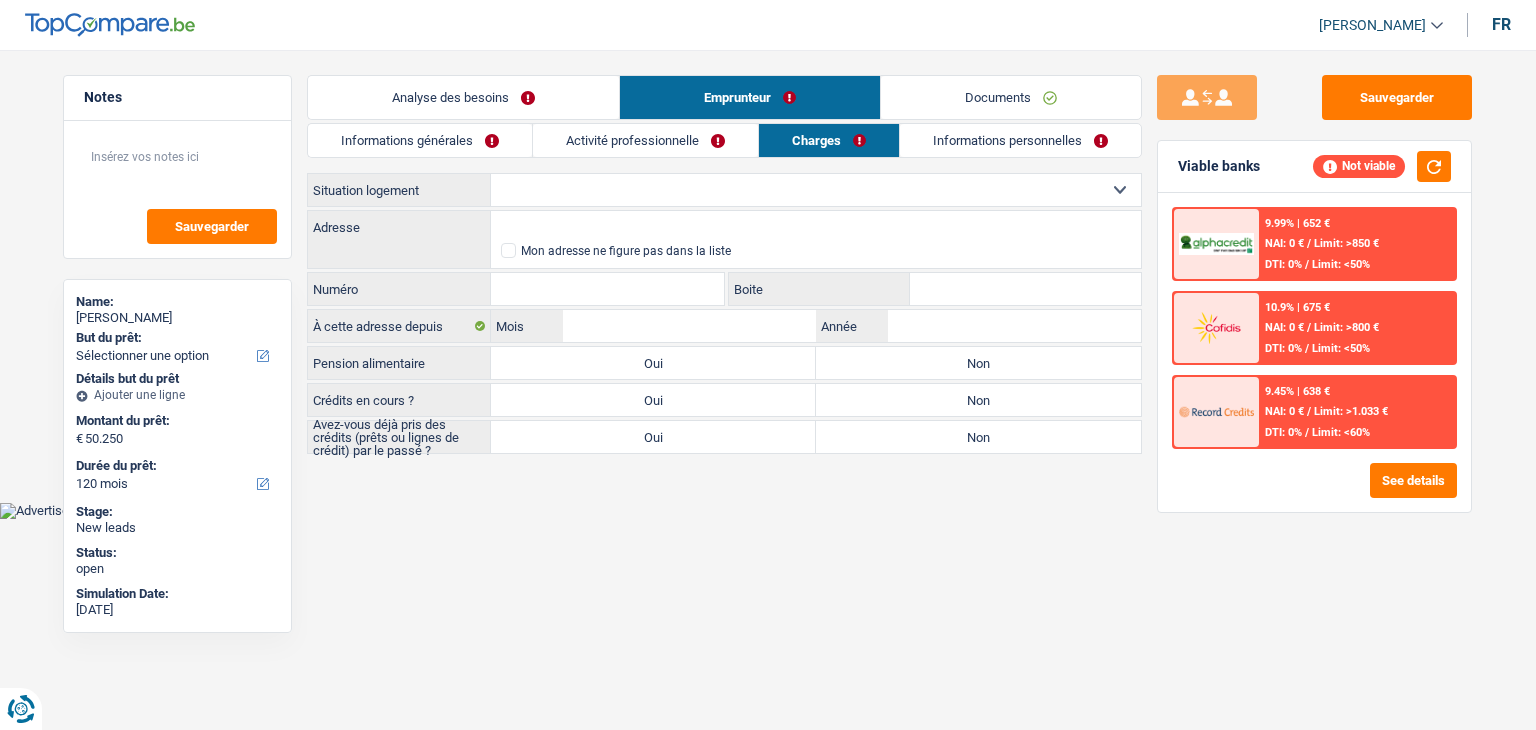 click on "Informations générales Activité professionnelle Charges Informations personnelles Ionascu
Nom
Marian
Prénom
Adresse email
BE (+32) LU (+352)
Sélectionner une option
Téléphone
466281524
Téléphone
Blacklisté ?
Oui
Non
Tous les champs sont obligatoires. Veuillez sélectionner une option         Célibataire Marié(e) Cohabitant(e) légal(e) Divorcé(e) Veuf(ve) Séparé (de fait)
Sélectionner une option
État civil
Tous les champs sont obligatoires. Veuillez sélectionner une option
Personnes à charge
Enfants" at bounding box center (724, 288) 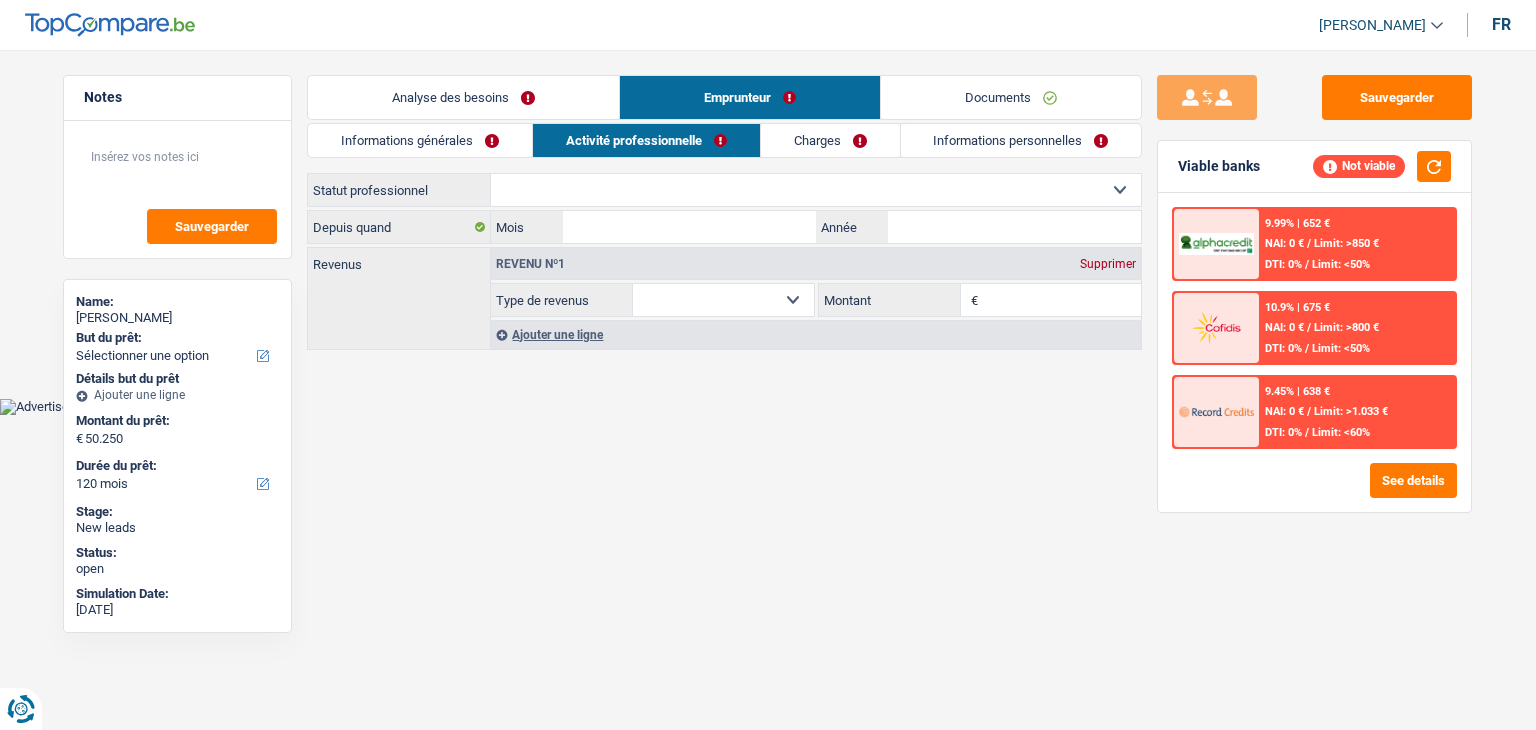 click on "Informations générales" at bounding box center (420, 140) 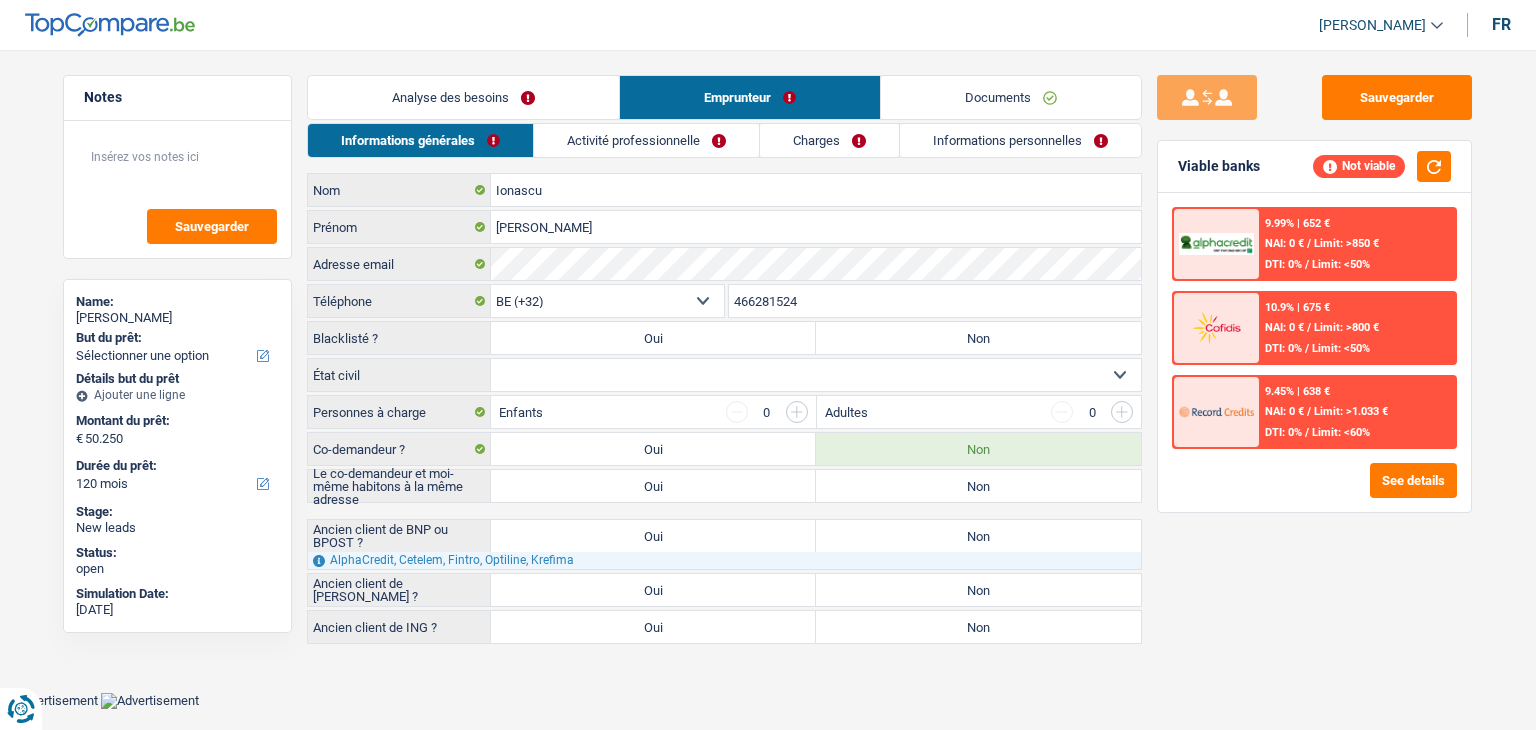 click on "Analyse des besoins" at bounding box center [463, 97] 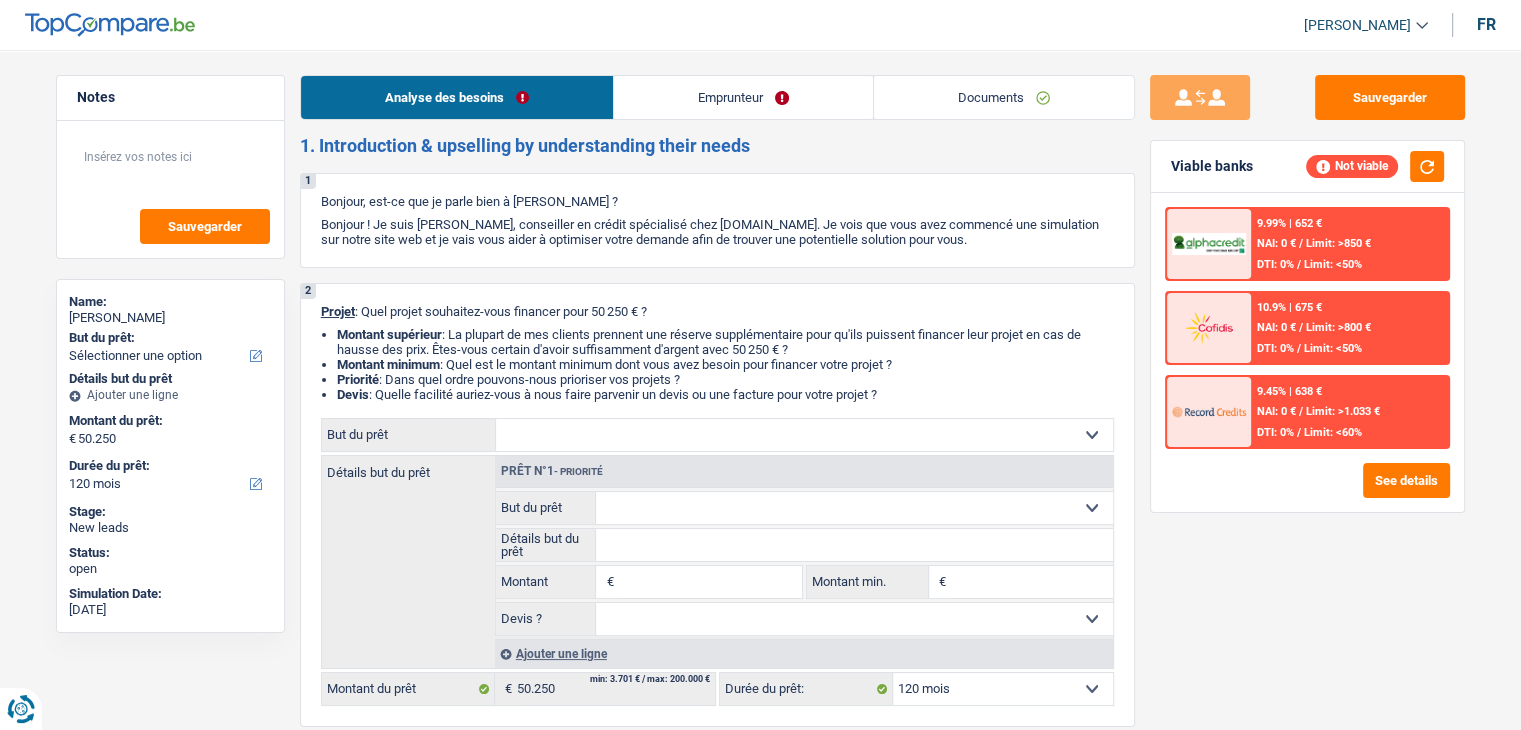 drag, startPoint x: 764, startPoint y: 150, endPoint x: 300, endPoint y: 151, distance: 464.00107 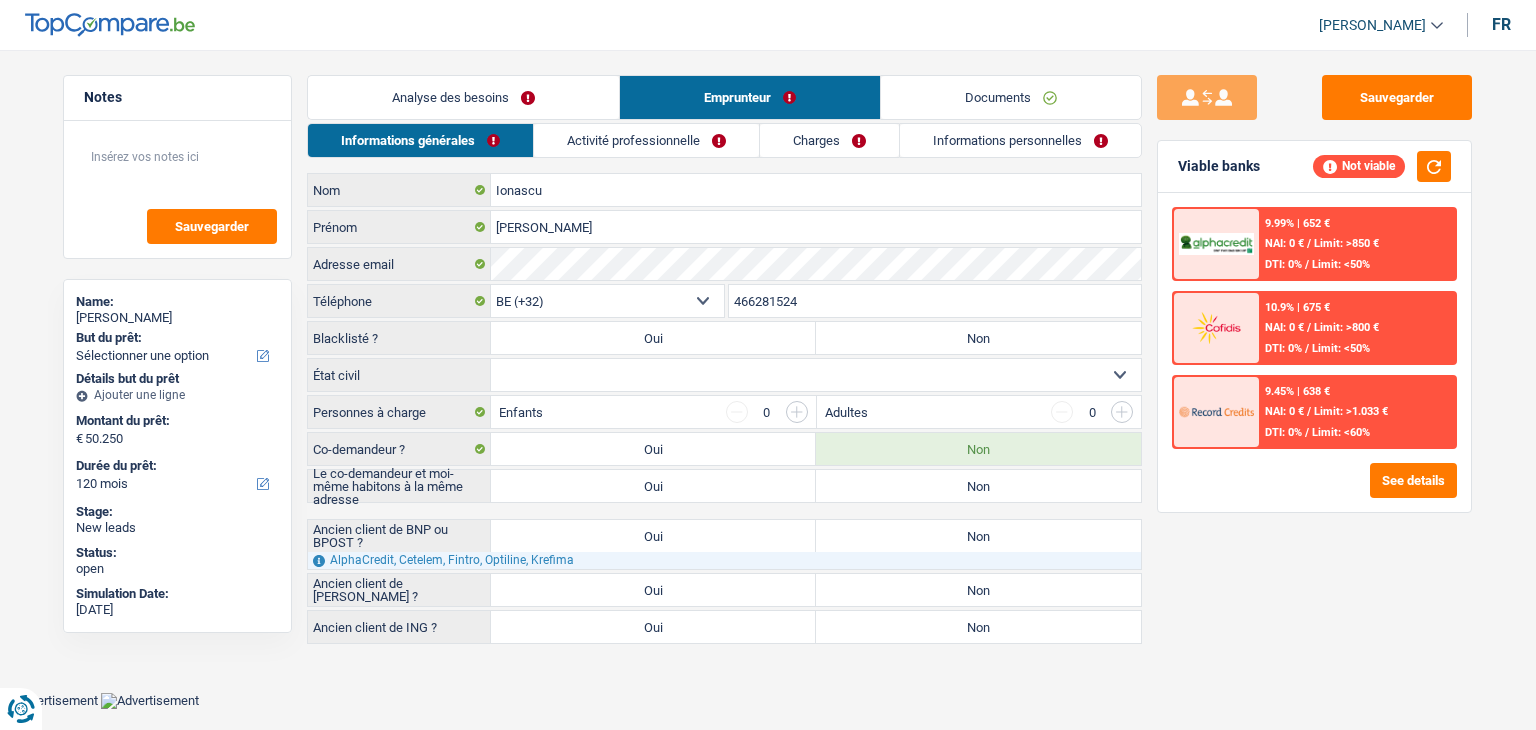 click on "Analyse des besoins" at bounding box center [463, 97] 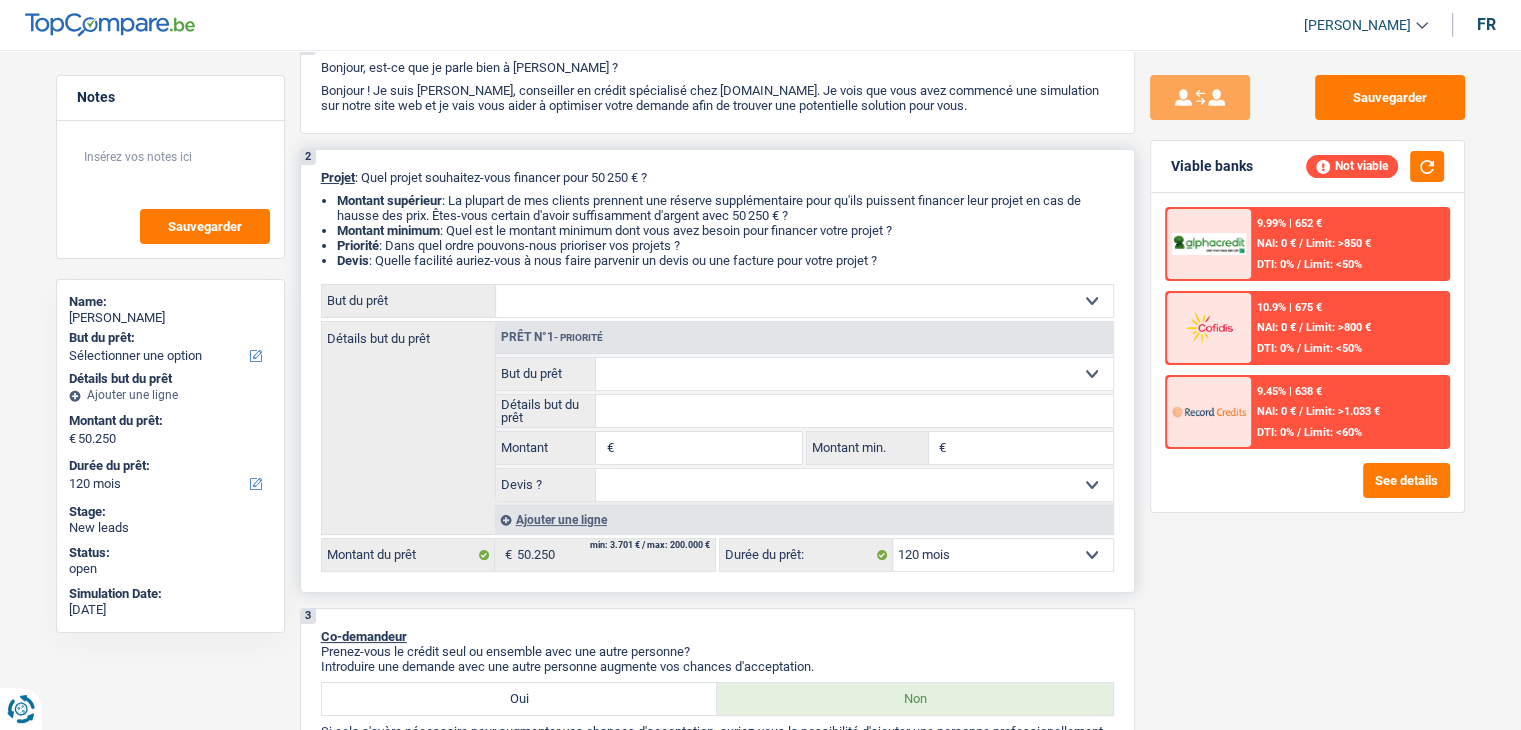 scroll, scrollTop: 100, scrollLeft: 0, axis: vertical 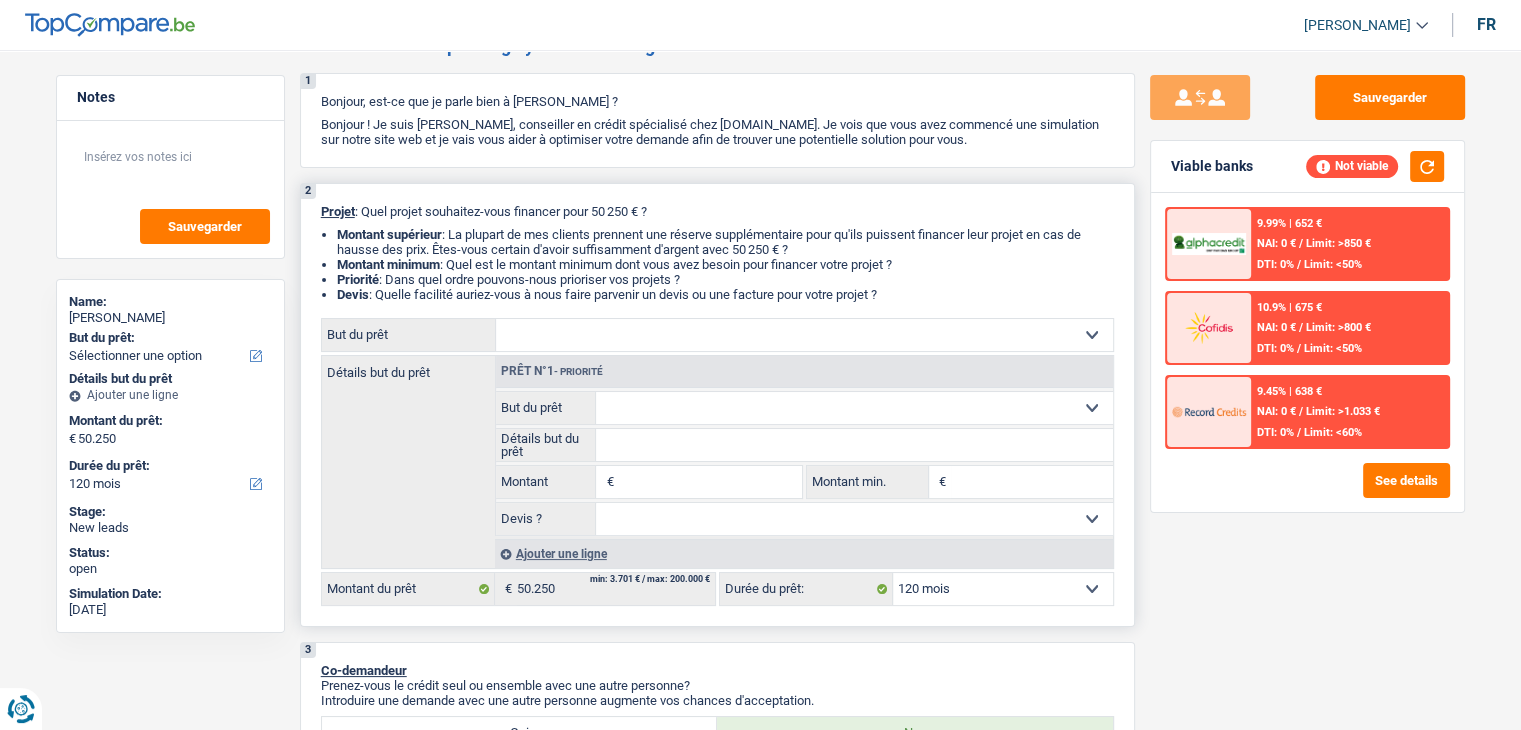 drag, startPoint x: 322, startPoint y: 213, endPoint x: 920, endPoint y: 289, distance: 602.81006 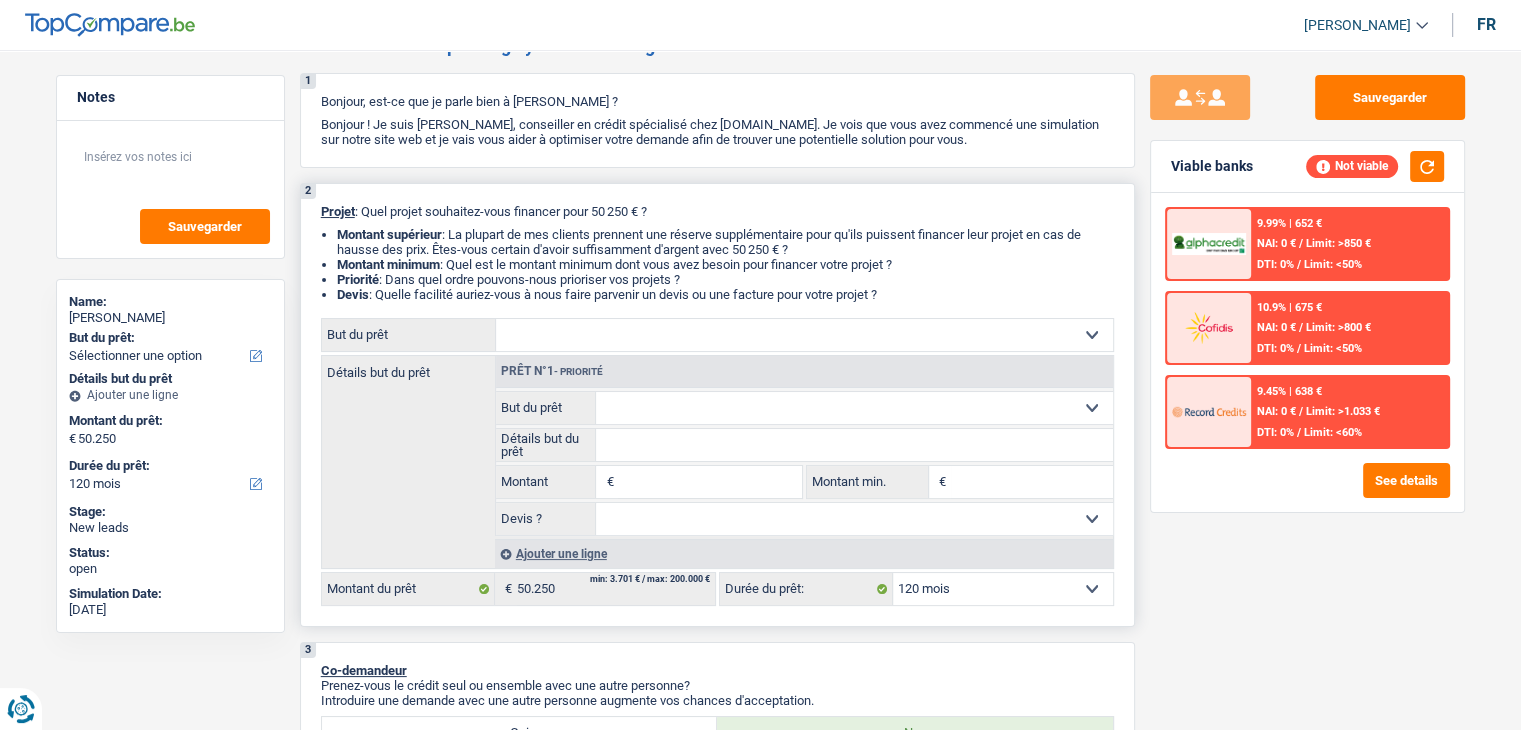 drag, startPoint x: 893, startPoint y: 292, endPoint x: 308, endPoint y: 206, distance: 591.2876 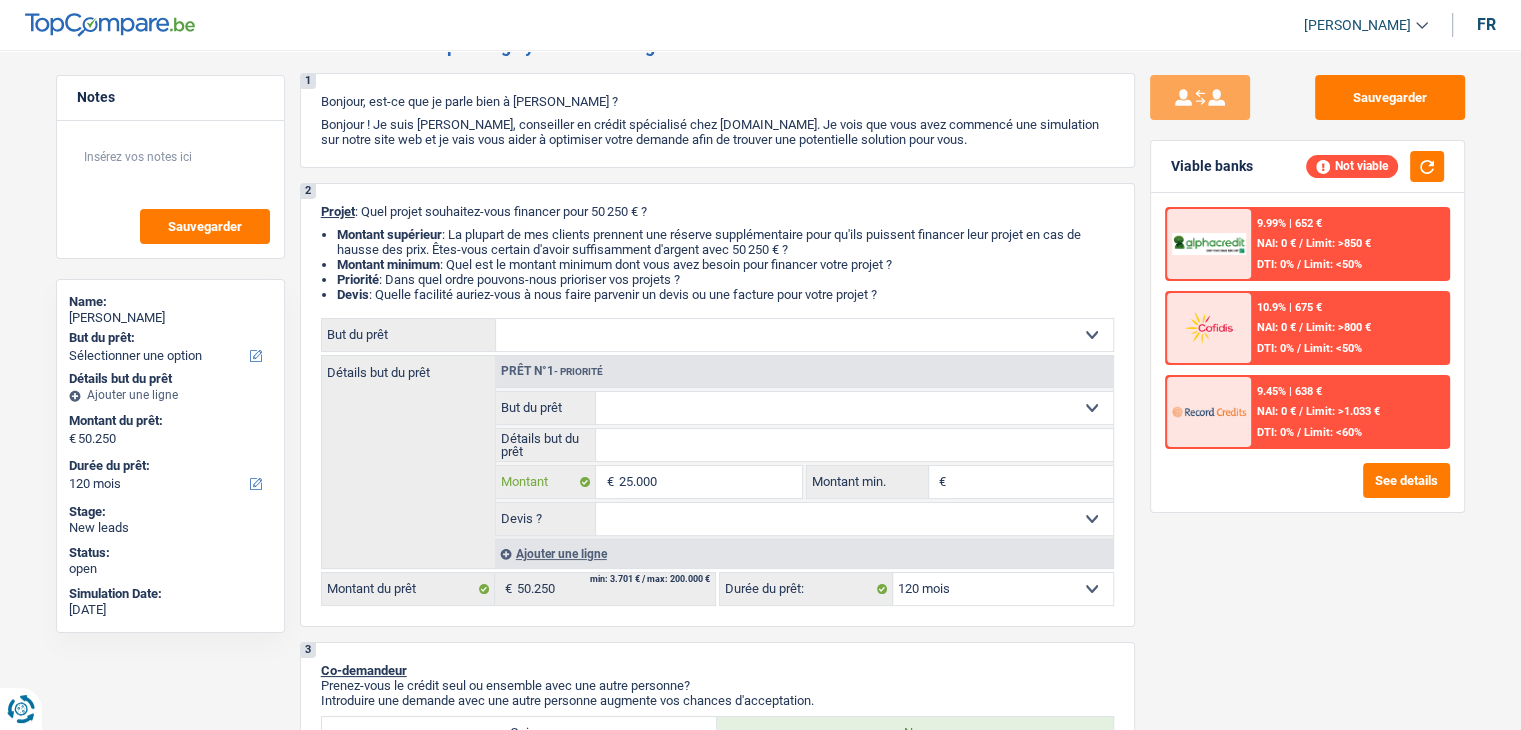 type on "25.000" 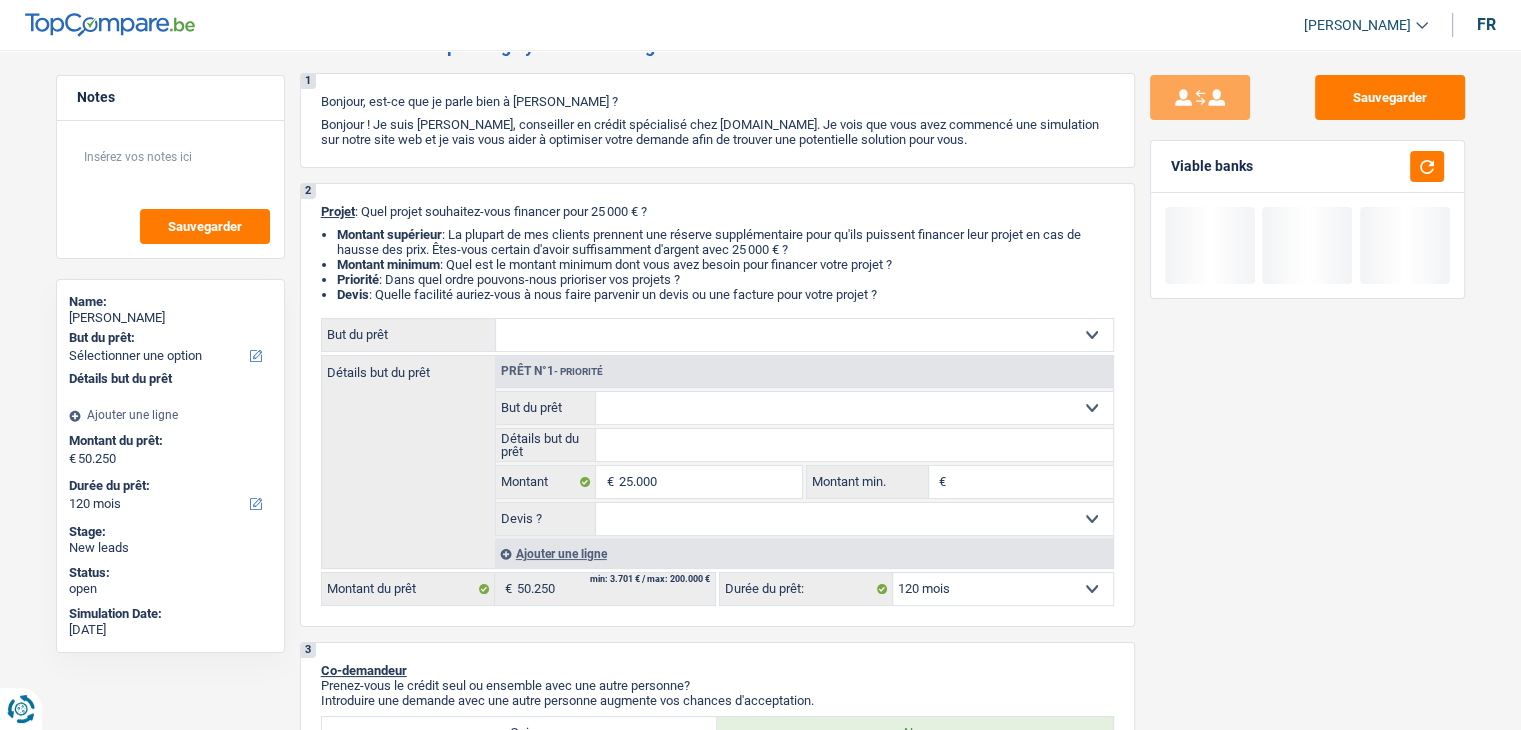 type on "25.000" 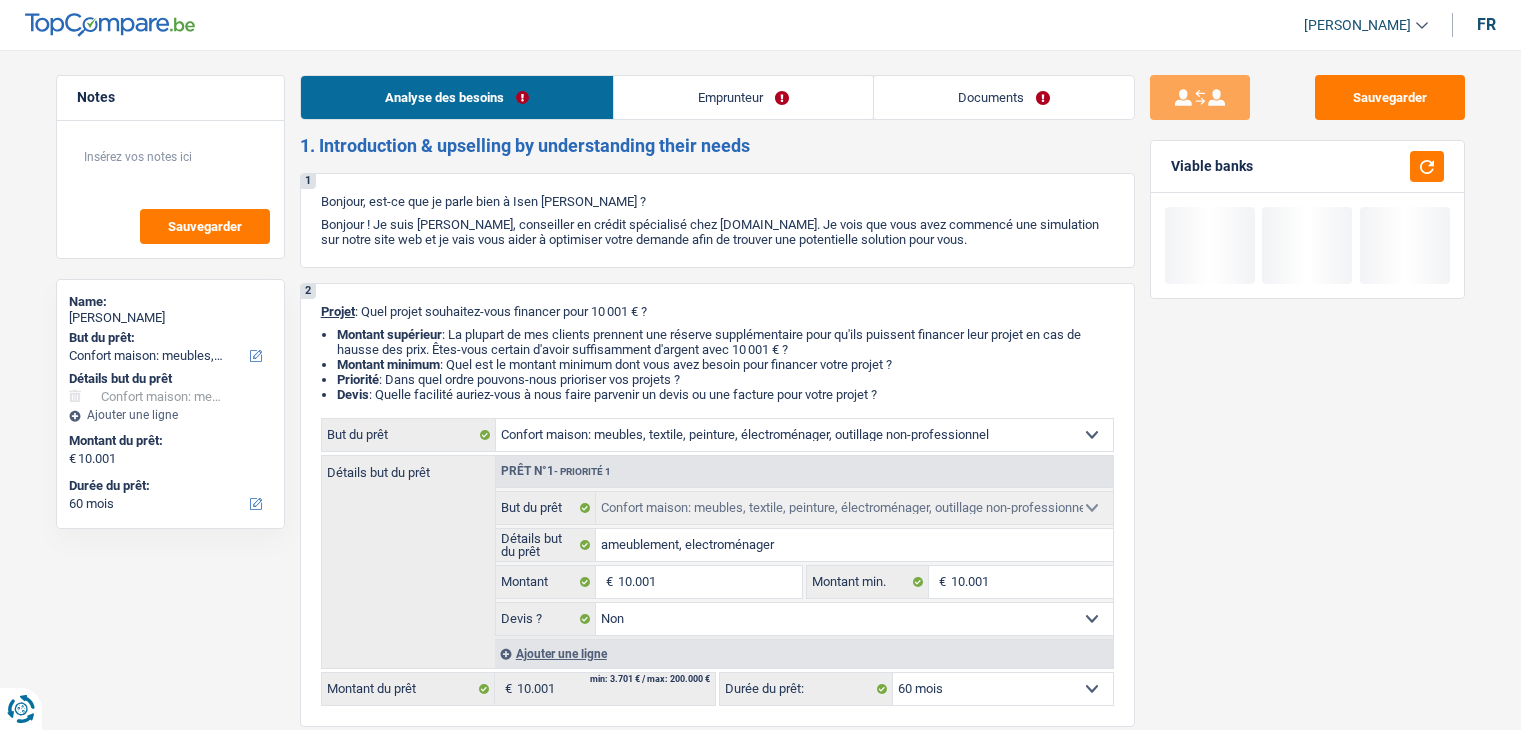 select on "household" 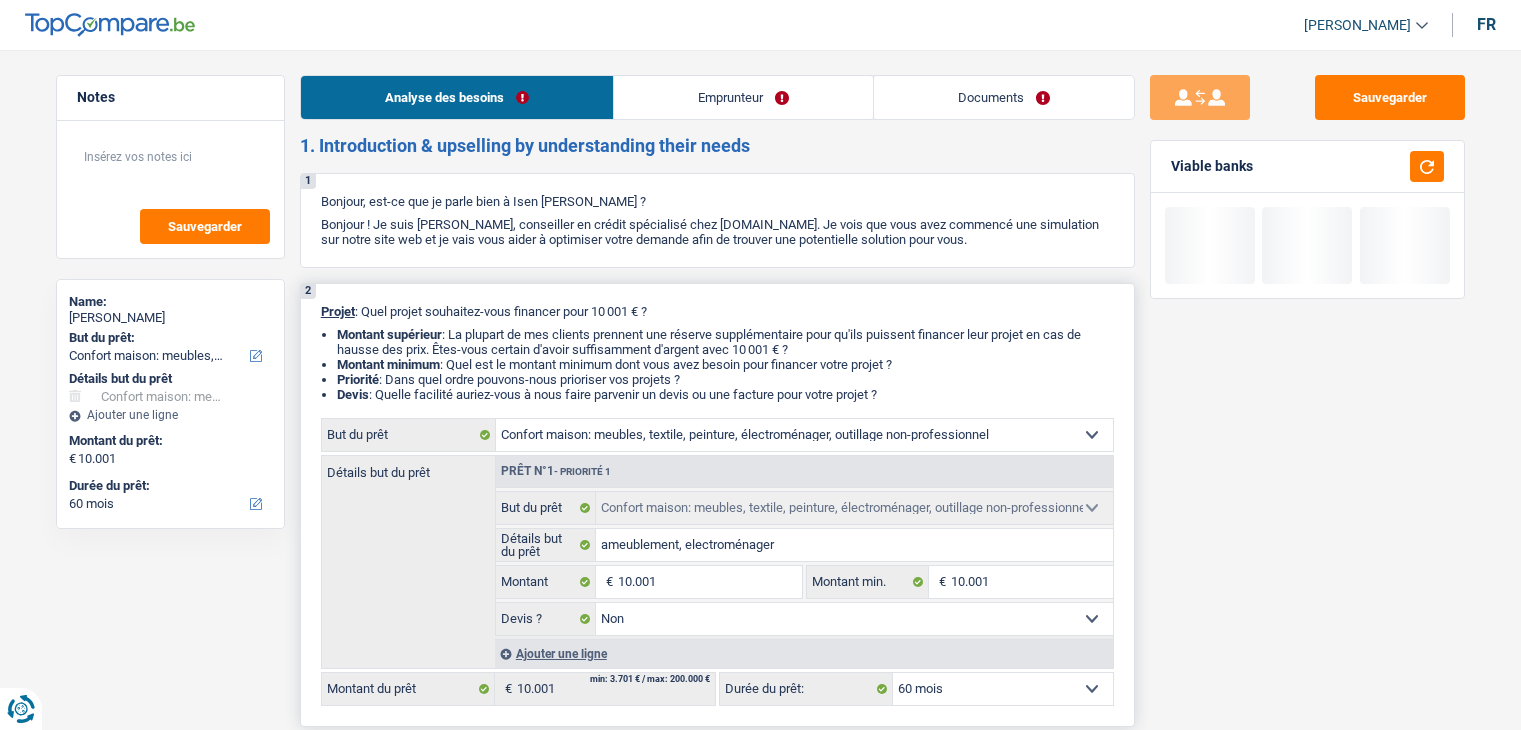 scroll, scrollTop: 0, scrollLeft: 0, axis: both 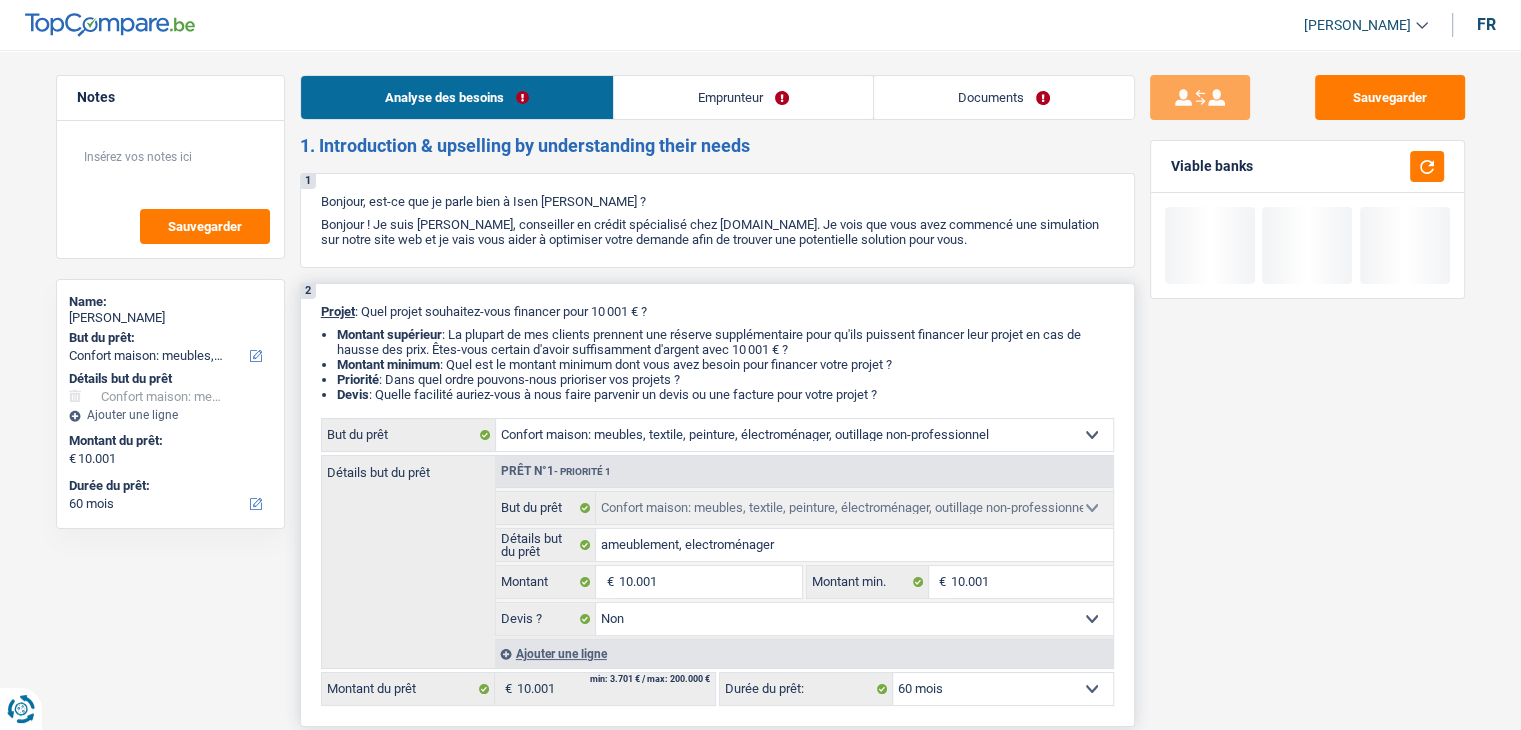 click on "2   Projet  : Quel projet souhaitez-vous financer pour 10 001 € ?
Montant supérieur : La plupart de mes clients prennent une réserve supplémentaire pour qu'ils puissent financer leur projet en cas de hausse des prix. Êtes-vous certain d'avoir suffisamment d'argent avec 10 001 € ?   Montant minimum : Quel est le montant minimum dont vous avez besoin pour financer votre projet ?   Priorité : Dans quel ordre pouvons-nous prioriser vos projets ?   Devis   : Quelle facilité auriez-vous à nous faire parvenir un devis ou une facture pour votre projet ?
Confort maison: meubles, textile, peinture, électroménager, outillage non-professionnel Hifi, multimédia, gsm, ordinateur Aménagement: frais d'installation, déménagement Evénement familial: naissance, mariage, divorce, communion, décès Frais médicaux Frais d'études Frais permis de conduire Loisirs: voyage, sport, musique Rafraîchissement: petits travaux maison et jardin Frais judiciaires Réparation voiture" at bounding box center [717, 505] 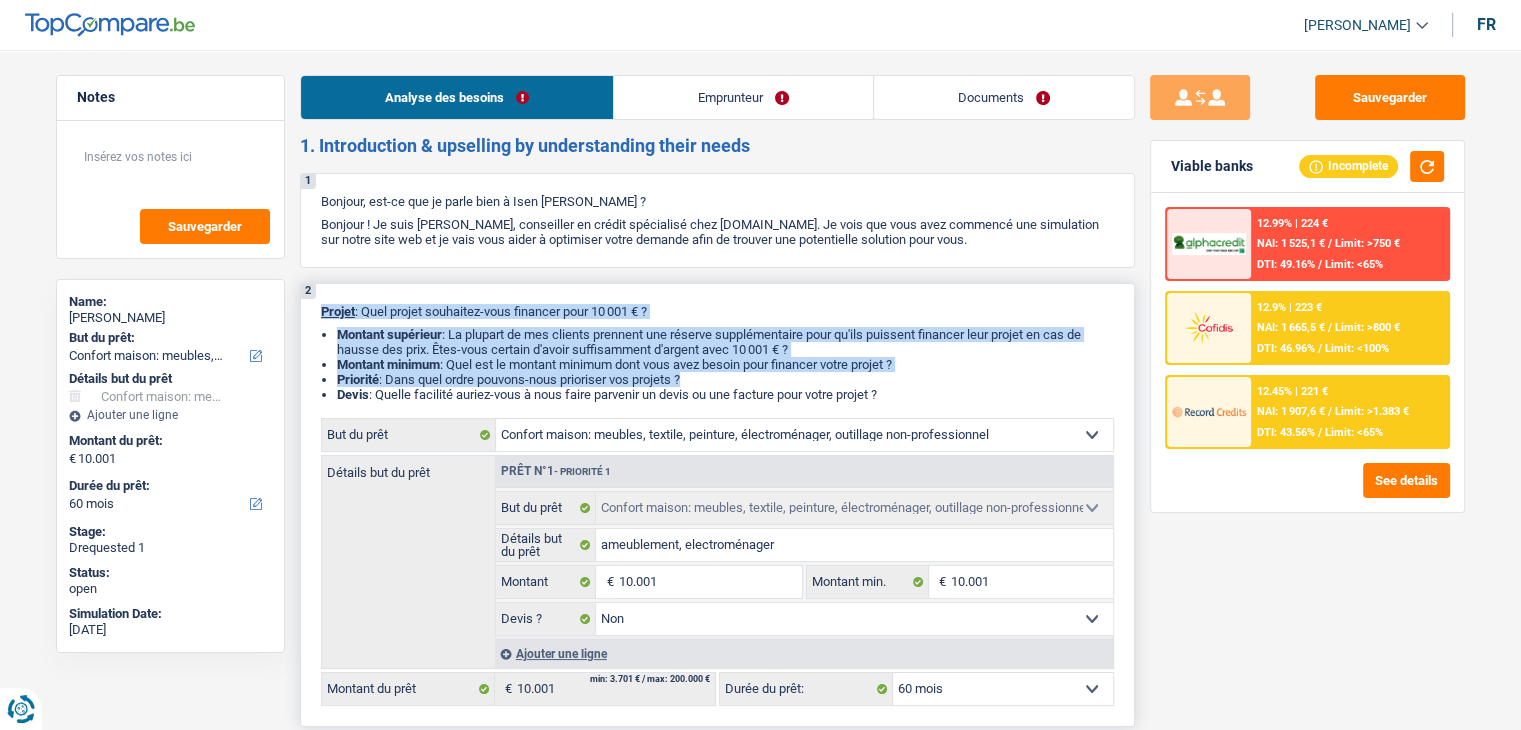 drag, startPoint x: 322, startPoint y: 313, endPoint x: 932, endPoint y: 384, distance: 614.11804 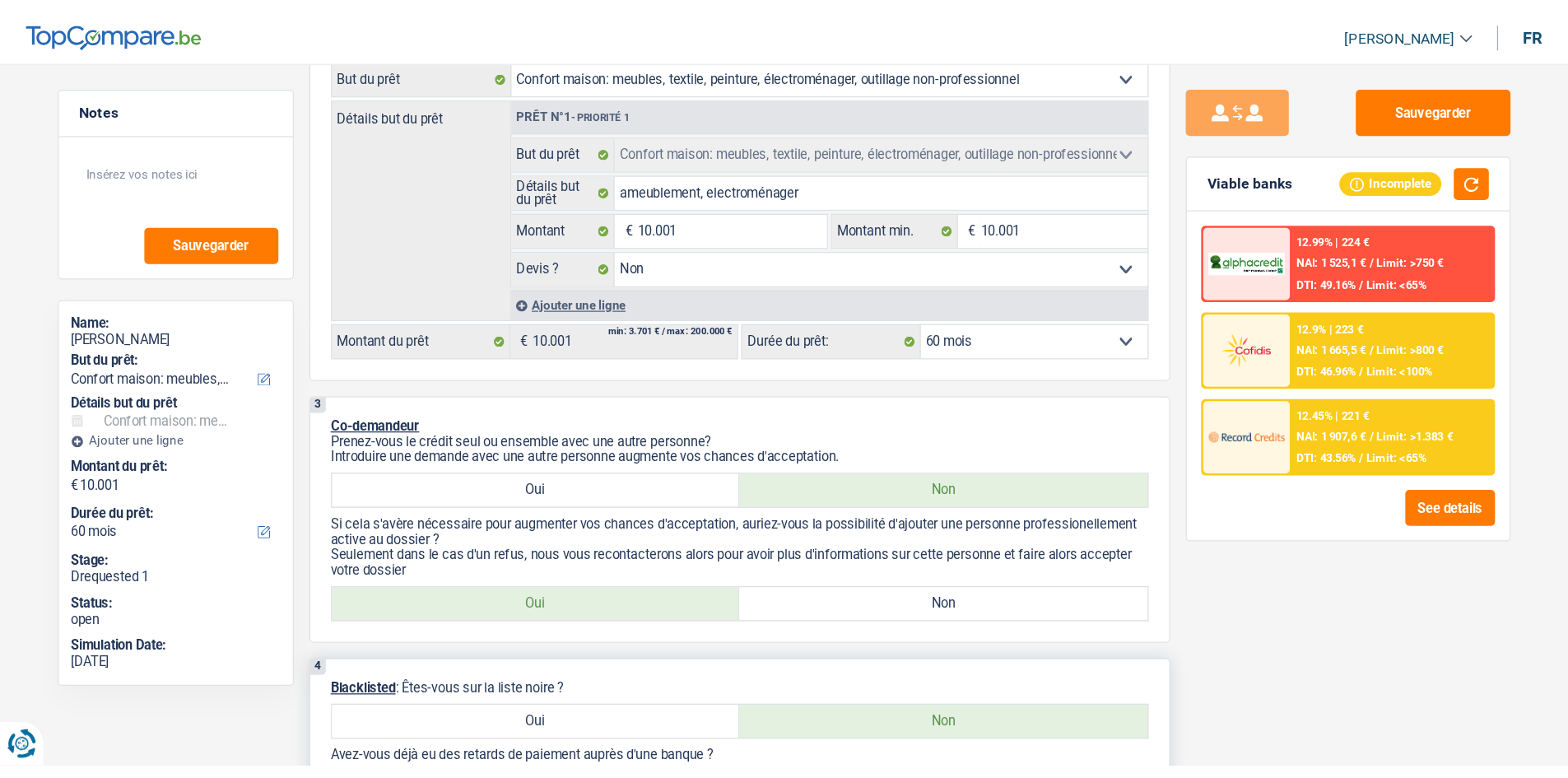 scroll, scrollTop: 0, scrollLeft: 0, axis: both 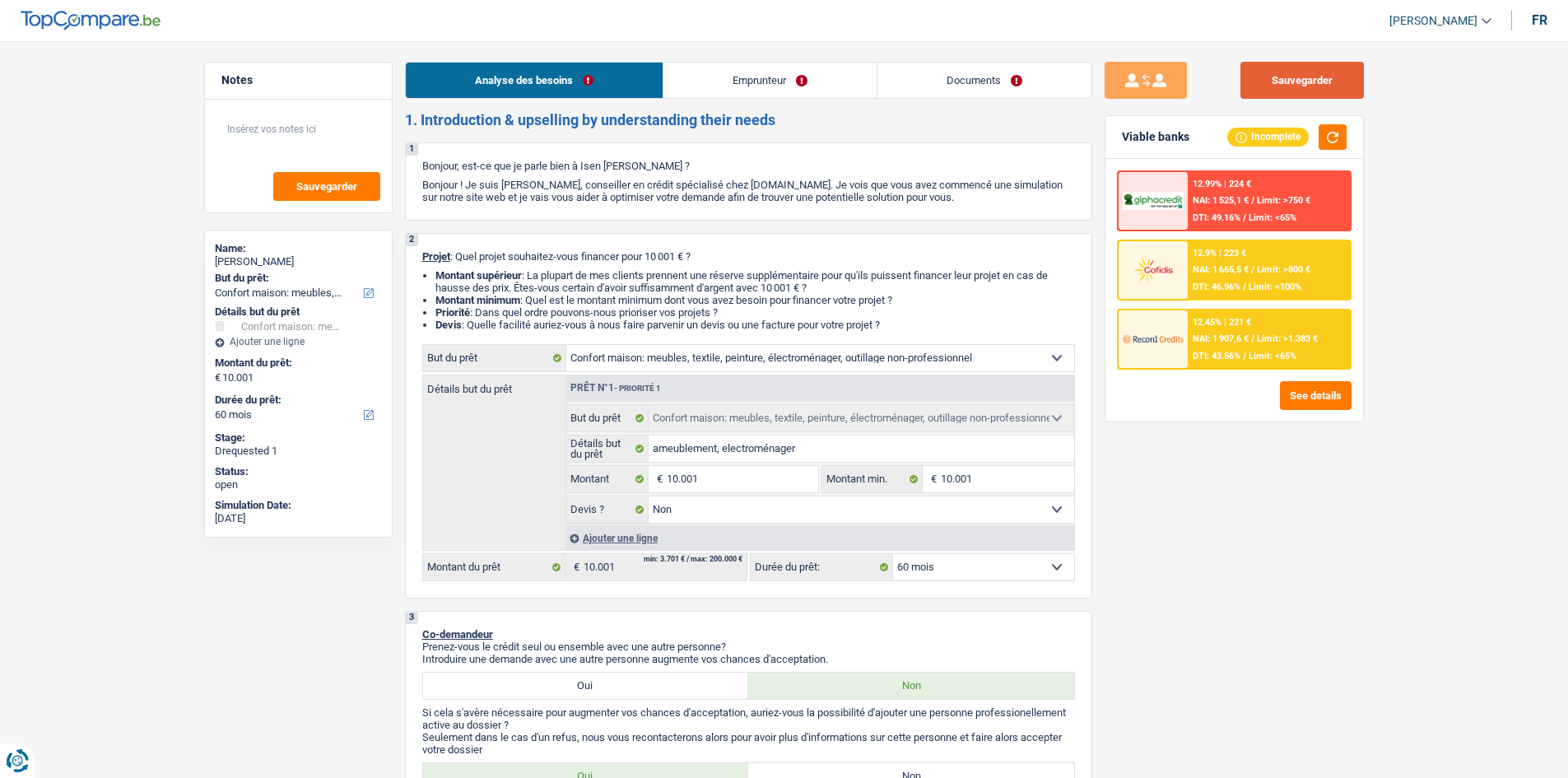 click on "Sauvegarder" at bounding box center (1302, 80) 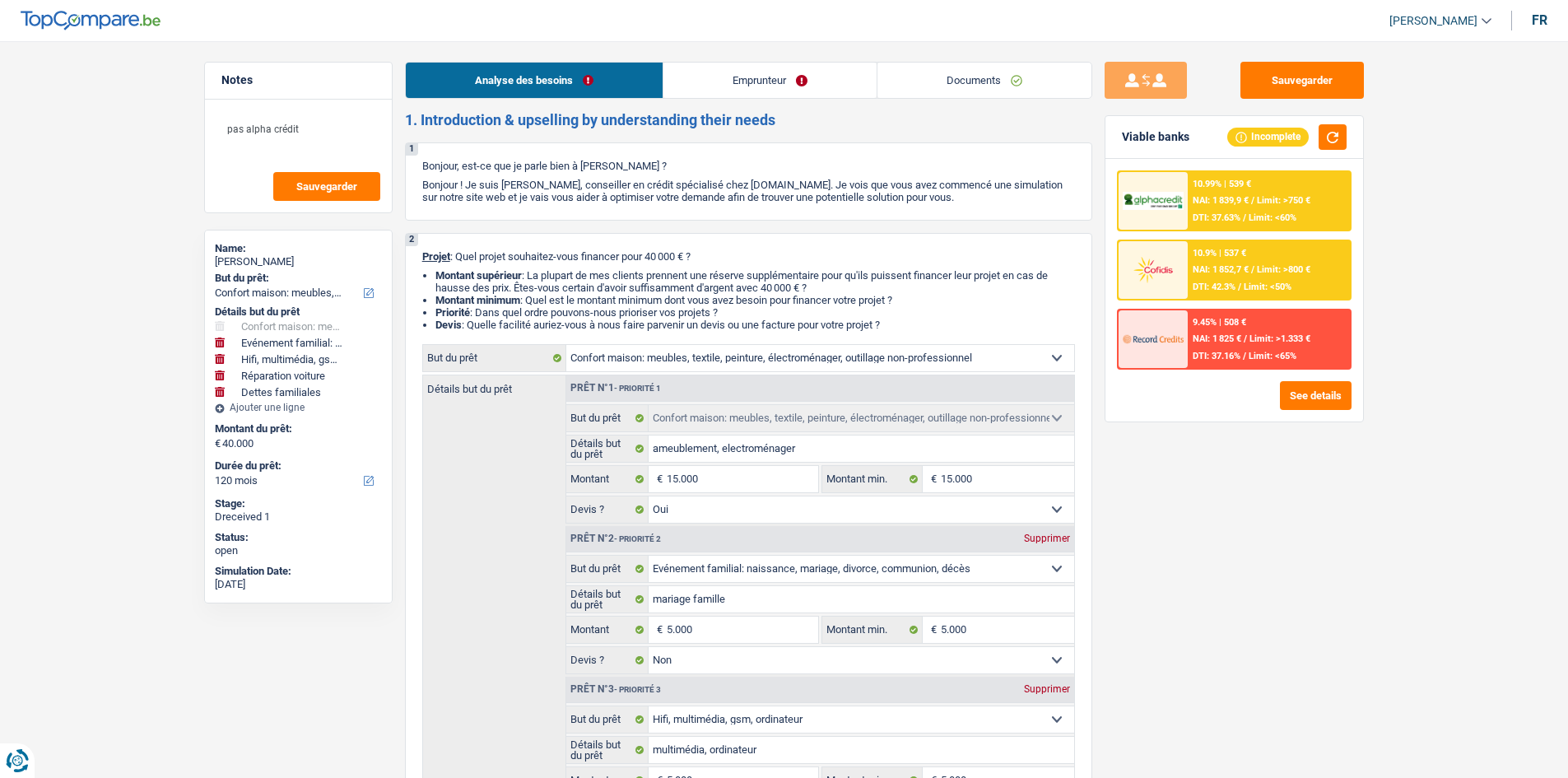 select on "household" 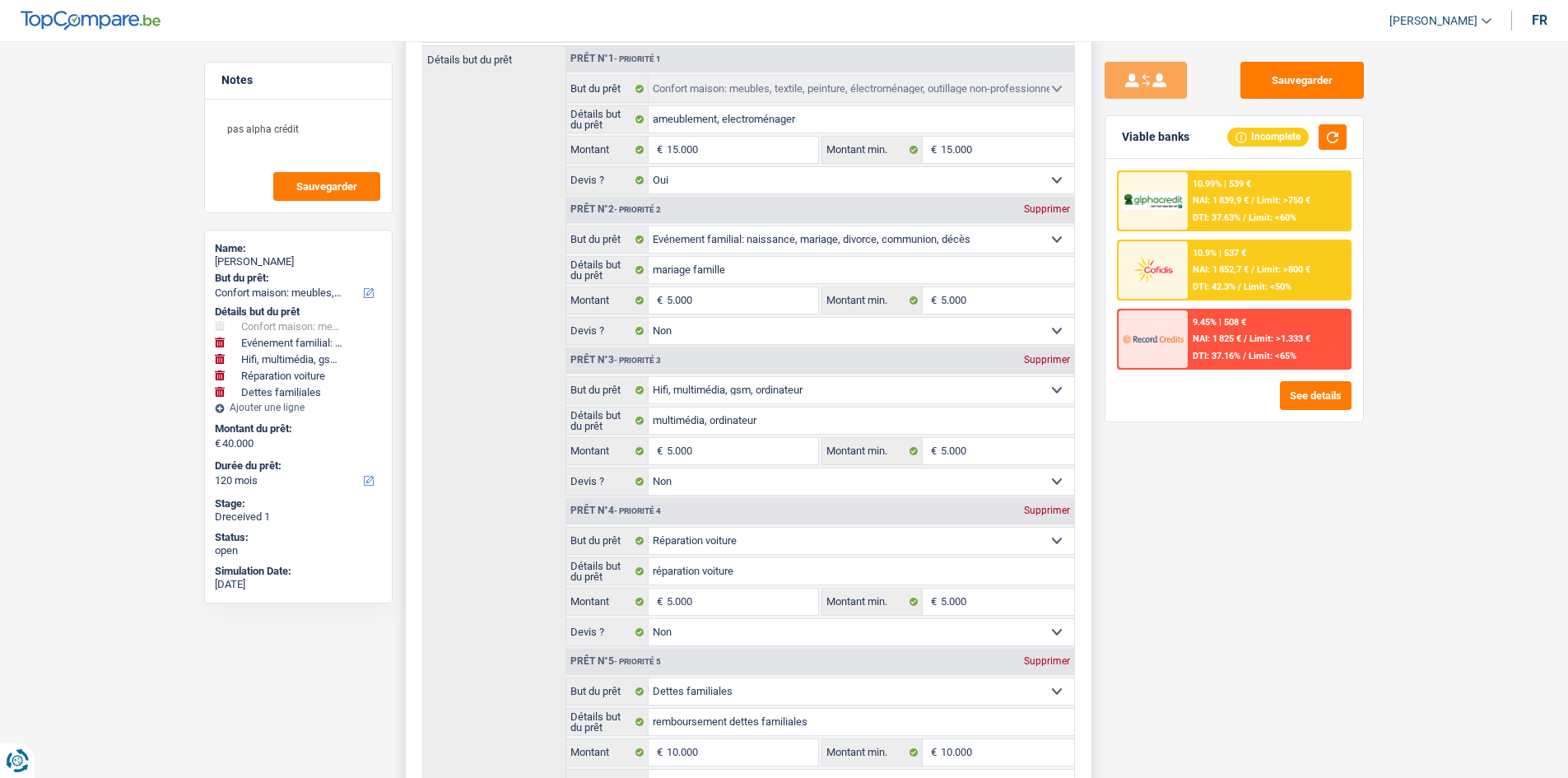 scroll, scrollTop: 0, scrollLeft: 0, axis: both 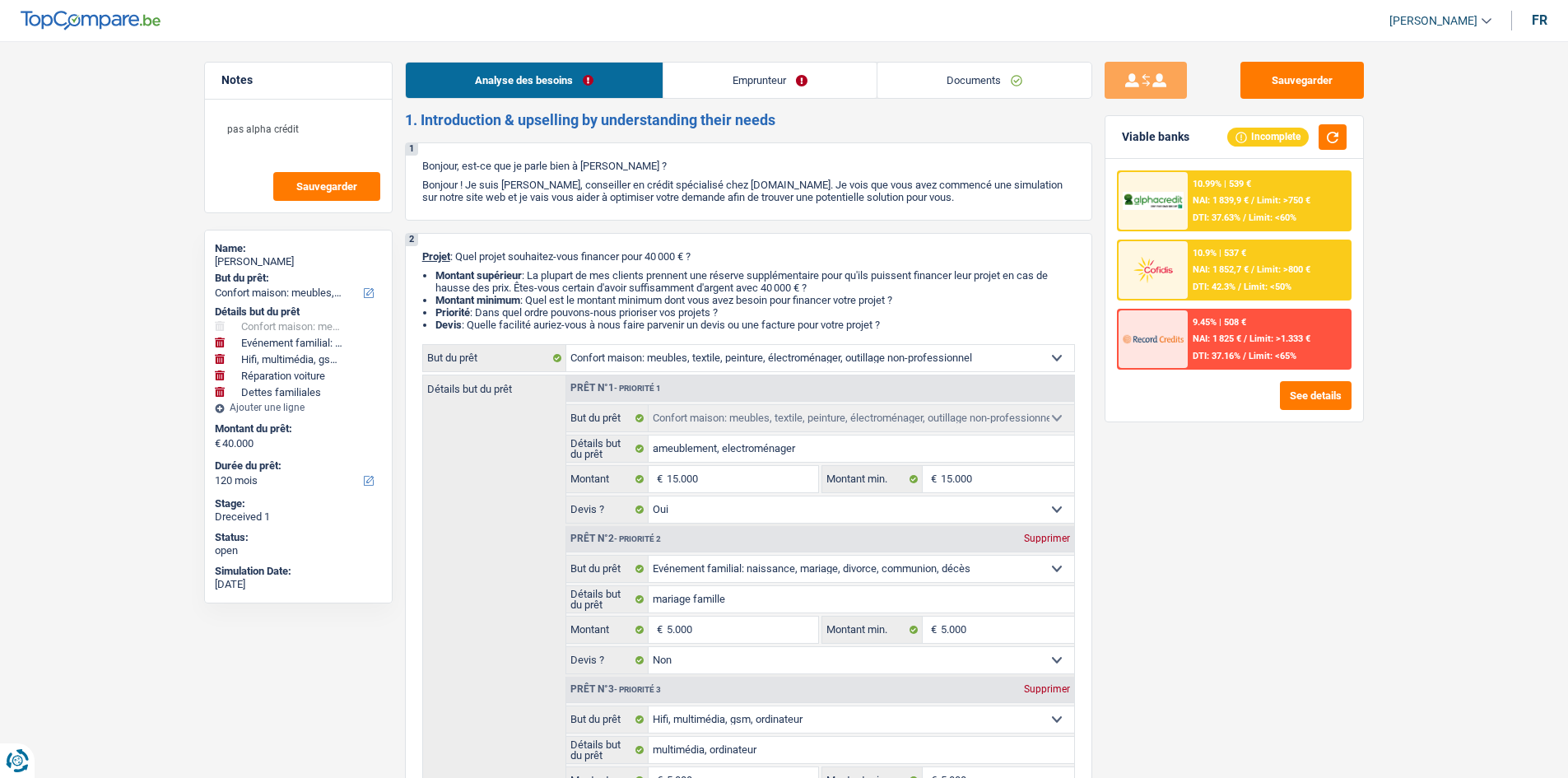 click on "Emprunteur" at bounding box center [770, 80] 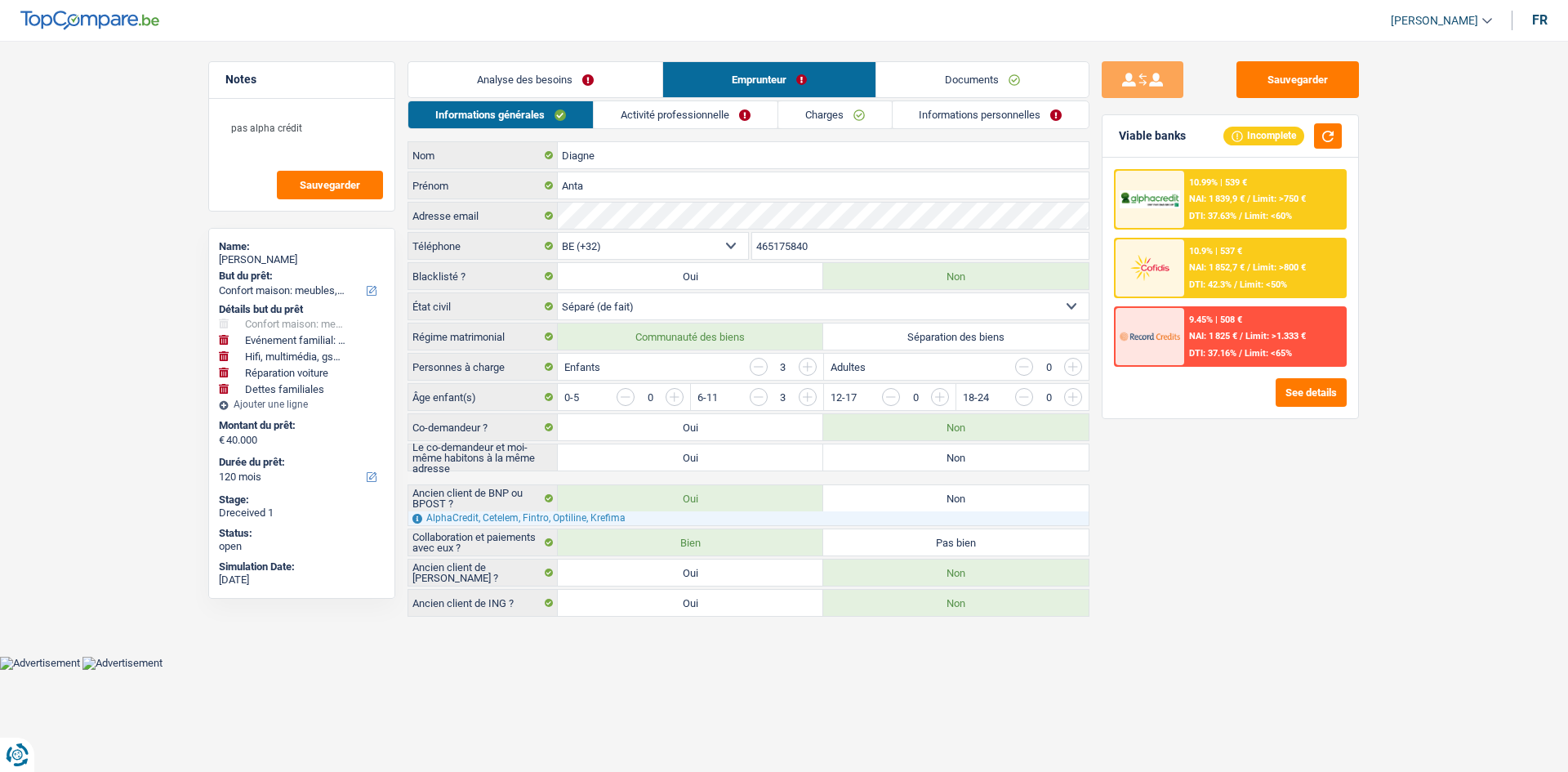 click on "Activité professionnelle" at bounding box center [685, 114] 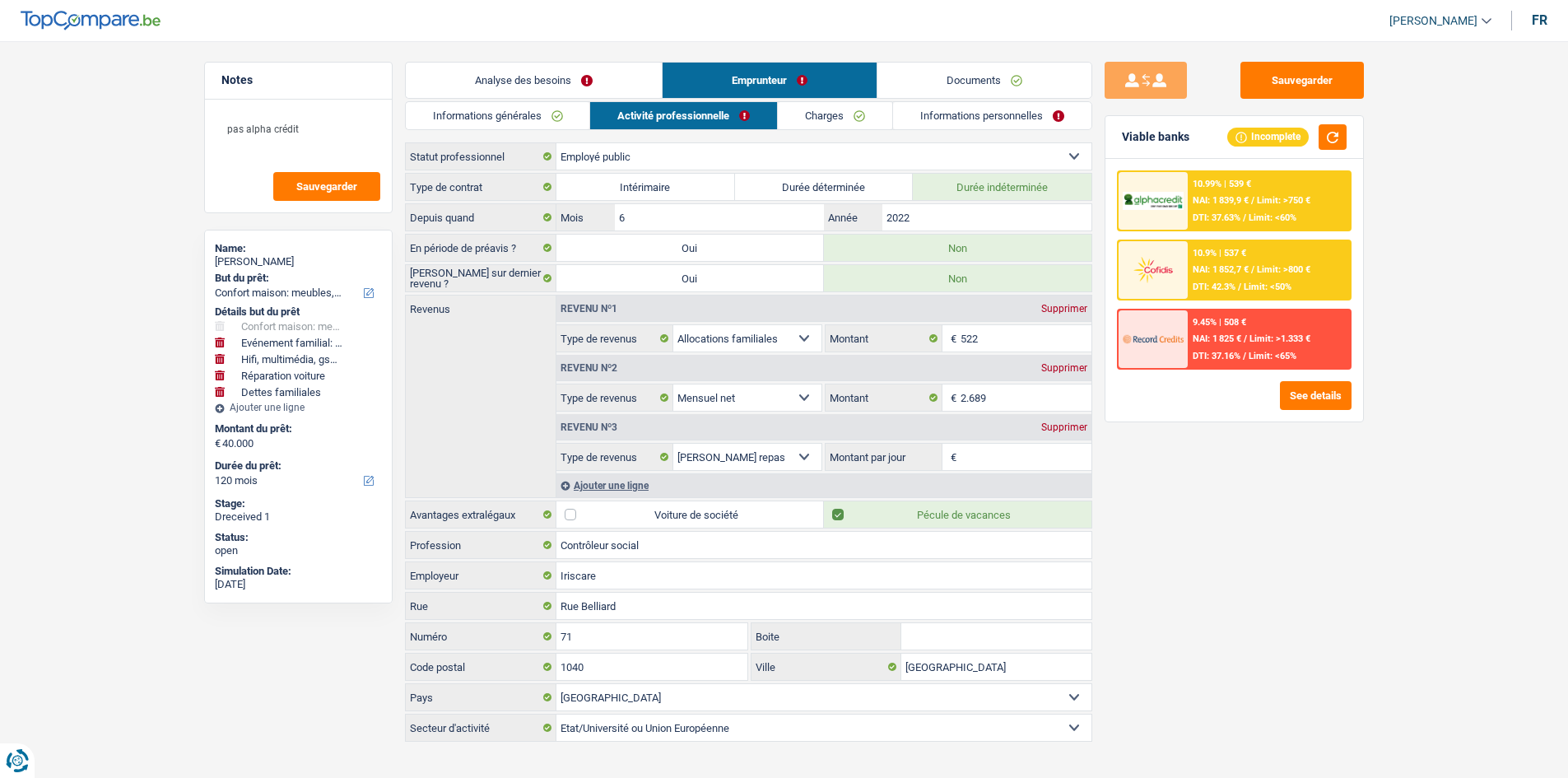 click on "Charges" at bounding box center [835, 115] 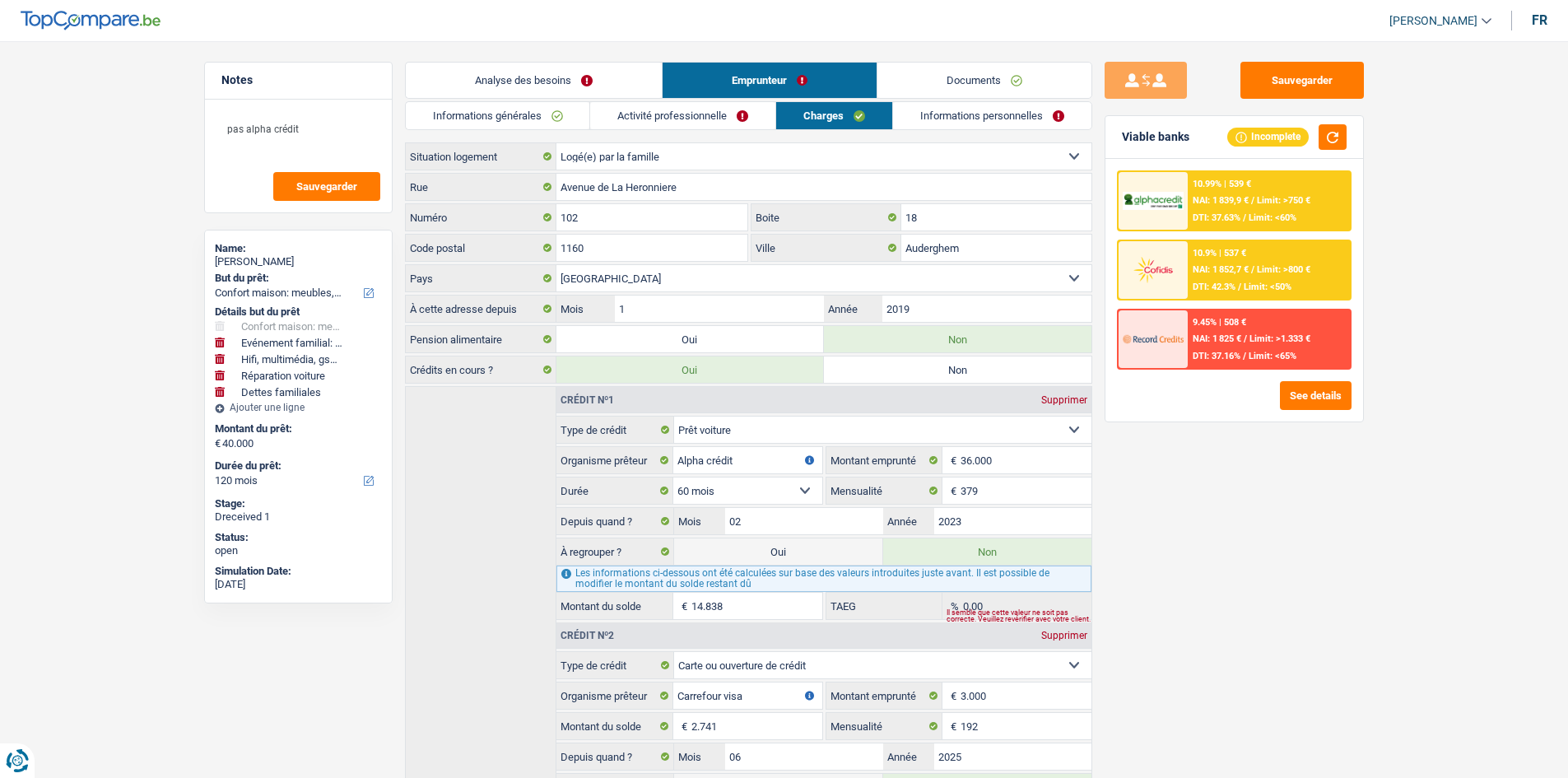 click on "Activité professionnelle" at bounding box center (682, 115) 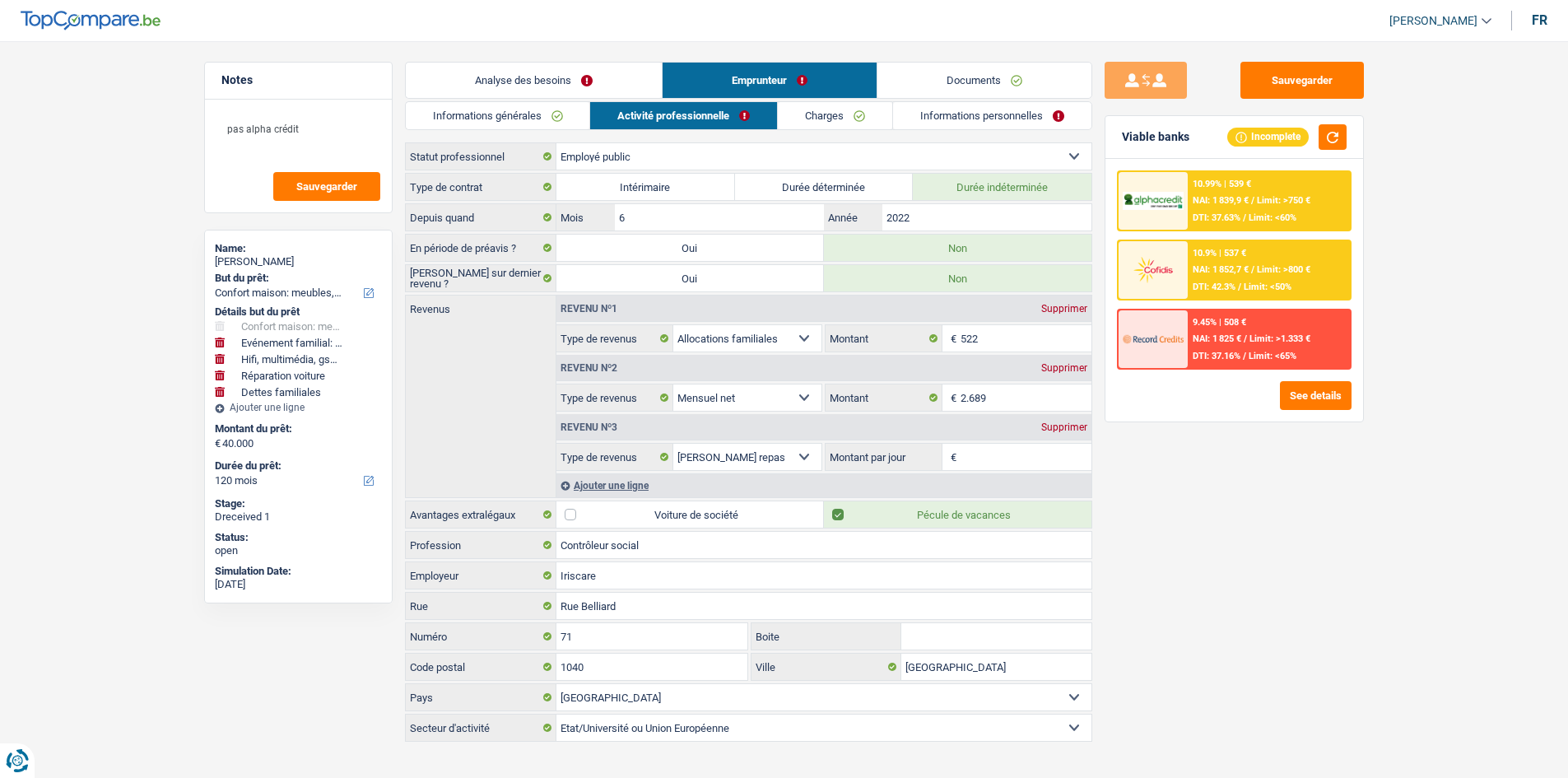 click on "Charges" at bounding box center (835, 115) 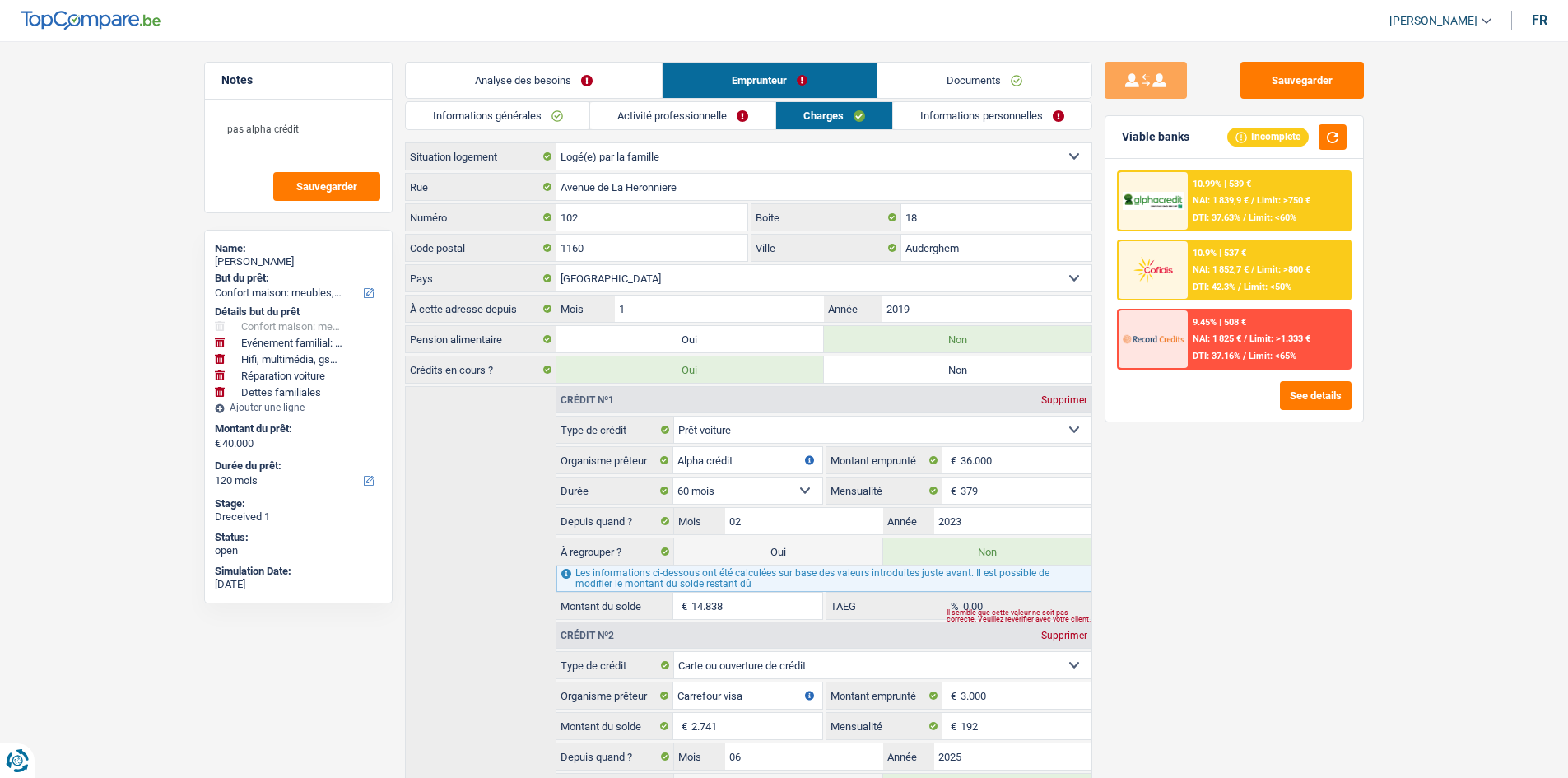 click on "Informations personnelles" at bounding box center [992, 115] 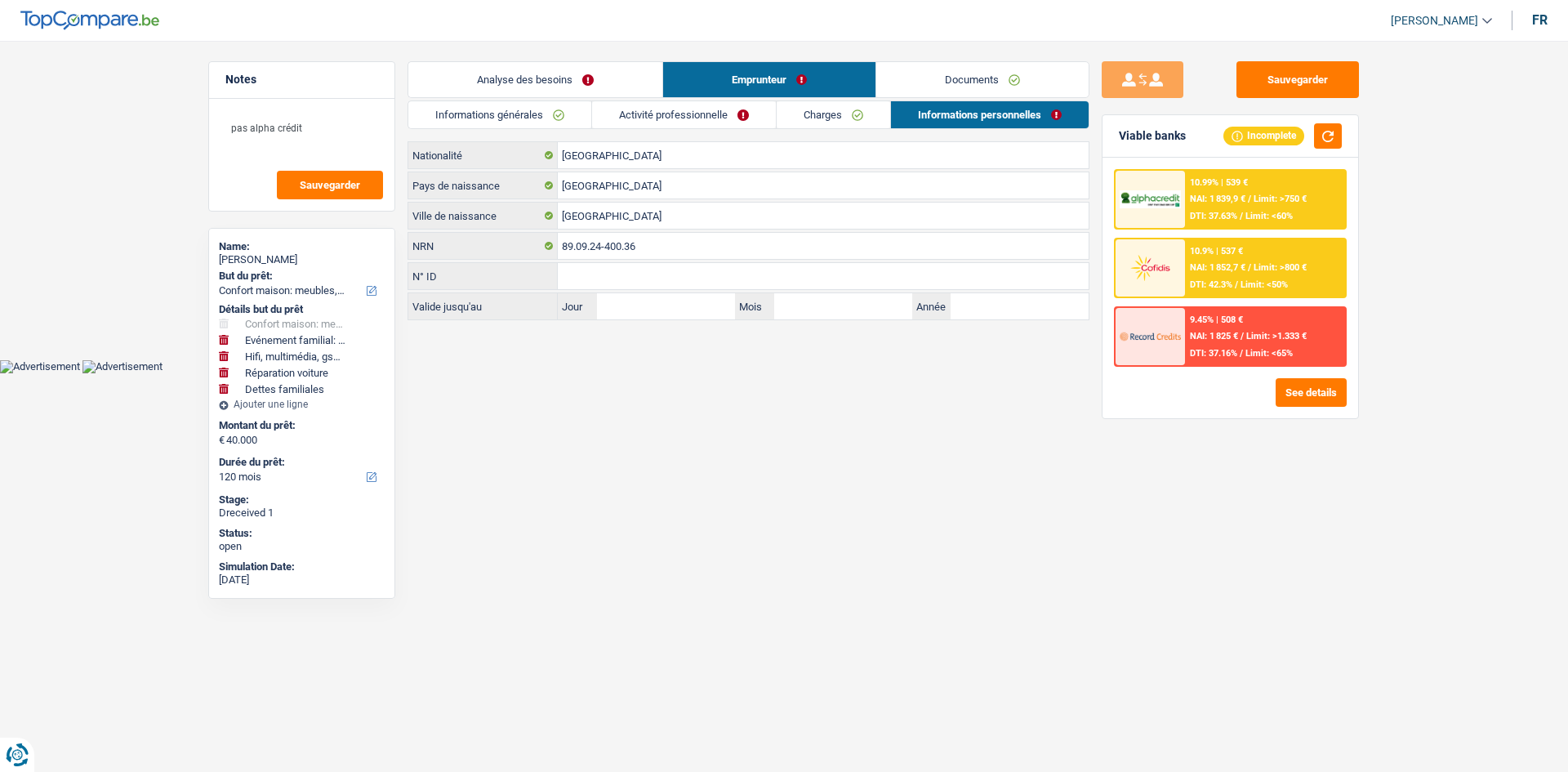 click on "Documents" at bounding box center [982, 79] 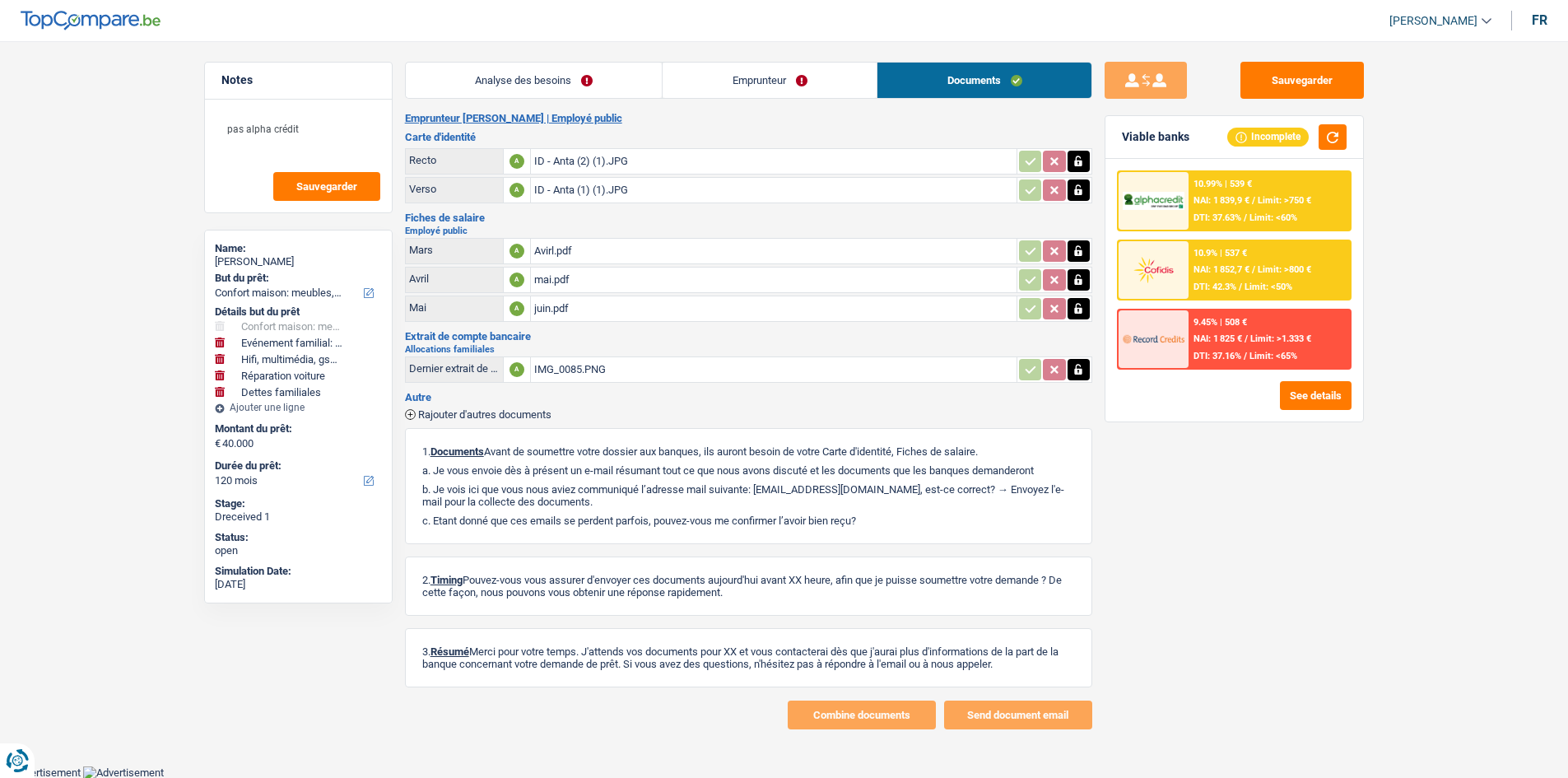 click on "ID - Anta (2) (1).JPG" at bounding box center [774, 161] 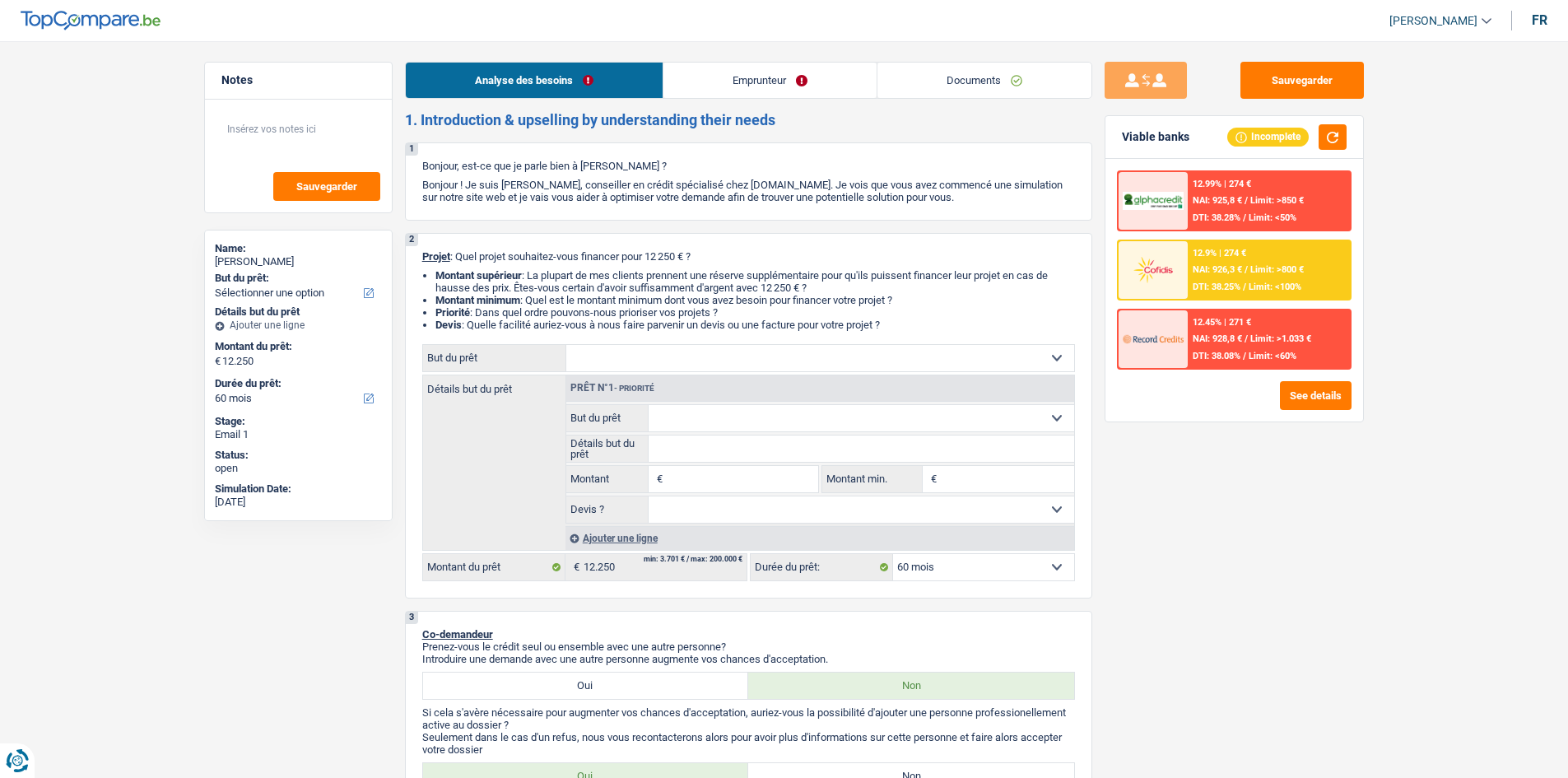 select on "60" 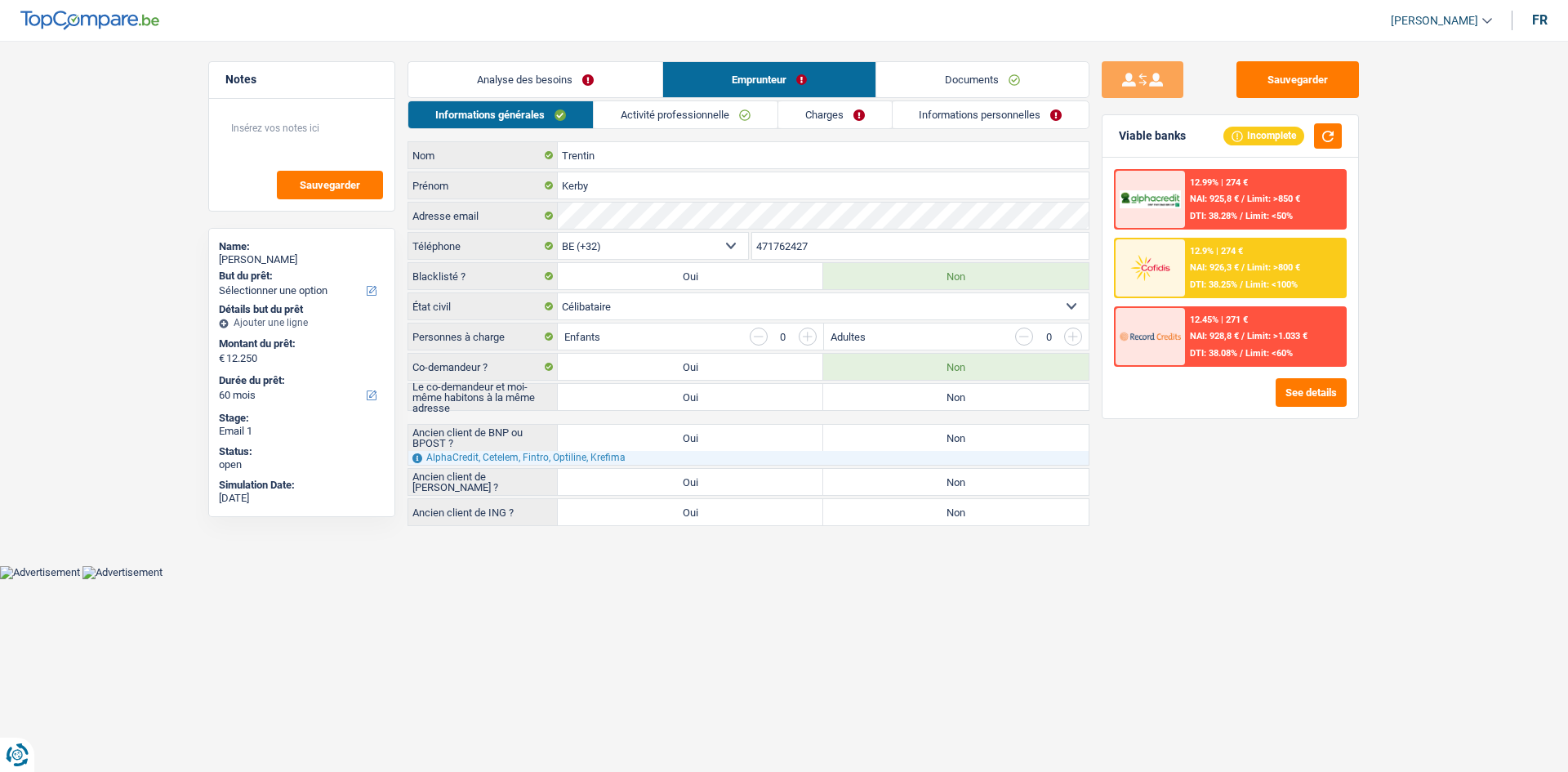 click on "Analyse des besoins" at bounding box center (535, 79) 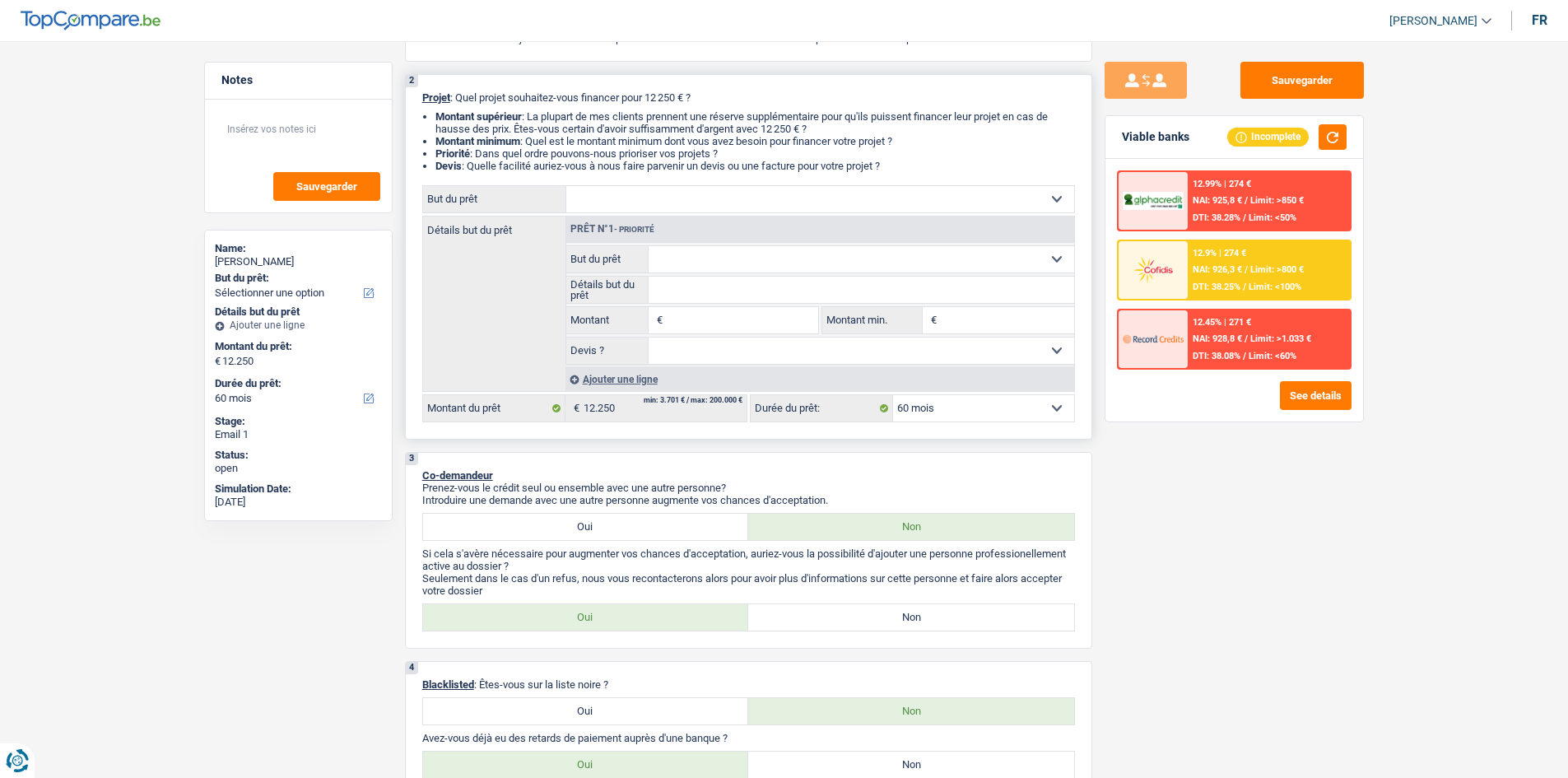 scroll, scrollTop: 0, scrollLeft: 0, axis: both 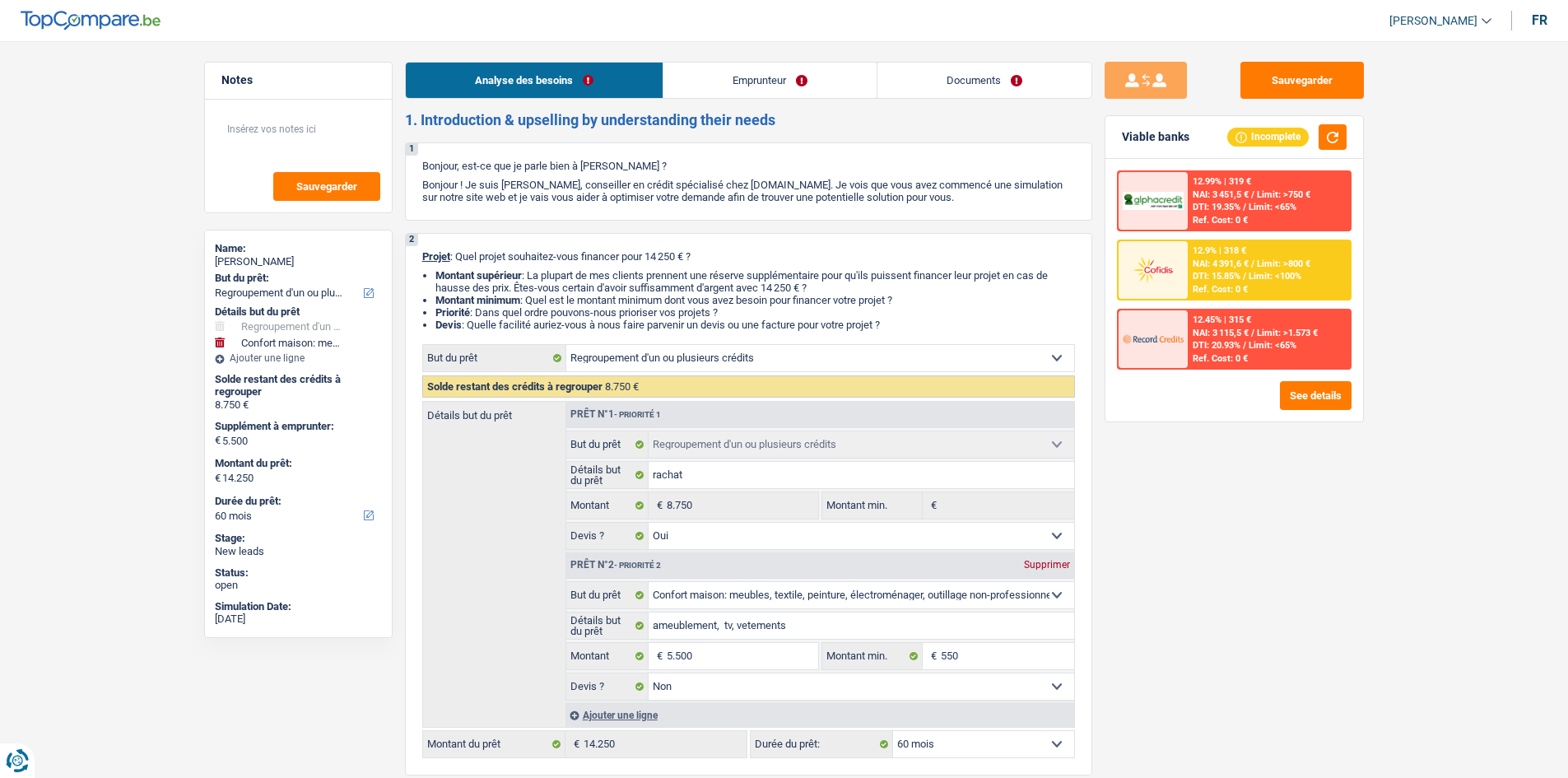 select on "refinancing" 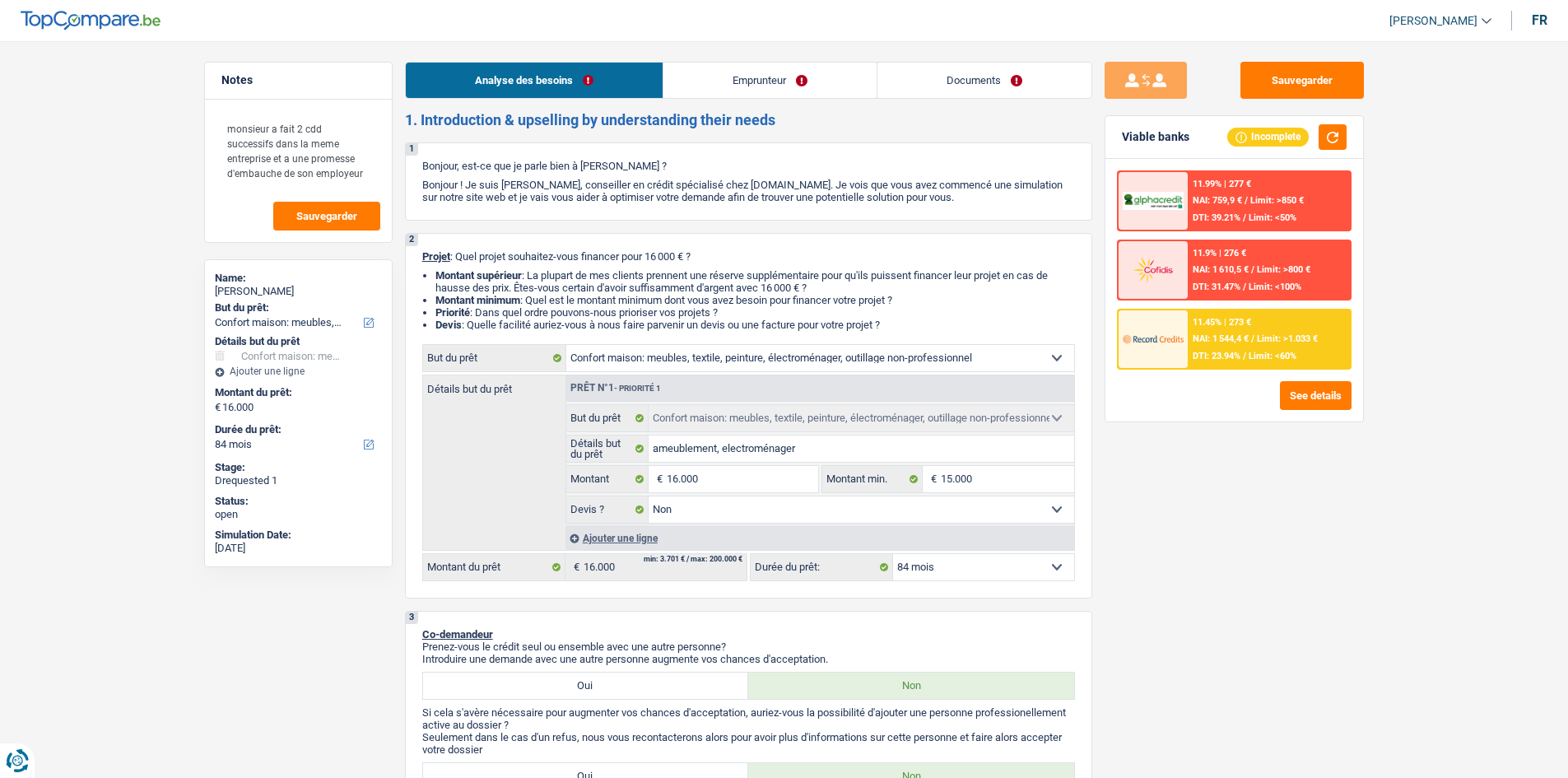select on "household" 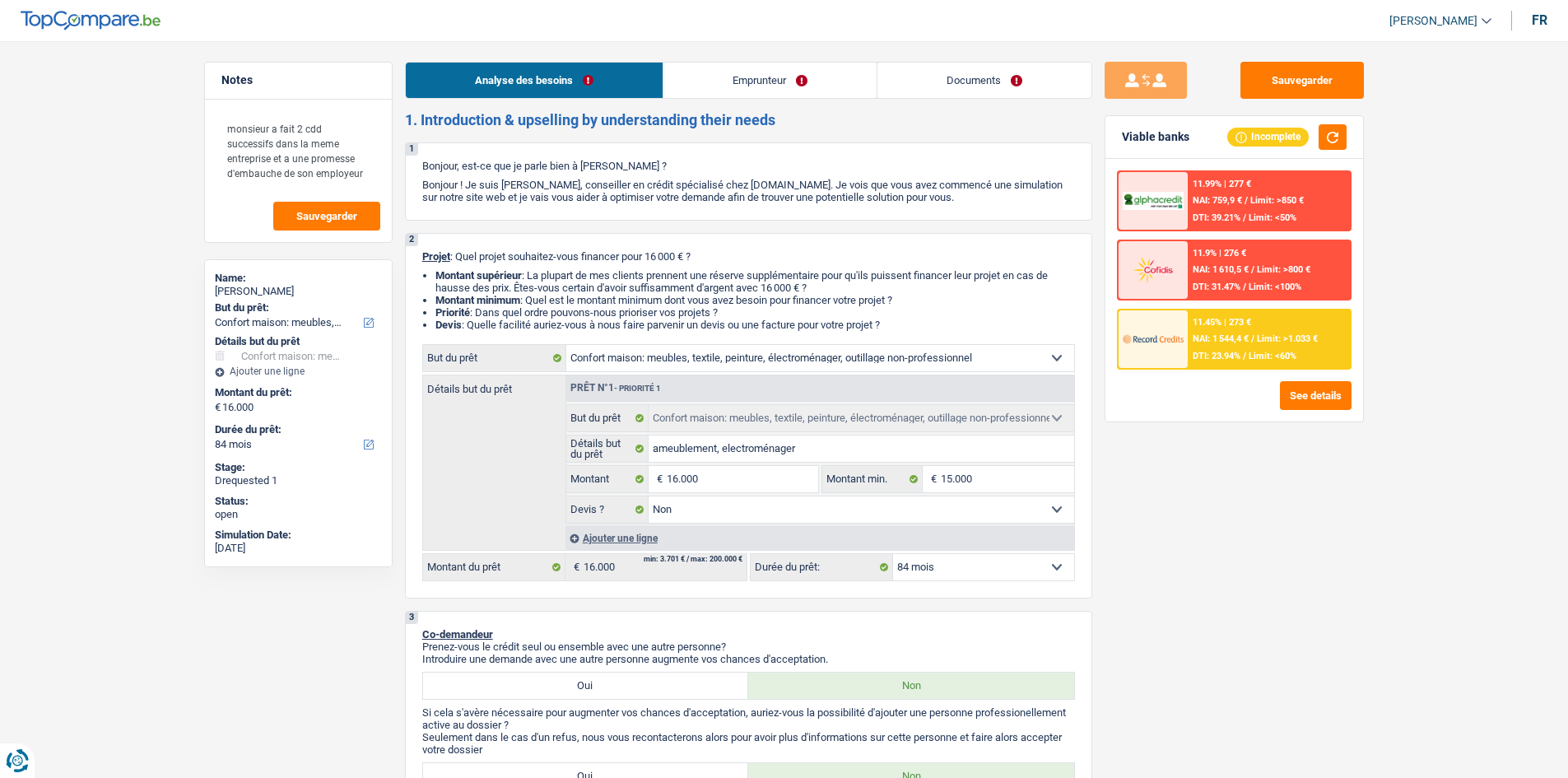 select on "48" 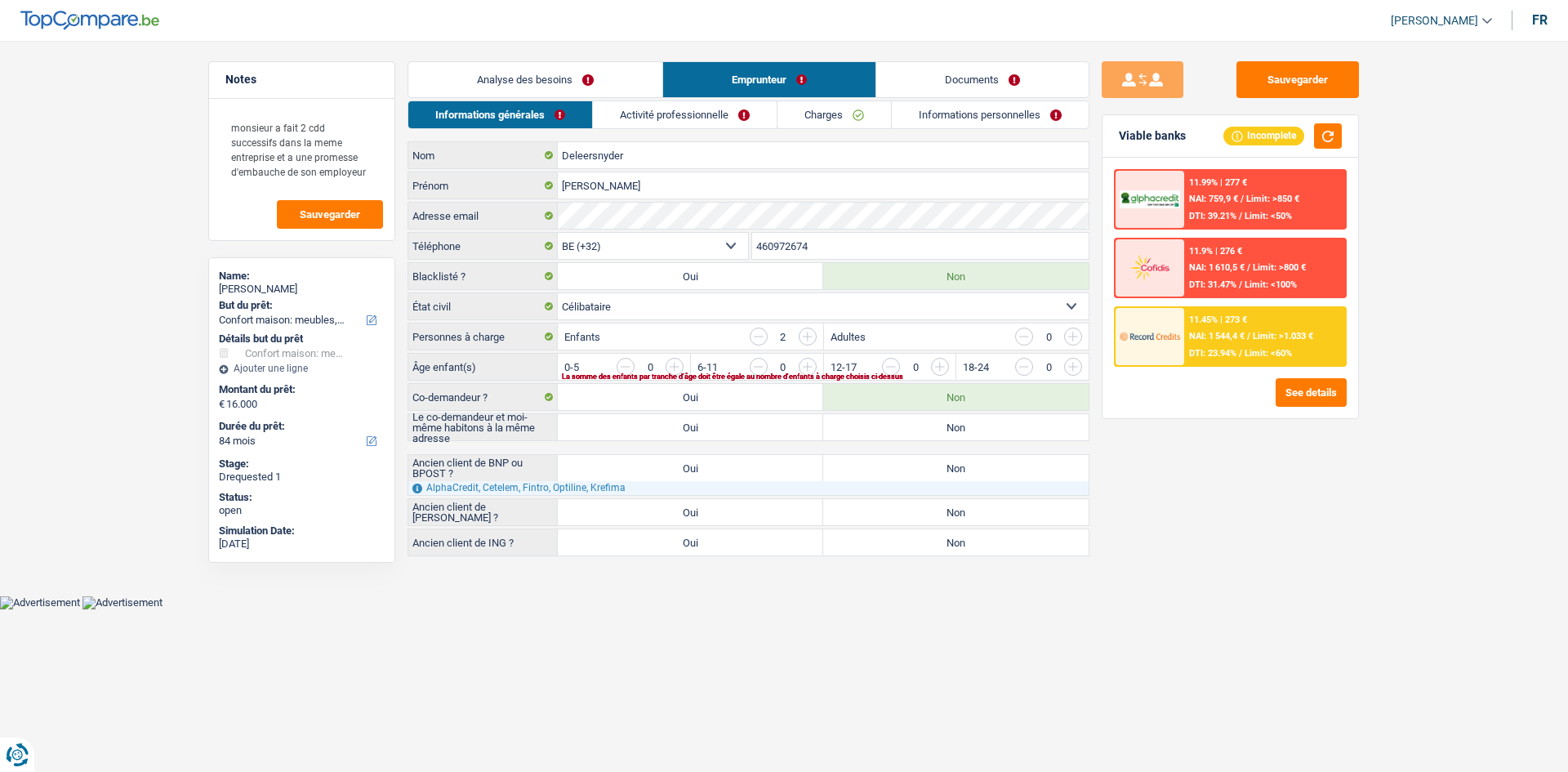 click on "Activité professionnelle" at bounding box center (684, 114) 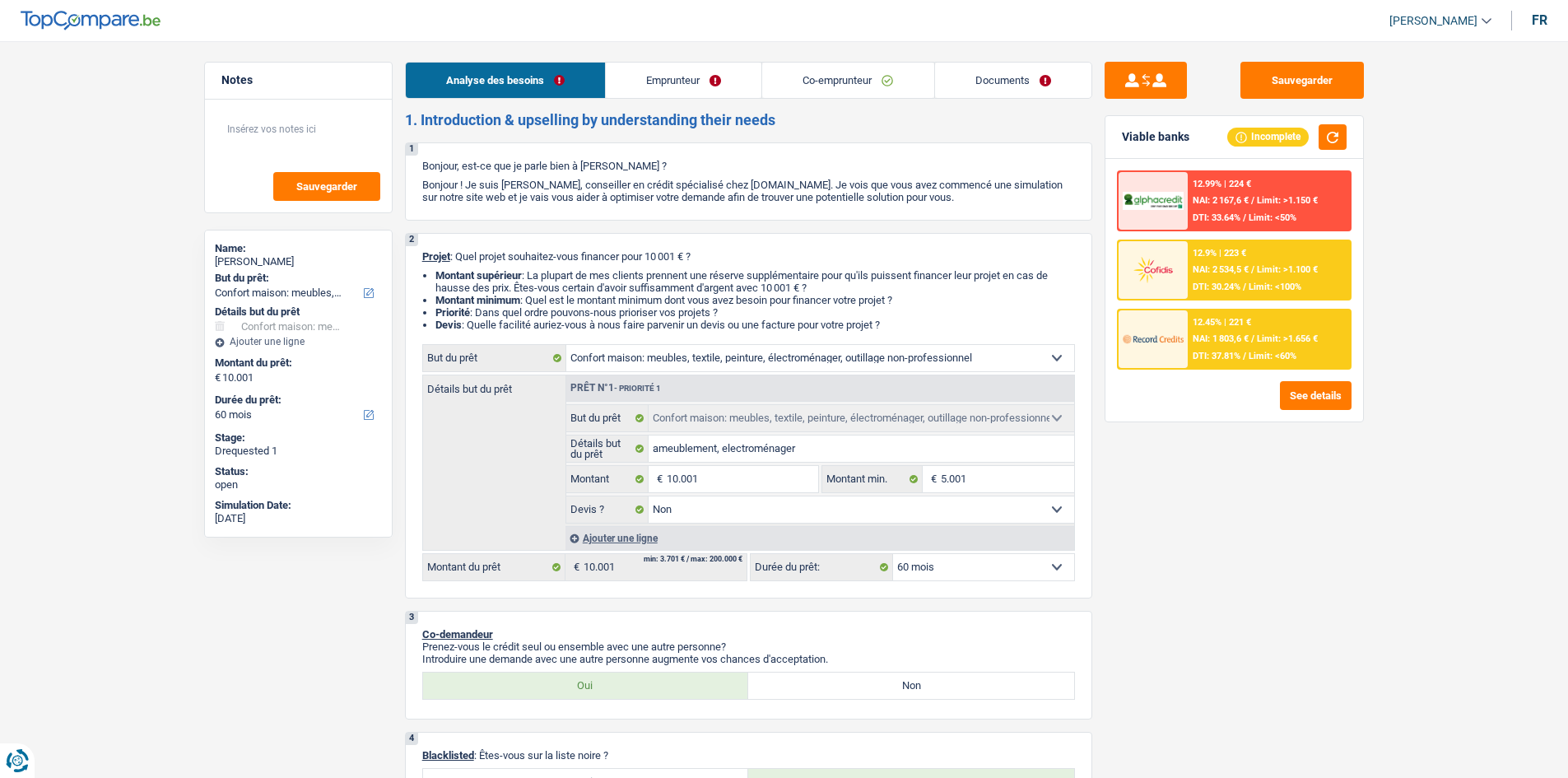 select on "household" 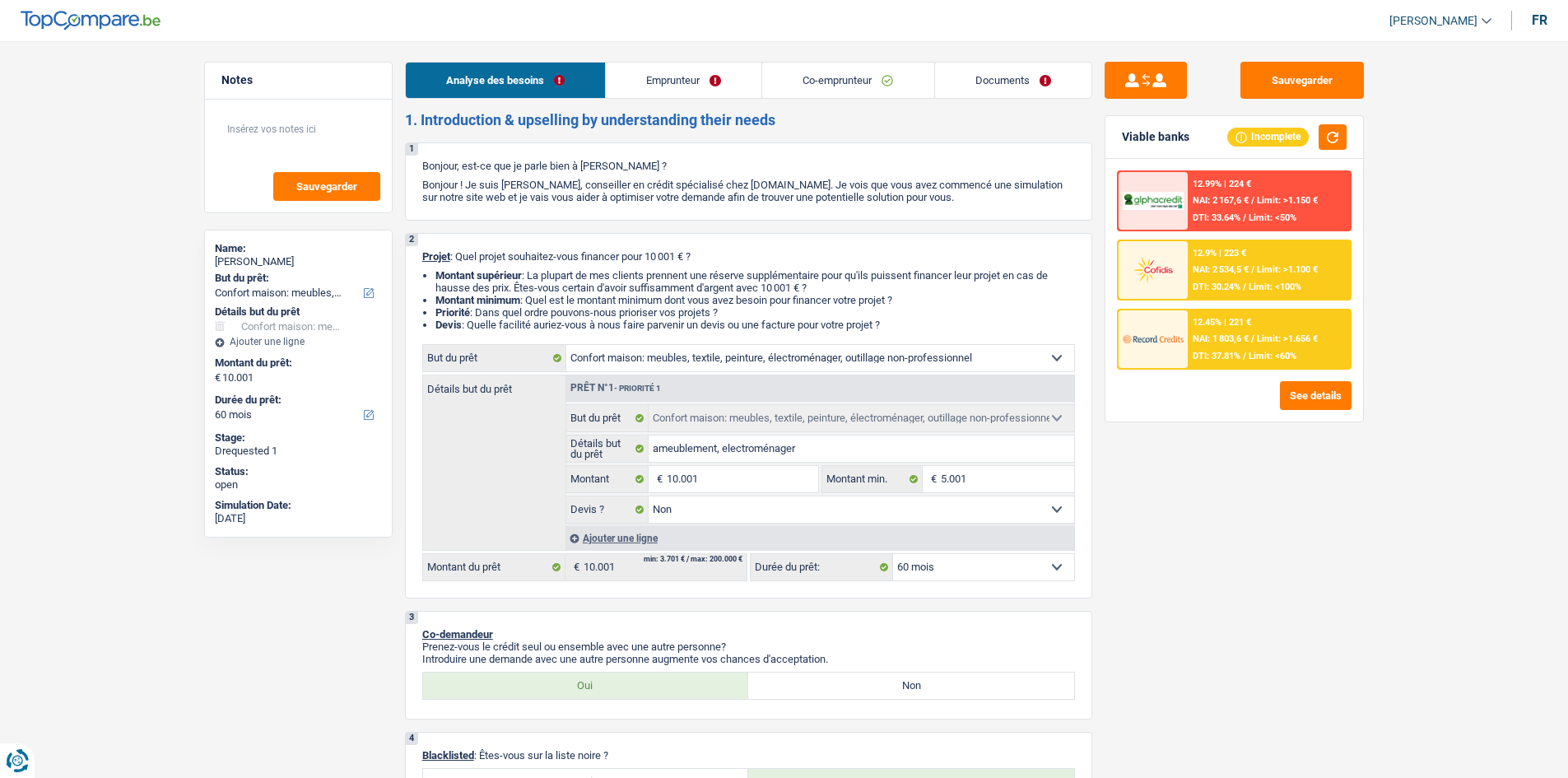 select on "false" 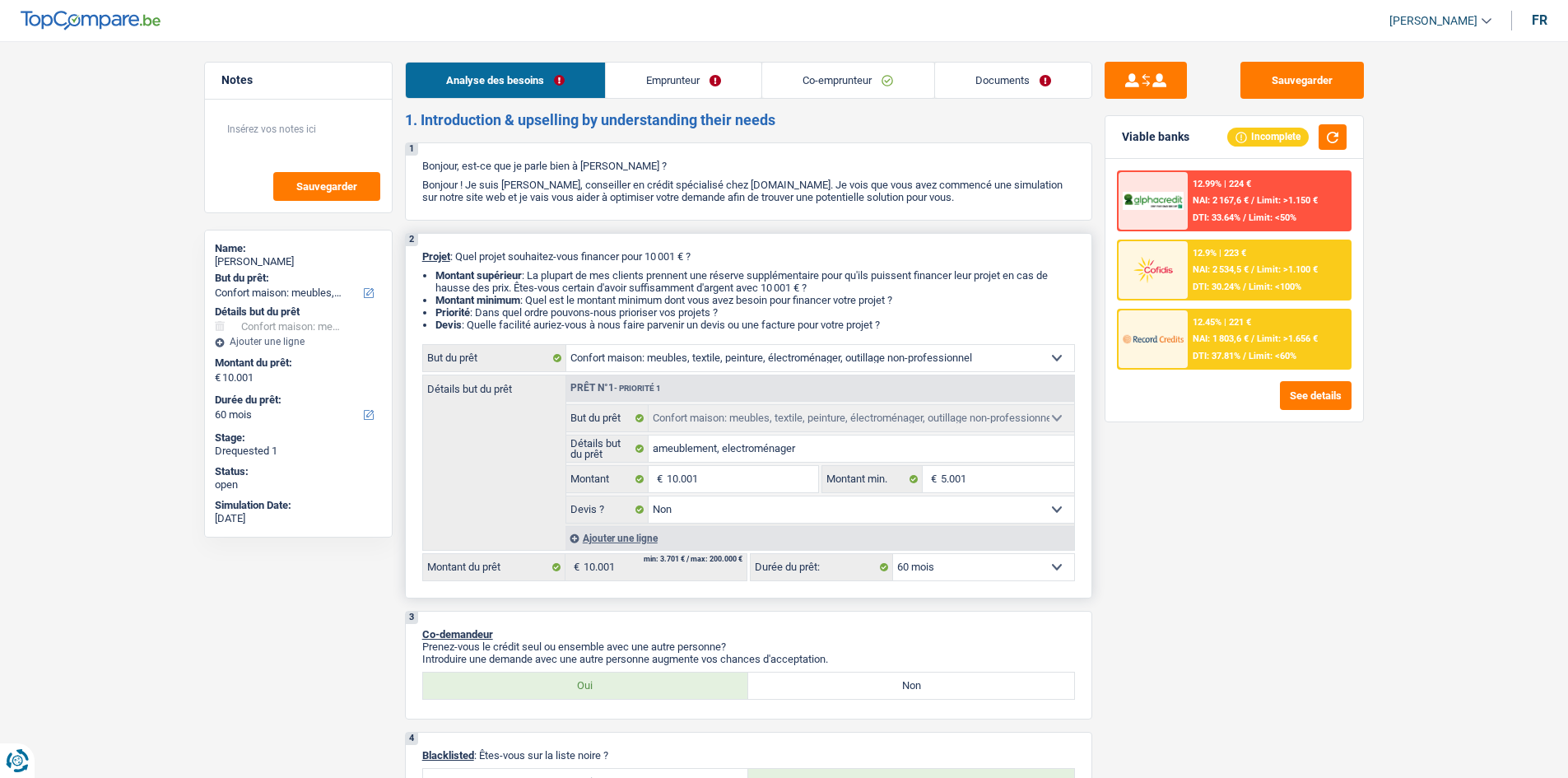 scroll, scrollTop: 0, scrollLeft: 0, axis: both 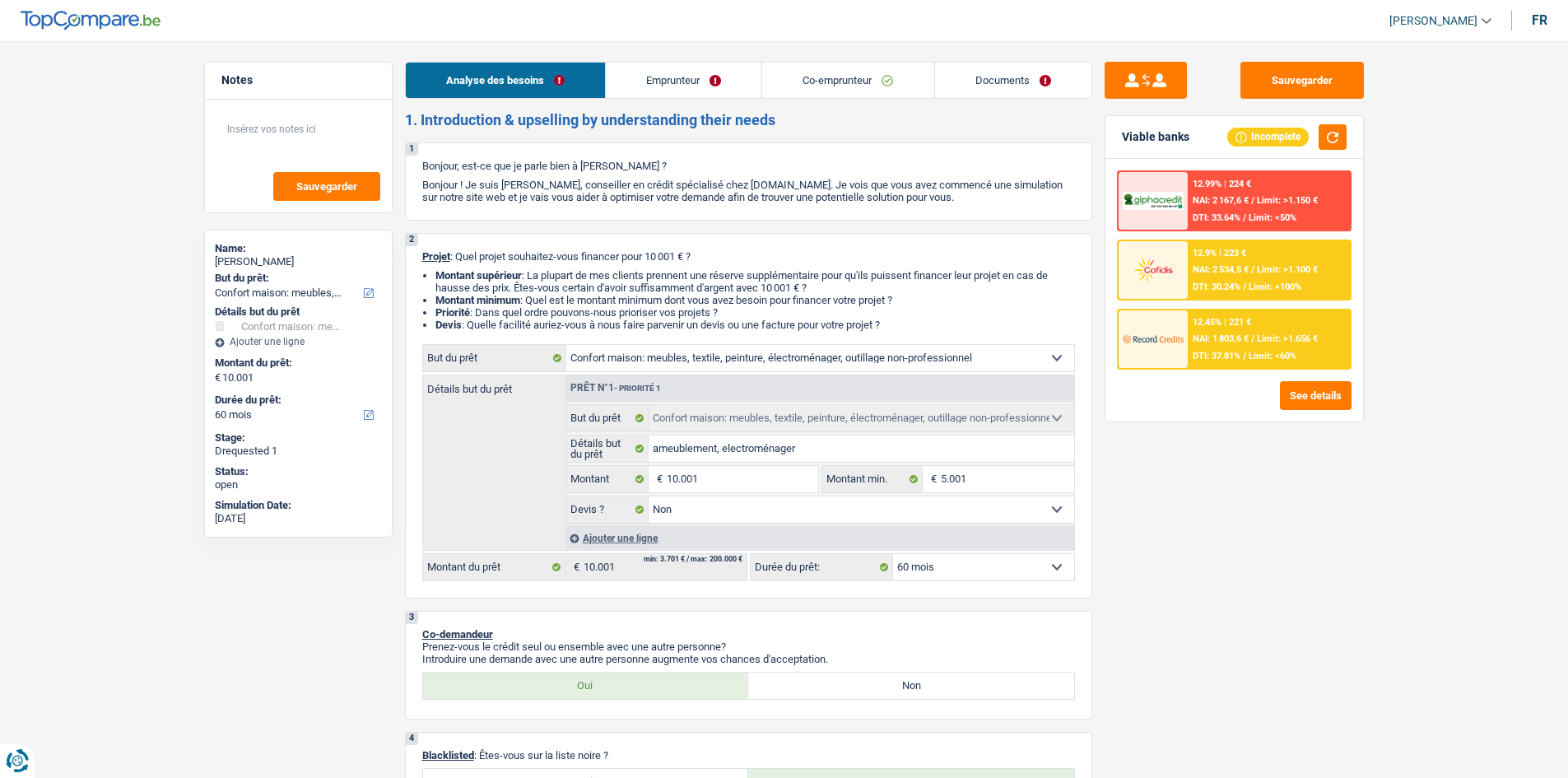click on "Documents" at bounding box center (1013, 80) 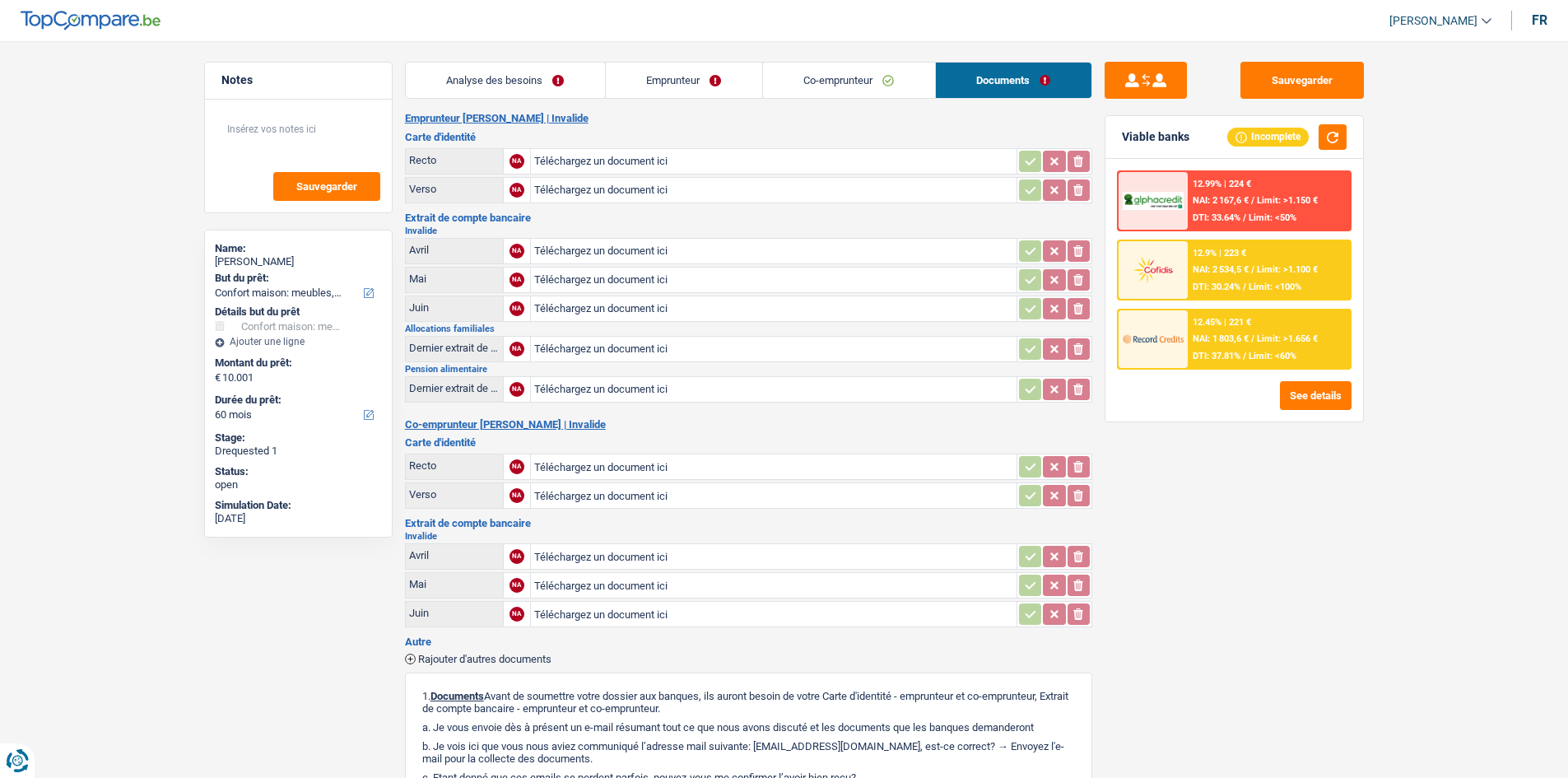 click on "Co-emprunteur" at bounding box center [849, 80] 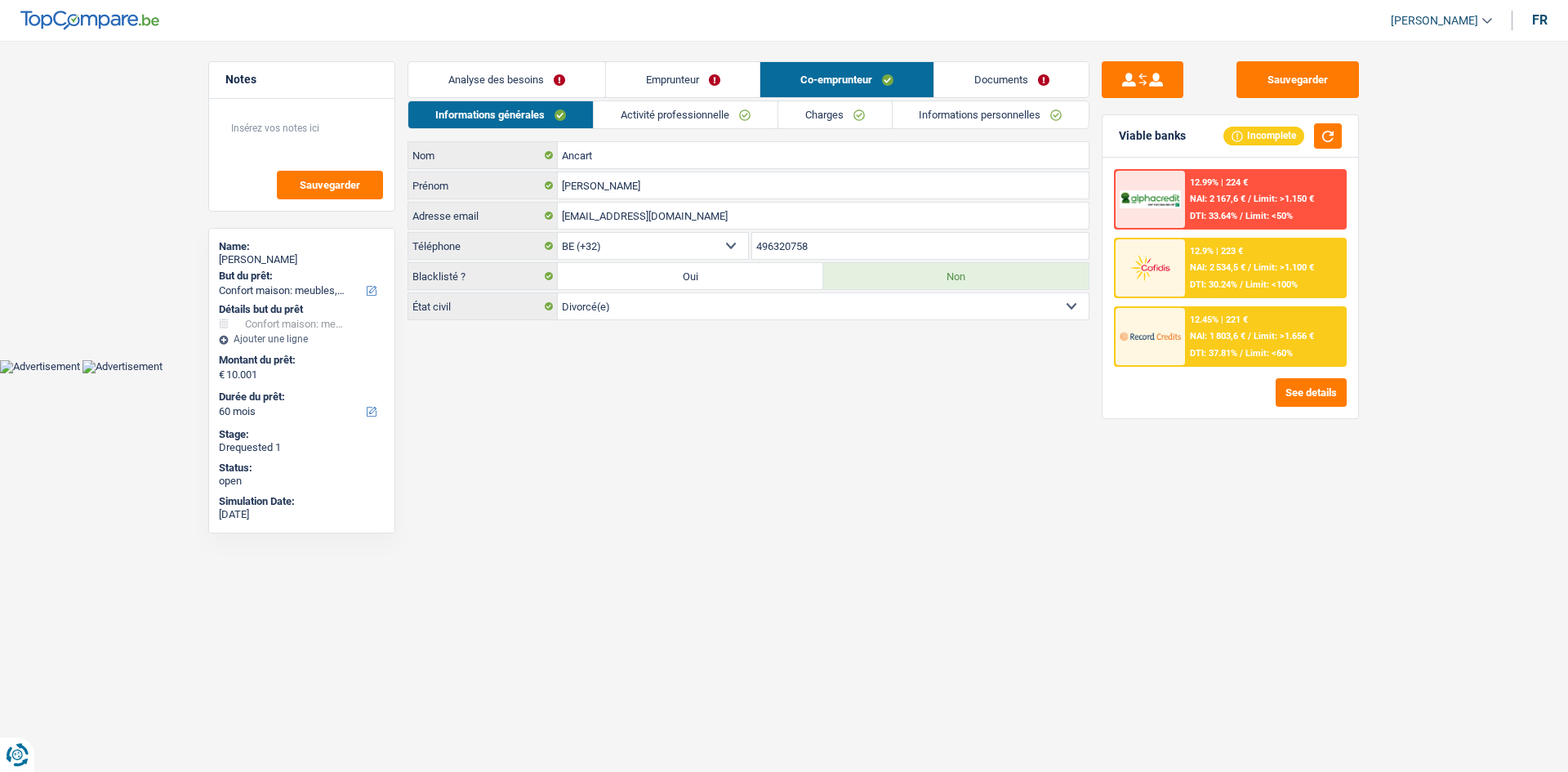 click on "Emprunteur" at bounding box center [683, 79] 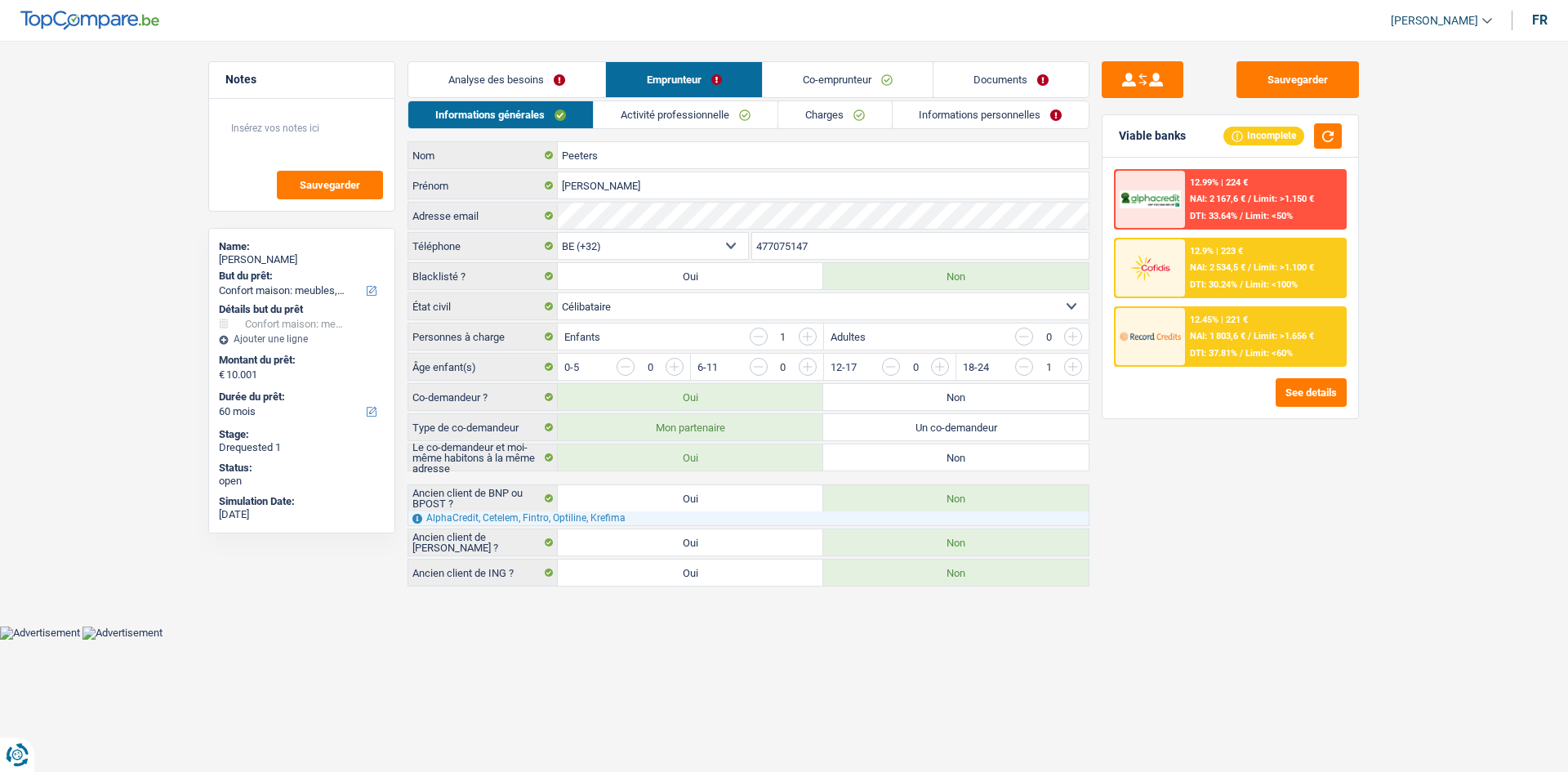 click on "Analyse des besoins" at bounding box center [506, 79] 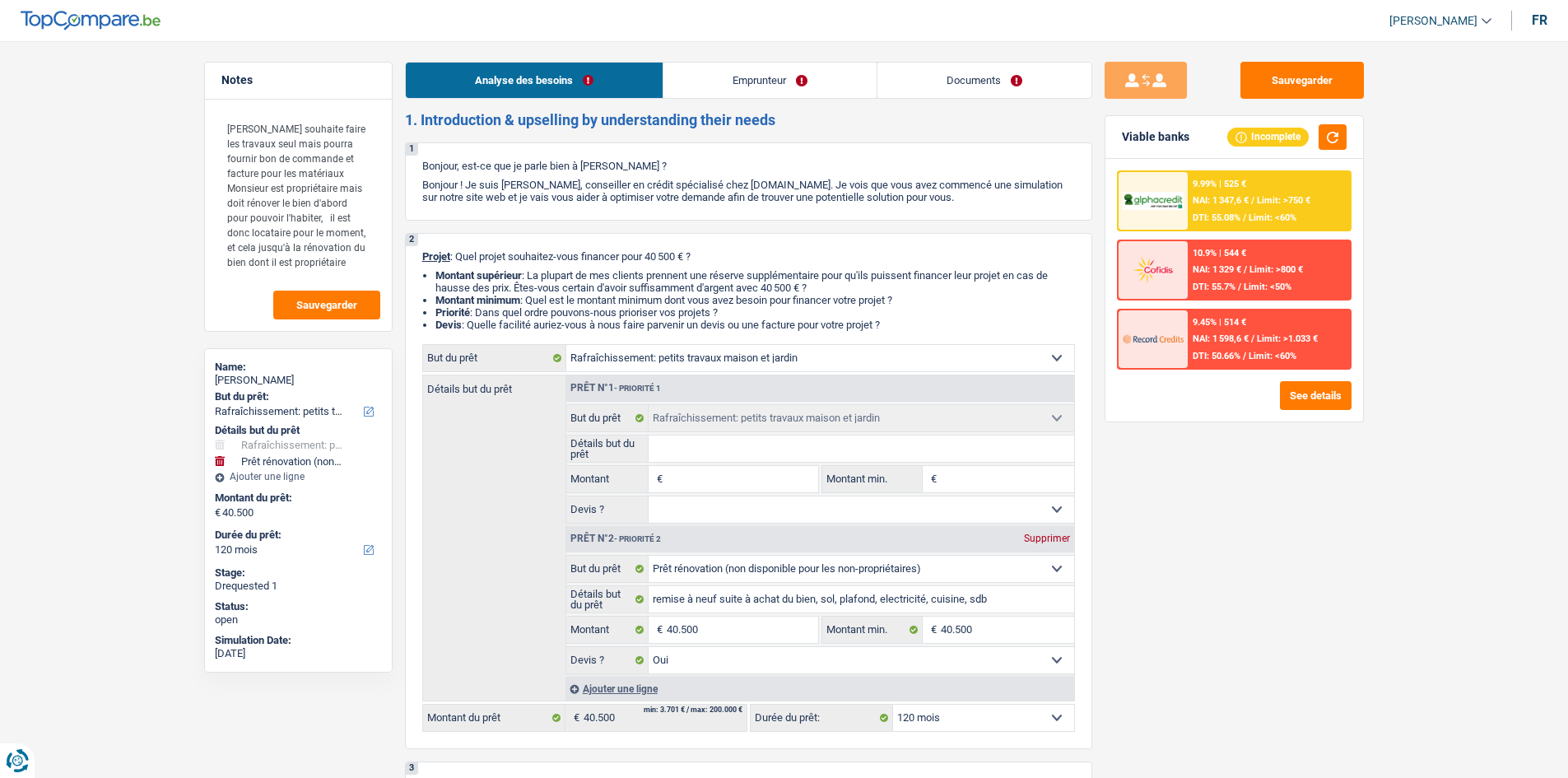 select on "houseOrGarden" 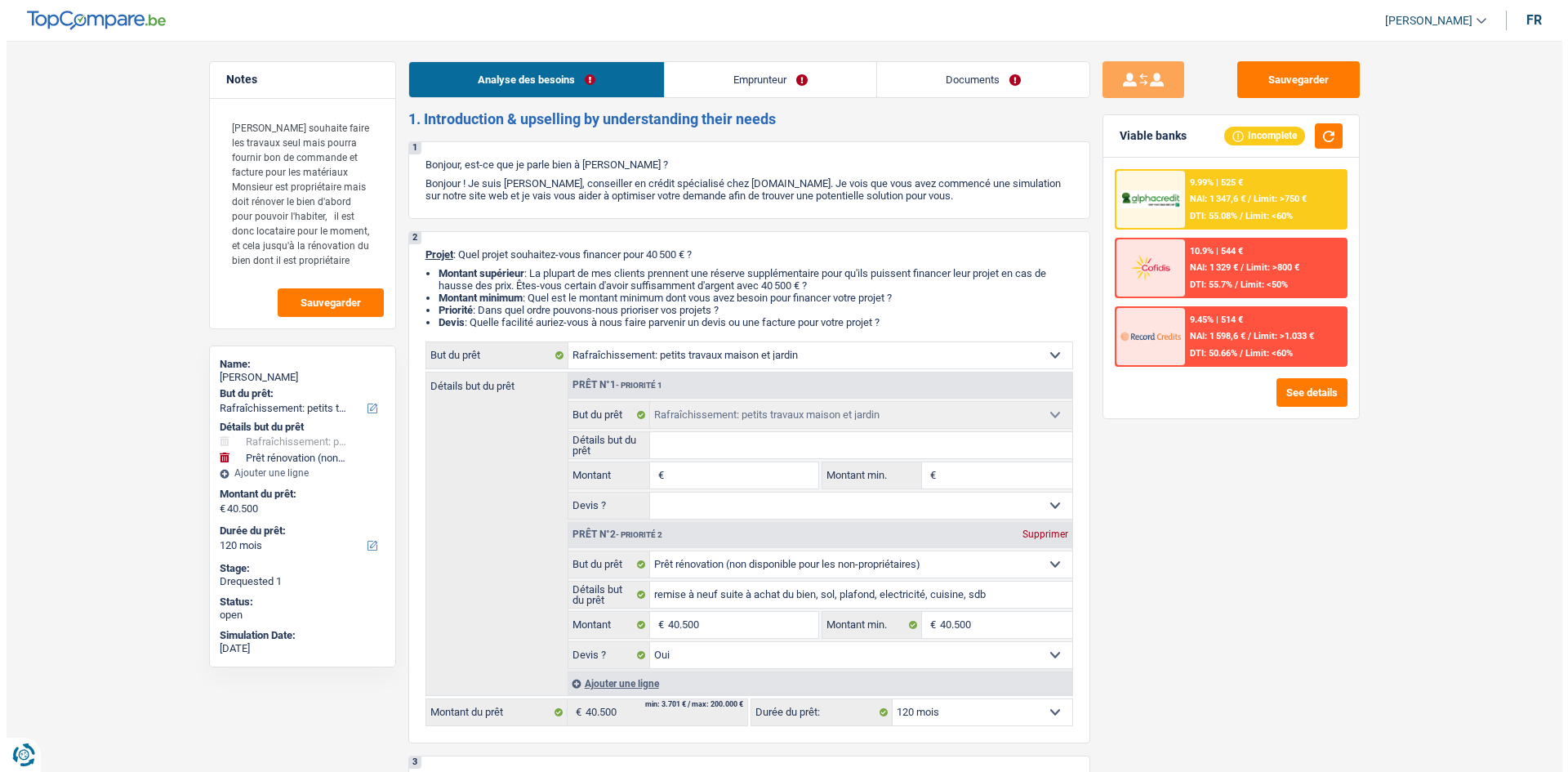 scroll, scrollTop: 0, scrollLeft: 0, axis: both 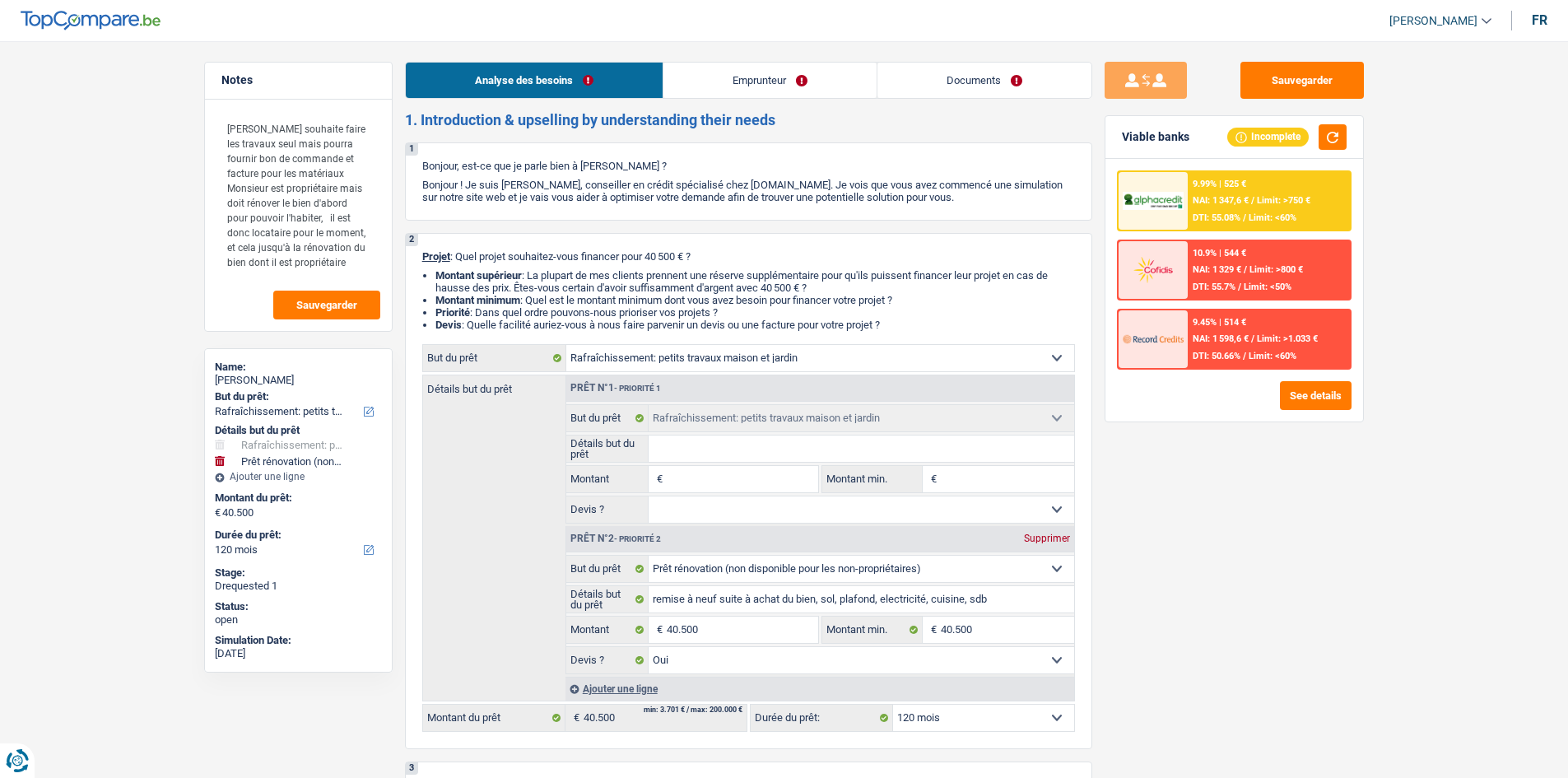click on "Documents" at bounding box center (984, 80) 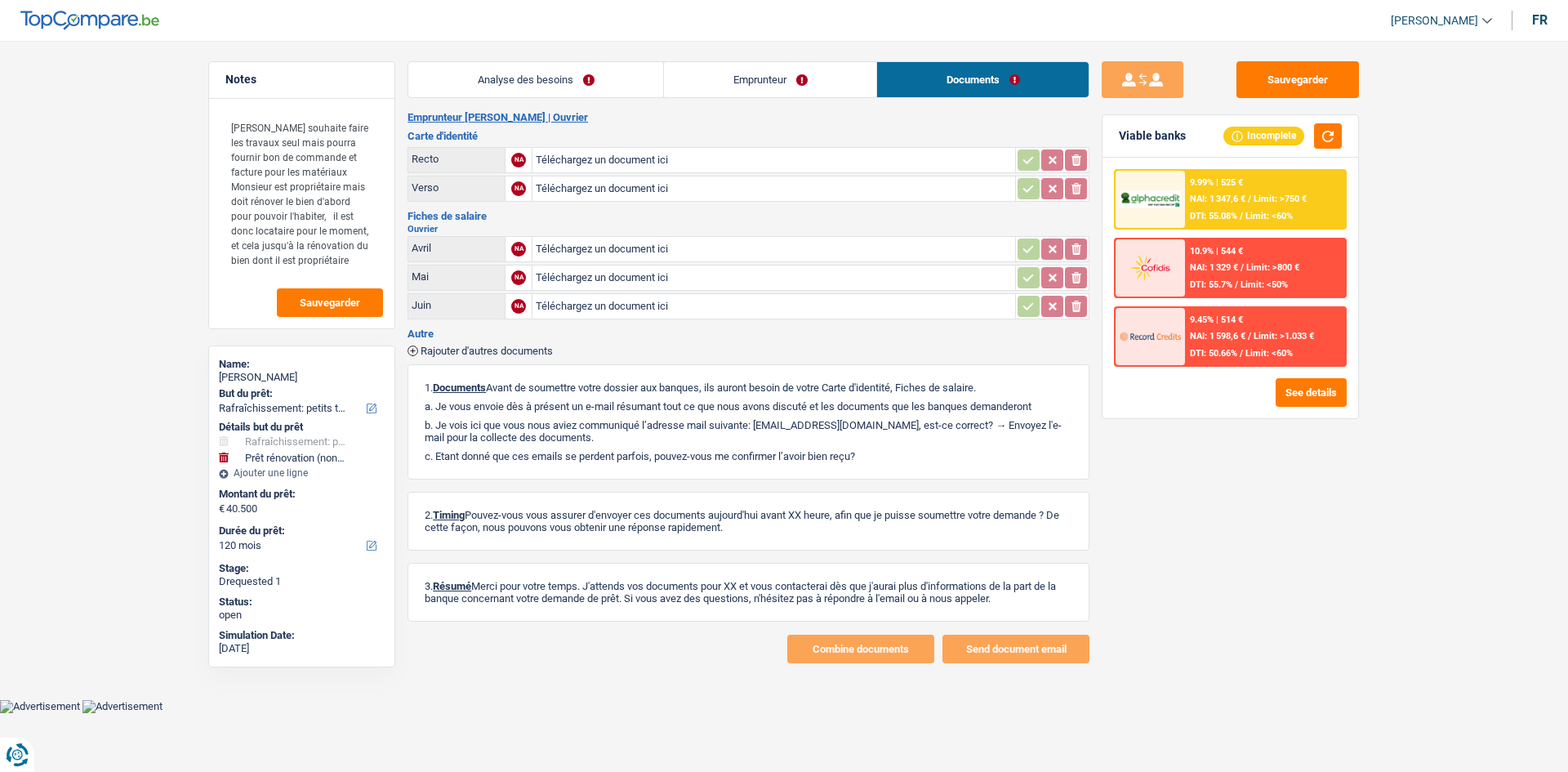 click on "Emprunteur Antonio Di pasquale | Ouvrier" at bounding box center (748, 118) 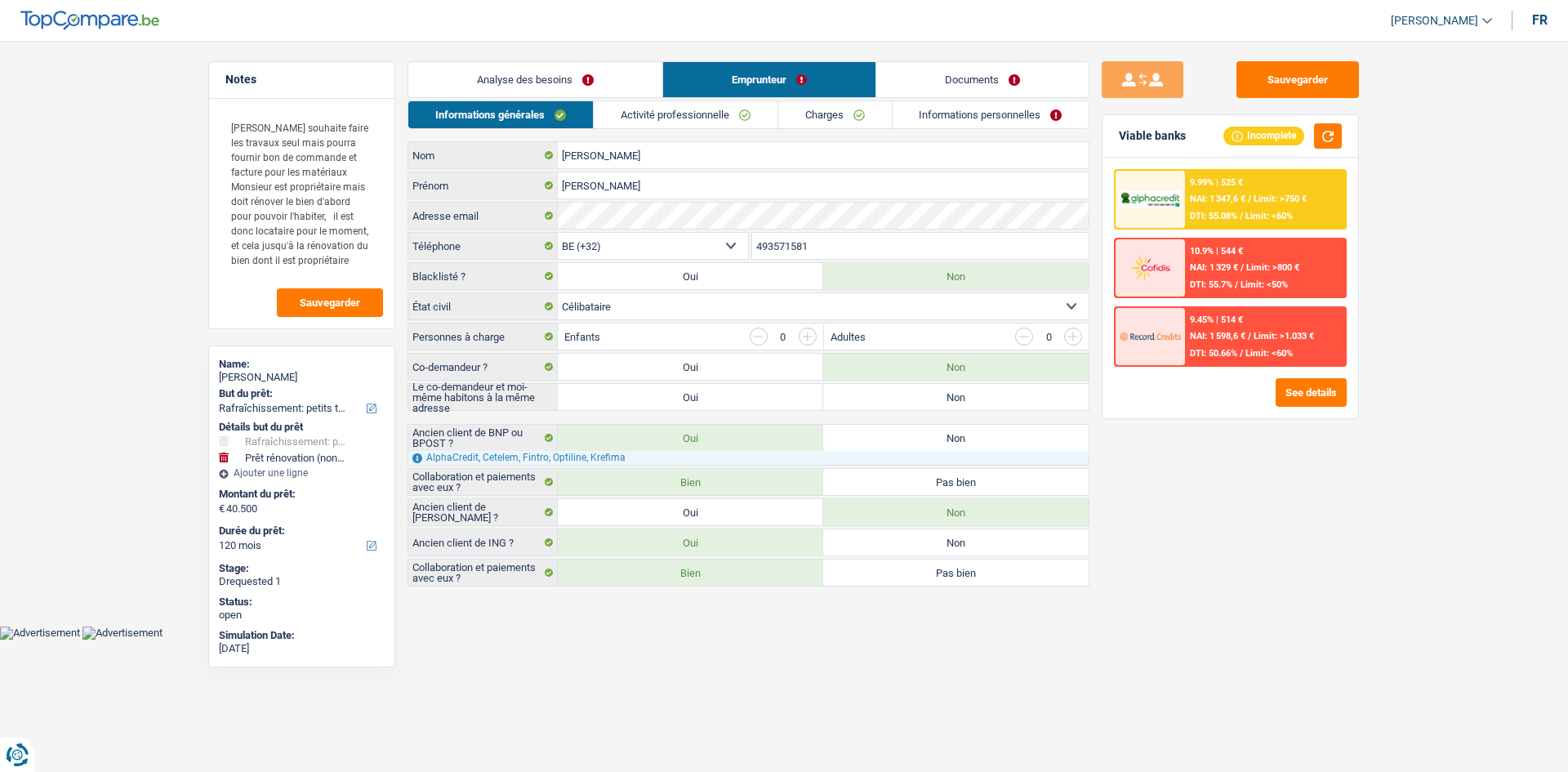 click on "Informations générales Activité professionnelle Charges Informations personnelles Di pasquale
Nom
Antonio
Prénom
Adresse email
BE (+32) LU (+352)
Sélectionner une option
Téléphone
493571581
Téléphone
Blacklisté ?
Oui
Non
Célibataire Marié(e) Cohabitant(e) légal(e) Divorcé(e) Veuf(ve) Séparé (de fait)
Sélectionner une option
État civil
Personnes à charge
Enfants
0
Adultes
0" at bounding box center (748, 343) 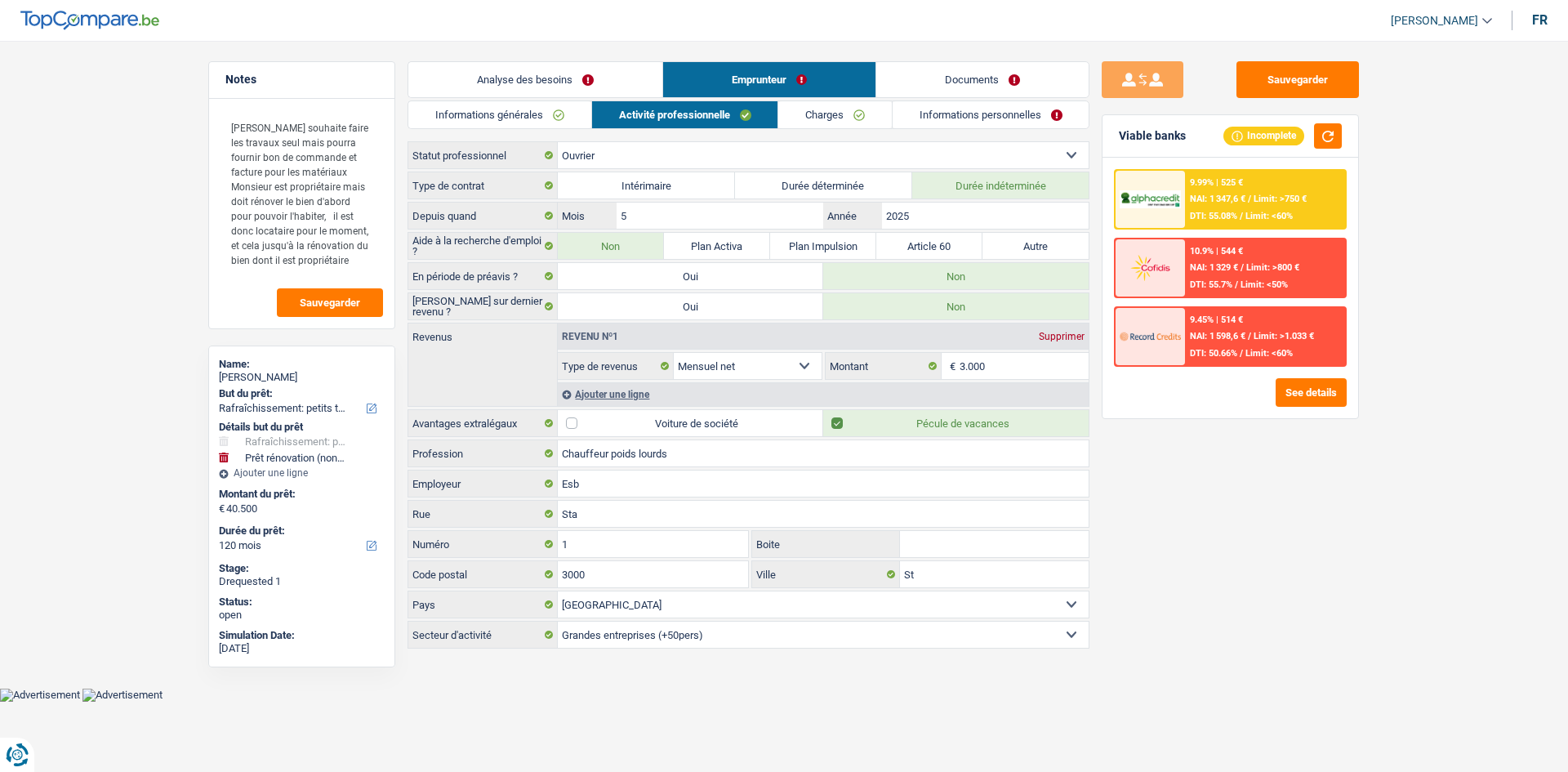 click on "Charges" at bounding box center (835, 114) 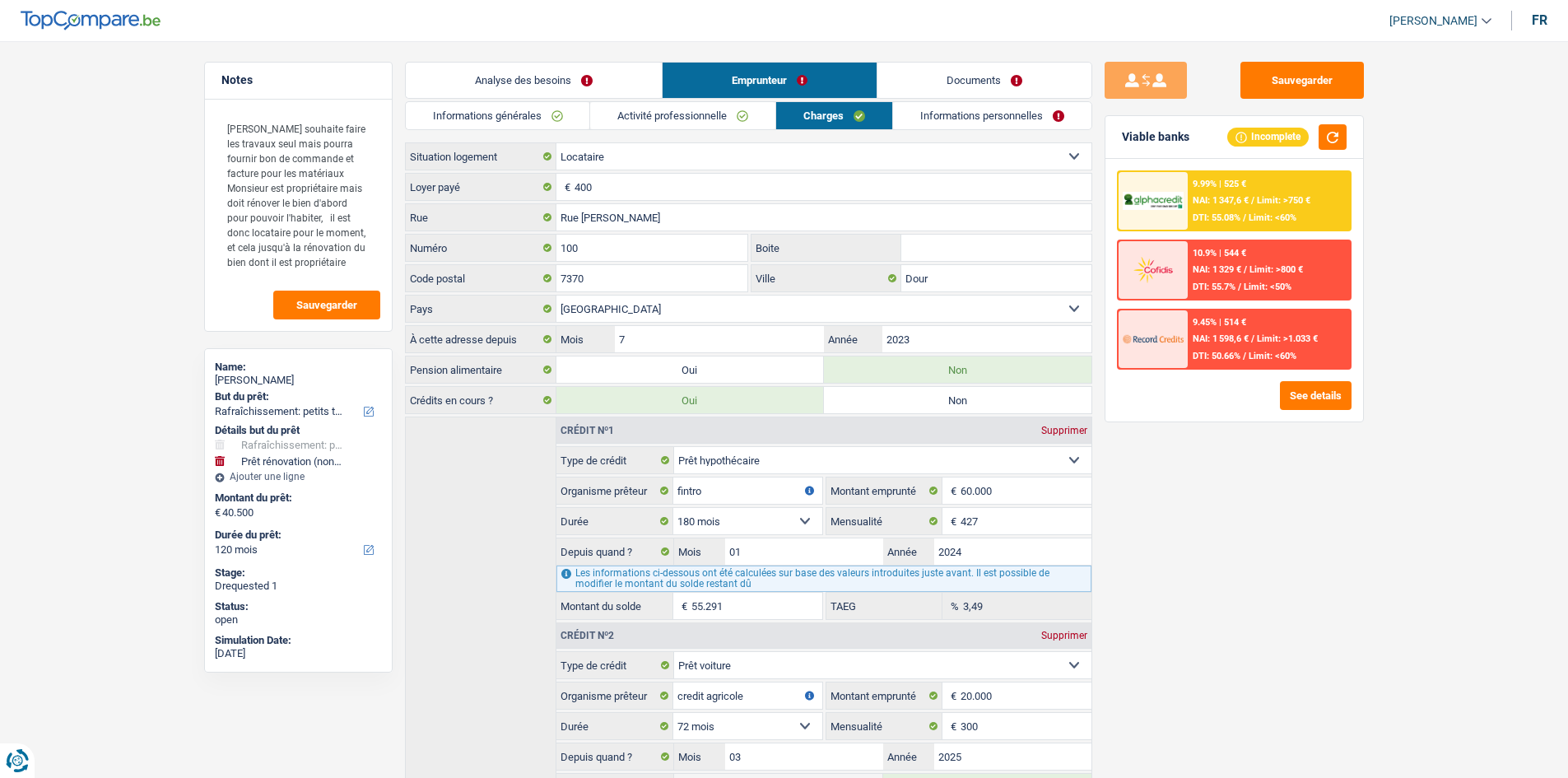 click on "Activité professionnelle" at bounding box center [682, 115] 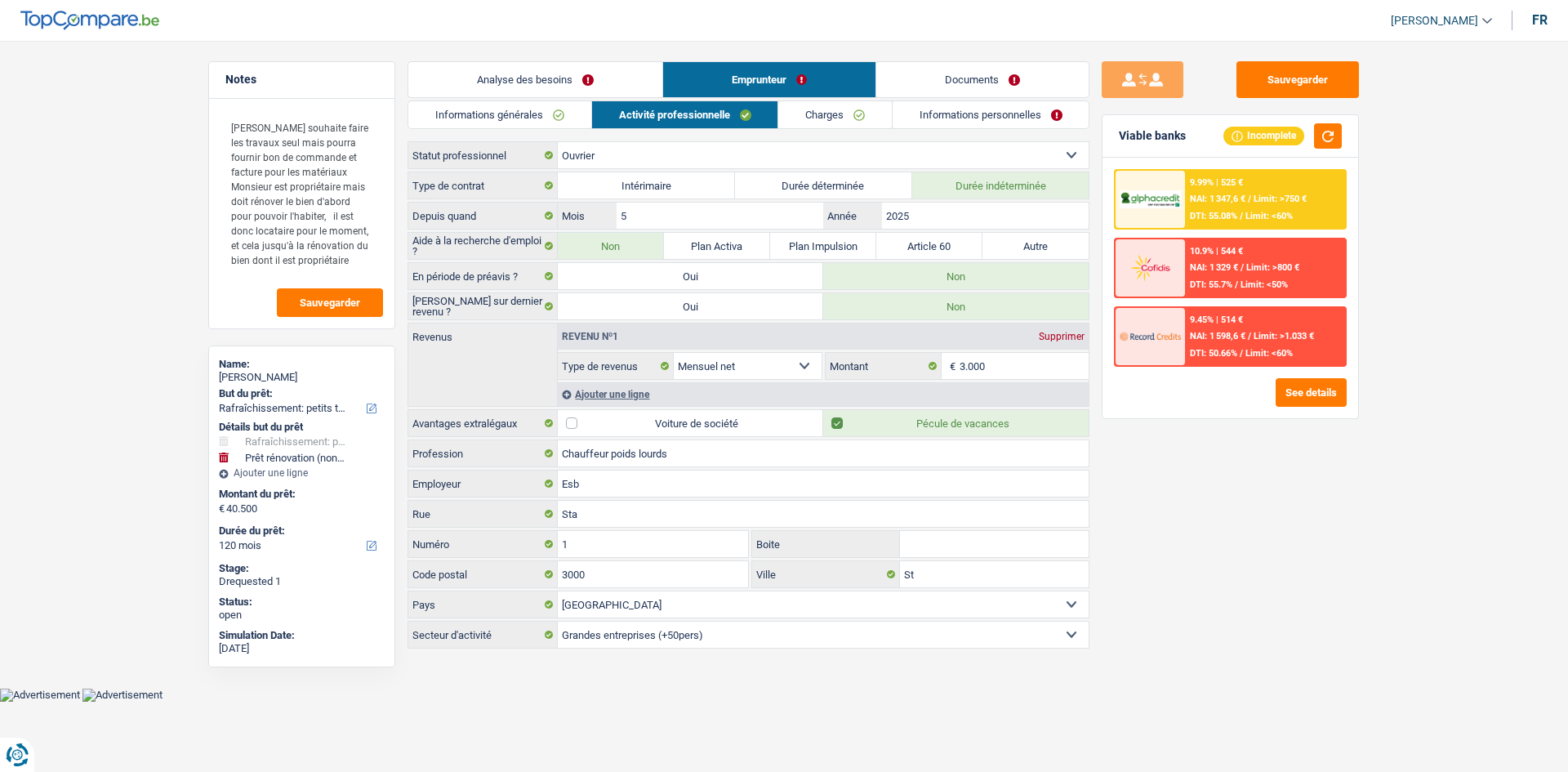 click on "Informations générales" at bounding box center (500, 114) 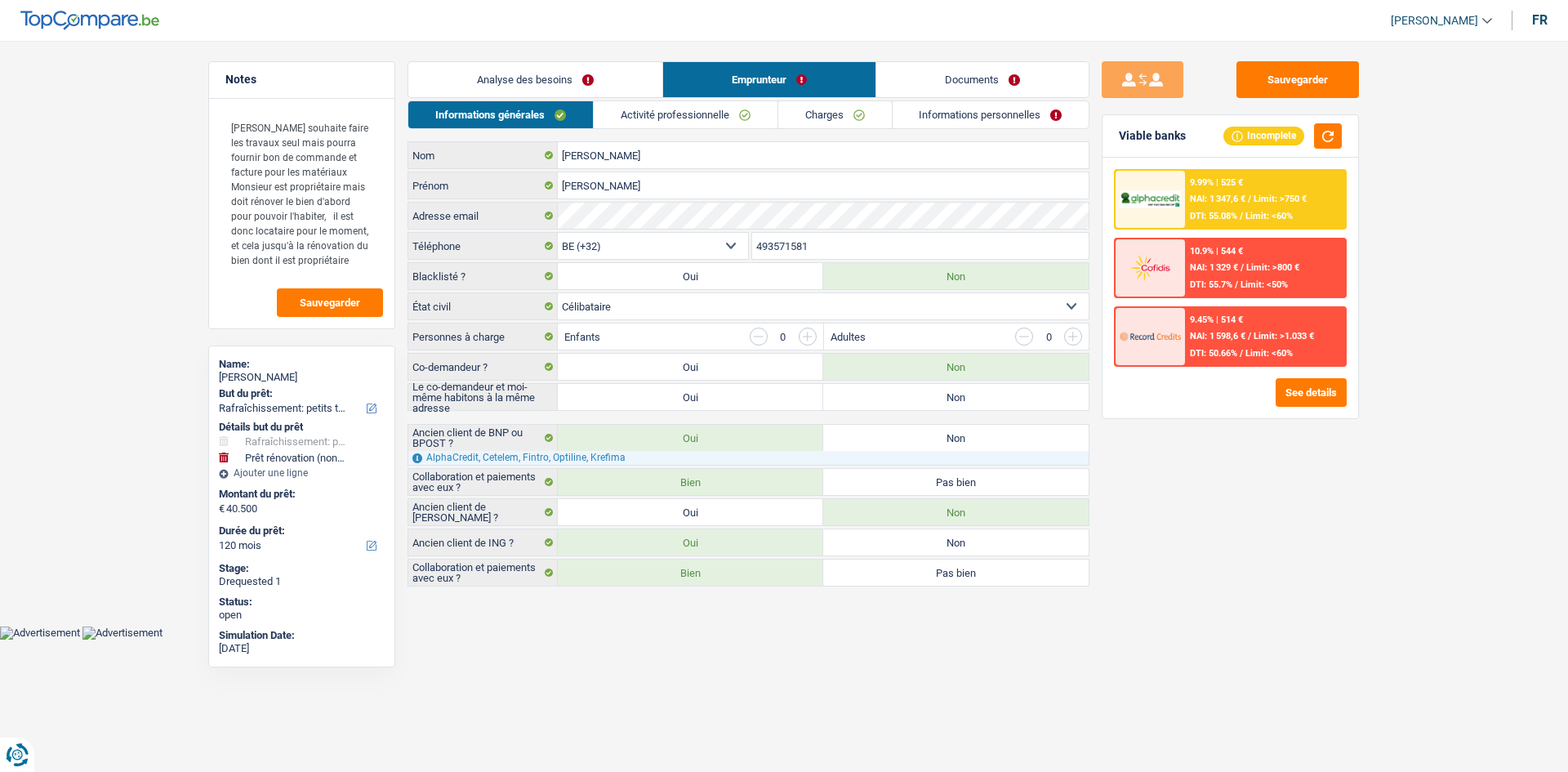 click on "Activité professionnelle" at bounding box center [685, 114] 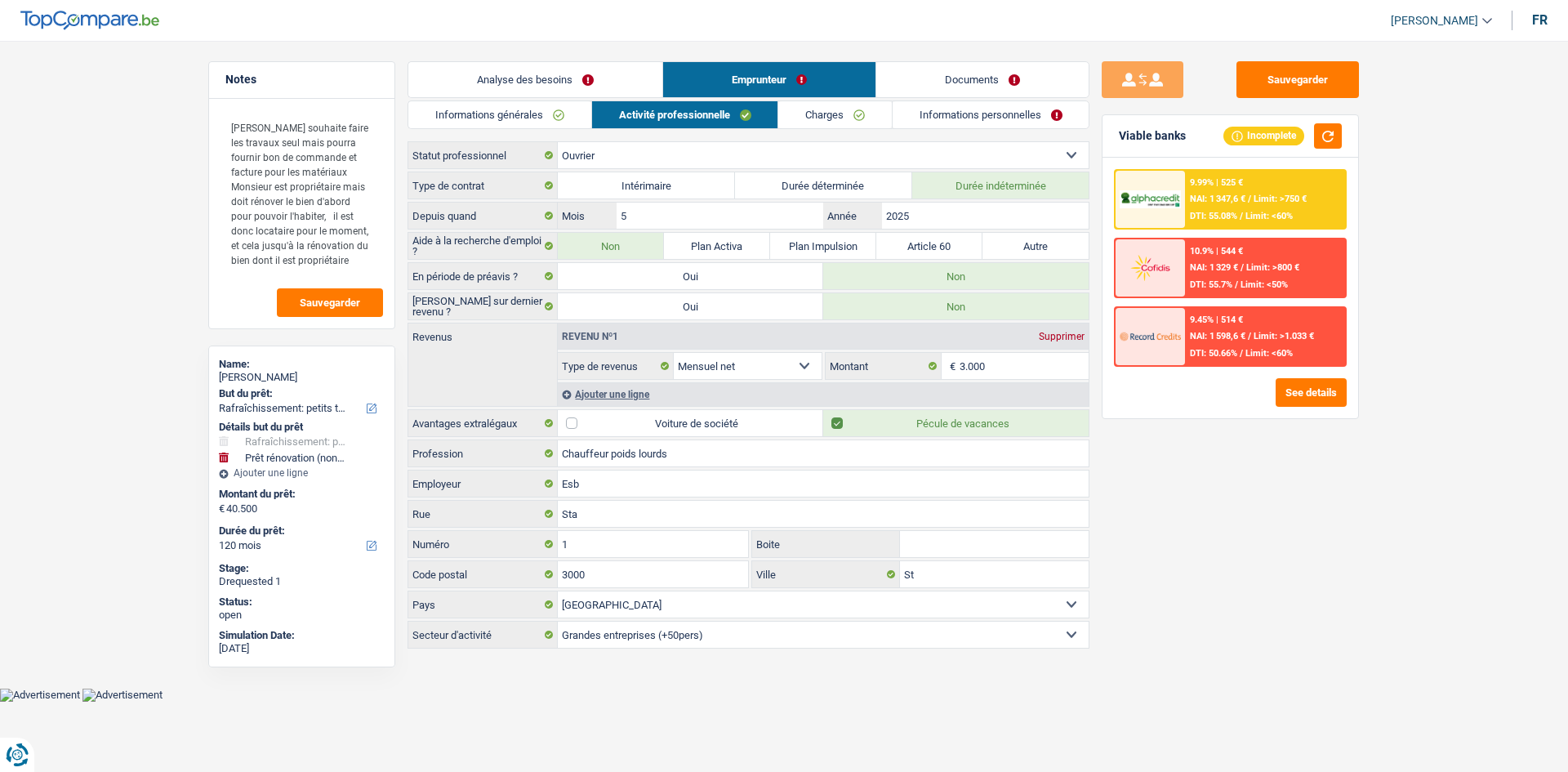 click on "Charges" at bounding box center [835, 114] 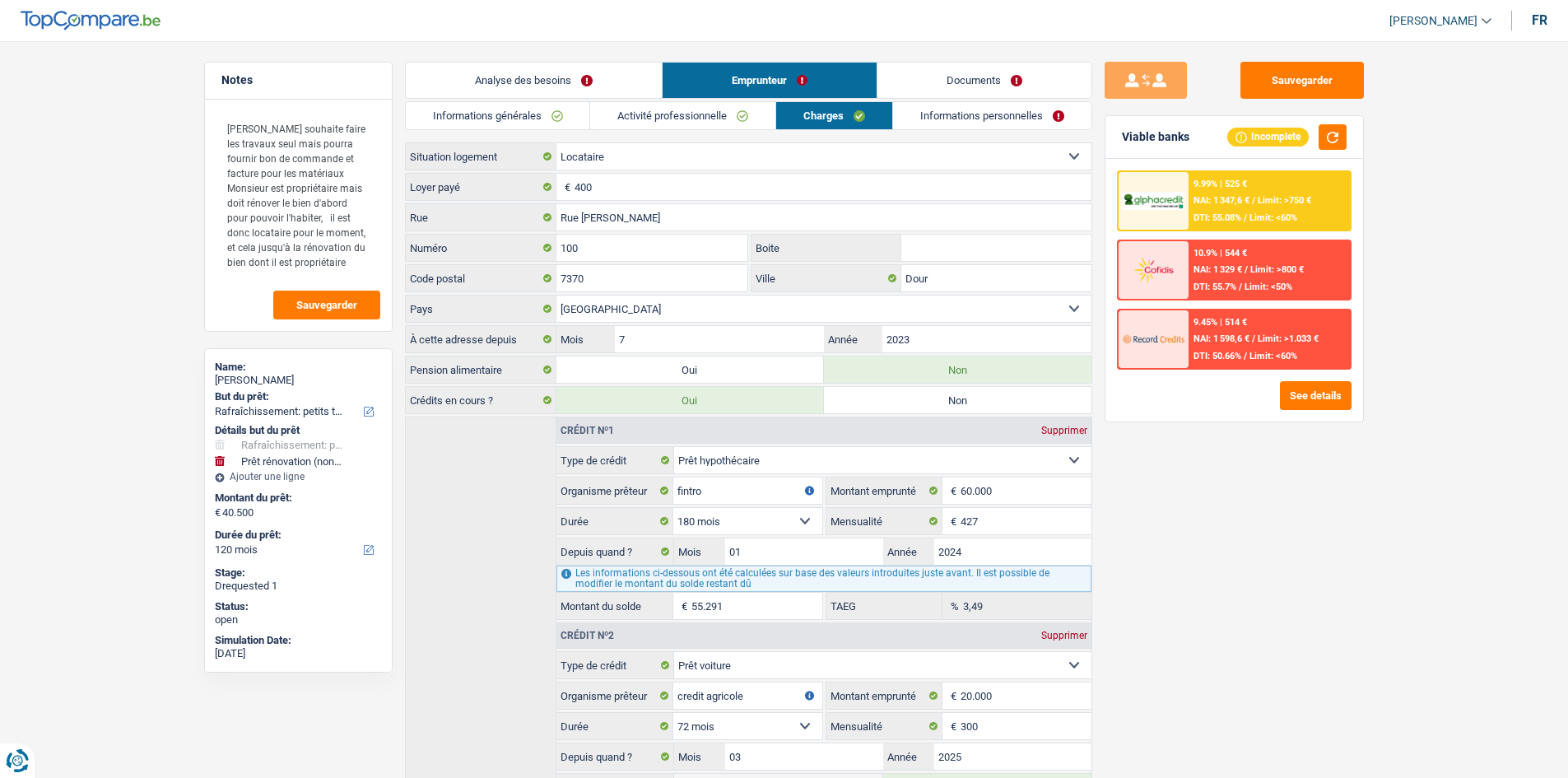 click on "Informations personnelles" at bounding box center [992, 115] 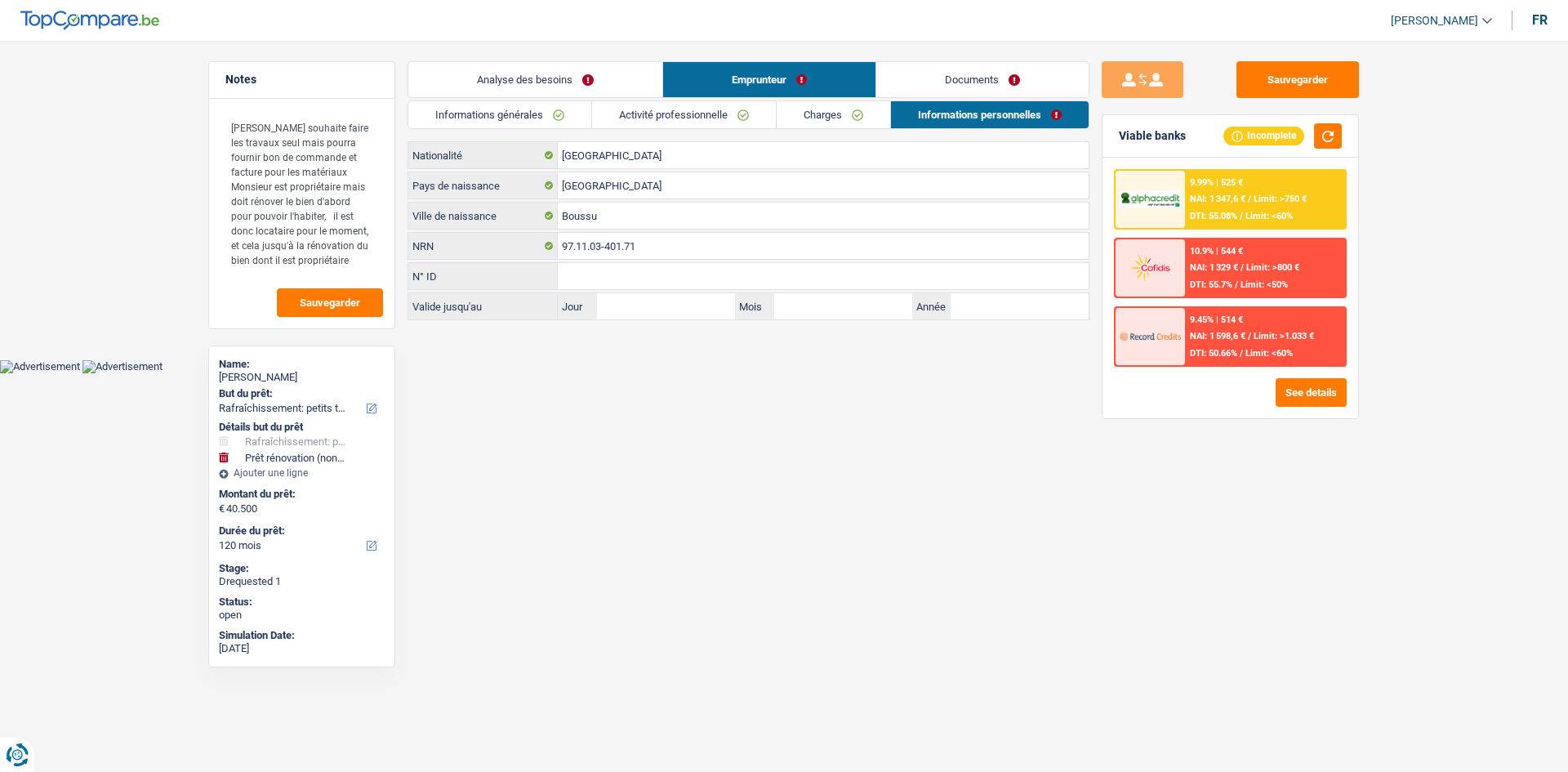 click on "Informations générales Activité professionnelle Charges Informations personnelles Di pasquale
Nom
Antonio
Prénom
Adresse email
BE (+32) LU (+352)
Sélectionner une option
Téléphone
493571581
Téléphone
Blacklisté ?
Oui
Non
Célibataire Marié(e) Cohabitant(e) légal(e) Divorcé(e) Veuf(ve) Séparé (de fait)
Sélectionner une option
État civil
Personnes à charge
Enfants
0
Adultes
0" at bounding box center [748, 210] 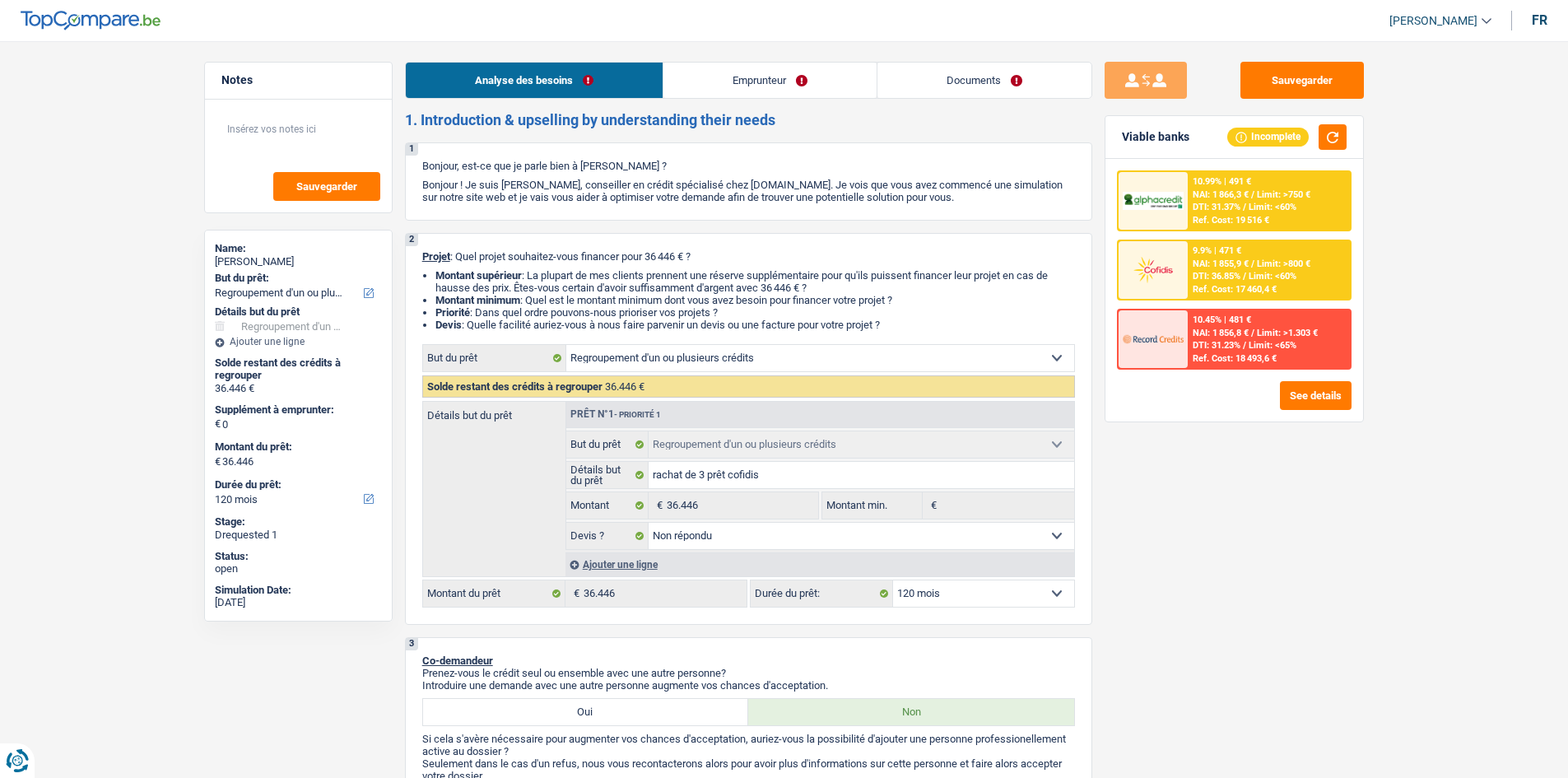select on "refinancing" 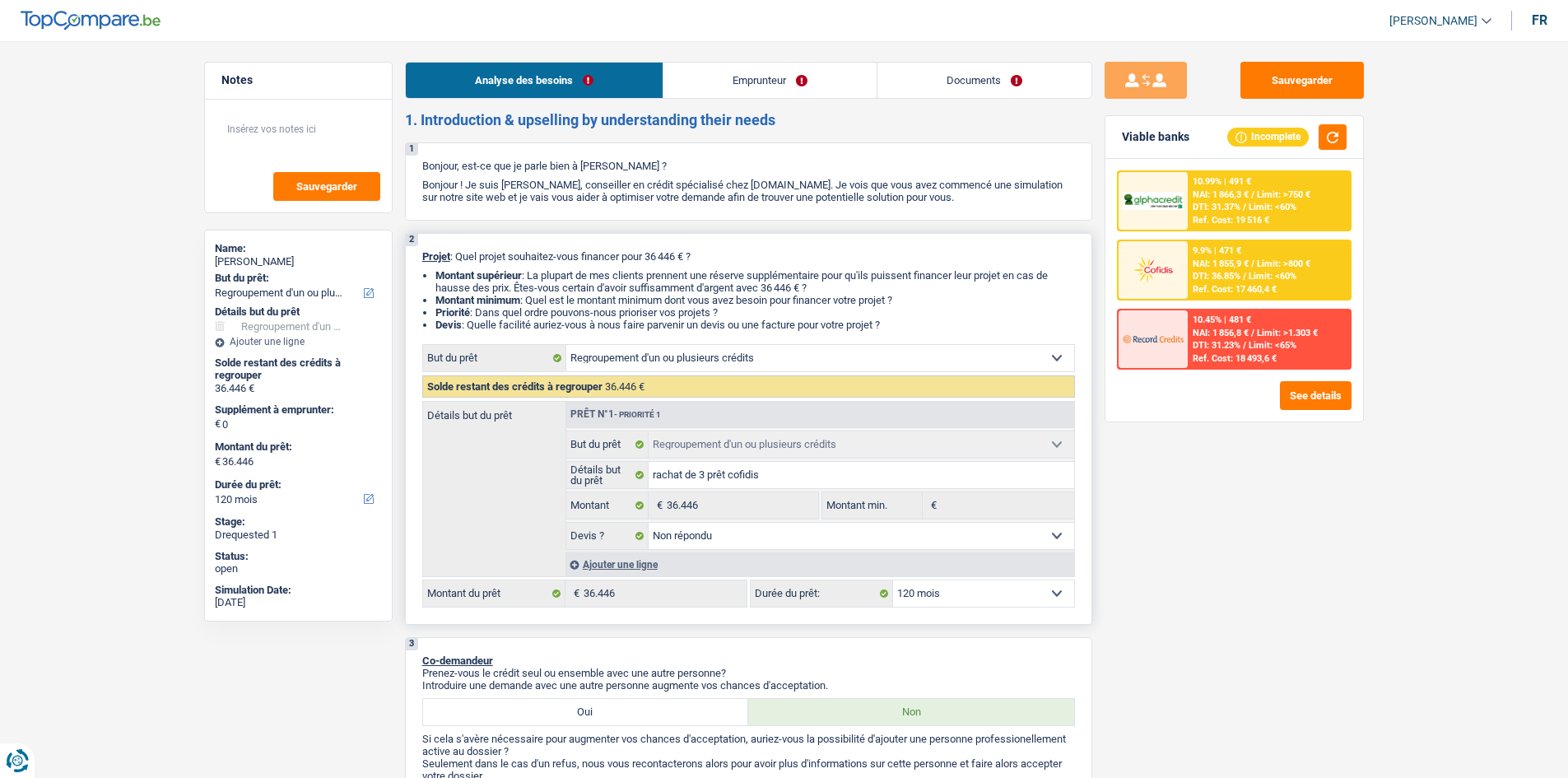 drag, startPoint x: 421, startPoint y: 253, endPoint x: 901, endPoint y: 319, distance: 484.51625 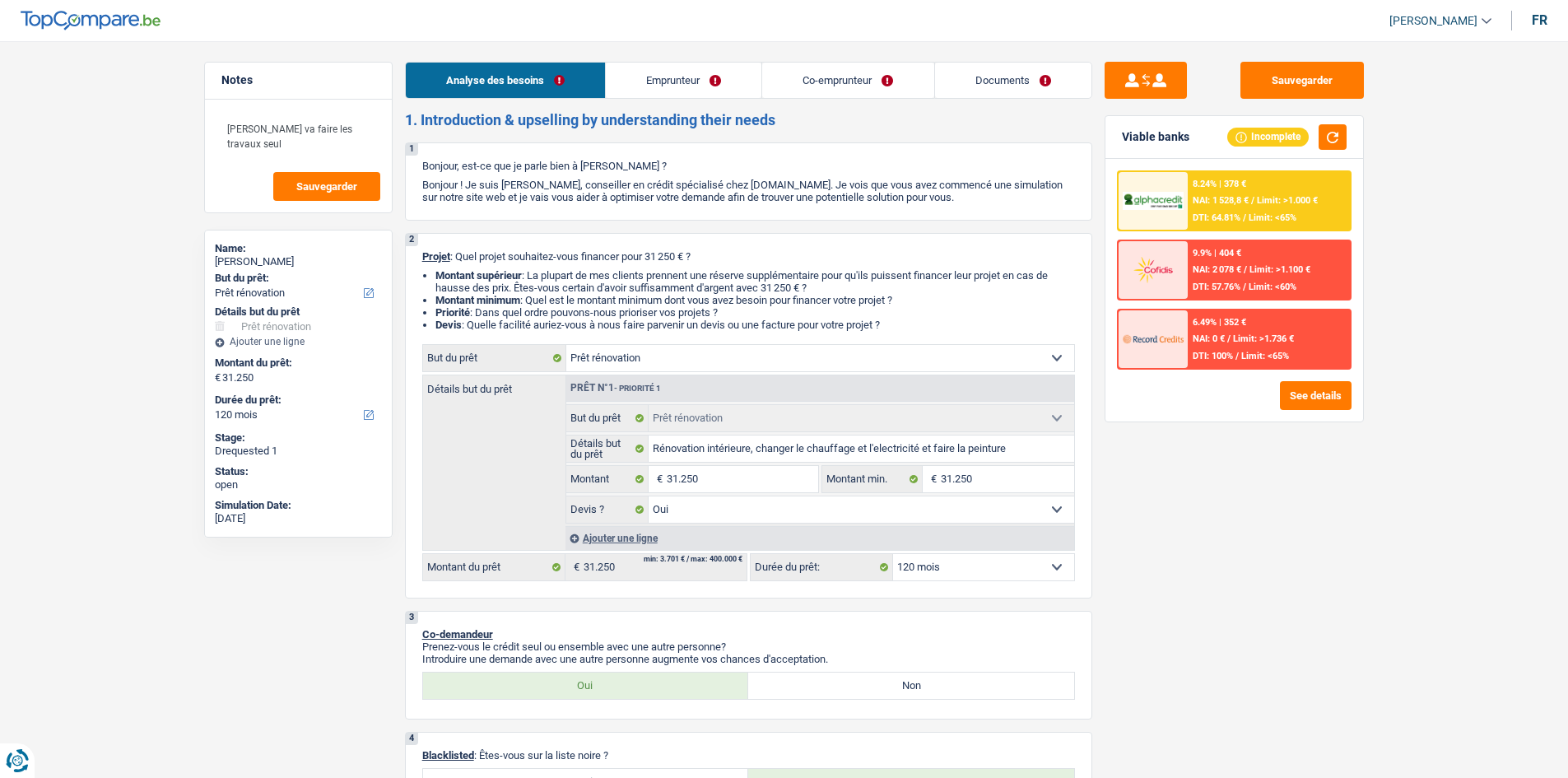 select on "renovation" 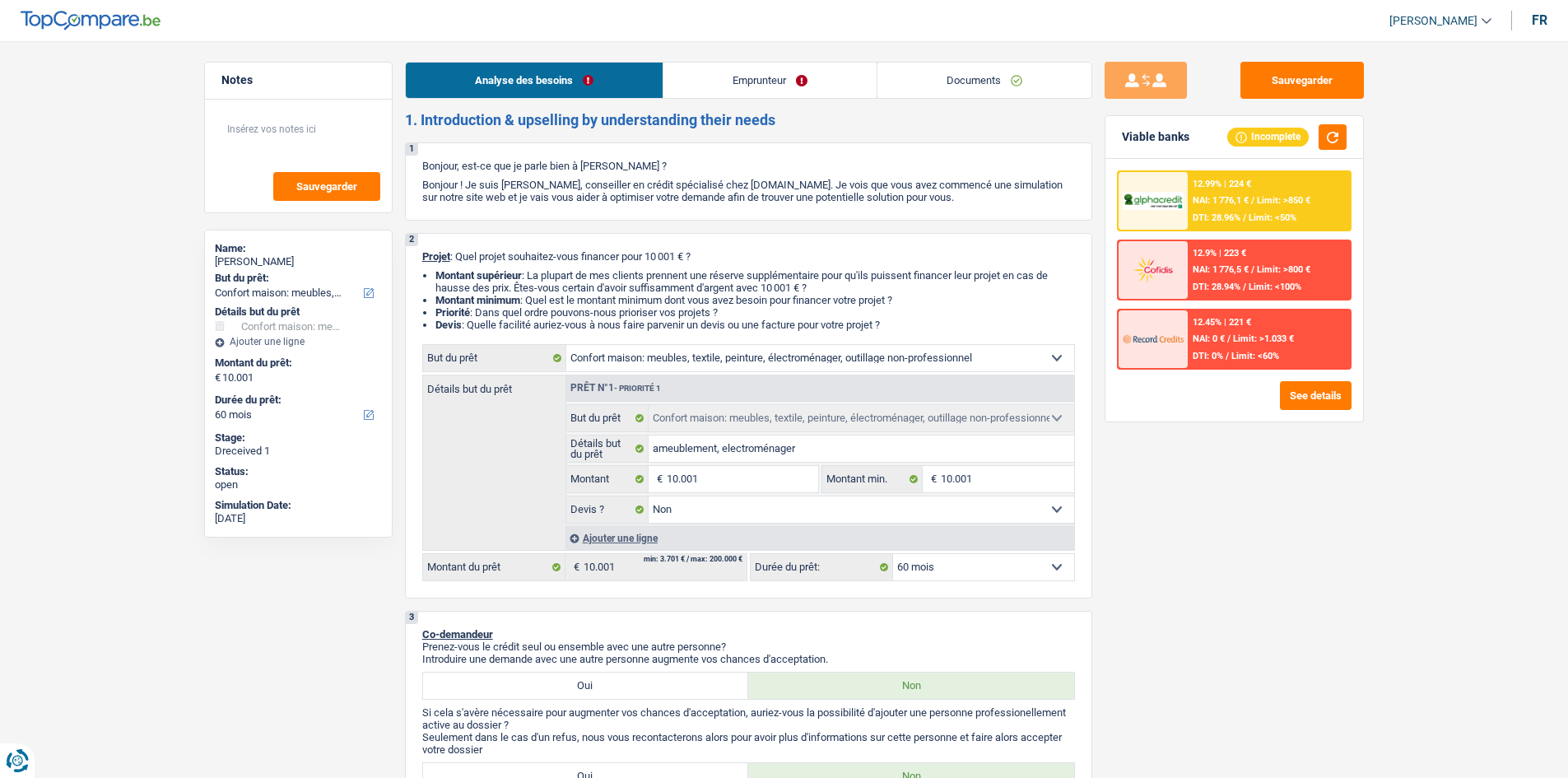 select on "household" 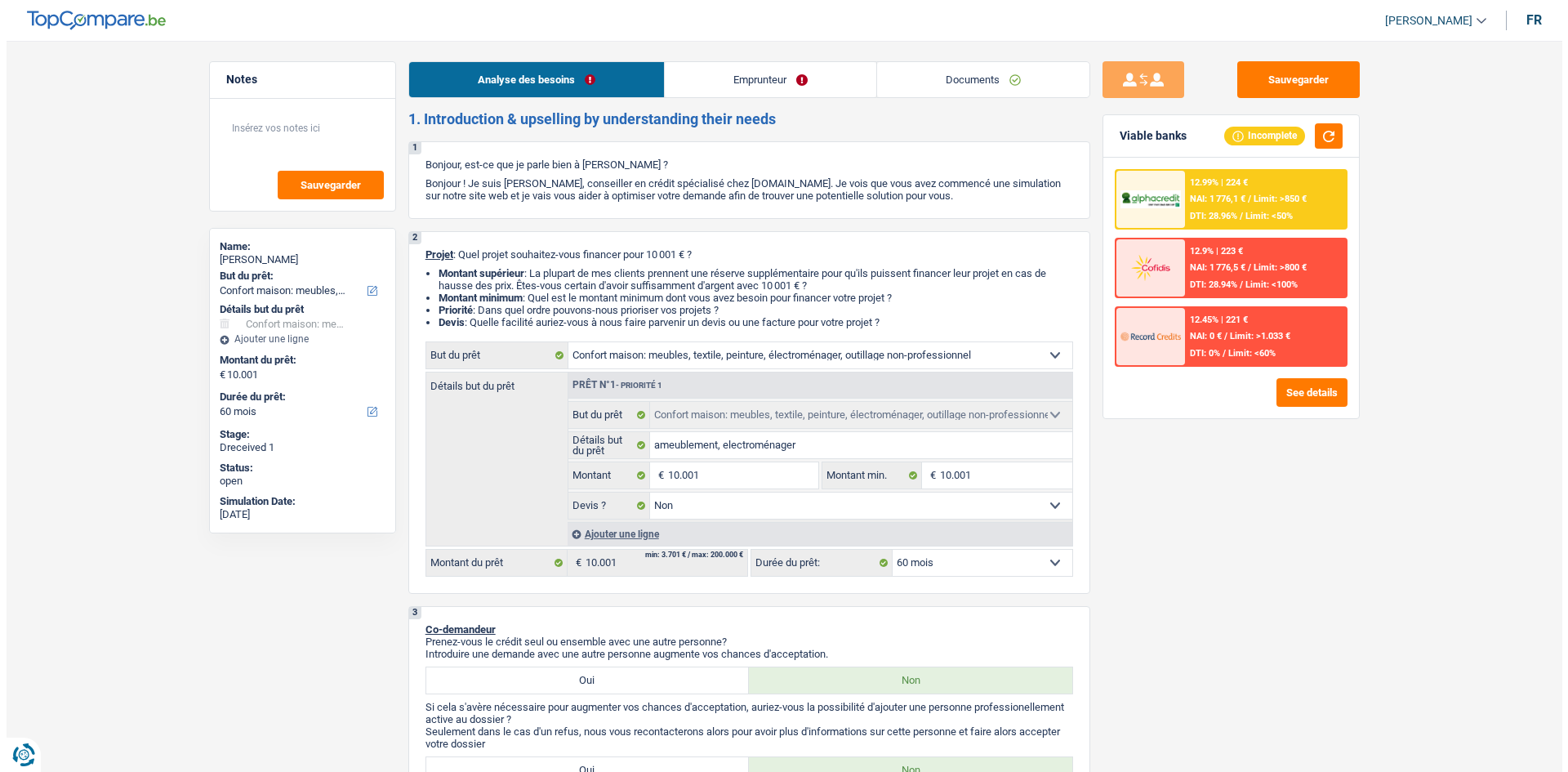 scroll, scrollTop: 0, scrollLeft: 0, axis: both 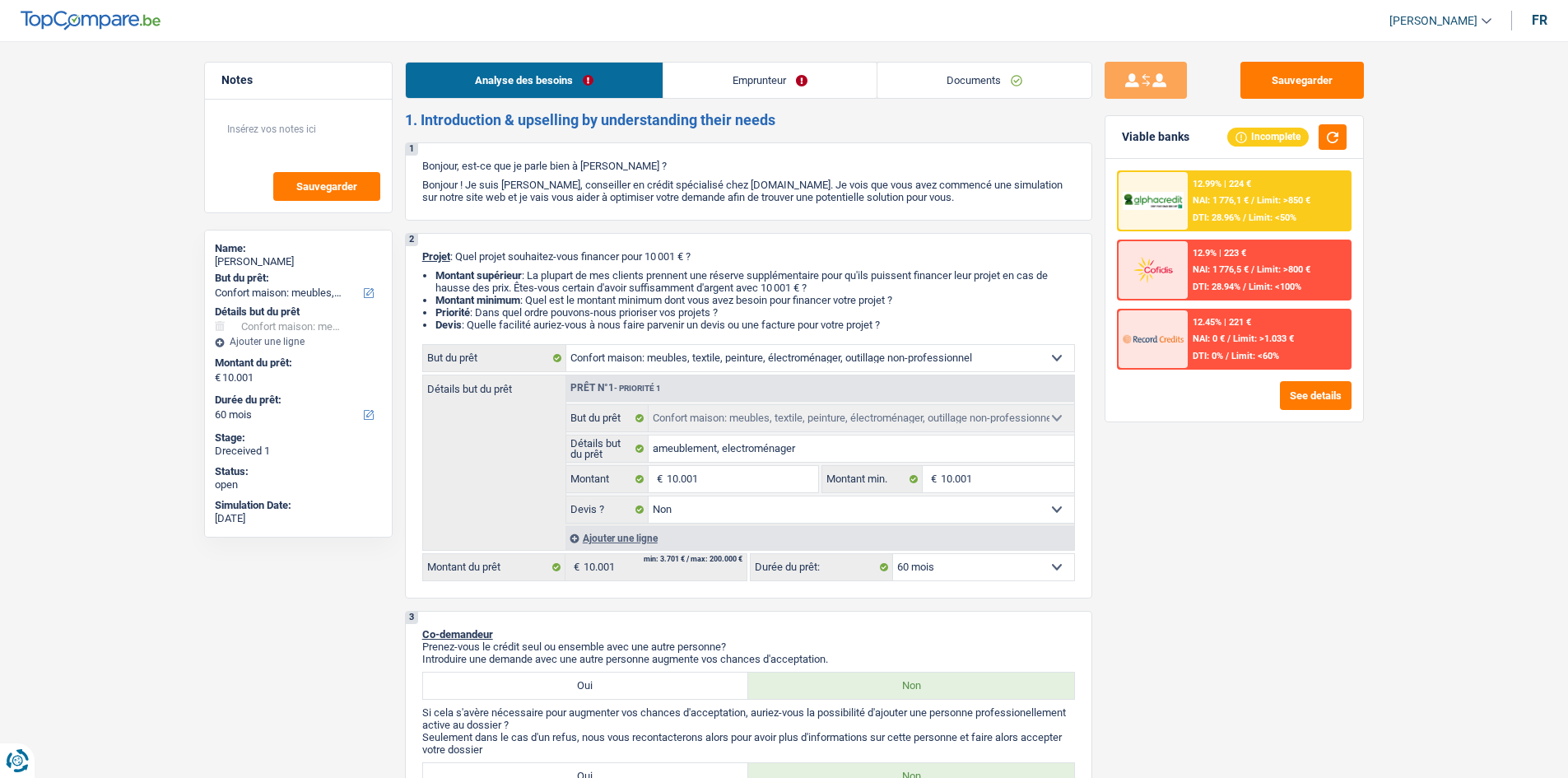 click on "Documents" at bounding box center (984, 80) 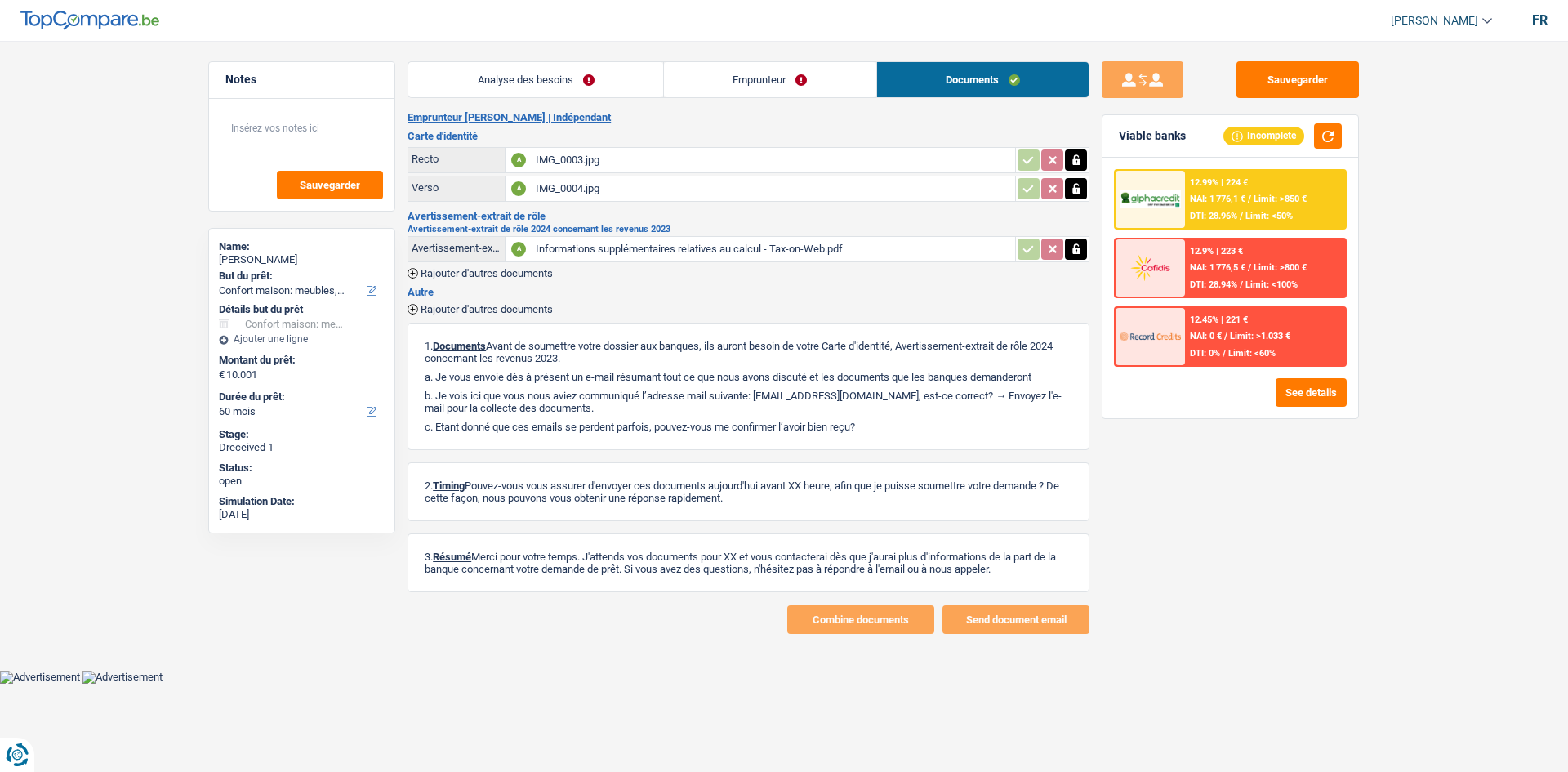 click on "IMG_0003.jpg" at bounding box center (773, 160) 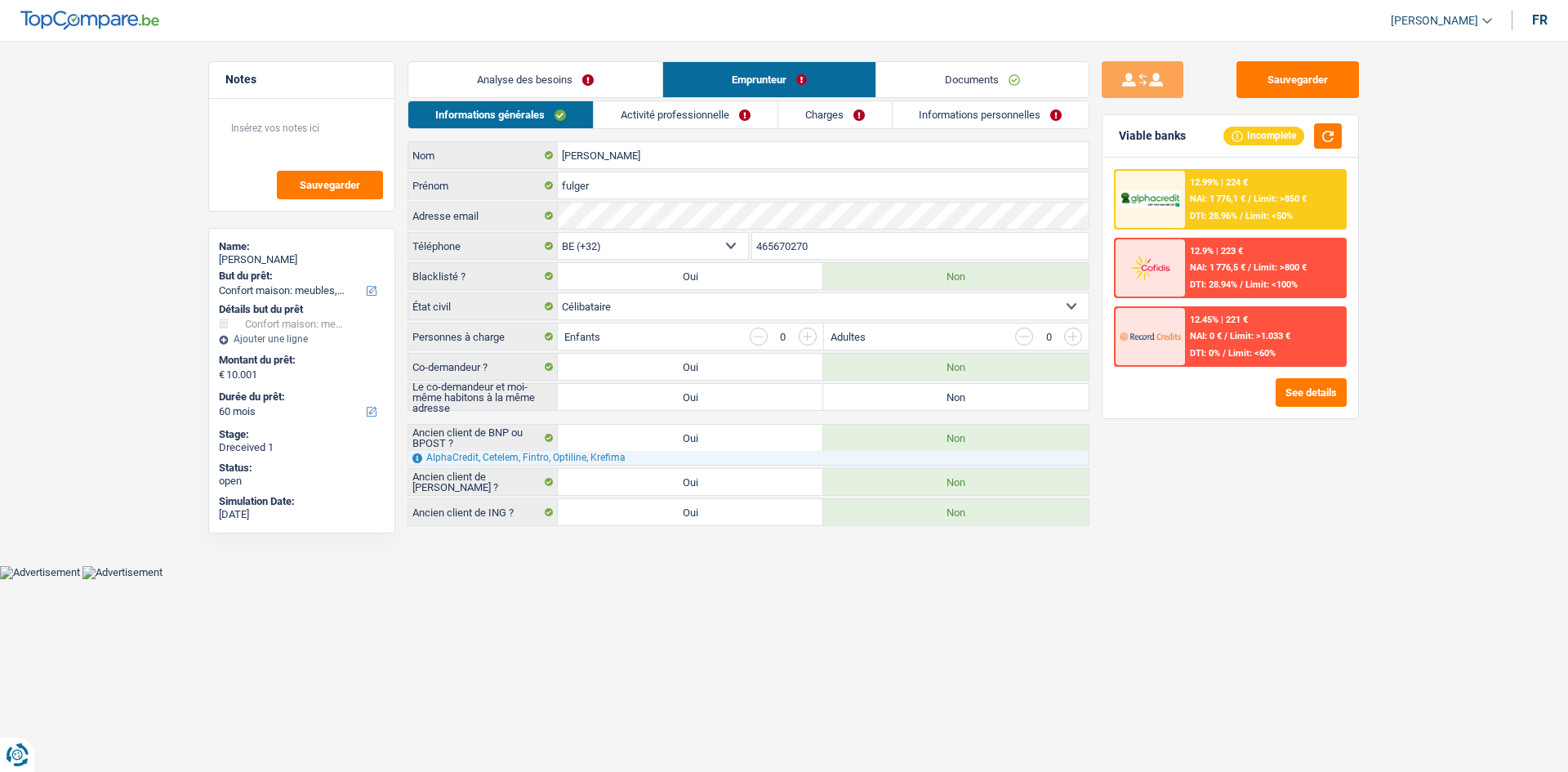 click on "Activité professionnelle" at bounding box center [685, 114] 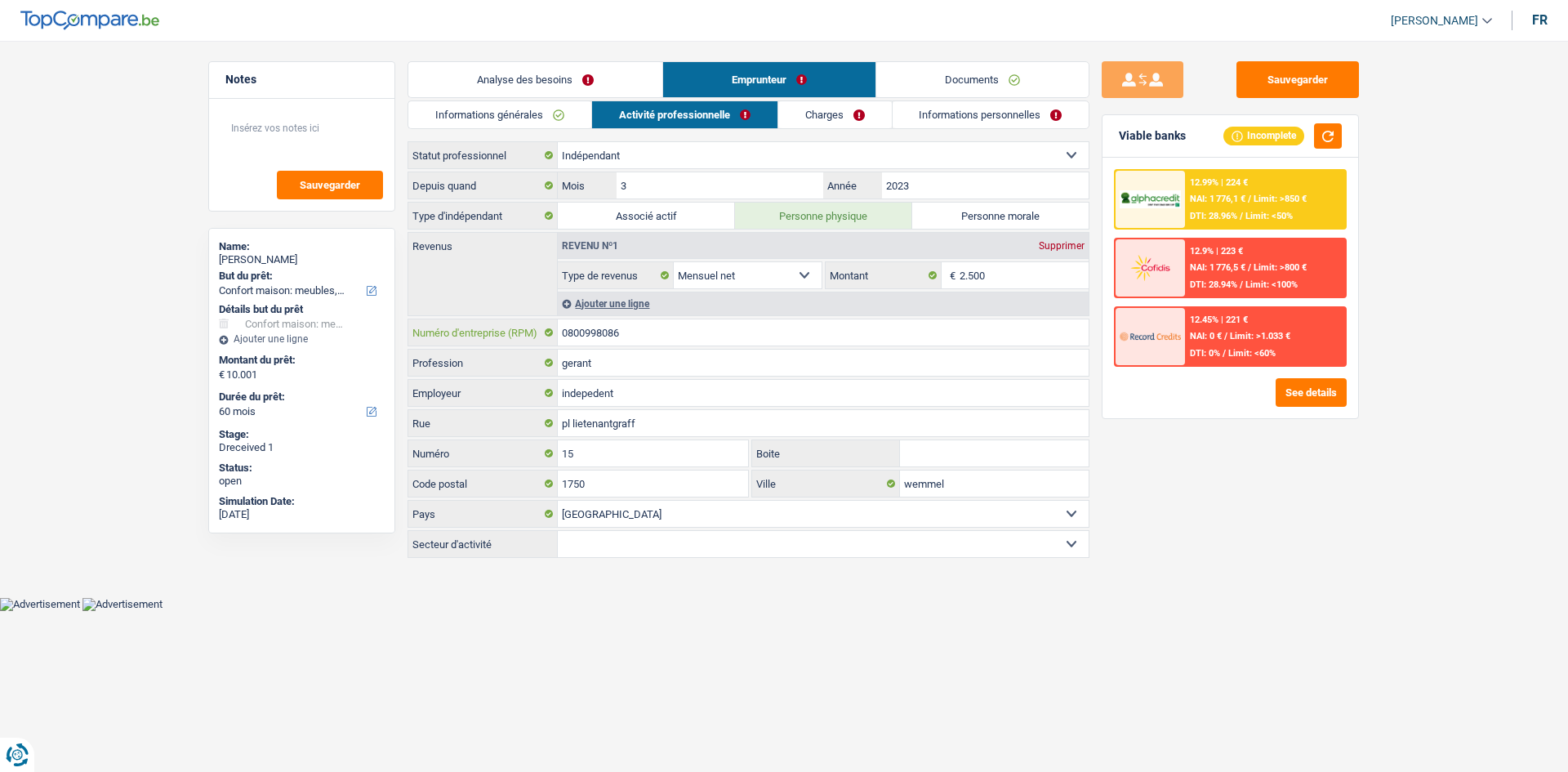 drag, startPoint x: 630, startPoint y: 339, endPoint x: 556, endPoint y: 341, distance: 74.02702 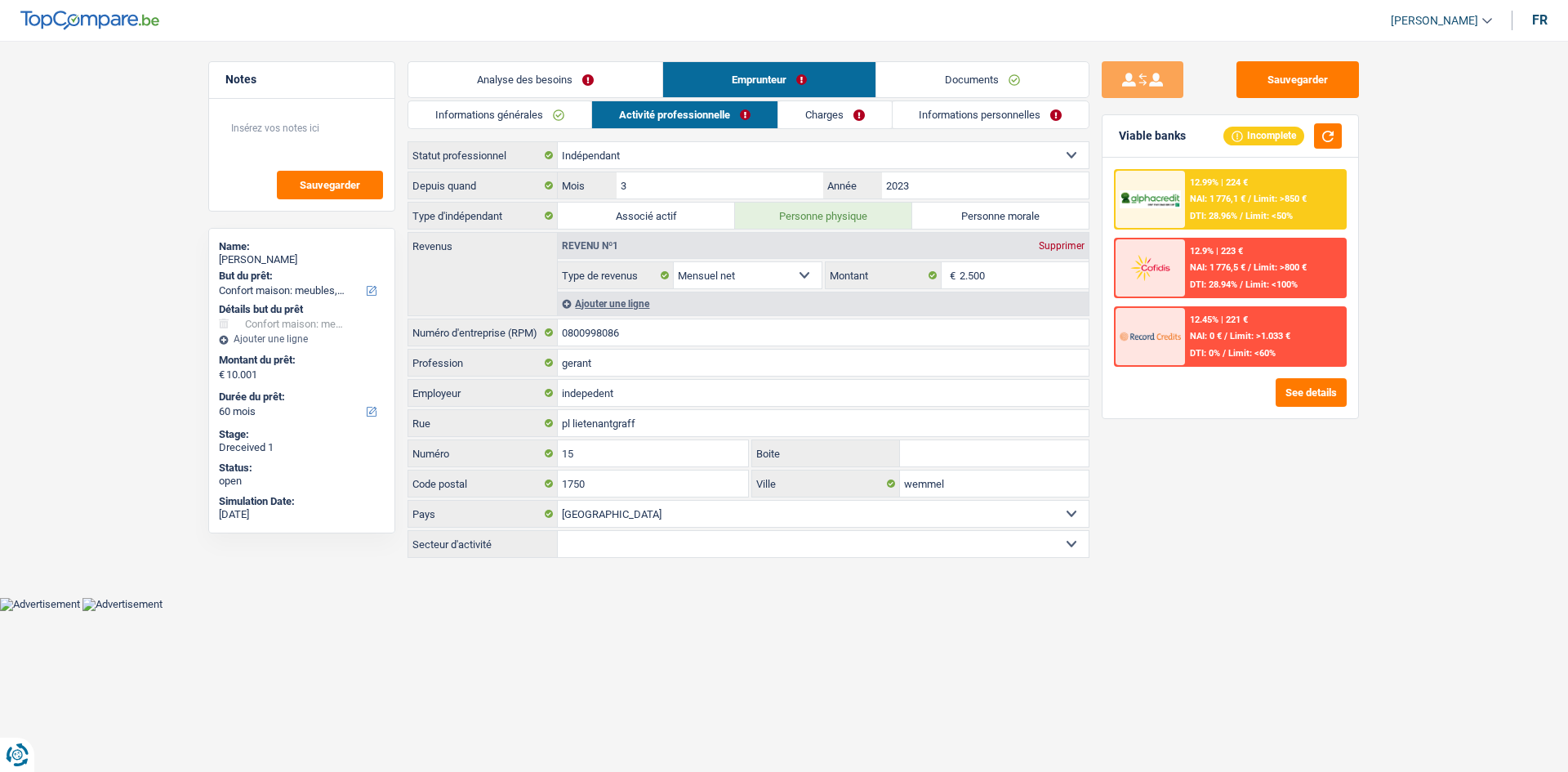 click on "Yanis Duboc
Se déconnecter
fr" at bounding box center (784, 20) 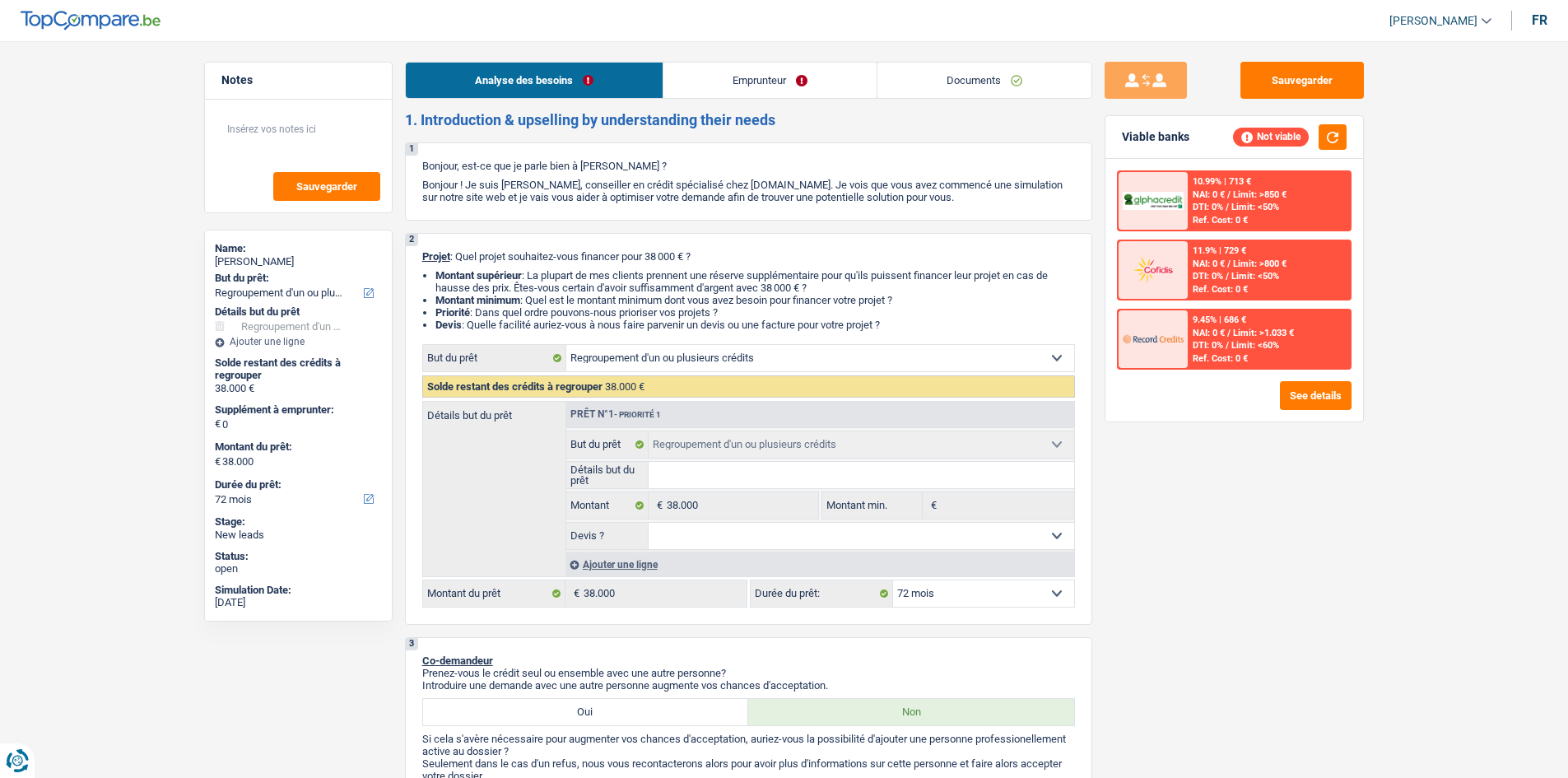 select on "refinancing" 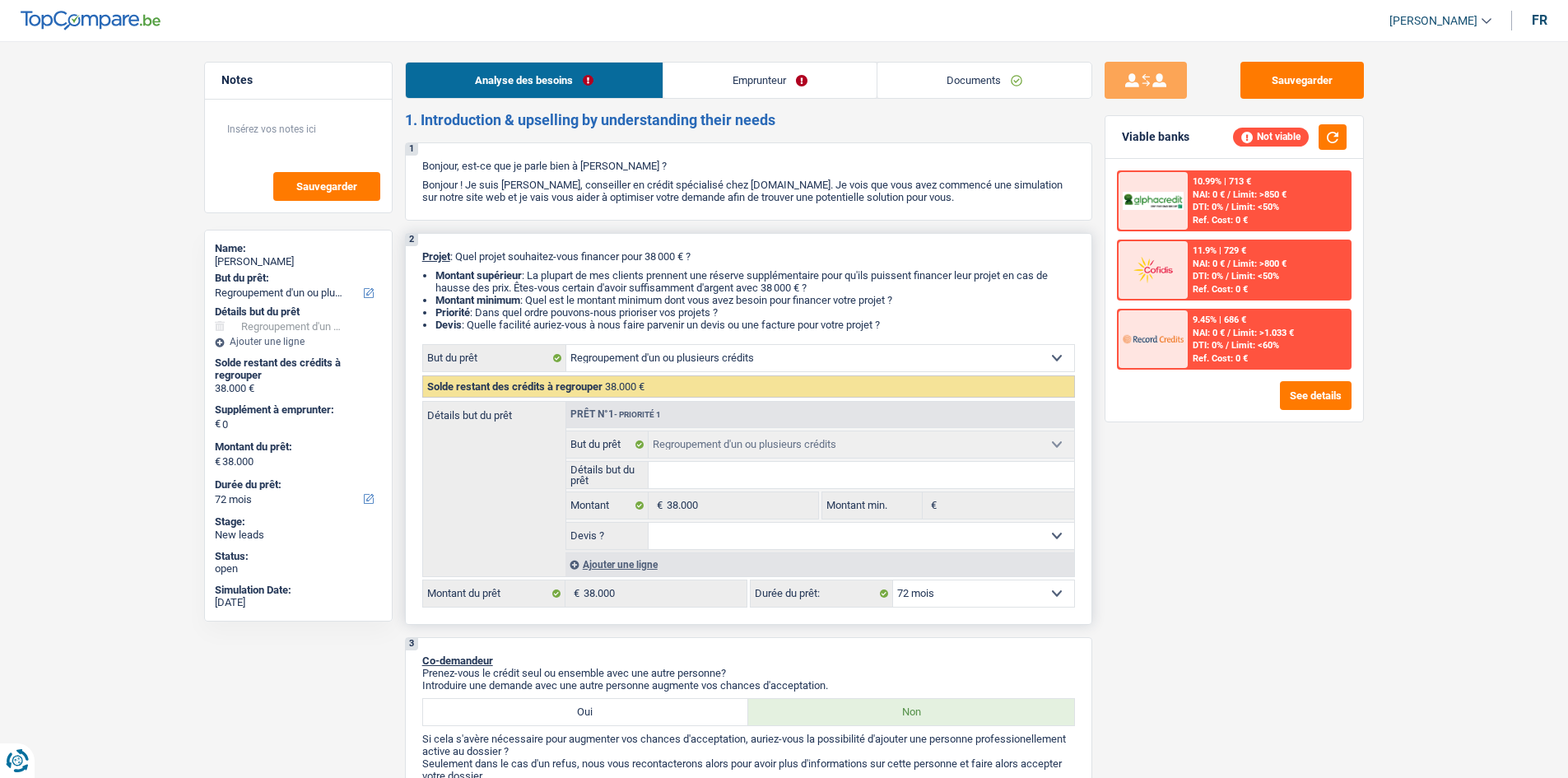 drag, startPoint x: 895, startPoint y: 325, endPoint x: 421, endPoint y: 250, distance: 479.8969 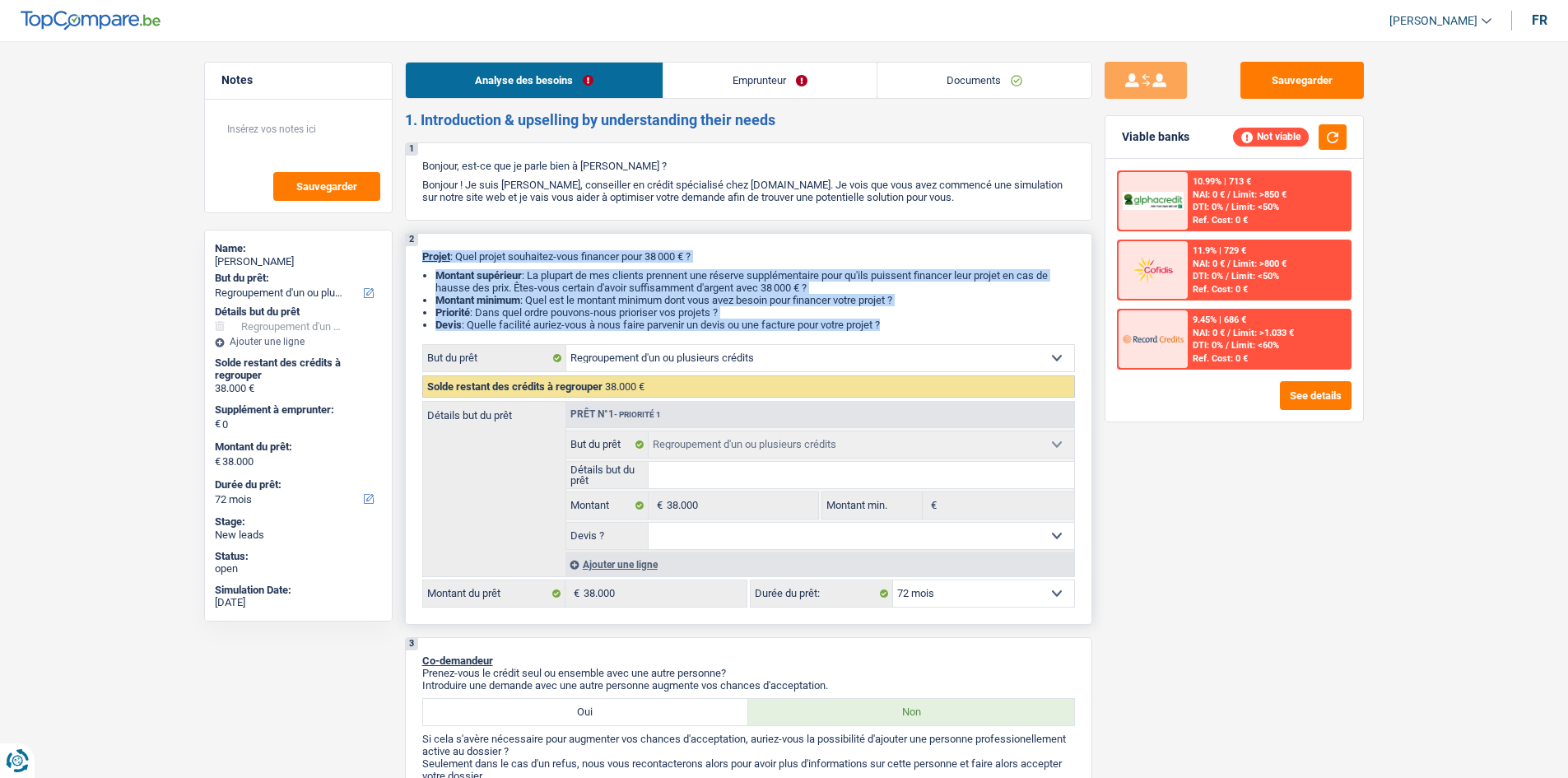 drag, startPoint x: 421, startPoint y: 250, endPoint x: 934, endPoint y: 338, distance: 520.493 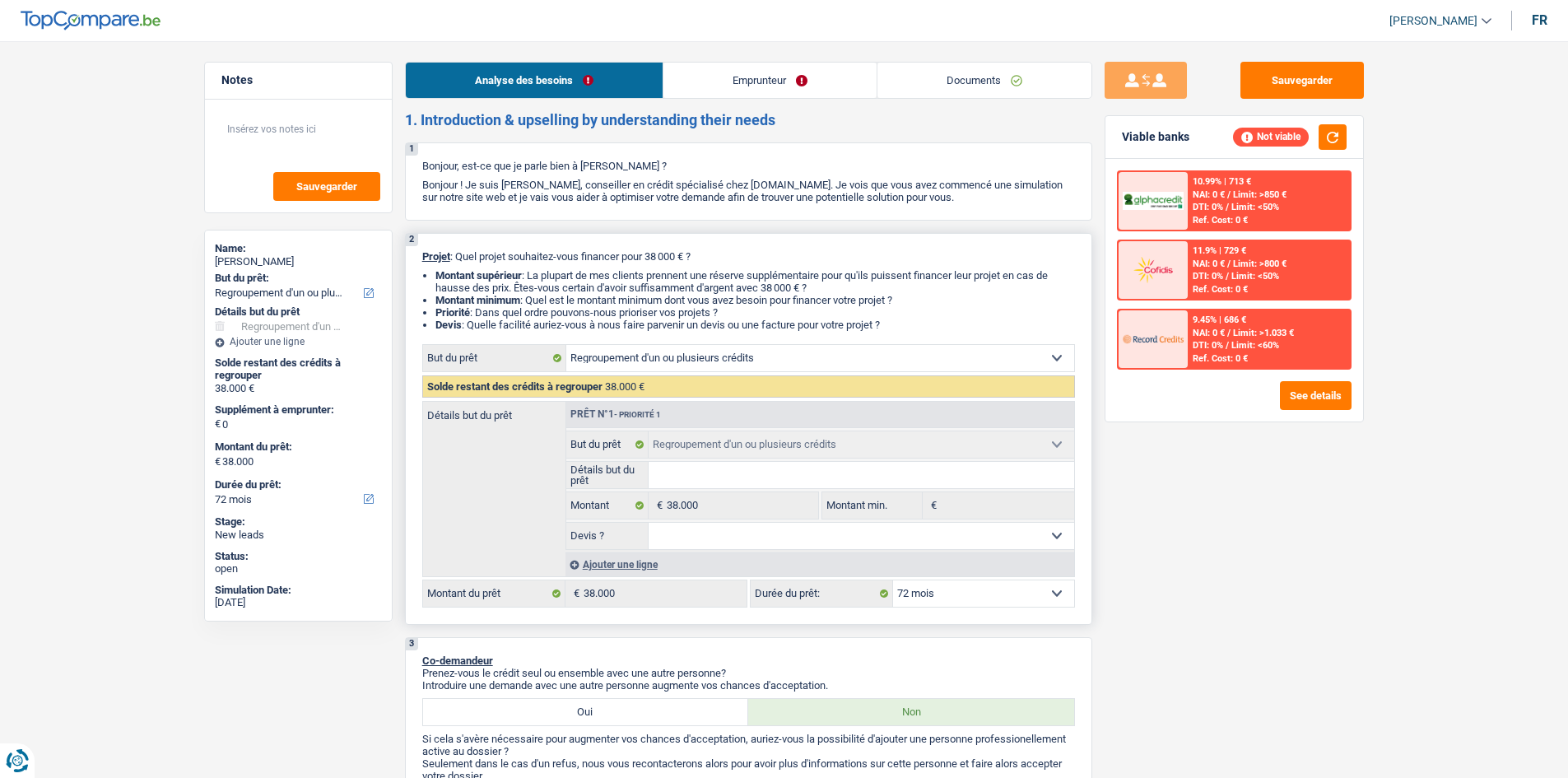 click on "Devis   : Quelle facilité auriez-vous à nous faire parvenir un devis ou une facture pour votre projet ?" at bounding box center (755, 324) 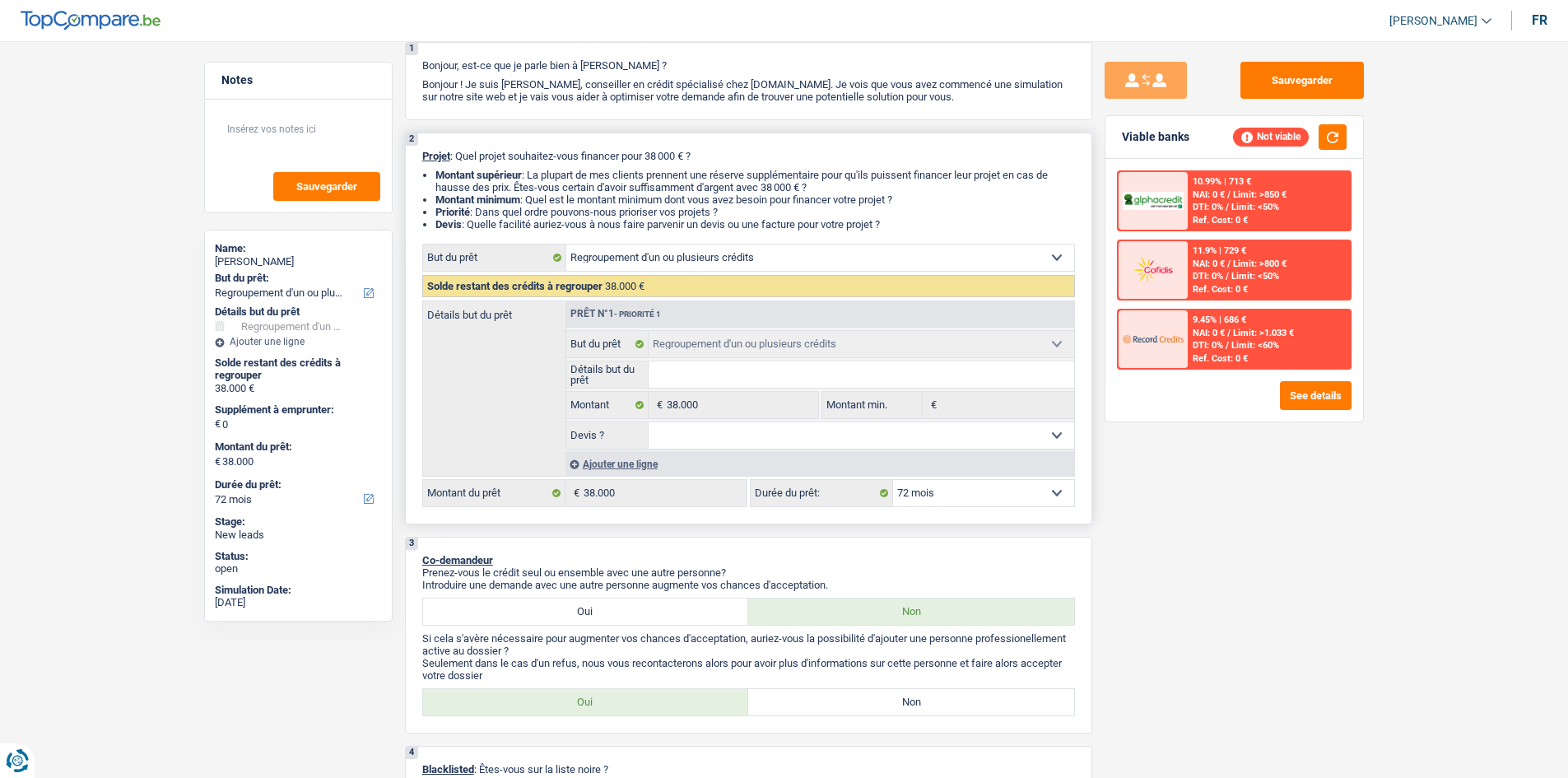 scroll, scrollTop: 247, scrollLeft: 0, axis: vertical 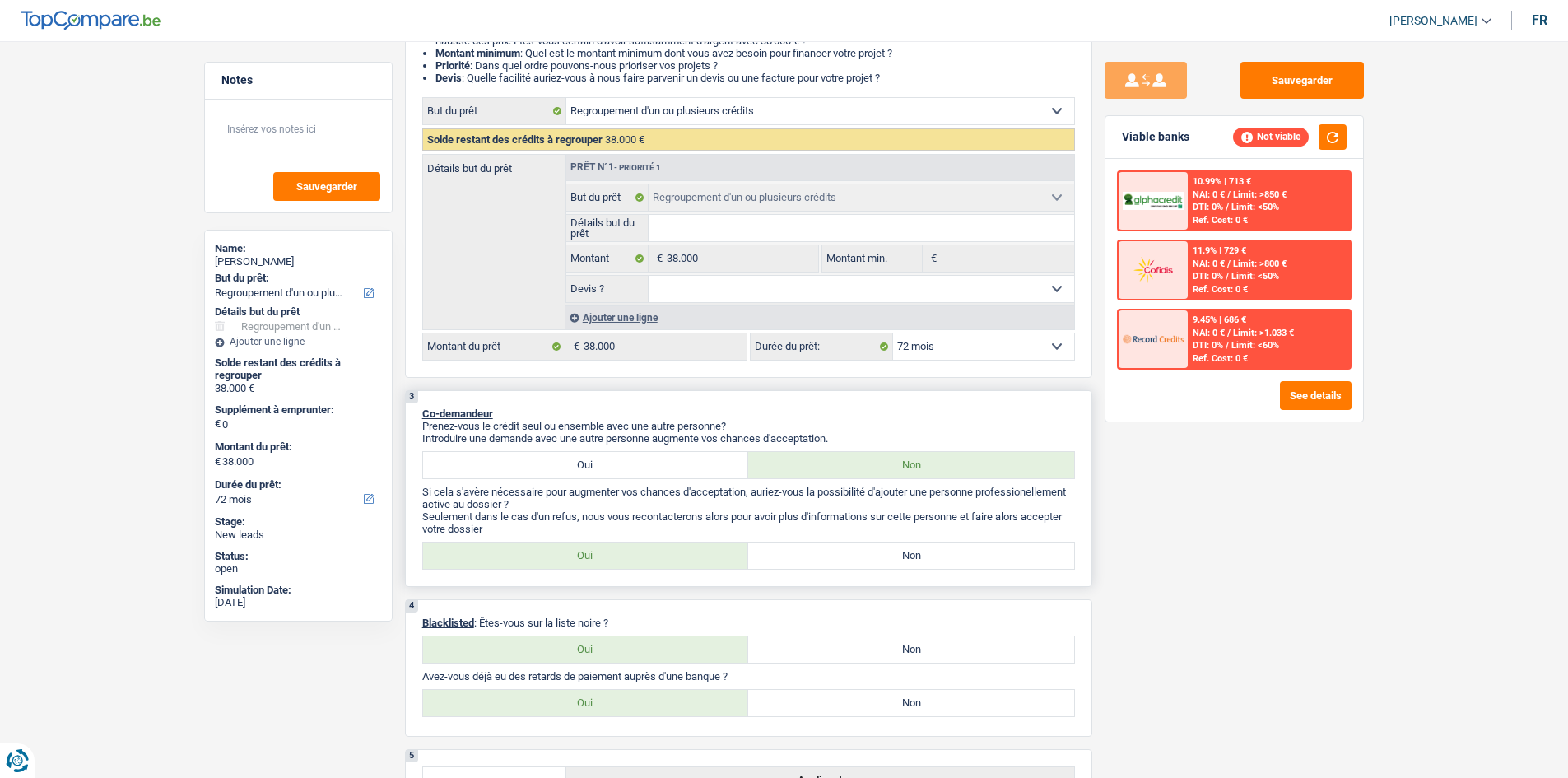 click on "Non" at bounding box center [911, 556] 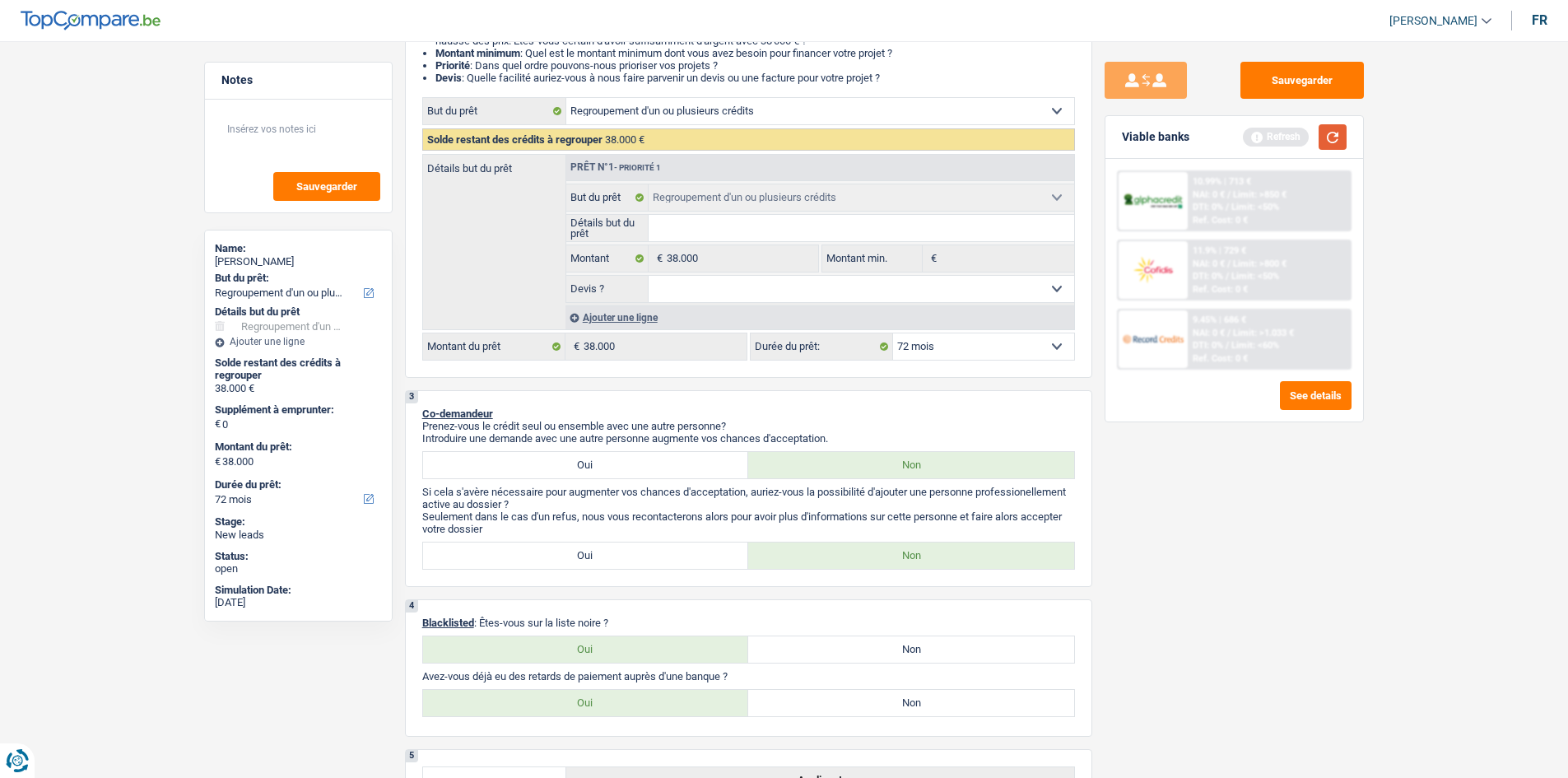 click at bounding box center (1333, 137) 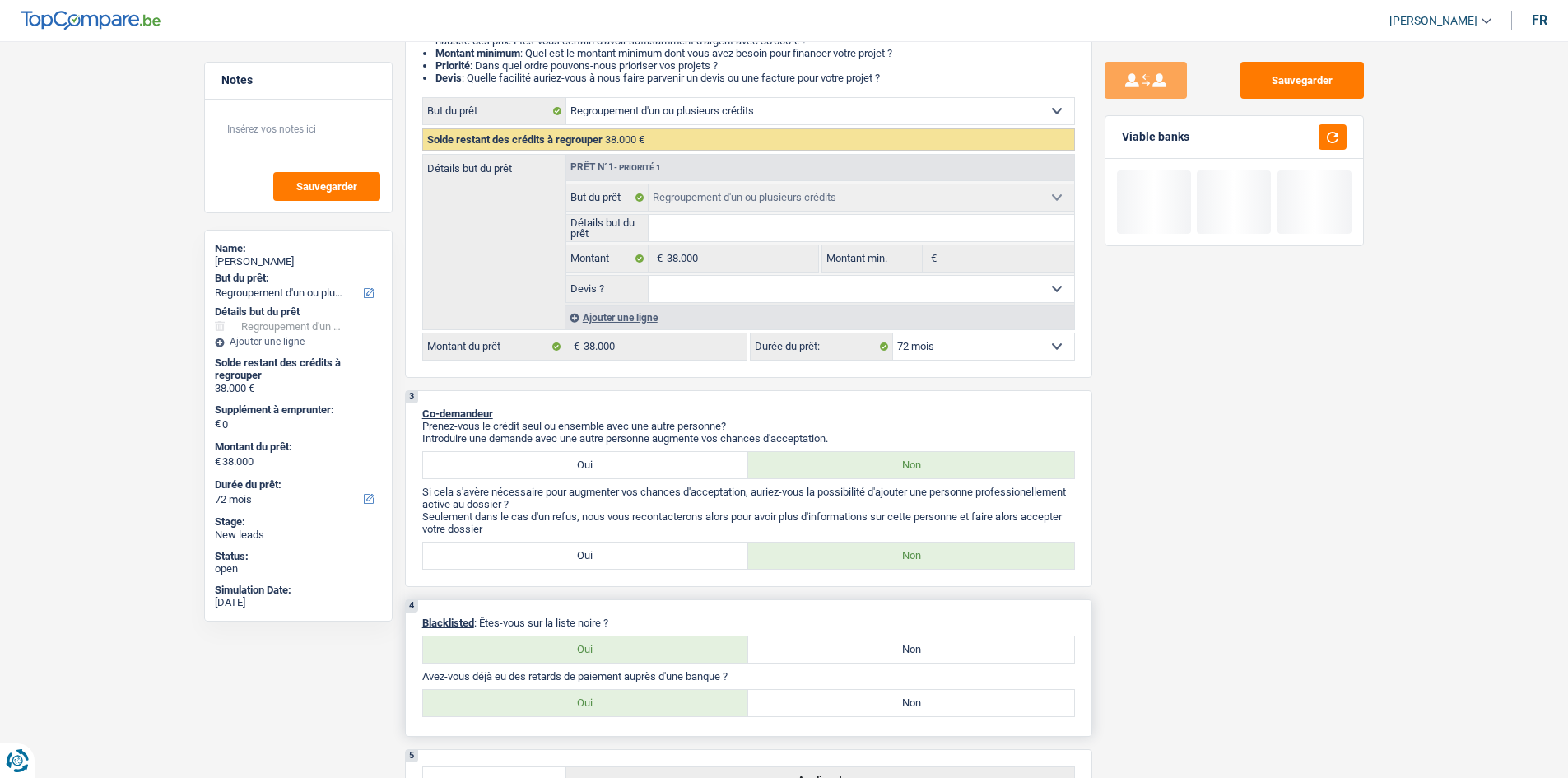 click on "Non" at bounding box center (911, 650) 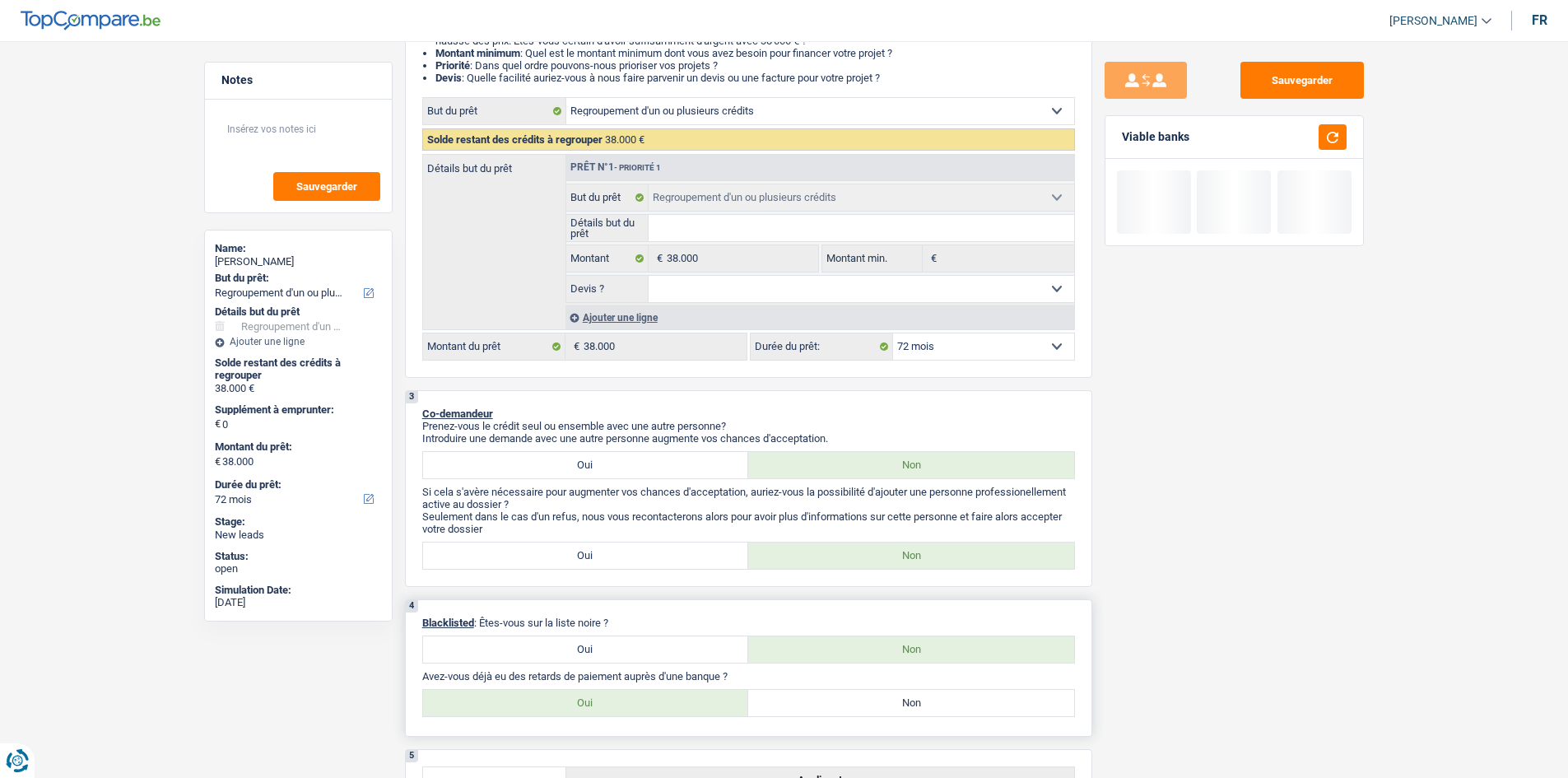 click on "Non" at bounding box center [911, 703] 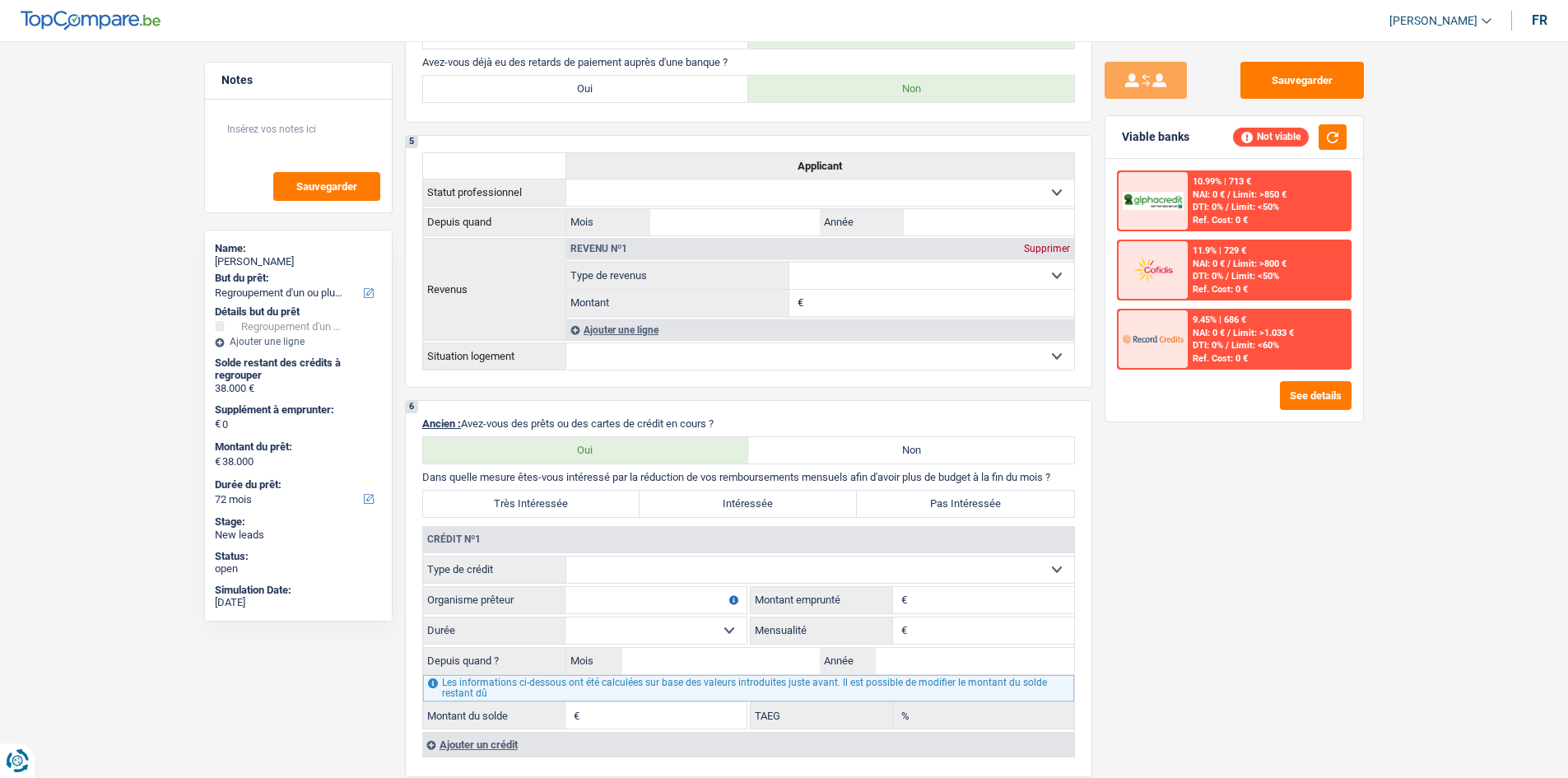 scroll, scrollTop: 988, scrollLeft: 0, axis: vertical 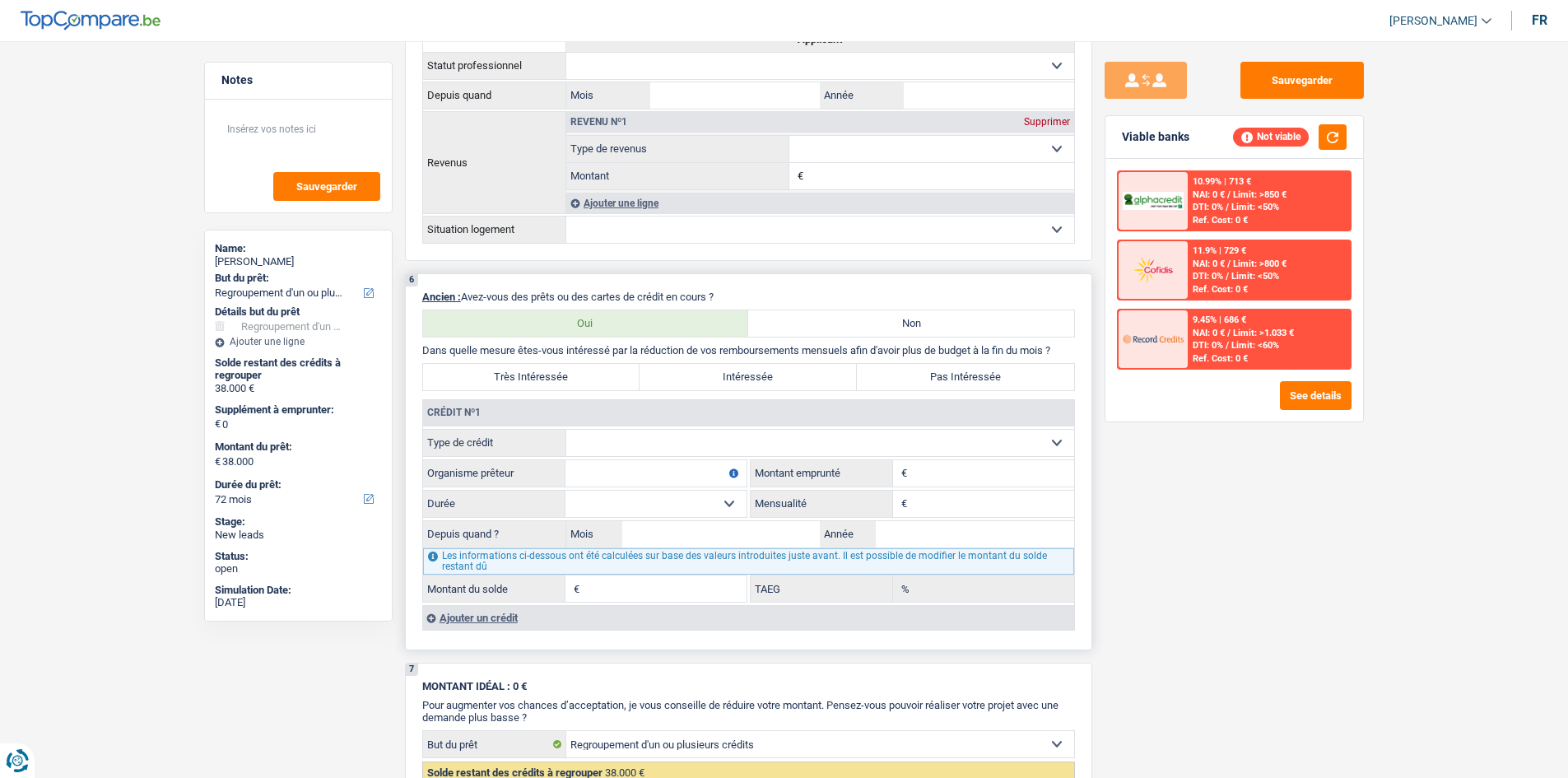 drag, startPoint x: 742, startPoint y: 440, endPoint x: 736, endPoint y: 453, distance: 14.317821 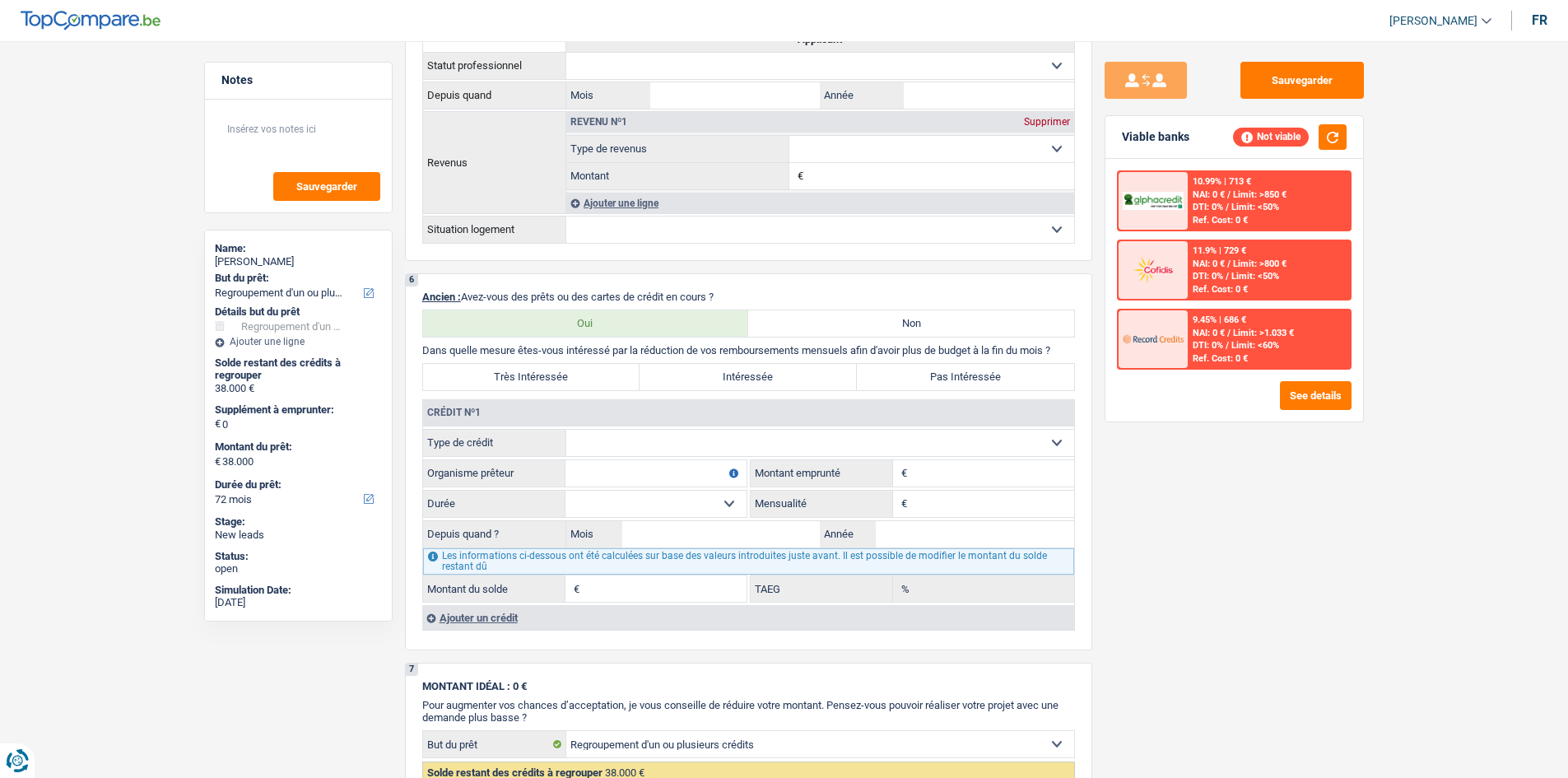 click on "Sauvegarder
Viable banks
Not viable
10.99% | 713 €
NAI: 0 €
/
Limit: >850 €
DTI: 0%
/
Limit: <50%
Ref. Cost: 0 €
11.9% | 729 €
NAI: 0 €
/
Limit: >800 €
DTI: 0%
/               /       /" at bounding box center [1234, 404] 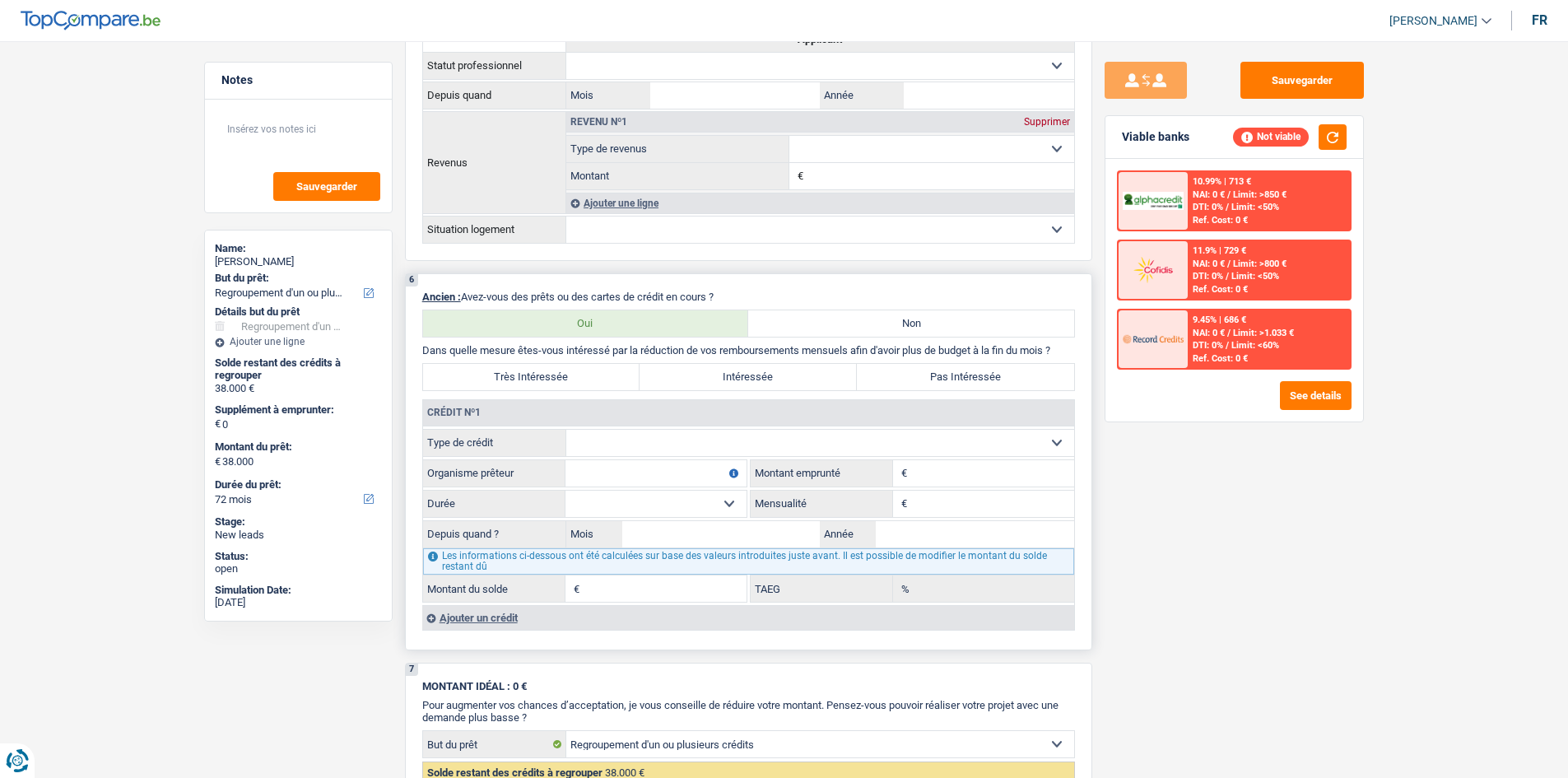 click on "Montant" at bounding box center [993, 473] 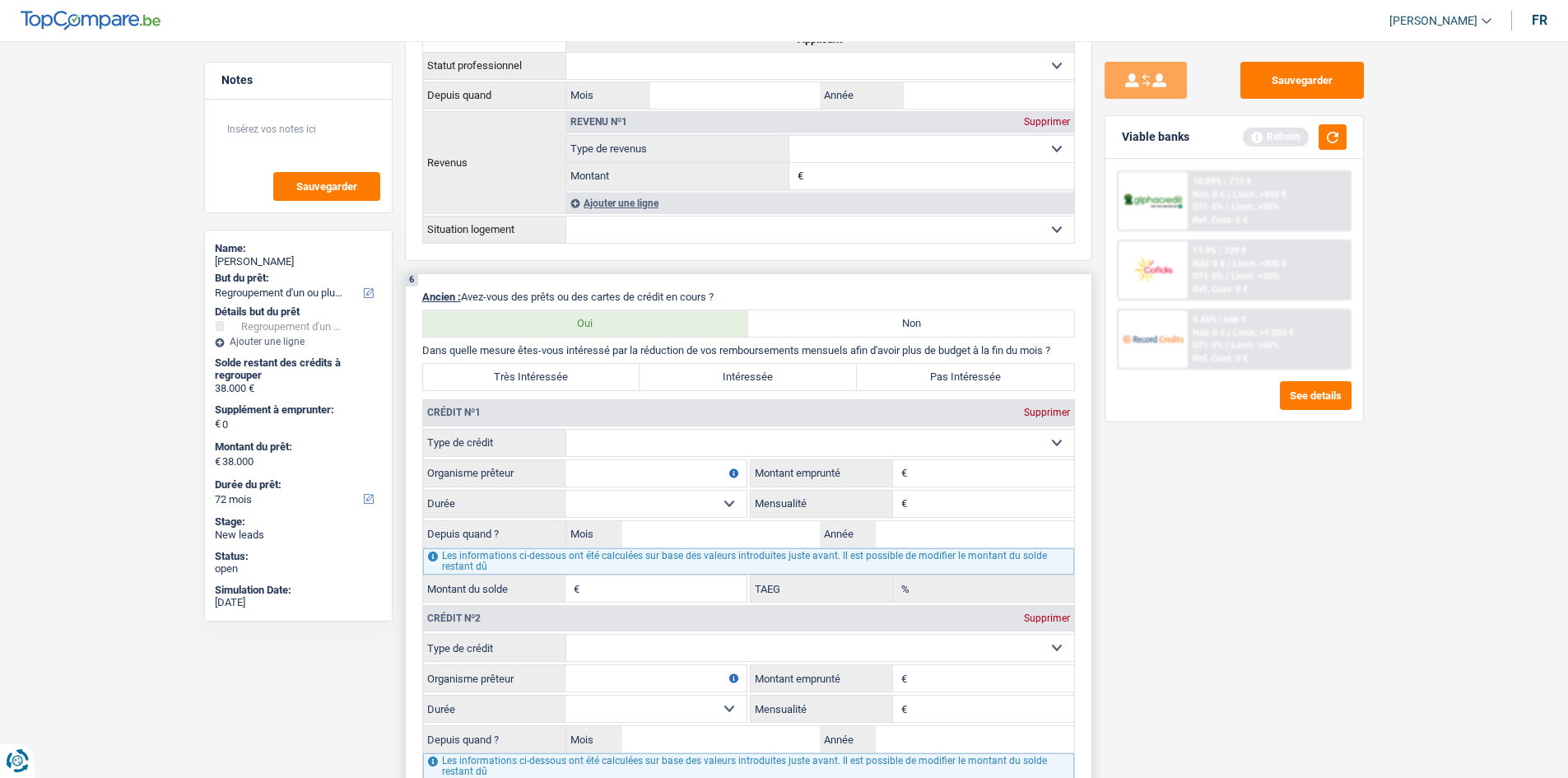 scroll, scrollTop: 1153, scrollLeft: 0, axis: vertical 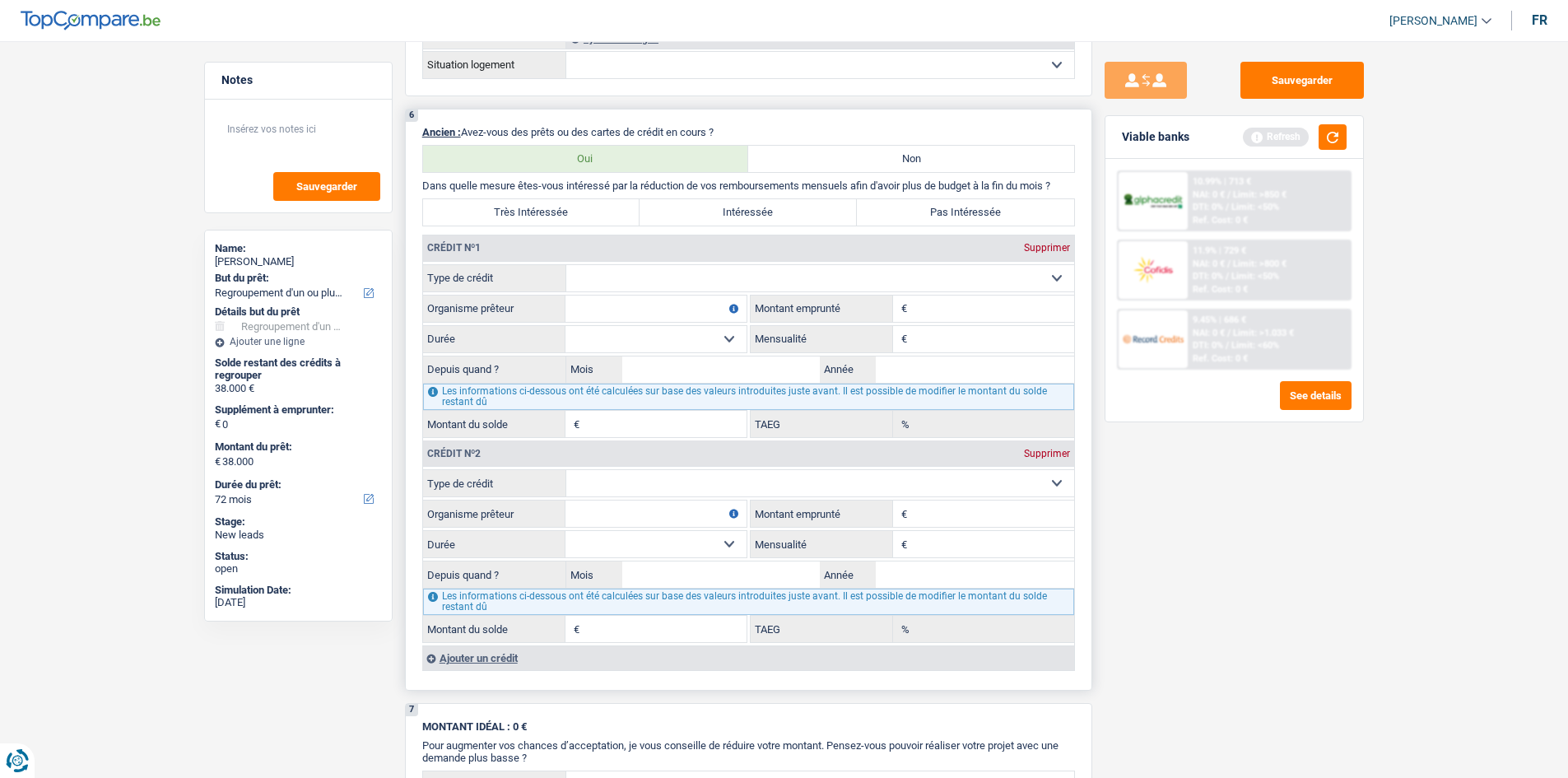 click on "Carte ou ouverture de crédit Prêt hypothécaire Vente à tempérament Prêt à tempérament Prêt rénovation Prêt voiture Regroupement d'un ou plusieurs crédits
Sélectionner une option" at bounding box center (820, 278) 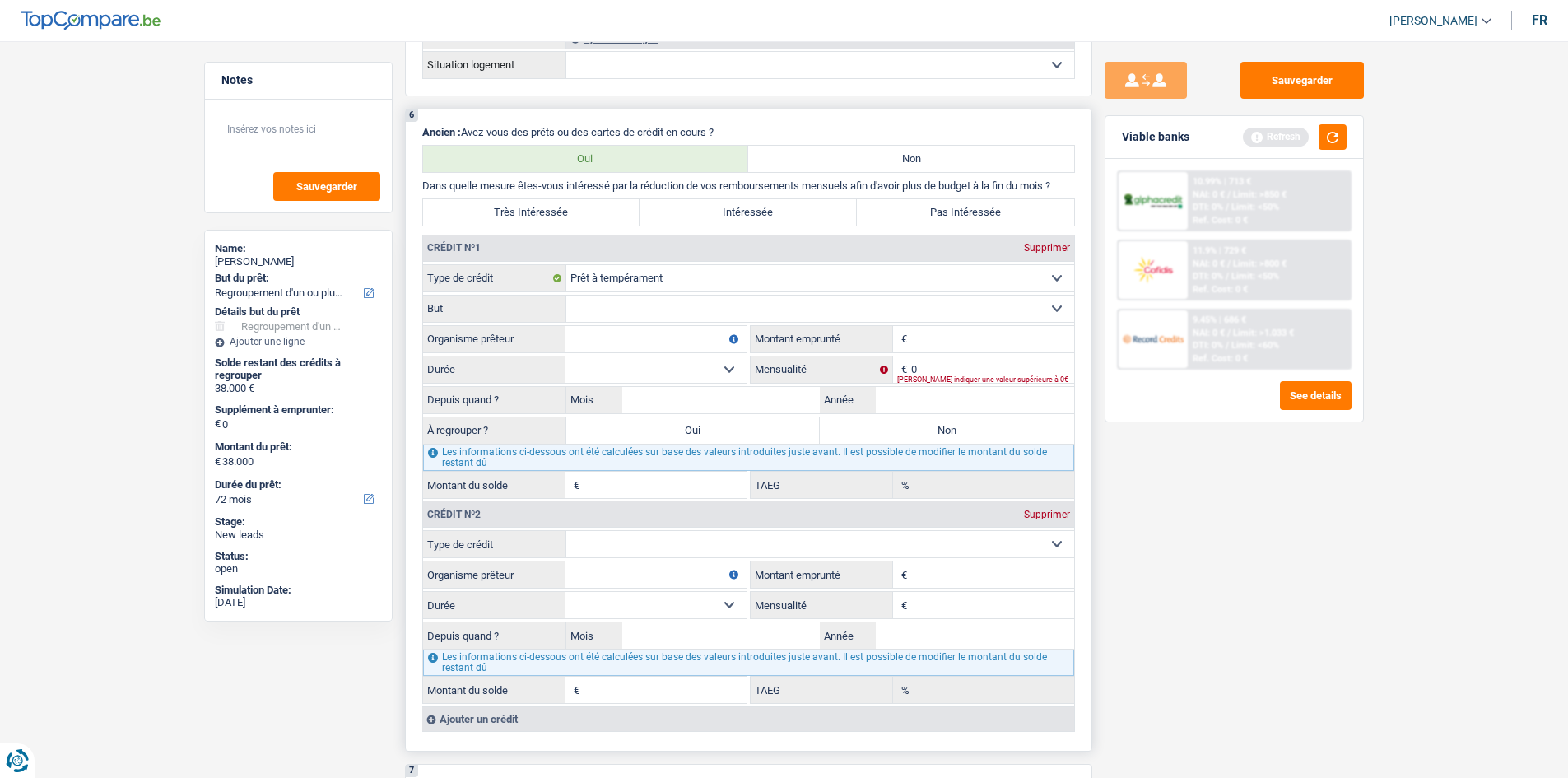 click on "Confort maison: meubles, textile, peinture, électroménager, outillage non-professionnel, Hifi, multimédia, gsm, ordinateur, Frais installation, déménagement Evénement familial: naissance, mariage, divorce, communion, décès Frais médicaux Frais d'études Remboursement prêt Frais permis de conduire Loisirs: voyage, sport, musique Petits travaux maison et jardin Frais divers (max 2.000€) Frais judiciaires Réparation voiture Autre
Sélectionner une option" at bounding box center [820, 309] 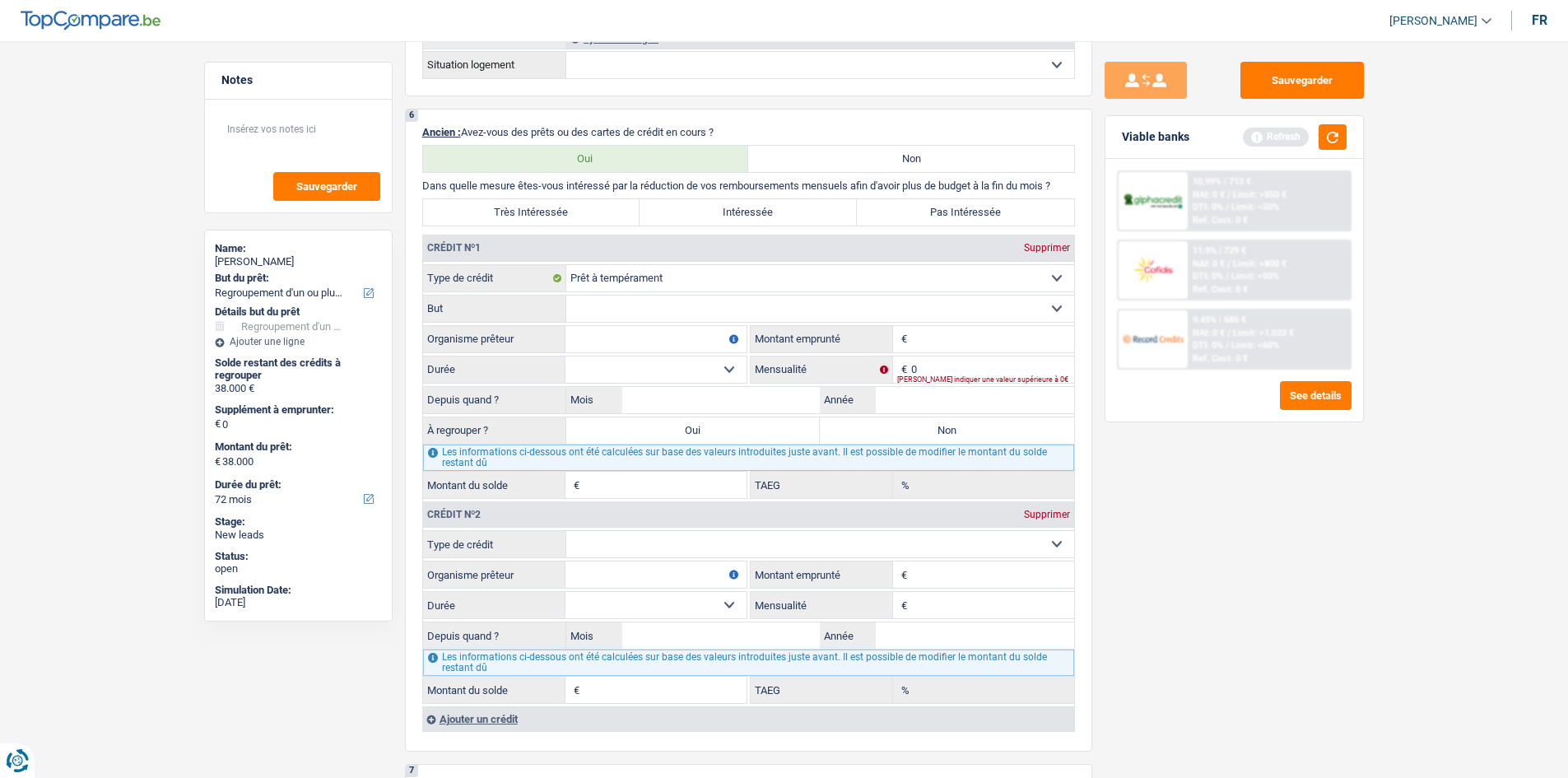 click on "Sauvegarder
Viable banks
Refresh
10.99% | 713 €
NAI: 0 €
/
Limit: >850 €
DTI: 0%
/
Limit: <50%
Ref. Cost: 0 €
11.9% | 729 €
NAI: 0 €
/
Limit: >800 €
DTI: 0%
/               /       /" at bounding box center [1234, 404] 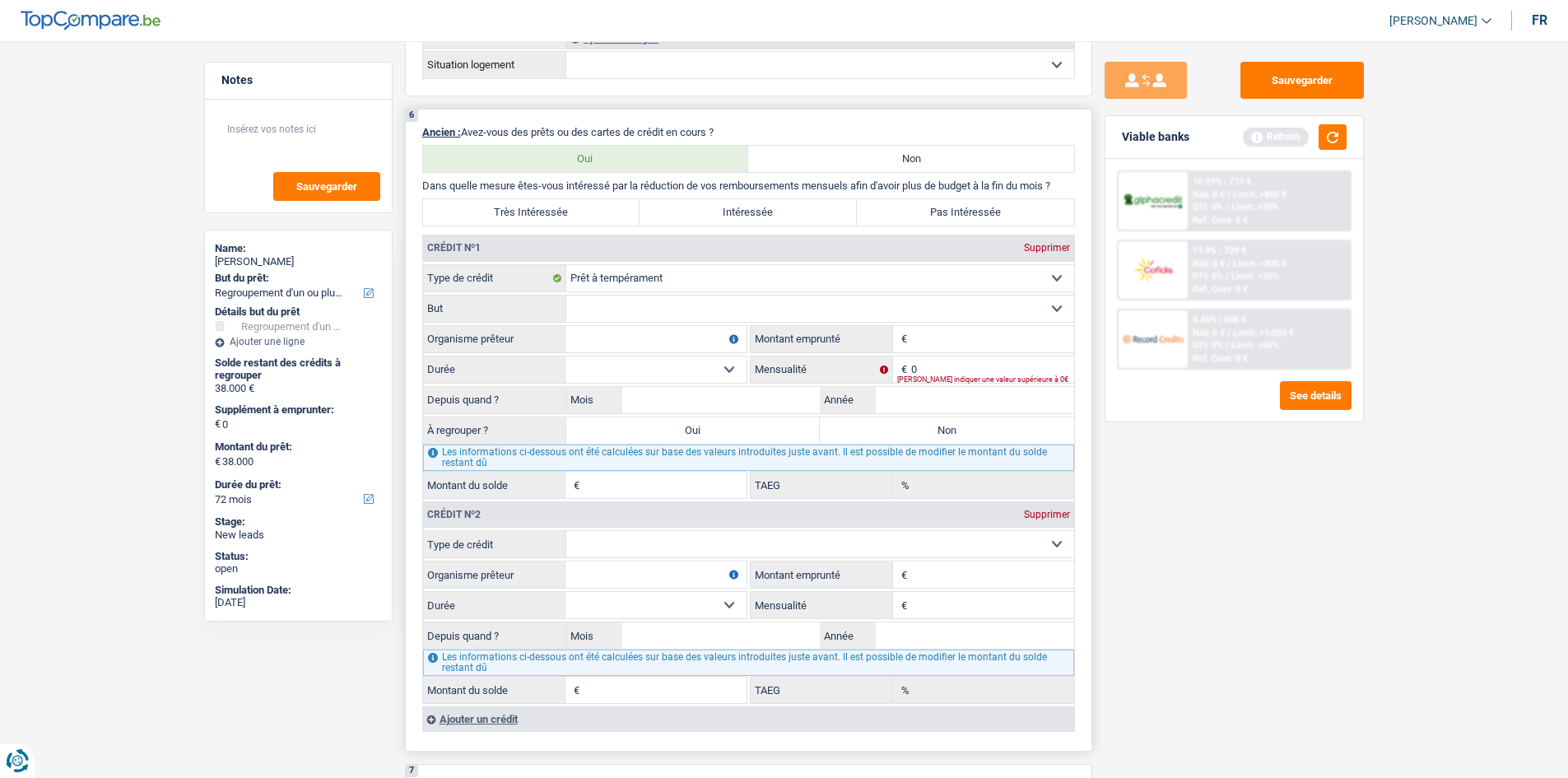drag, startPoint x: 705, startPoint y: 263, endPoint x: 699, endPoint y: 277, distance: 15.231546 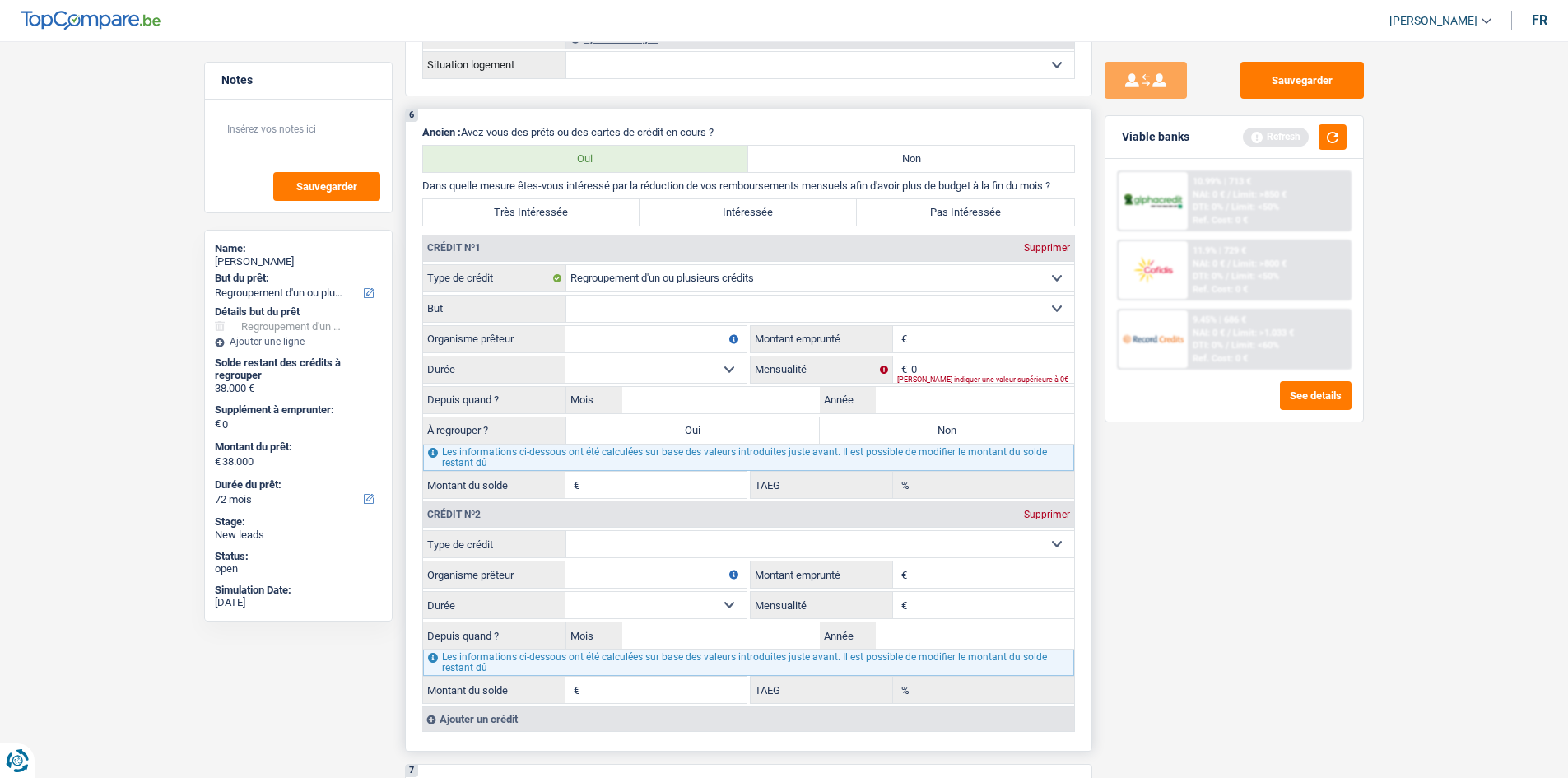 click on "Carte ou ouverture de crédit Prêt hypothécaire Vente à tempérament Prêt à tempérament Prêt rénovation Prêt voiture Regroupement d'un ou plusieurs crédits
Sélectionner une option" at bounding box center [820, 278] 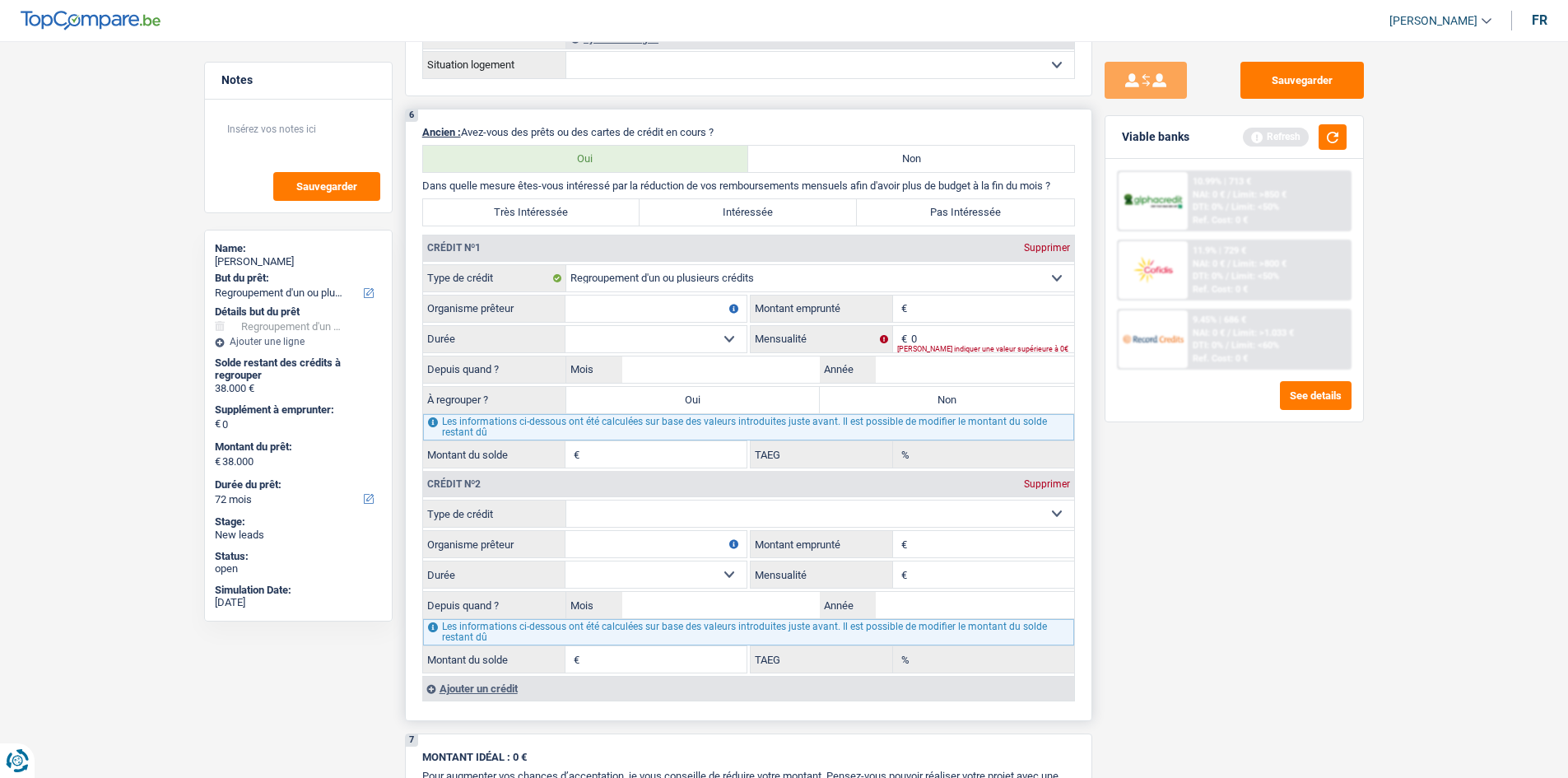 click on "Organisme prêteur" at bounding box center [656, 309] 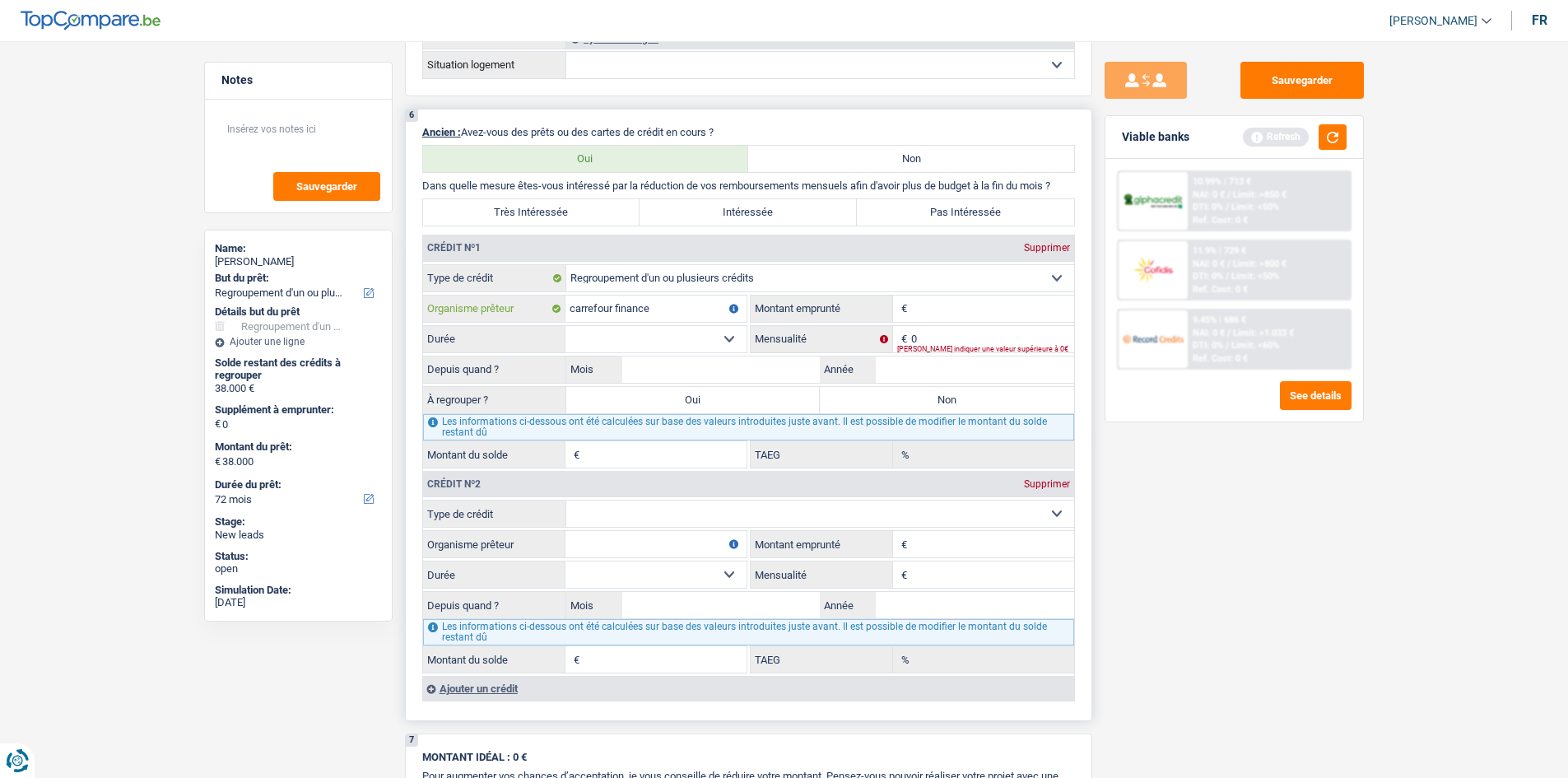 type on "carrefour finance" 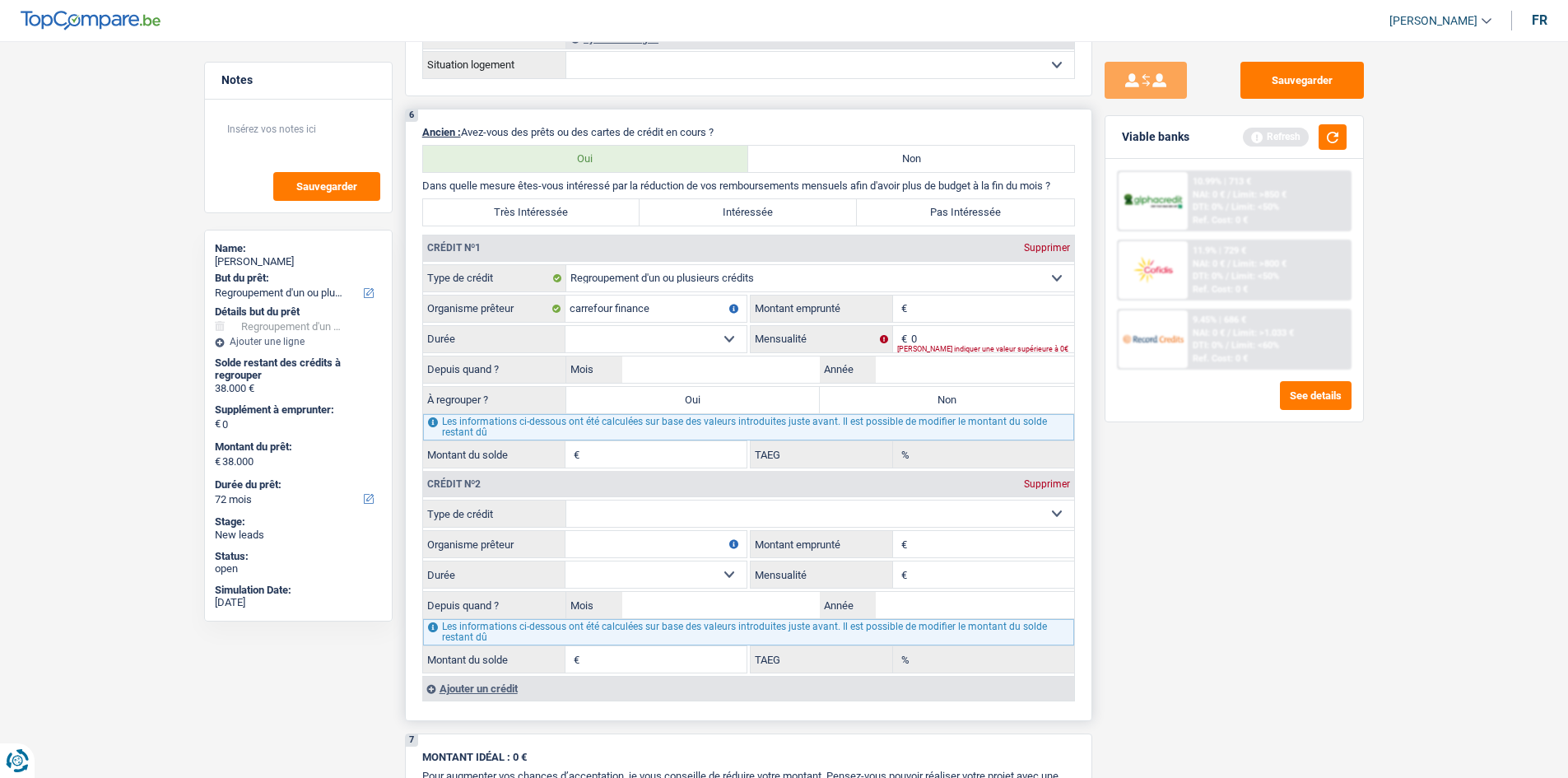 click on "Montant" at bounding box center [993, 309] 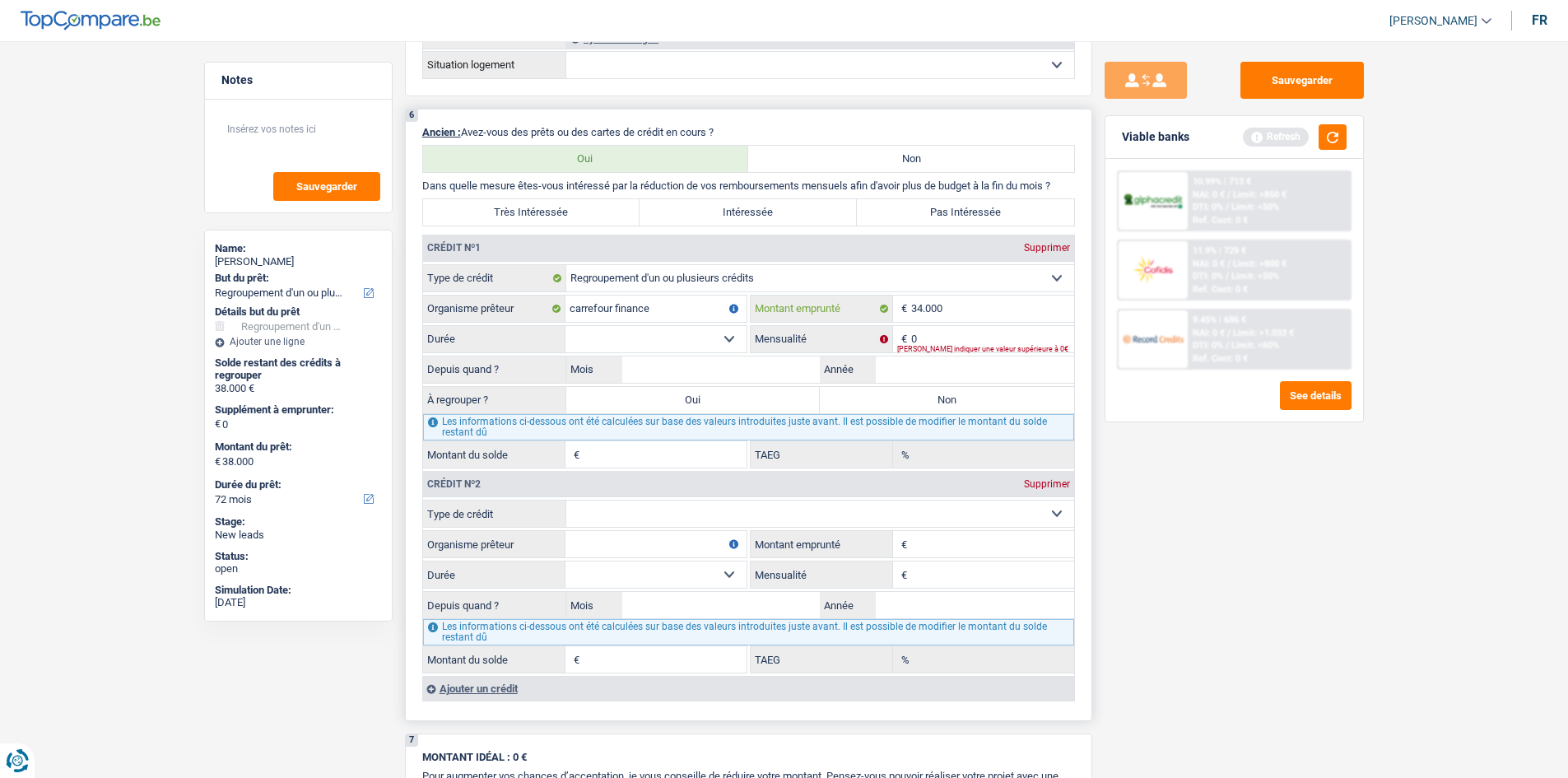 type on "34.000" 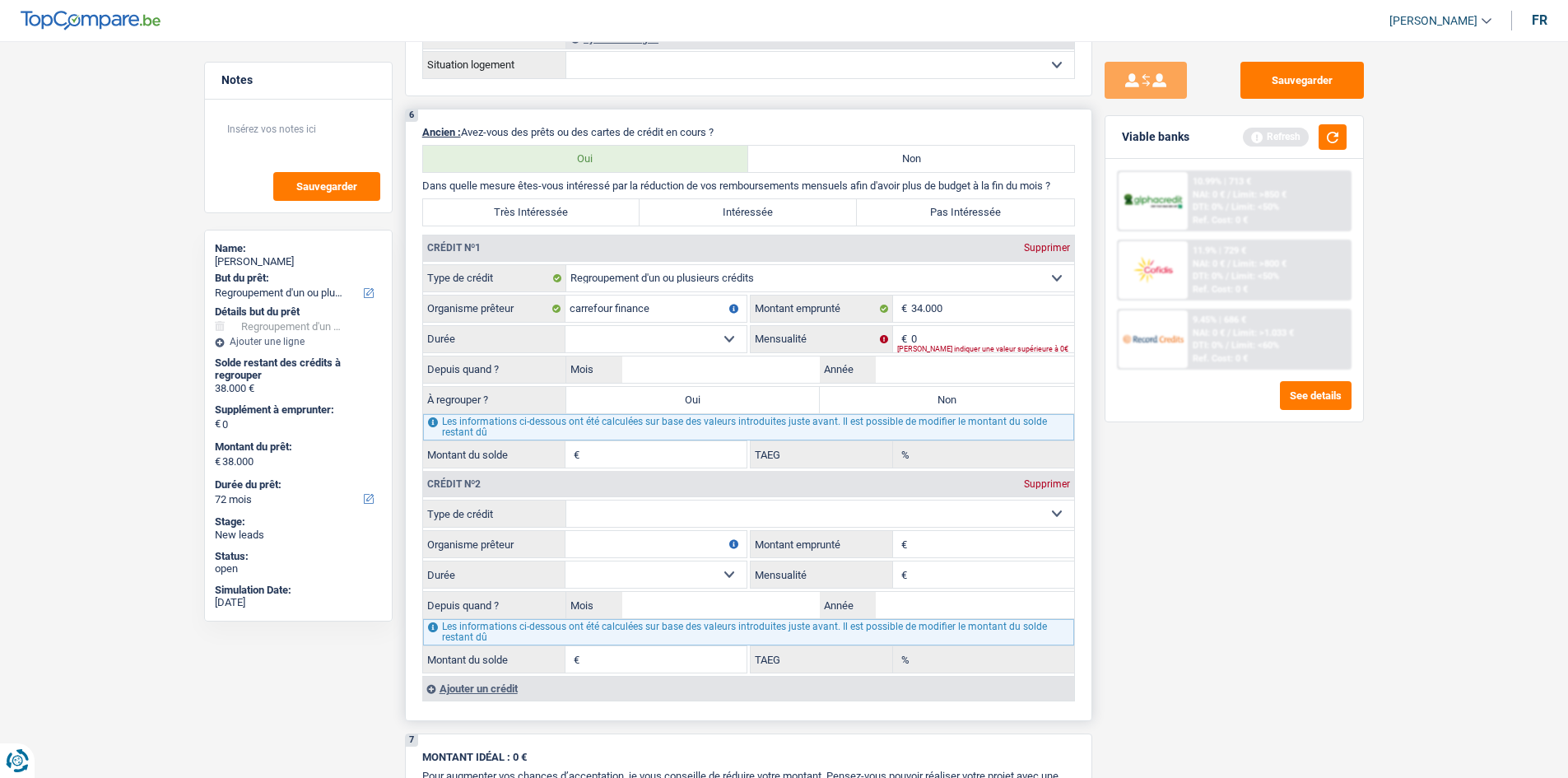 click on "12 mois 18 mois 24 mois 30 mois 36 mois 42 mois 48 mois 60 mois 72 mois 84 mois 96 mois 120 mois
Sélectionner une option" at bounding box center [656, 339] 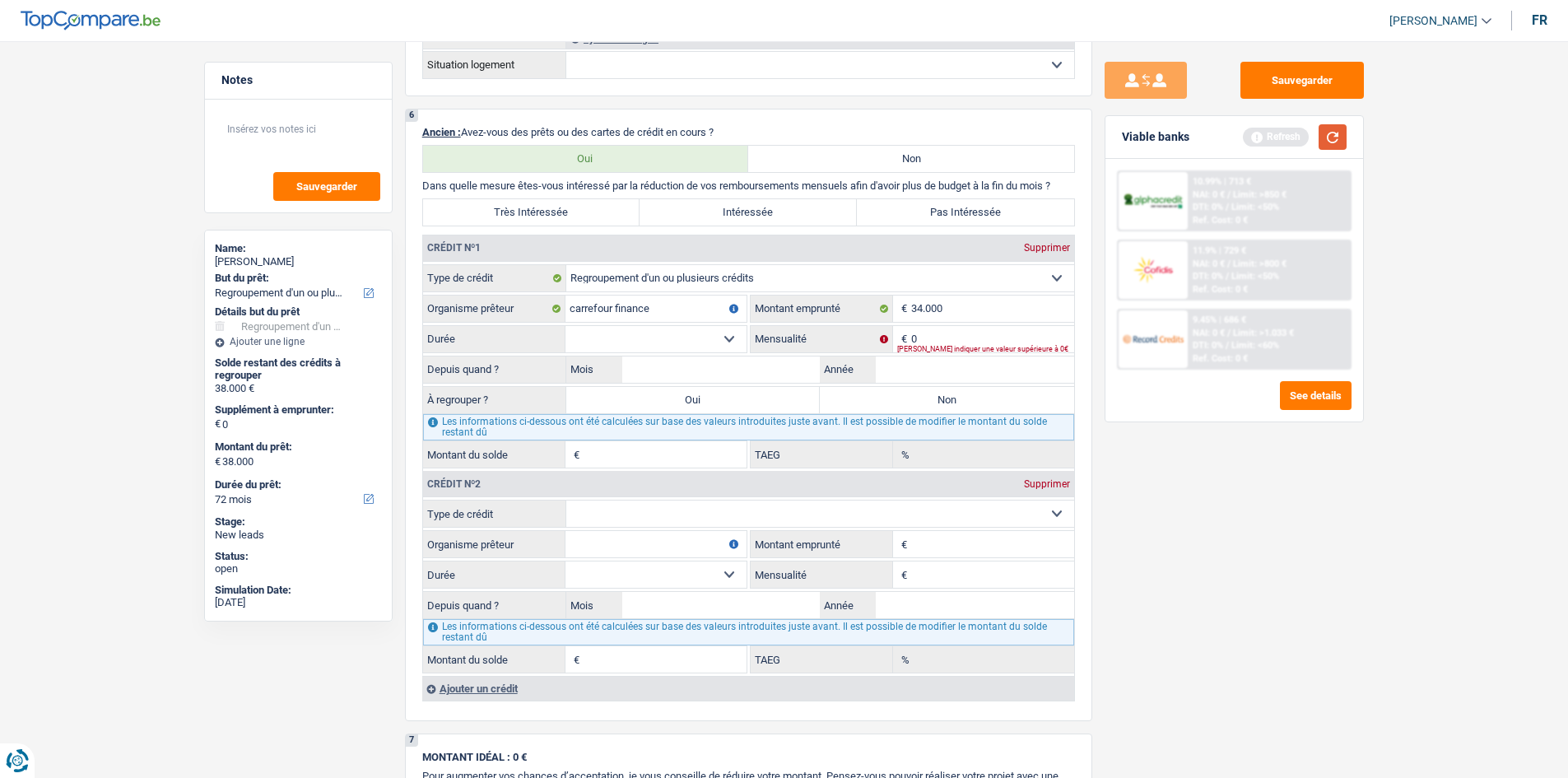 click at bounding box center (1333, 137) 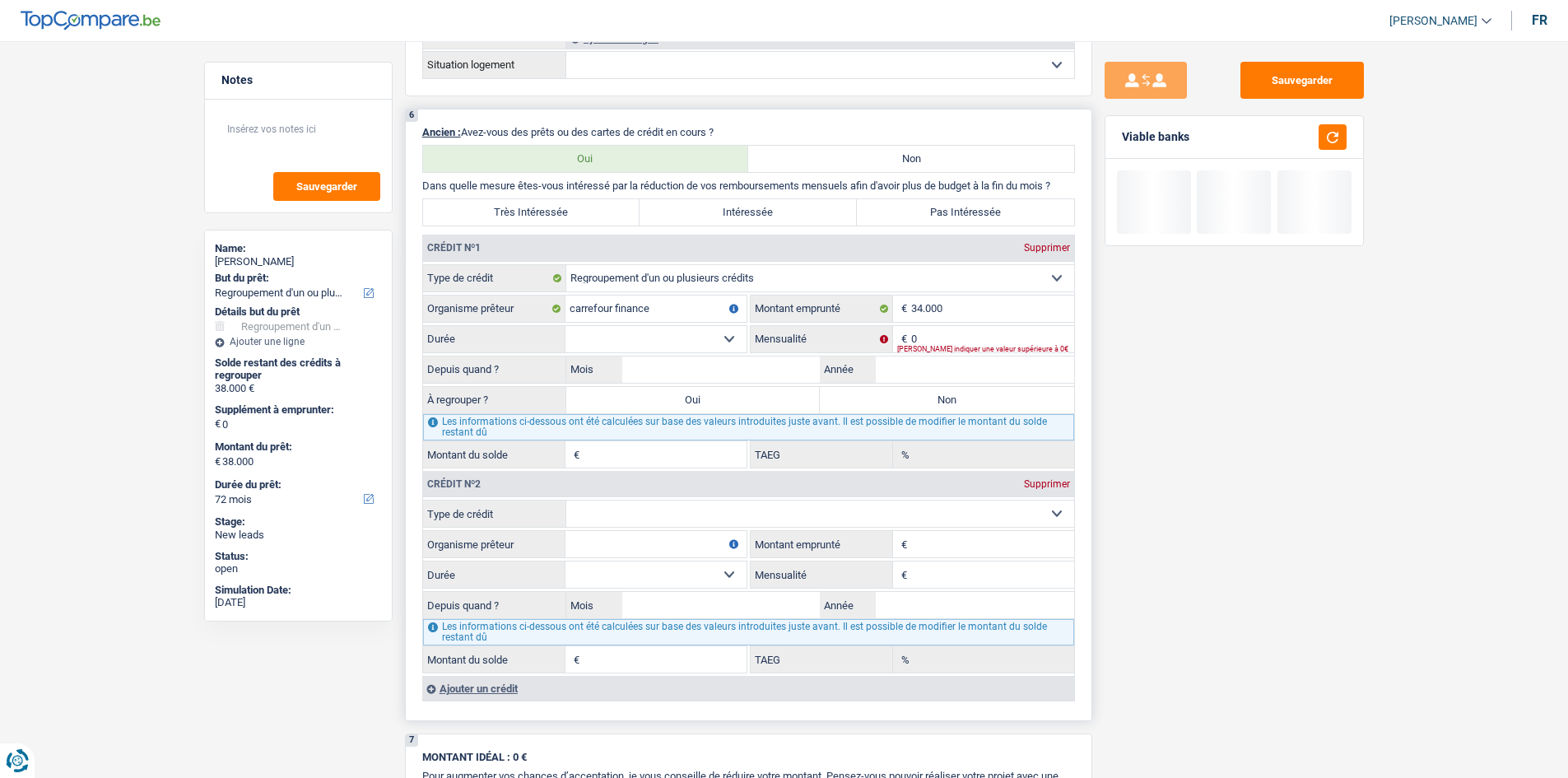 click on "12 mois 18 mois 24 mois 30 mois 36 mois 42 mois 48 mois 60 mois 72 mois 84 mois 96 mois 120 mois
Sélectionner une option" at bounding box center [656, 339] 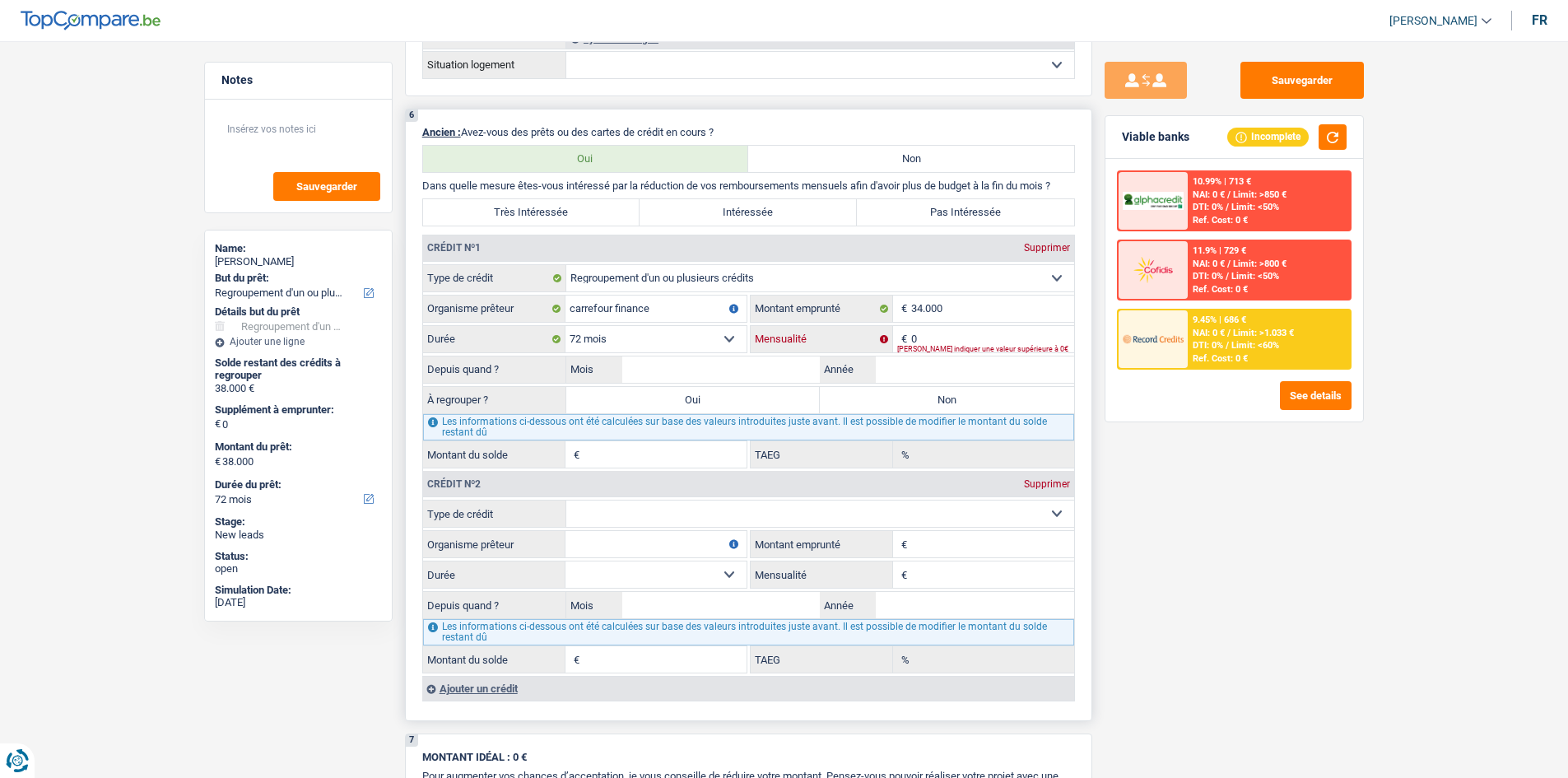 click on "0" at bounding box center [993, 339] 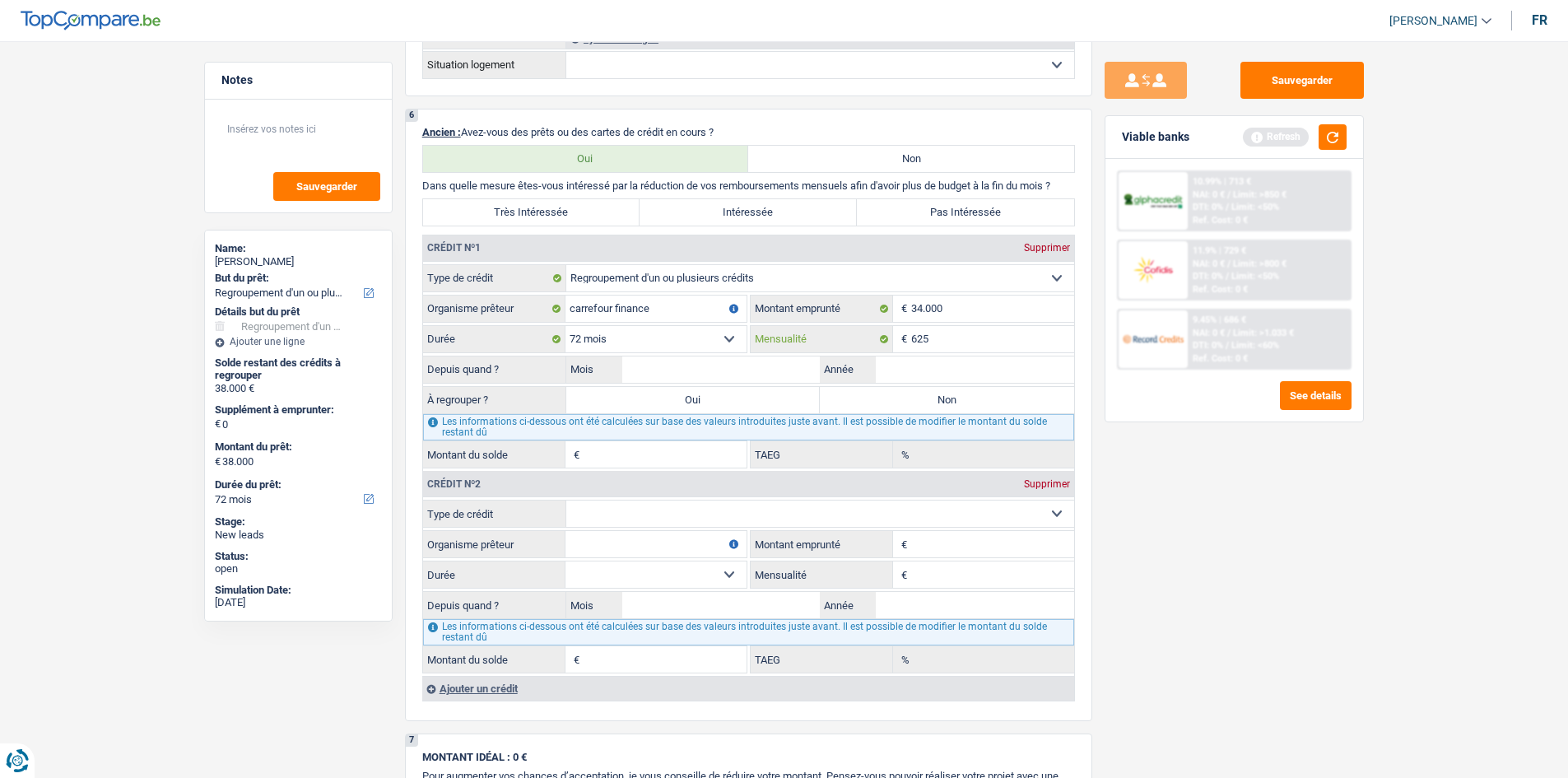 type on "625" 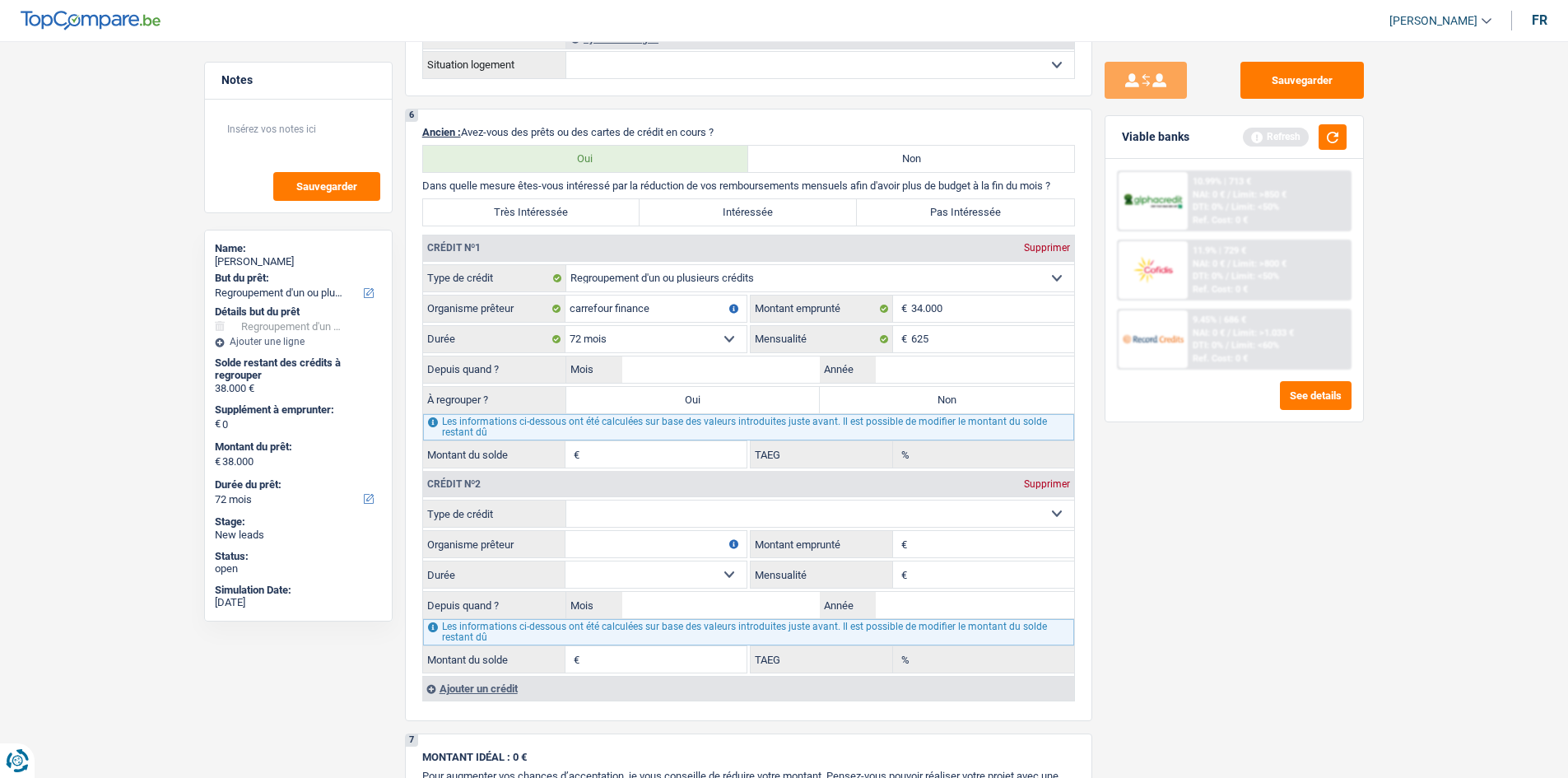 click on "Sauvegarder
Viable banks
Refresh
10.99% | 713 €
NAI: 0 €
/
Limit: >850 €
DTI: 0%
/
Limit: <50%
Ref. Cost: 0 €
11.9% | 729 €
NAI: 0 €
/
Limit: >800 €
DTI: 0%
/               /       /" at bounding box center (1234, 404) 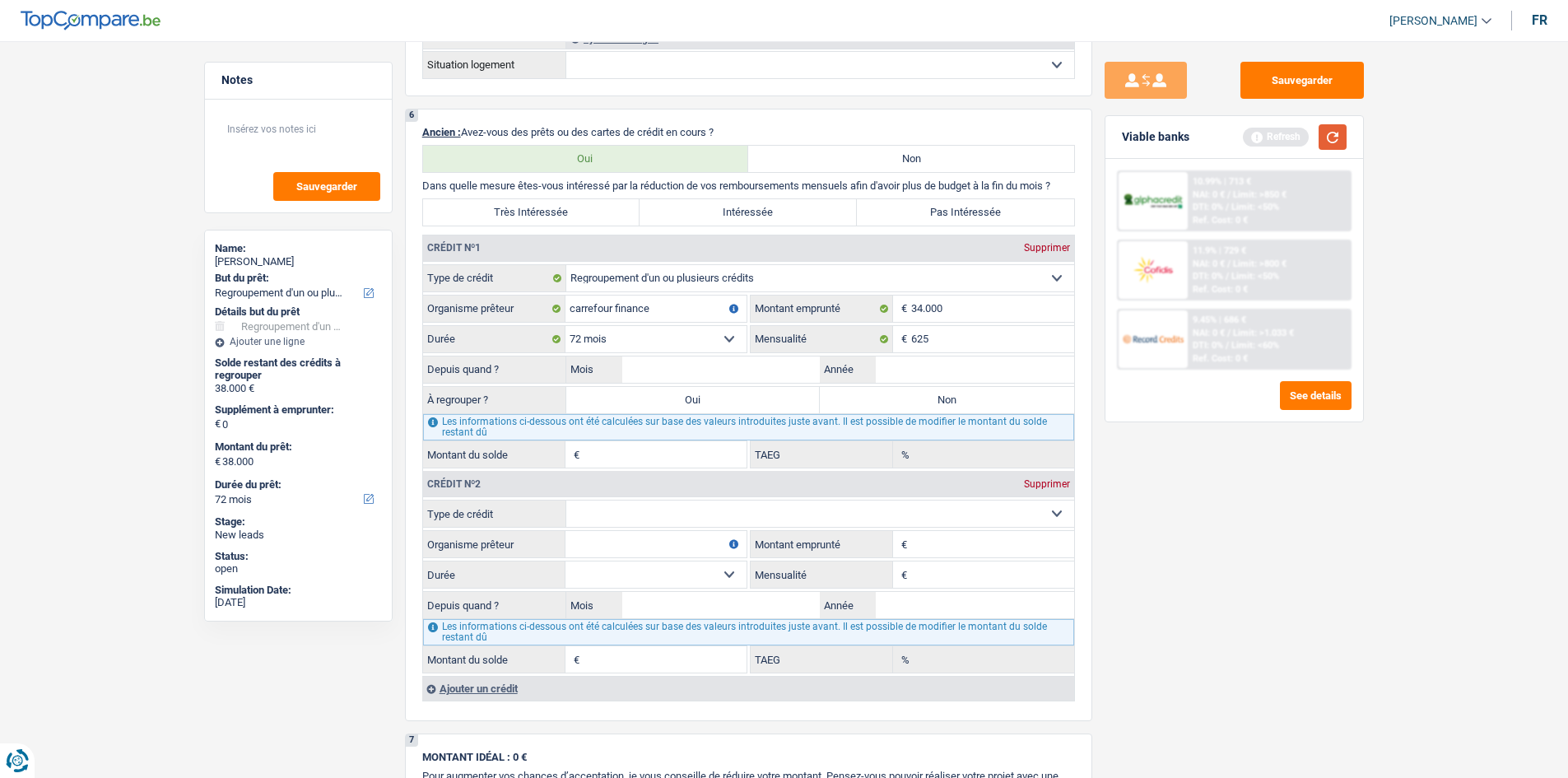 click at bounding box center (1333, 137) 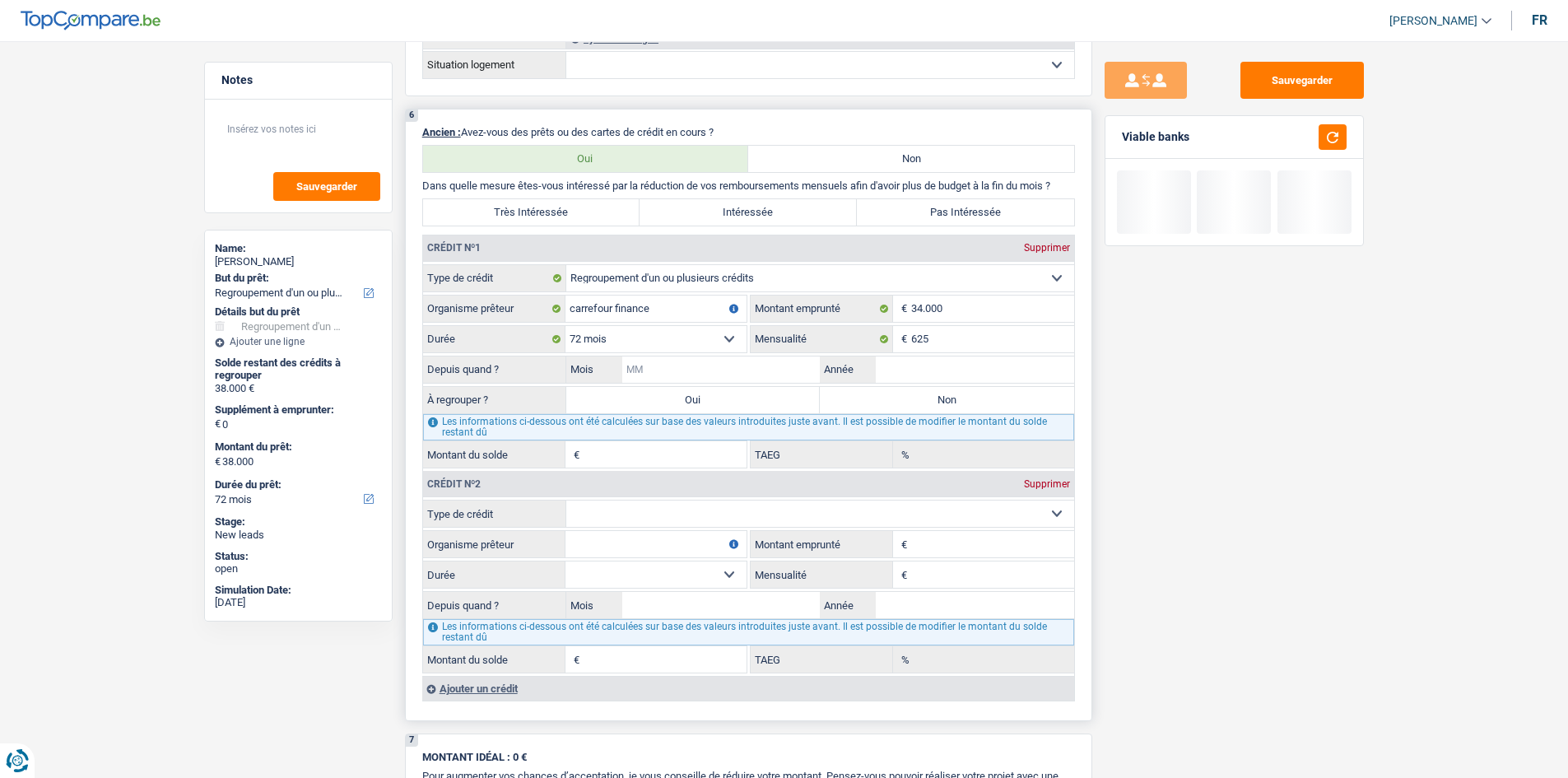 click on "Mois" at bounding box center (721, 370) 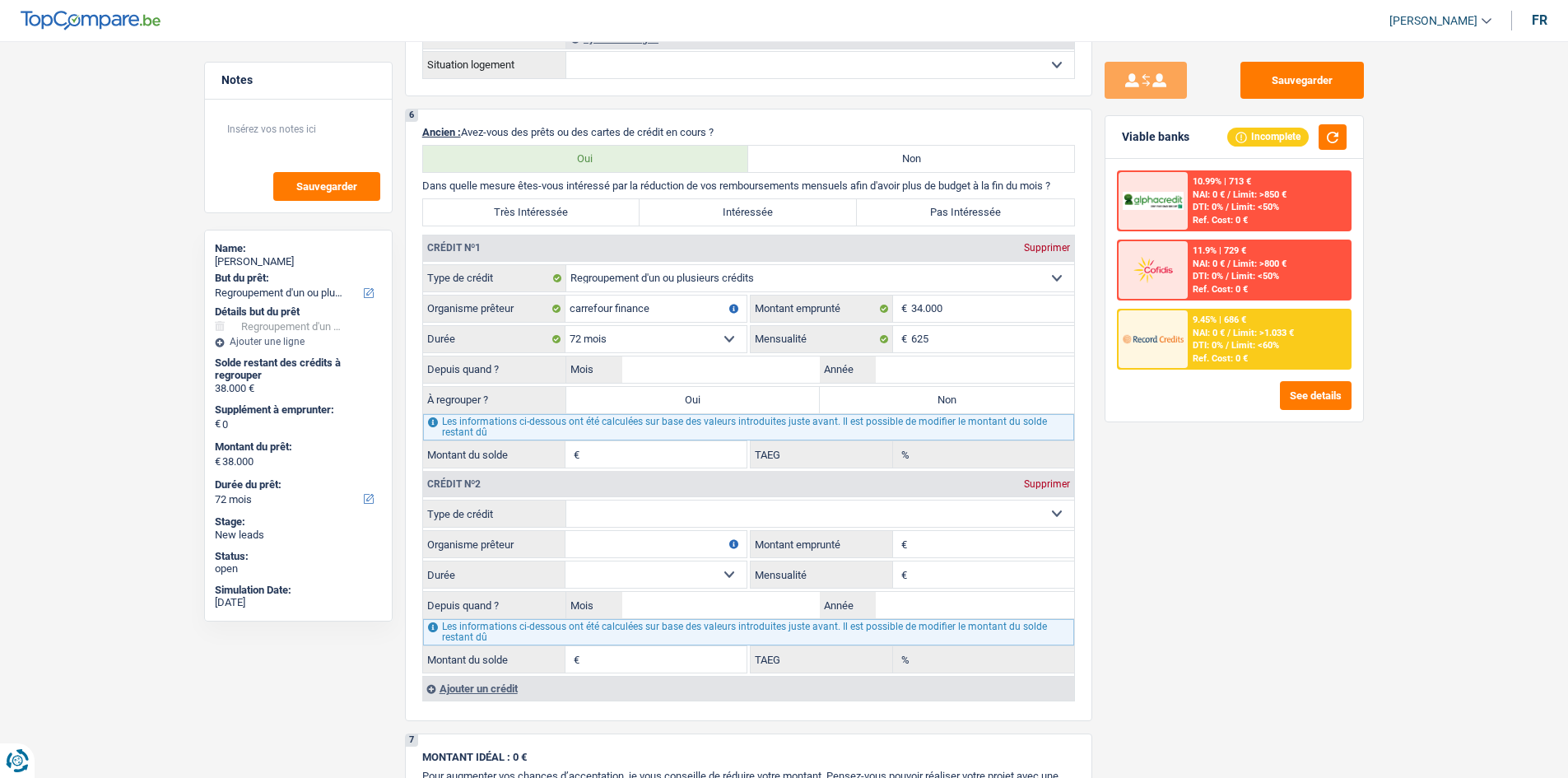 click on "Sauvegarder
Viable banks
Incomplete
10.99% | 713 €
NAI: 0 €
/
Limit: >850 €
DTI: 0%
/
Limit: <50%
Ref. Cost: 0 €
11.9% | 729 €
NAI: 0 €
/
Limit: >800 €
DTI: 0%
/               /       /" at bounding box center (1234, 404) 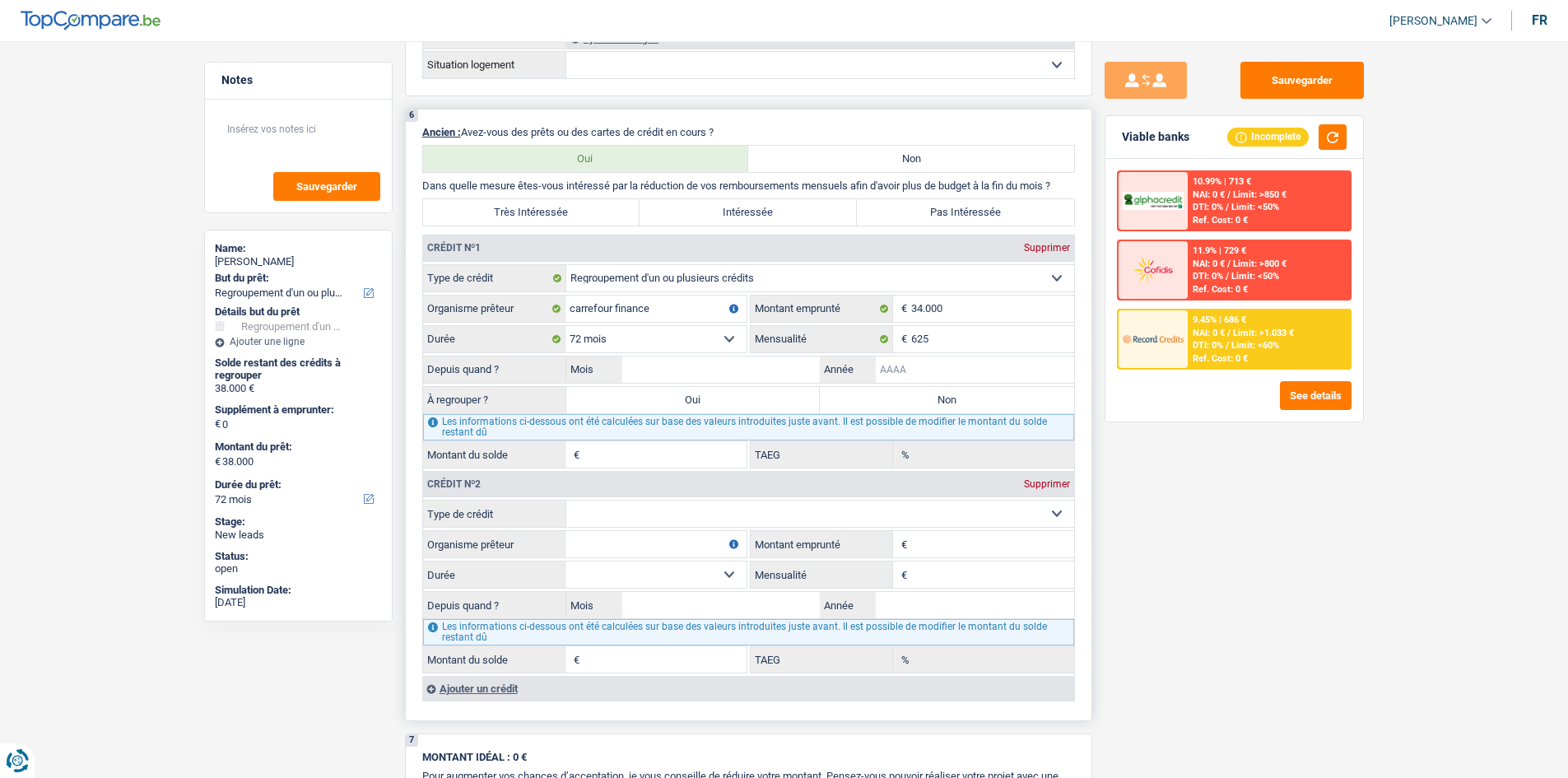 click on "Année" at bounding box center [975, 370] 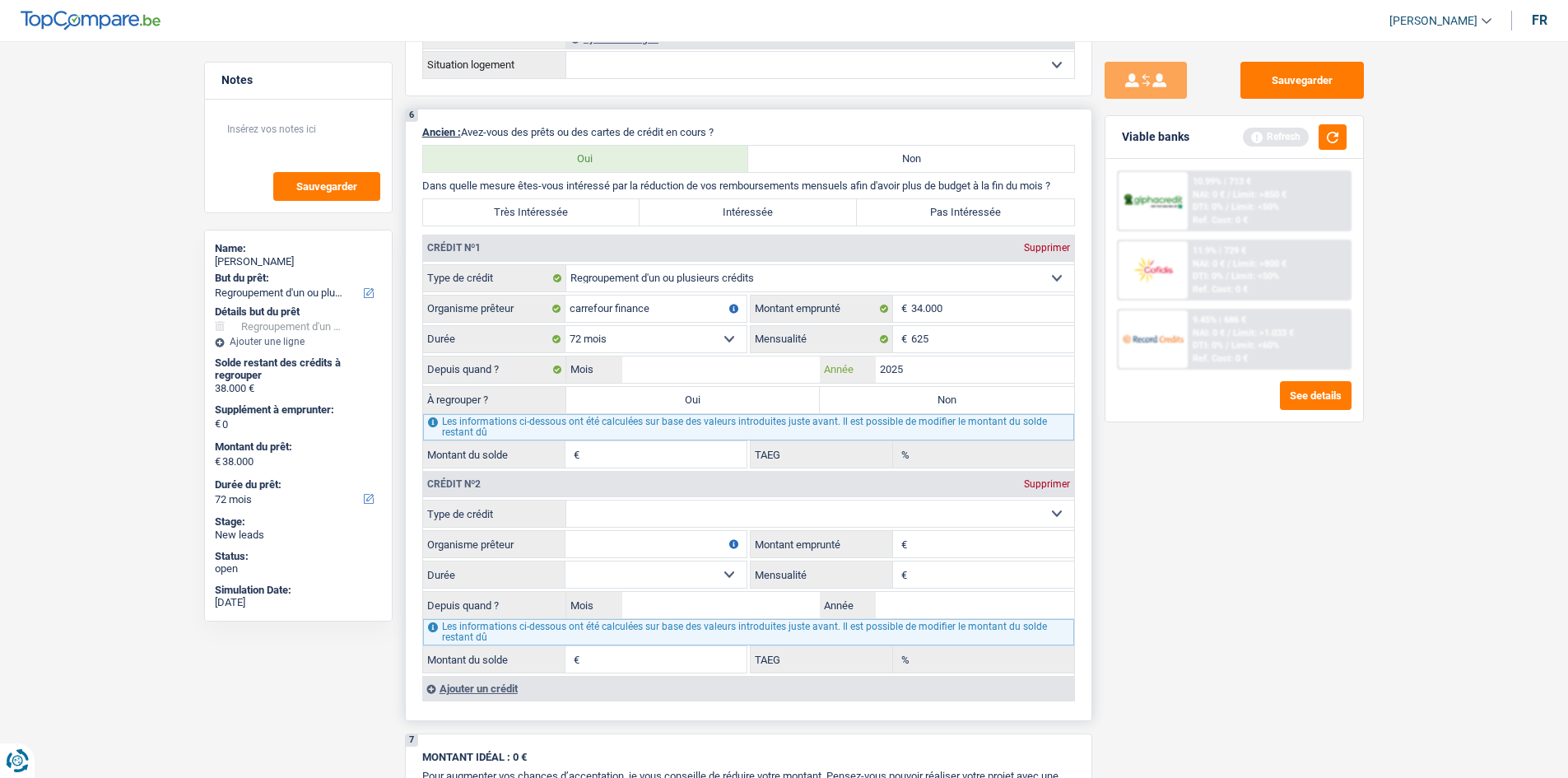 type on "2025" 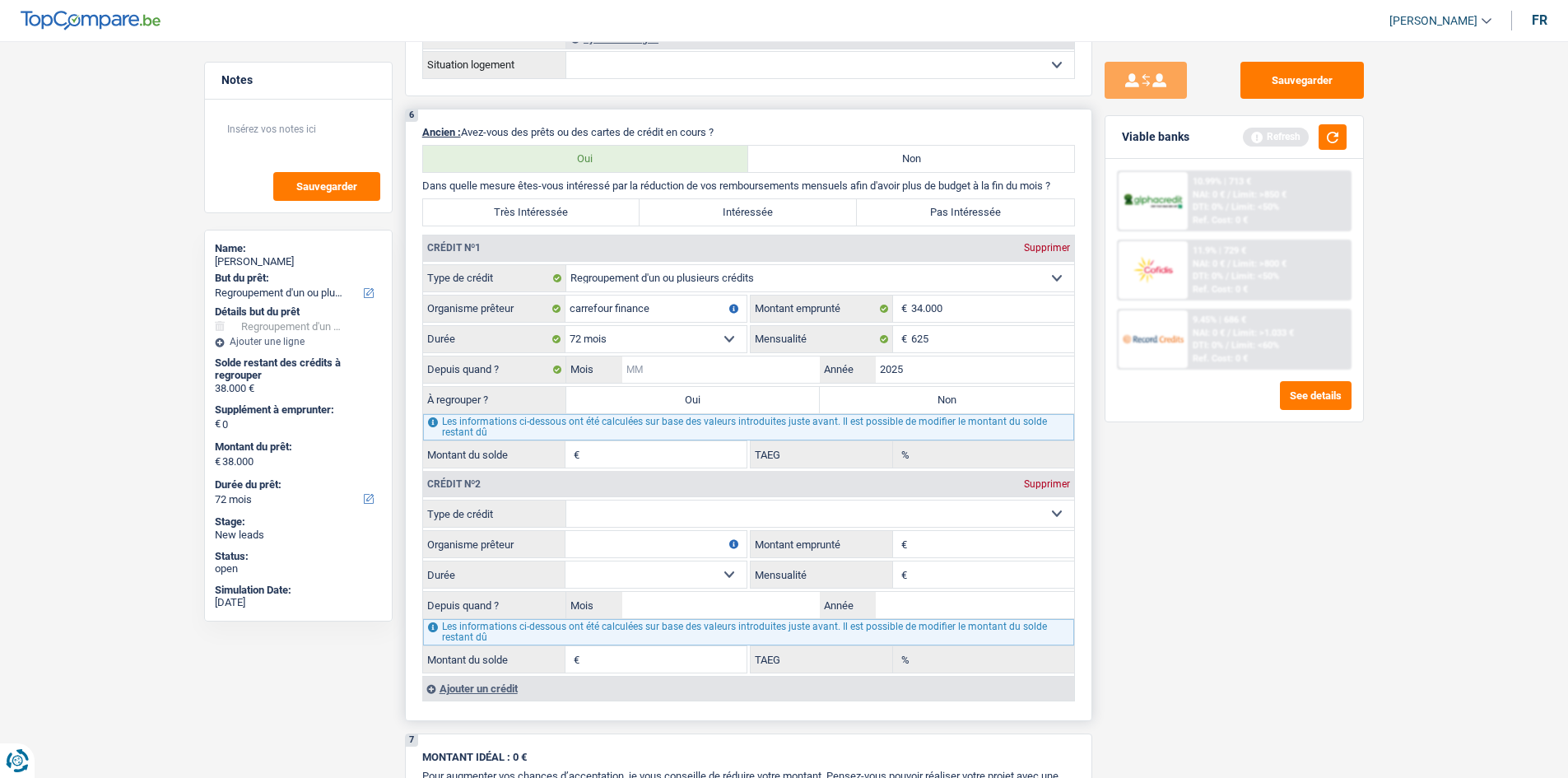 click on "Mois" at bounding box center (721, 370) 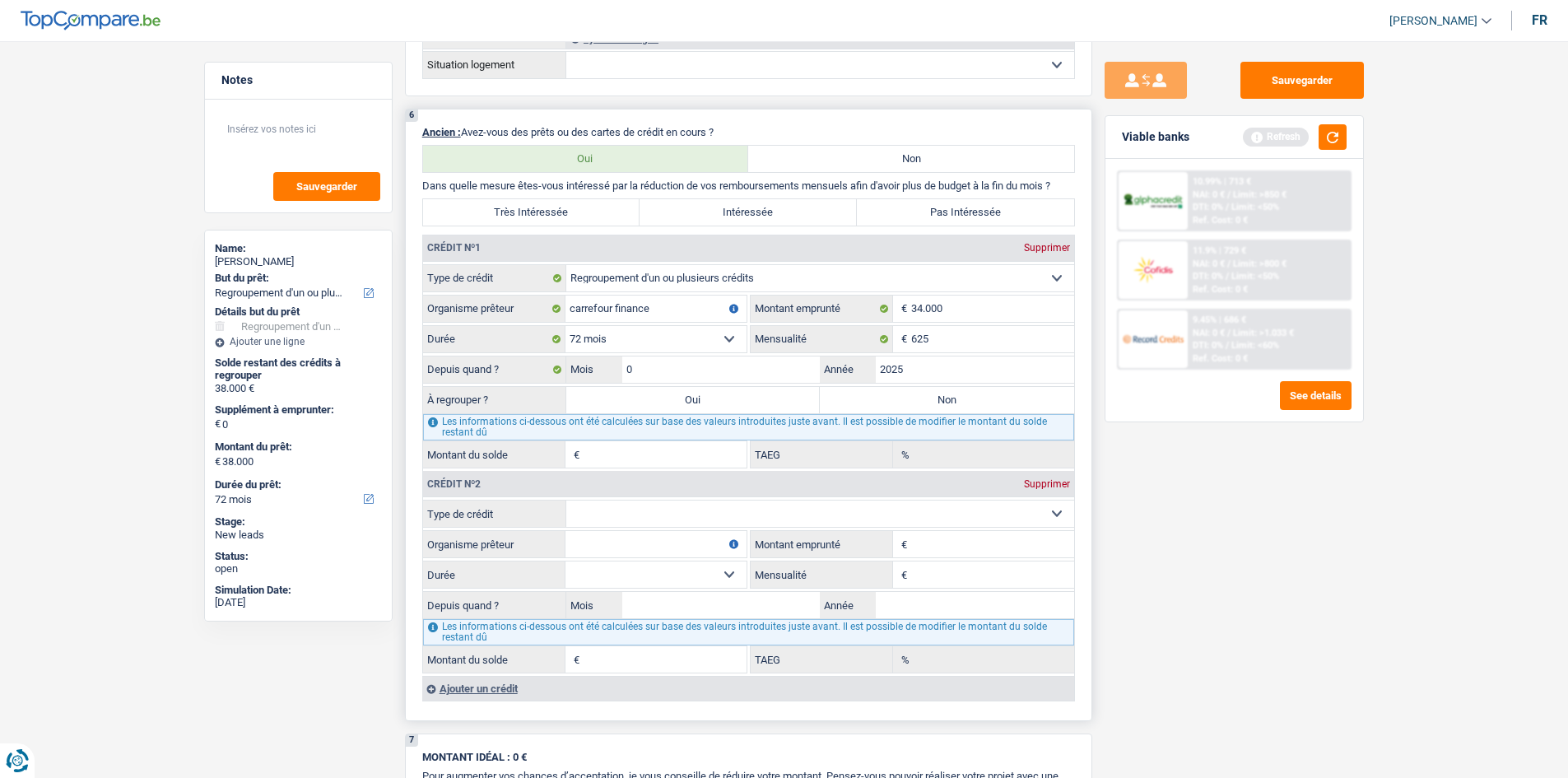 type on "01" 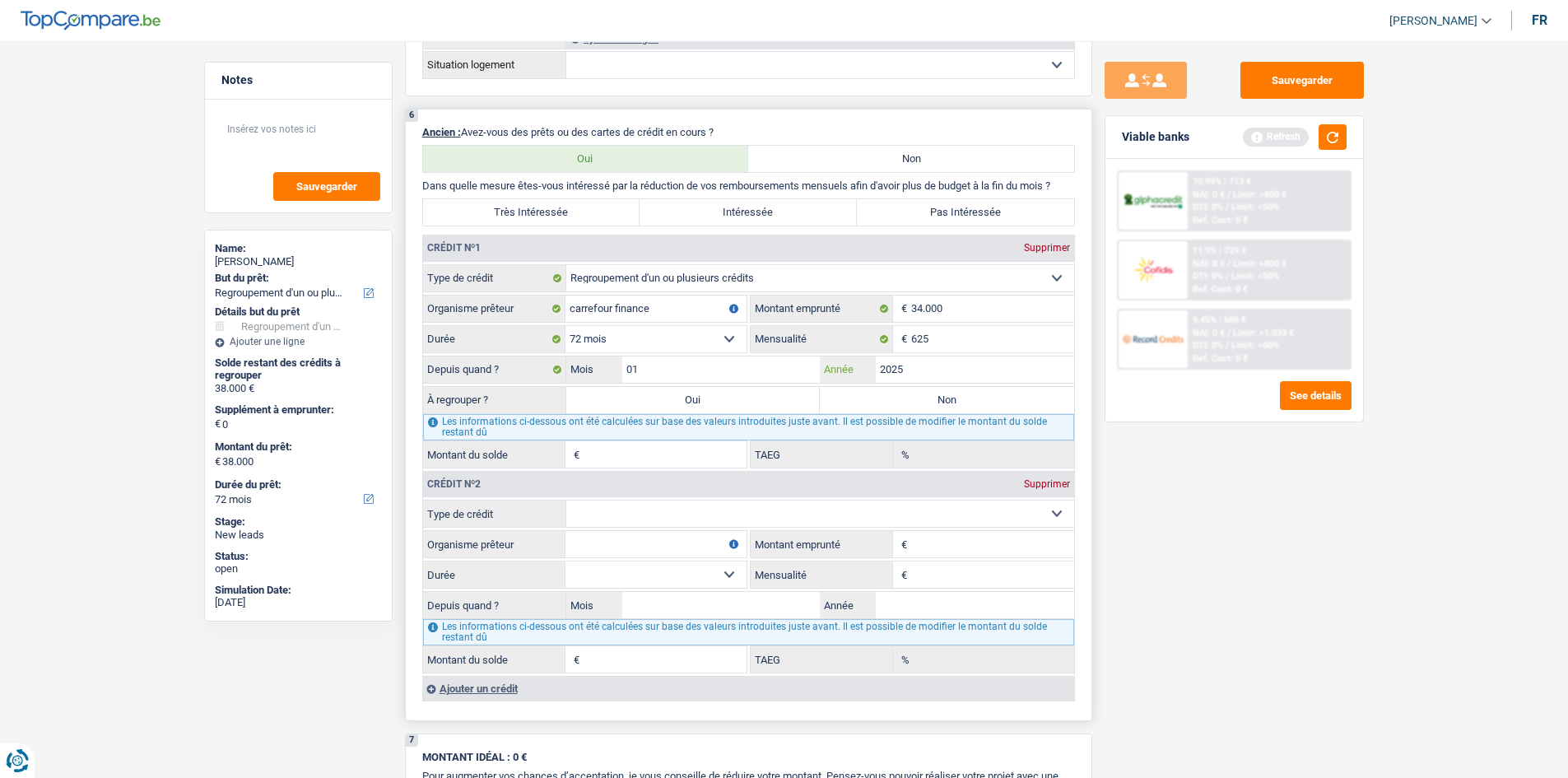 type on "31.859" 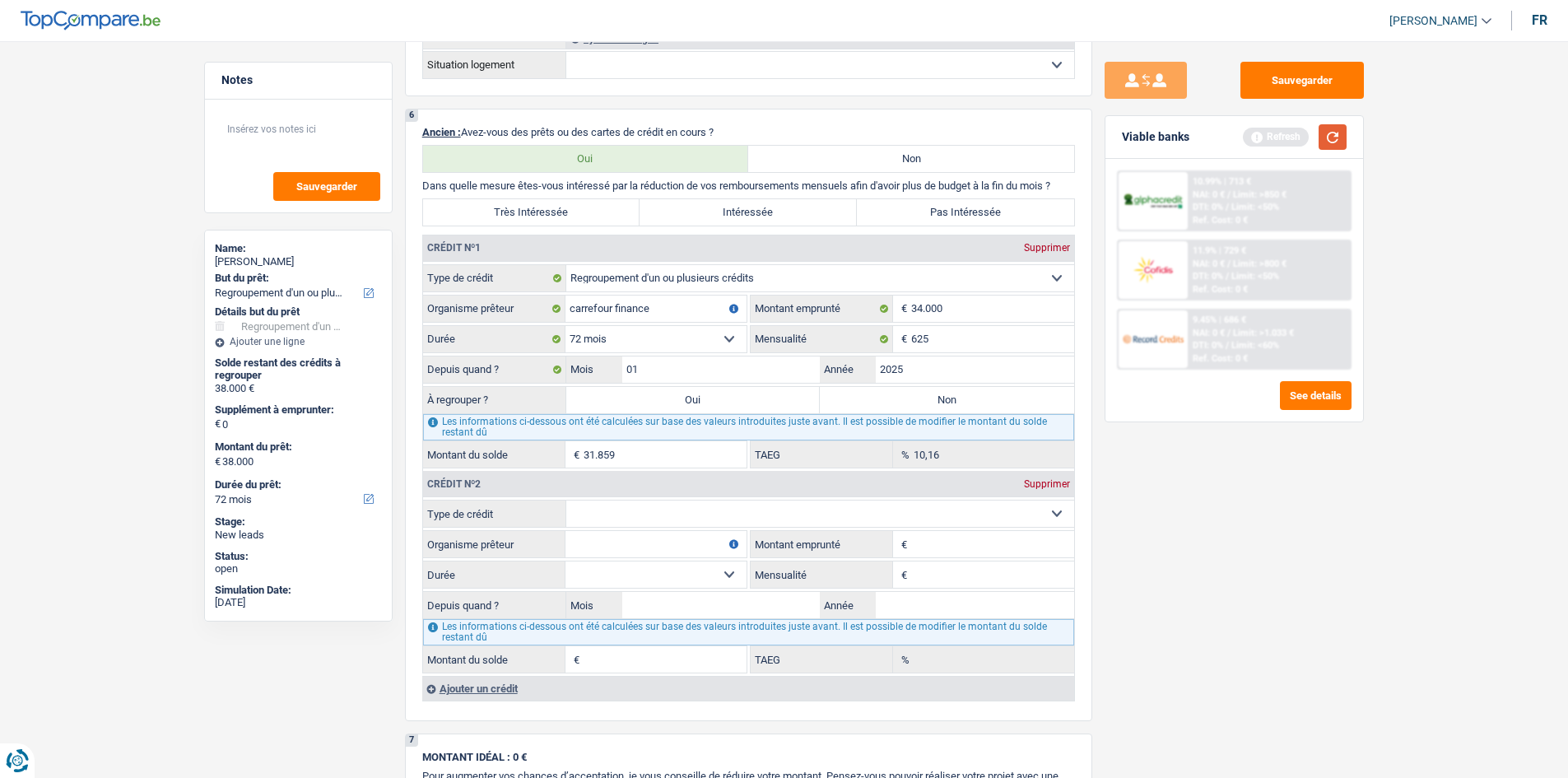 click at bounding box center (1333, 137) 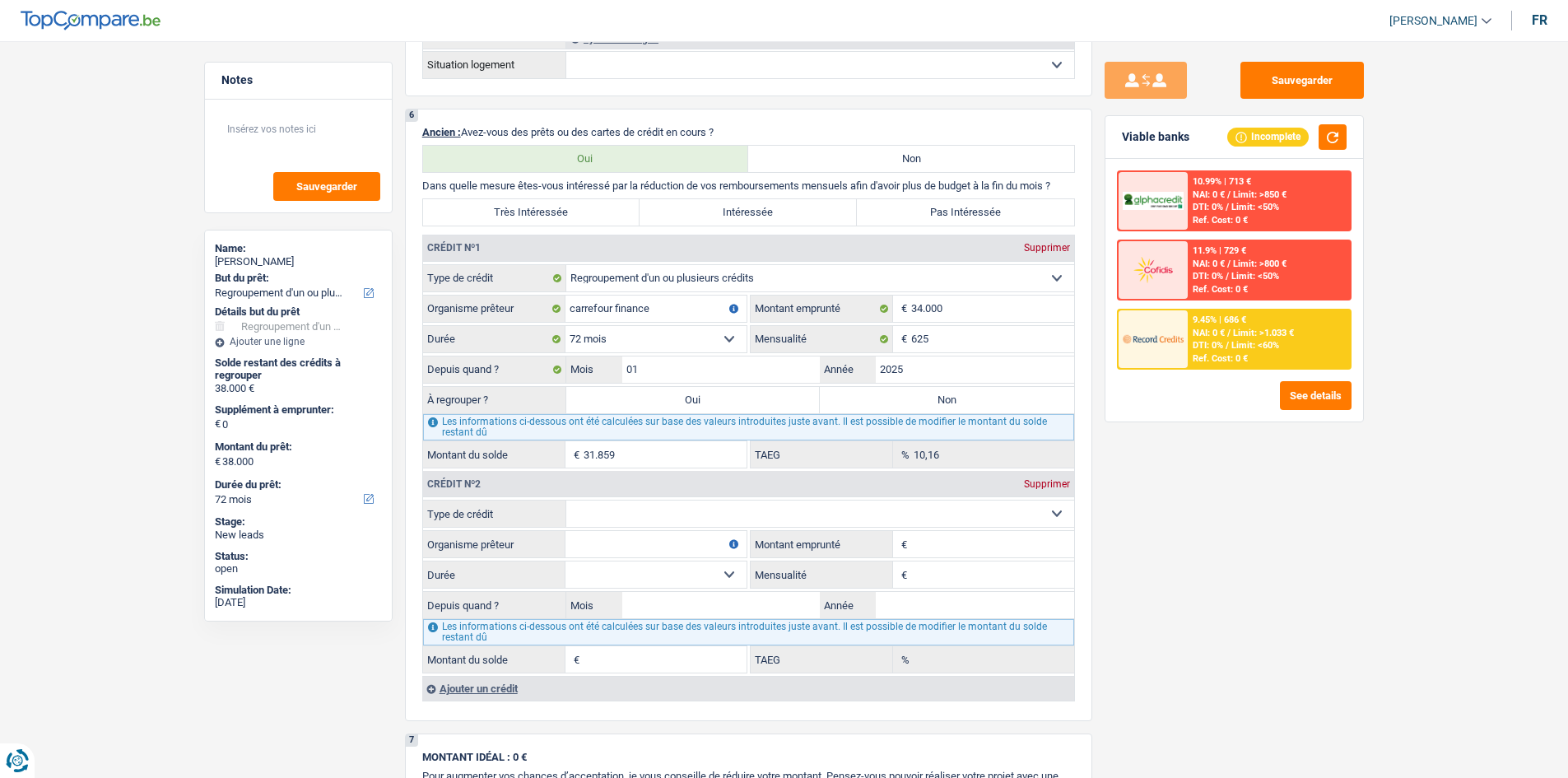 click on "Sauvegarder
Viable banks
Incomplete
10.99% | 713 €
NAI: 0 €
/
Limit: >850 €
DTI: 0%
/
Limit: <50%
Ref. Cost: 0 €
11.9% | 729 €
NAI: 0 €
/
Limit: >800 €
DTI: 0%
/               /       /" at bounding box center (1234, 404) 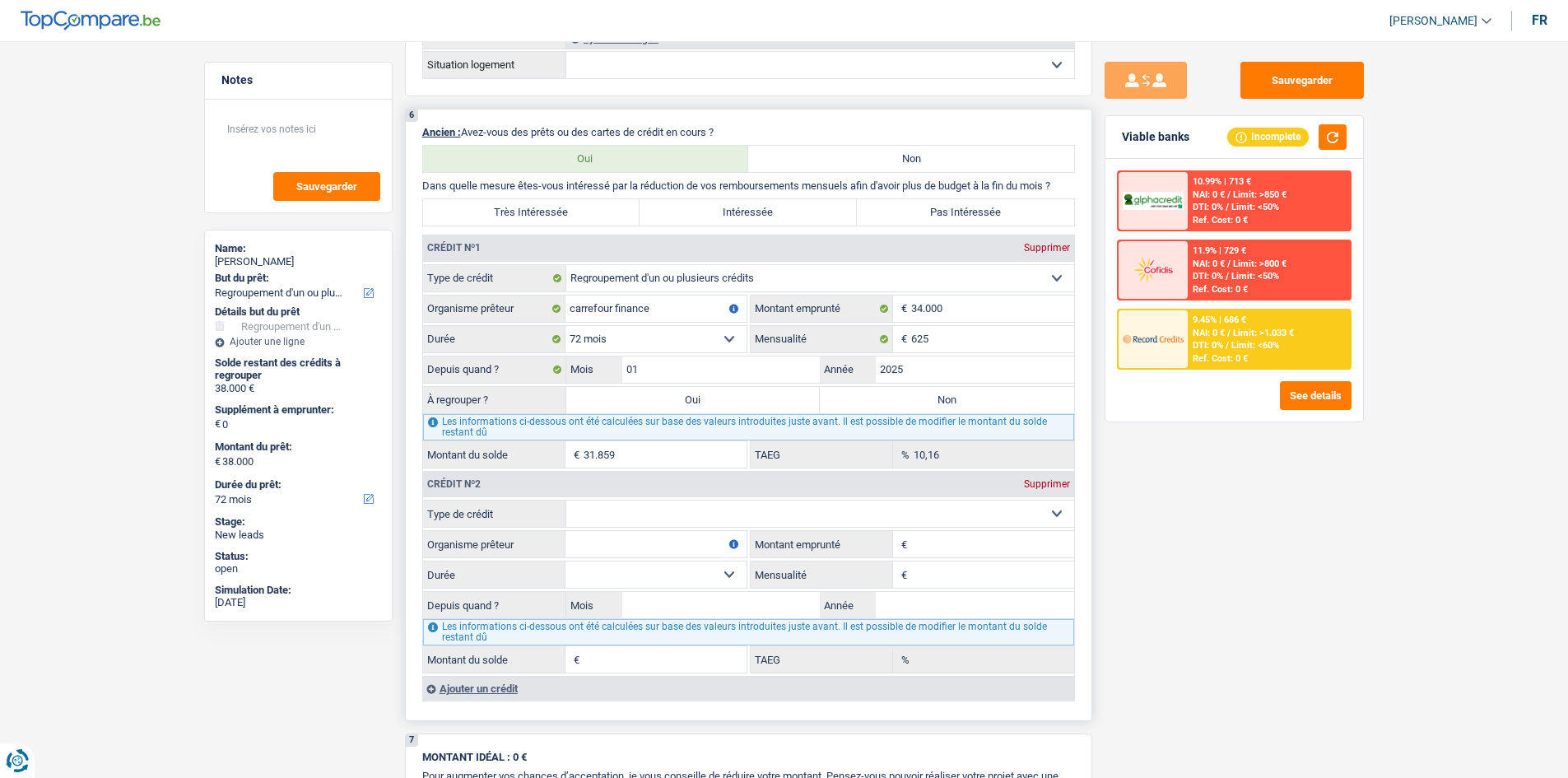 click on "Carte ou ouverture de crédit Prêt hypothécaire Vente à tempérament Prêt à tempérament Prêt rénovation Prêt voiture Regroupement d'un ou plusieurs crédits
Sélectionner une option" at bounding box center [820, 514] 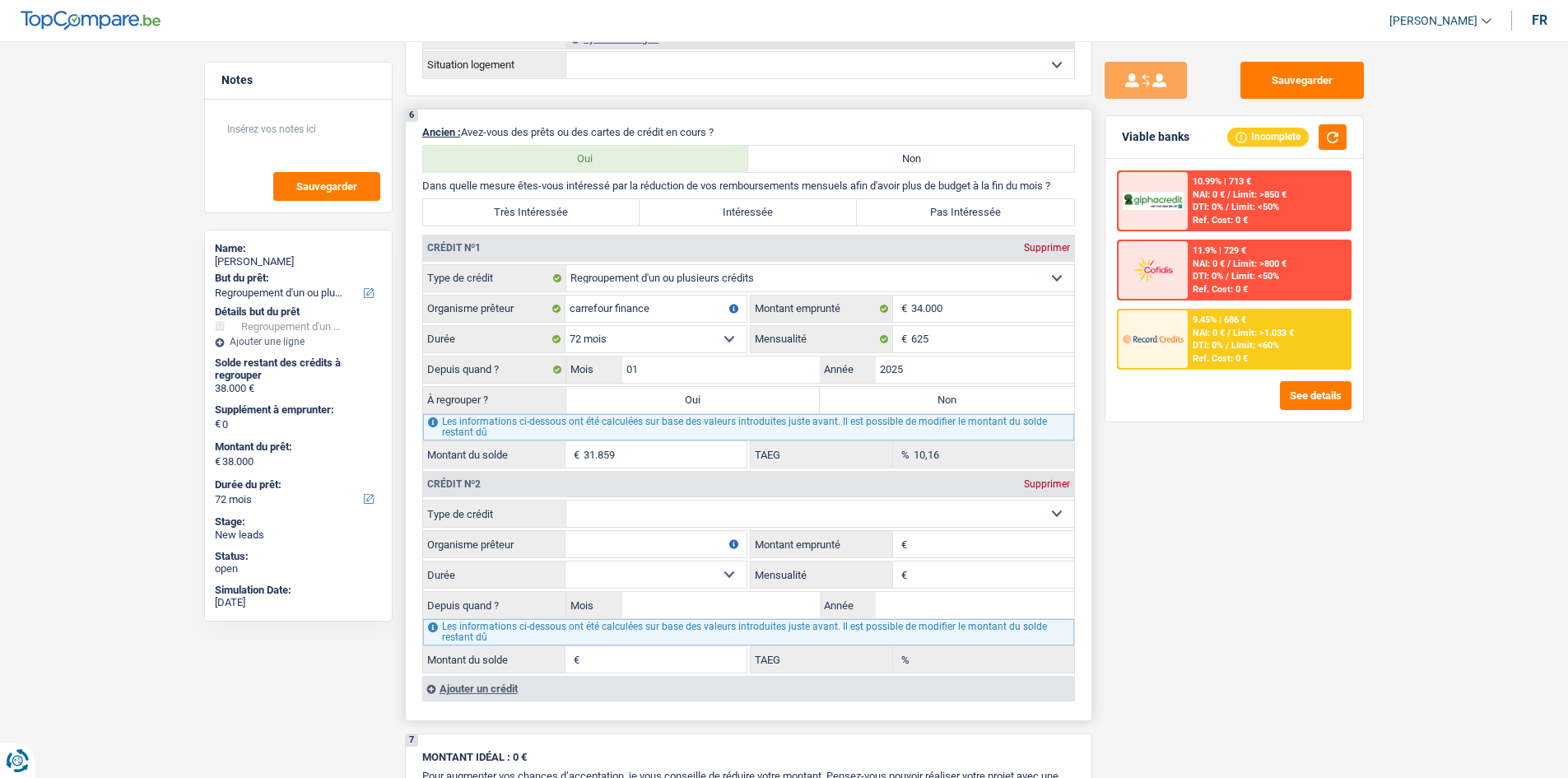select on "cardOrCredit" 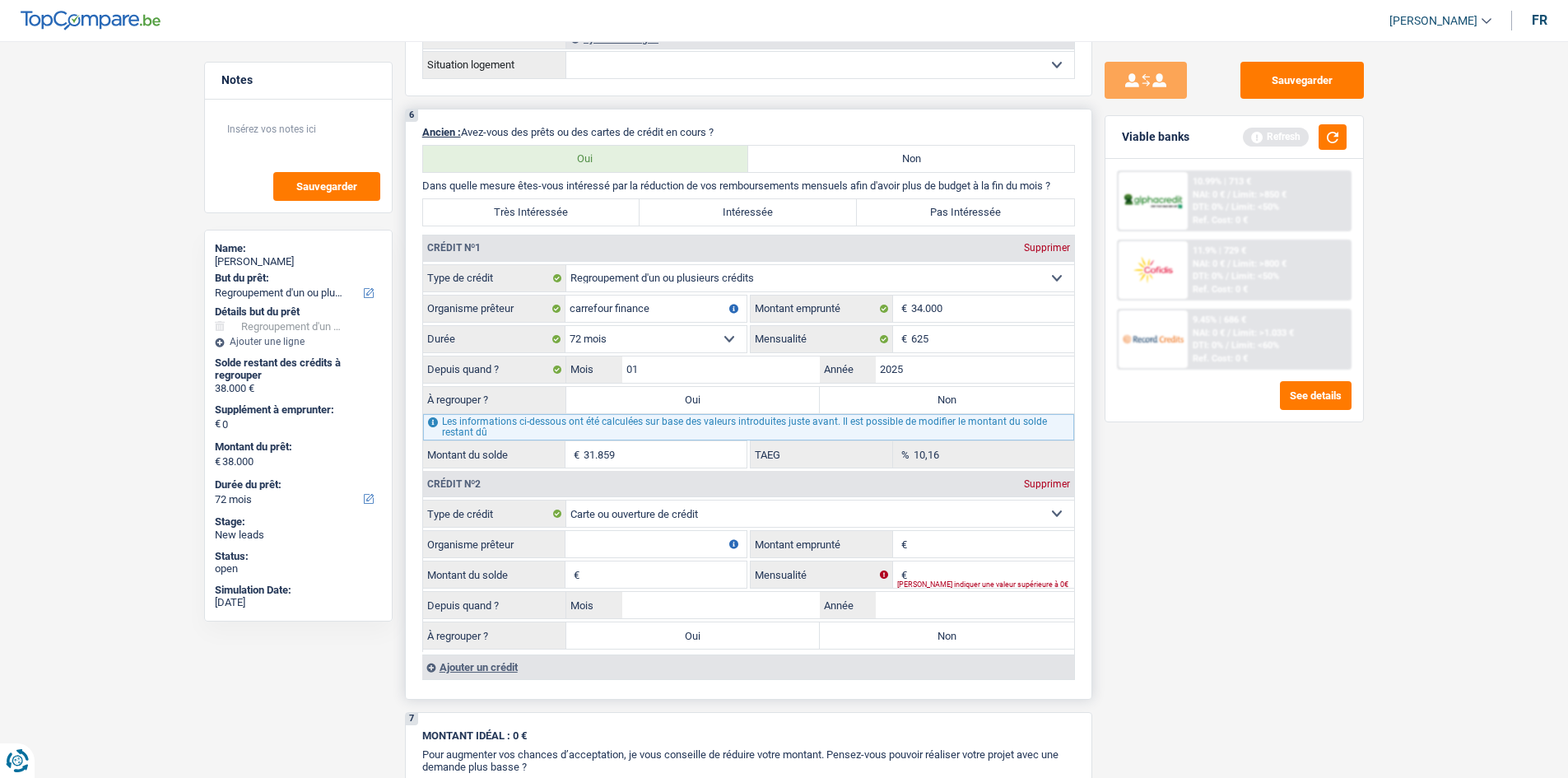 type on "0" 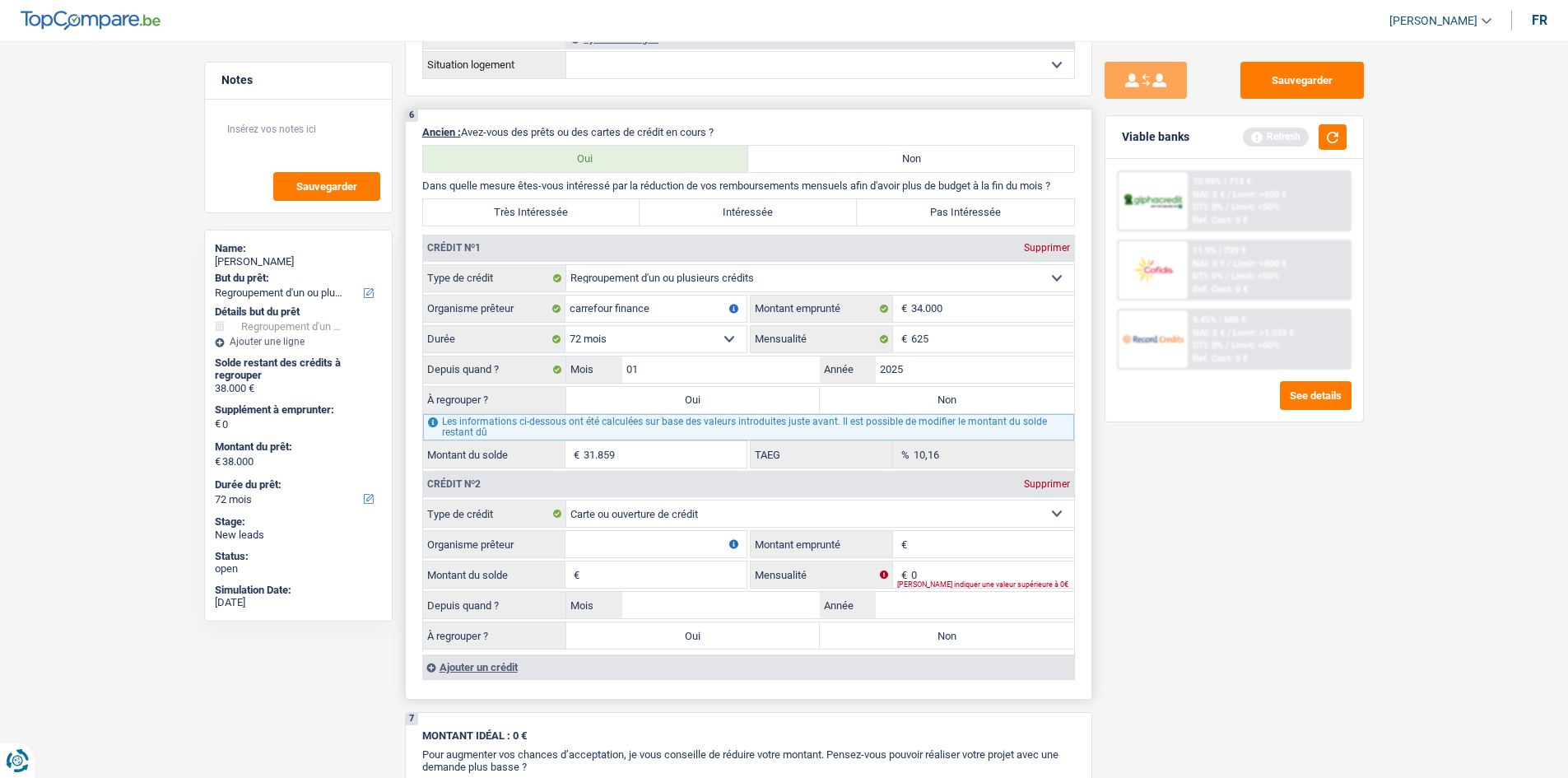 click on "Organisme prêteur" at bounding box center [656, 544] 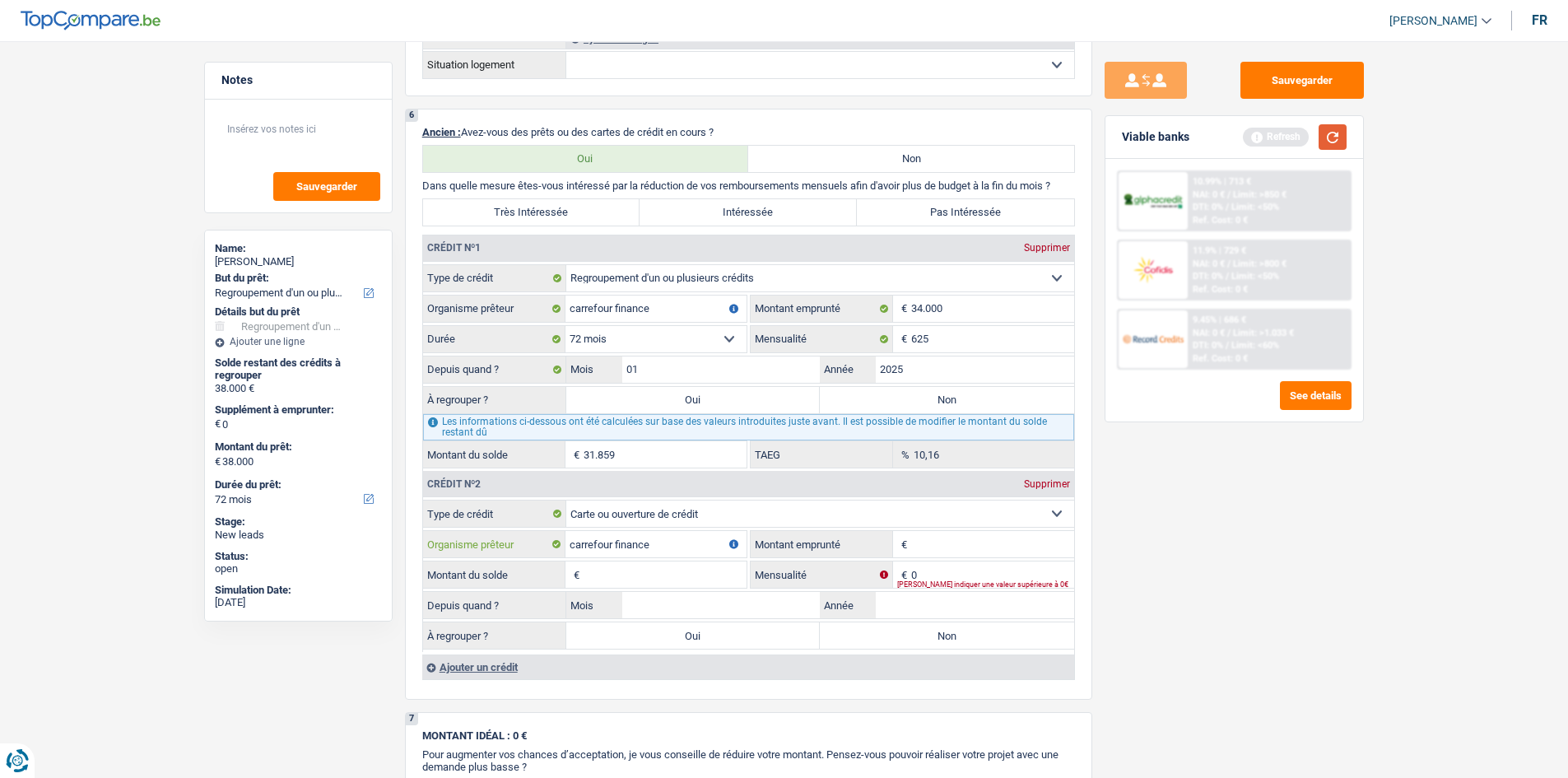 type on "carrefour finance" 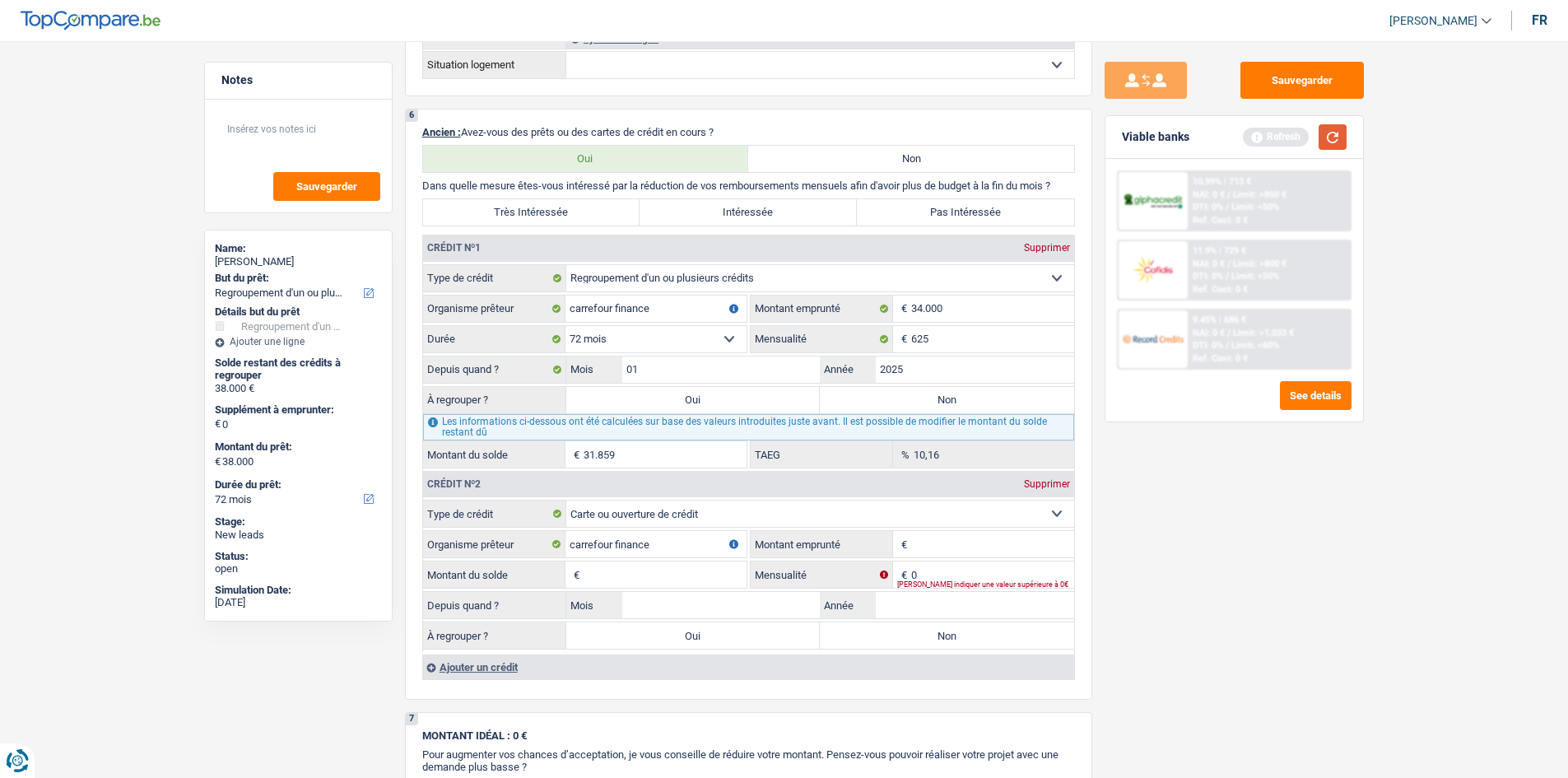 click at bounding box center [1333, 137] 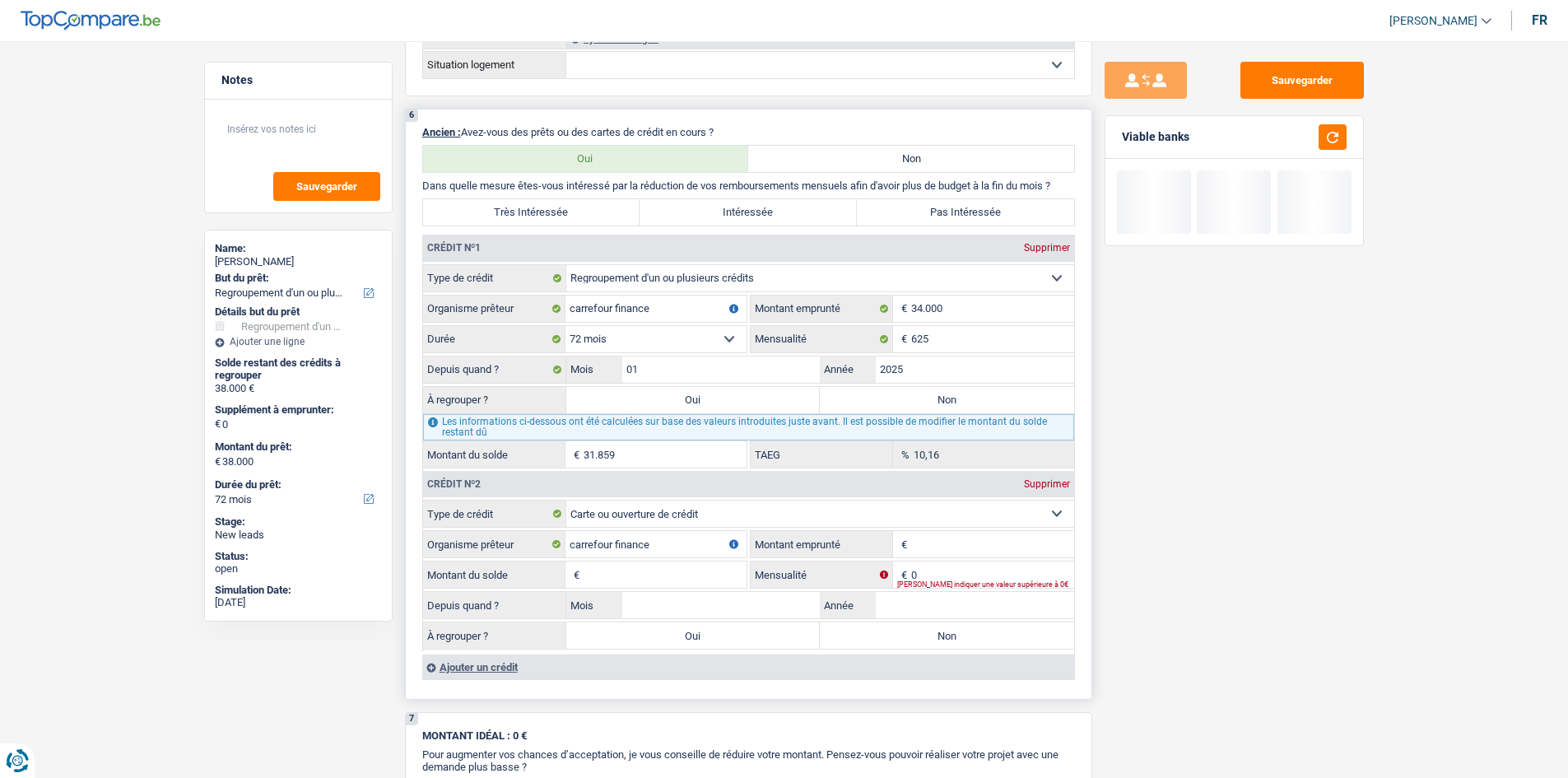 click on "Montant emprunté" at bounding box center (993, 544) 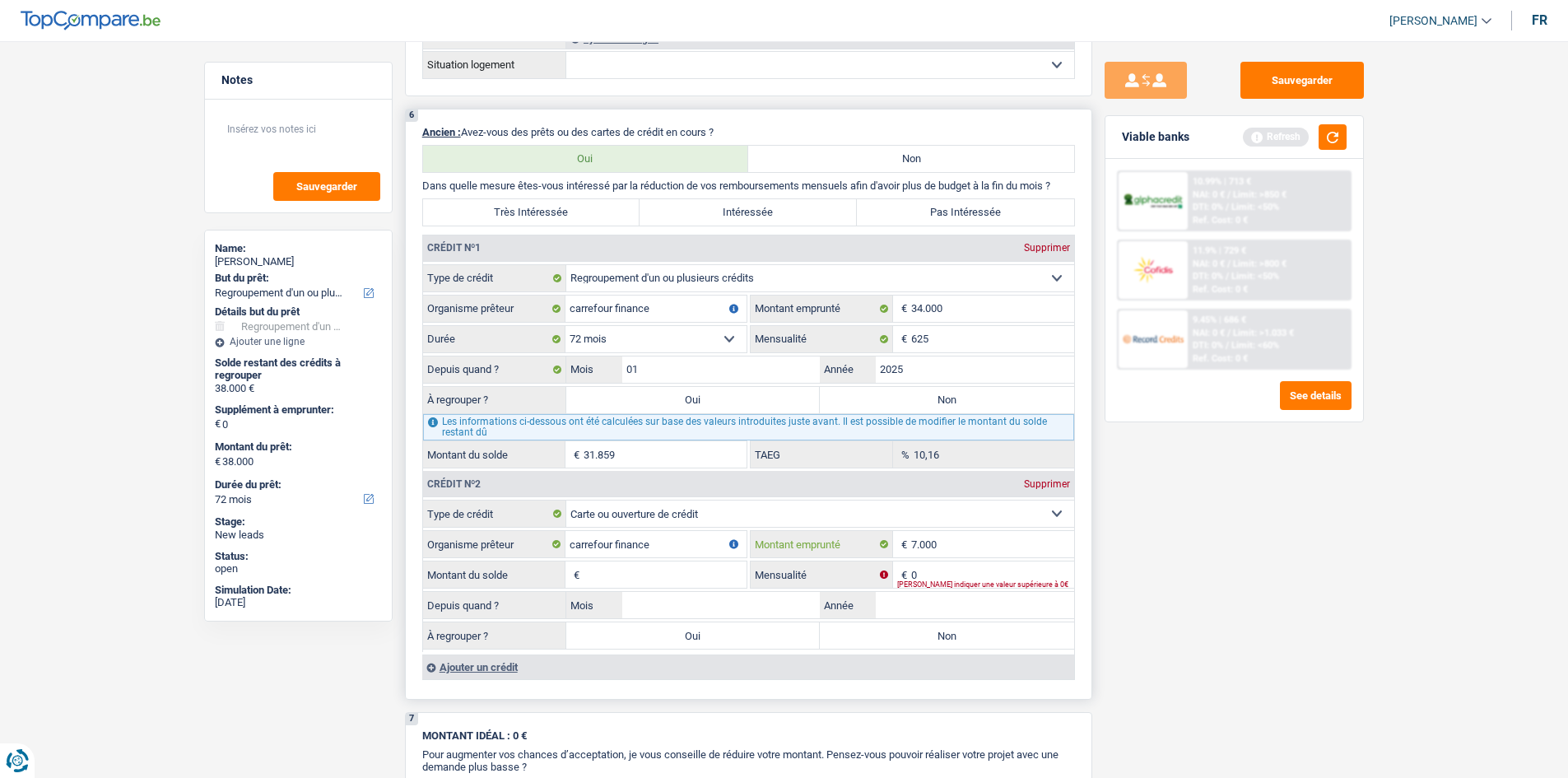 type on "7.000" 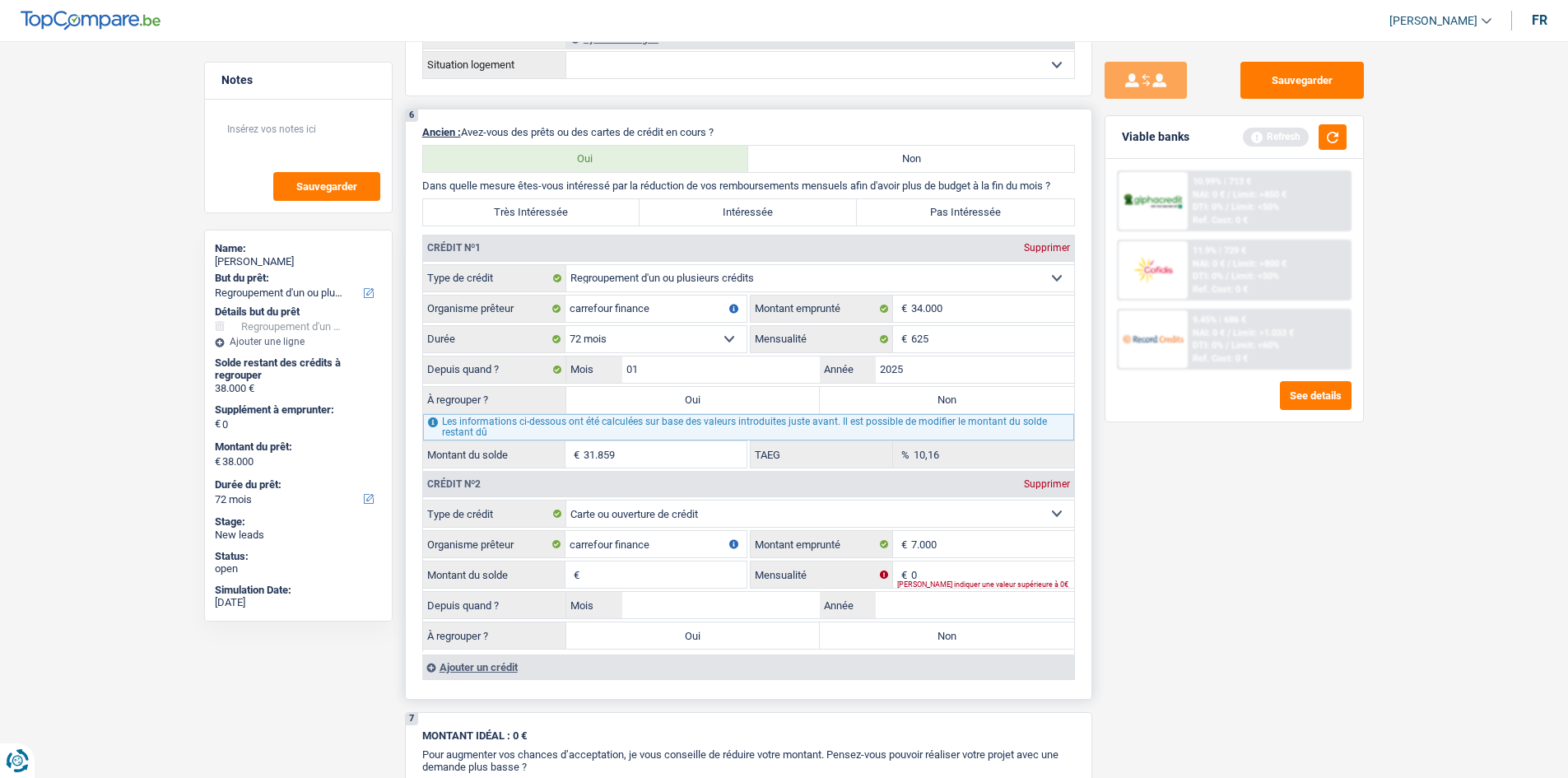 click on "Montant du solde" at bounding box center [665, 575] 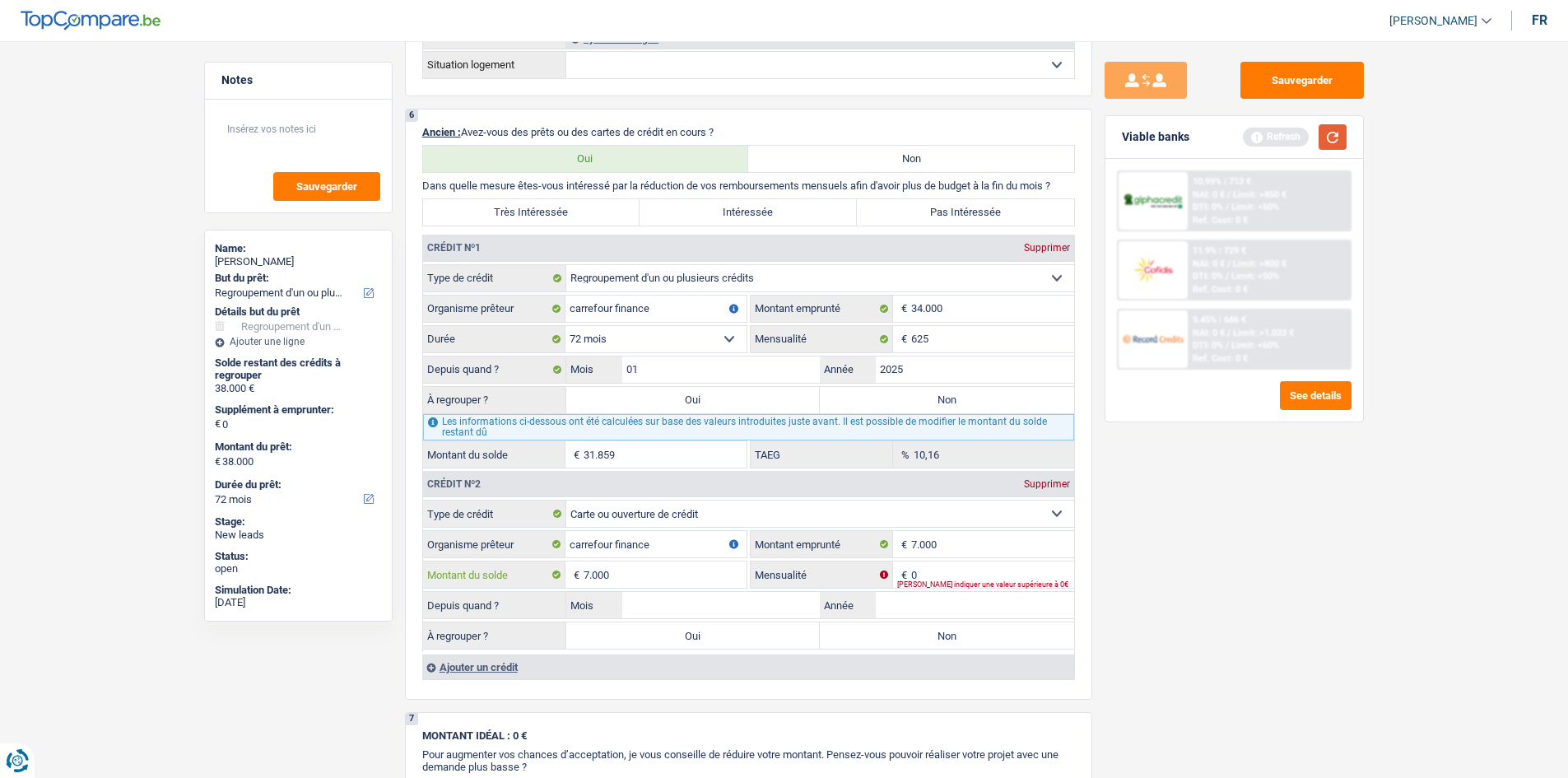 type on "7.000" 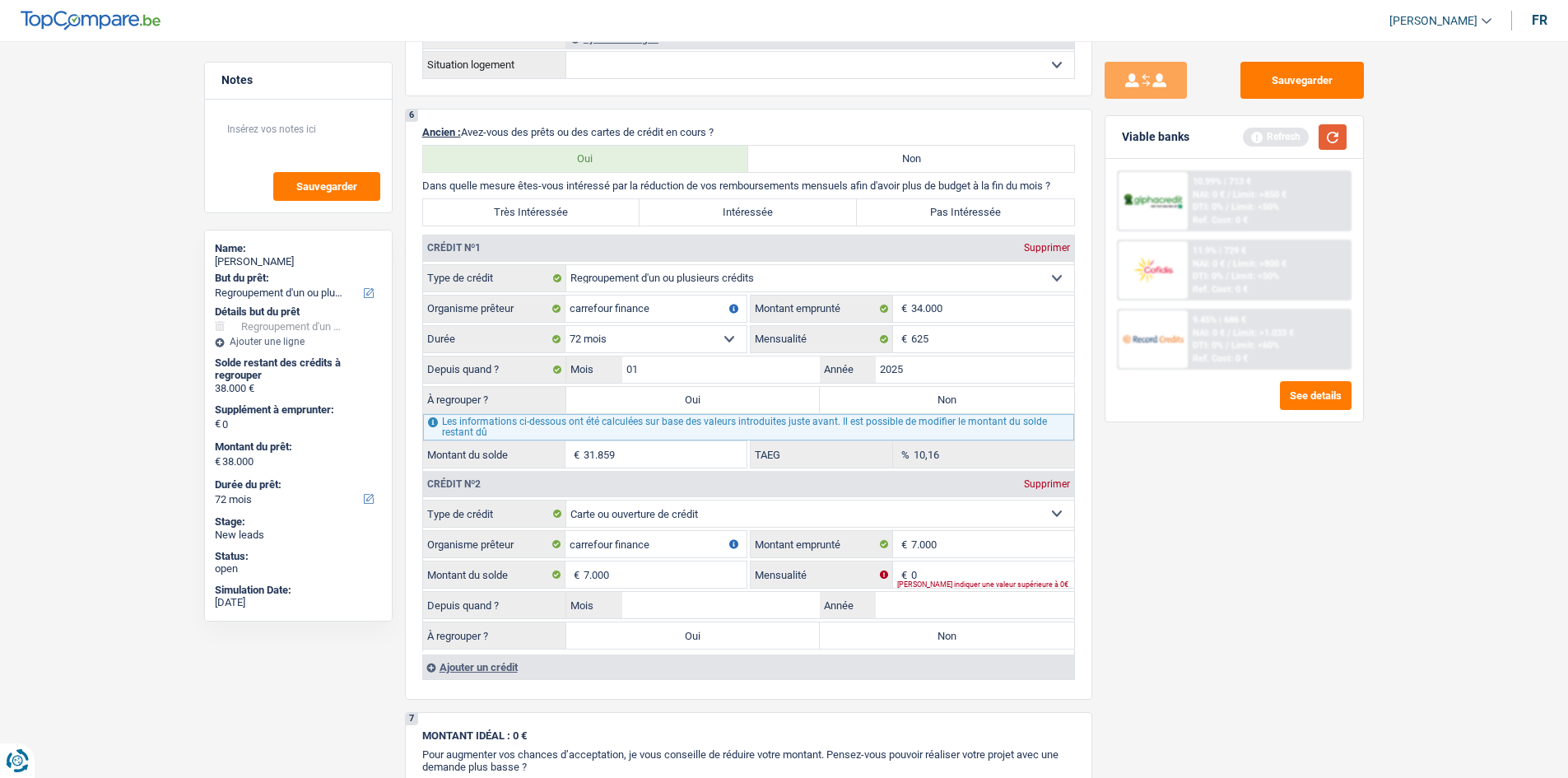 click at bounding box center [1333, 137] 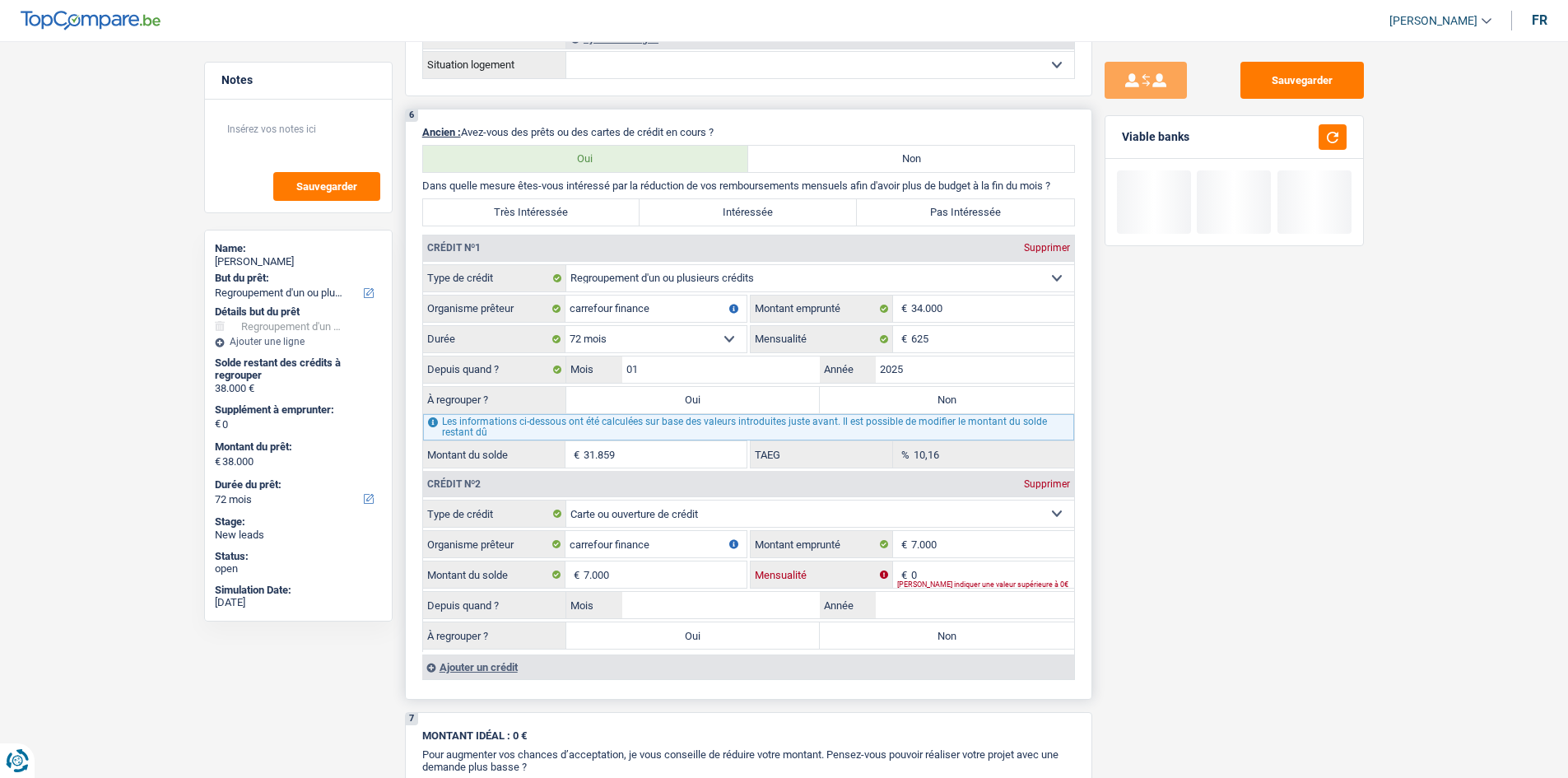 click on "0" at bounding box center [993, 575] 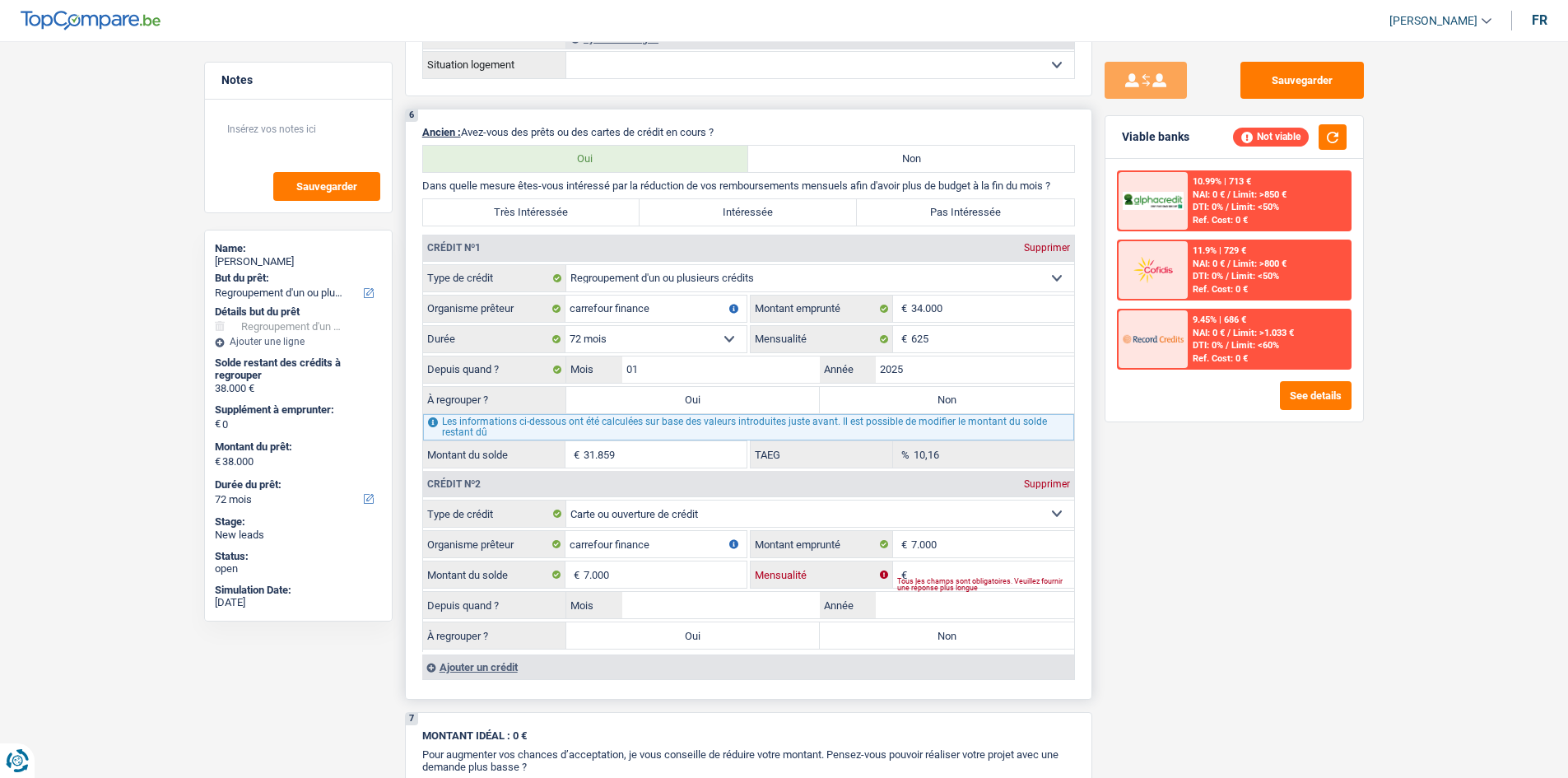click on "Mensualité" at bounding box center [993, 575] 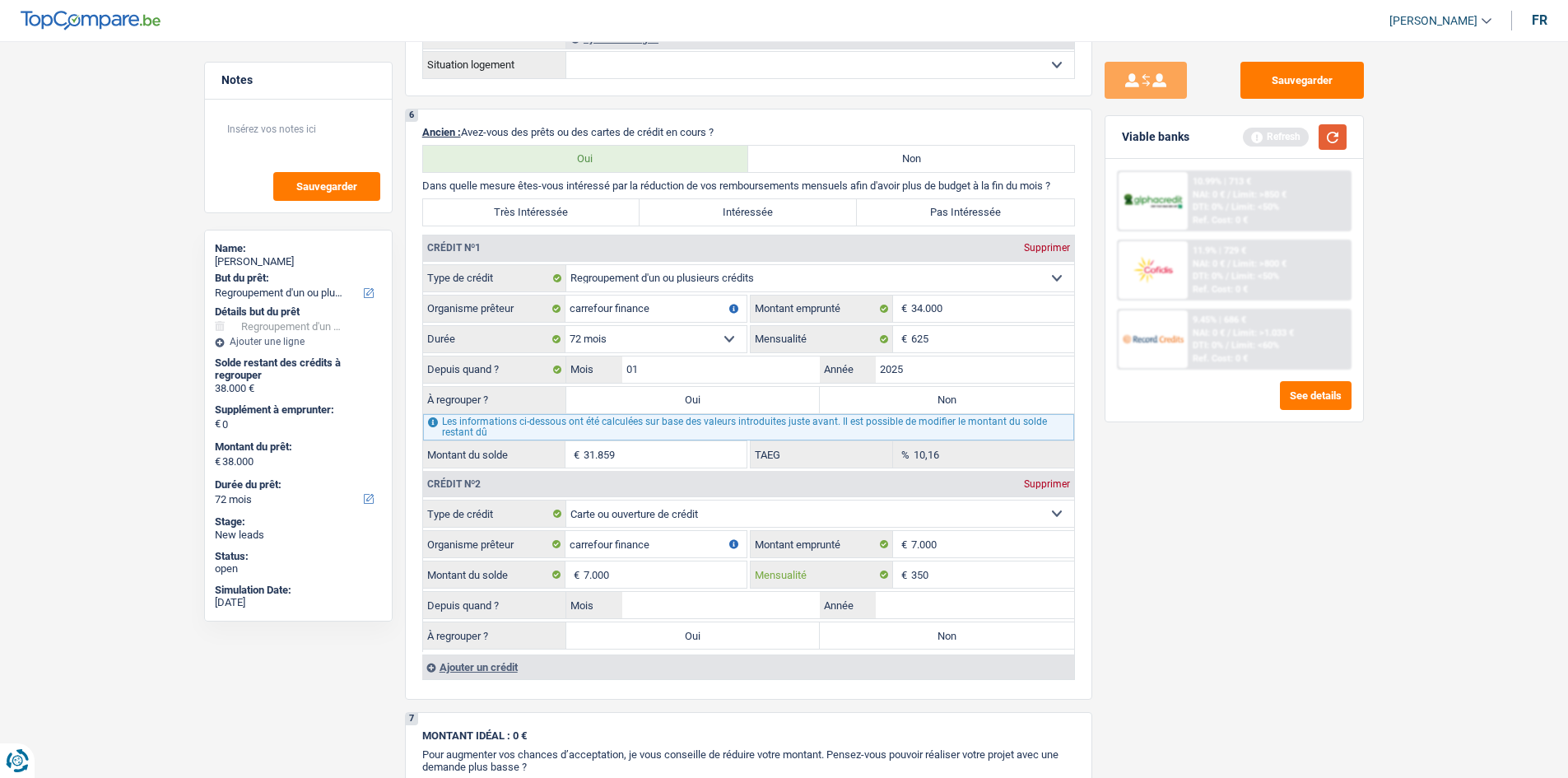 type on "350" 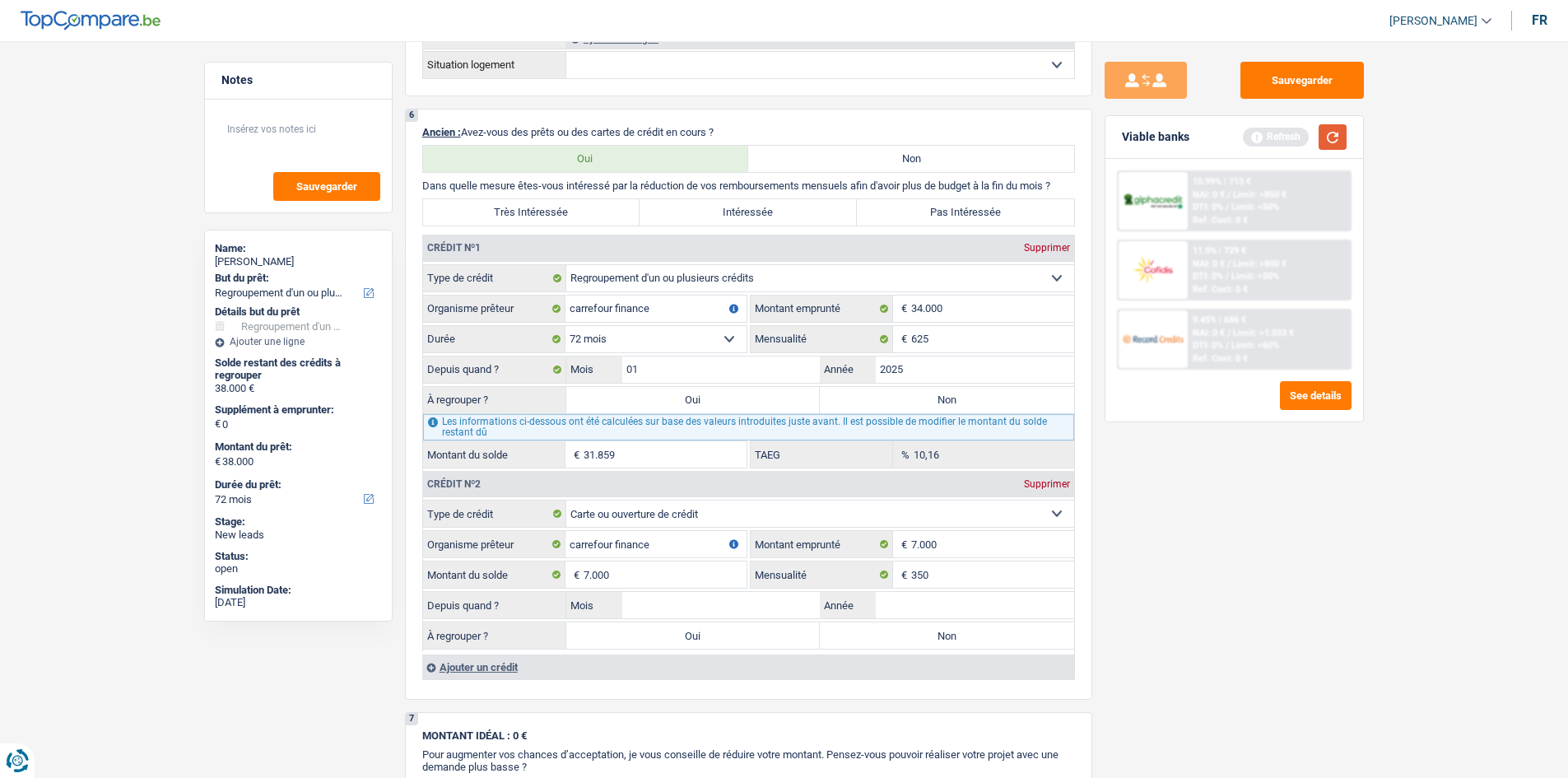 click at bounding box center (1333, 137) 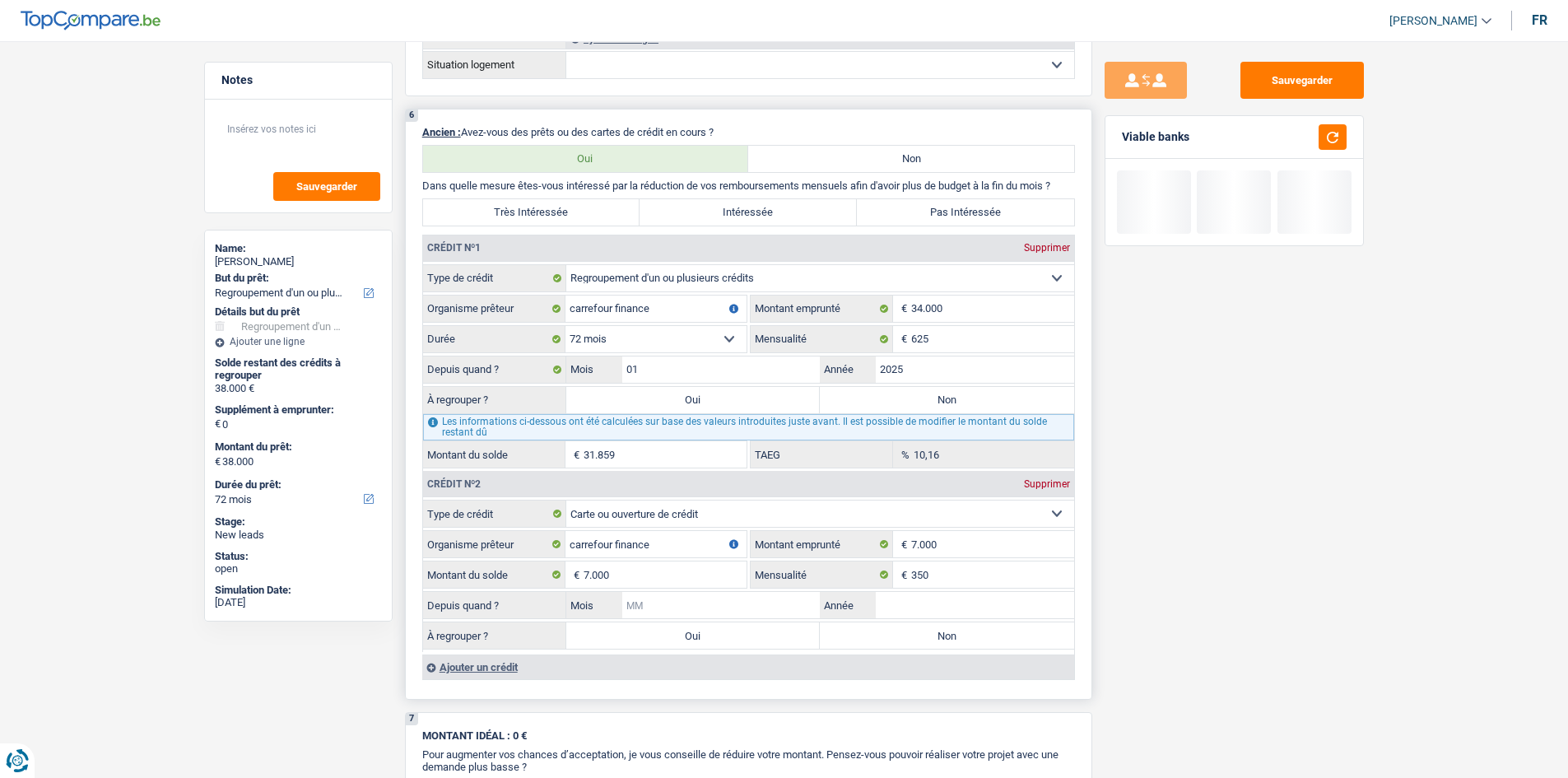 click on "Mois" at bounding box center [721, 605] 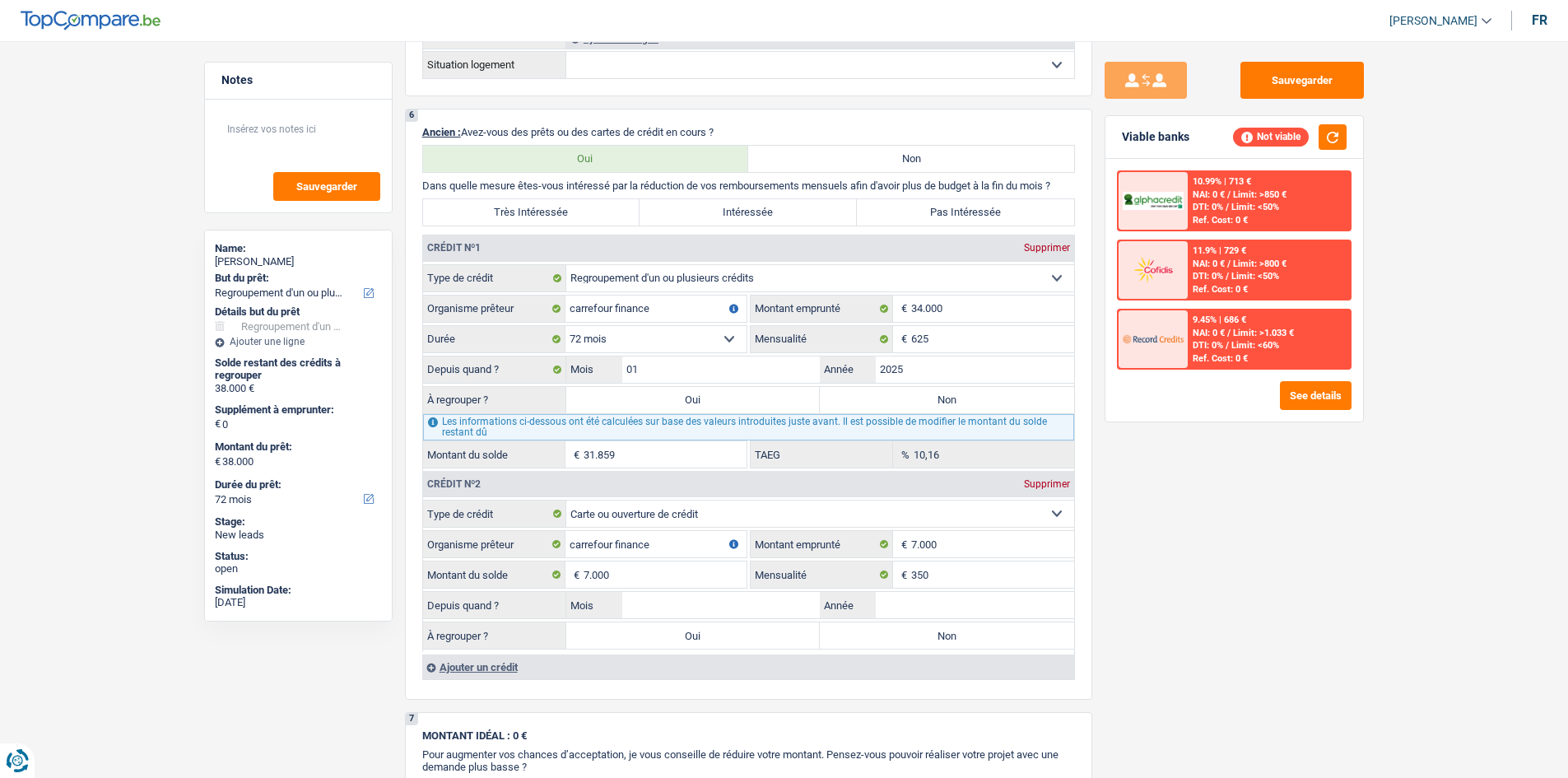 click on "Sauvegarder
Viable banks
Not viable
10.99% | 713 €
NAI: 0 €
/
Limit: >850 €
DTI: 0%
/
Limit: <50%
Ref. Cost: 0 €
11.9% | 729 €
NAI: 0 €
/
Limit: >800 €
DTI: 0%
/               /       /" at bounding box center [1234, 404] 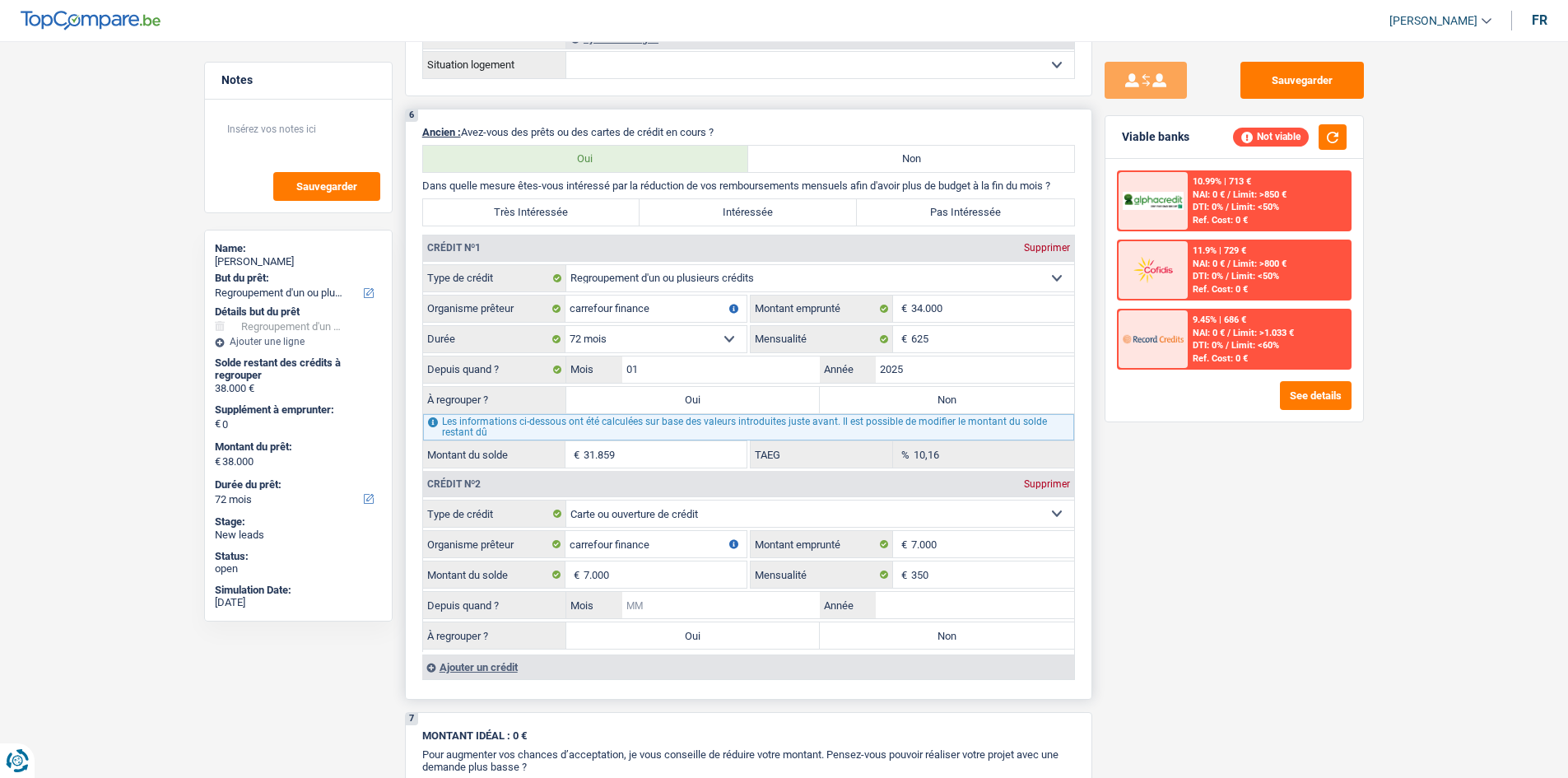 click on "Mois" at bounding box center (721, 605) 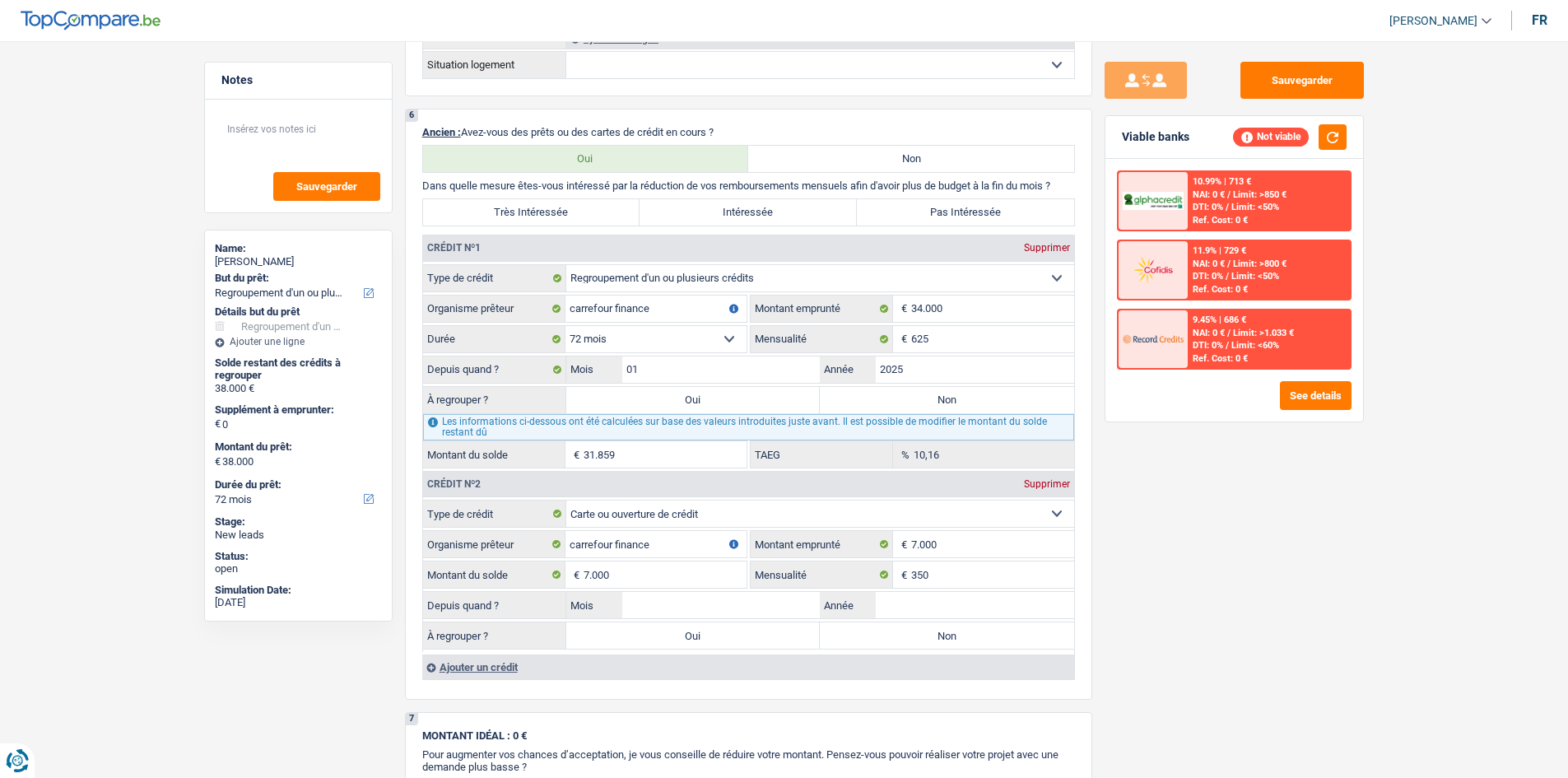 click on "Sauvegarder
Viable banks
Not viable
10.99% | 713 €
NAI: 0 €
/
Limit: >850 €
DTI: 0%
/
Limit: <50%
Ref. Cost: 0 €
11.9% | 729 €
NAI: 0 €
/
Limit: >800 €
DTI: 0%
/               /       /" at bounding box center (1234, 404) 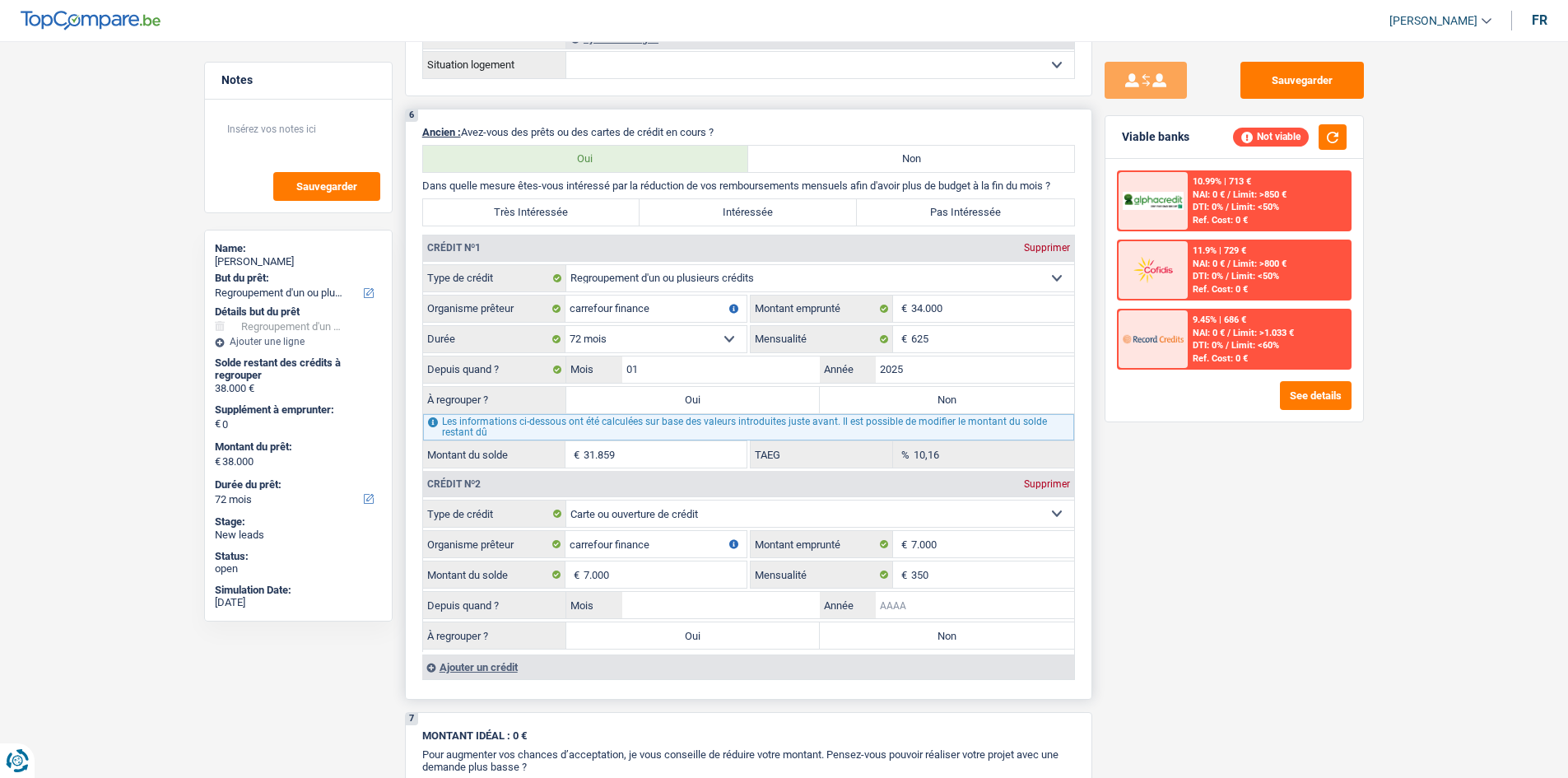 click on "Année" at bounding box center [975, 605] 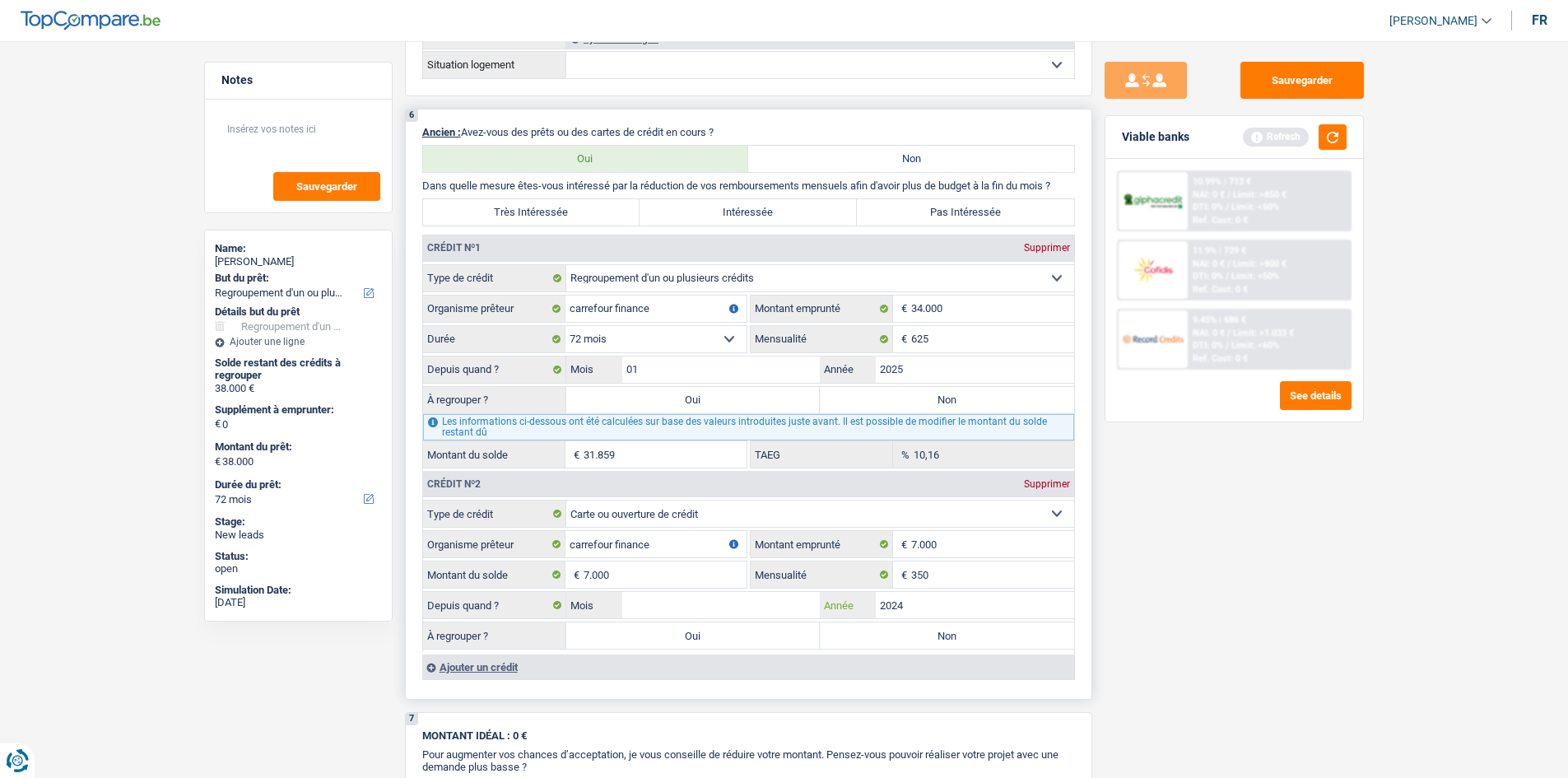 type on "2024" 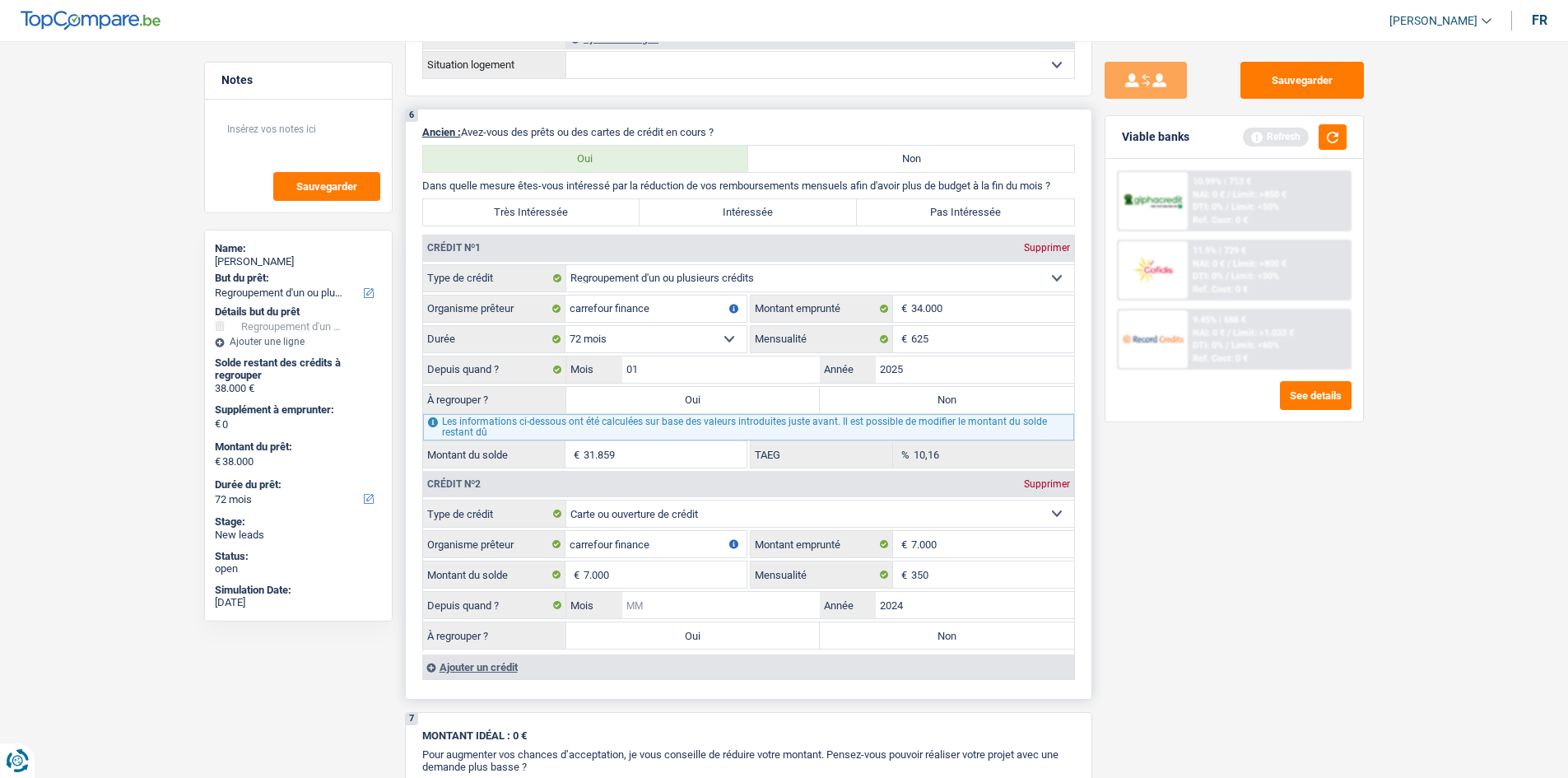 click on "Mois" at bounding box center (721, 605) 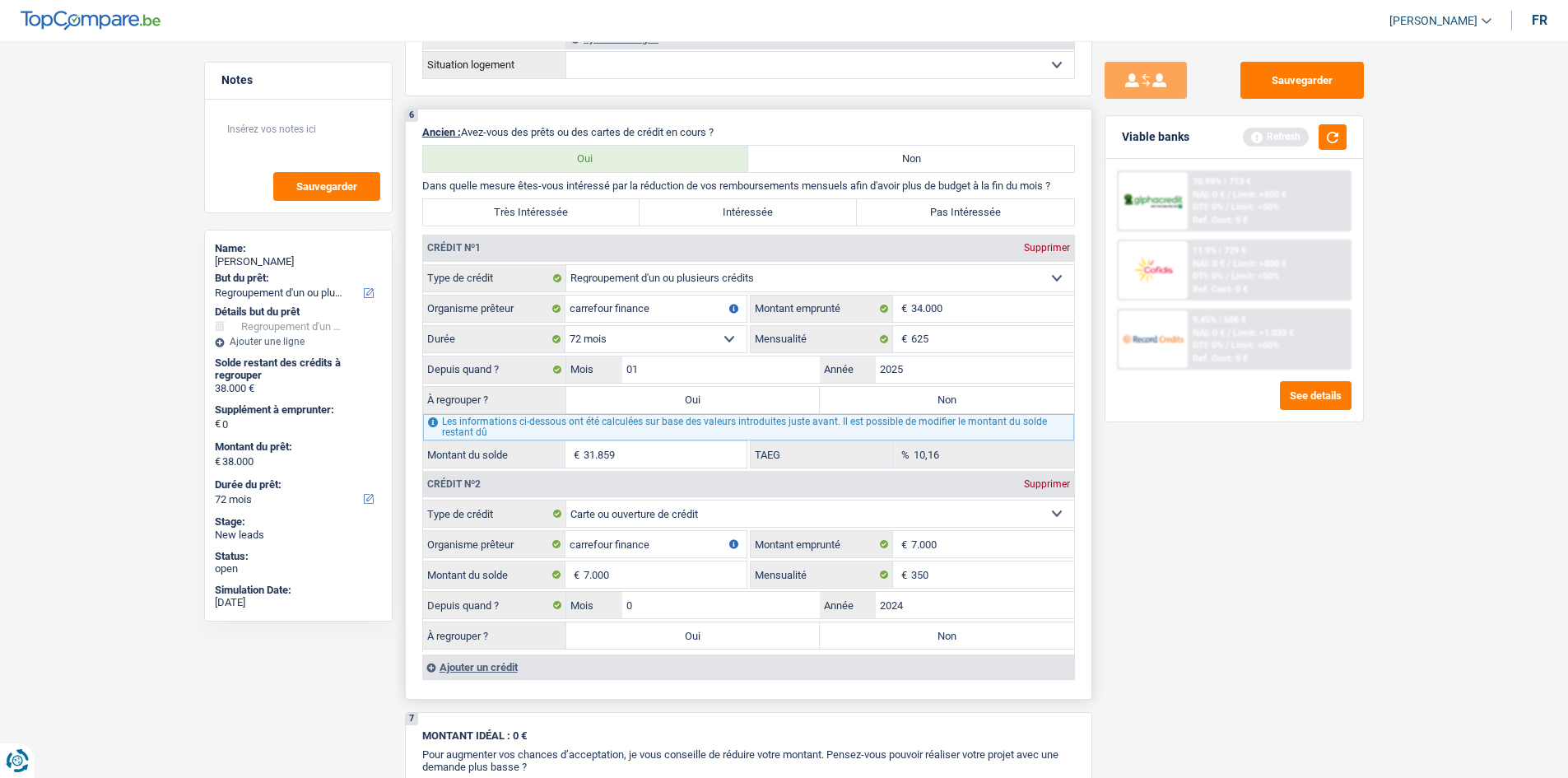 type on "05" 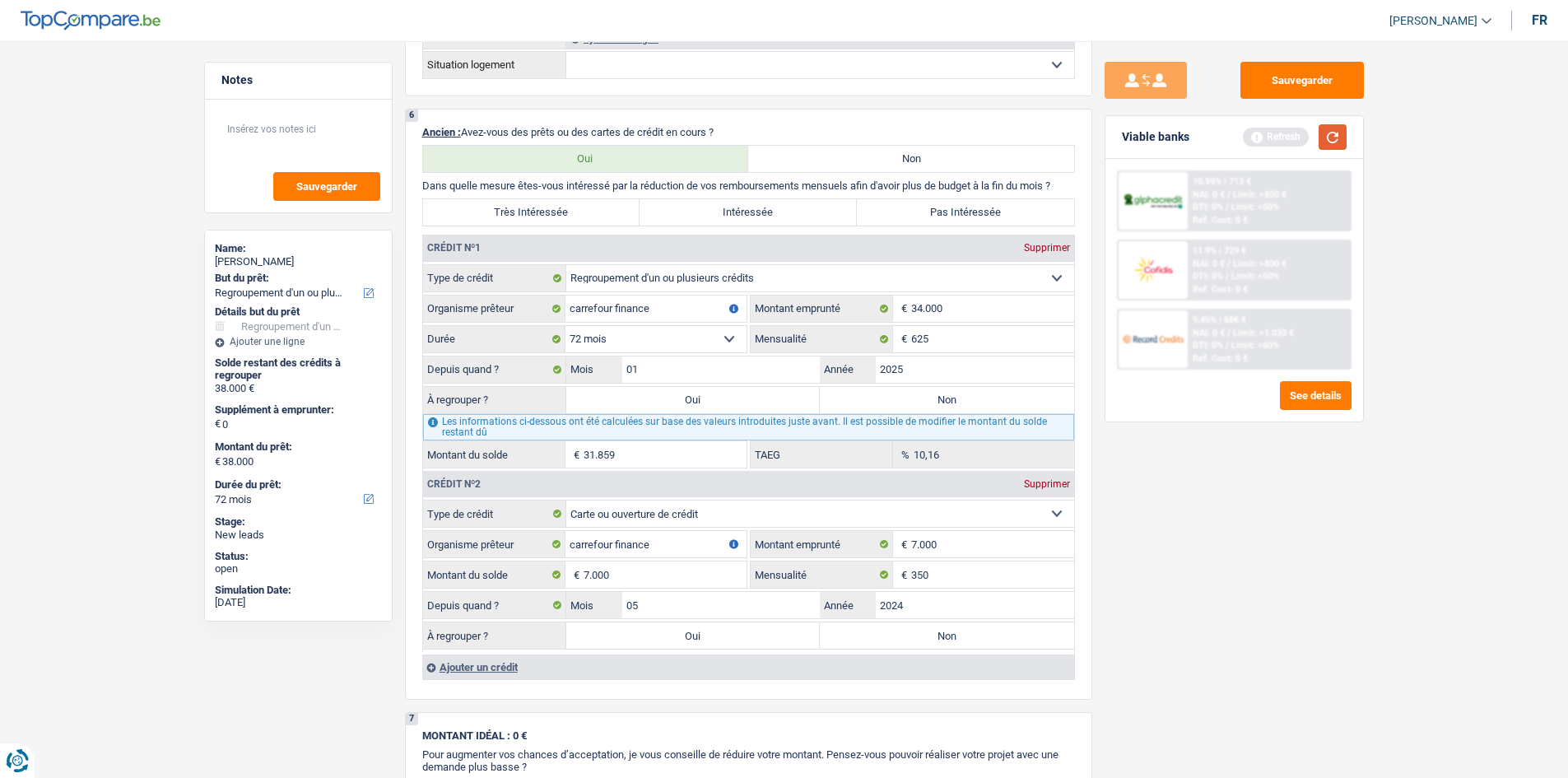 click at bounding box center [1333, 137] 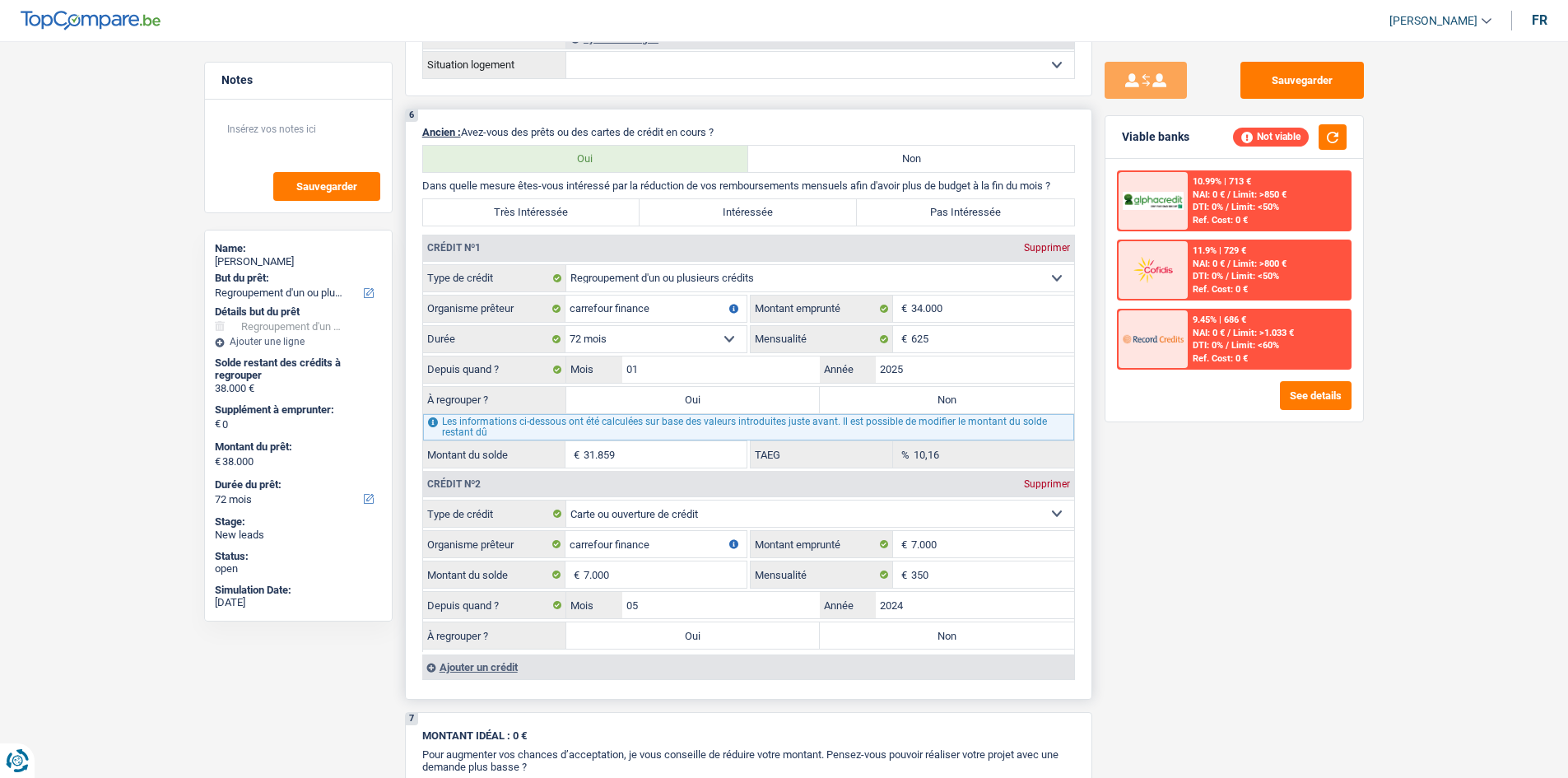 click on "Oui" at bounding box center (693, 400) 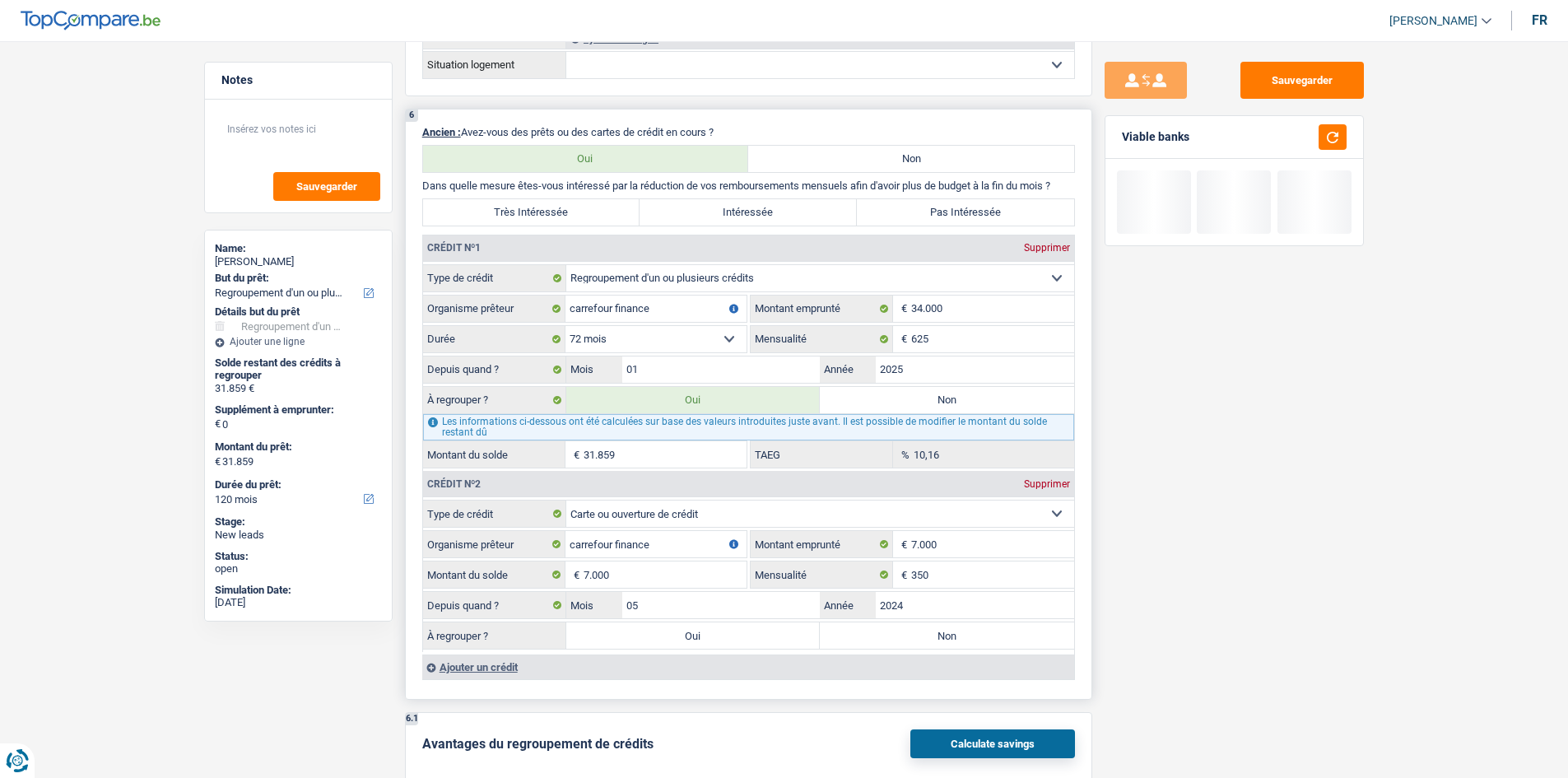 click on "Oui" at bounding box center [693, 636] 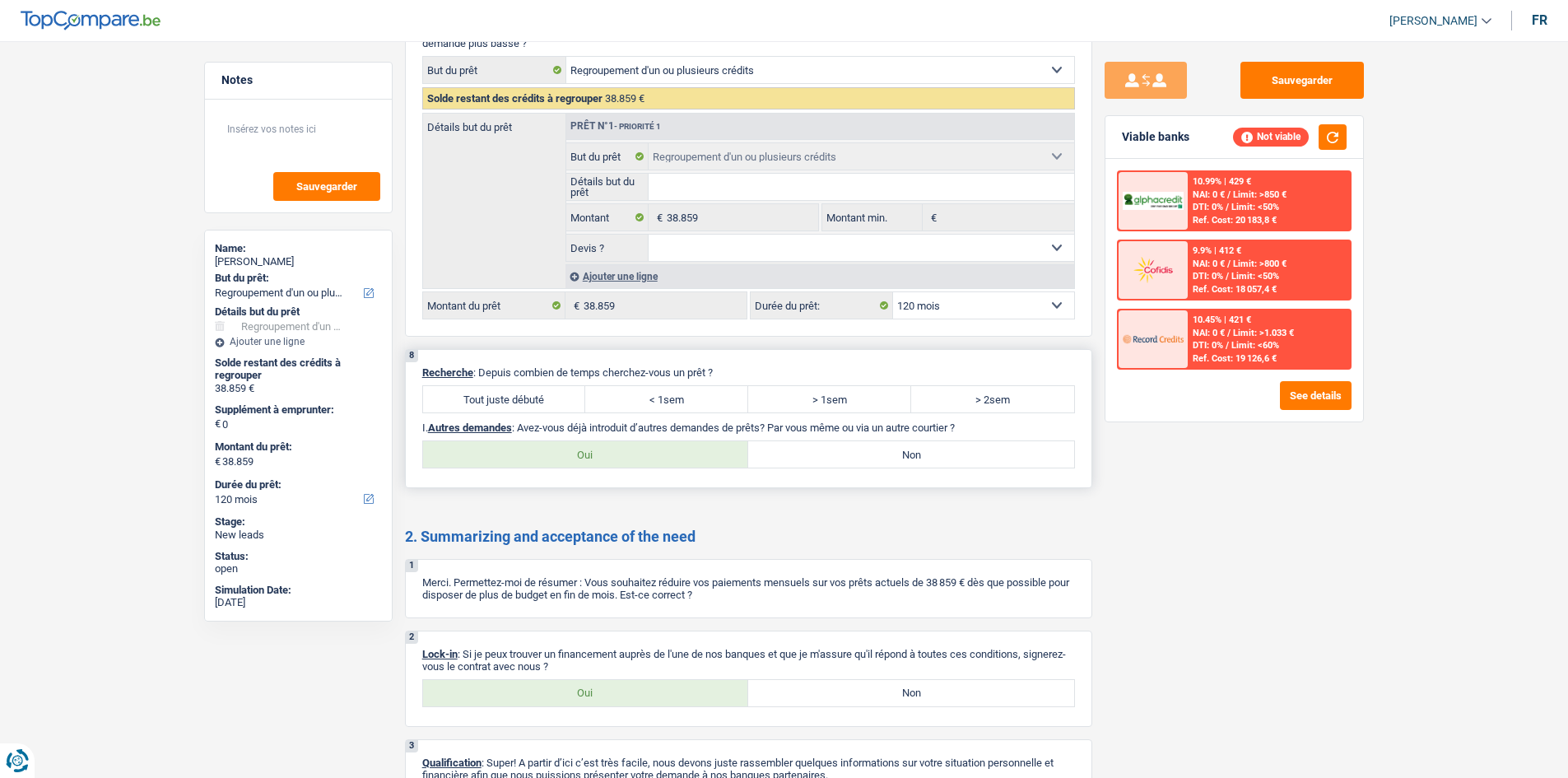scroll, scrollTop: 1976, scrollLeft: 0, axis: vertical 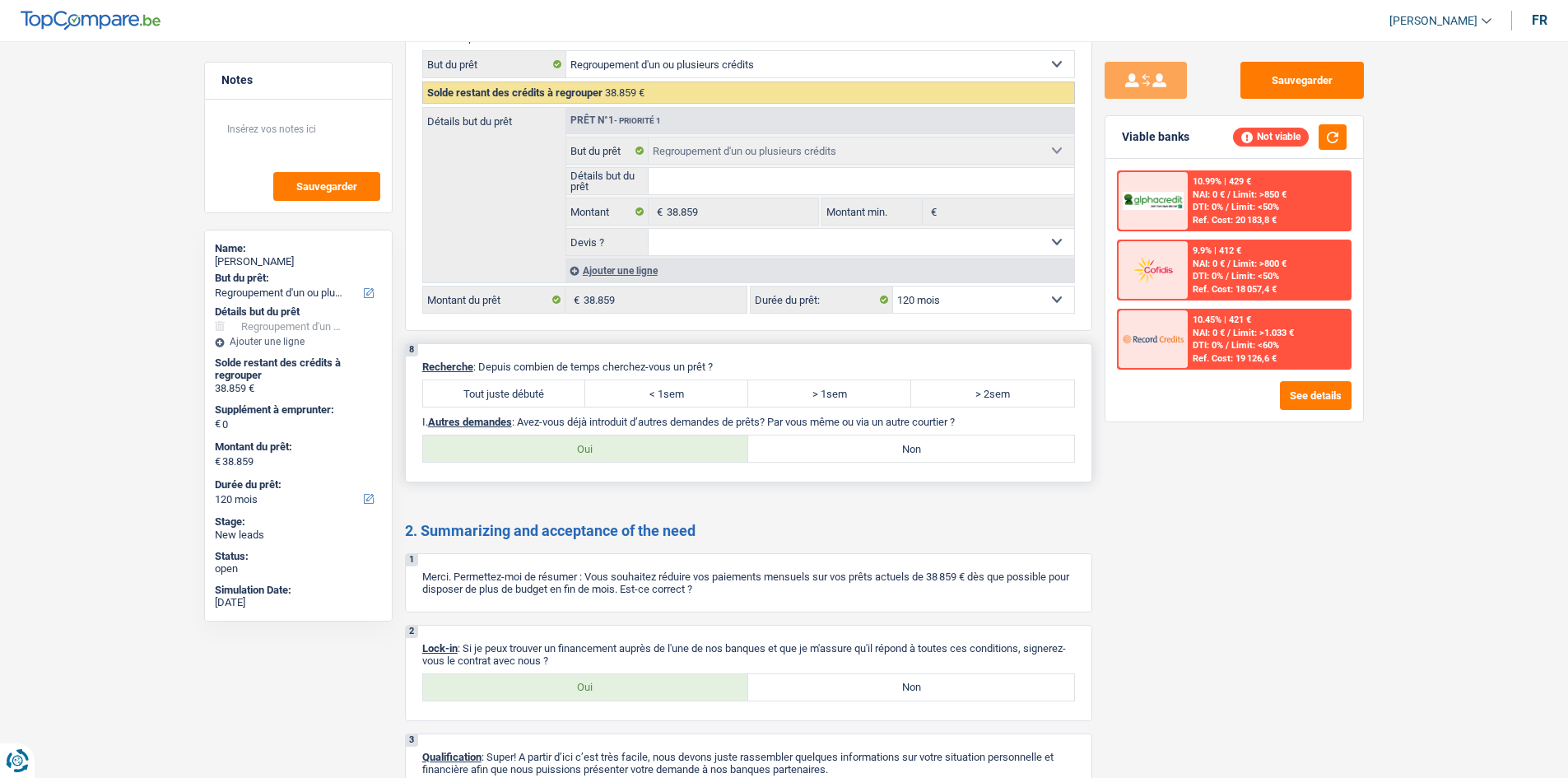 click on "8   Recherche   : Depuis combien de temps cherchez-vous un prêt ?
Tout juste débuté
< 1sem
> 1sem
> 2sem
Tous les champs sont obligatoires. Veuillez sélectionner une option
I.  Autres demandes   : Avez-vous déjà introduit d’autres demandes de prêts? Par vous même ou via un autre courtier ?
Oui
Non
Tous les champs sont obligatoires. Veuillez sélectionner une option" at bounding box center (748, 412) 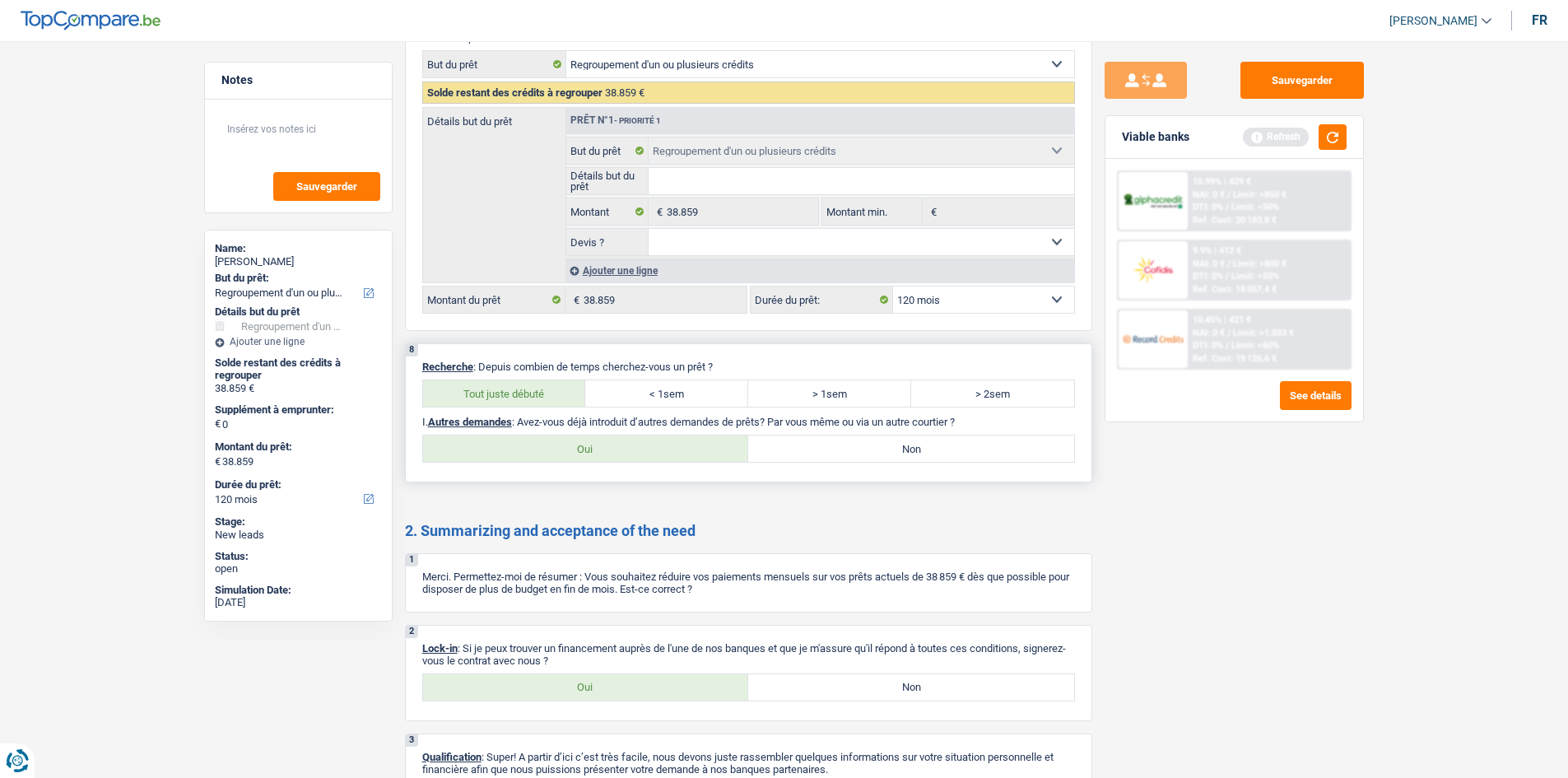 click on "Non" at bounding box center (911, 449) 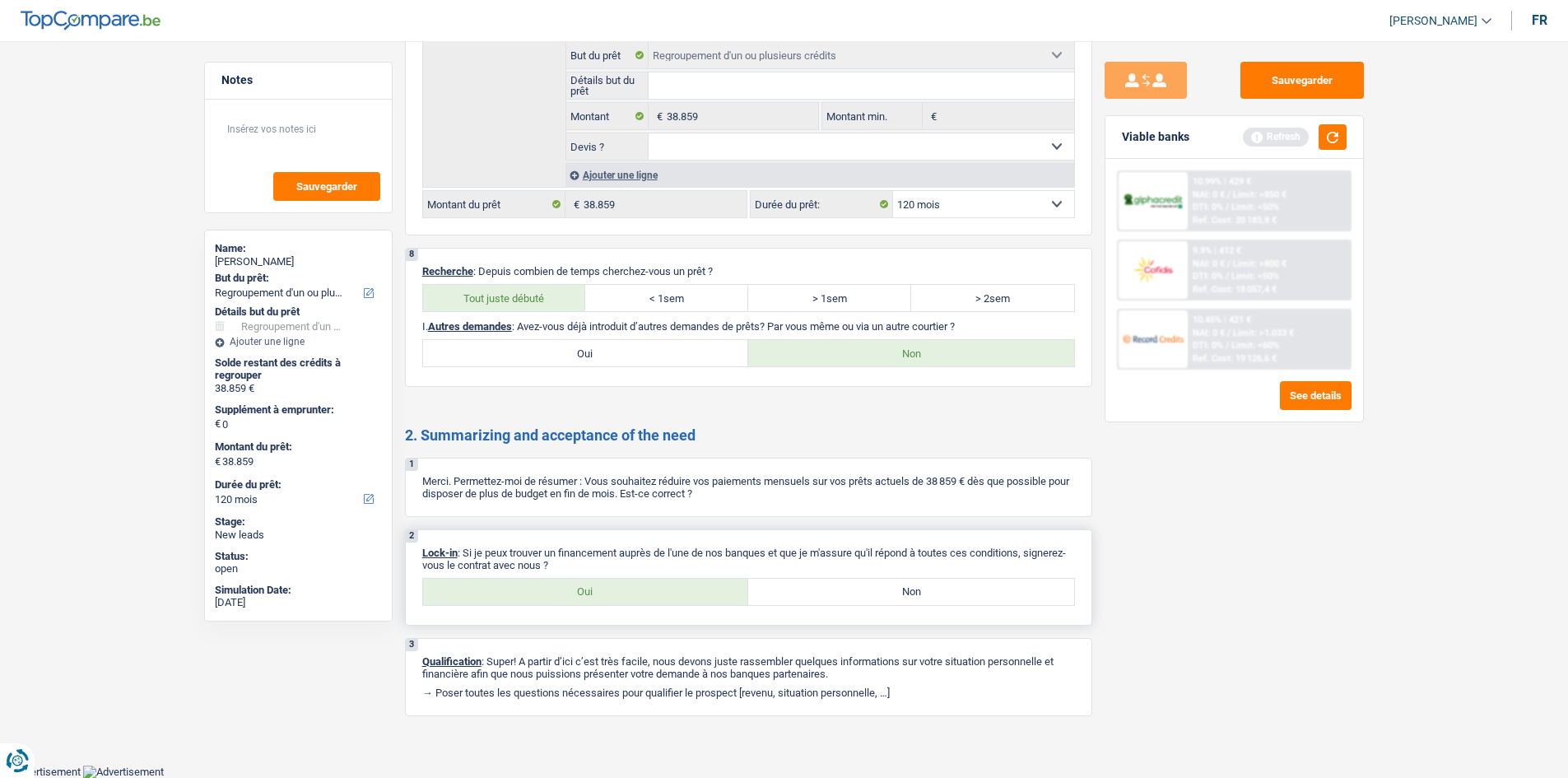 click on "Oui" at bounding box center (586, 592) 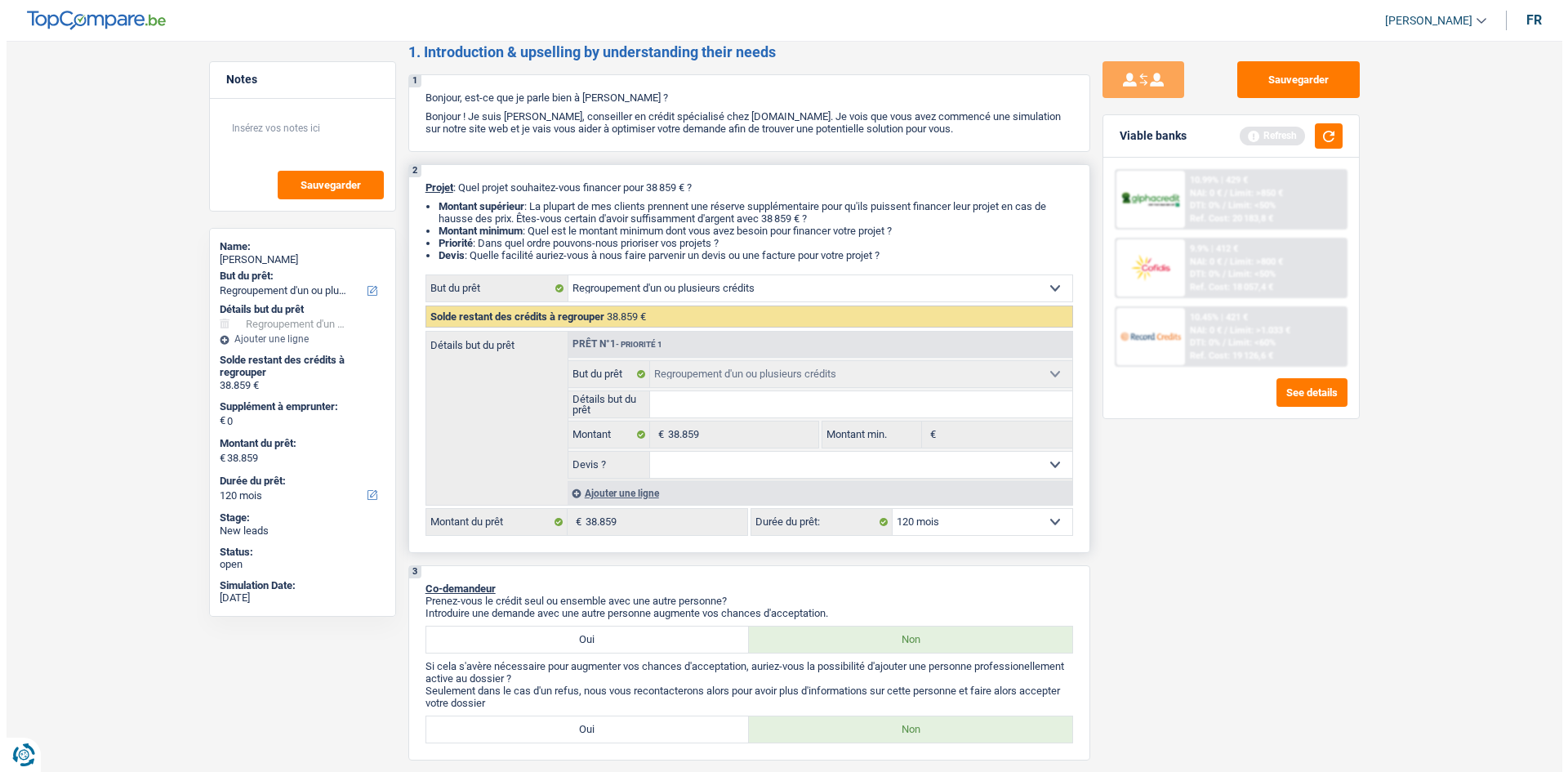 scroll, scrollTop: 0, scrollLeft: 0, axis: both 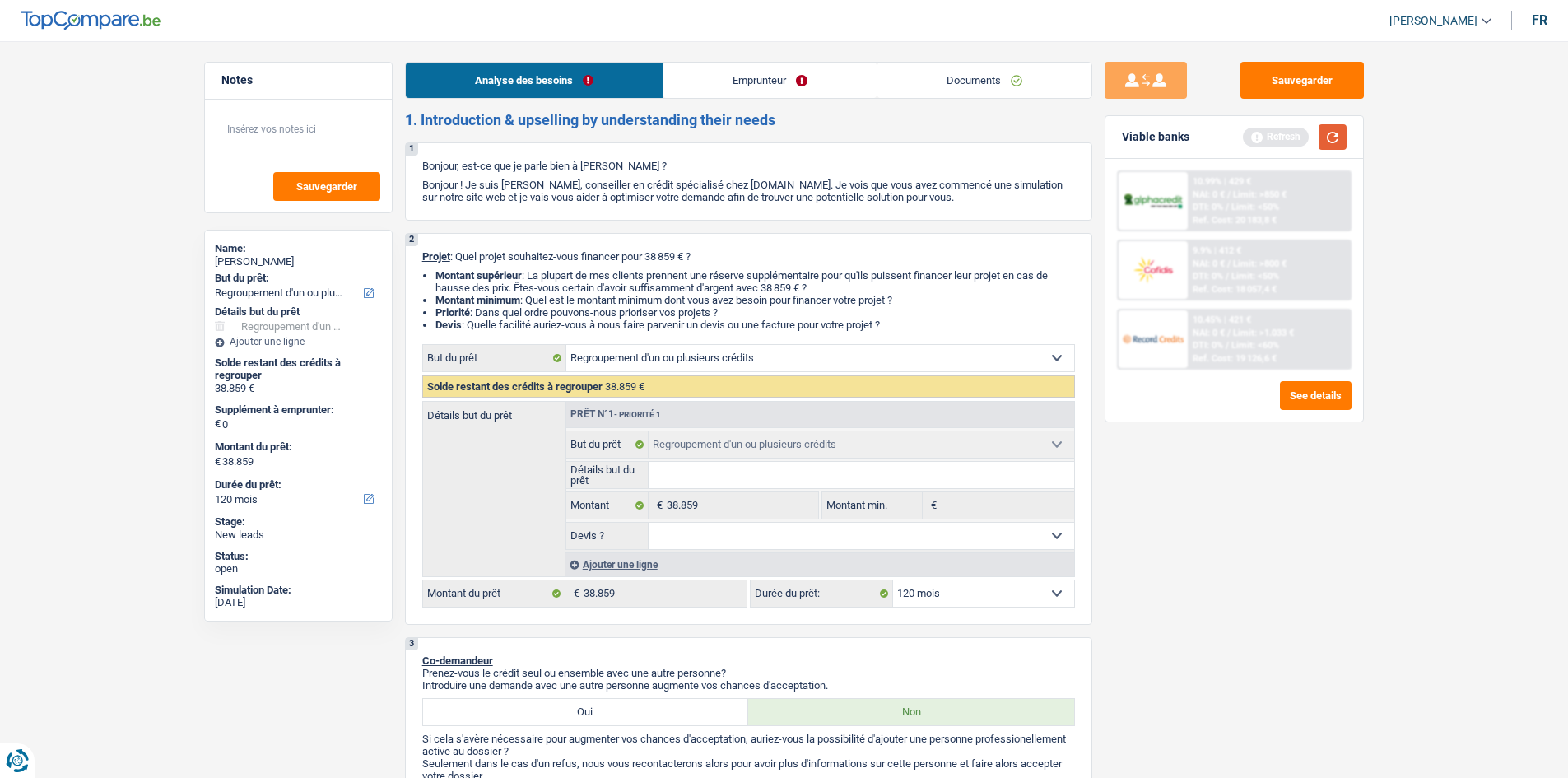 click at bounding box center (1333, 137) 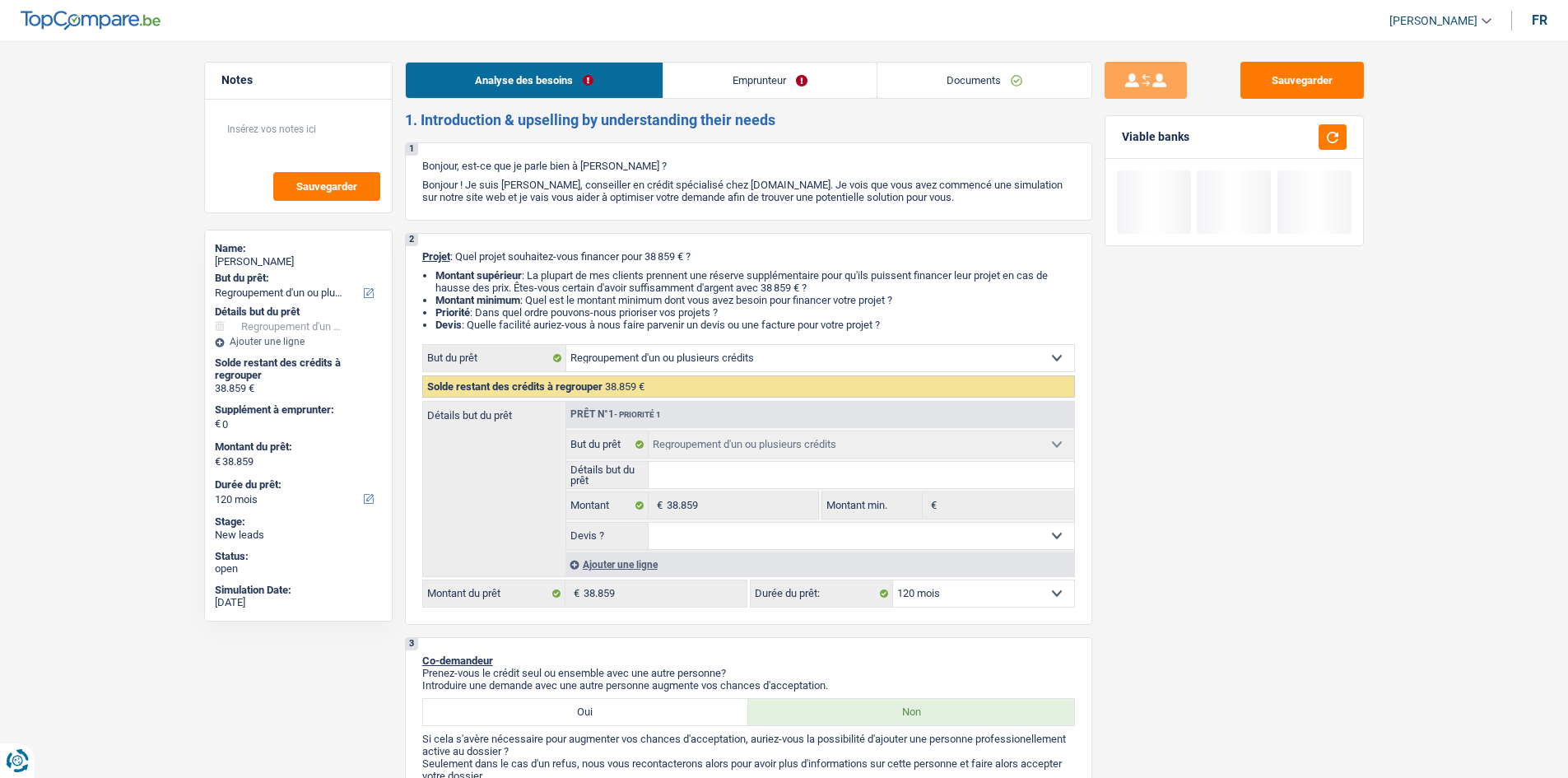 click on "Emprunteur" at bounding box center (770, 80) 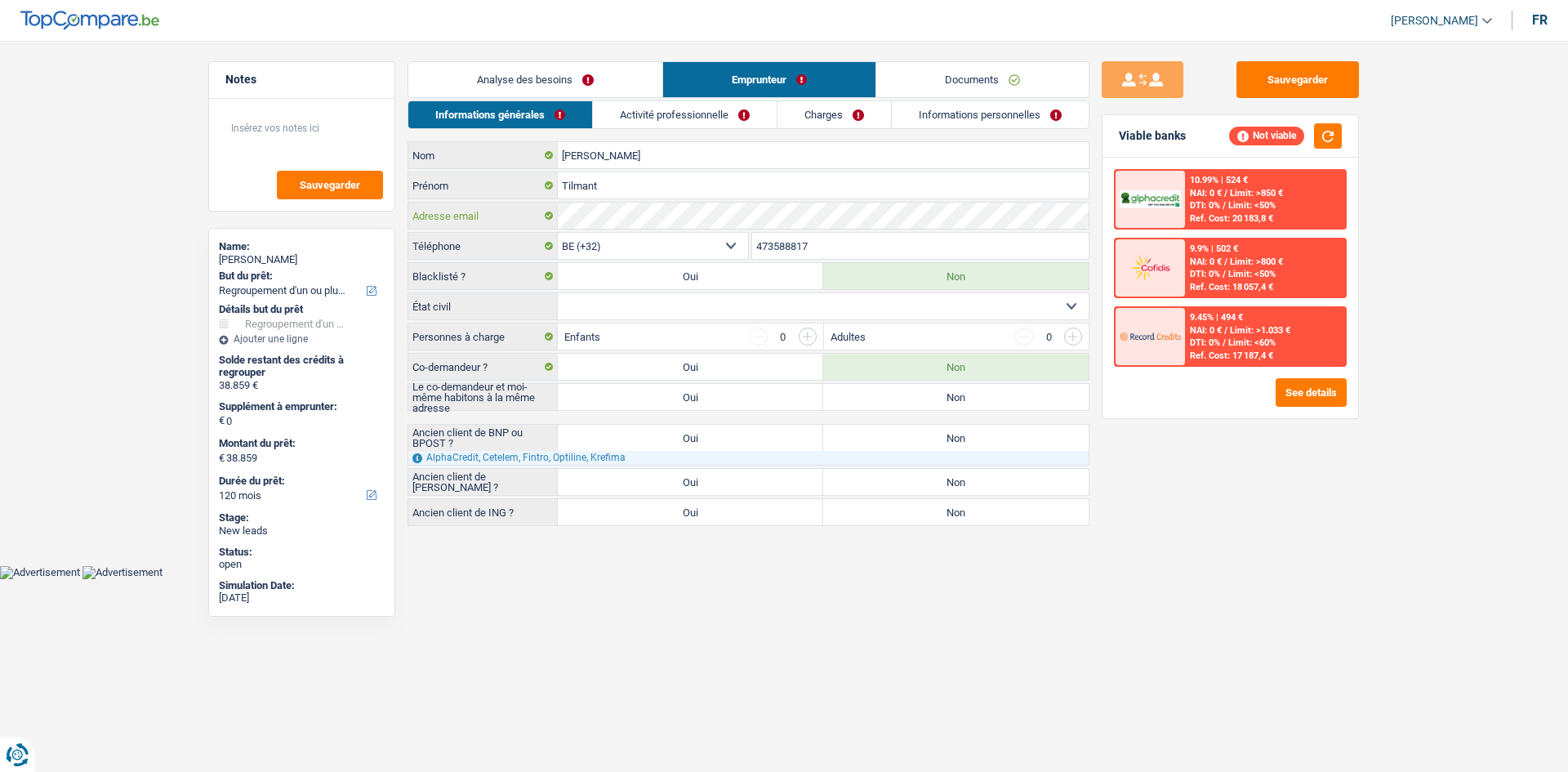 click on "Jessica
Nom
Tilmant
Prénom
Adresse email
BE (+32) LU (+352)
Sélectionner une option
Téléphone
473588817
Téléphone
Blacklisté ?
Oui
Non
Célibataire Marié(e) Cohabitant(e) légal(e) Divorcé(e) Veuf(ve) Séparé (de fait)
Sélectionner une option
État civil
Tous les champs sont obligatoires. Veuillez sélectionner une option
Personnes à charge
Enfants
0
Adultes
0" at bounding box center (748, 333) 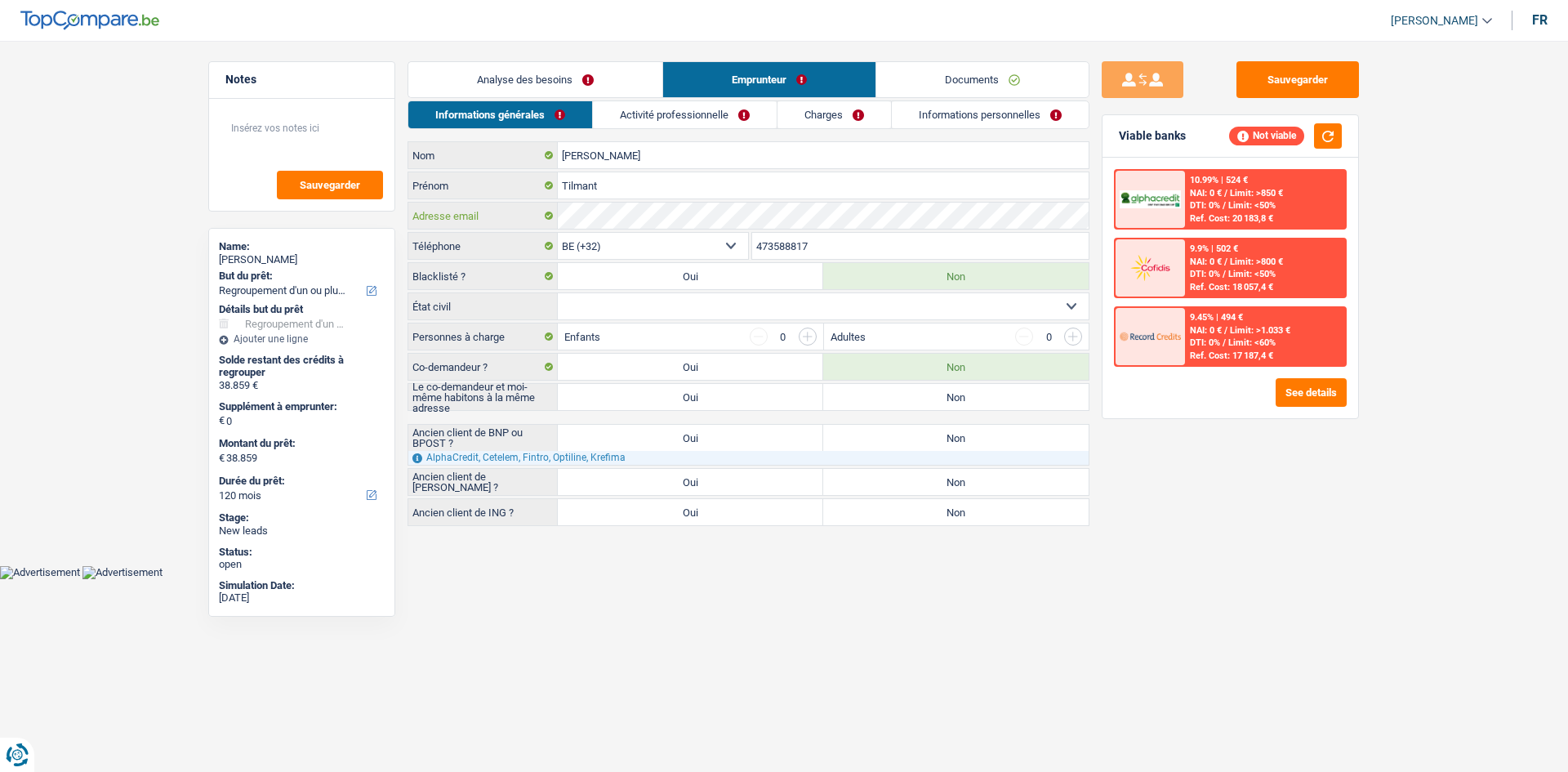 click on "Adresse email" at bounding box center [748, 216] 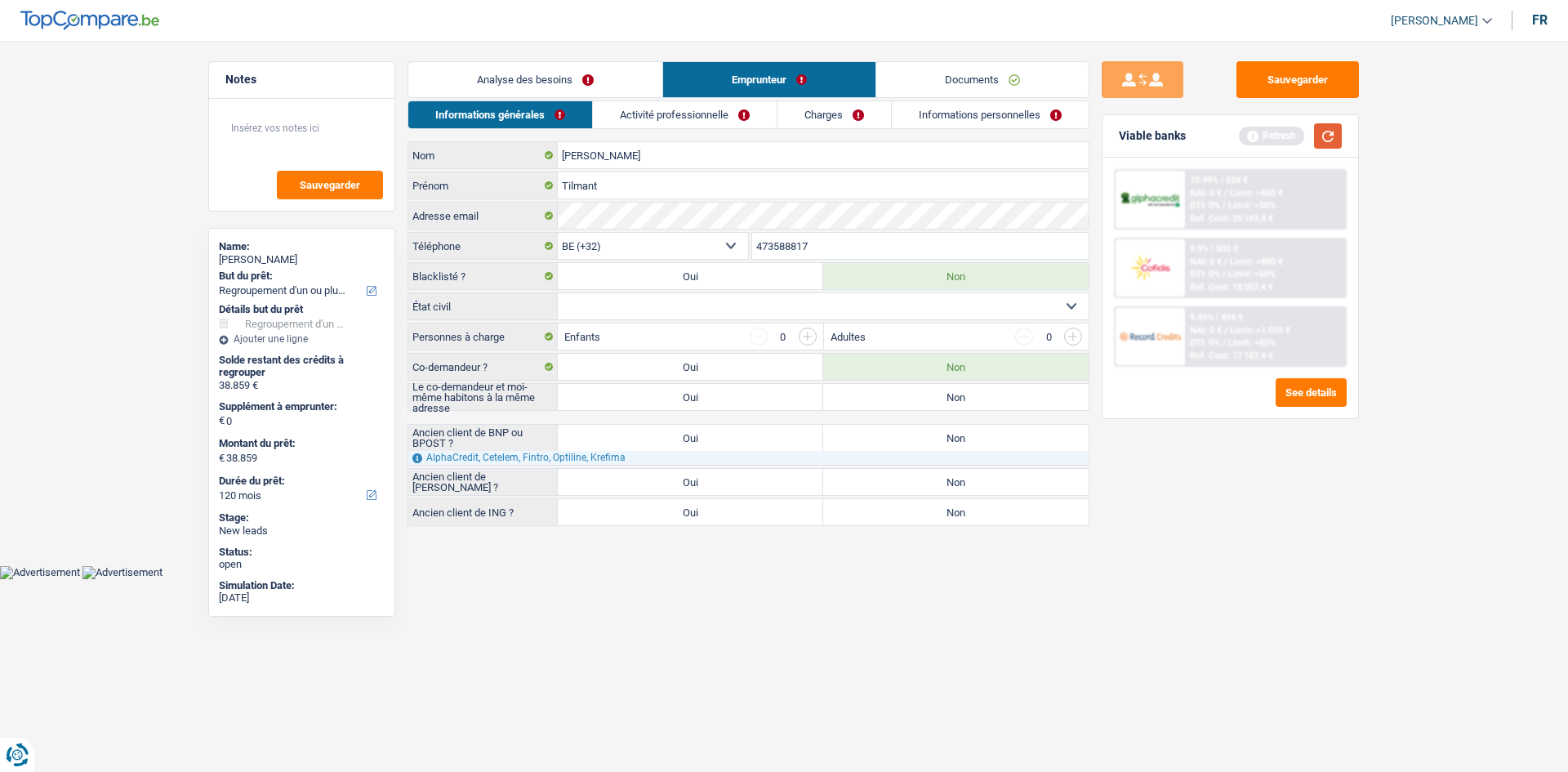 drag, startPoint x: 1339, startPoint y: 132, endPoint x: 1307, endPoint y: 142, distance: 33.526109 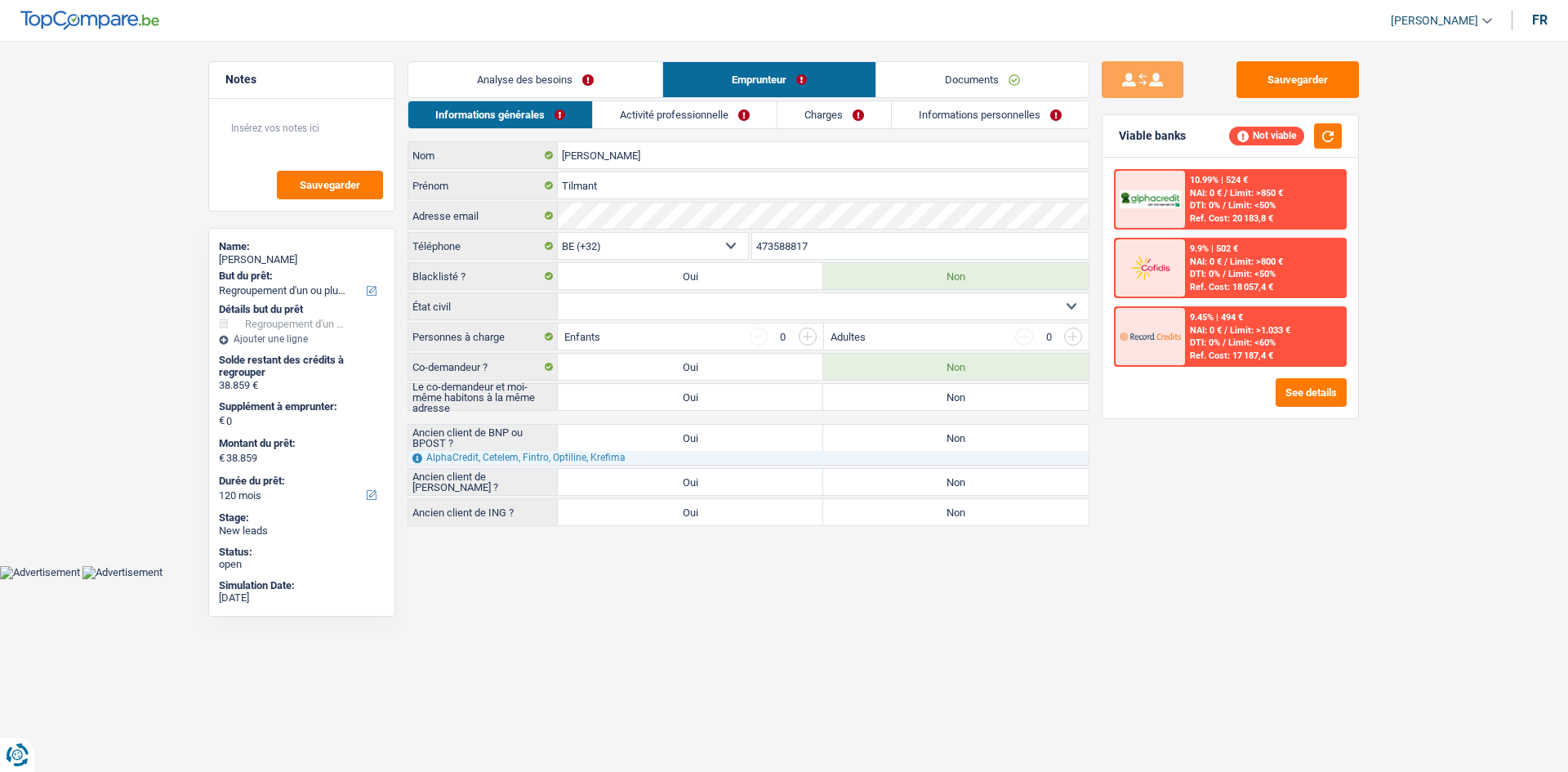 click on "Célibataire Marié(e) Cohabitant(e) légal(e) Divorcé(e) Veuf(ve) Séparé (de fait)
Sélectionner une option" at bounding box center (823, 306) 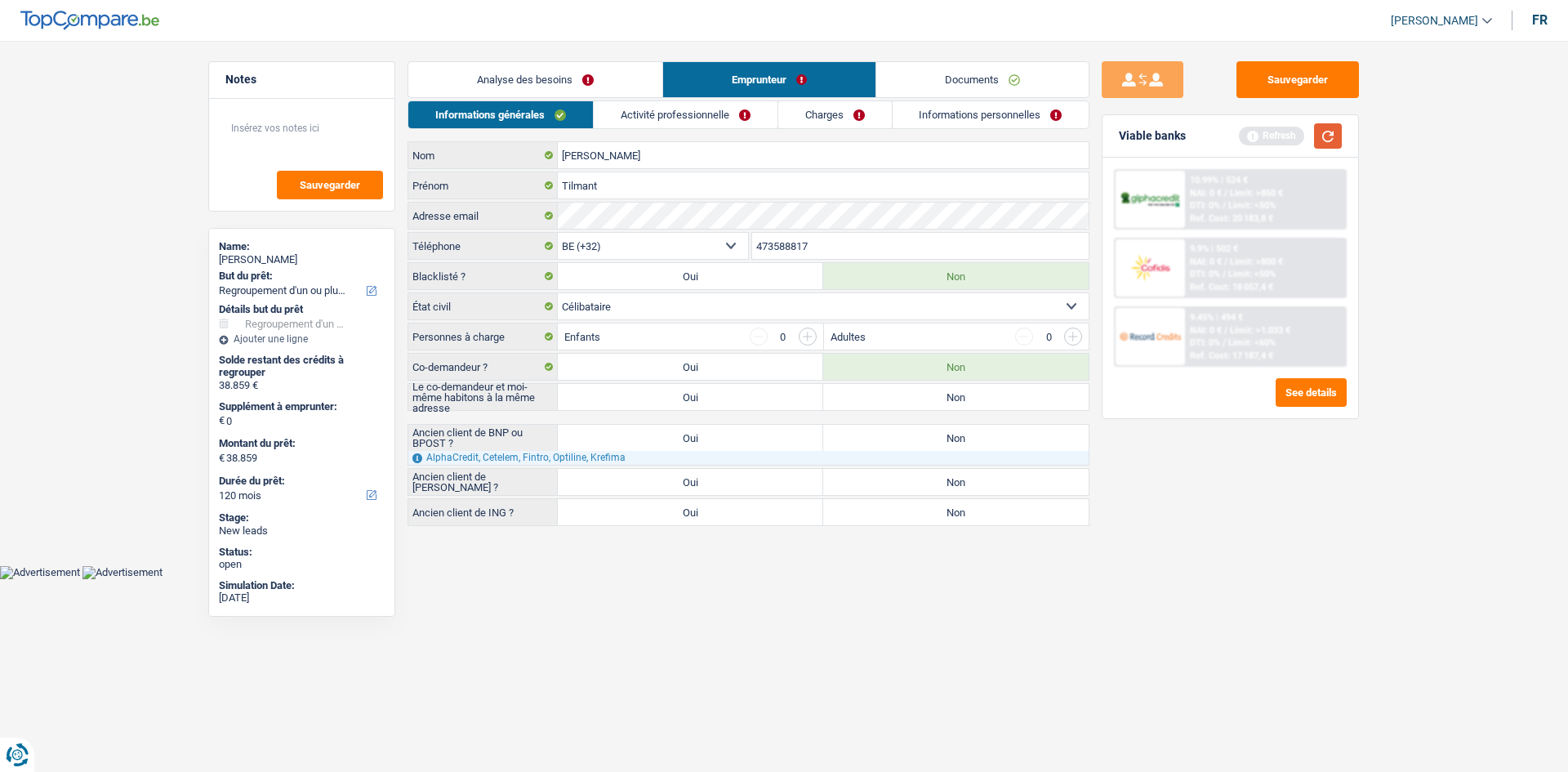 click at bounding box center [1328, 136] 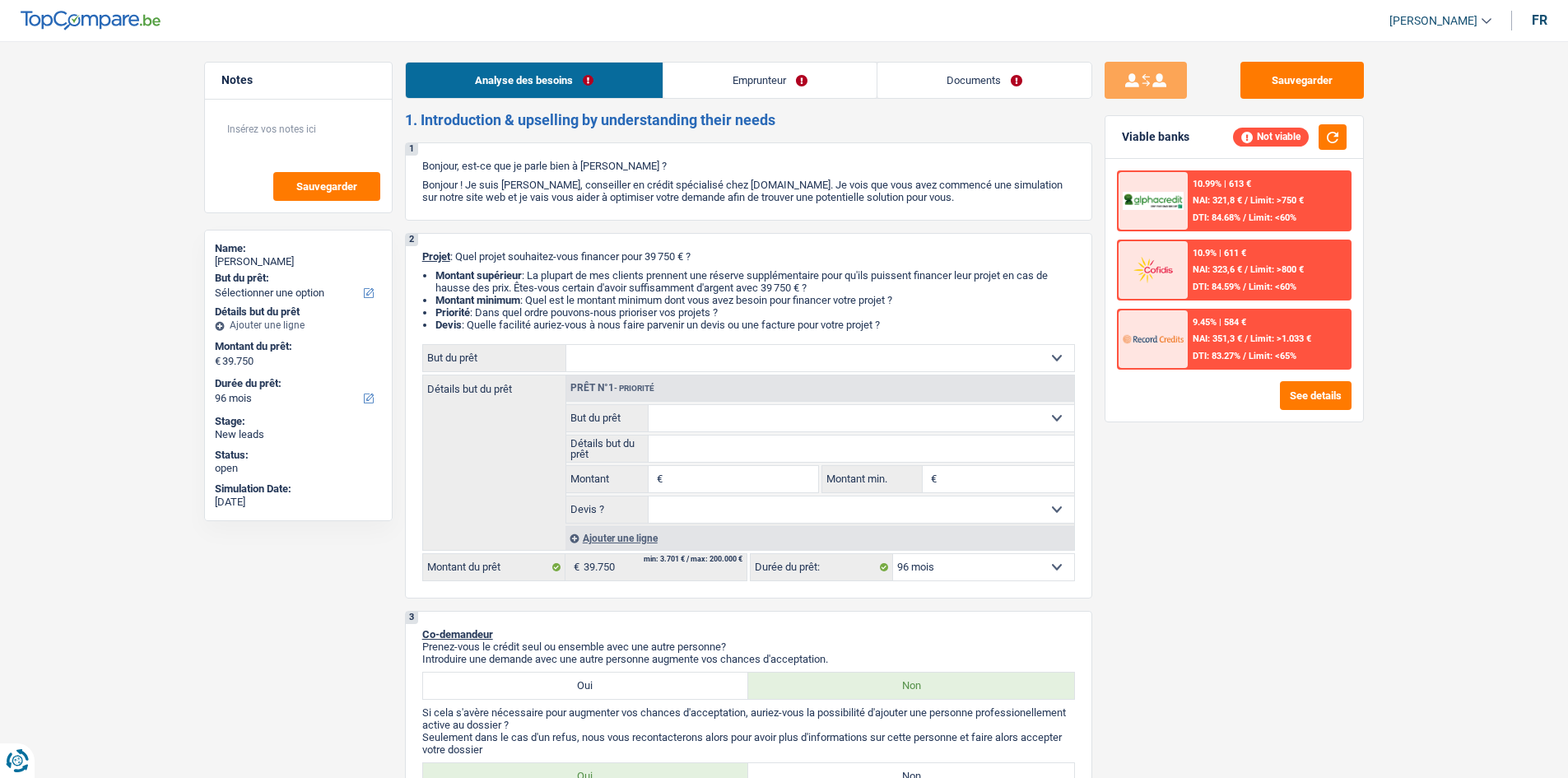 select on "96" 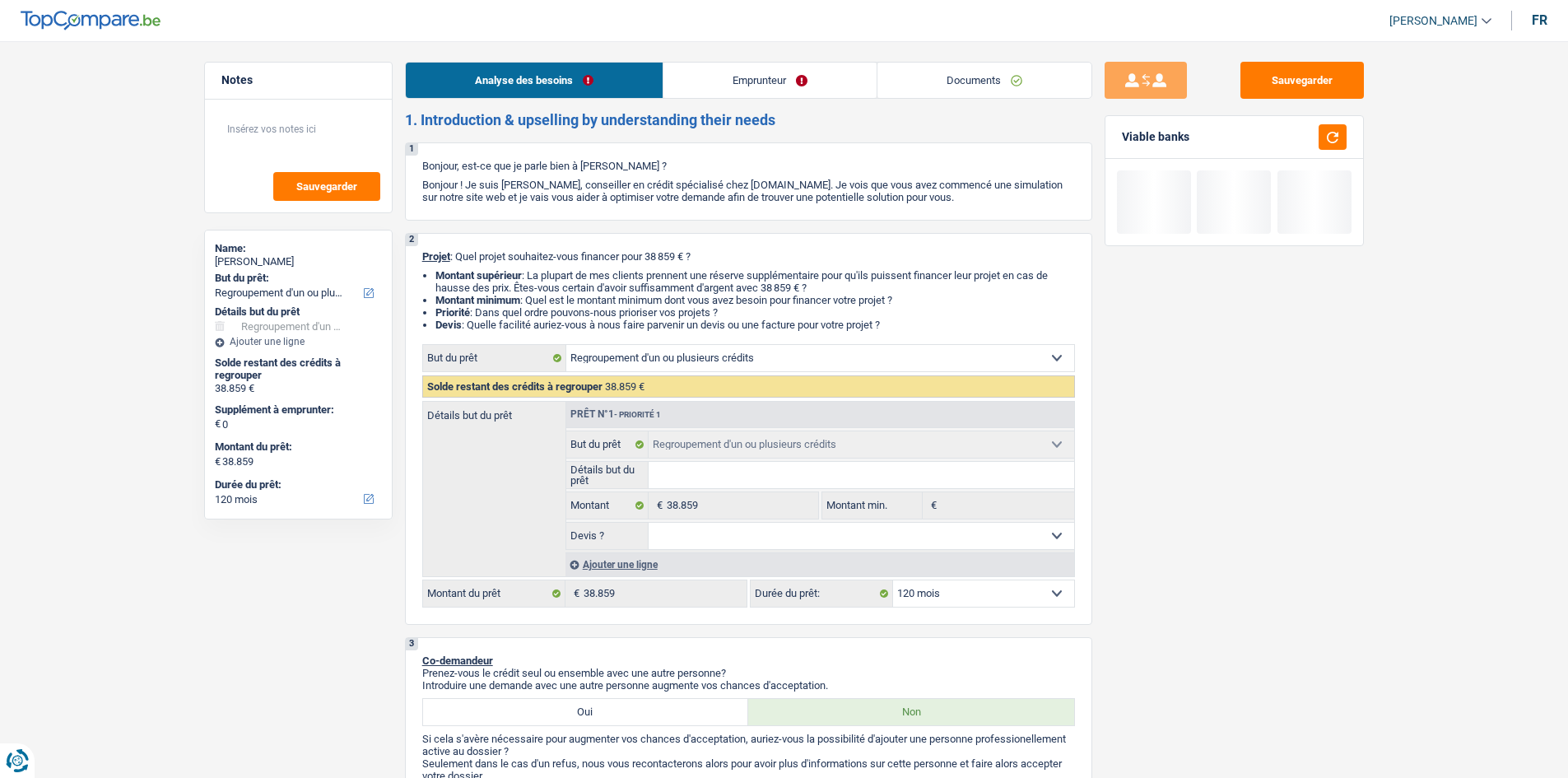 select on "refinancing" 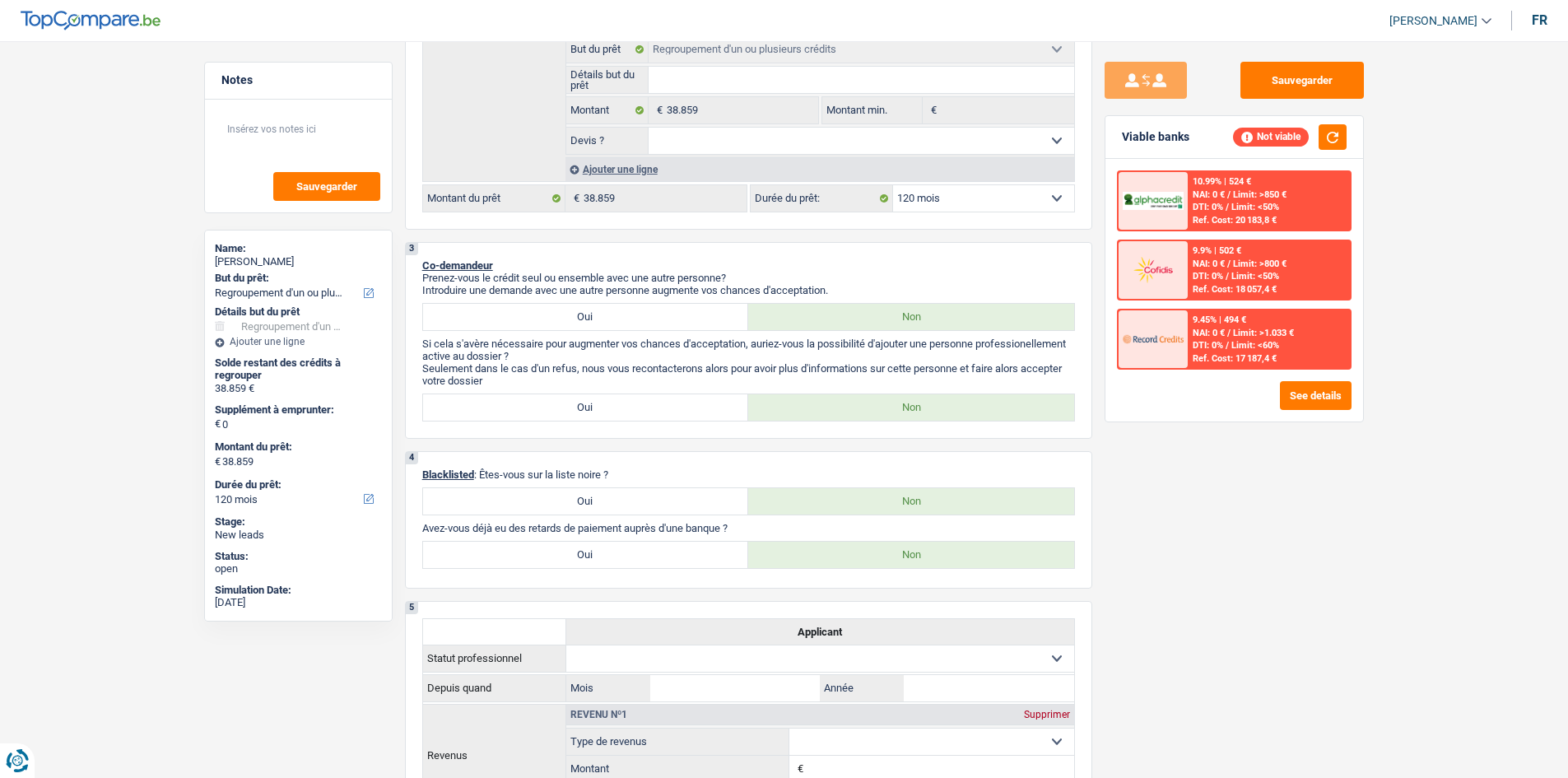 scroll, scrollTop: 0, scrollLeft: 0, axis: both 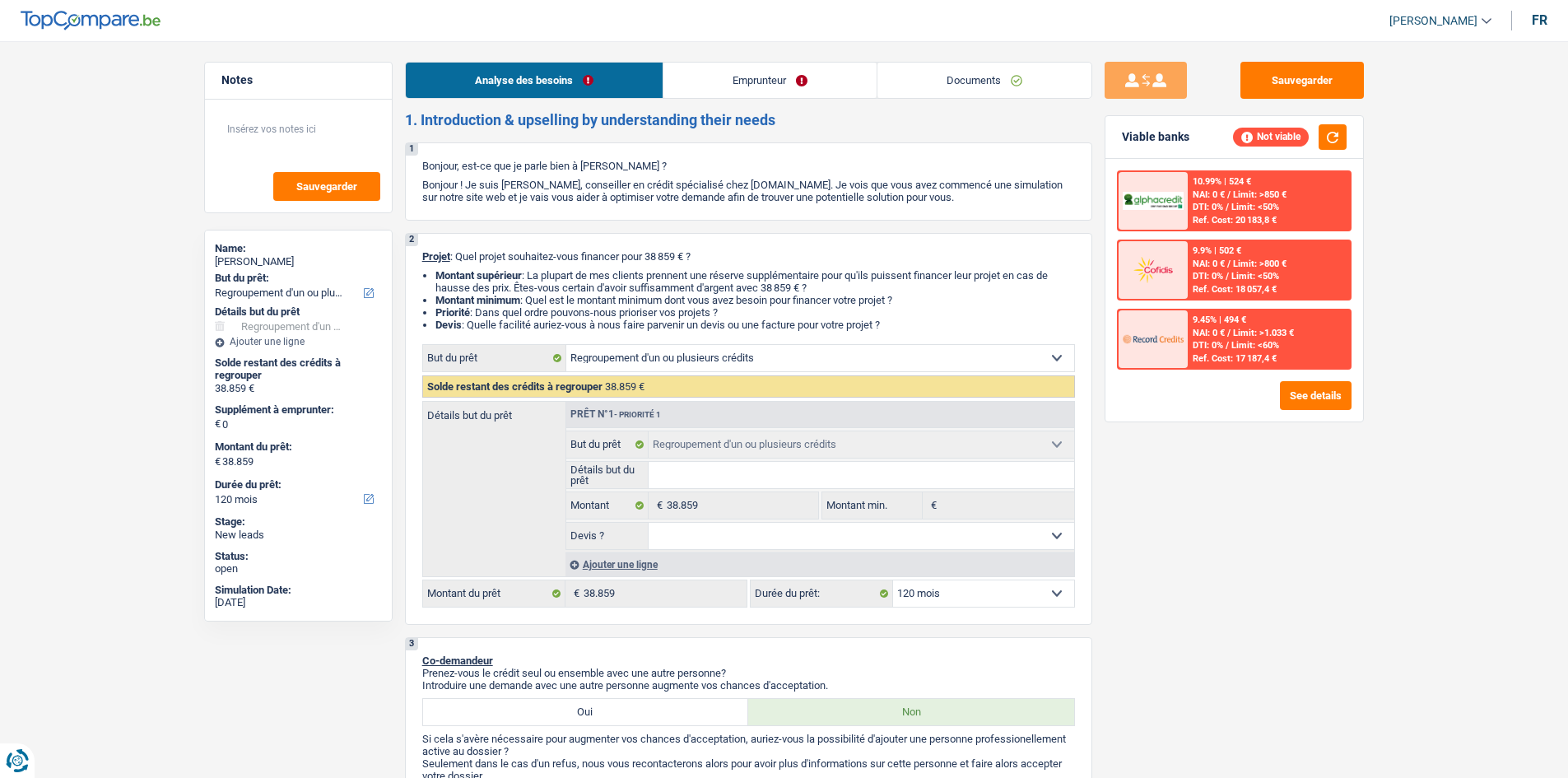 click on "Emprunteur" at bounding box center (770, 80) 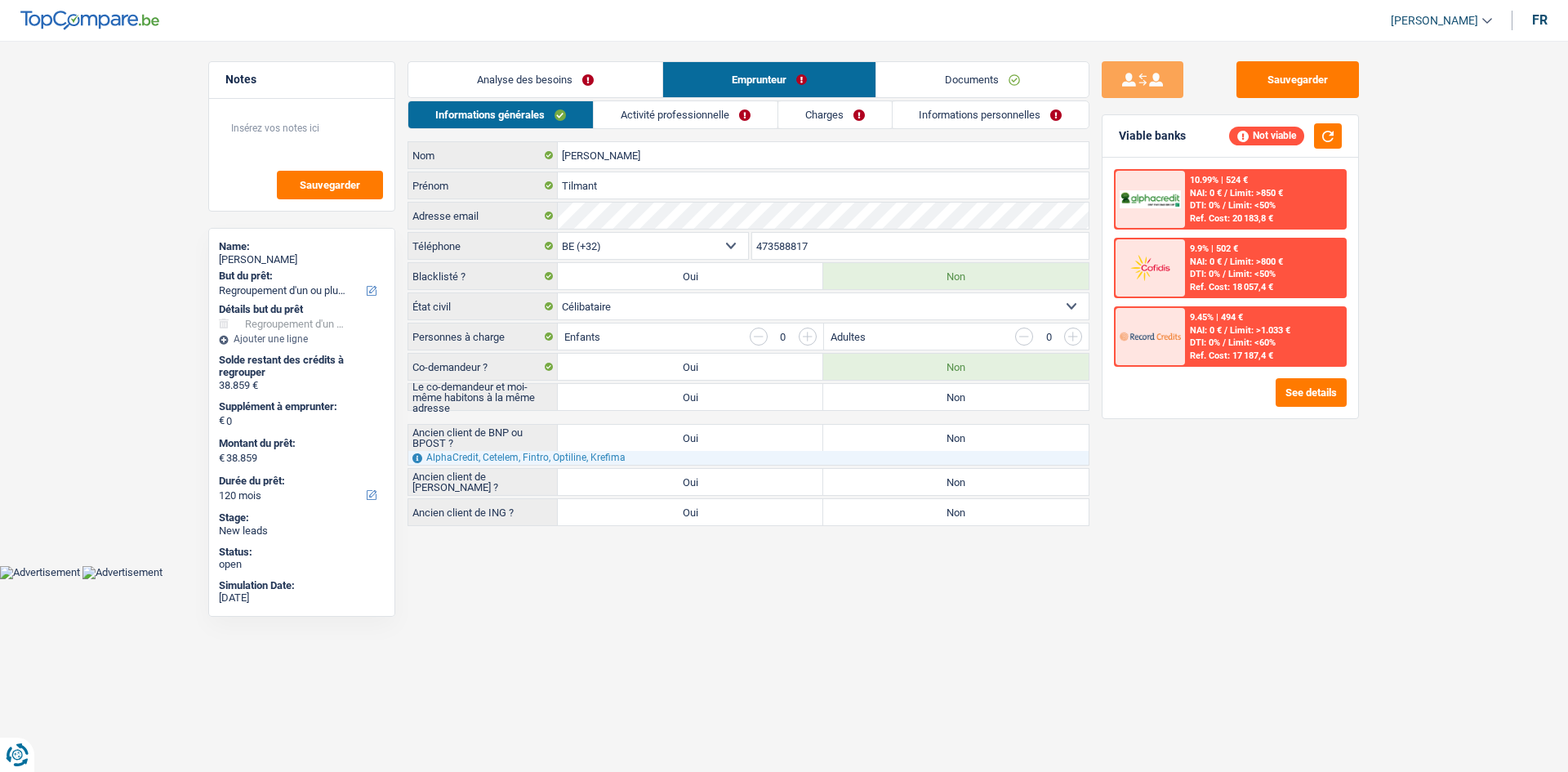 click on "Activité professionnelle" at bounding box center [685, 114] 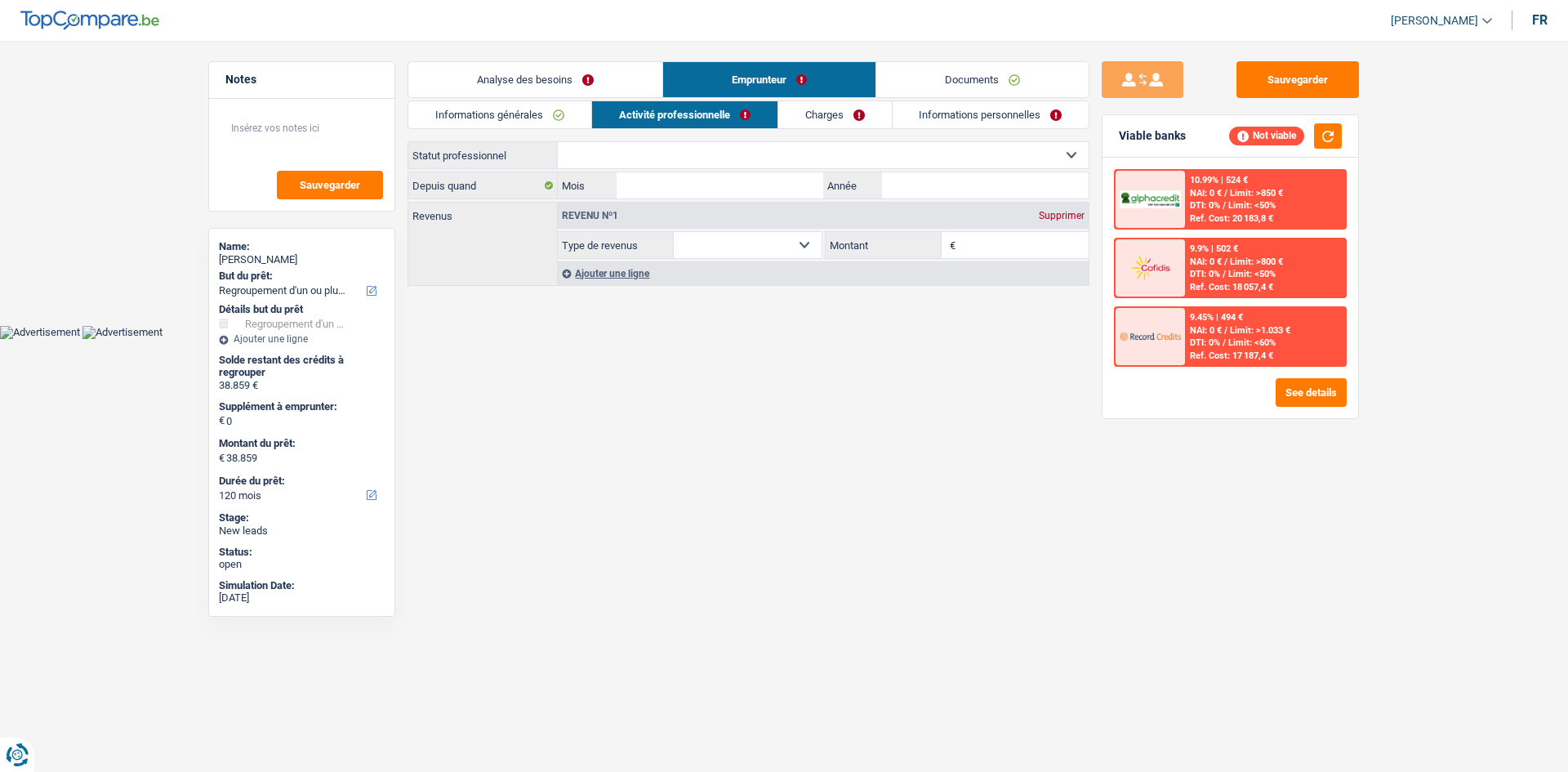 click on "Informations générales" at bounding box center (500, 114) 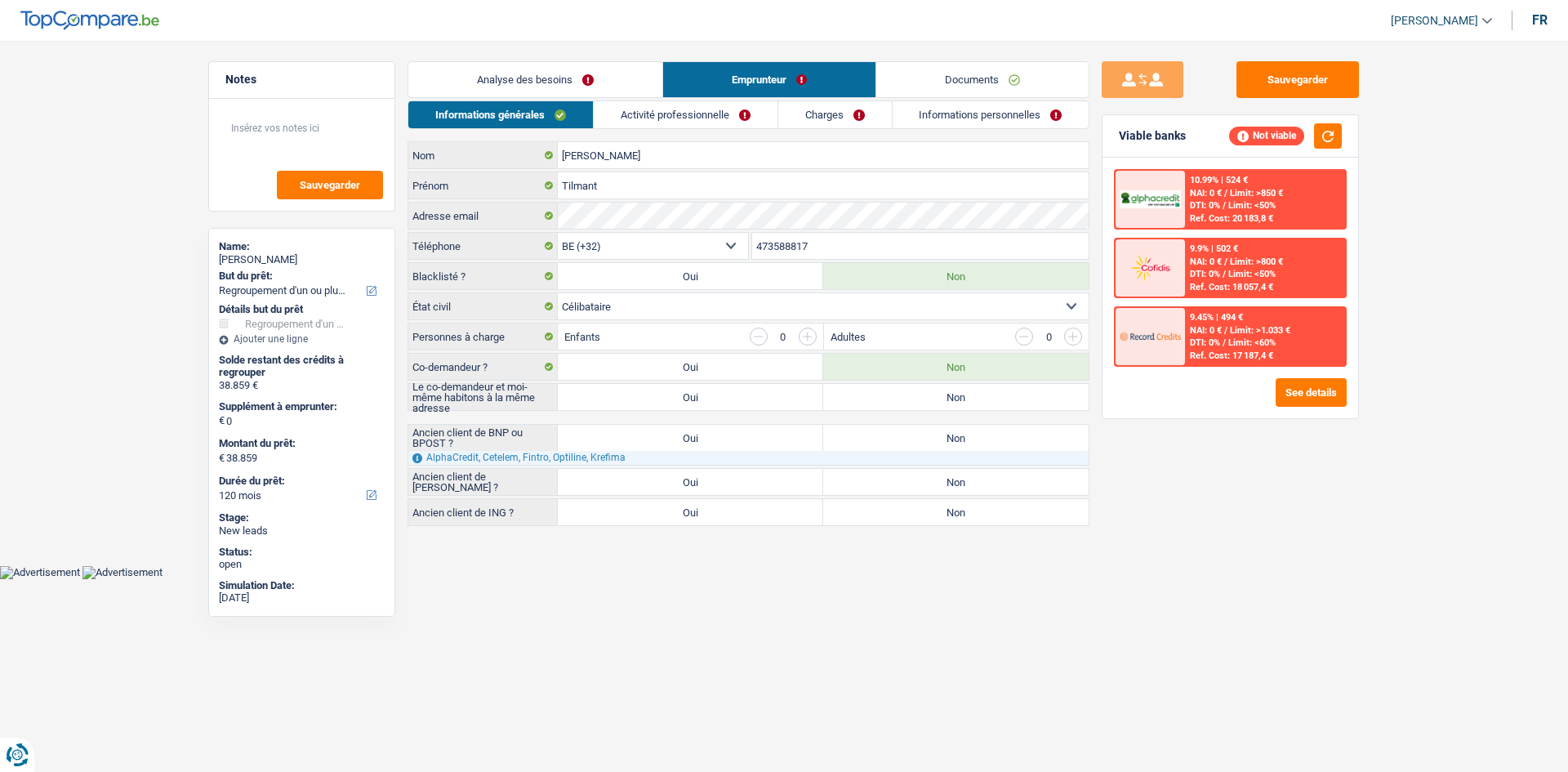 click at bounding box center [759, 337] 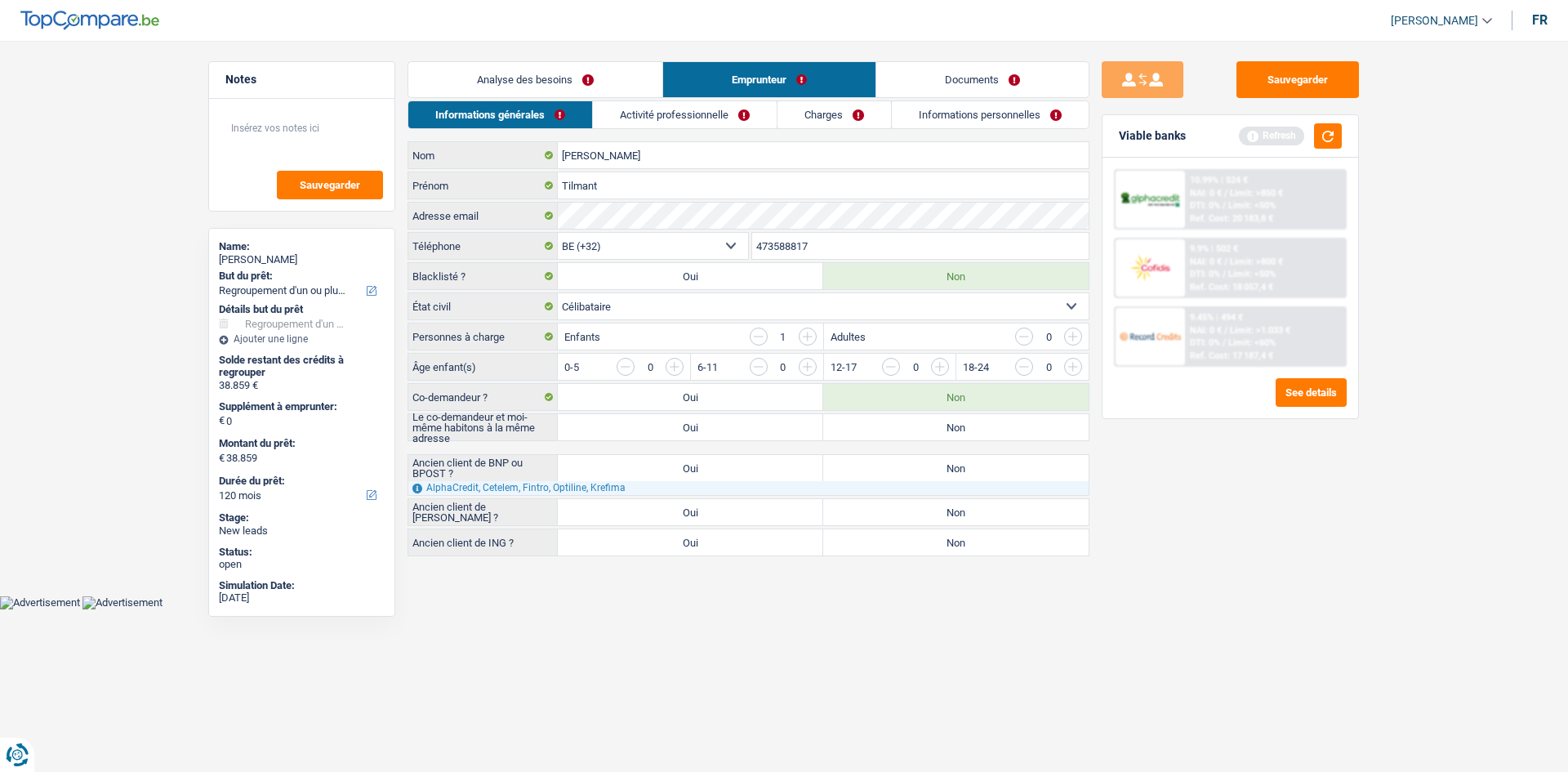 click at bounding box center (1005, 371) 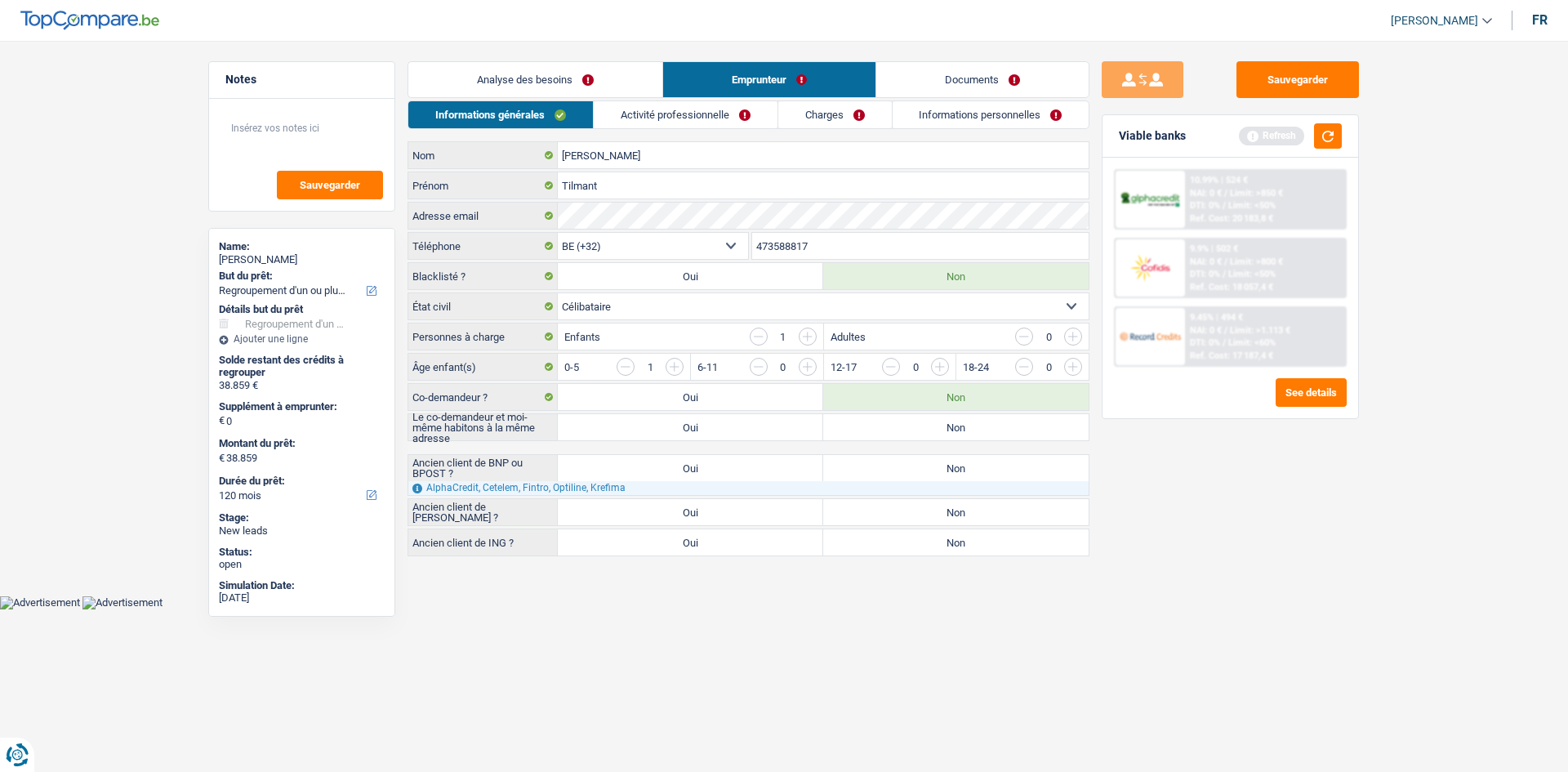 click on "Non" at bounding box center (956, 427) 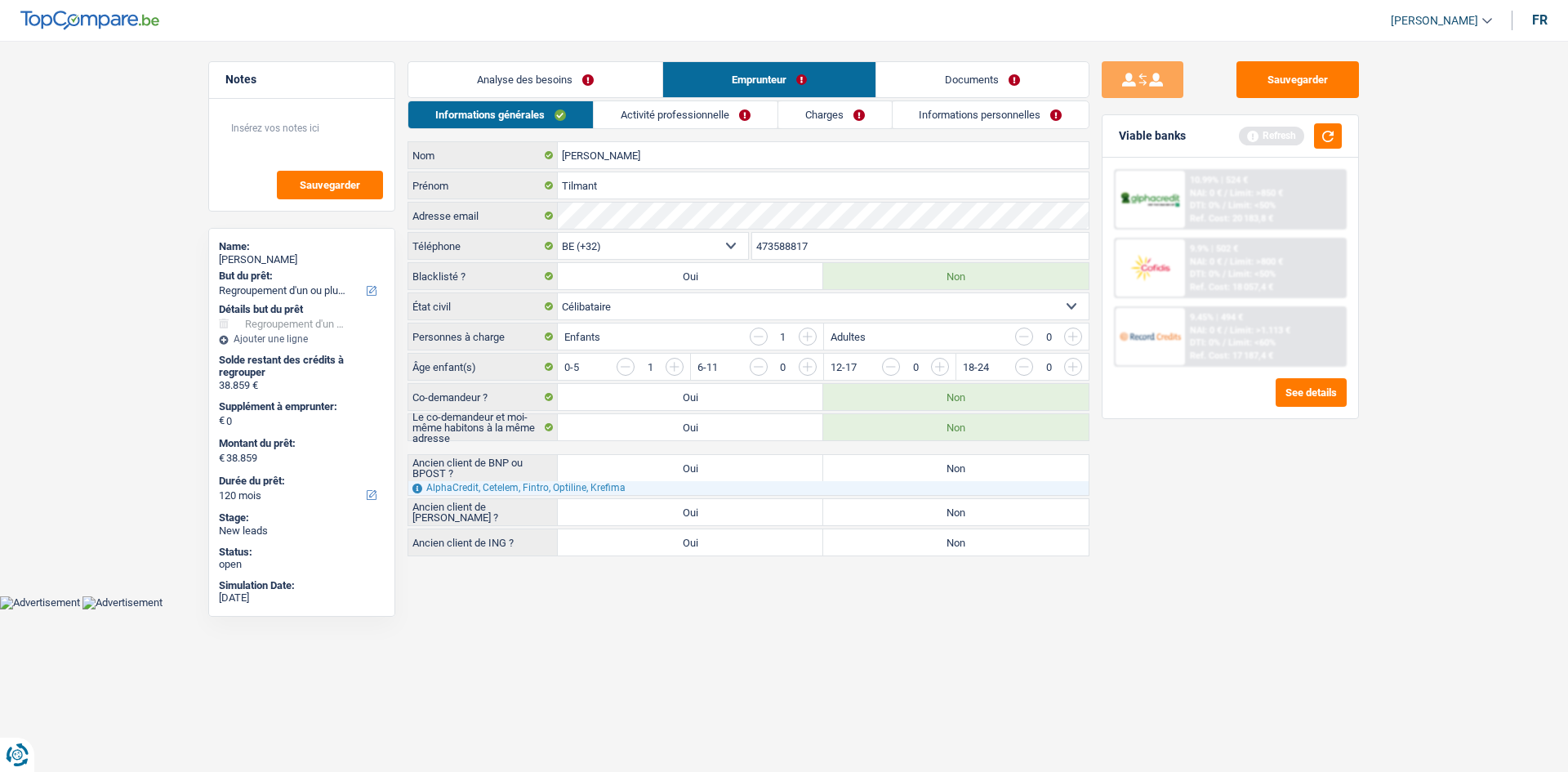 click on "Analyse des besoins" at bounding box center [535, 79] 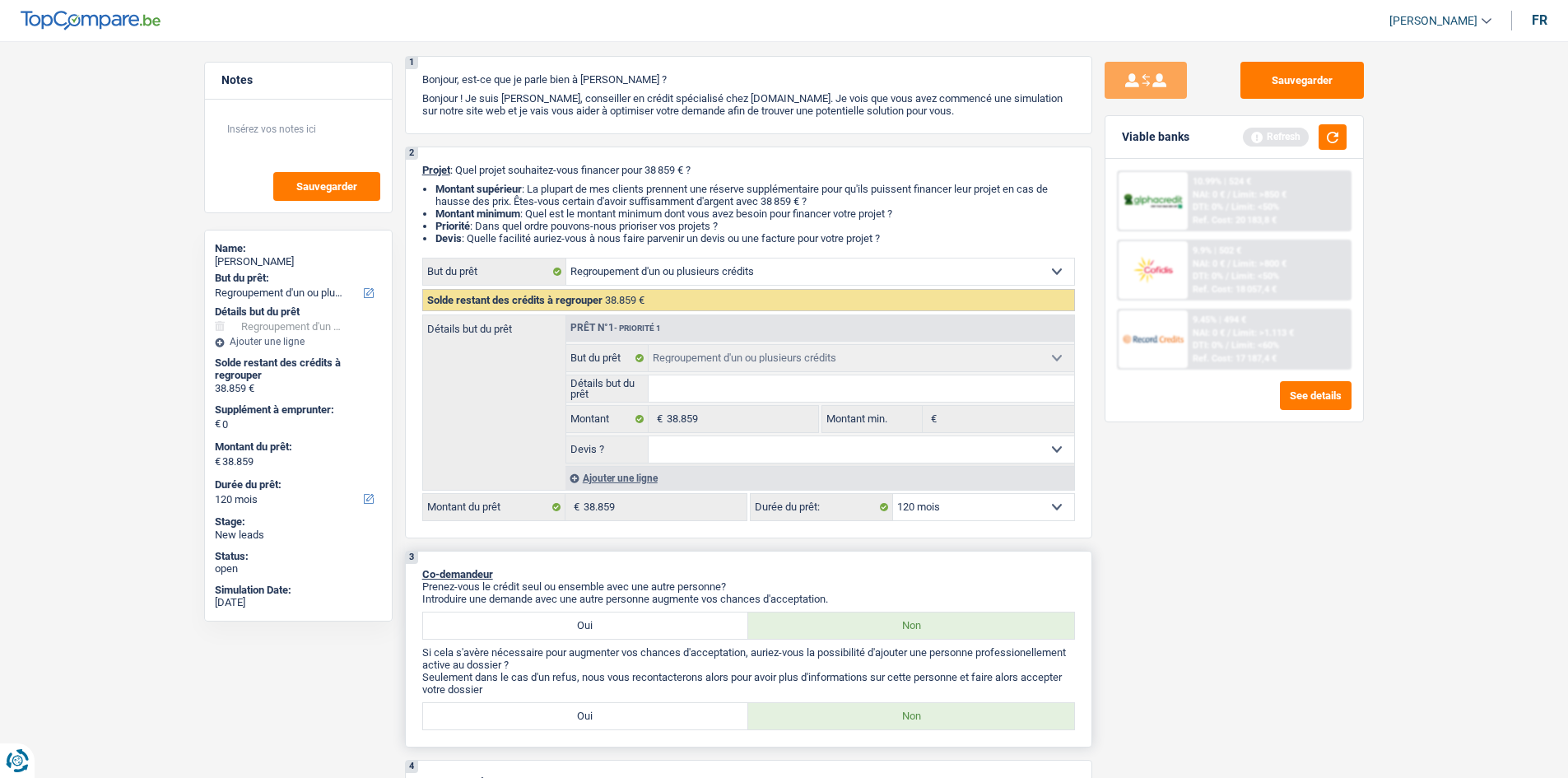 scroll, scrollTop: 0, scrollLeft: 0, axis: both 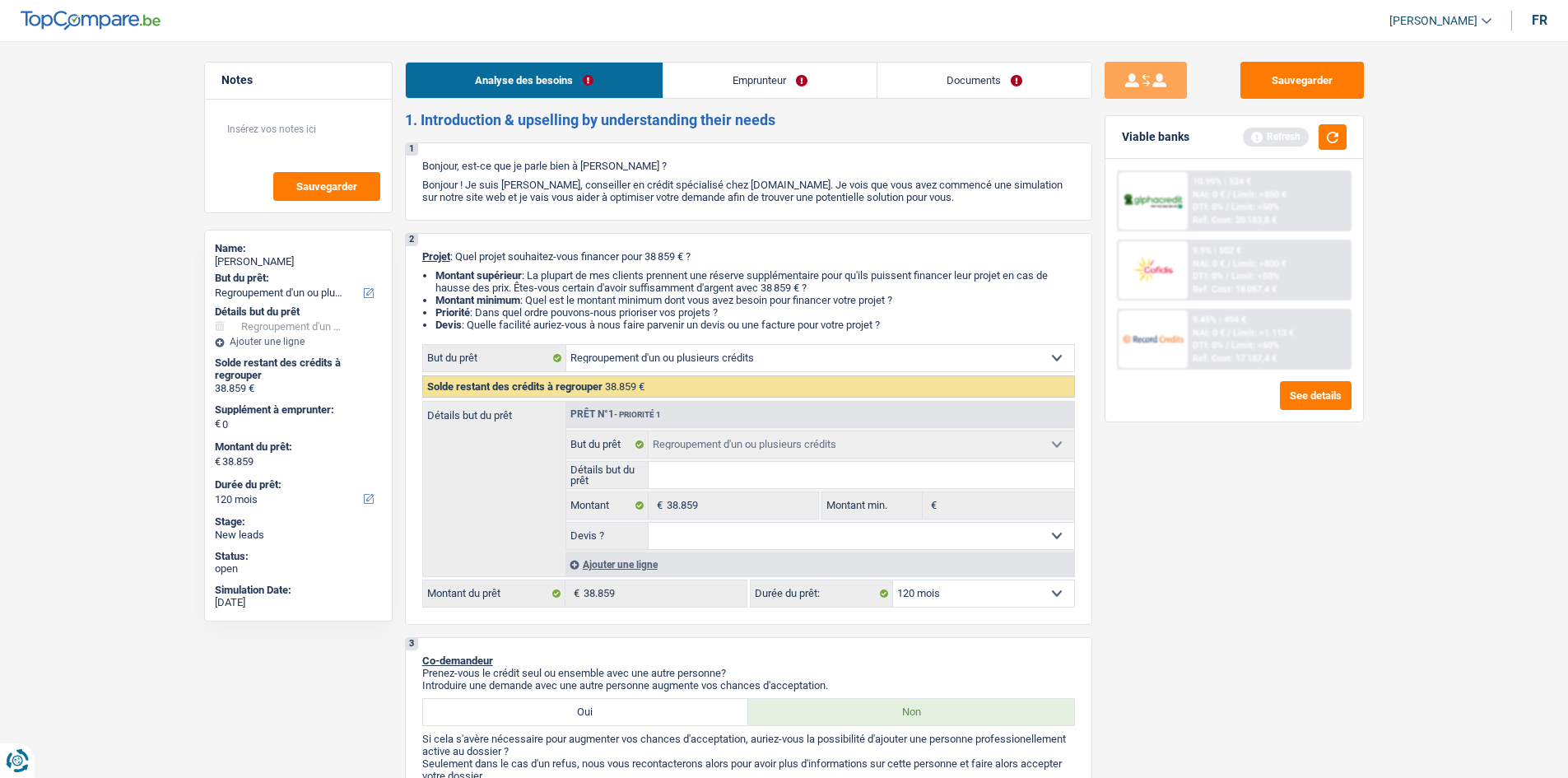 click on "Emprunteur" at bounding box center [770, 80] 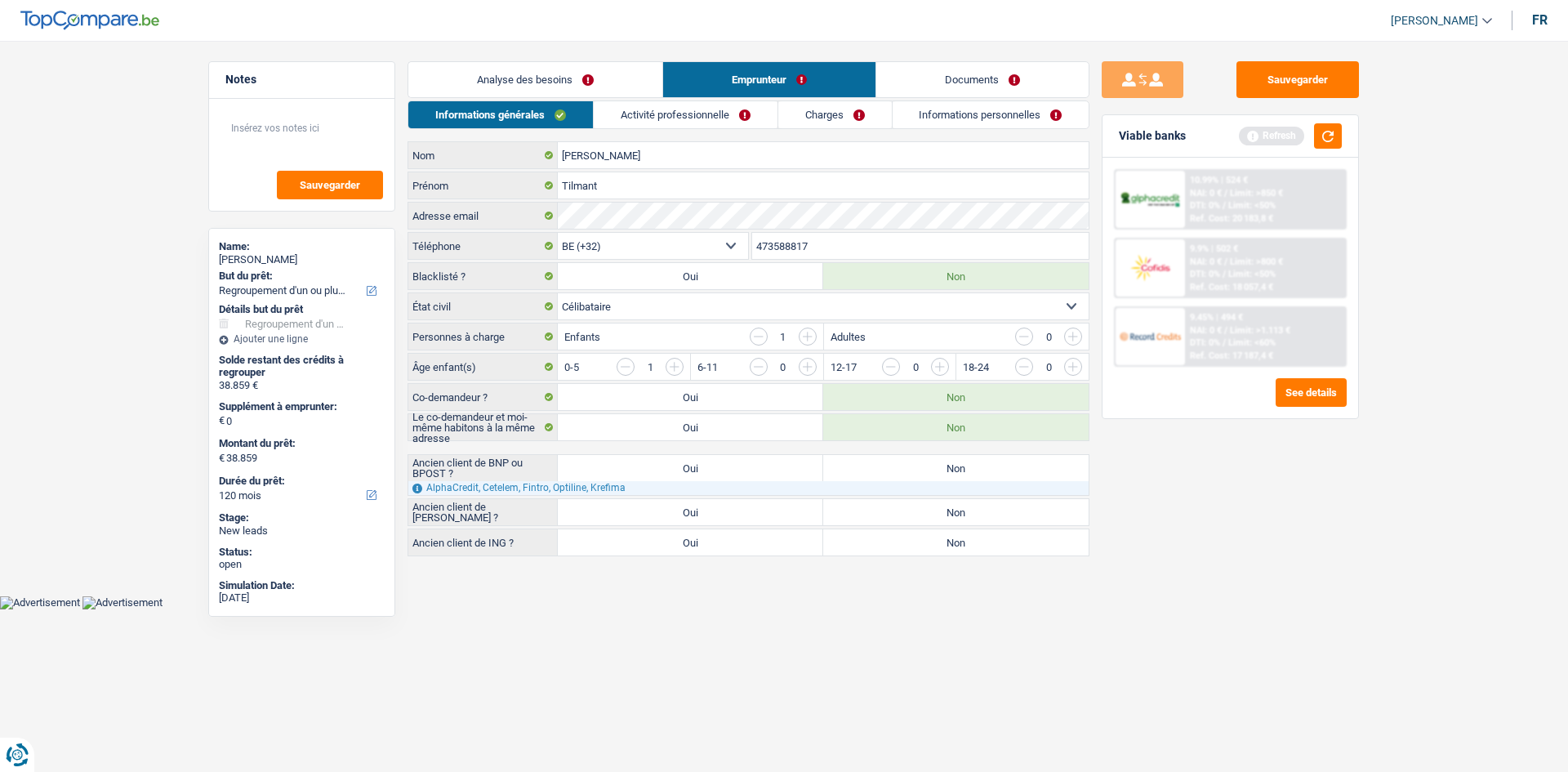 click on "Non" at bounding box center (956, 468) 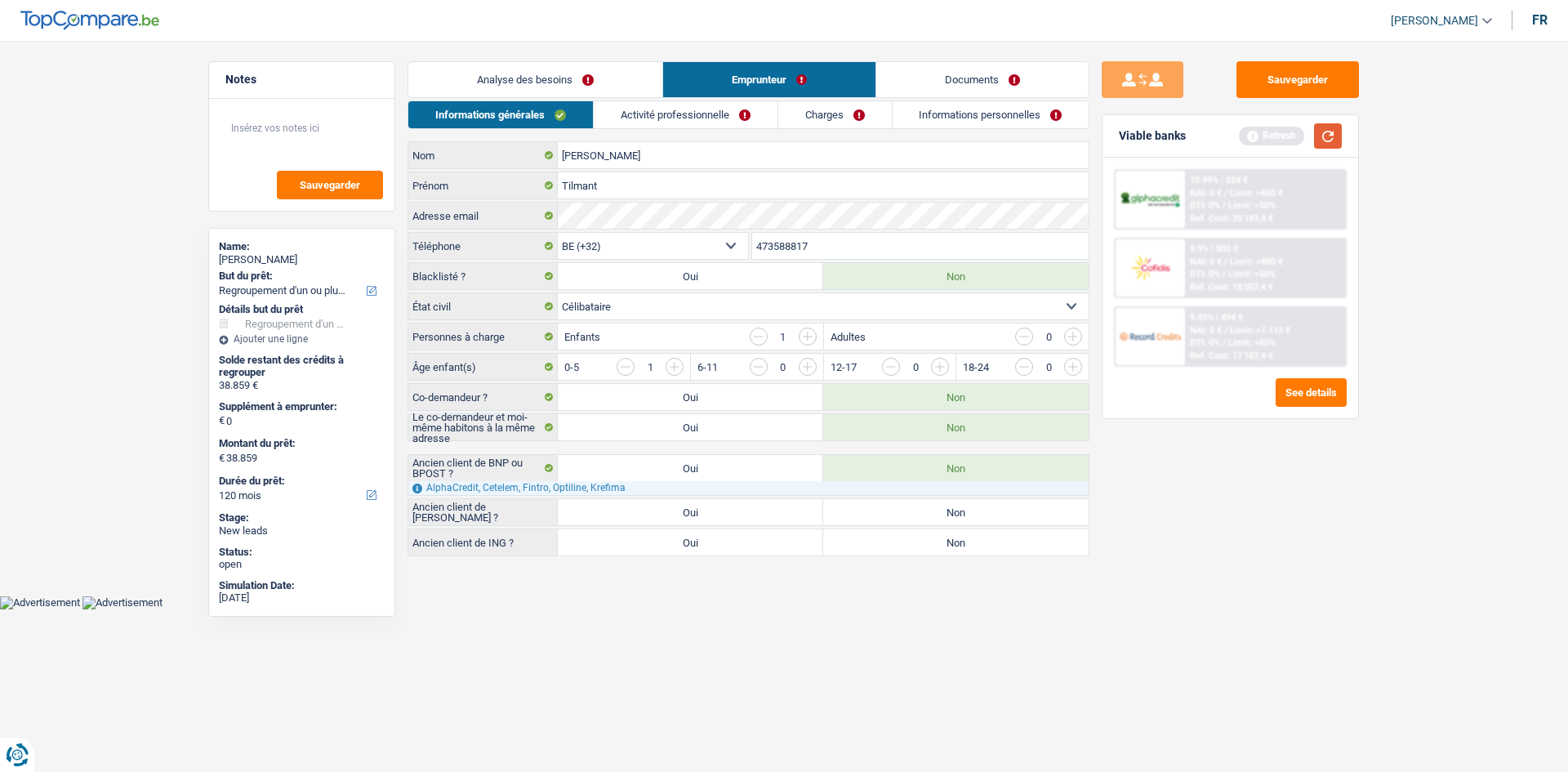 click at bounding box center (1328, 136) 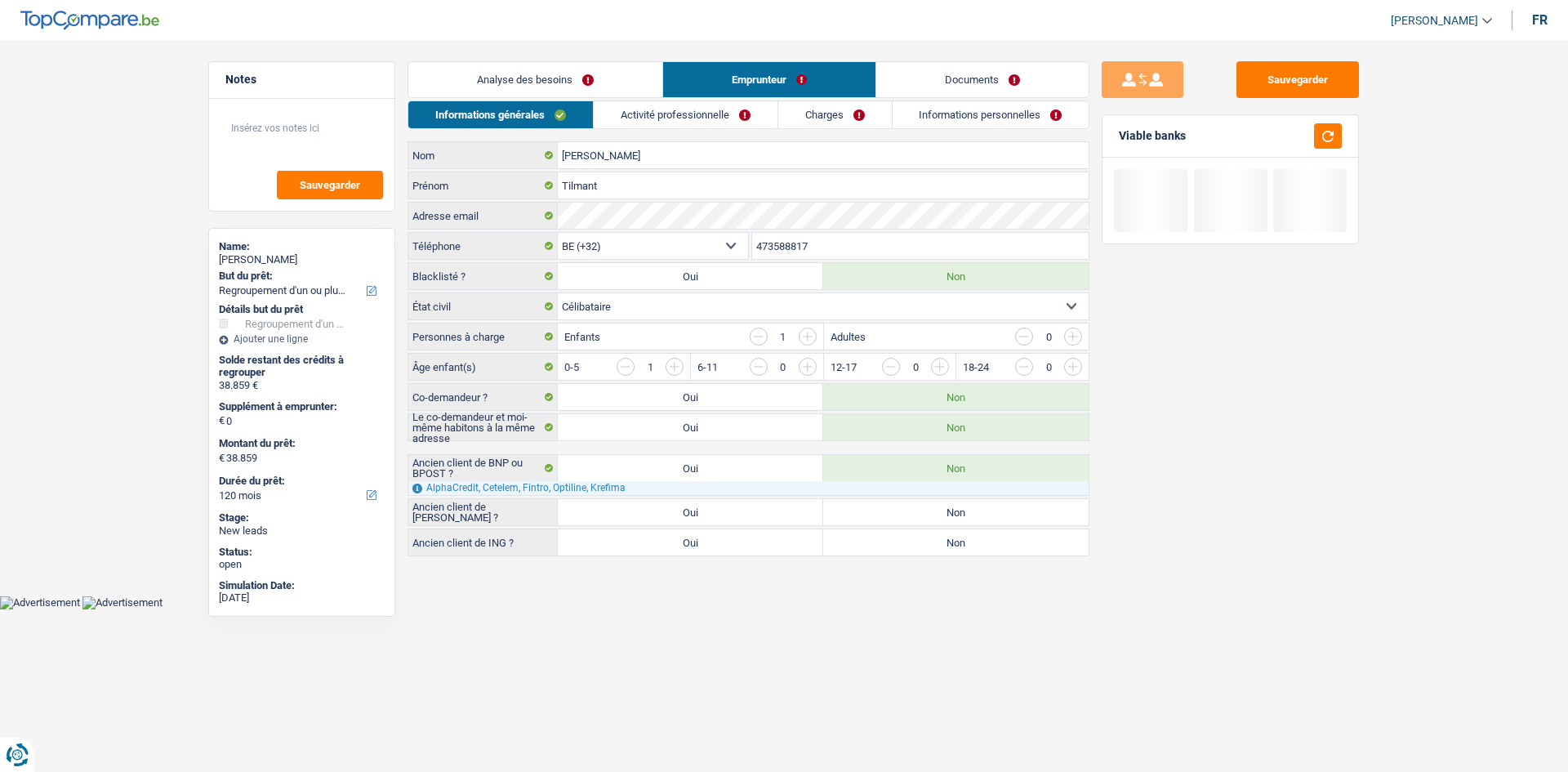 click on "Oui" at bounding box center [690, 468] 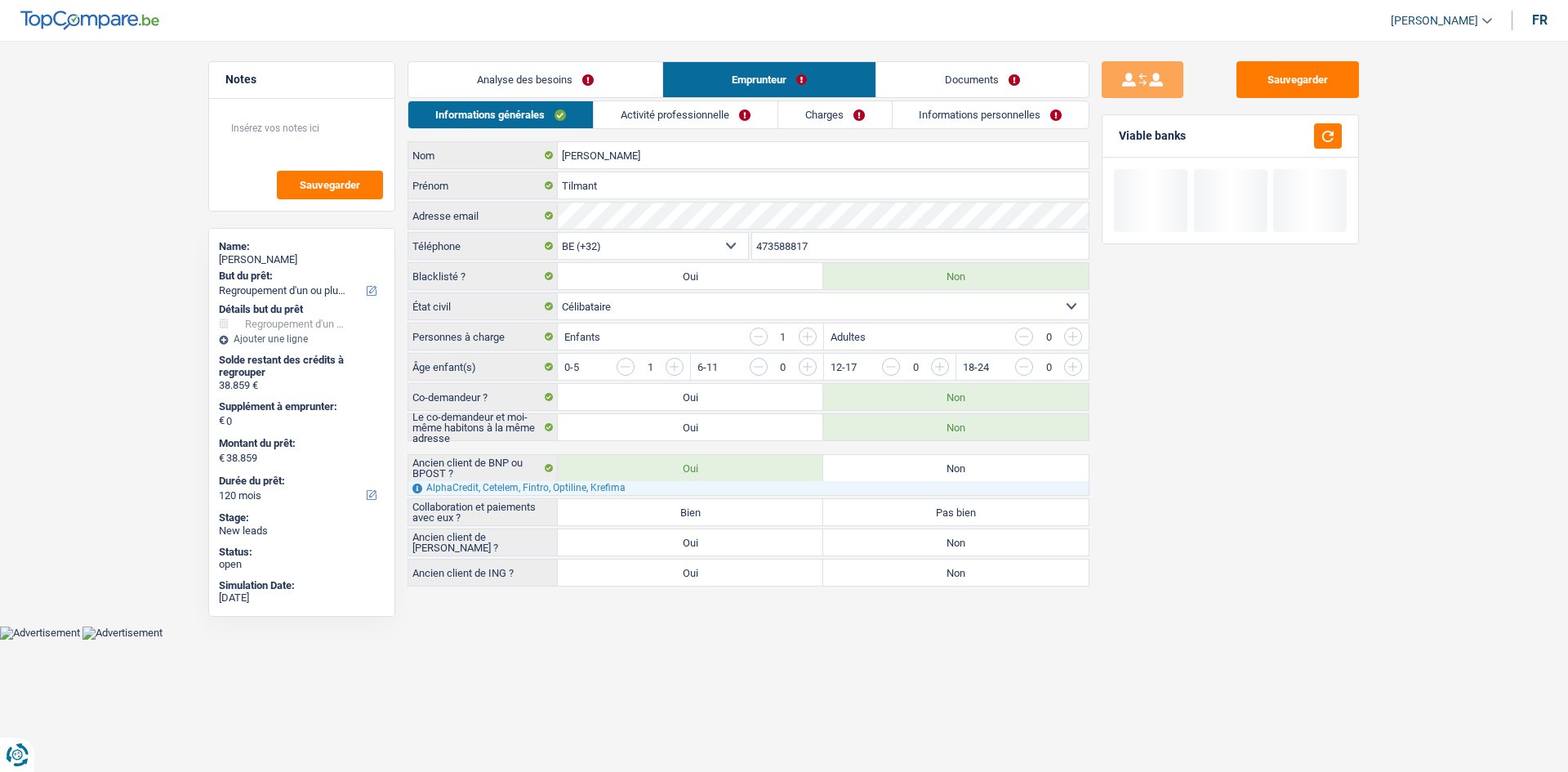 drag, startPoint x: 689, startPoint y: 485, endPoint x: 686, endPoint y: 526, distance: 41.10961 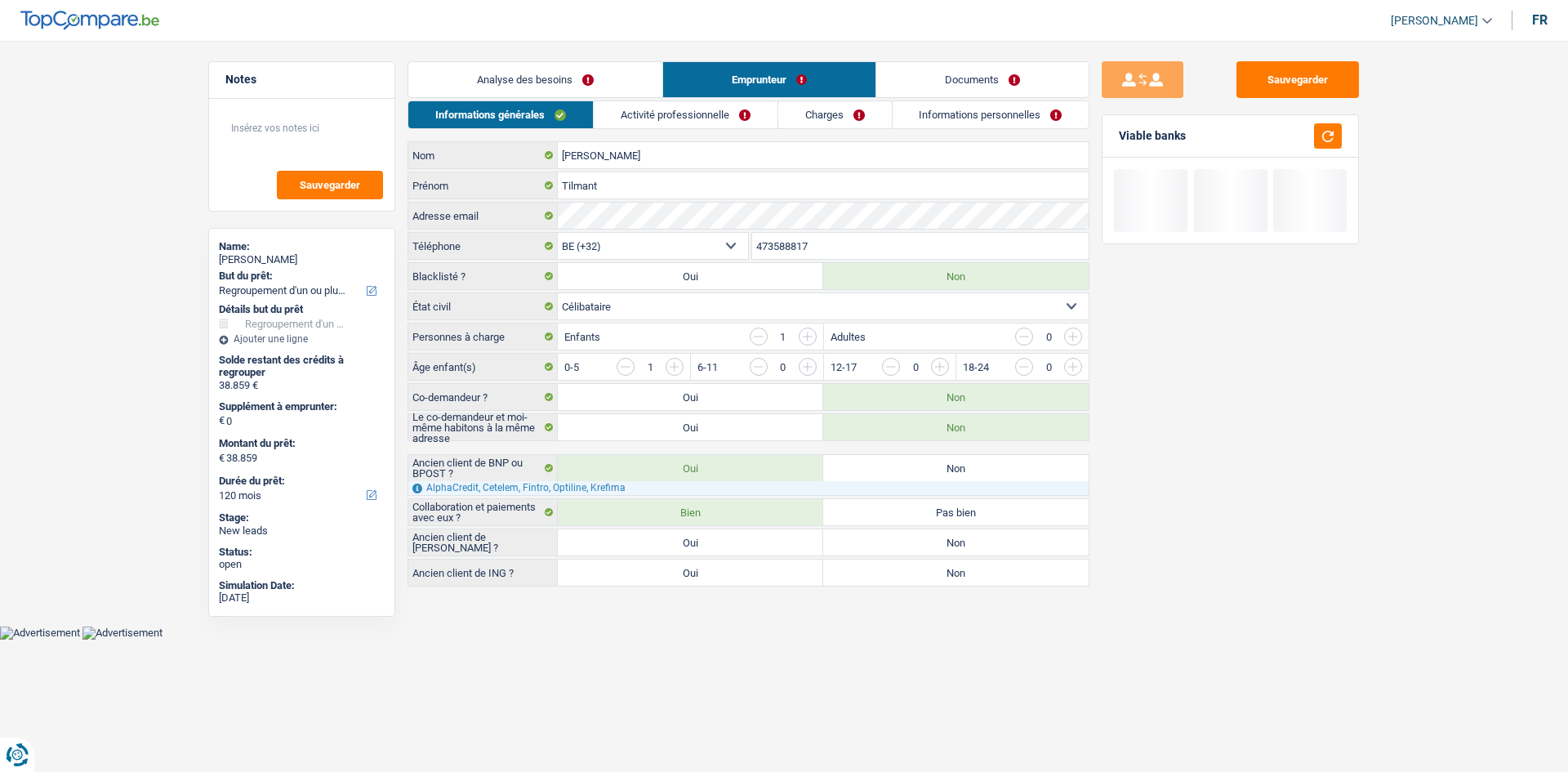 click on "Non" at bounding box center [956, 542] 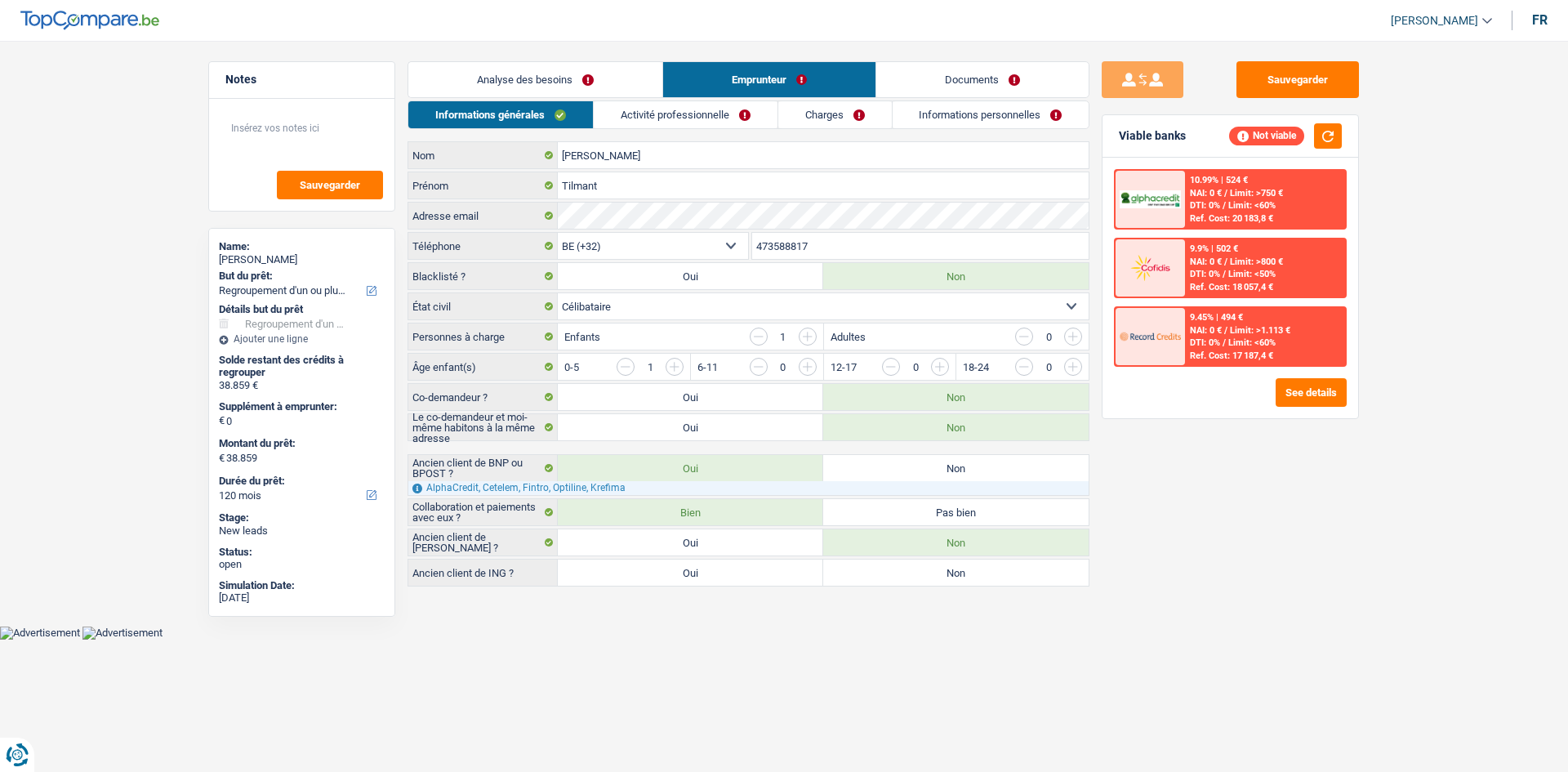 click on "Non" at bounding box center [956, 573] 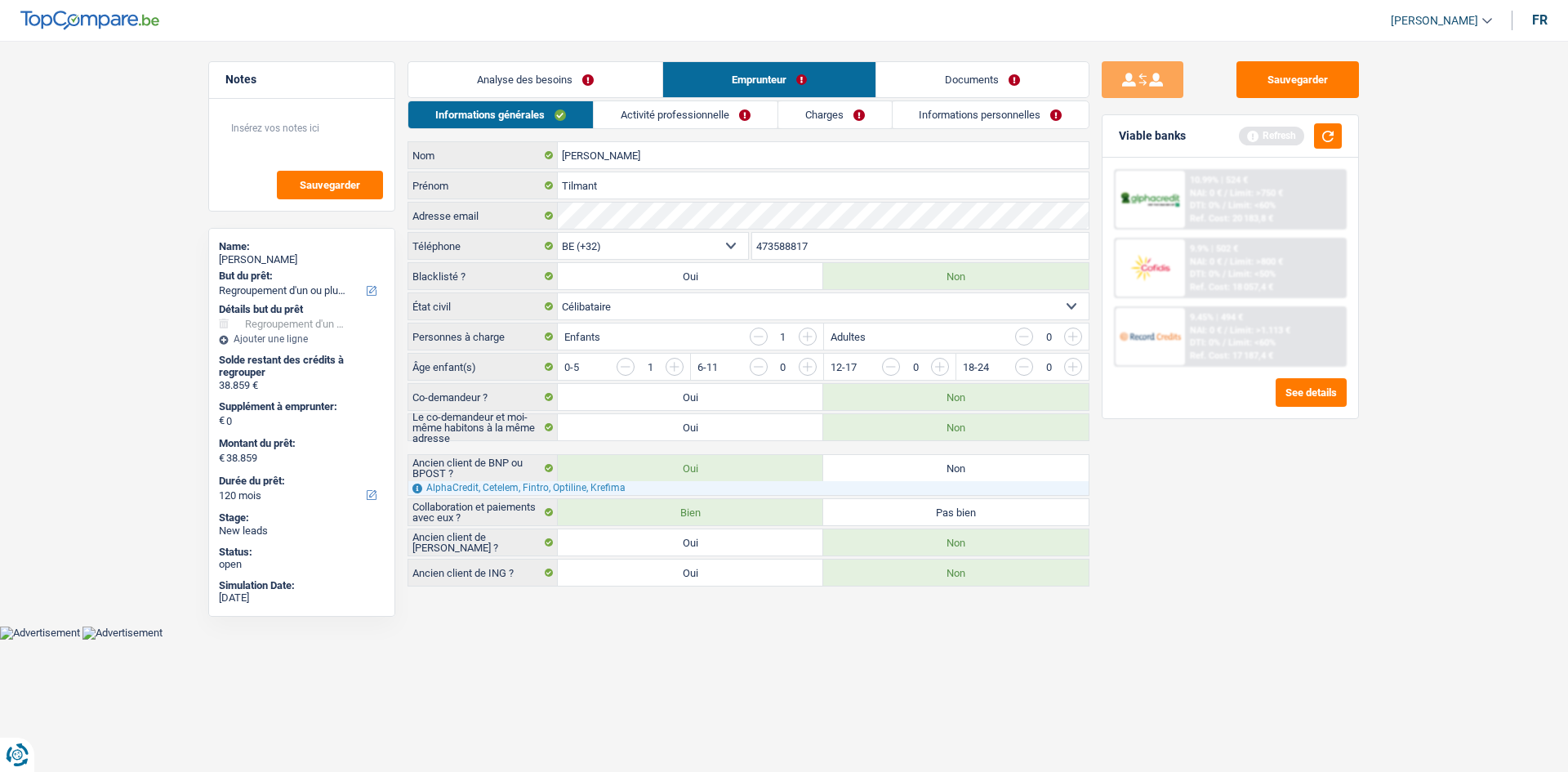 click on "Viable banks
Refresh" at bounding box center [1230, 136] 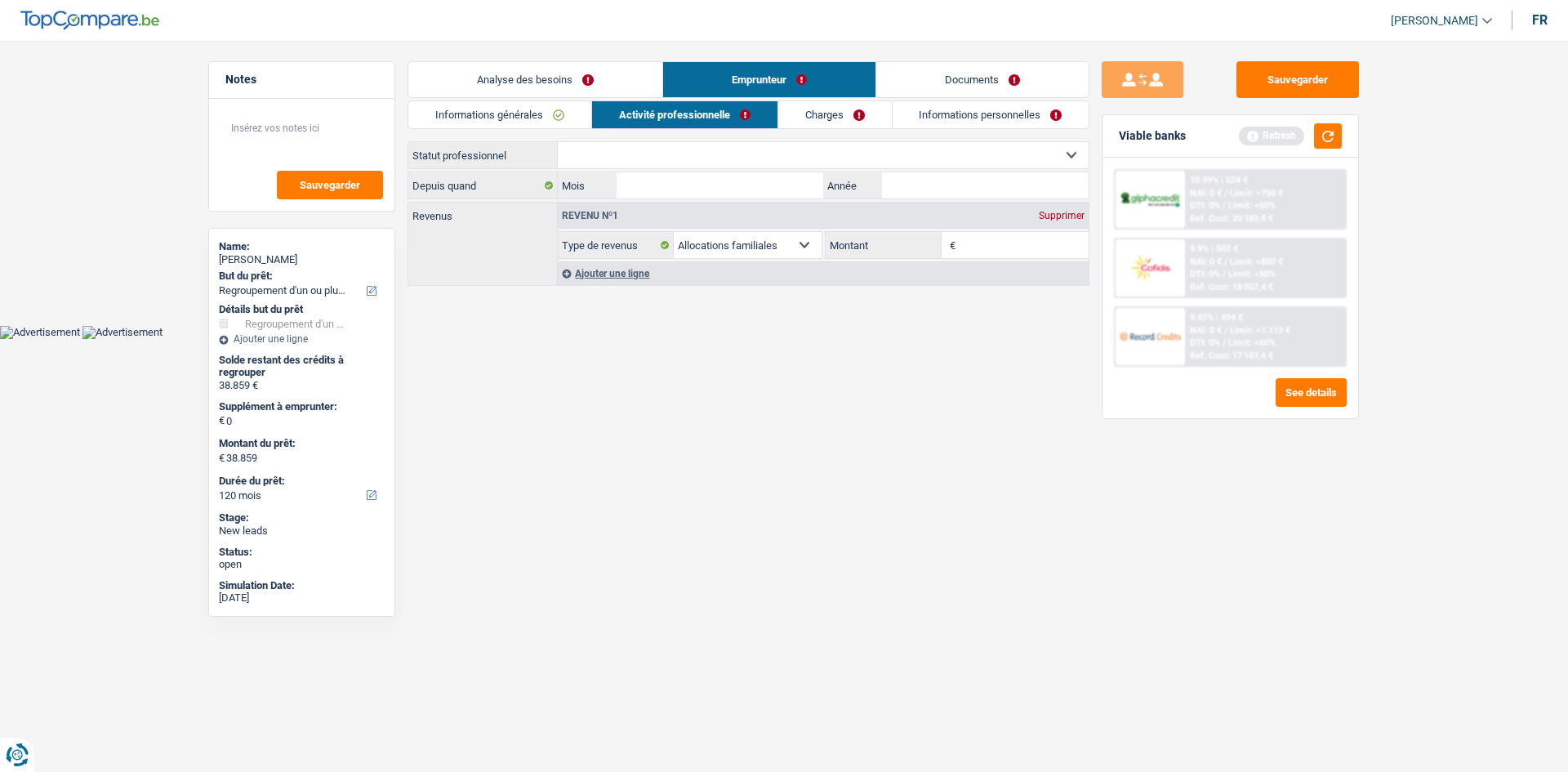 click on "Ouvrier Employé privé Employé public Invalide Indépendant Pensionné Chômeur Mutuelle Femme au foyer Sans profession Allocataire sécurité/Intégration social (SPF Sécurité Sociale, CPAS) Etudiant Profession libérale Commerçant [PERSON_NAME]-pensionné
Sélectionner une option" at bounding box center (823, 155) 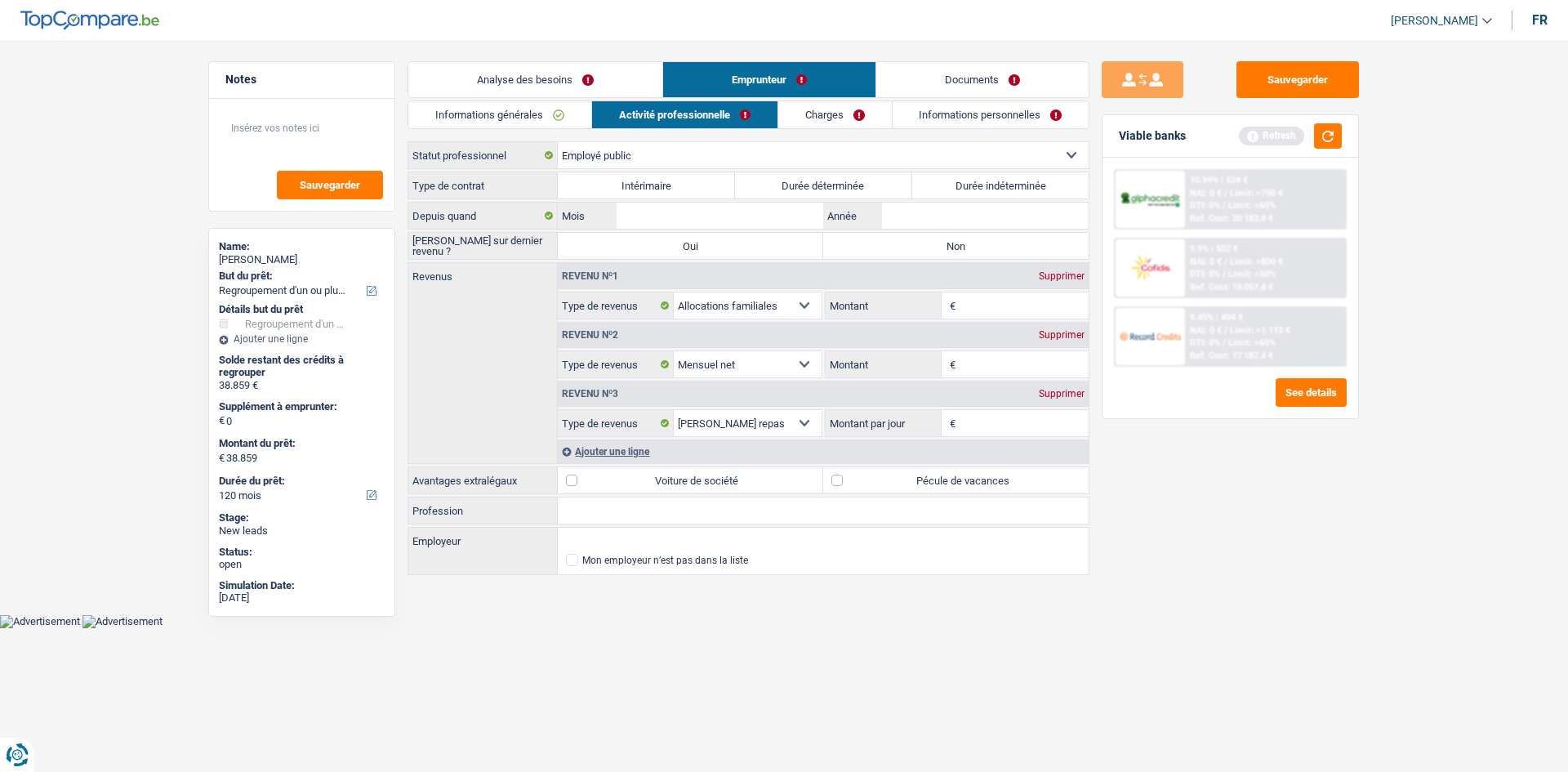 click on "Durée indéterminée" at bounding box center (1000, 185) 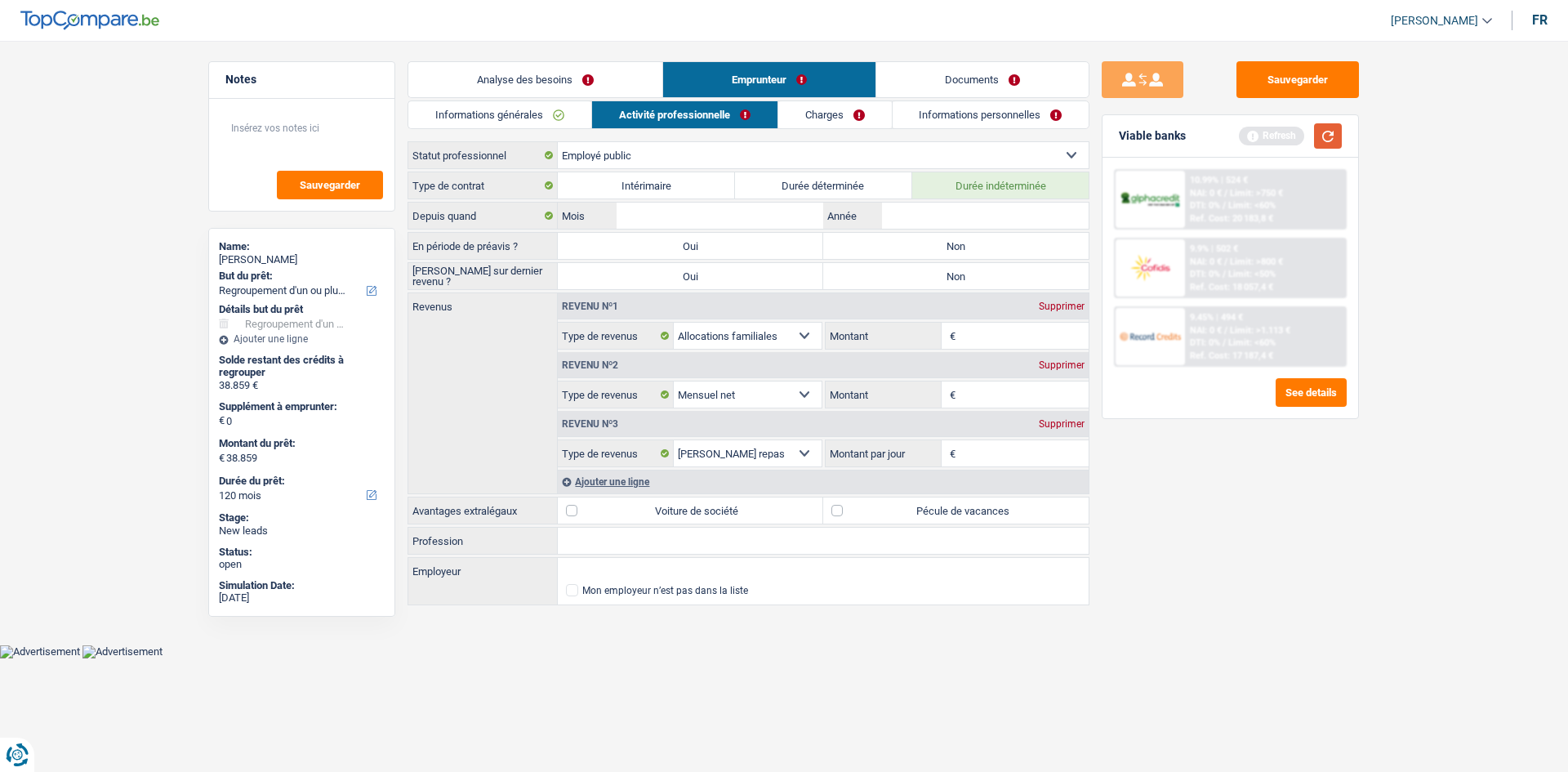 click at bounding box center [1328, 136] 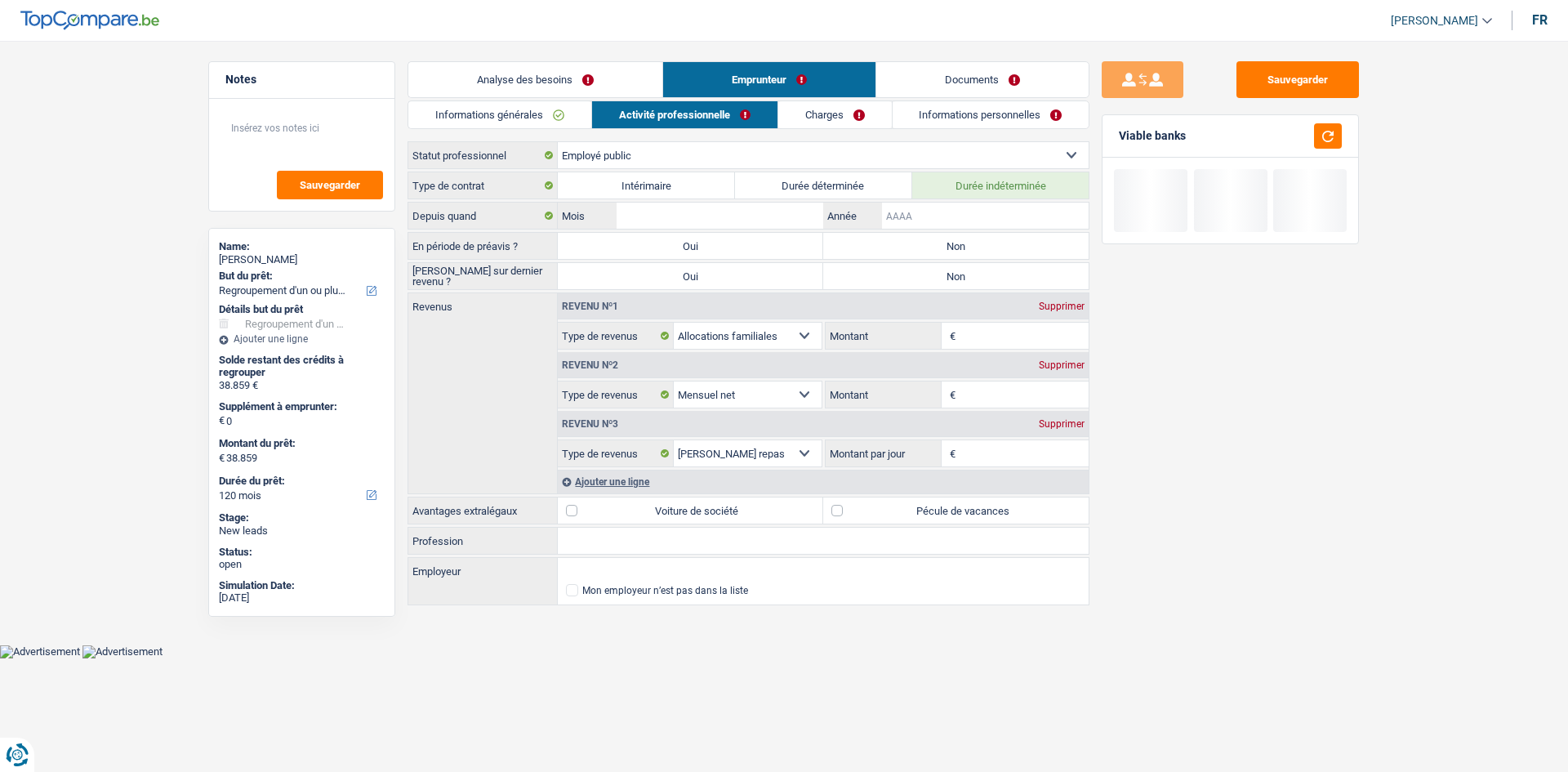 click on "Année" at bounding box center (985, 216) 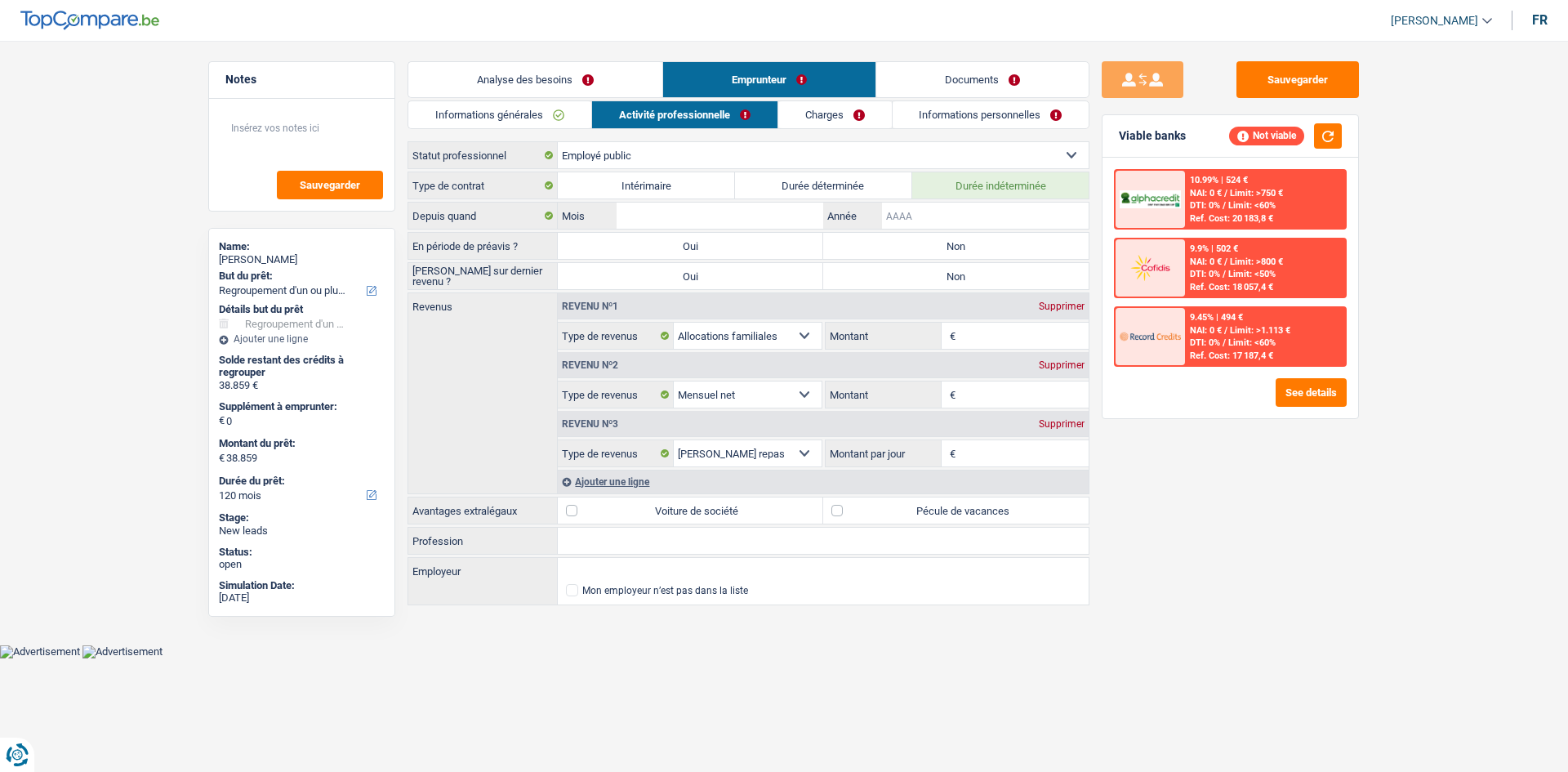 click on "Année" at bounding box center [985, 216] 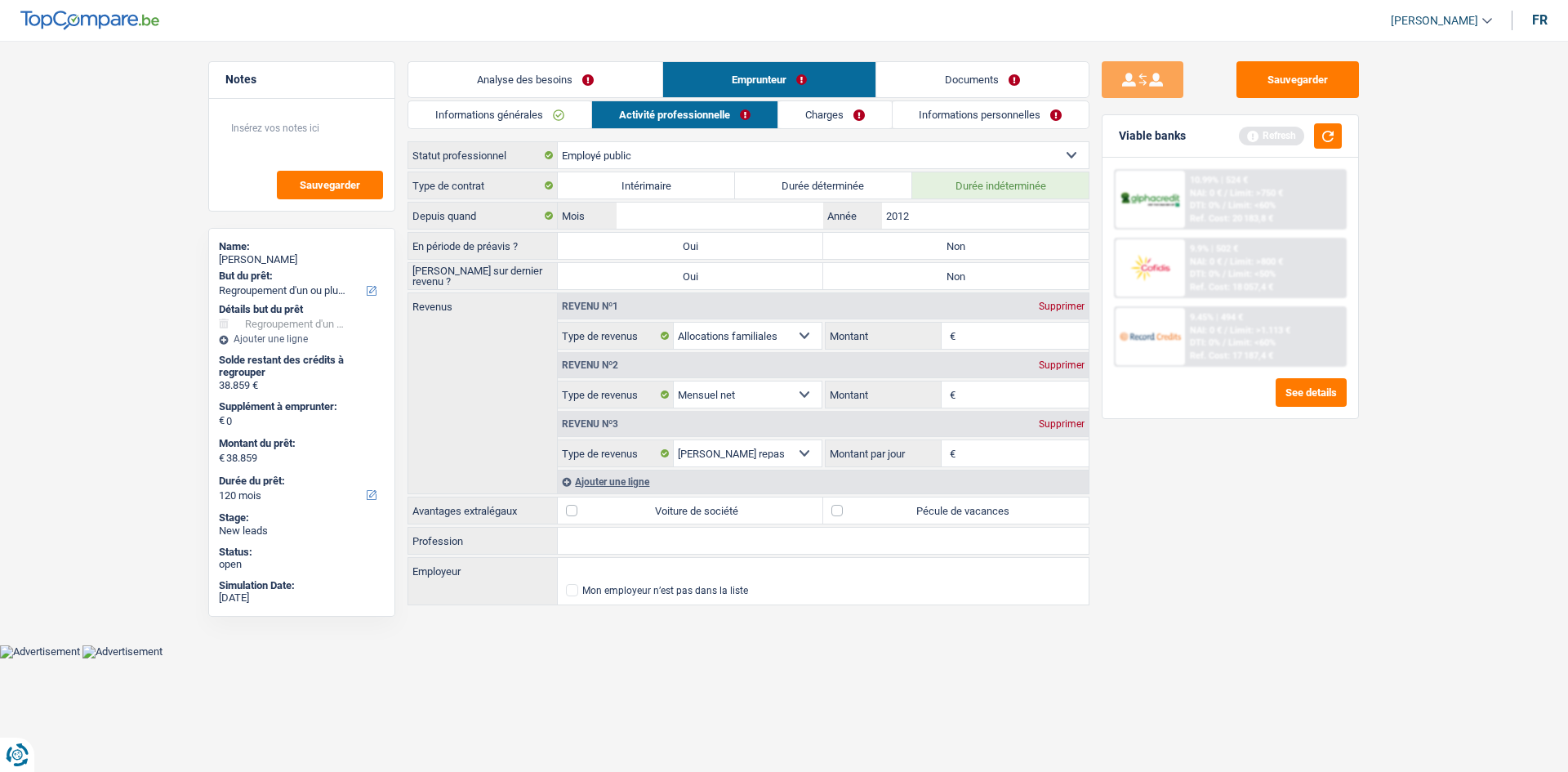 type on "2012" 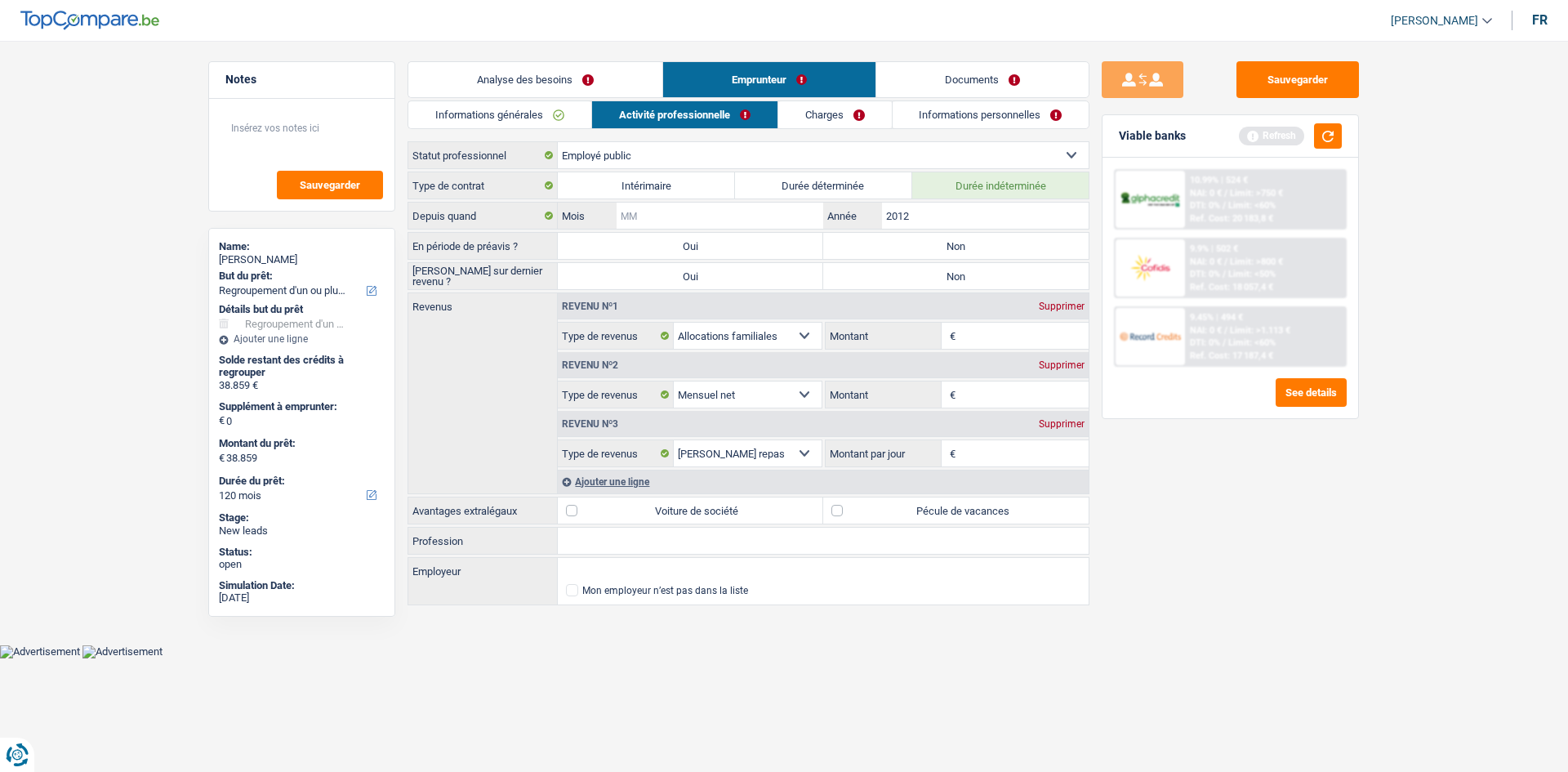 drag, startPoint x: 795, startPoint y: 220, endPoint x: 962, endPoint y: 212, distance: 167.19151 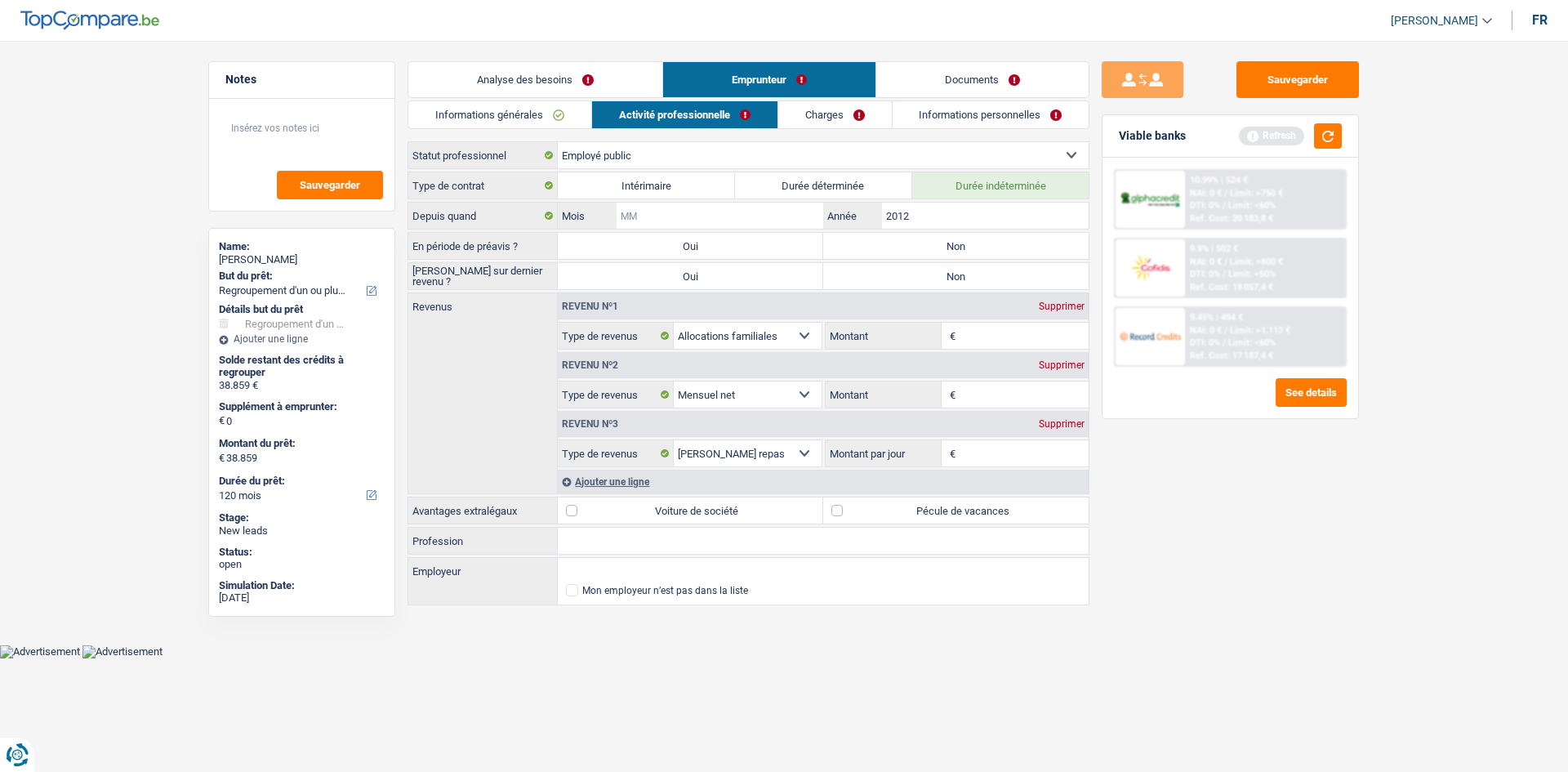 click on "Mois" at bounding box center (719, 216) 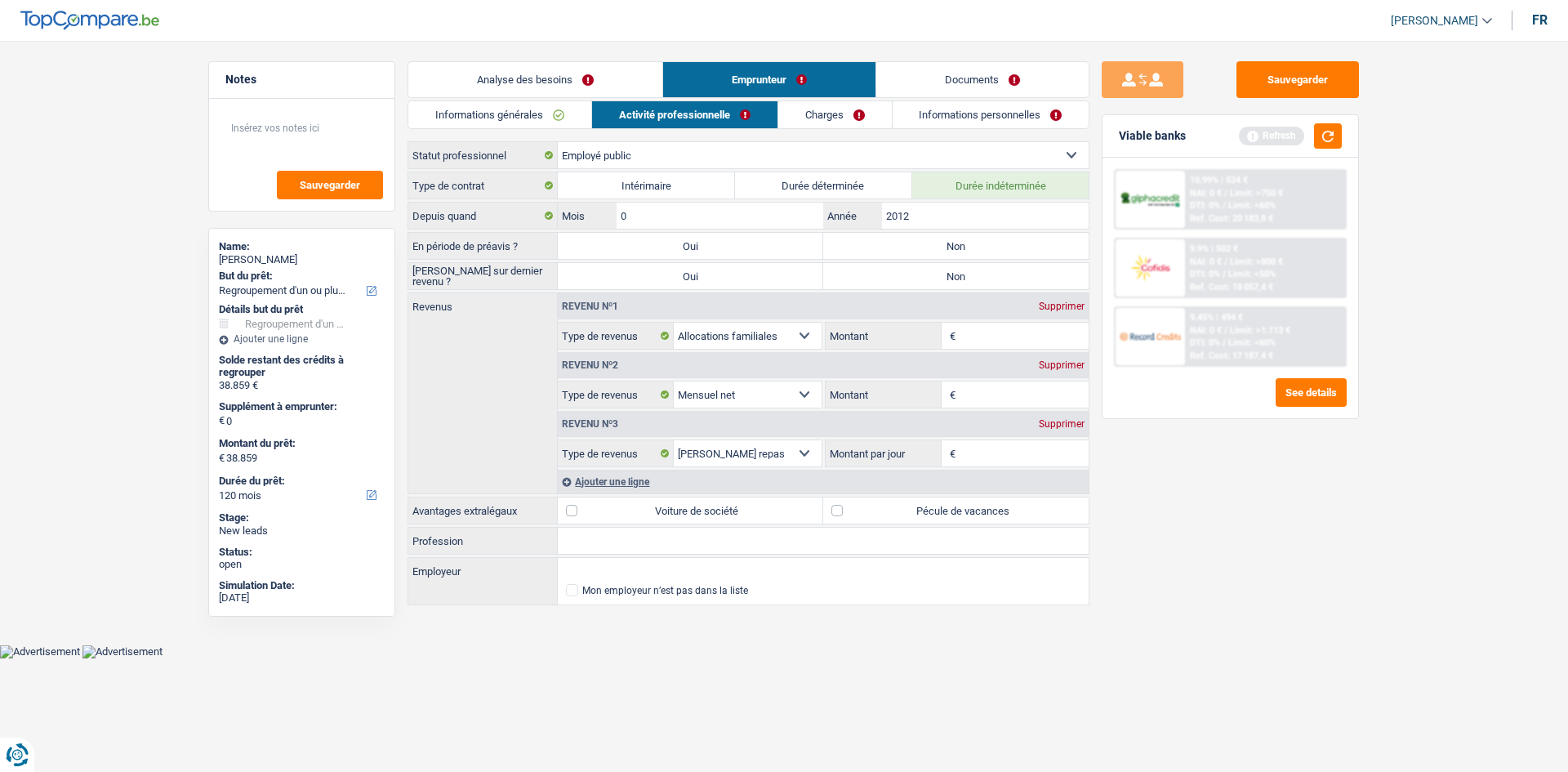 type on "01" 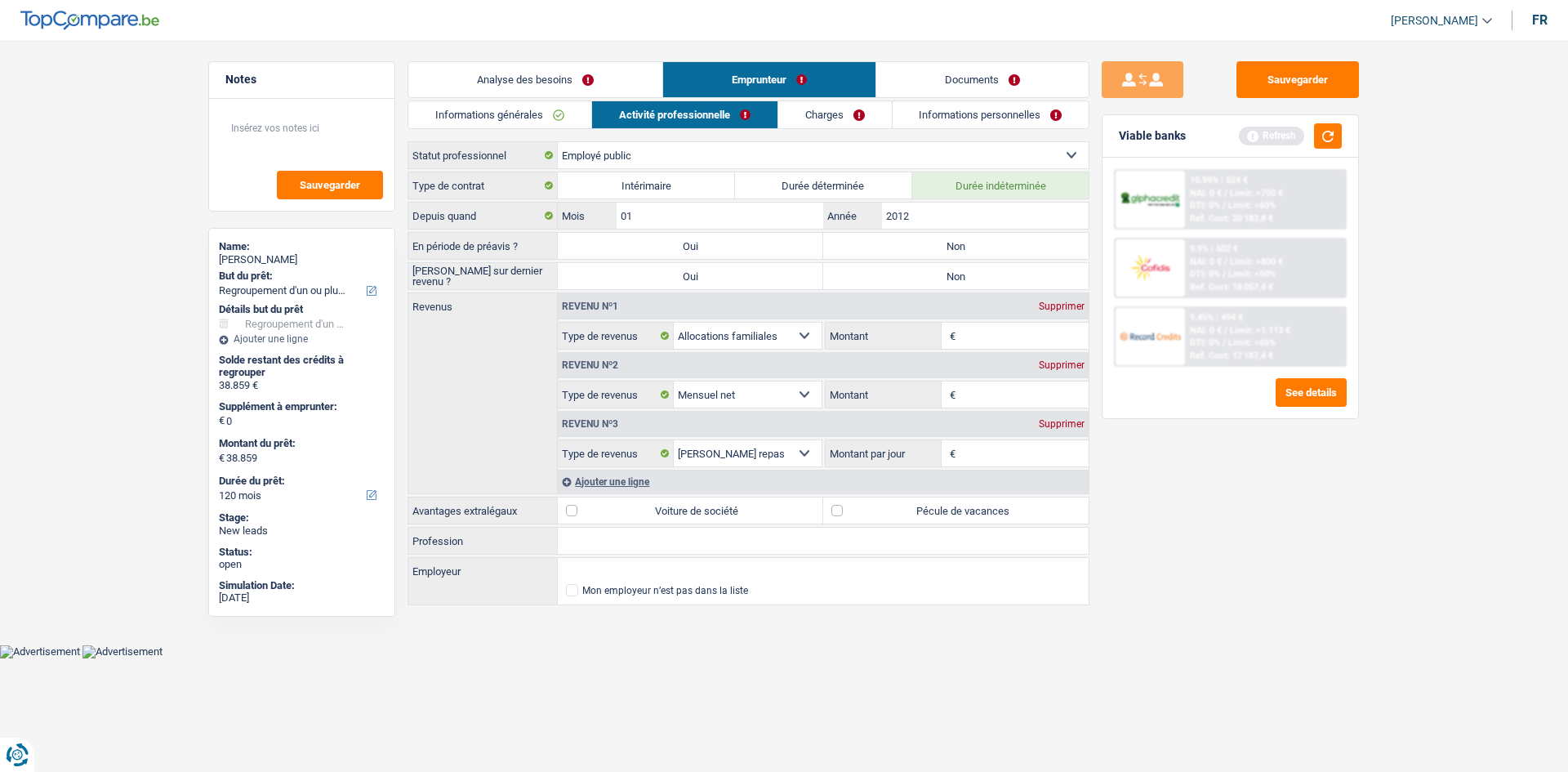 click on "Non" at bounding box center [956, 246] 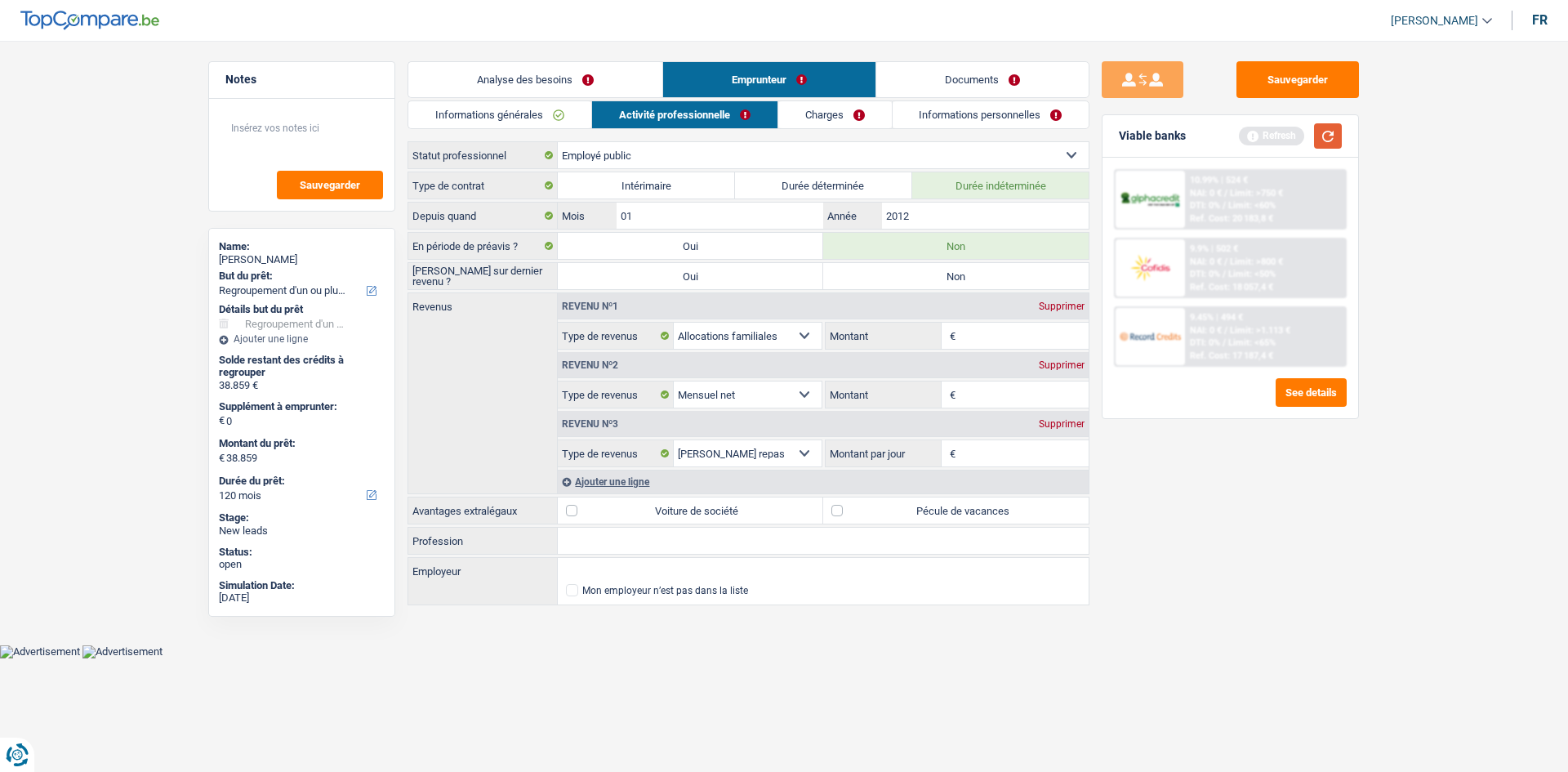 click at bounding box center [1328, 136] 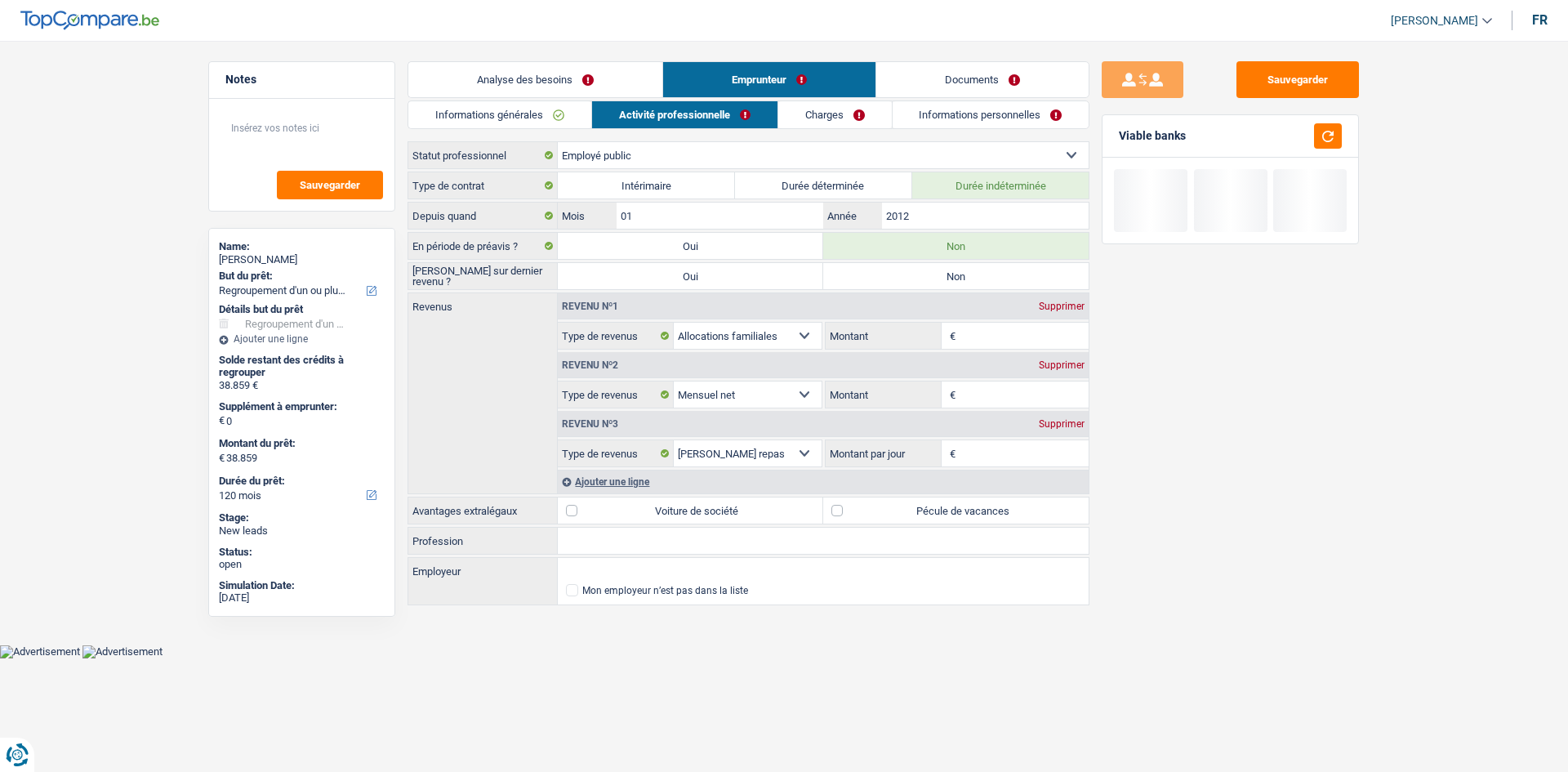 click on "Non" at bounding box center [956, 276] 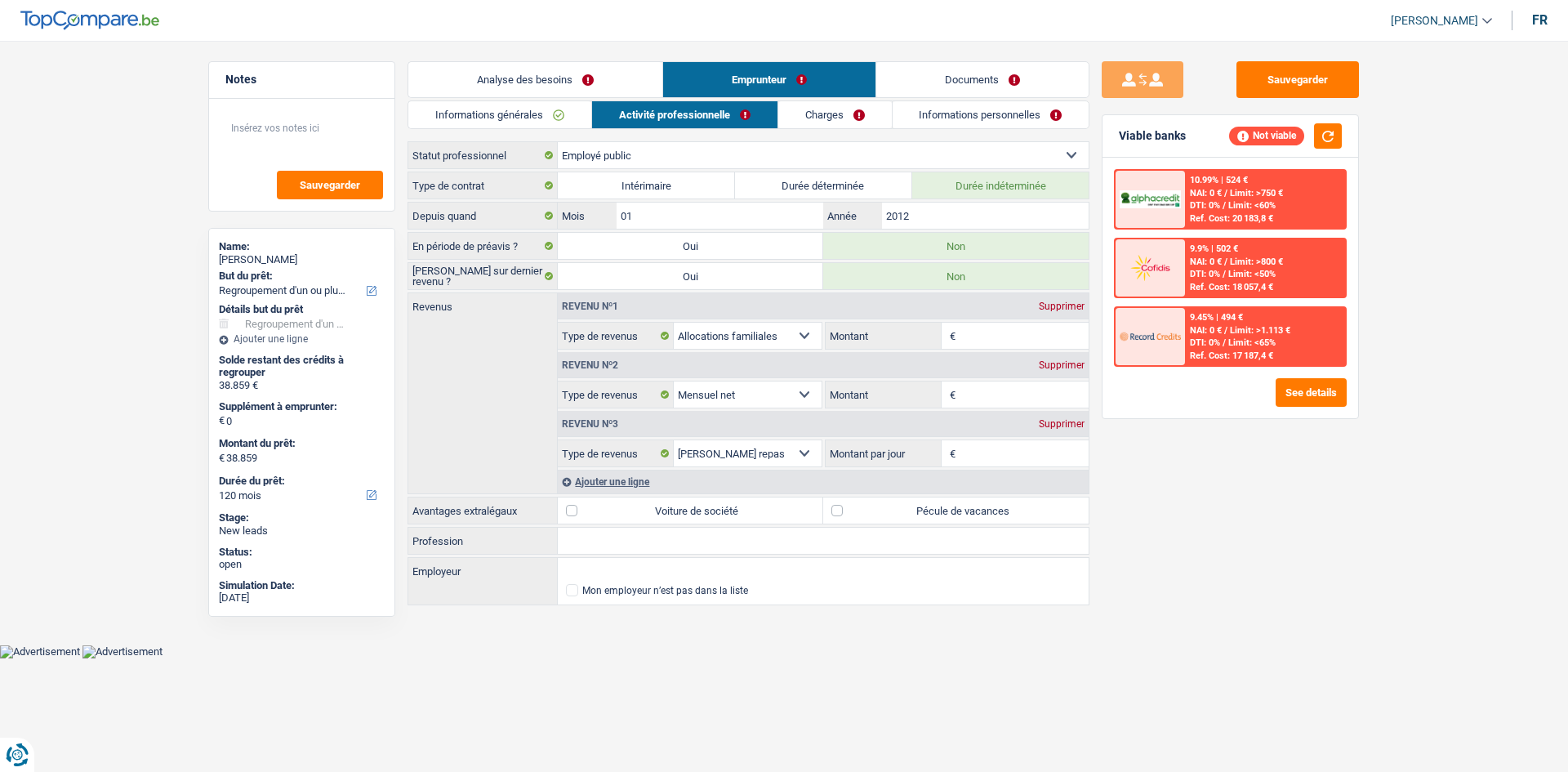 click on "Montant" at bounding box center [1024, 395] 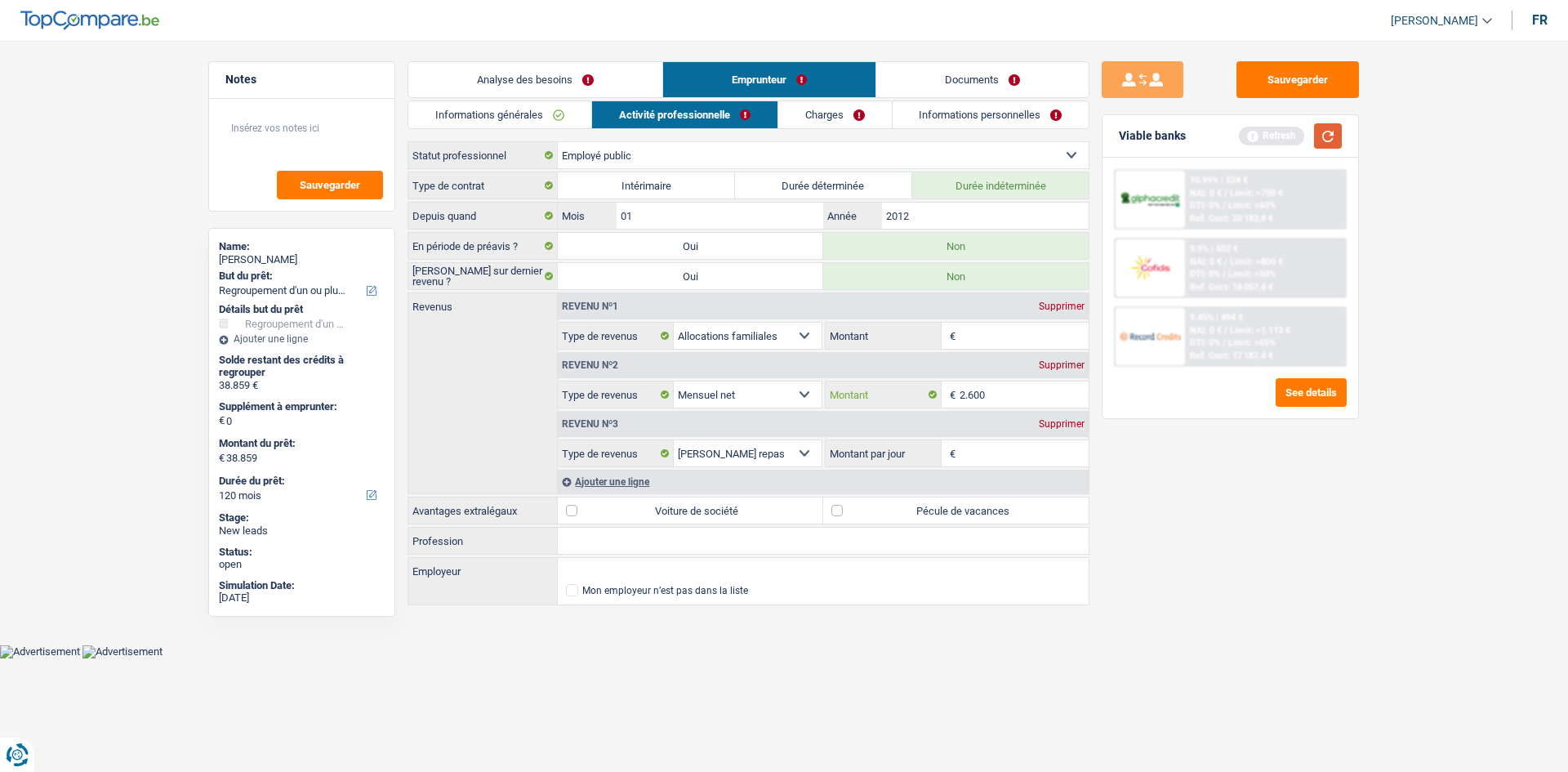type on "2.600" 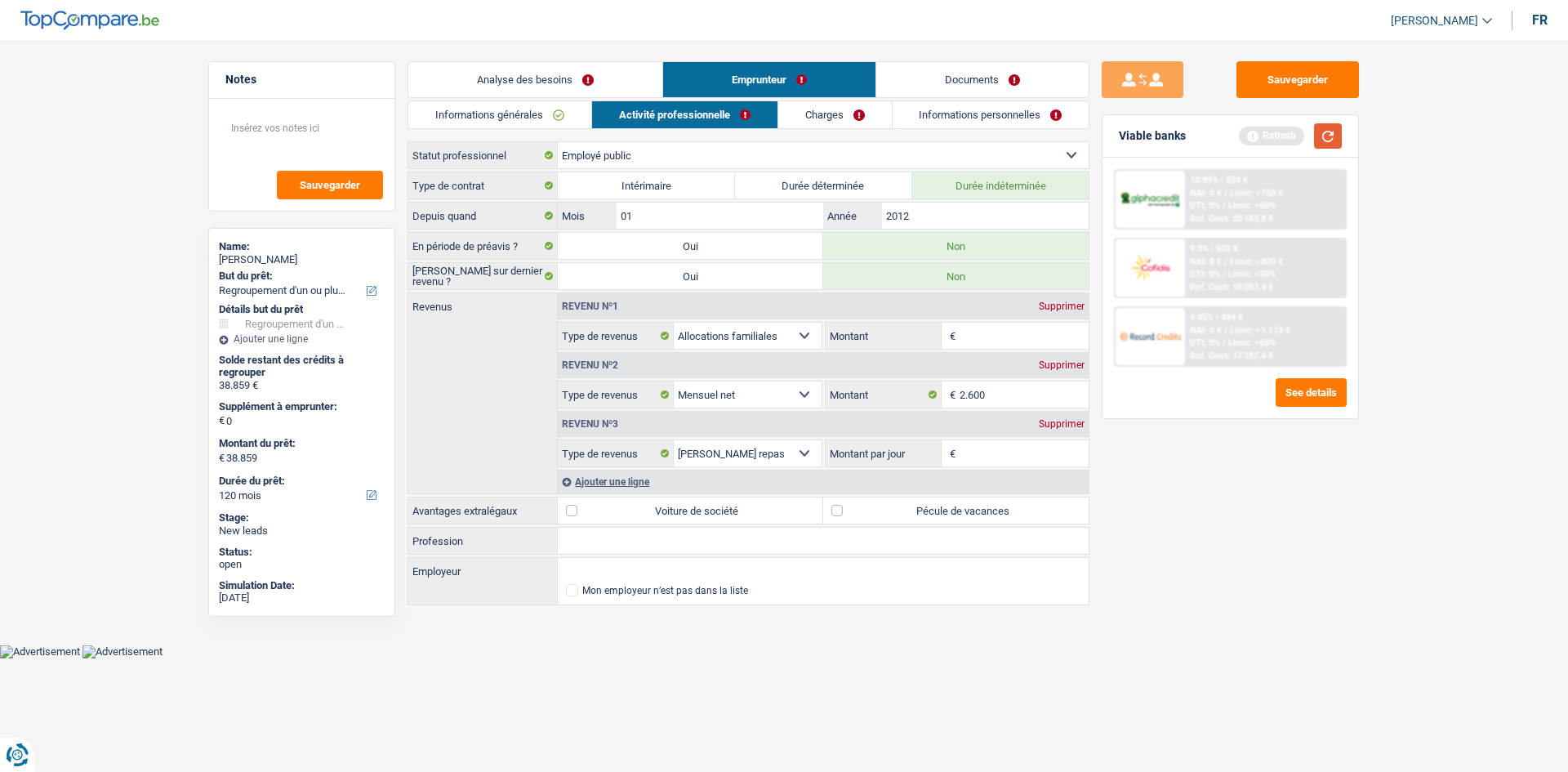 click at bounding box center (1328, 136) 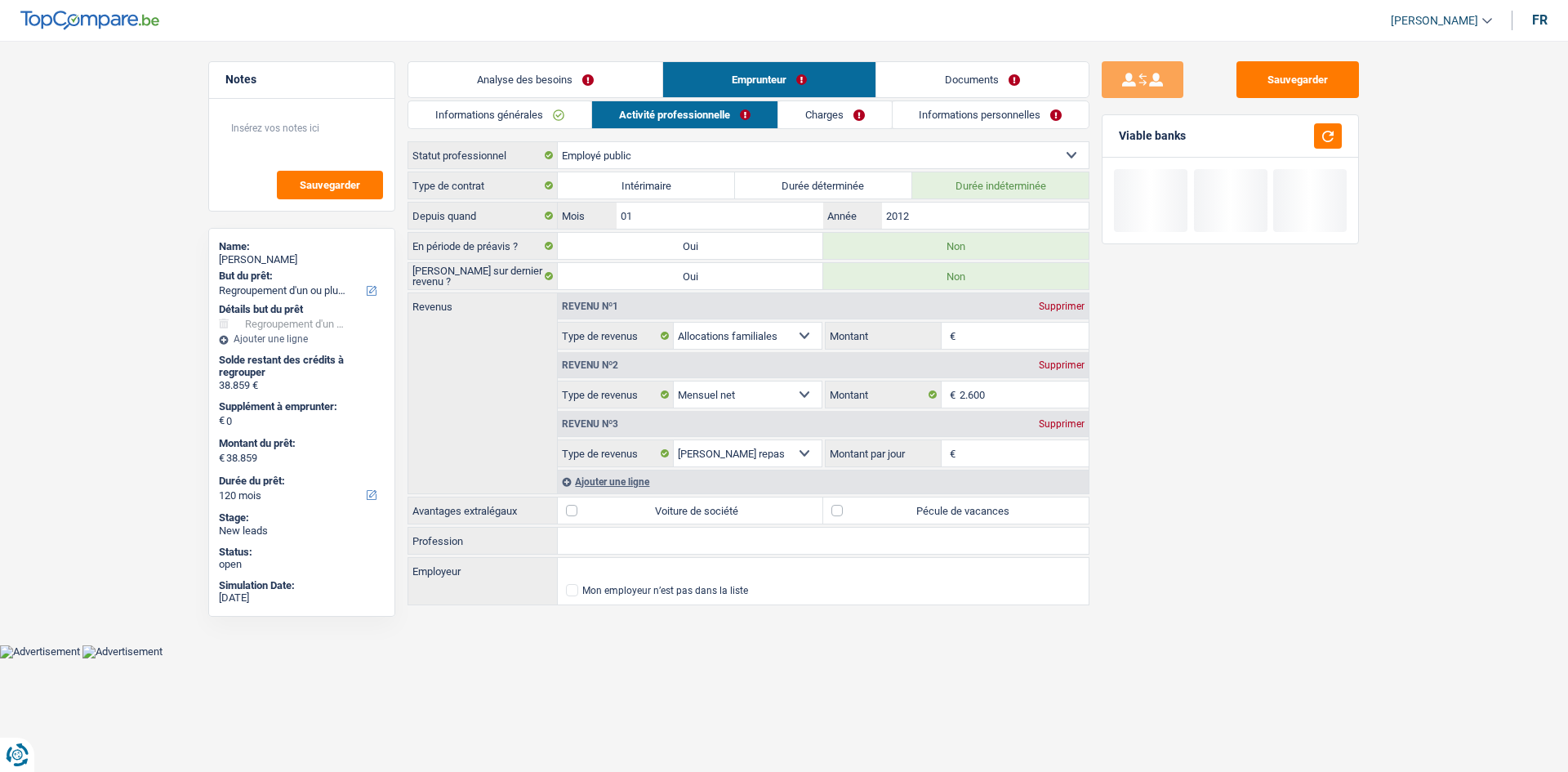 click on "Montant" at bounding box center [1024, 336] 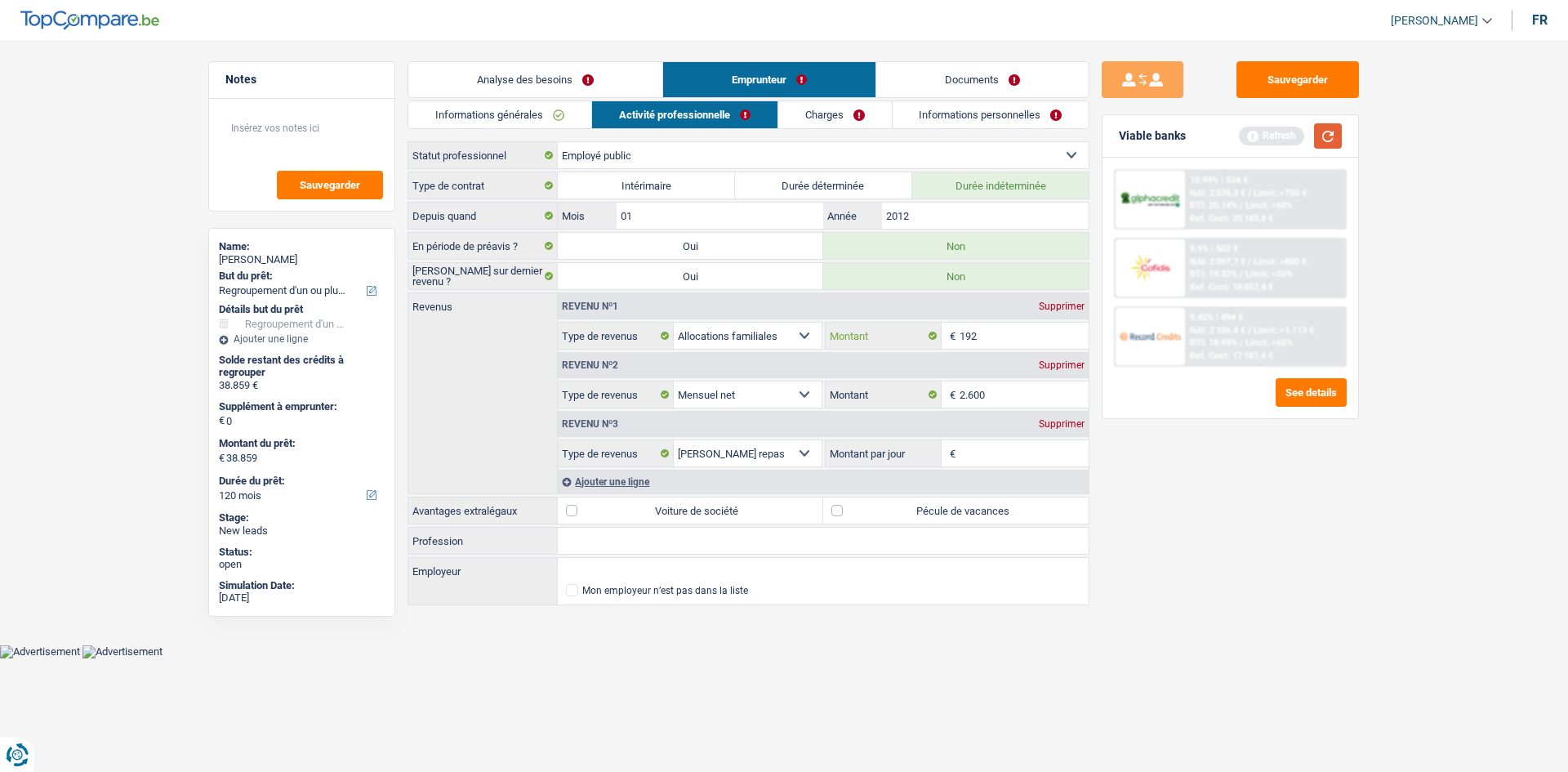 type on "192" 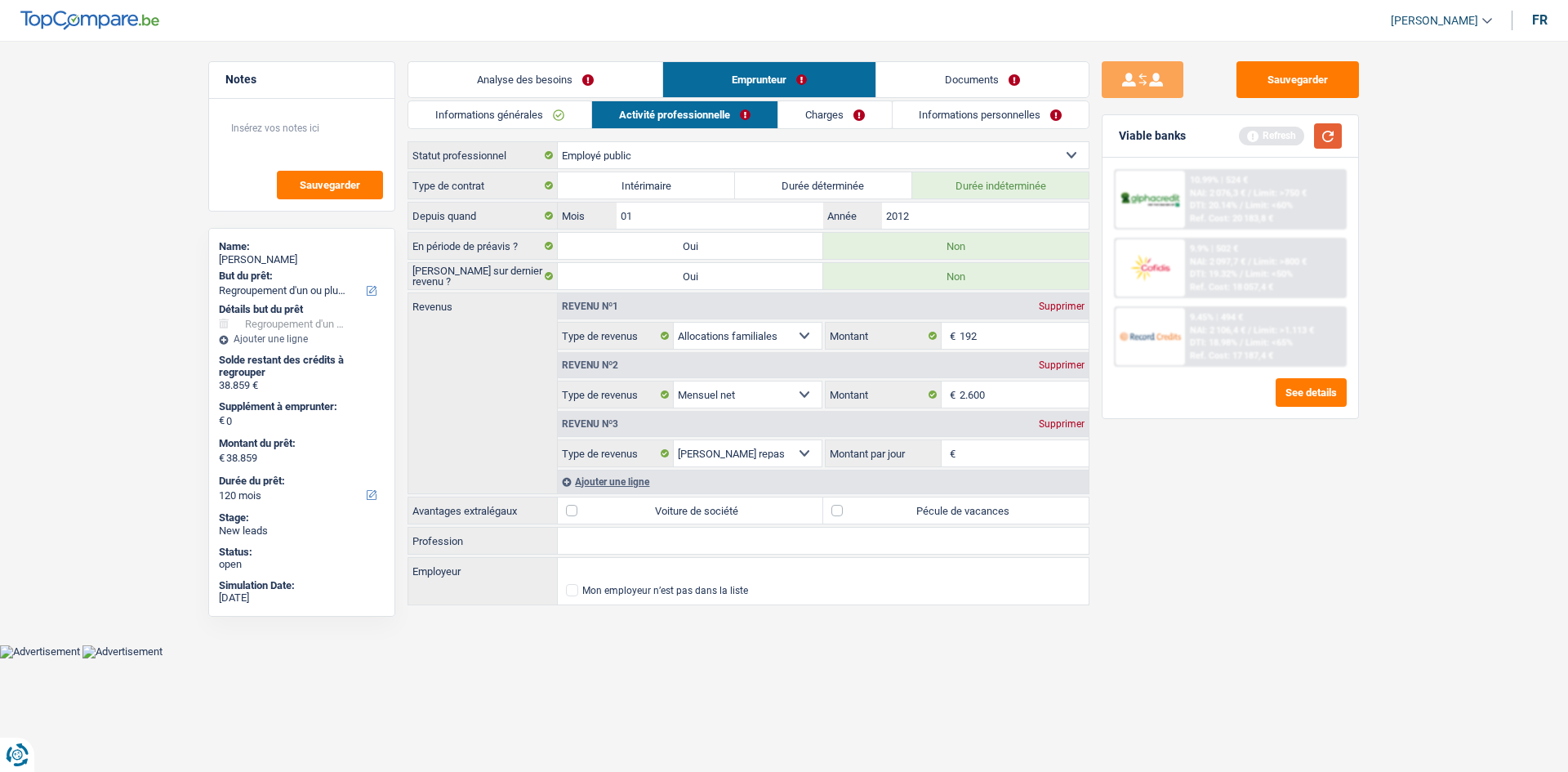 click at bounding box center [1328, 136] 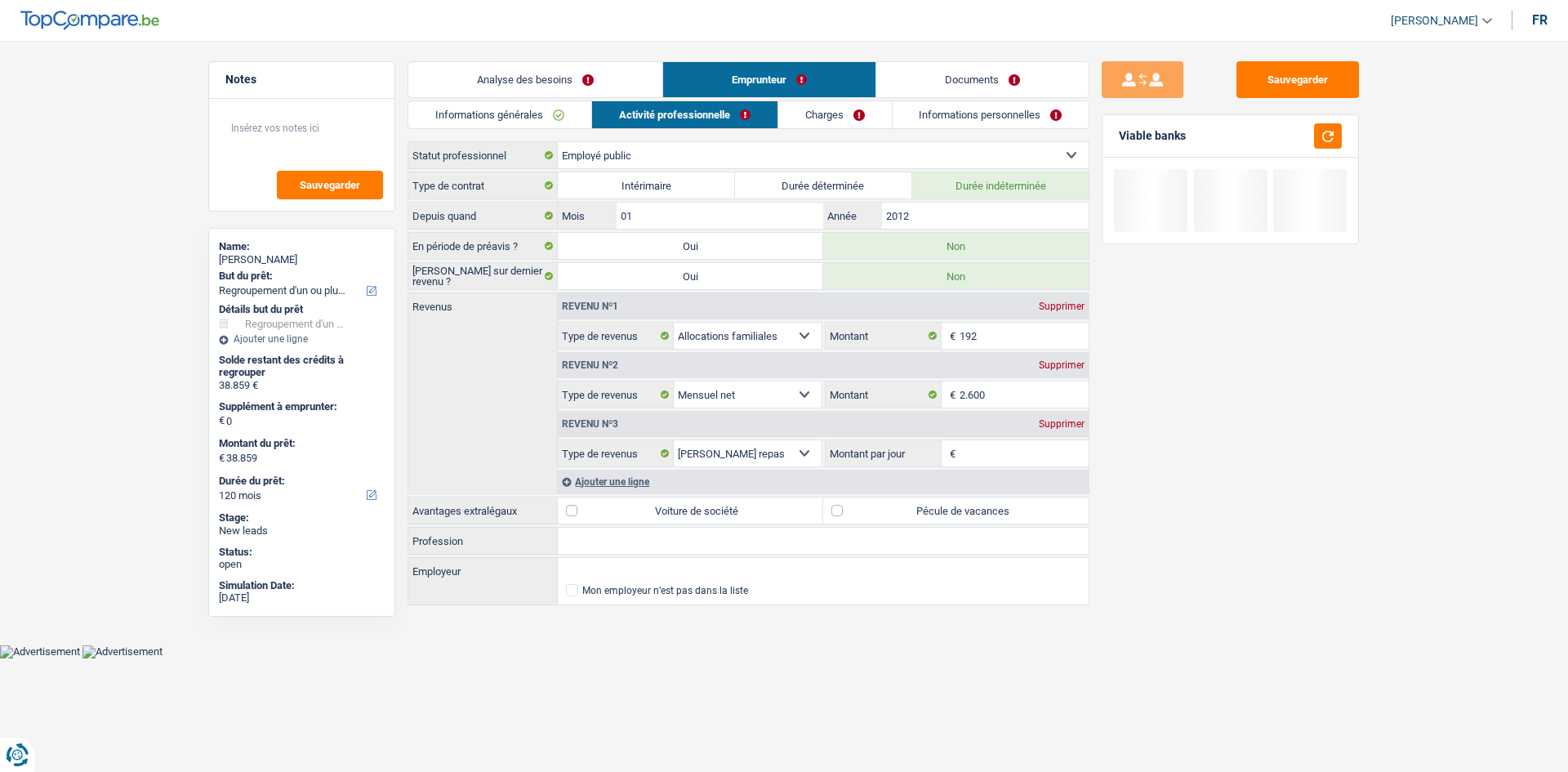 click on "Montant par jour" at bounding box center (1024, 453) 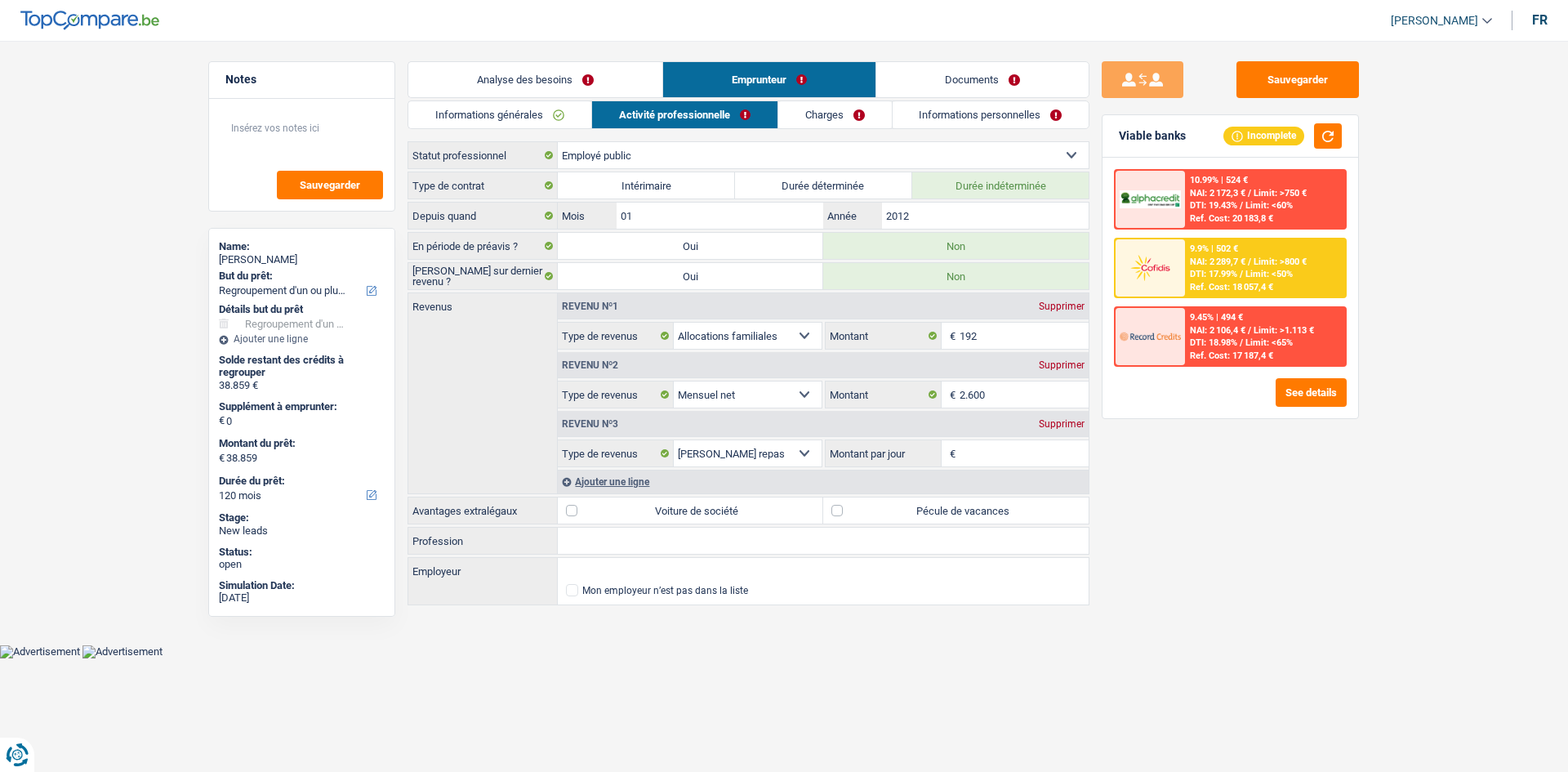 click on "Montant par jour" at bounding box center [1024, 453] 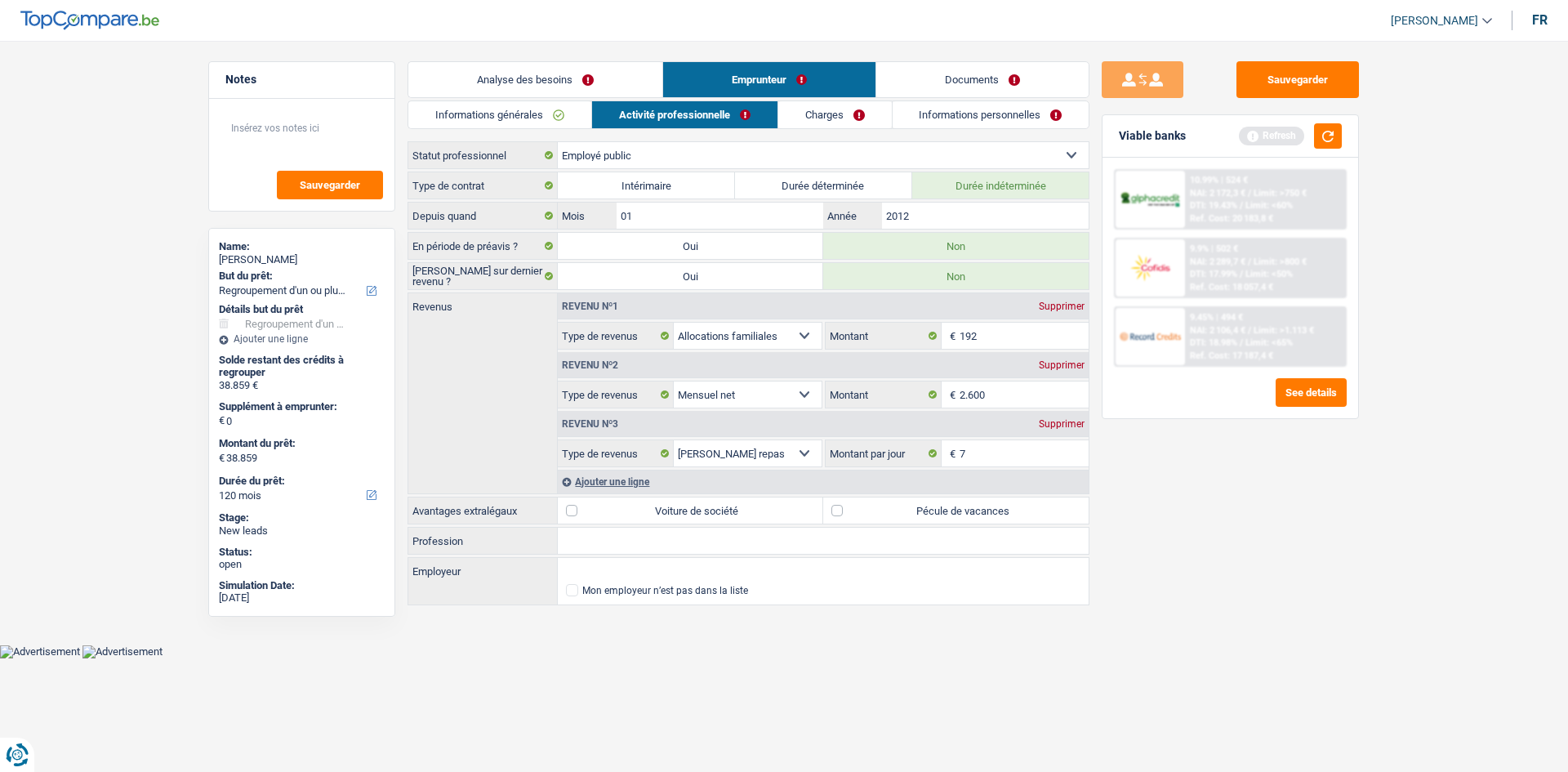 type on "7,0" 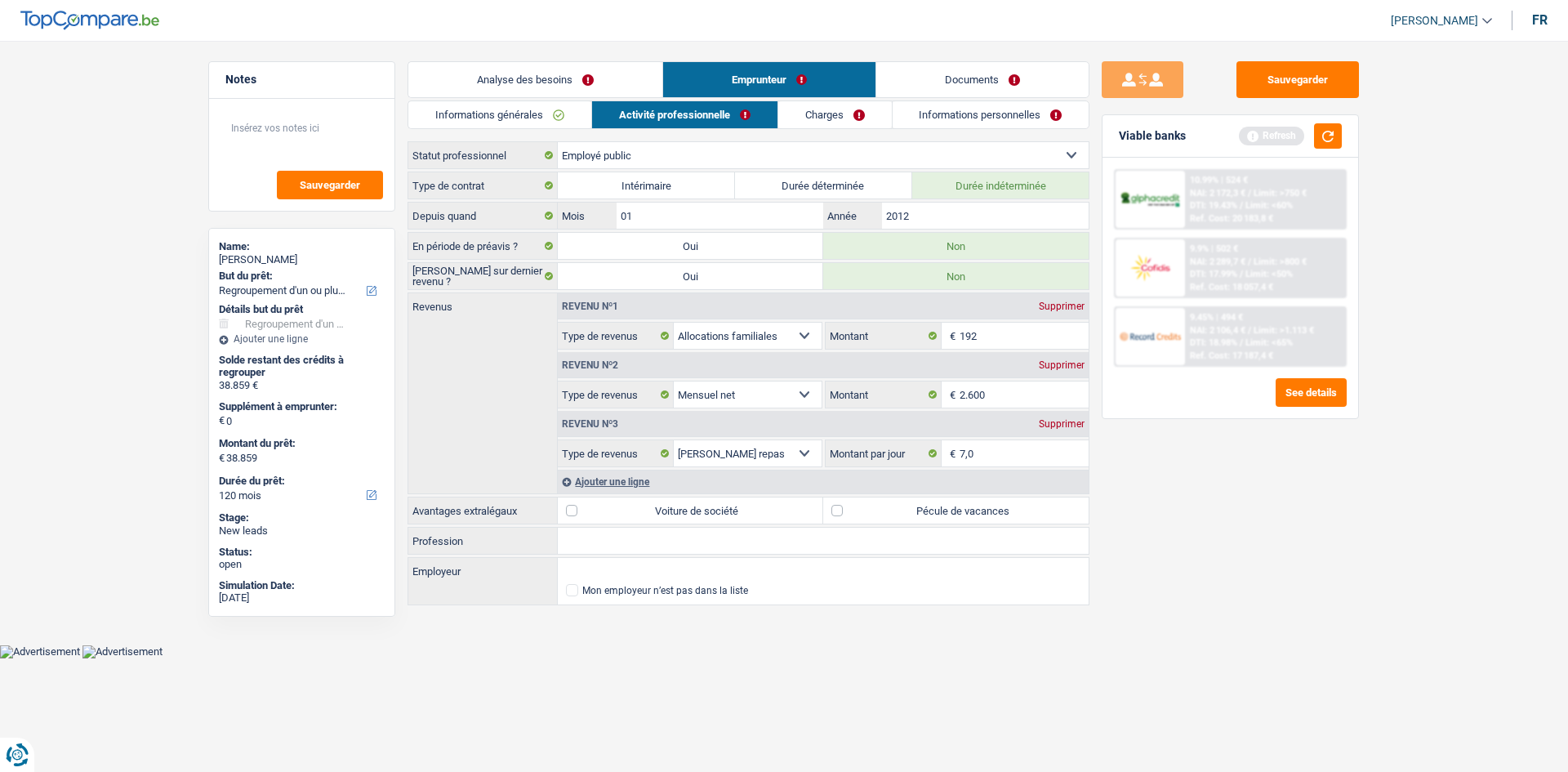 click on "Sauvegarder
Viable banks
Refresh
10.99% | 524 €
NAI: 2 172,3 €
/
Limit: >750 €
DTI: 19.43%
/
Limit: <60%
Ref. Cost: 20 183,8 €
9.9% | 502 €
NAI: 2 289,7 €
/
Limit: >800 €
DTI: 17.99%
/               /       /" at bounding box center (1230, 401) 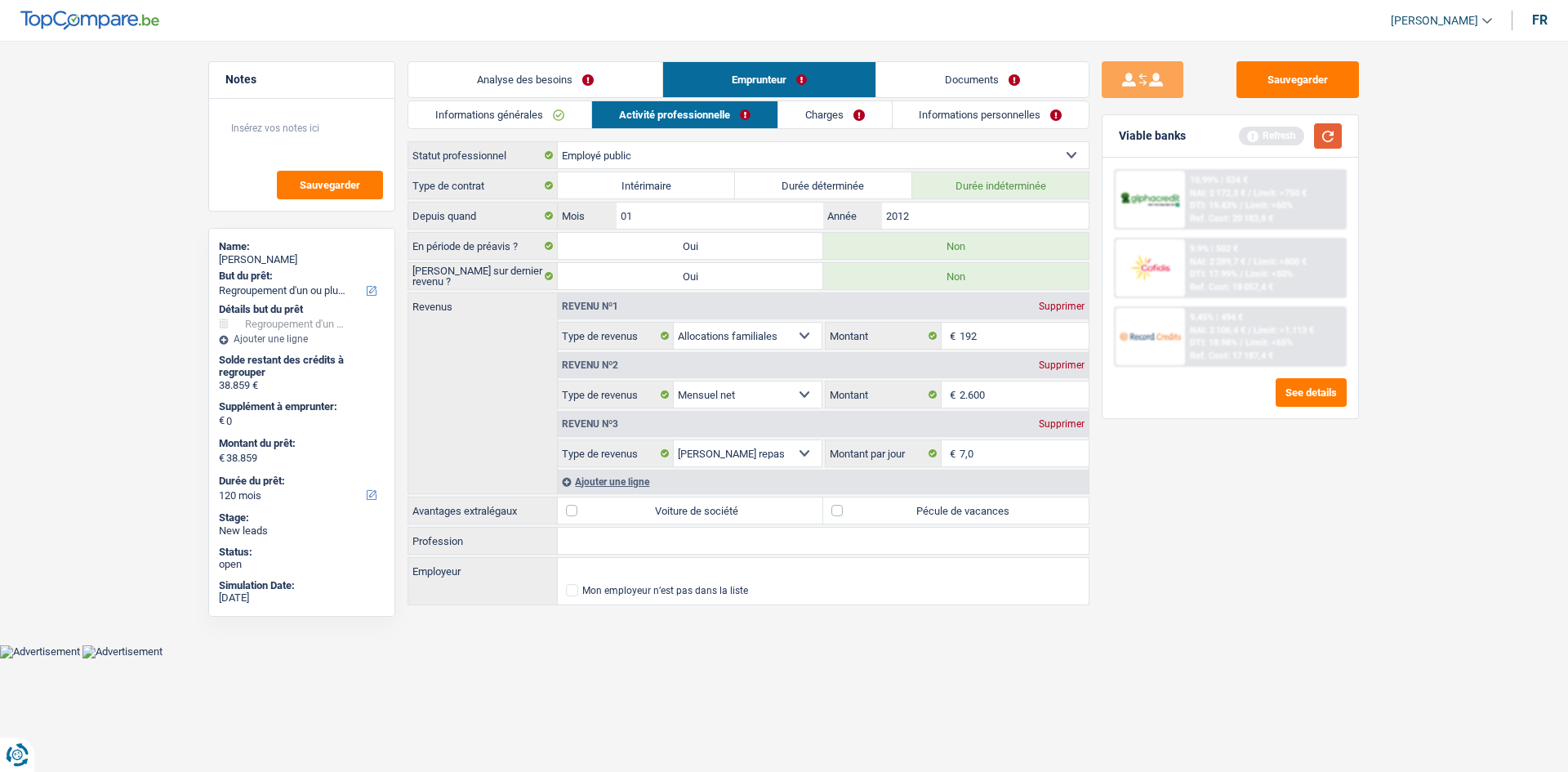 click at bounding box center [1328, 136] 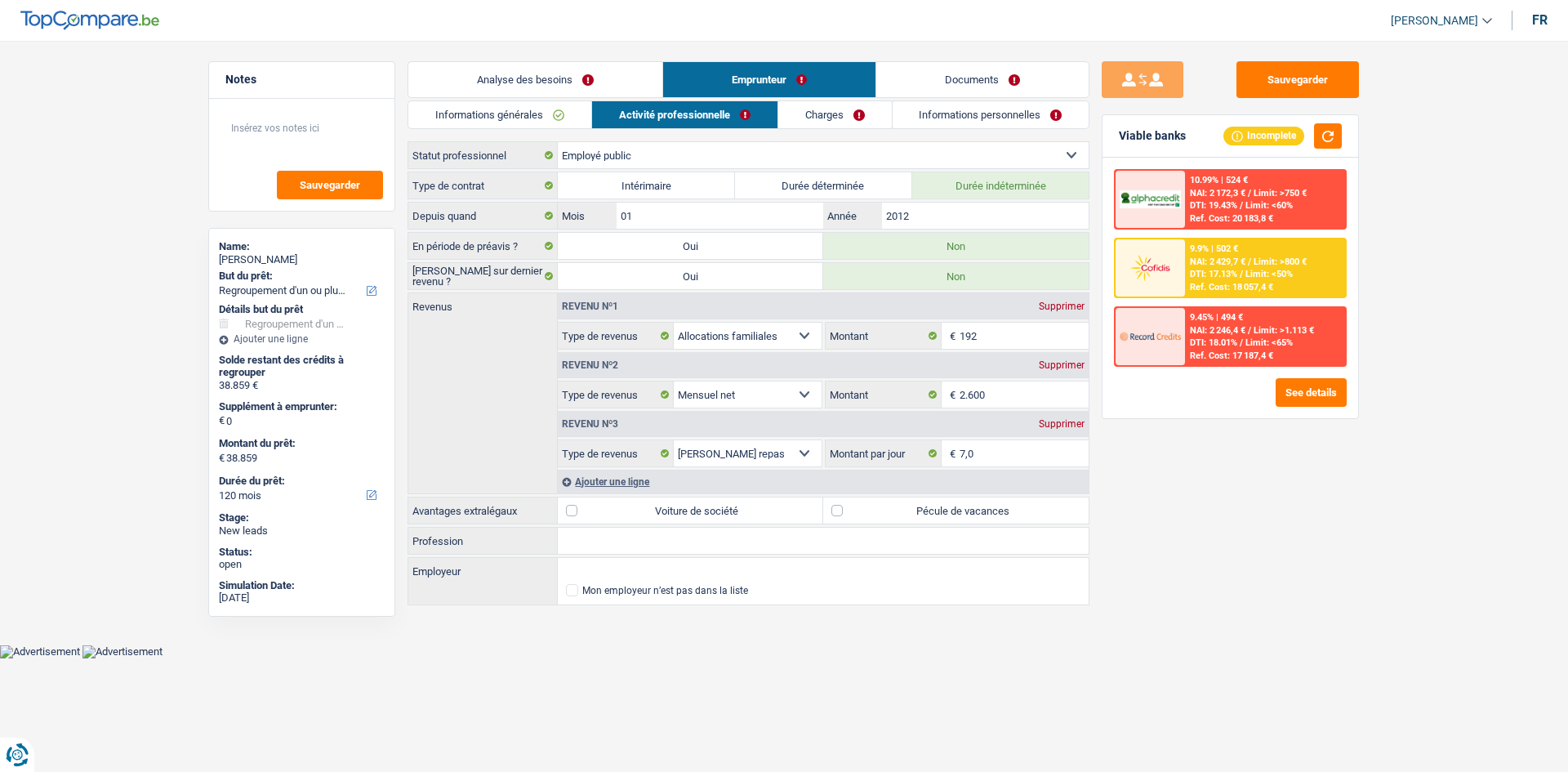 click on "Pécule de vacances" at bounding box center (956, 511) 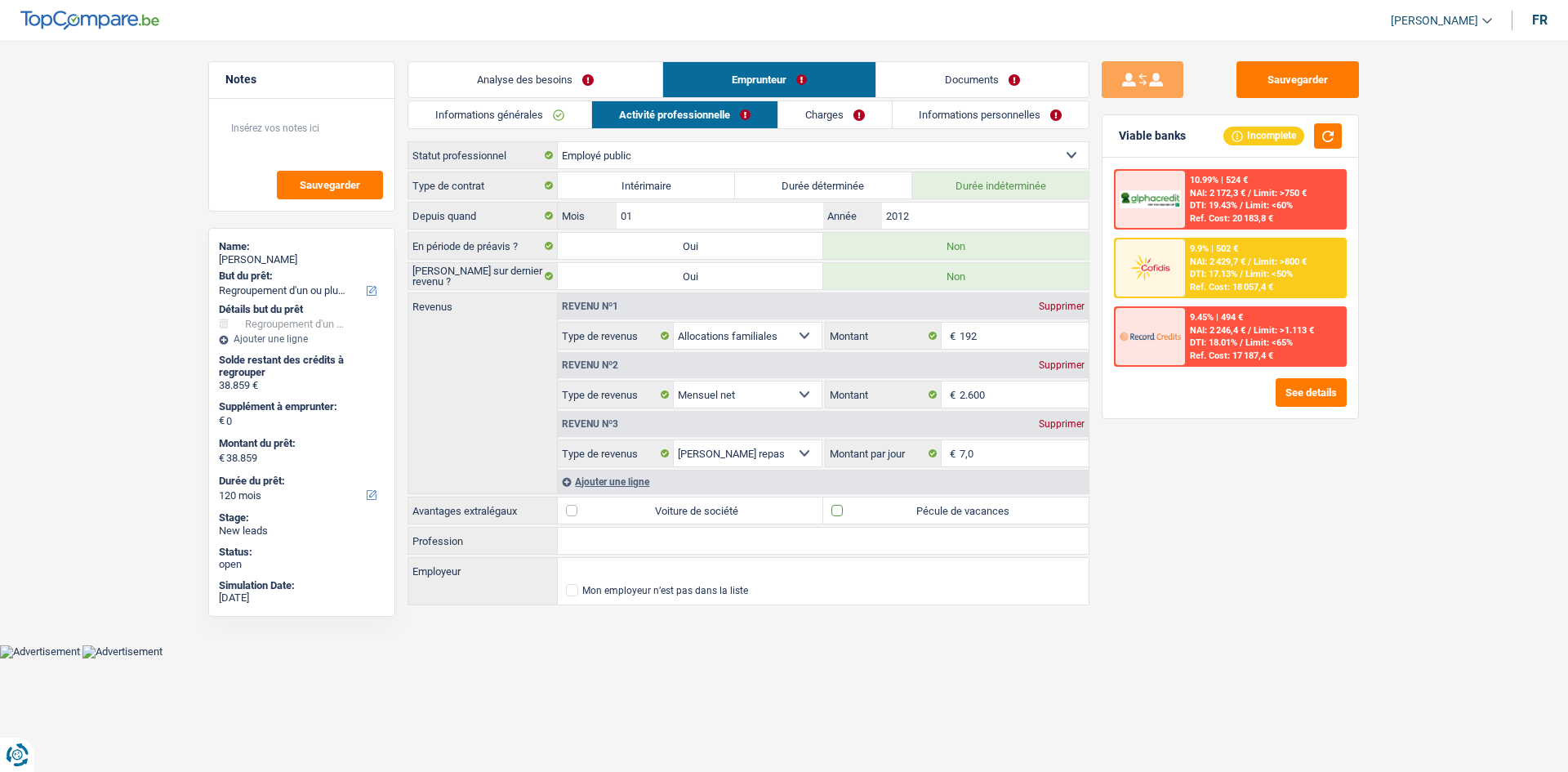 click on "Pécule de vacances" at bounding box center (956, 511) 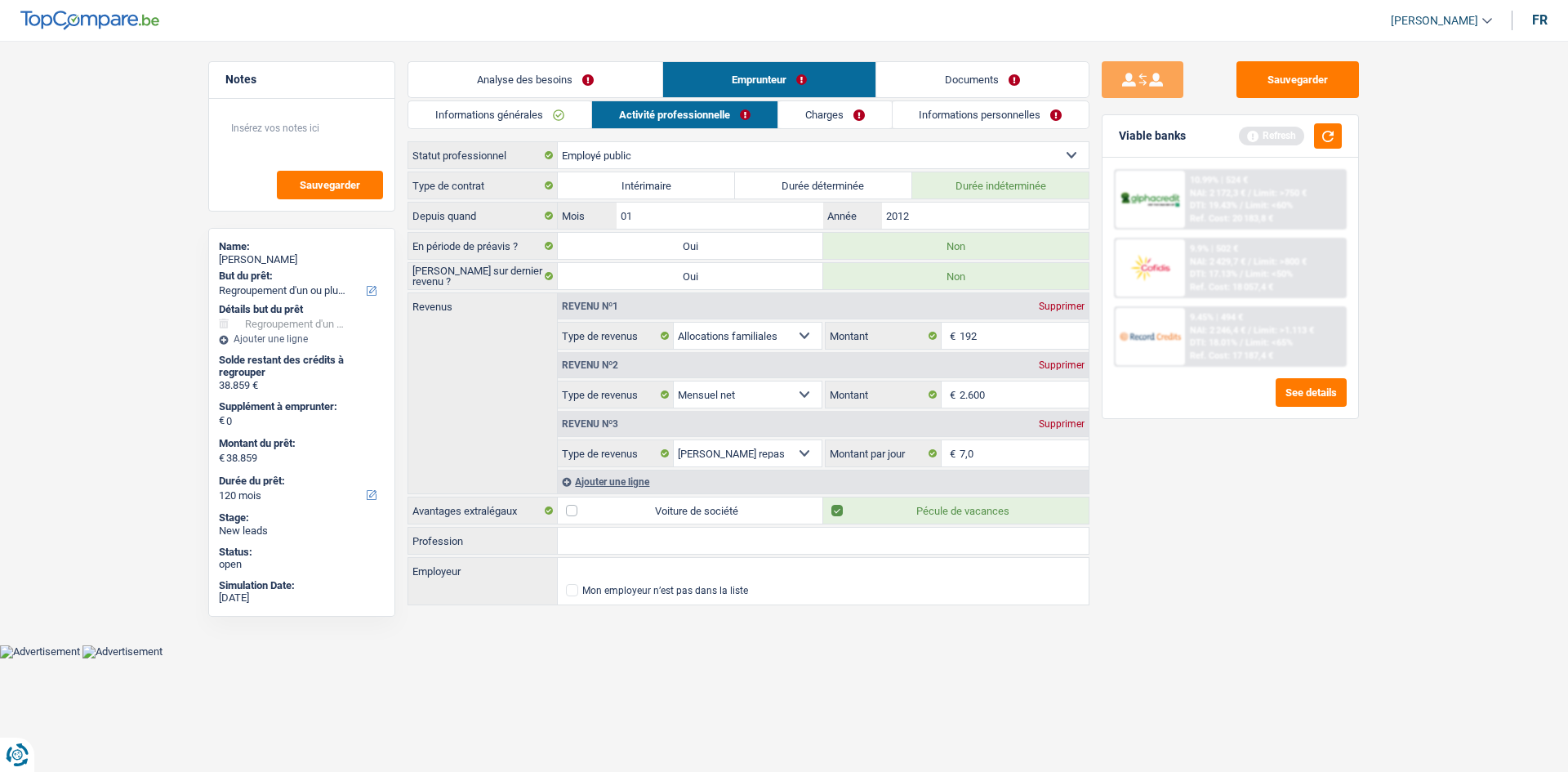 click on "Profession" at bounding box center [823, 541] 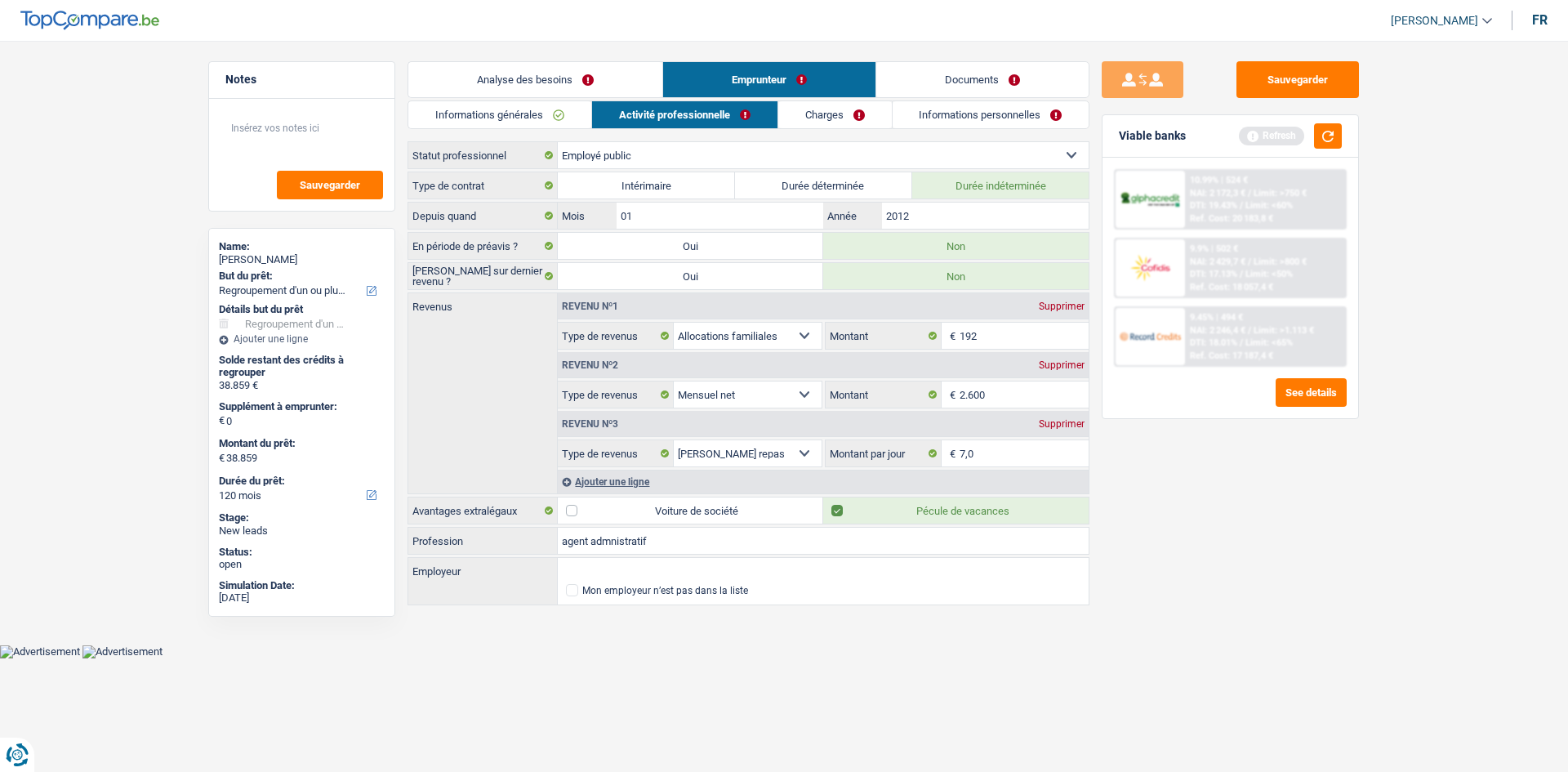 type on "agent admnistratif" 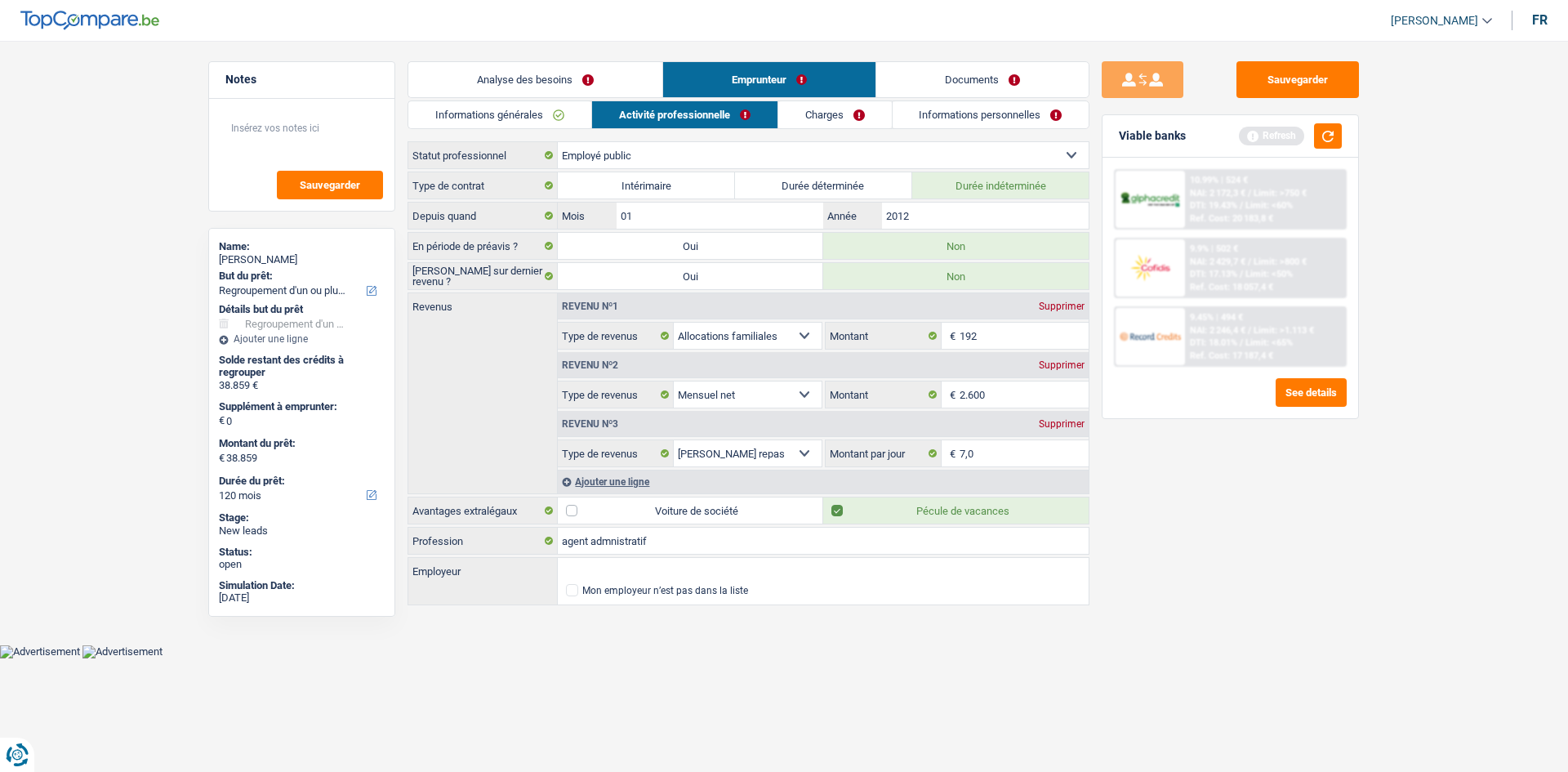 click on "Charges" at bounding box center (835, 114) 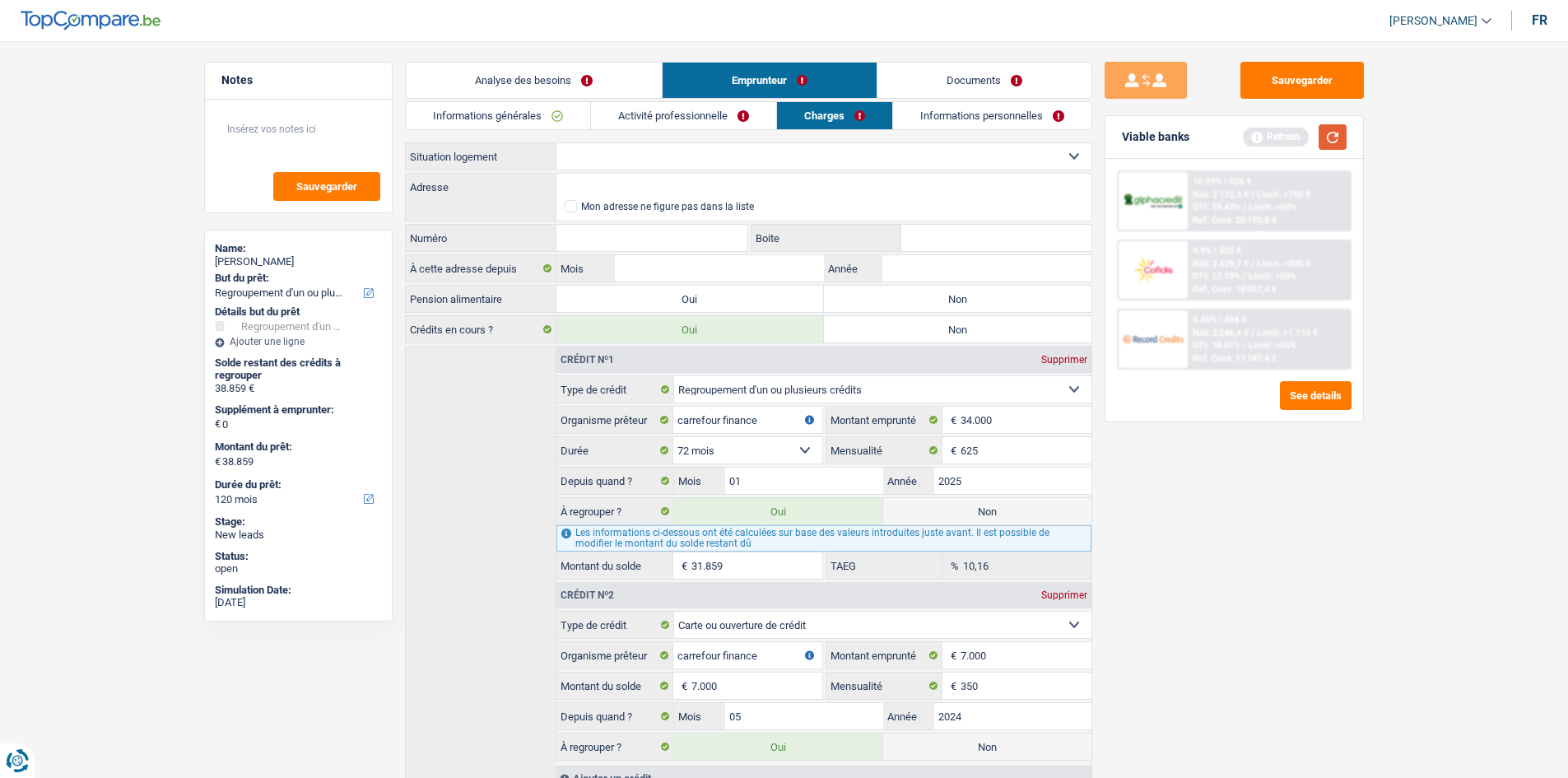 click at bounding box center (1333, 137) 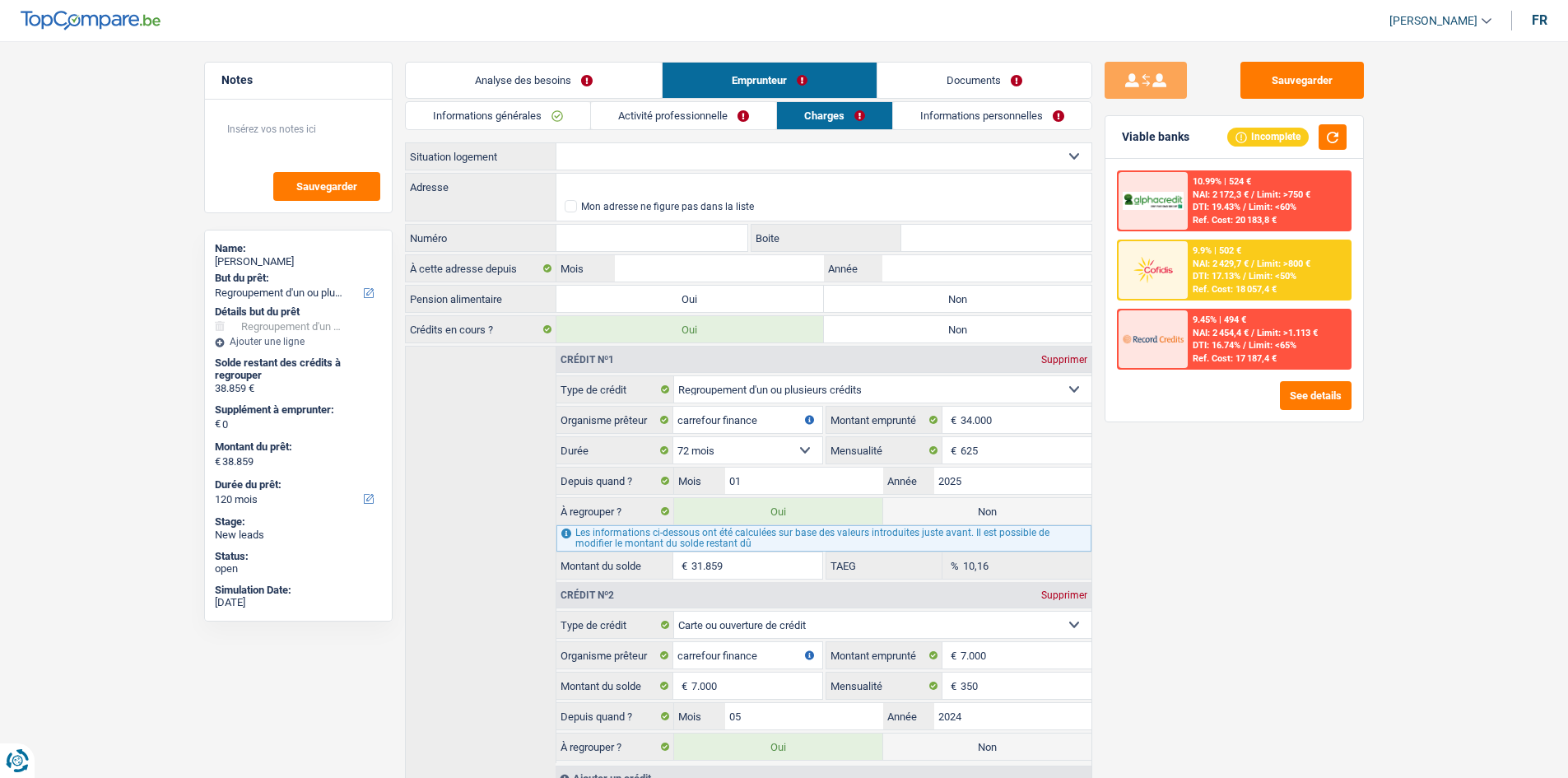 click on "Locataire Propriétaire avec prêt hypothécaire Propriétaire sans prêt hypothécaire Logé(e) par la famille Concierge
Sélectionner une option" at bounding box center (824, 156) 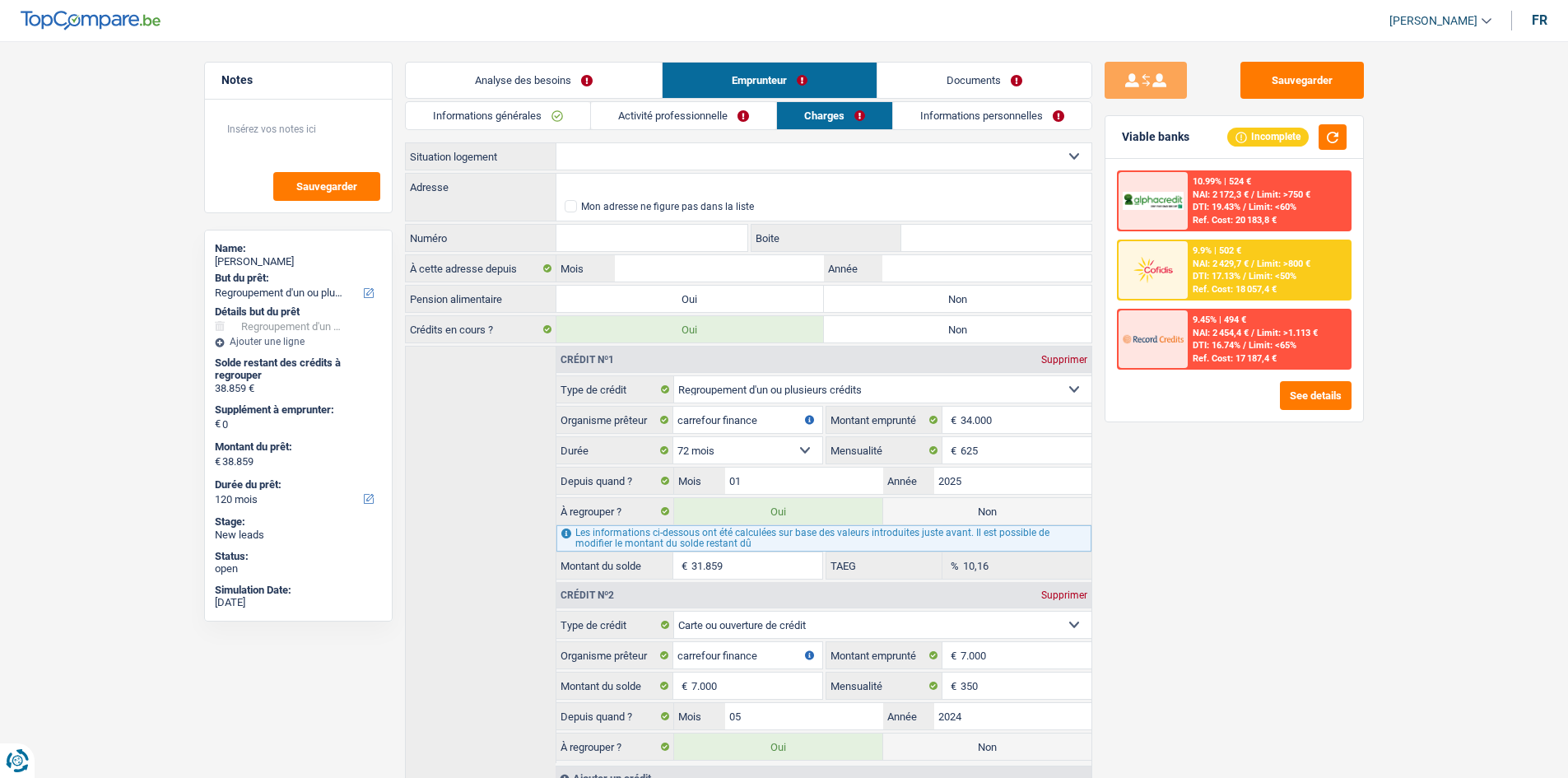 select on "liveWithParents" 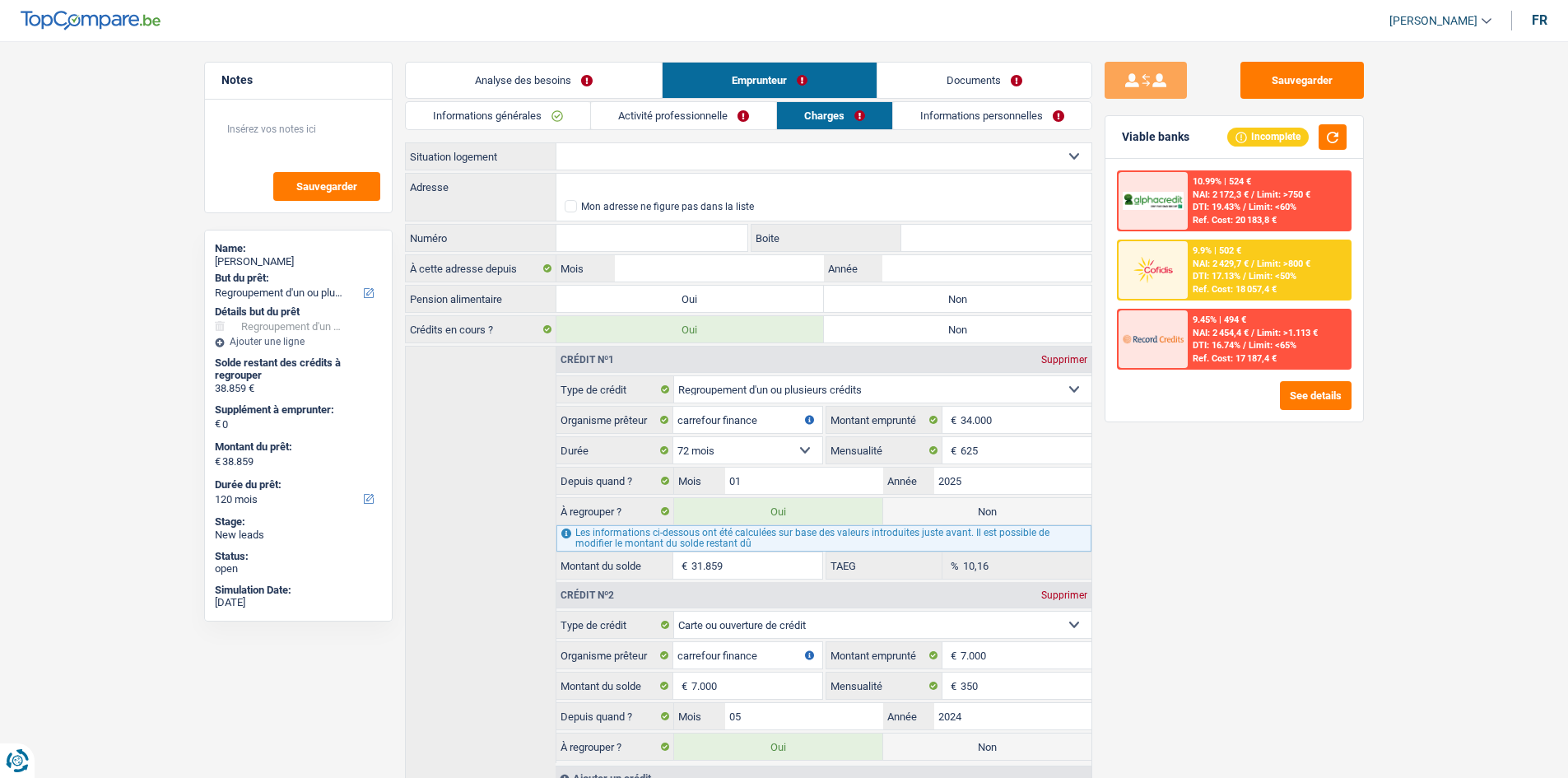 click on "Locataire Propriétaire avec prêt hypothécaire Propriétaire sans prêt hypothécaire Logé(e) par la famille Concierge
Sélectionner une option" at bounding box center (824, 156) 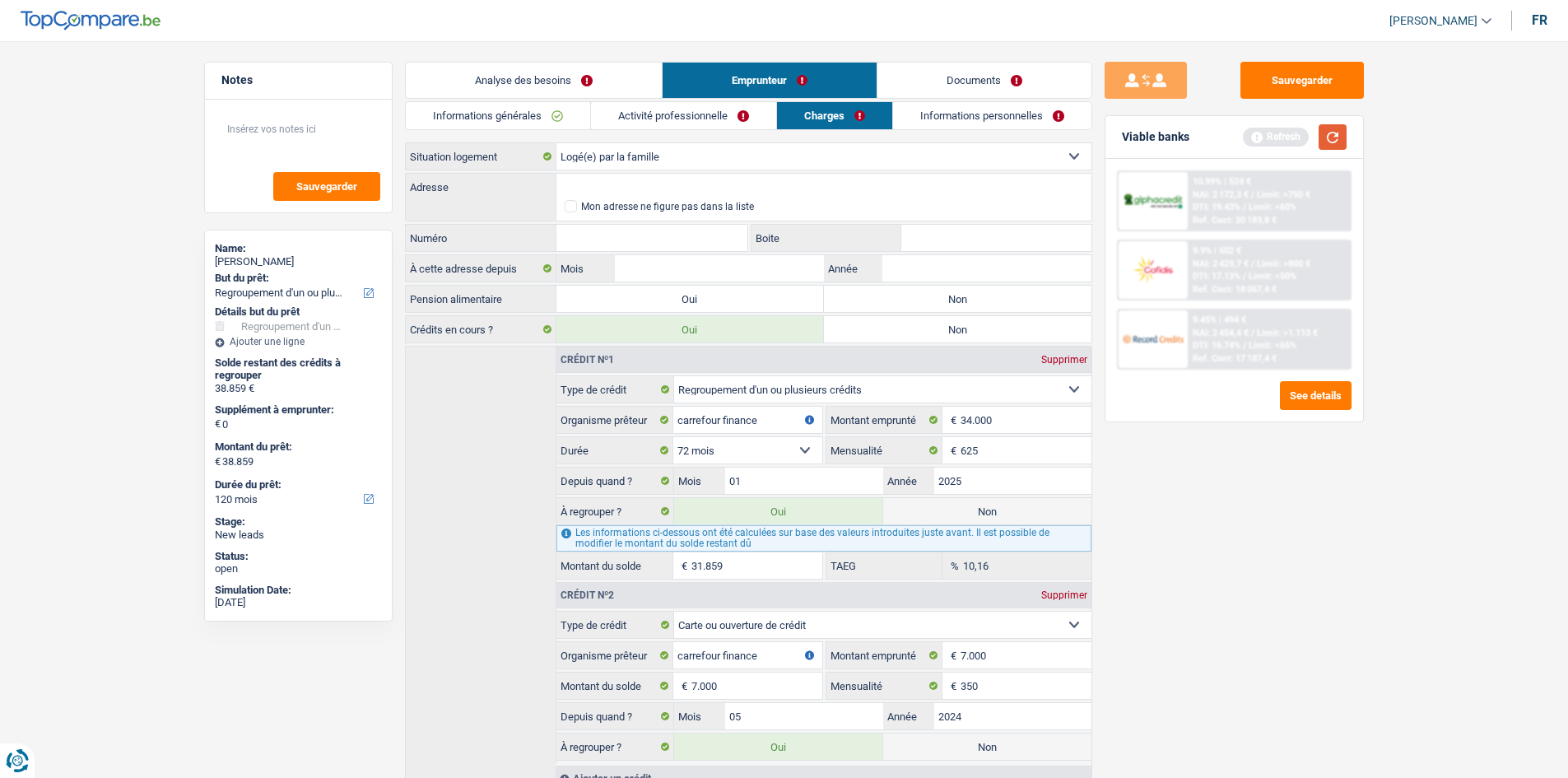click at bounding box center [1333, 137] 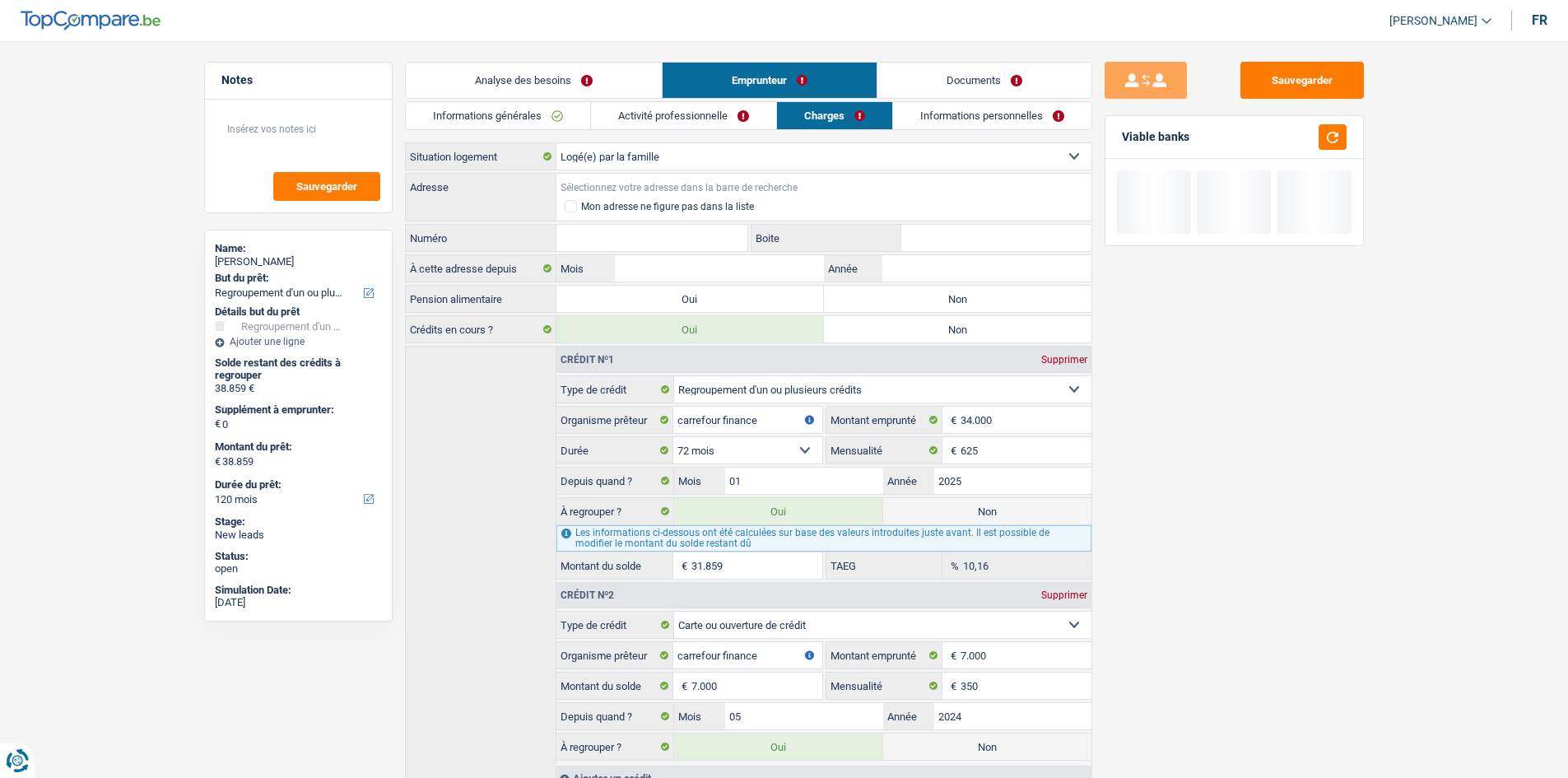 click on "Adresse" at bounding box center (824, 187) 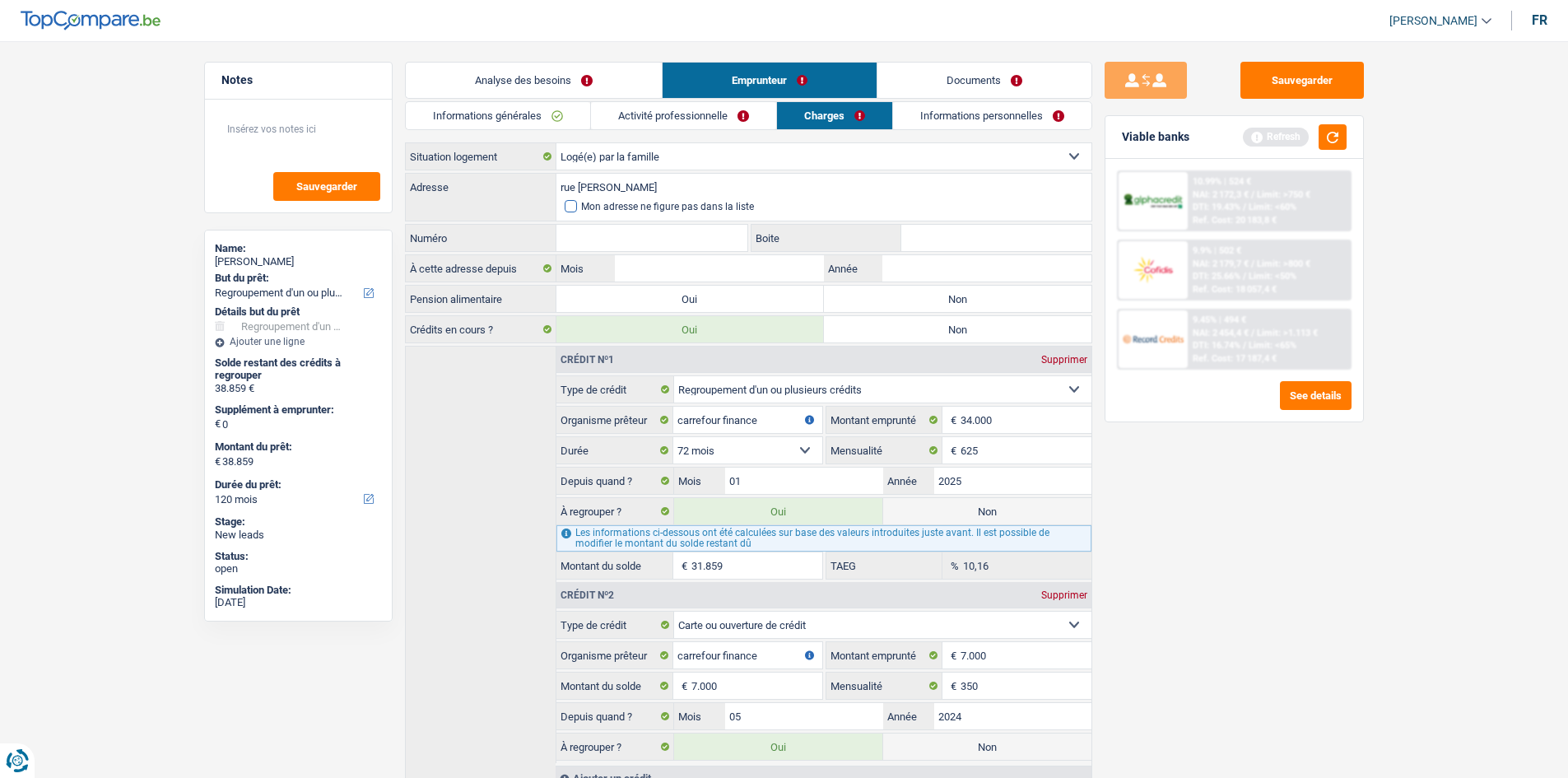type on "rue [PERSON_NAME]" 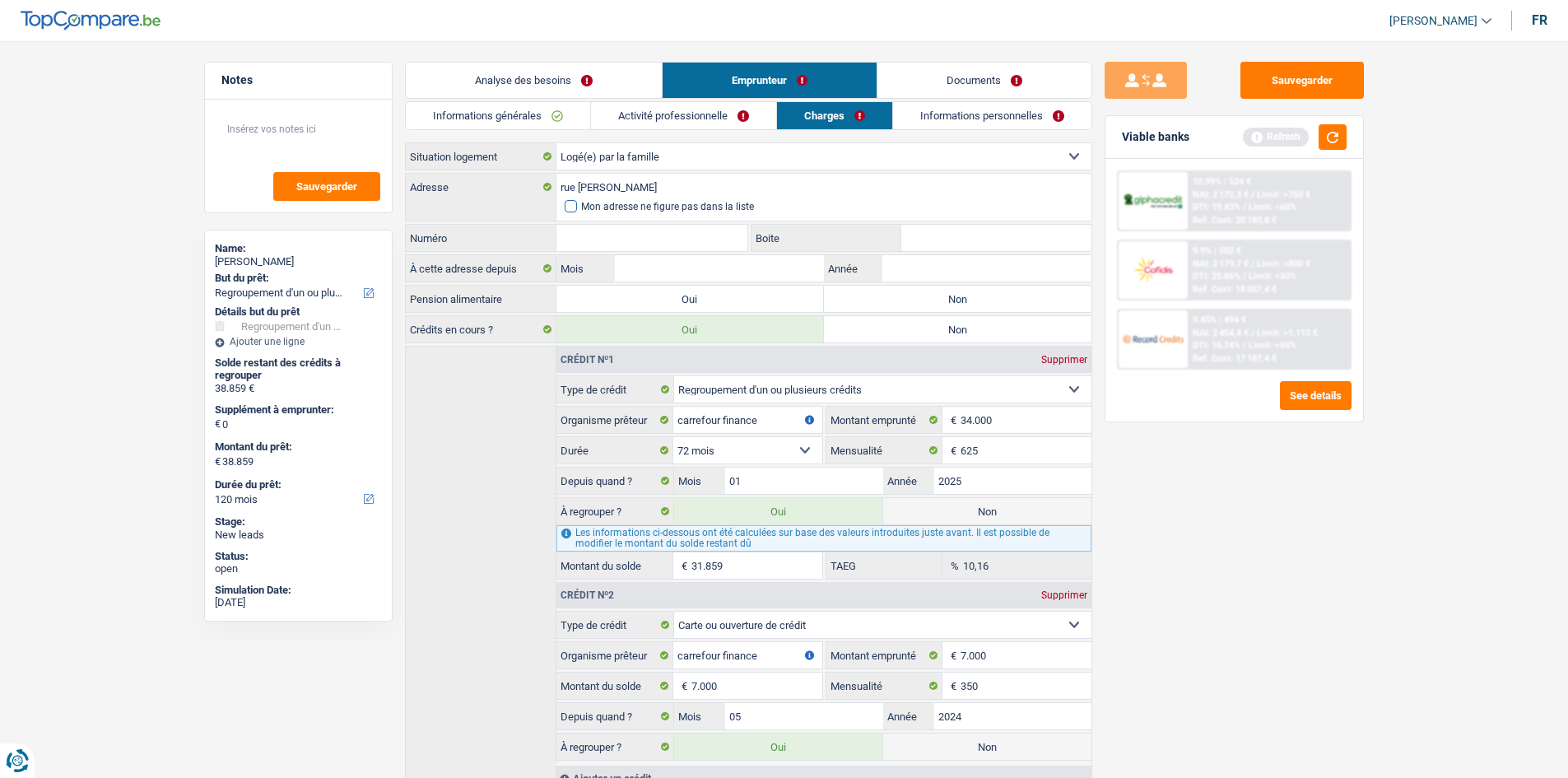 click on "Mon adresse ne figure pas dans la liste" at bounding box center (668, 207) 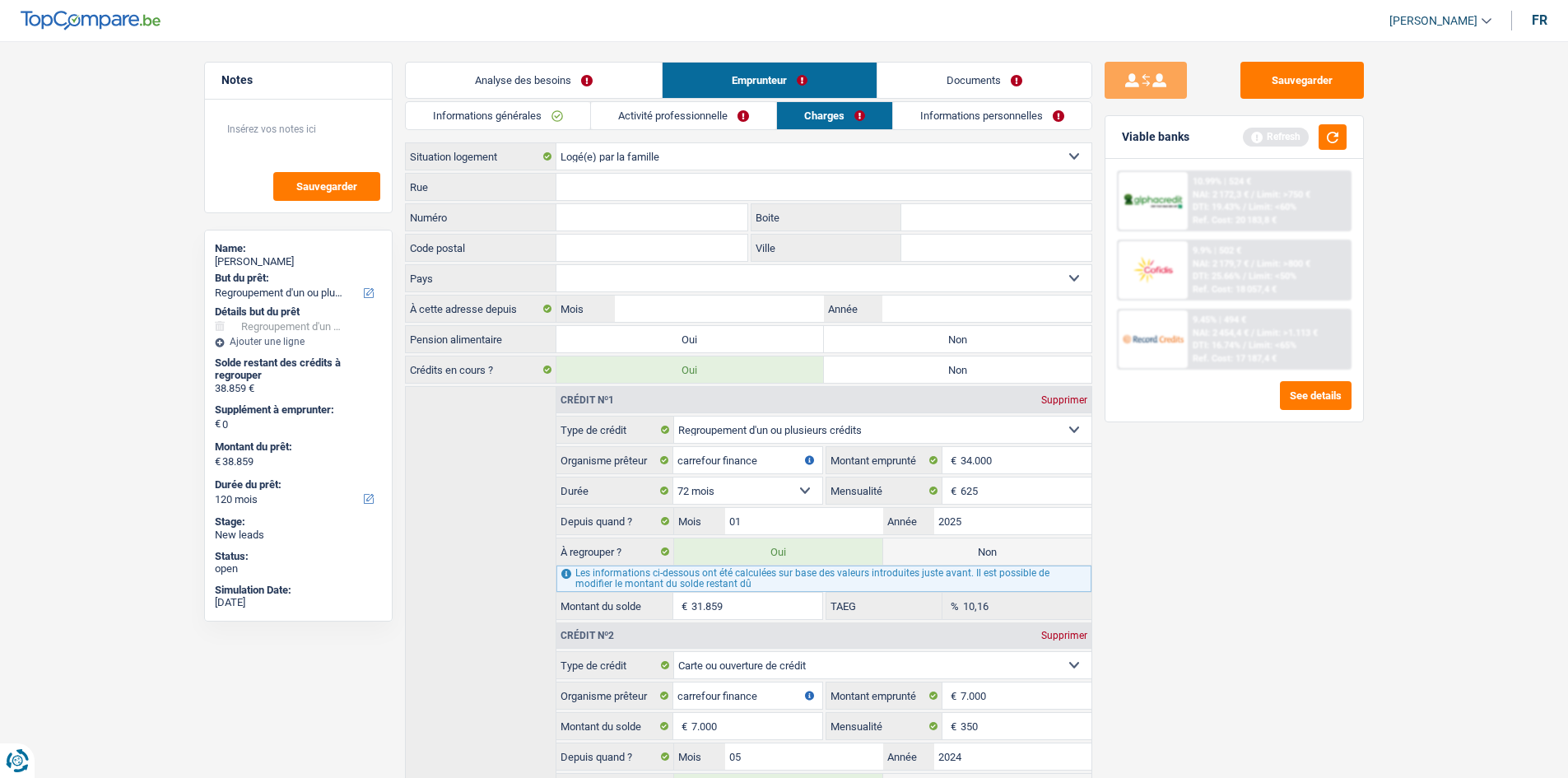 click on "Numéro" at bounding box center [652, 217] 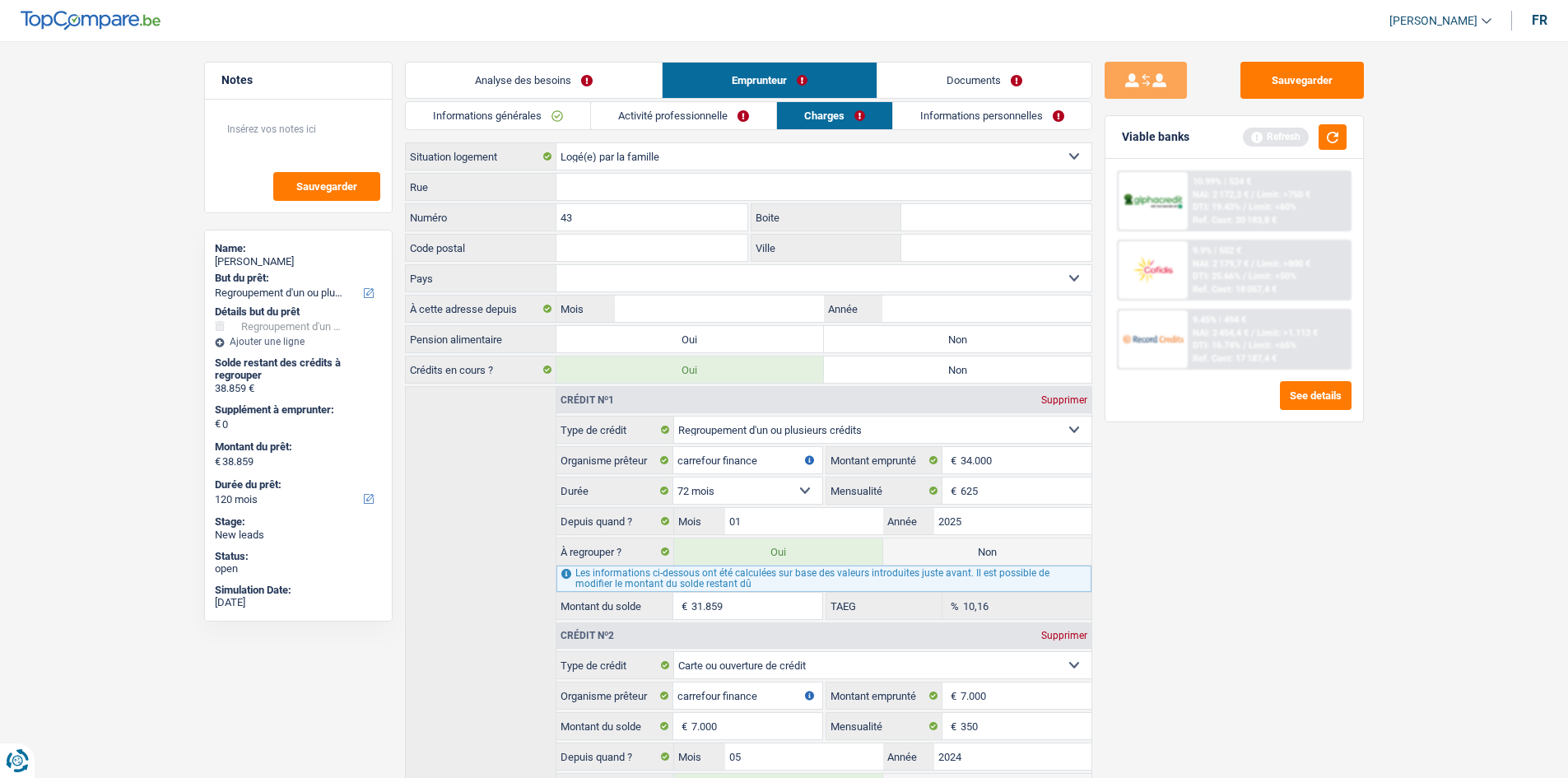 type on "43" 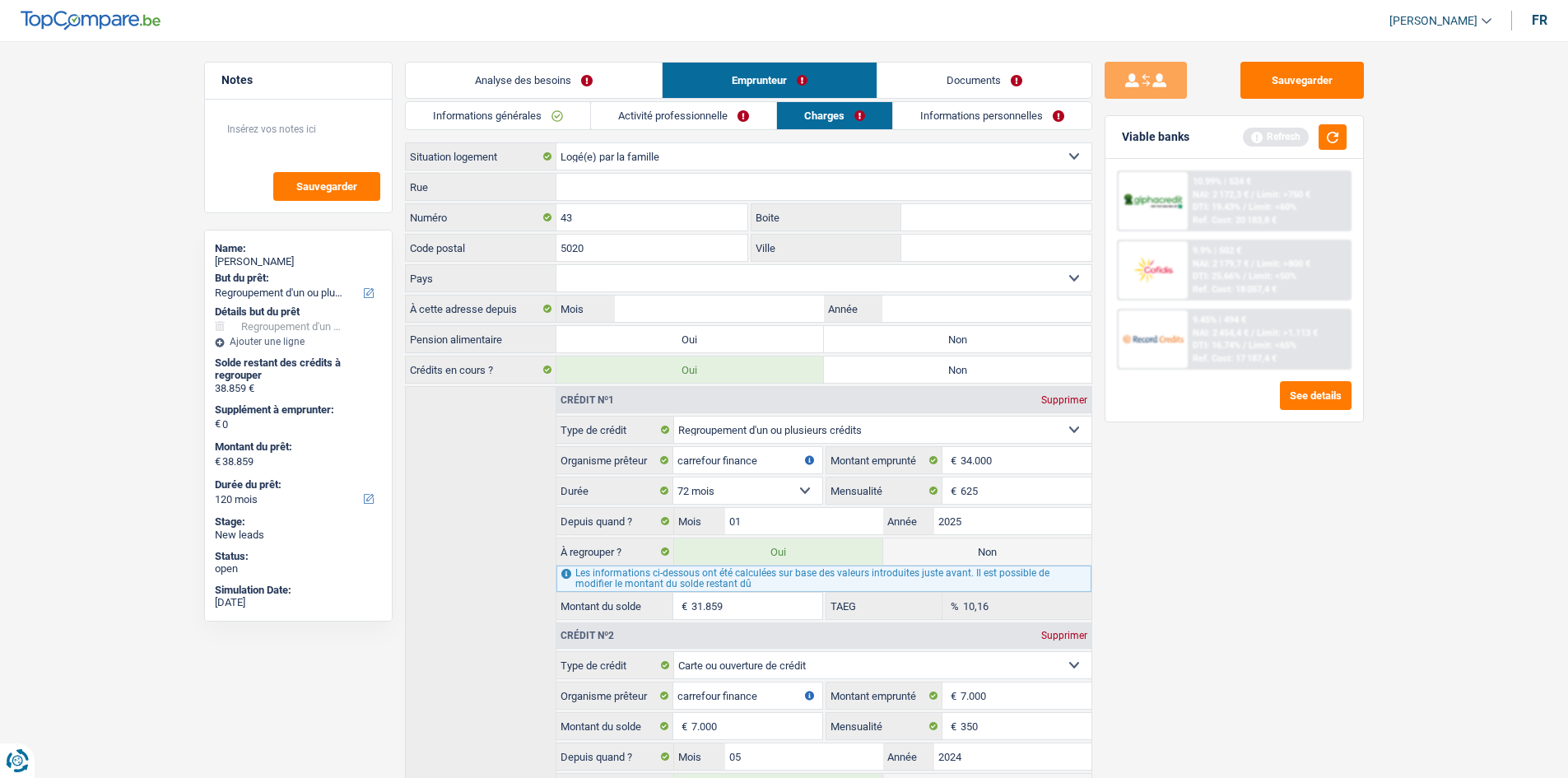 type on "5020" 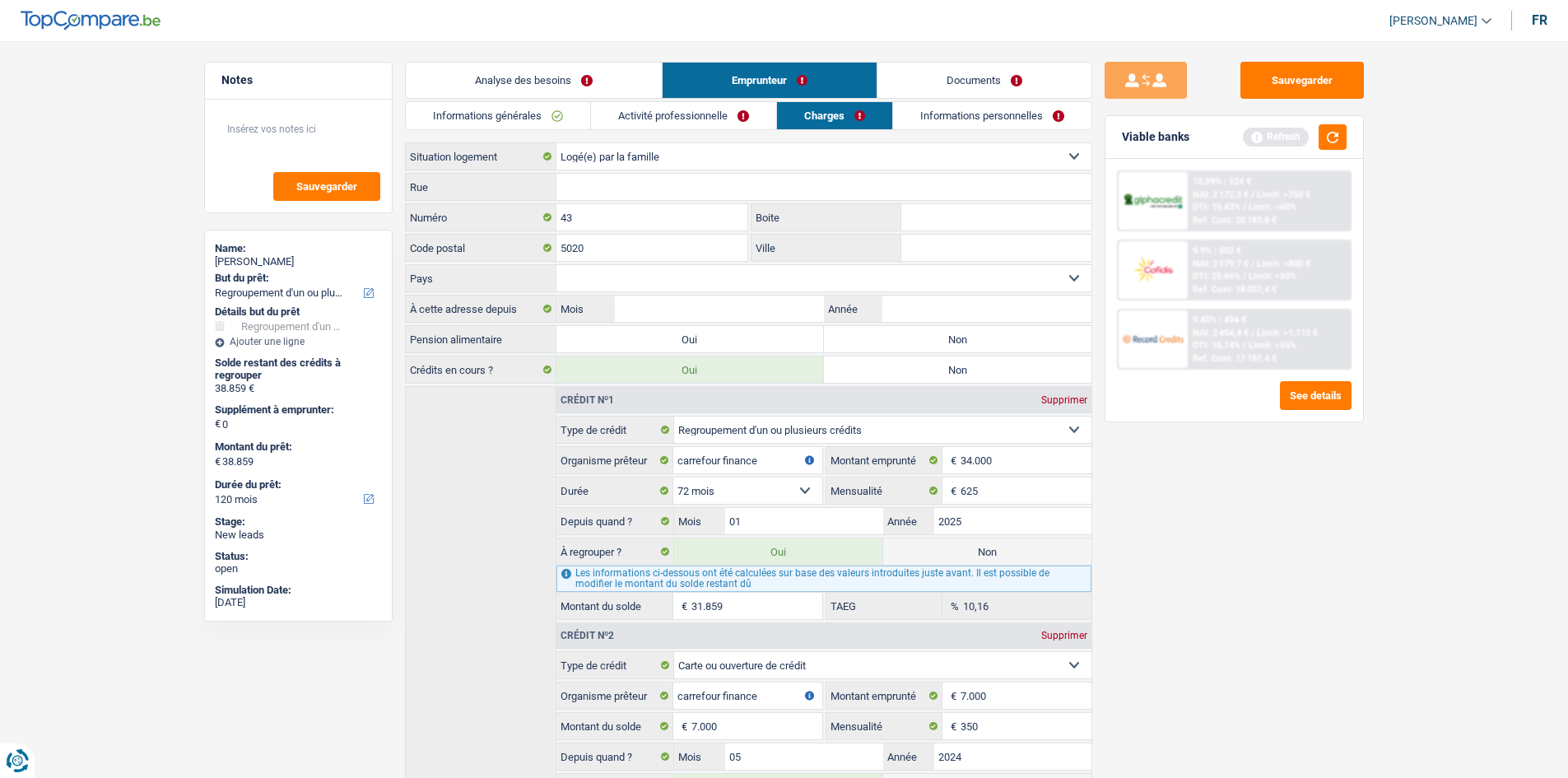 click on "Ville" at bounding box center [996, 248] 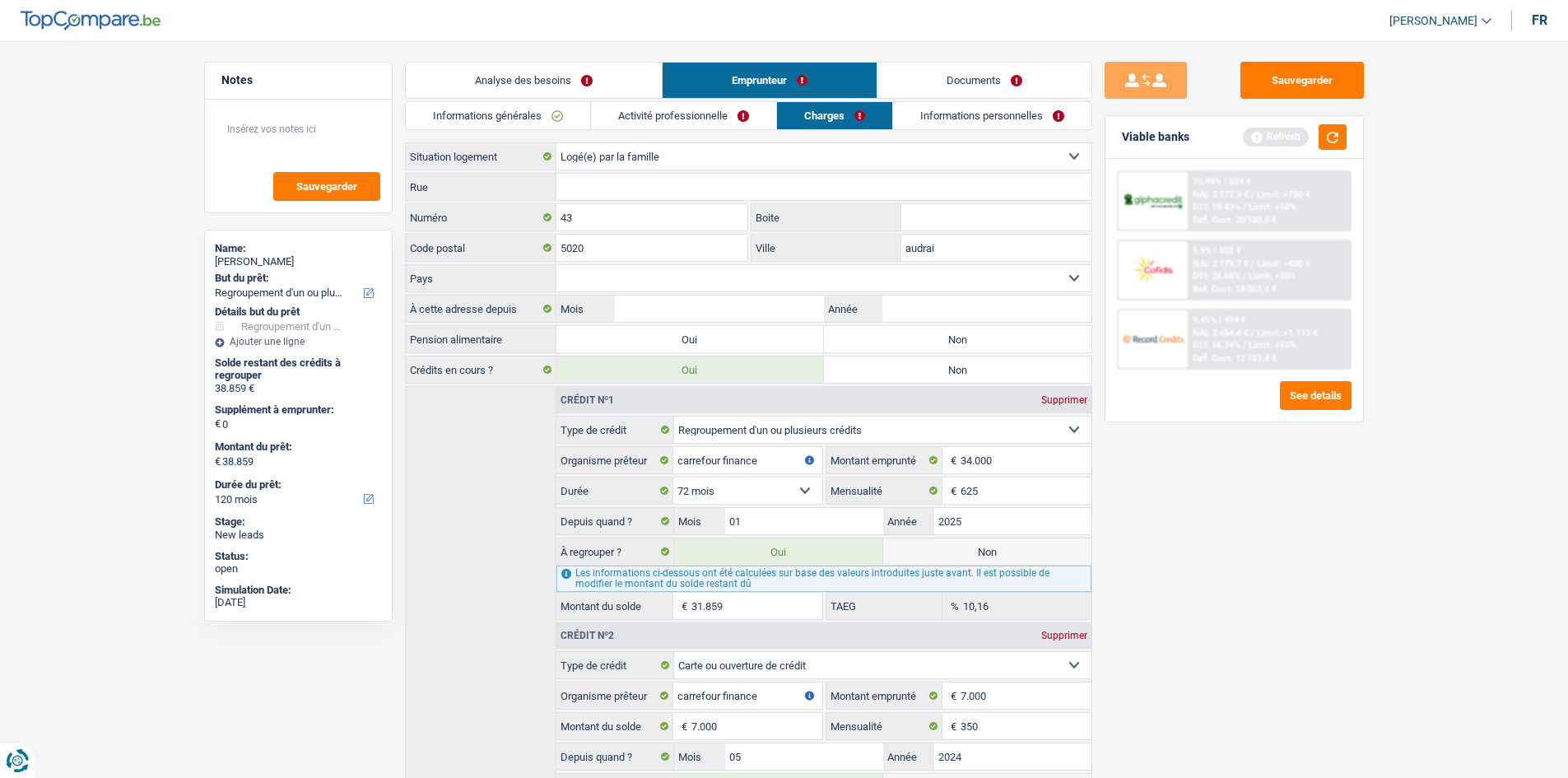 type on "audrain" 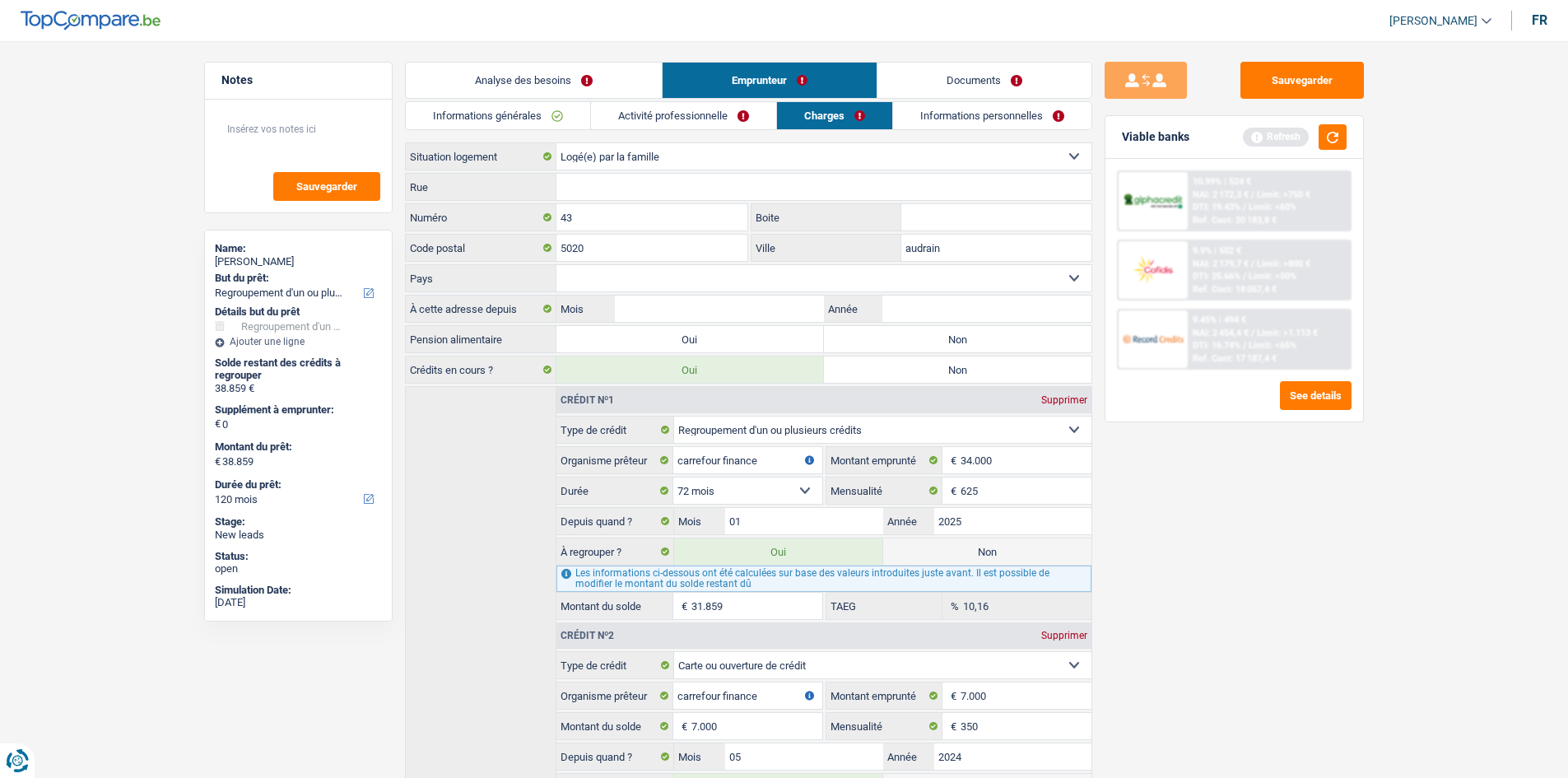 drag, startPoint x: 942, startPoint y: 248, endPoint x: 907, endPoint y: 249, distance: 35.014283 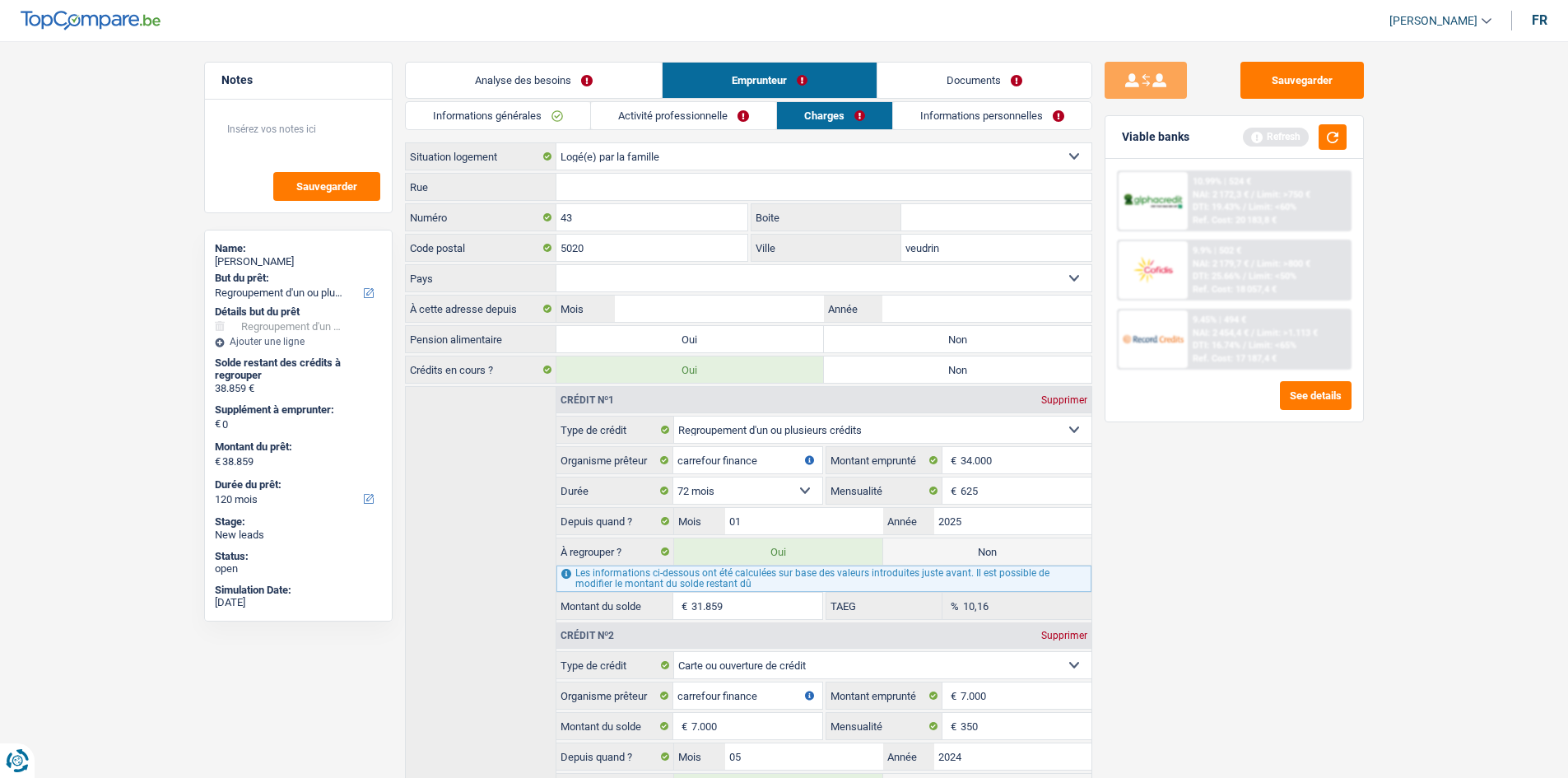 type on "veudrin" 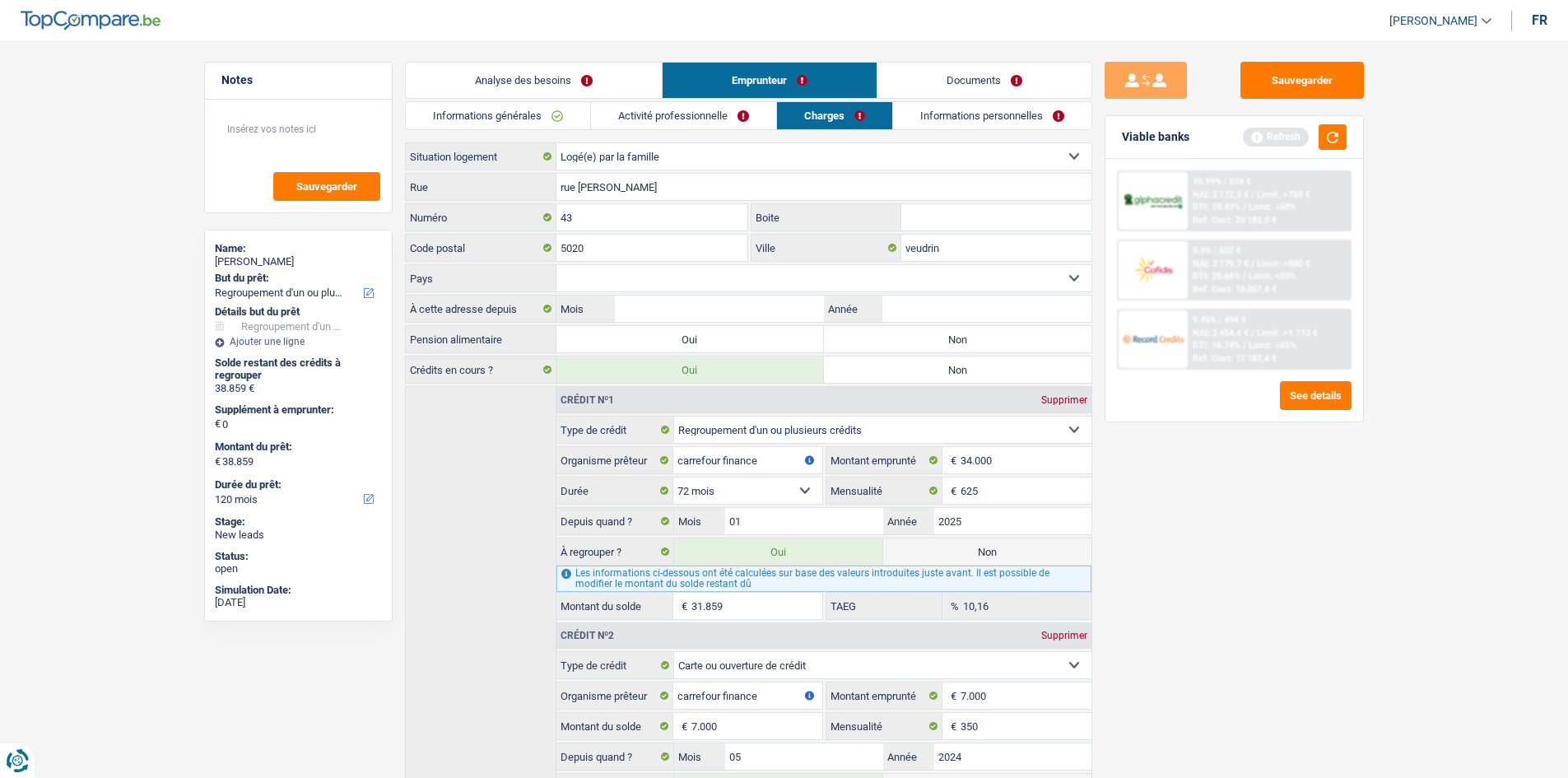 type on "rue [PERSON_NAME]" 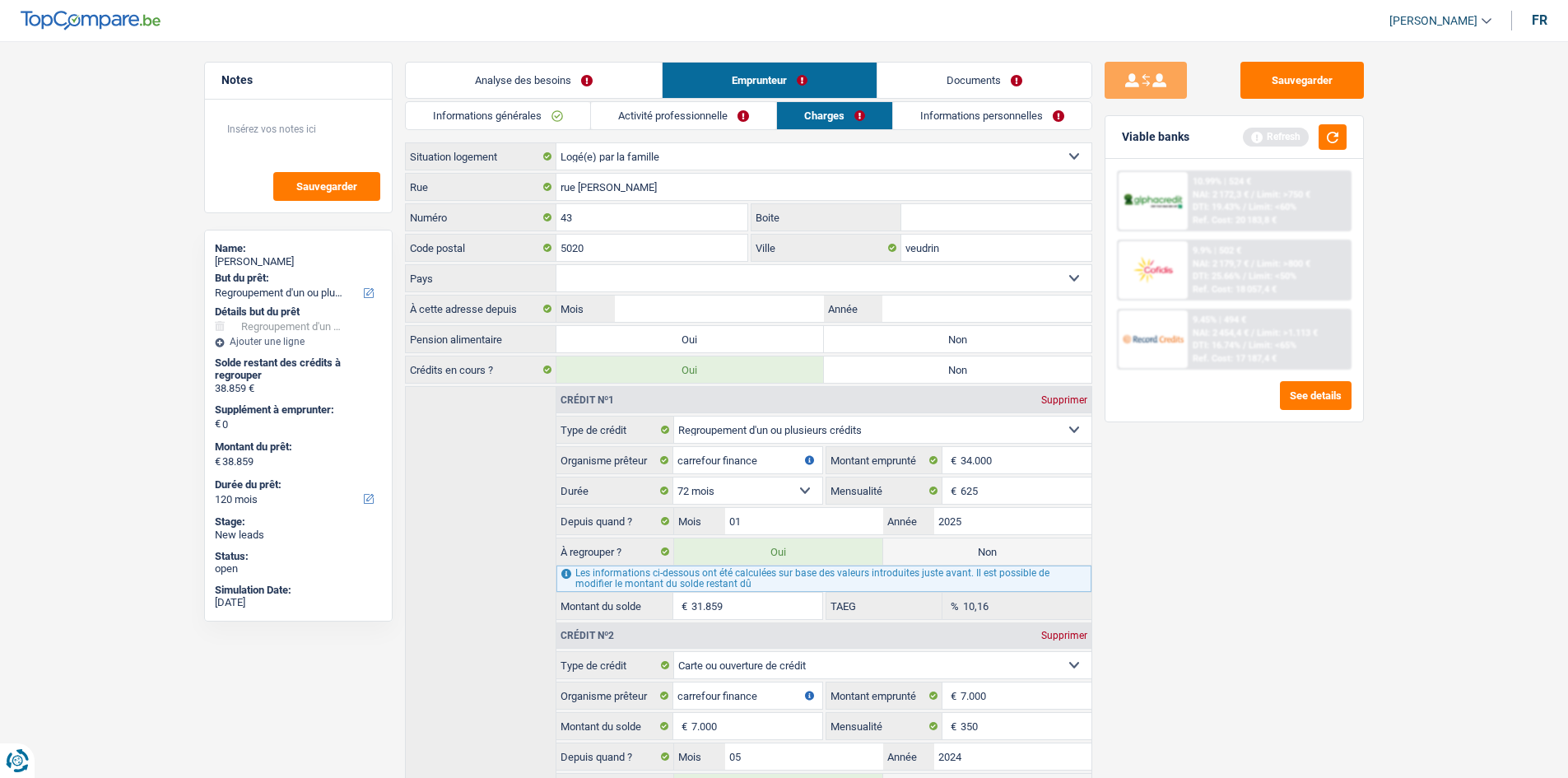 select on "BE" 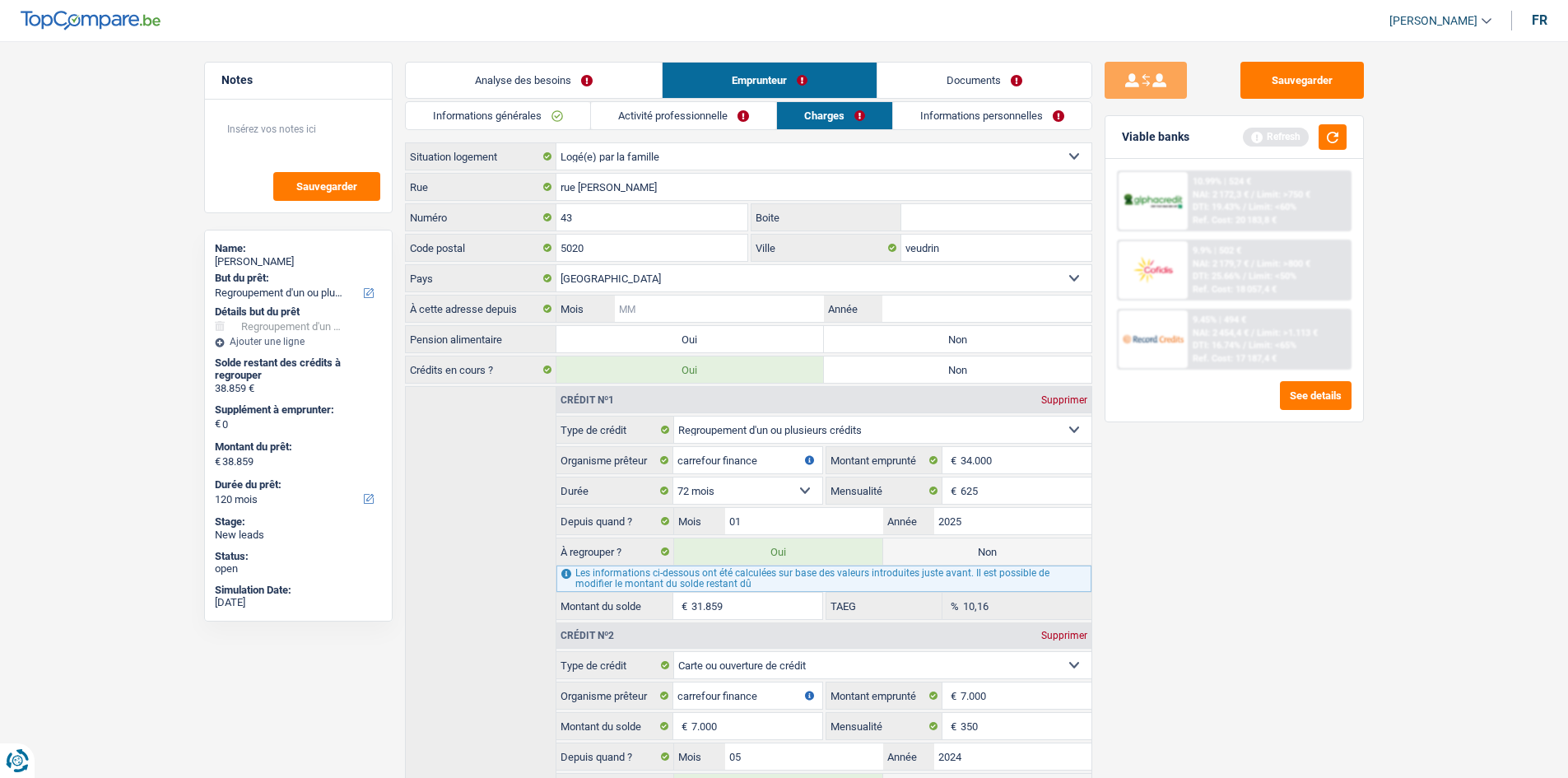 click on "Mois" at bounding box center (719, 309) 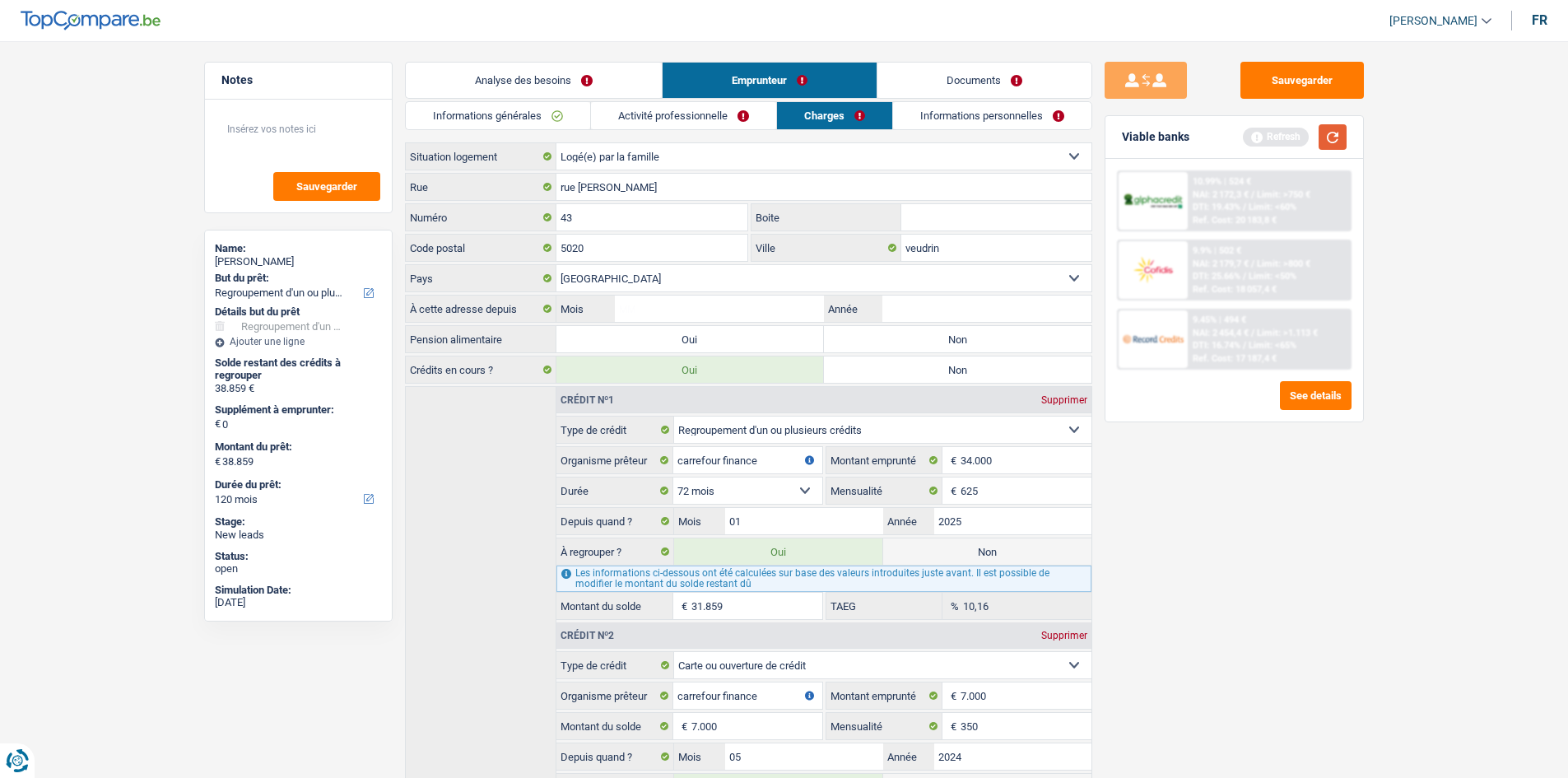click at bounding box center [1333, 137] 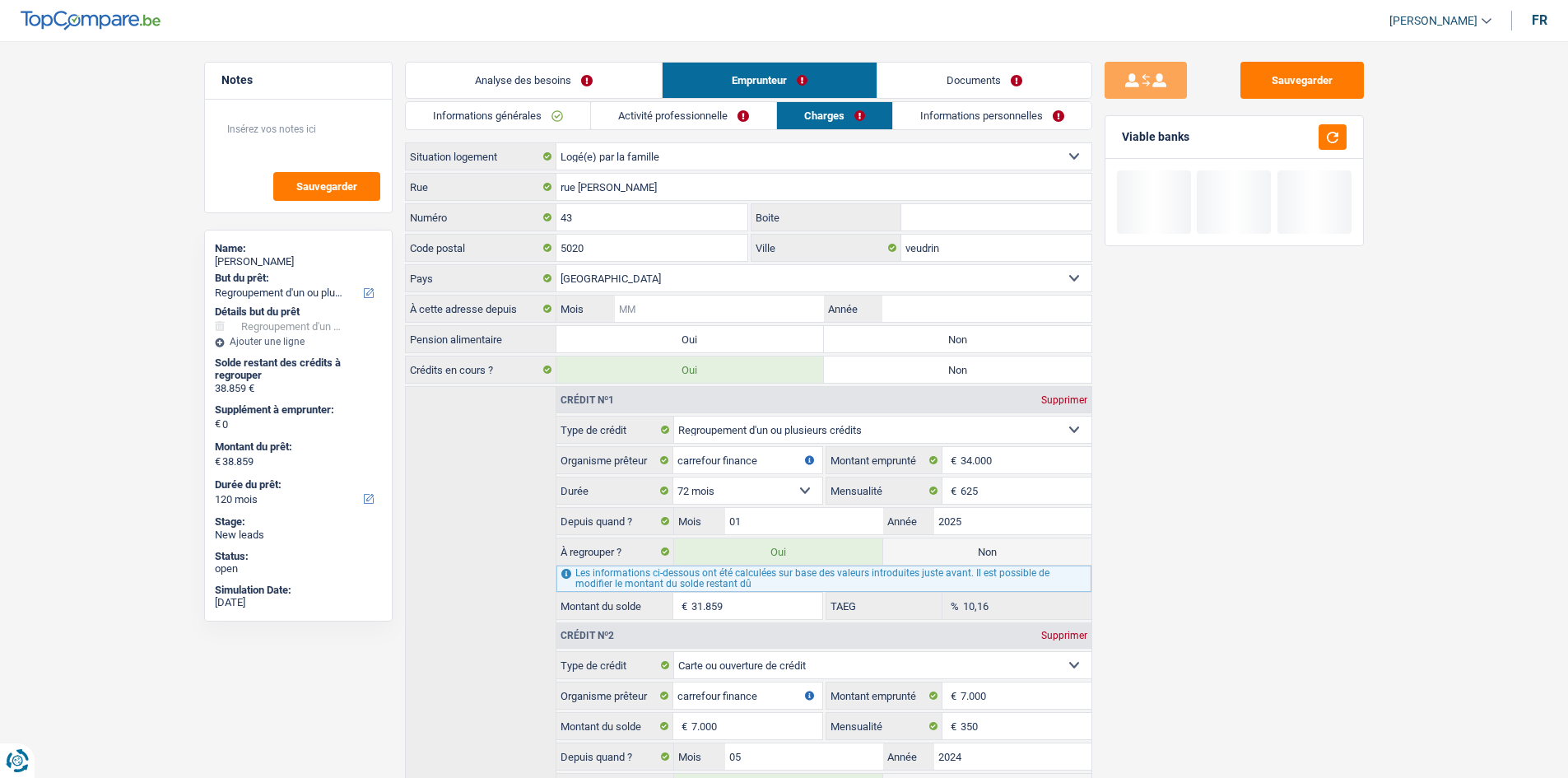 click on "Mois" at bounding box center (719, 309) 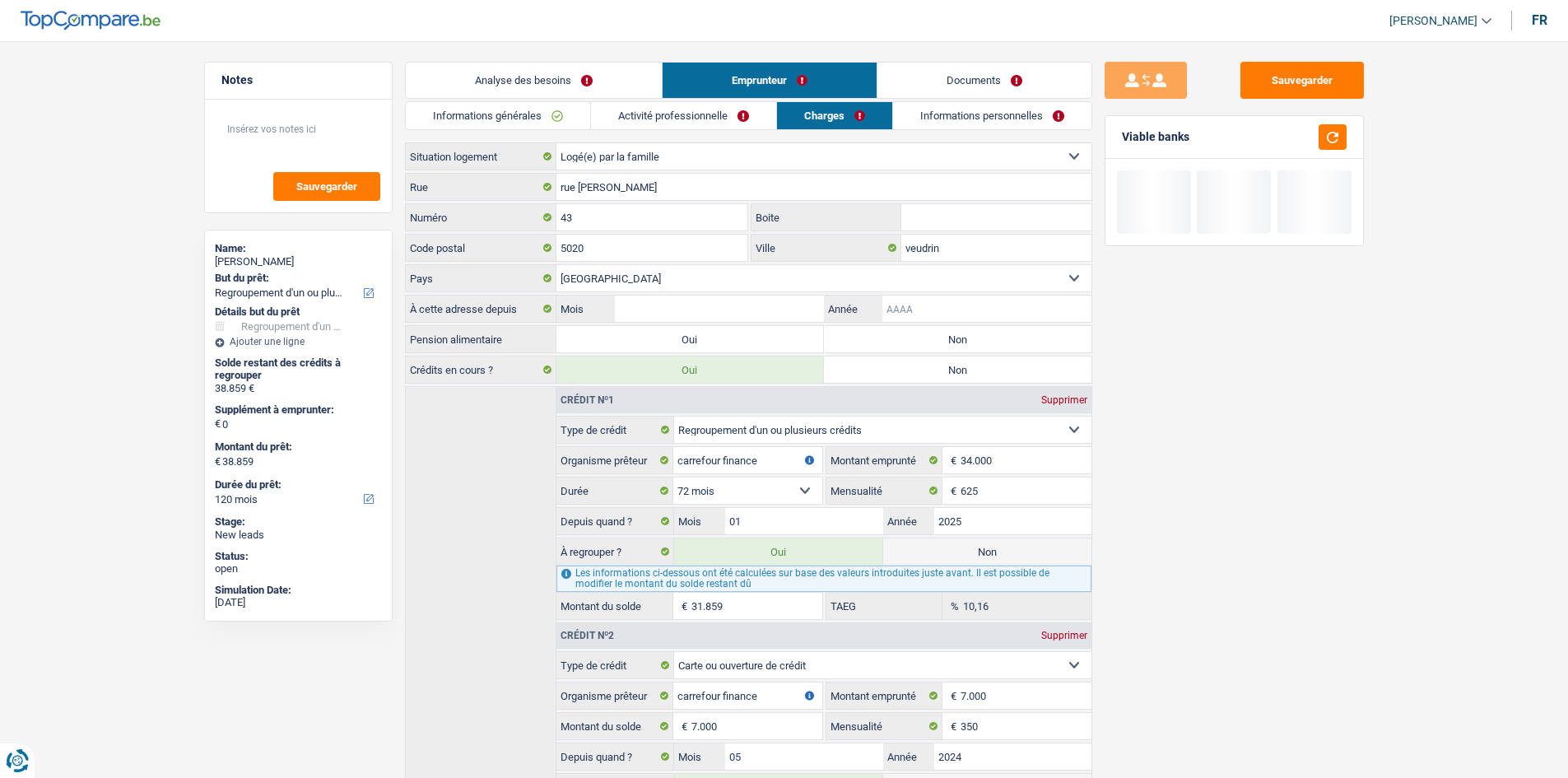 click on "Année" at bounding box center [986, 309] 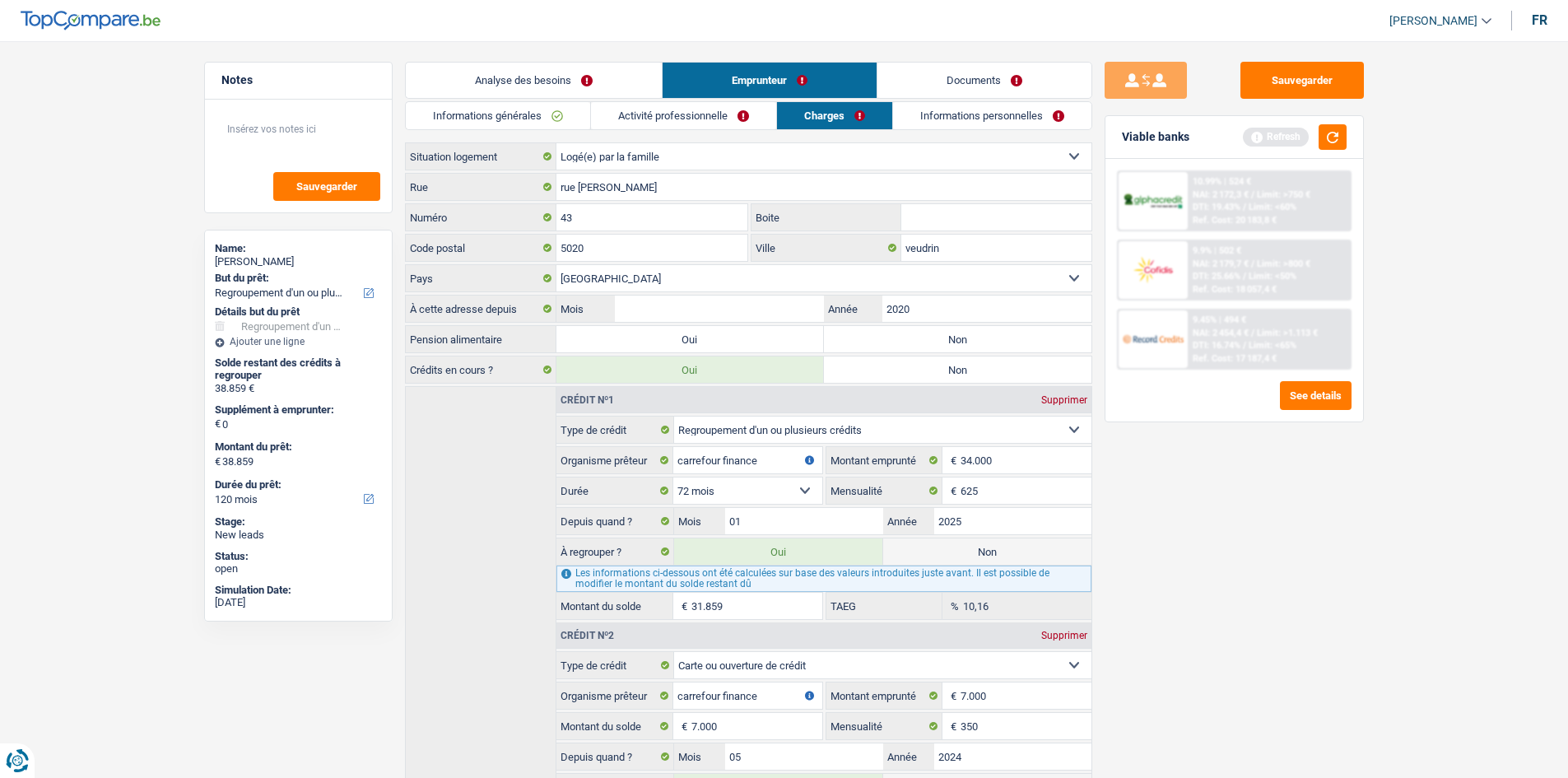 type on "2020" 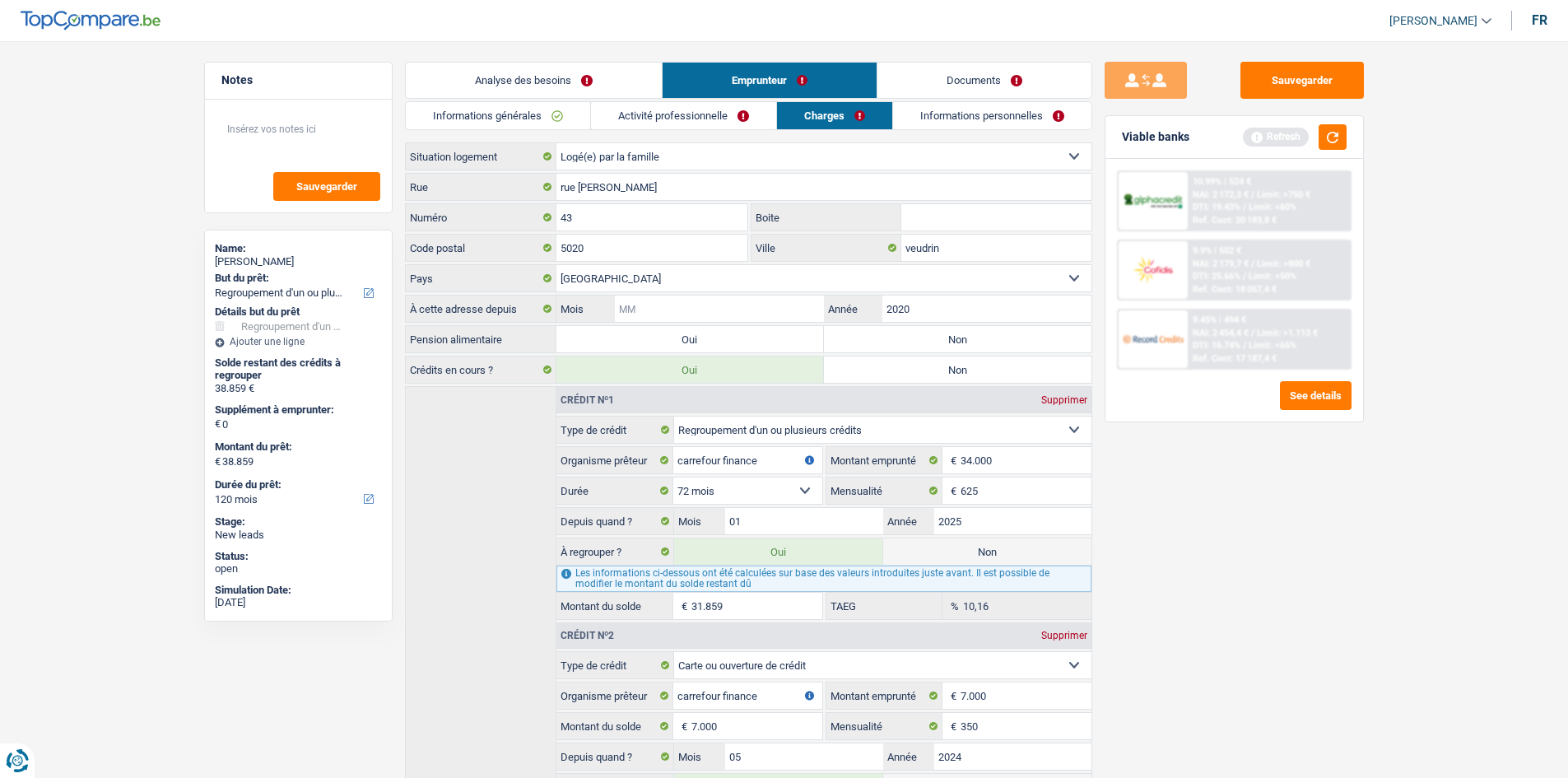 click on "Mois" at bounding box center (719, 309) 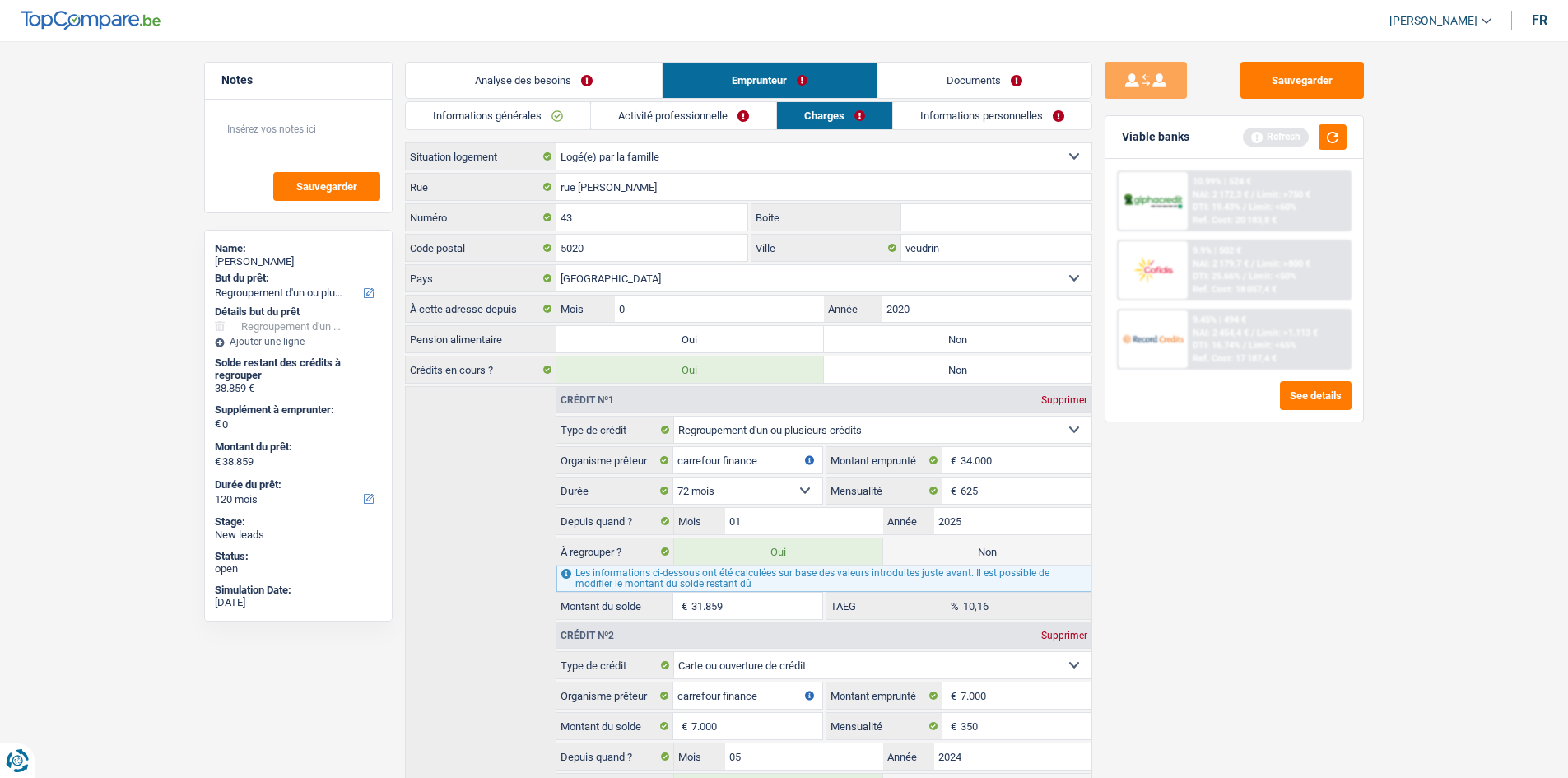 type on "01" 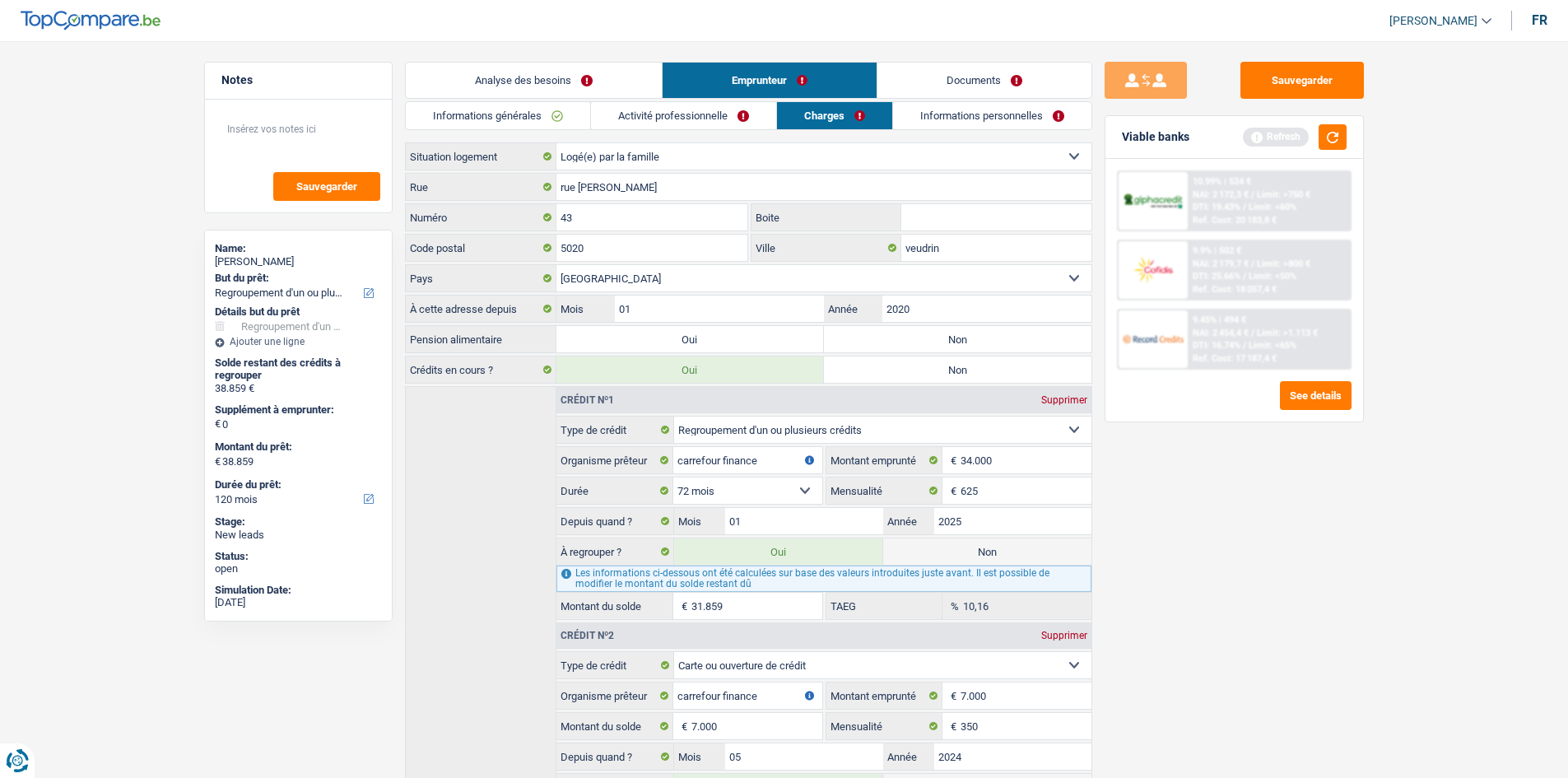click on "Non" at bounding box center (957, 339) 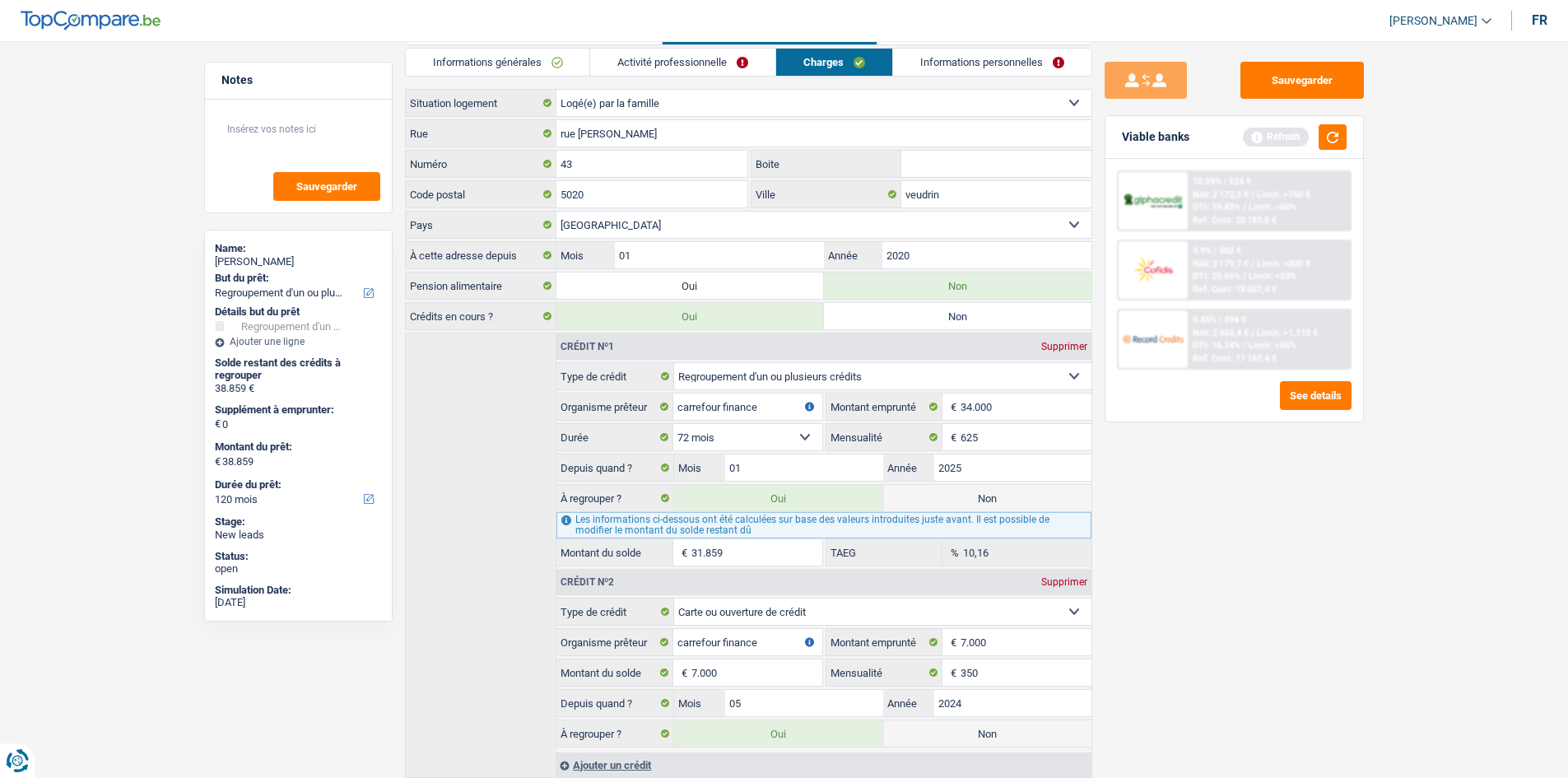 scroll, scrollTop: 0, scrollLeft: 0, axis: both 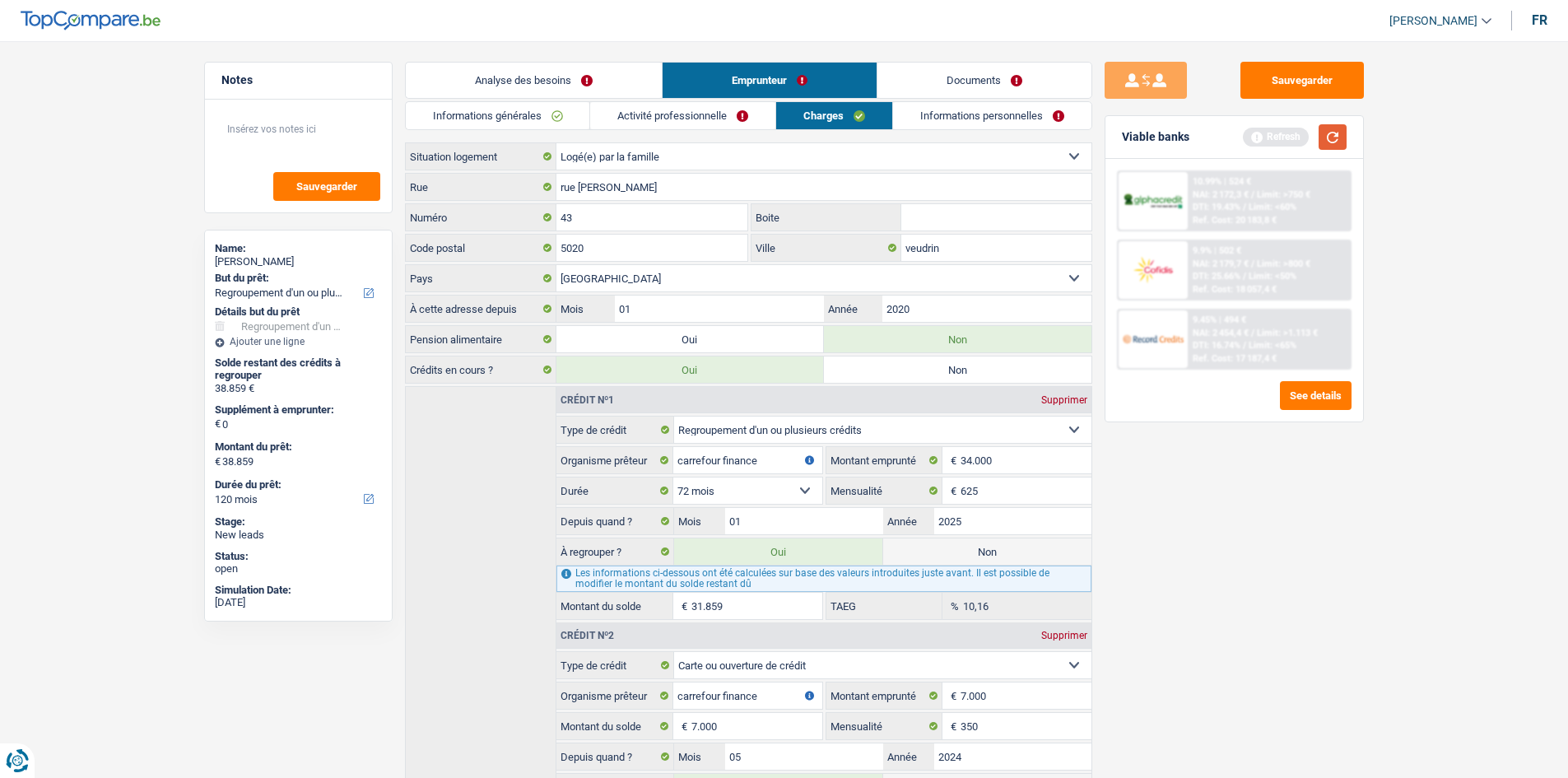click at bounding box center [1333, 137] 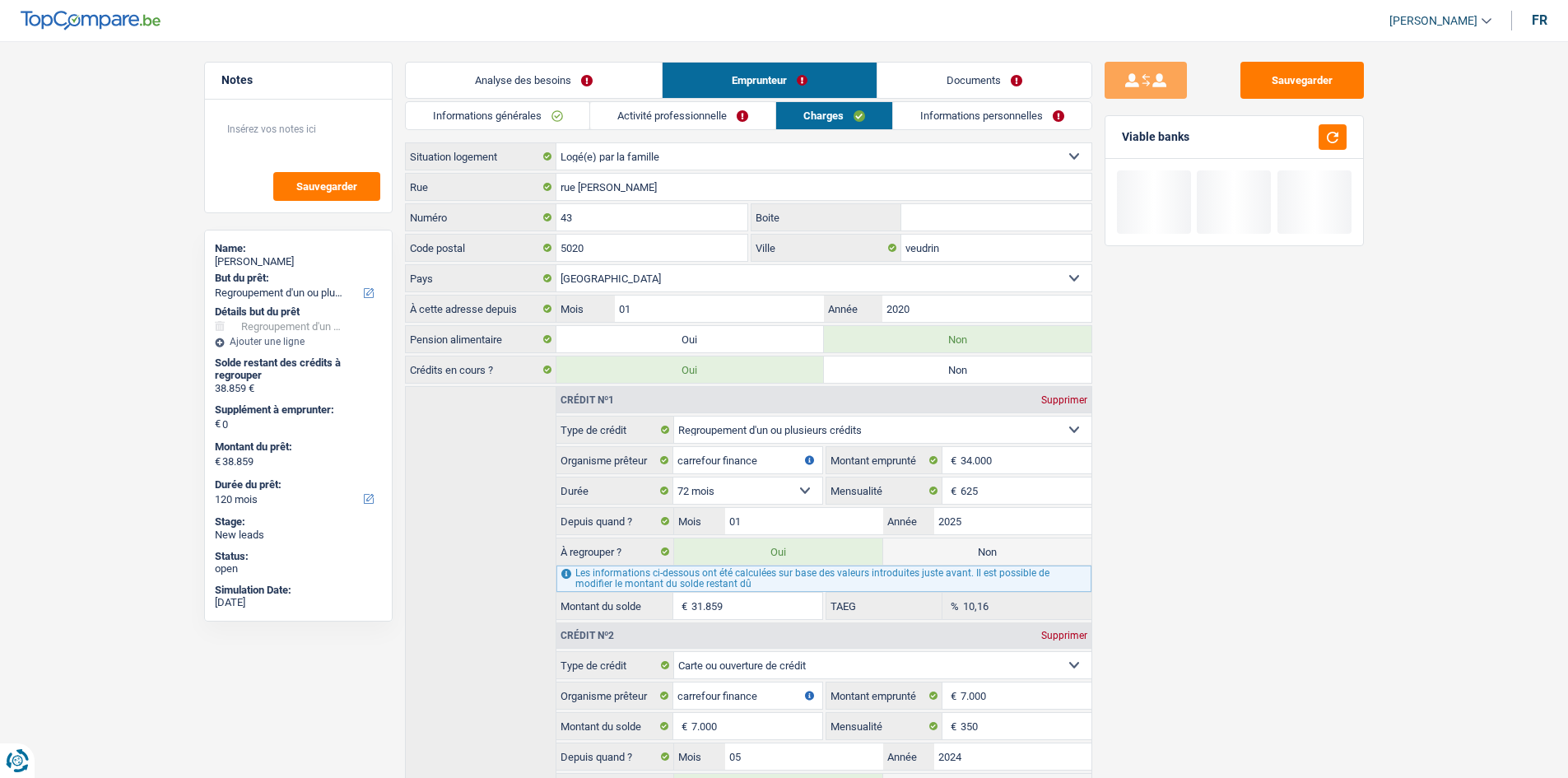 click on "Informations personnelles" at bounding box center (992, 115) 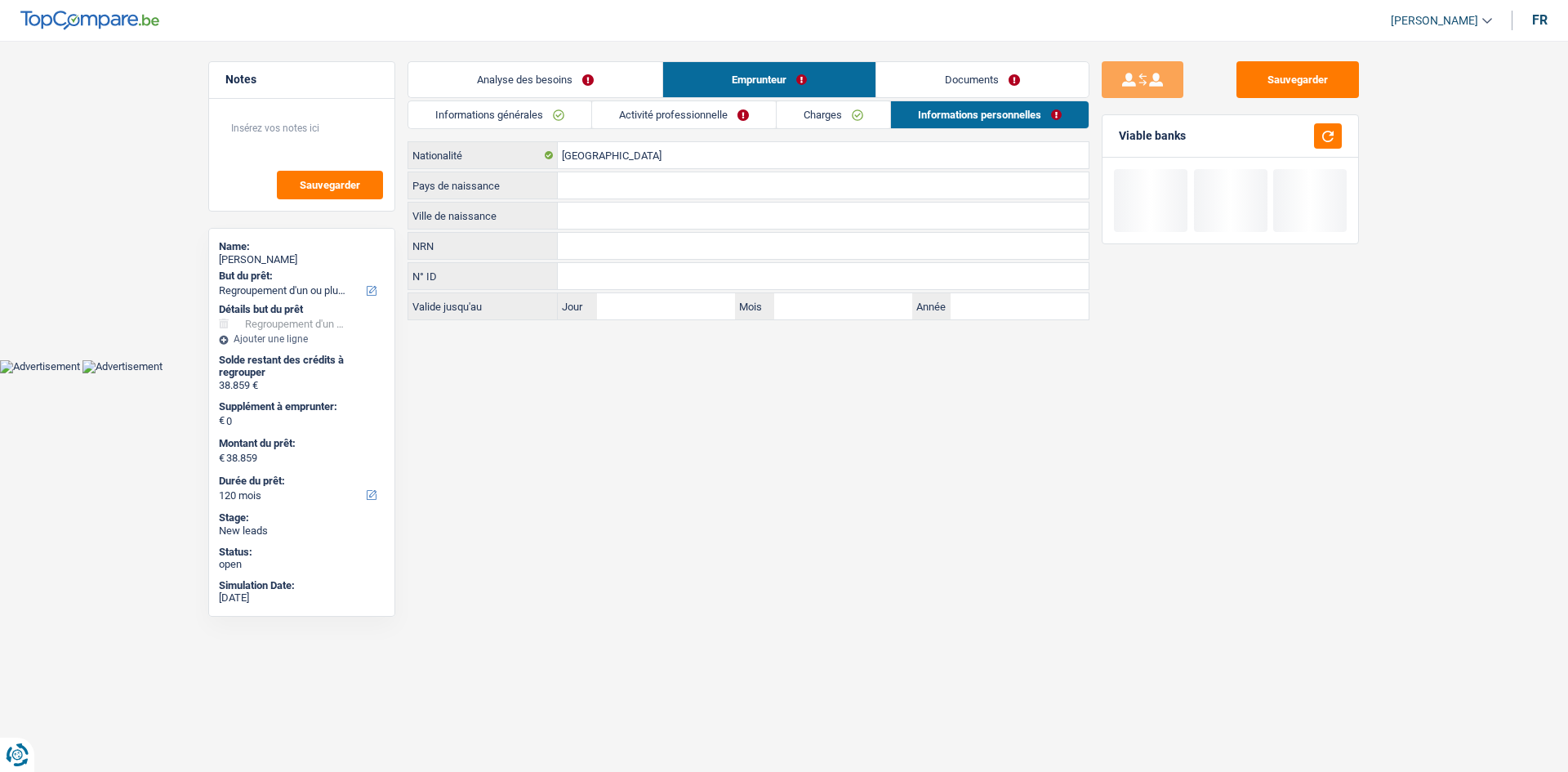 click on "Analyse des besoins" at bounding box center [535, 79] 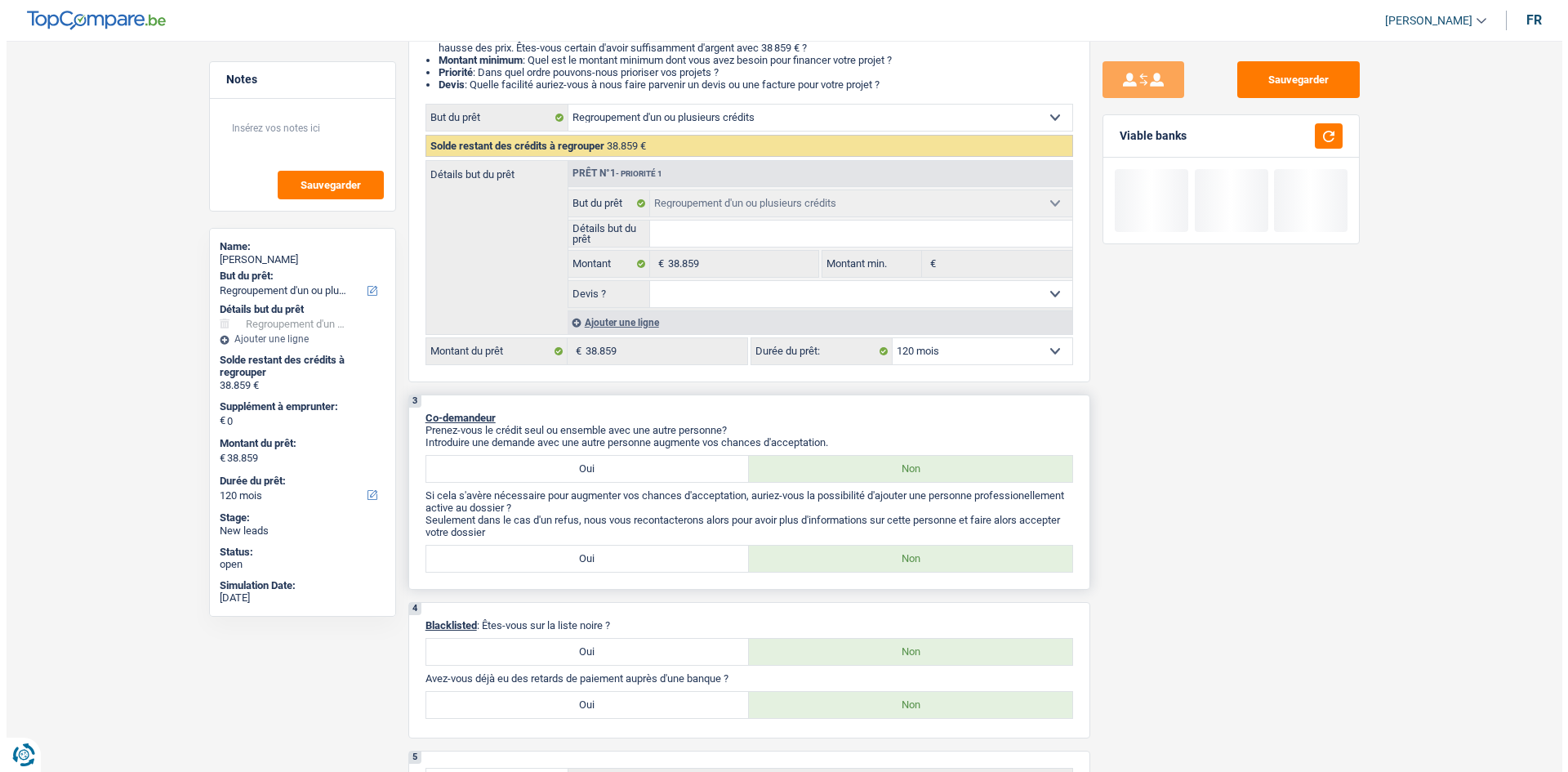 scroll, scrollTop: 245, scrollLeft: 0, axis: vertical 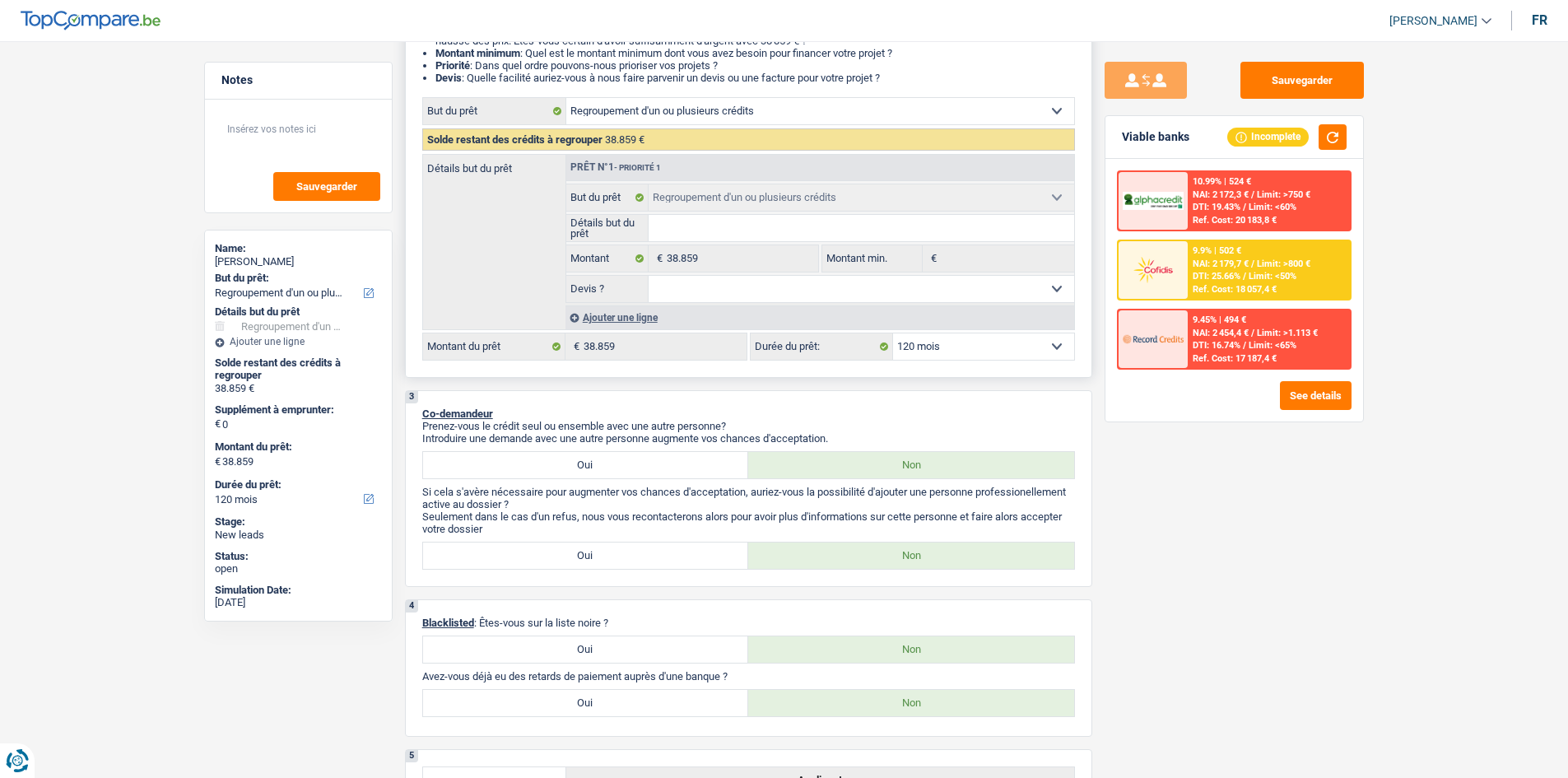 click on "12 mois 18 mois 24 mois 30 mois 36 mois 42 mois 48 mois 60 mois 72 mois 84 mois 96 mois 120 mois 132 mois 144 mois
Sélectionner une option" at bounding box center [984, 347] 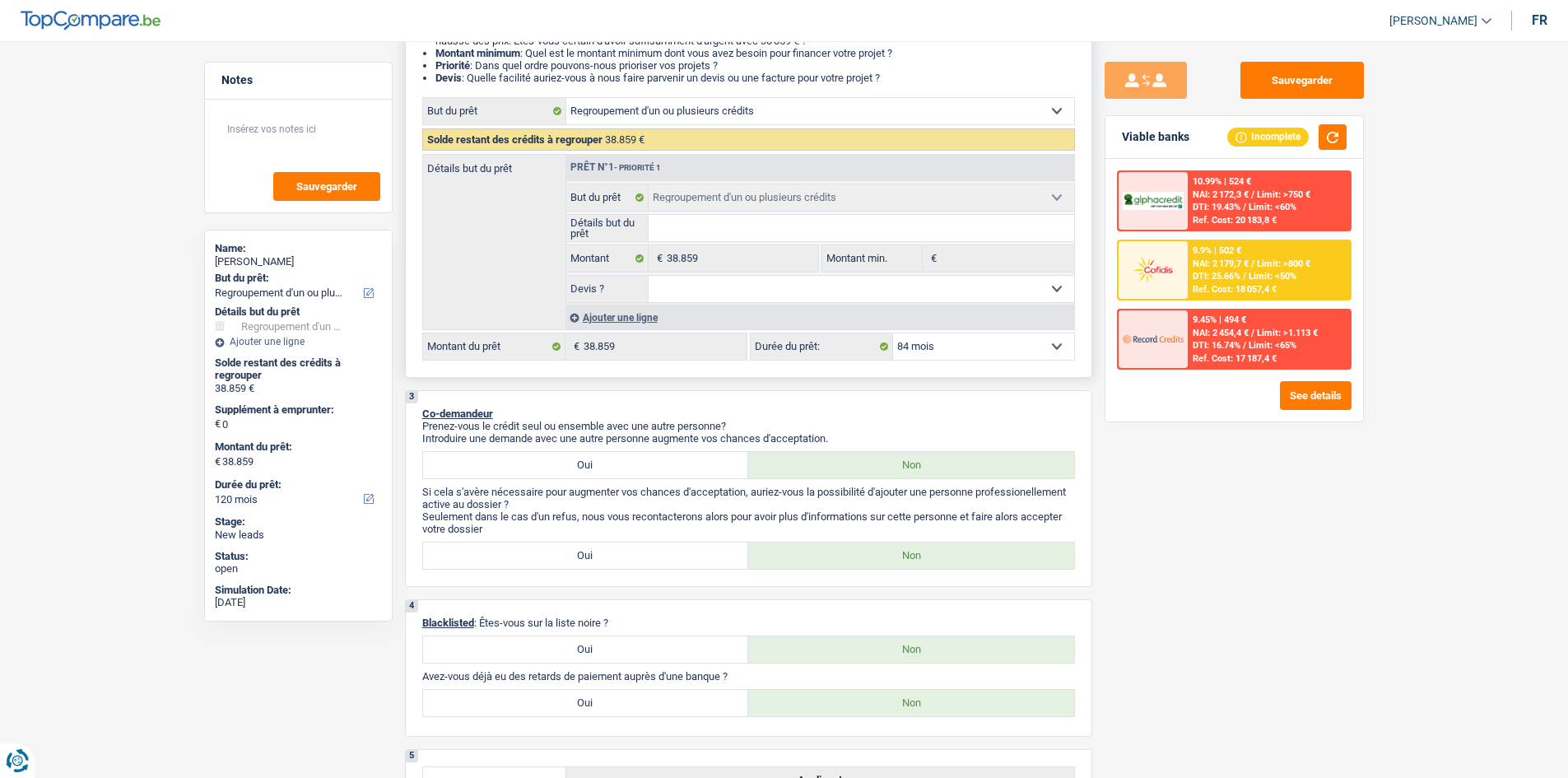click on "12 mois 18 mois 24 mois 30 mois 36 mois 42 mois 48 mois 60 mois 72 mois 84 mois 96 mois 120 mois 132 mois 144 mois
Sélectionner une option" at bounding box center [984, 347] 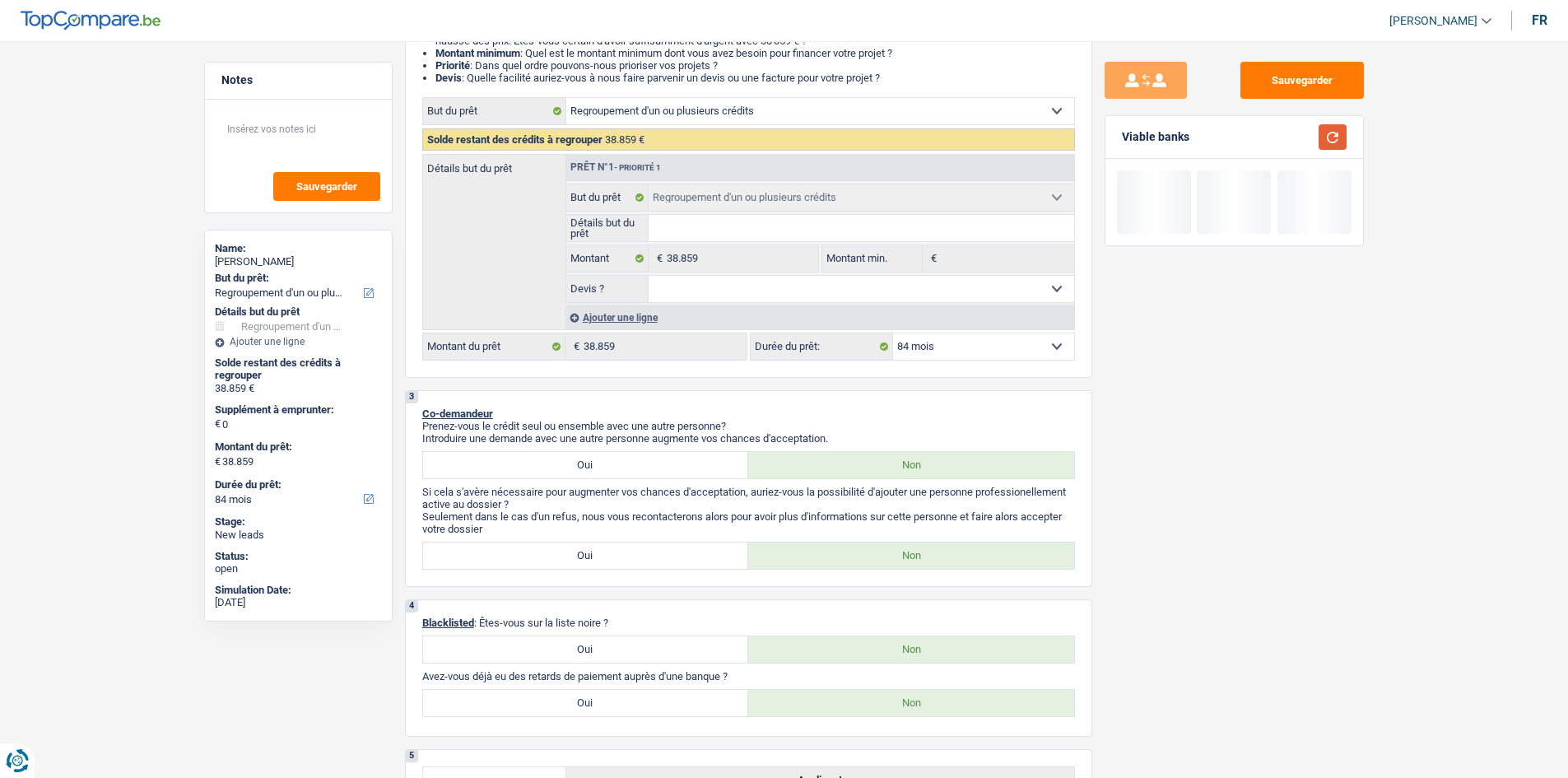 click at bounding box center [1333, 137] 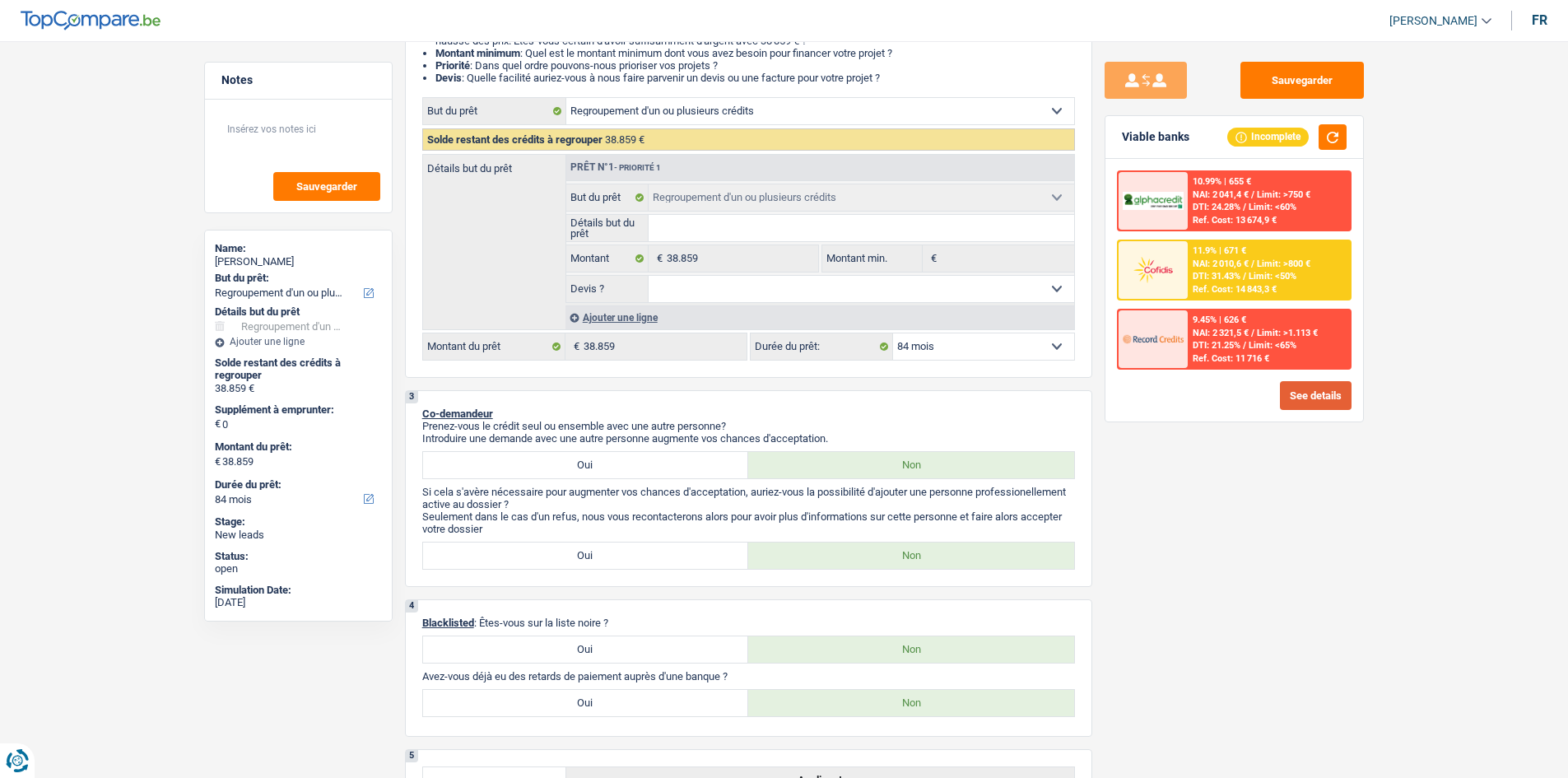 click on "See details" at bounding box center [1315, 395] 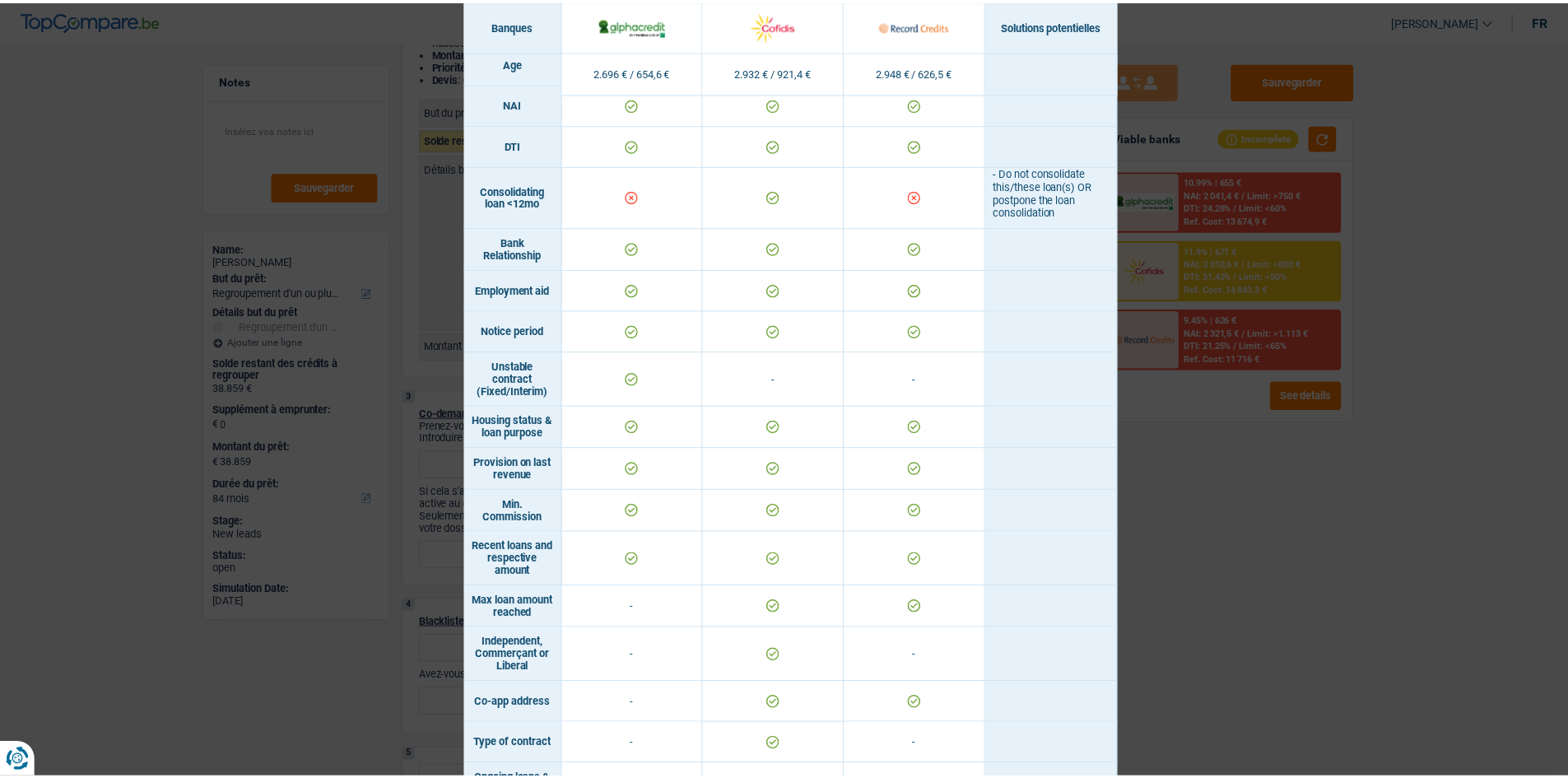 scroll, scrollTop: 585, scrollLeft: 0, axis: vertical 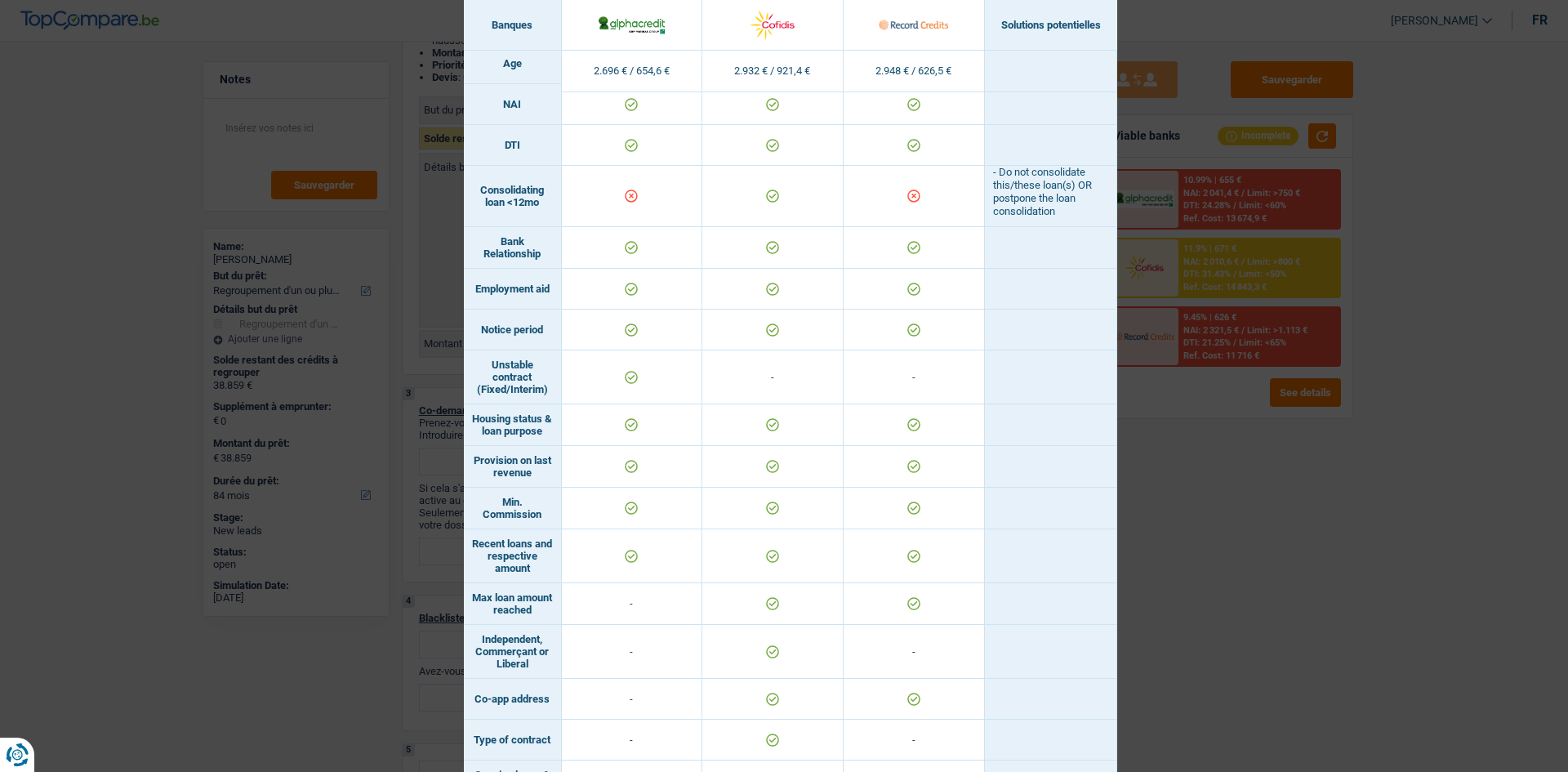 click on "Banks conditions ×
Banques
Solutions potentielles
Revenus / Charges
2.696 € / 654,6 €
2.932 € / 921,4 €
2.948 € / 626,5 €
Housing status & amount
-
Professional activity
Blacklisted" at bounding box center [784, 386] 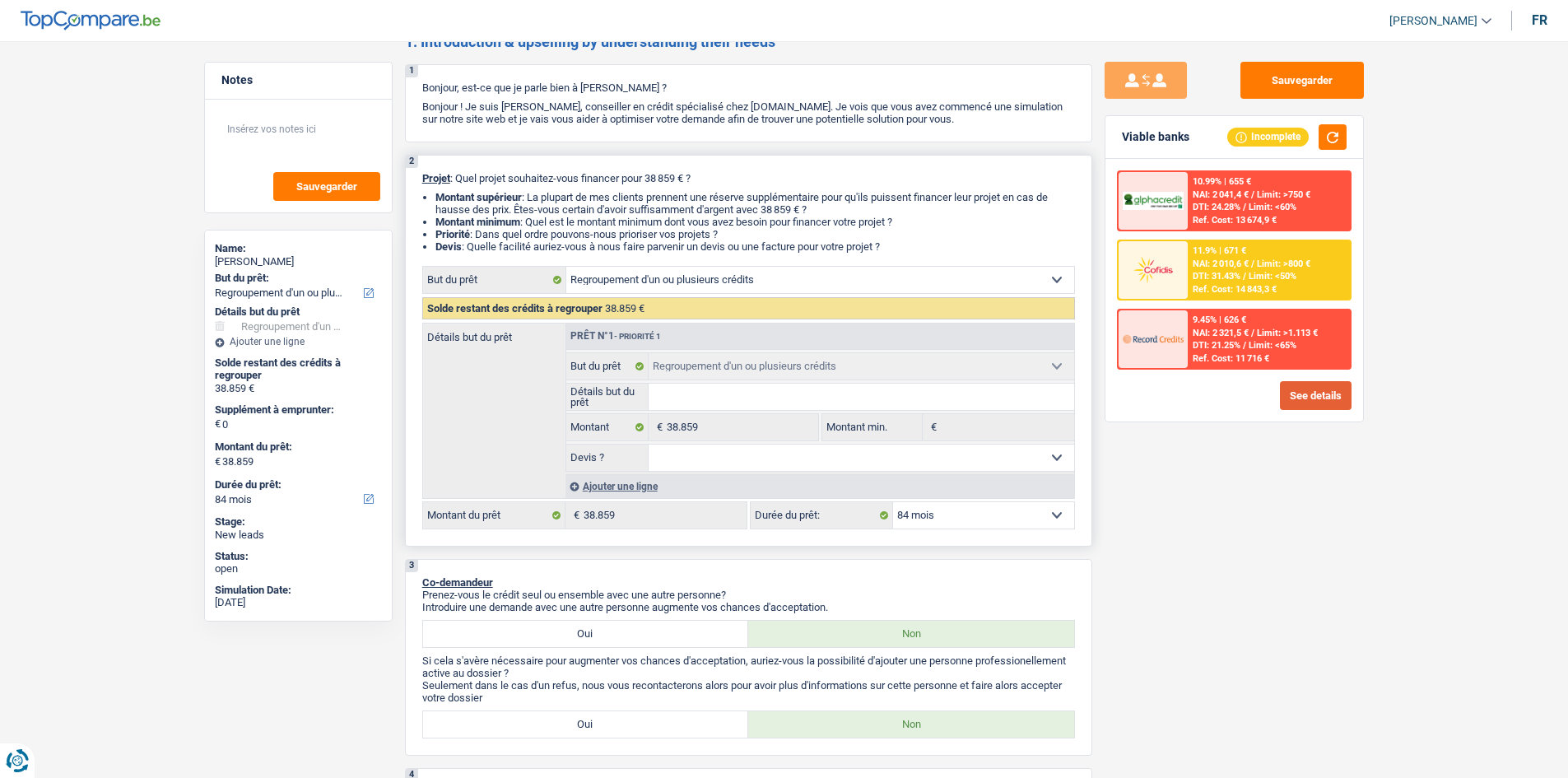 scroll, scrollTop: 0, scrollLeft: 0, axis: both 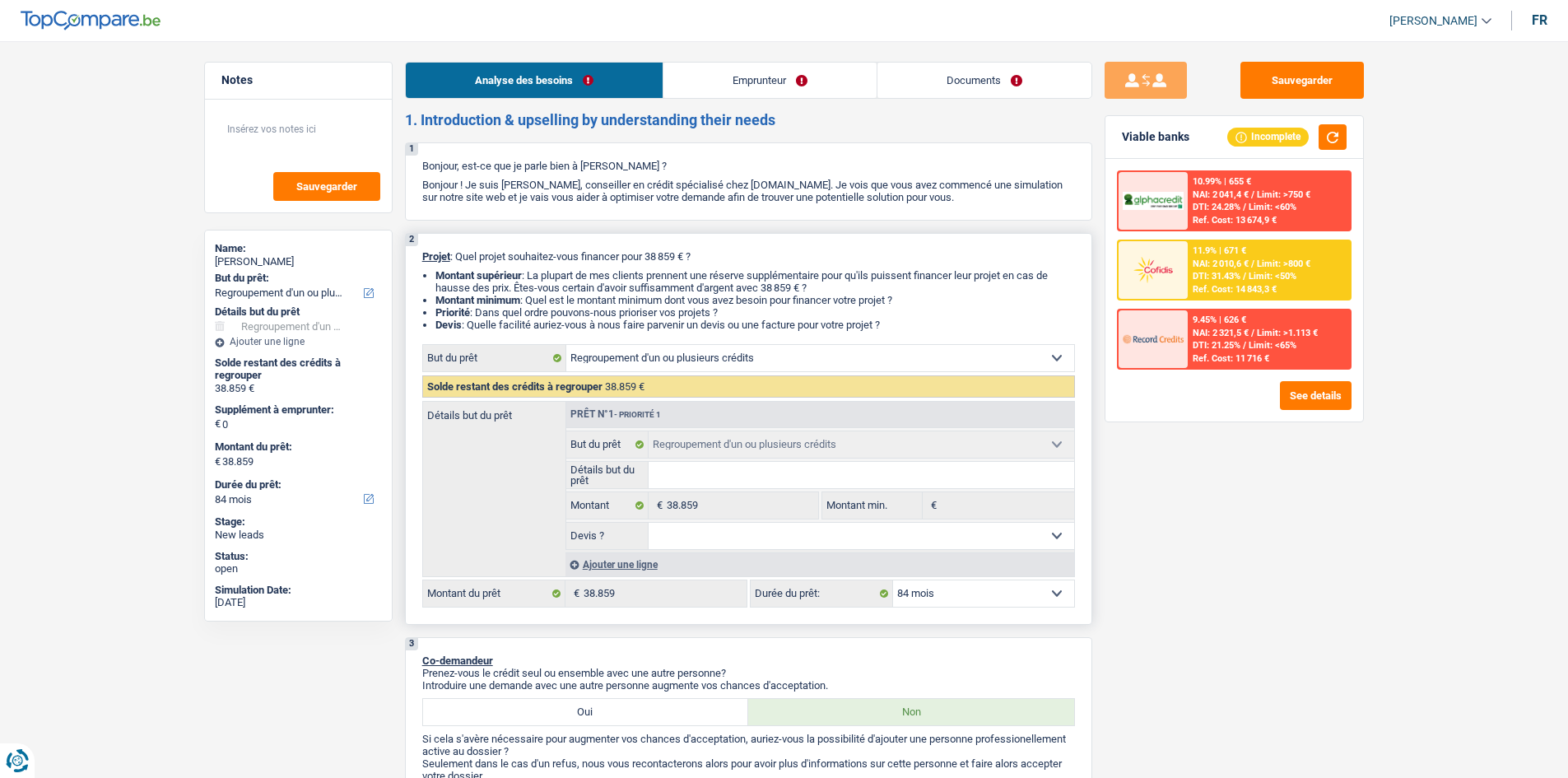 click on "12 mois 18 mois 24 mois 30 mois 36 mois 42 mois 48 mois 60 mois 72 mois 84 mois 96 mois 120 mois 132 mois 144 mois
Sélectionner une option" at bounding box center (984, 594) 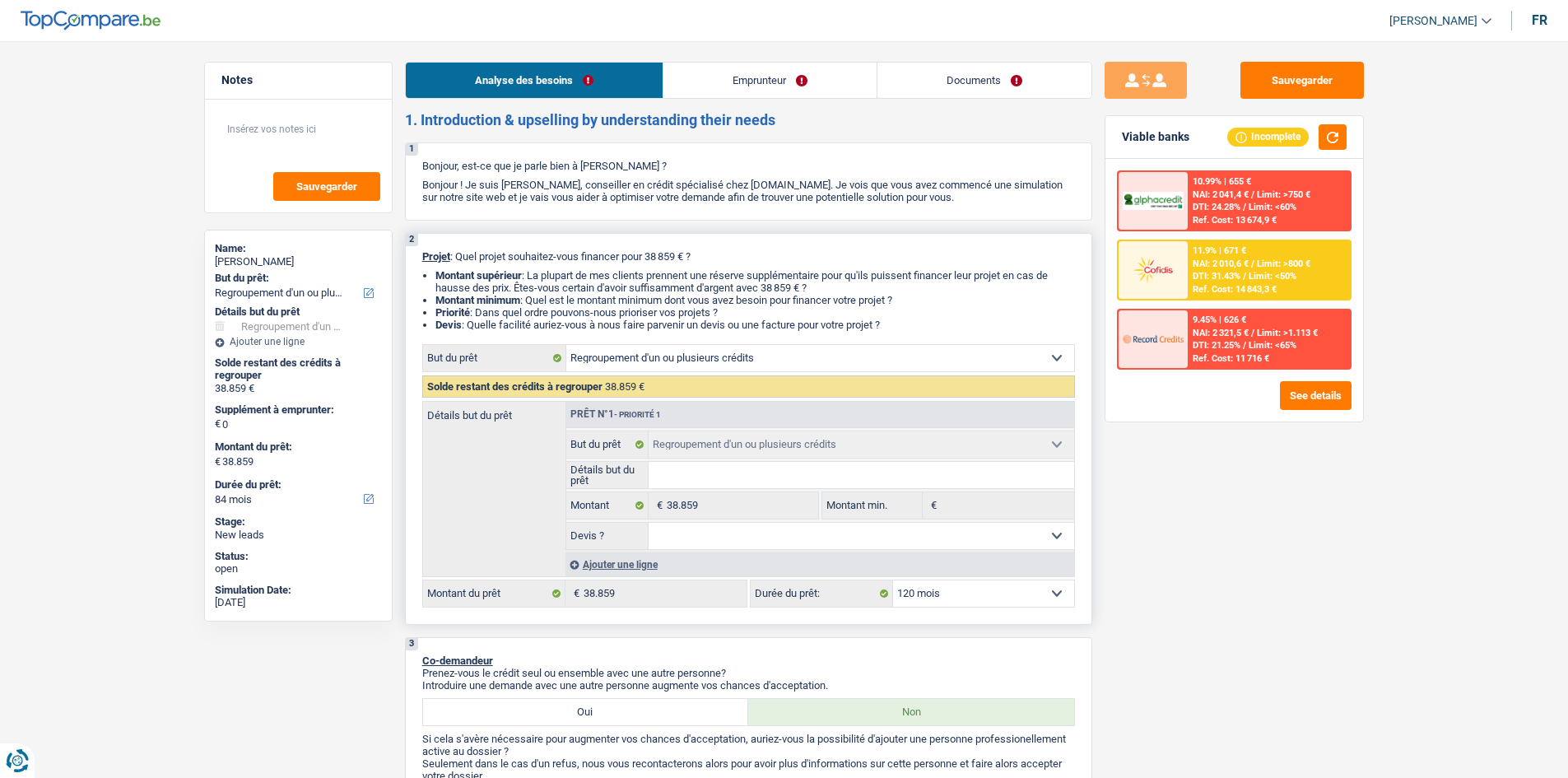 click on "12 mois 18 mois 24 mois 30 mois 36 mois 42 mois 48 mois 60 mois 72 mois 84 mois 96 mois 120 mois 132 mois 144 mois
Sélectionner une option" at bounding box center (984, 594) 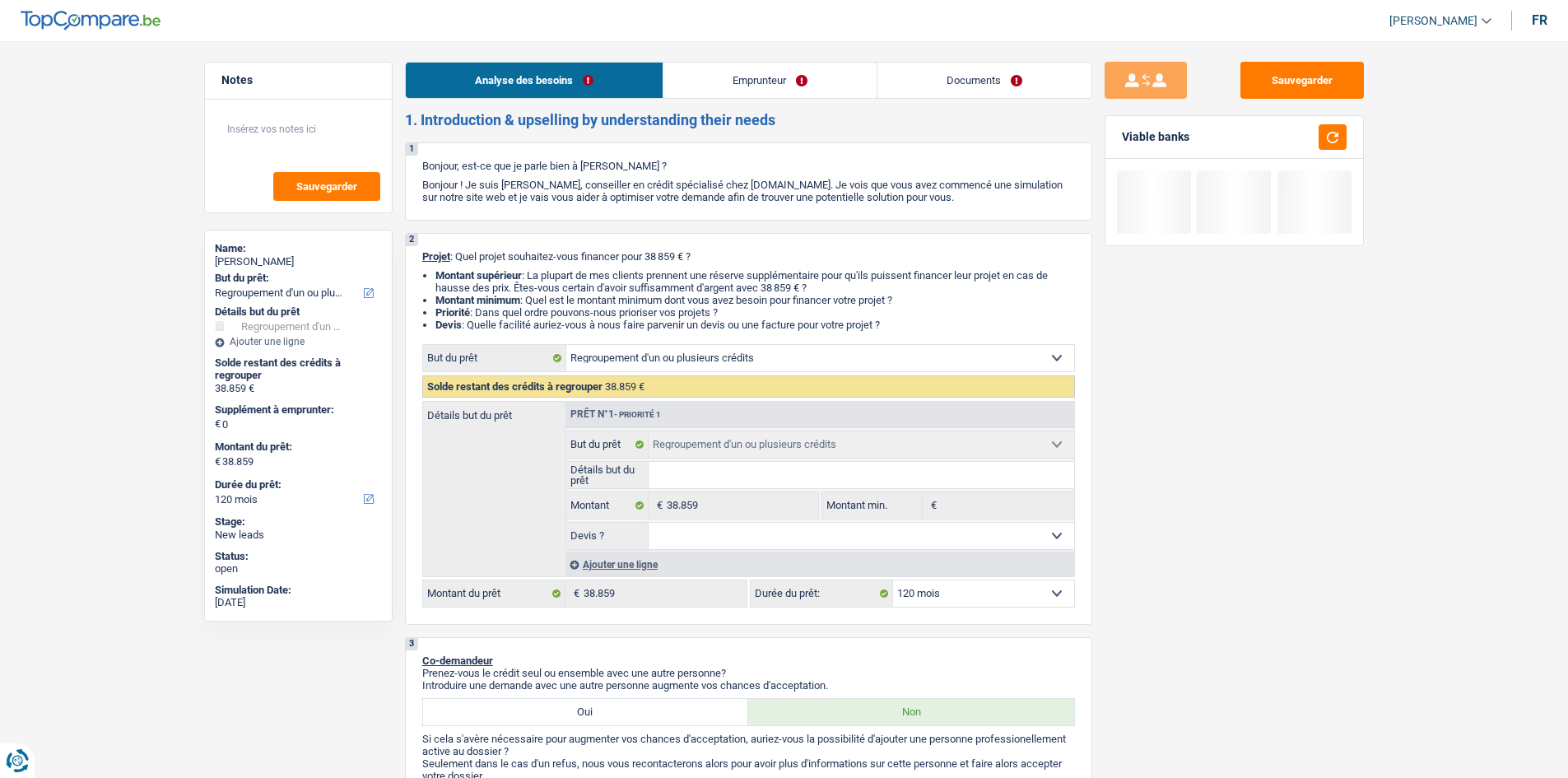 click on "Emprunteur" at bounding box center [770, 80] 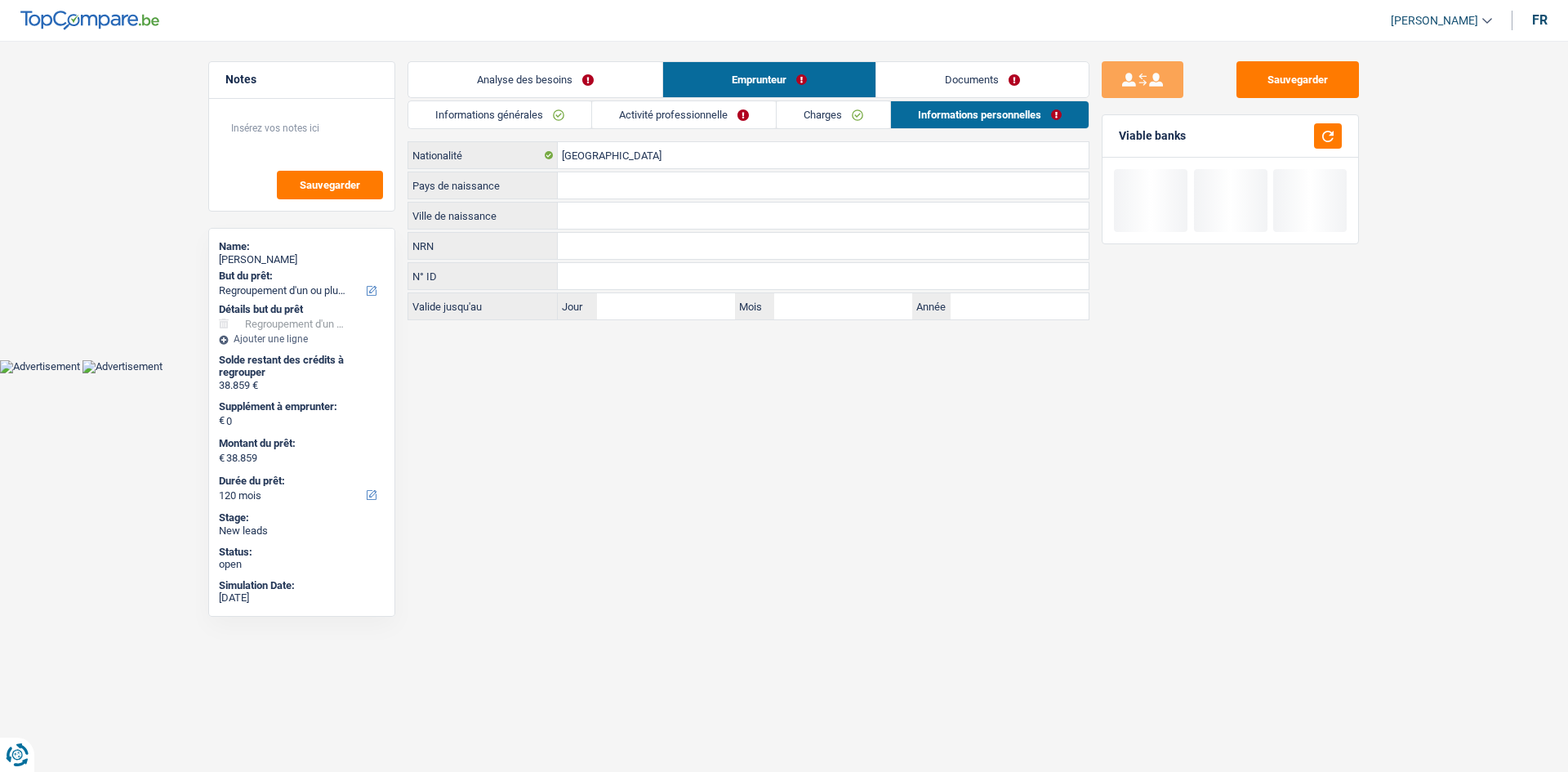 click on "Documents" at bounding box center (982, 79) 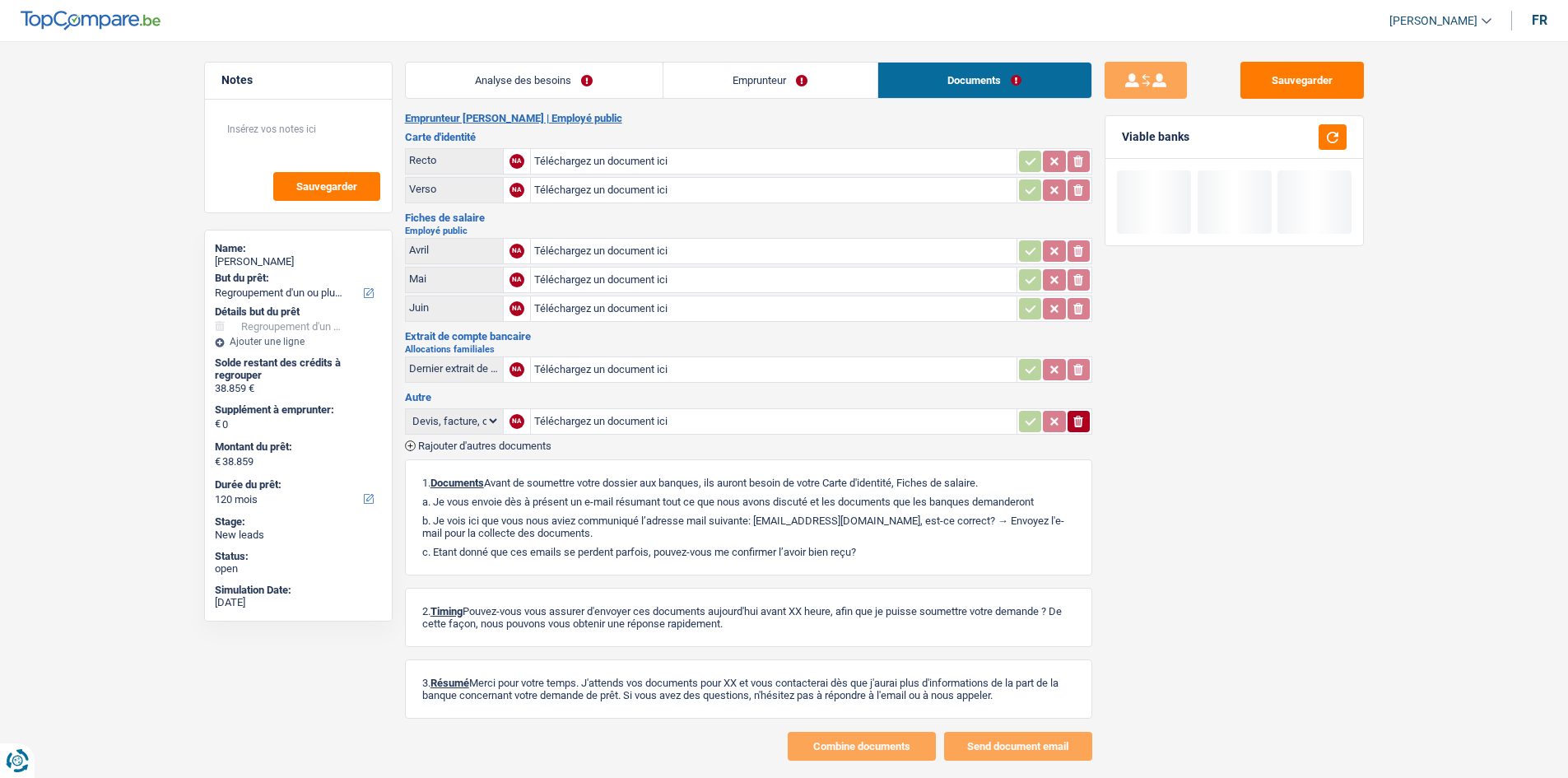 click on "Emprunteur" at bounding box center [770, 80] 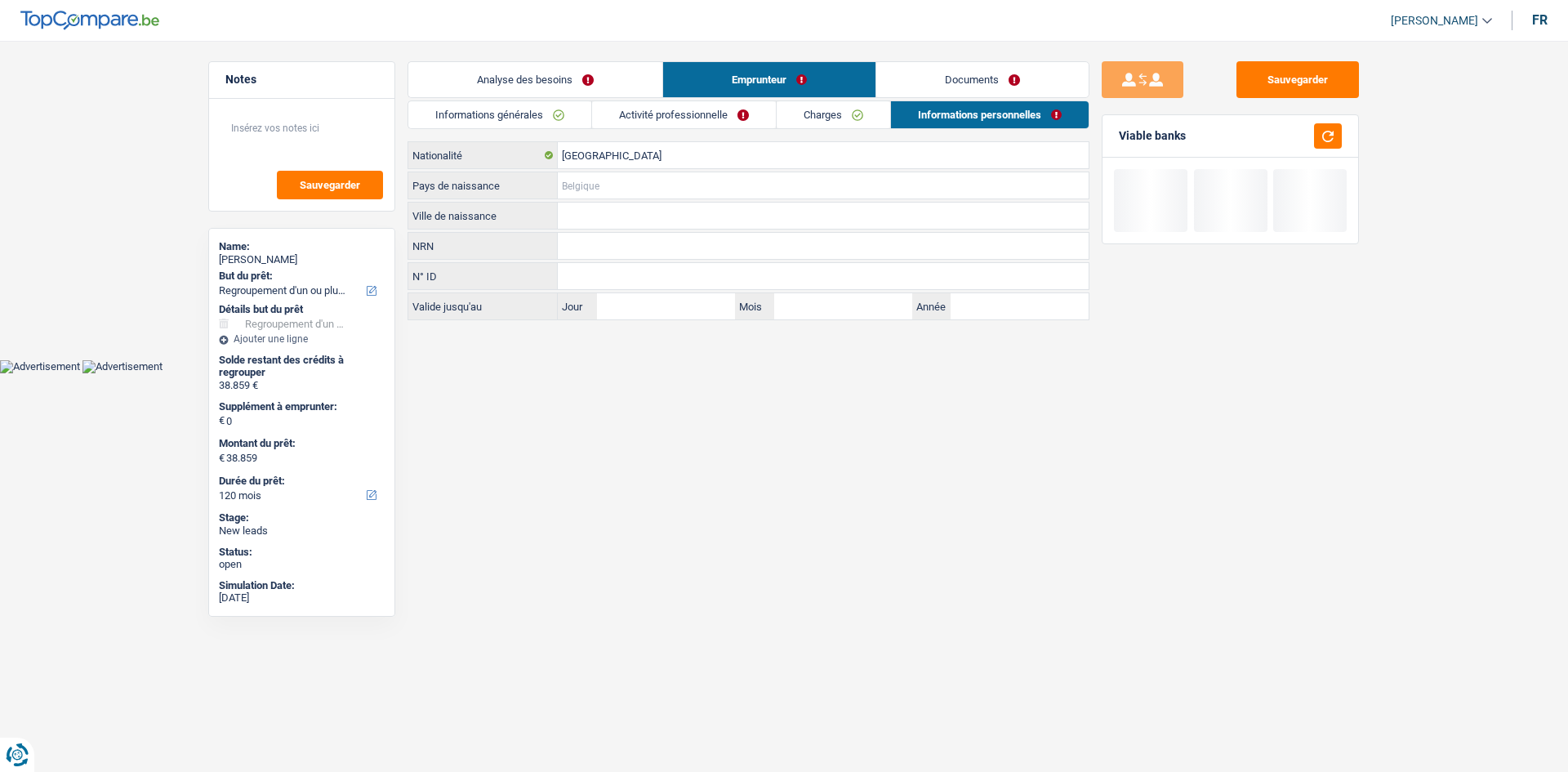click on "Pays de naissance" at bounding box center [823, 185] 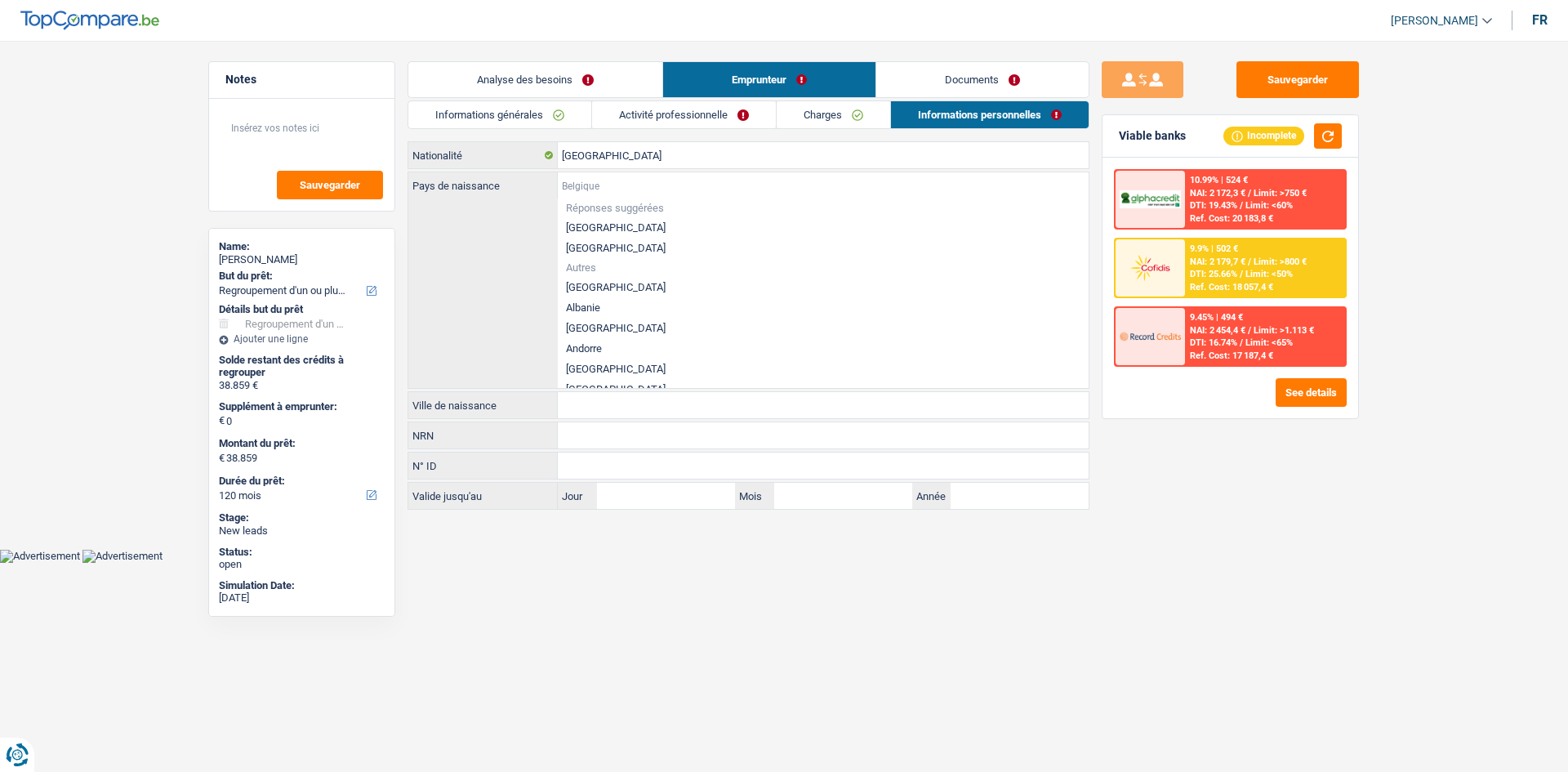 type on "B" 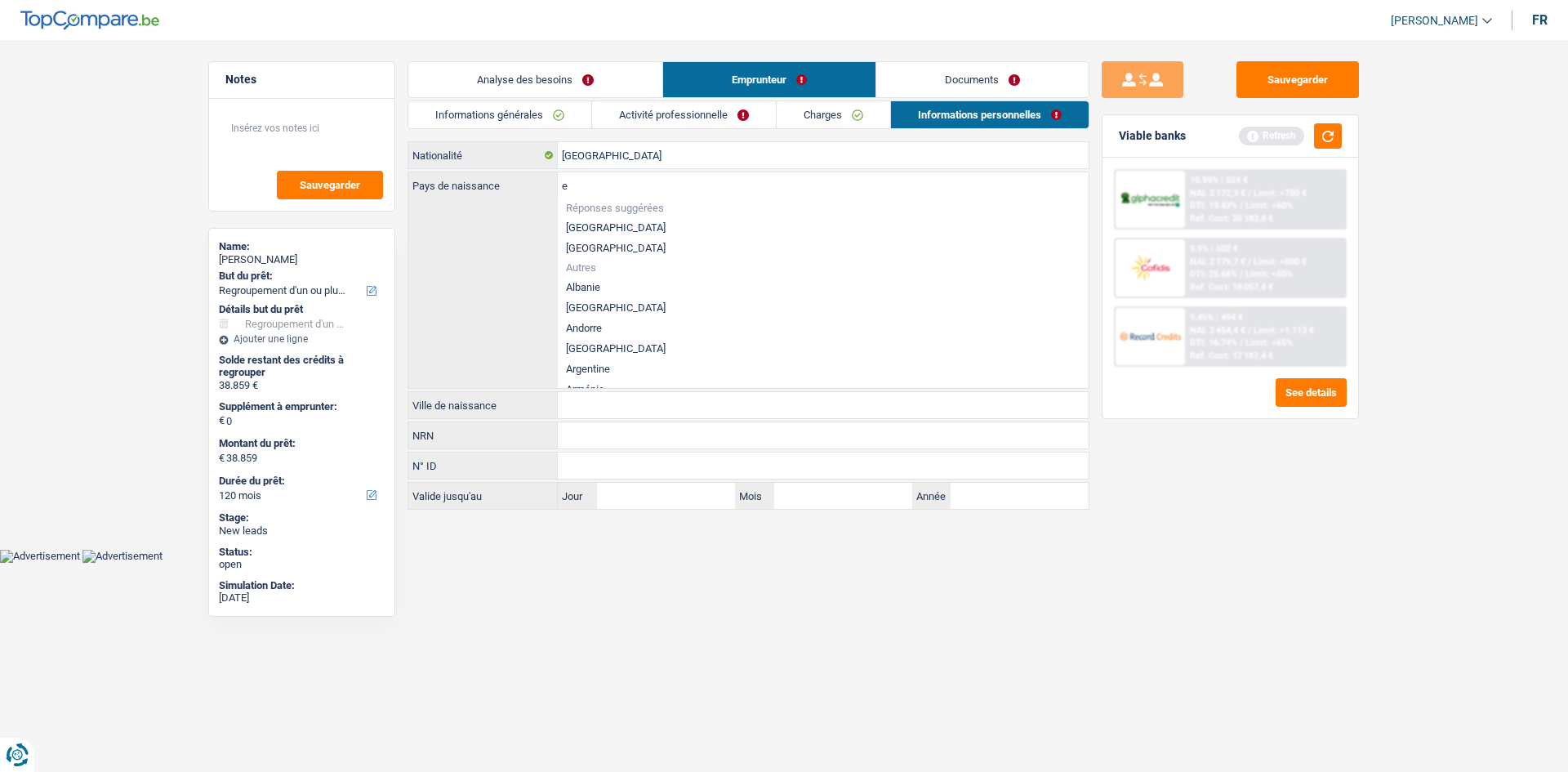 click on "[GEOGRAPHIC_DATA]" at bounding box center (823, 227) 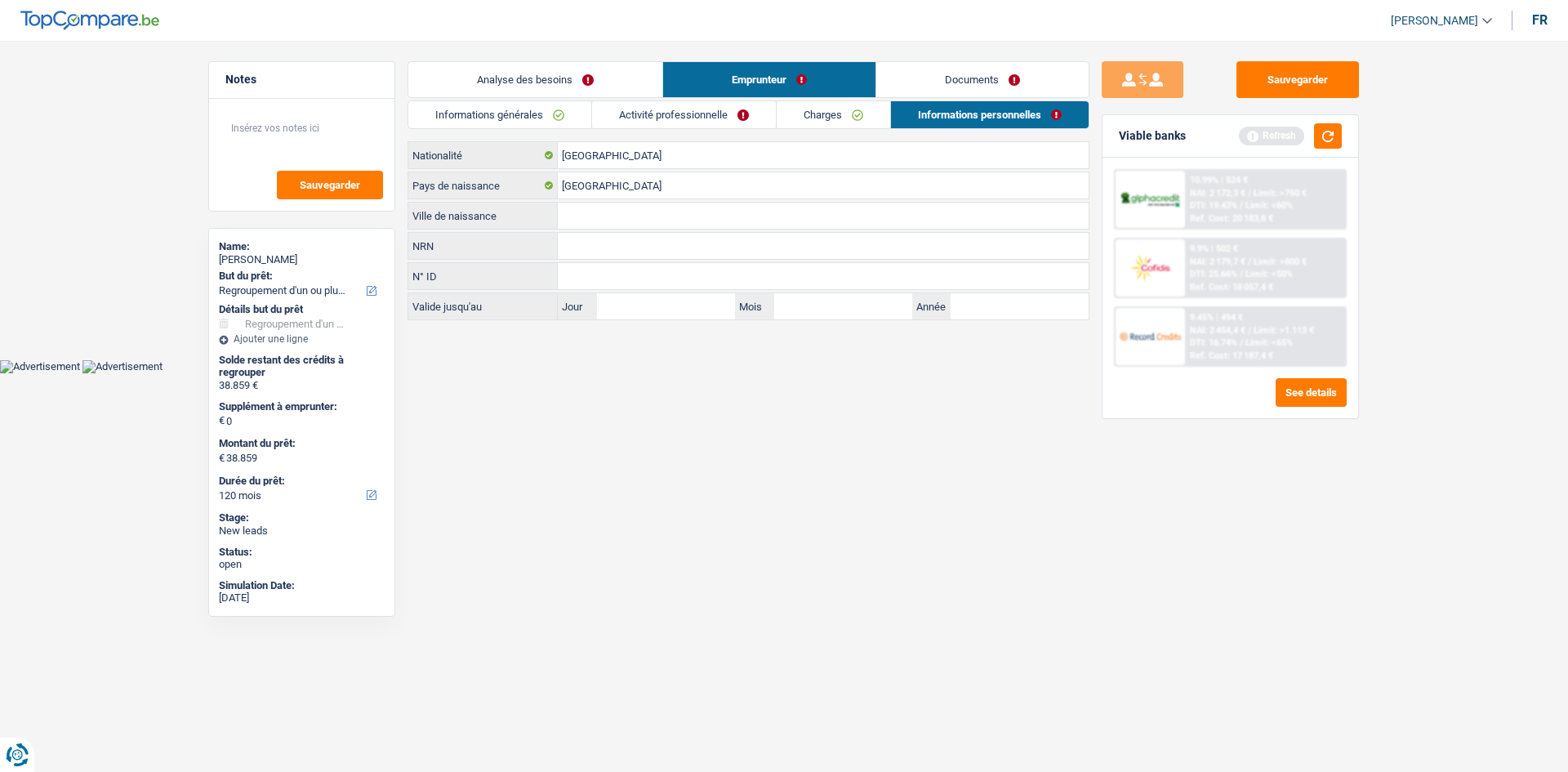 click on "Ville de naissance" at bounding box center (823, 216) 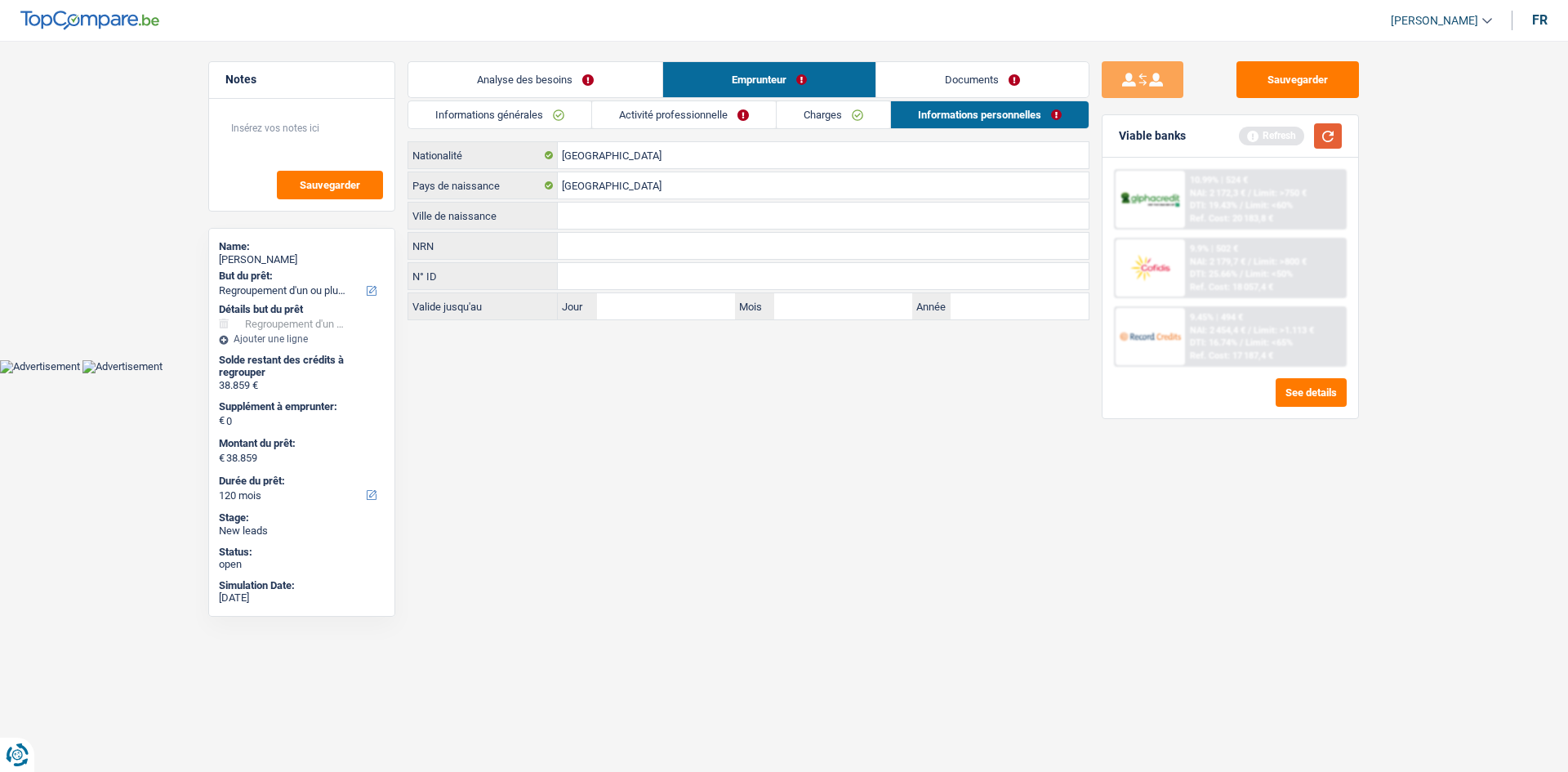 click on "Viable banks
Refresh" at bounding box center [1230, 136] 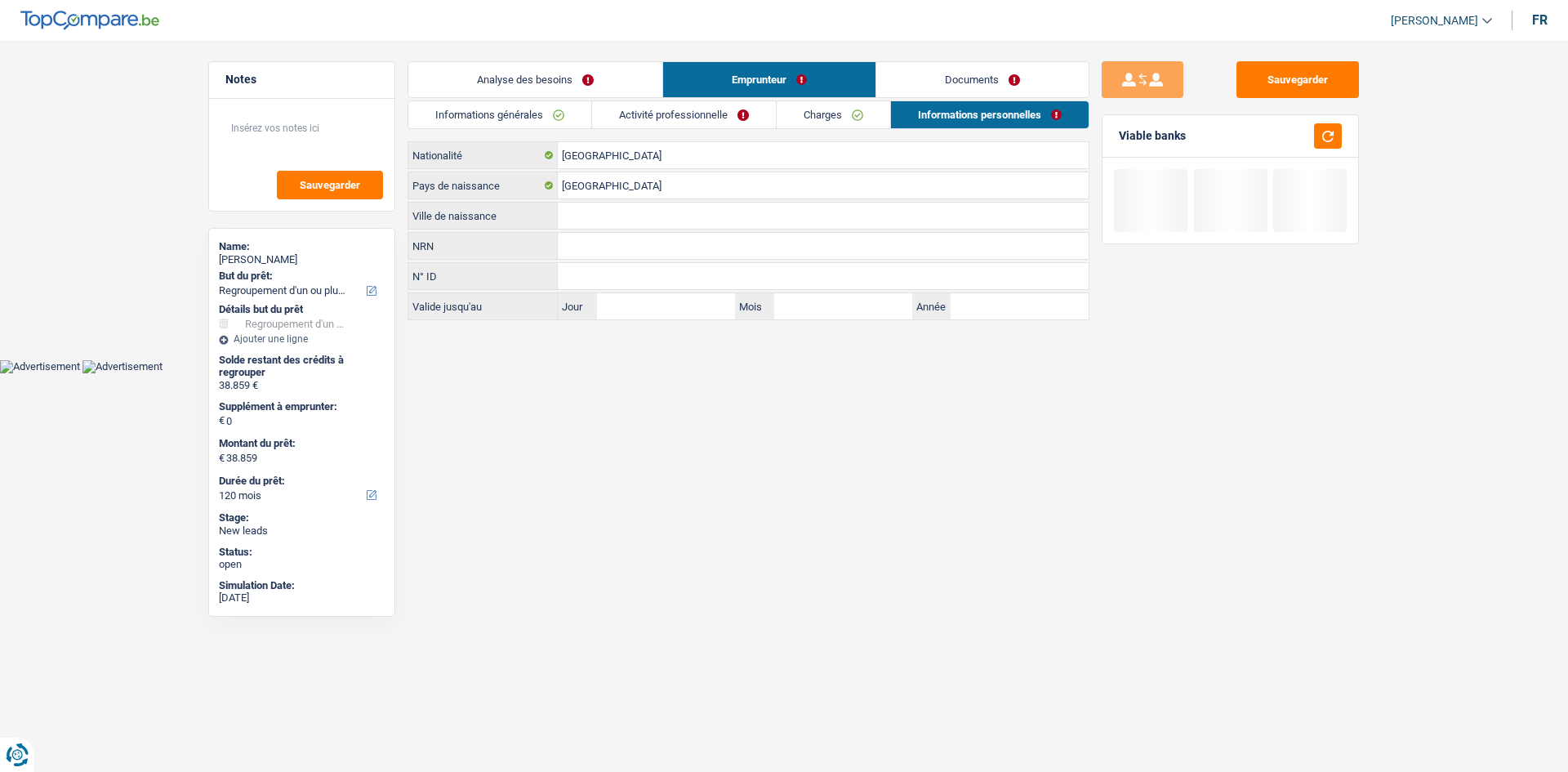 click on "Ville de naissance" at bounding box center (823, 216) 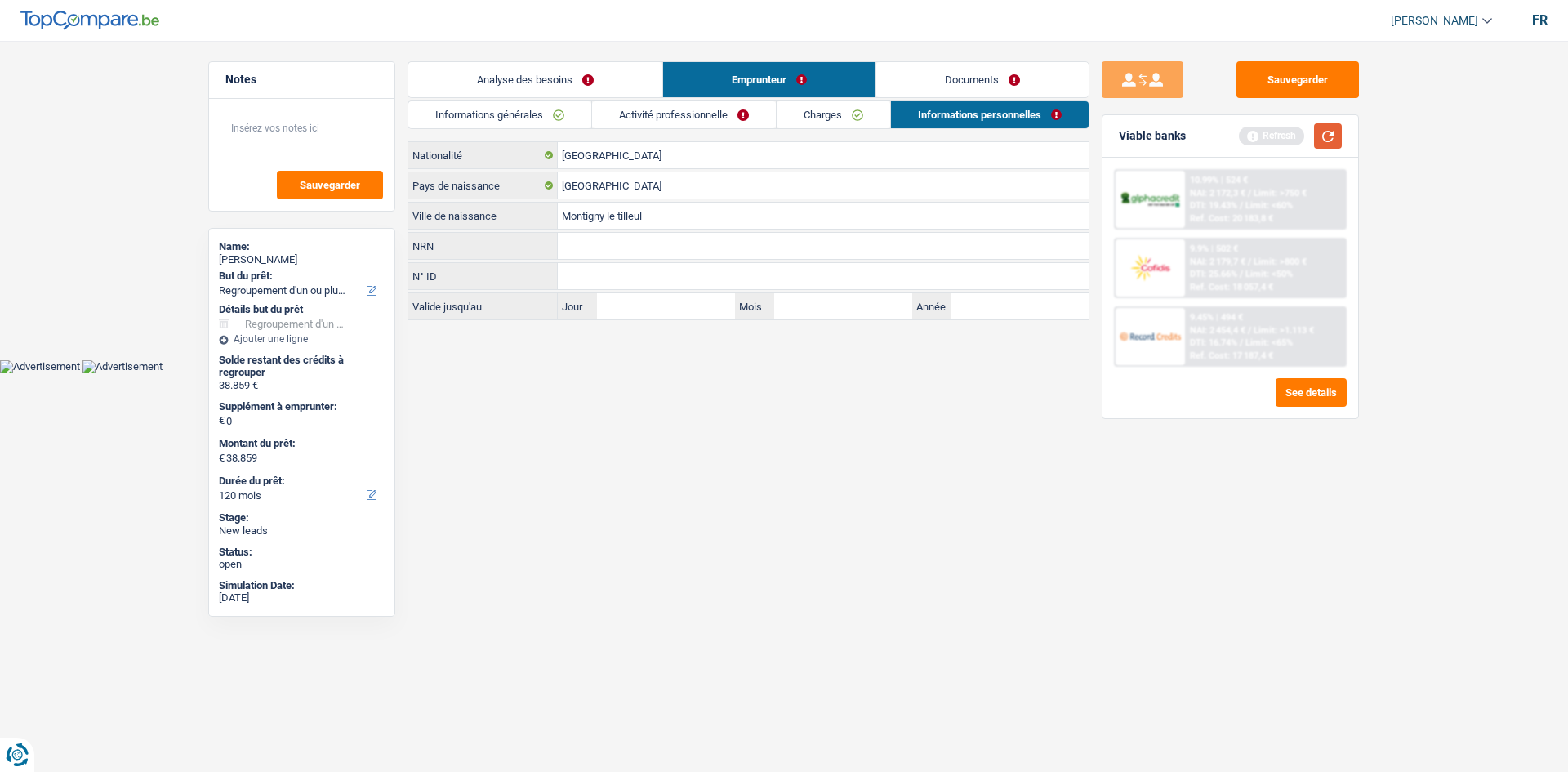 type on "Montigny le tilleul" 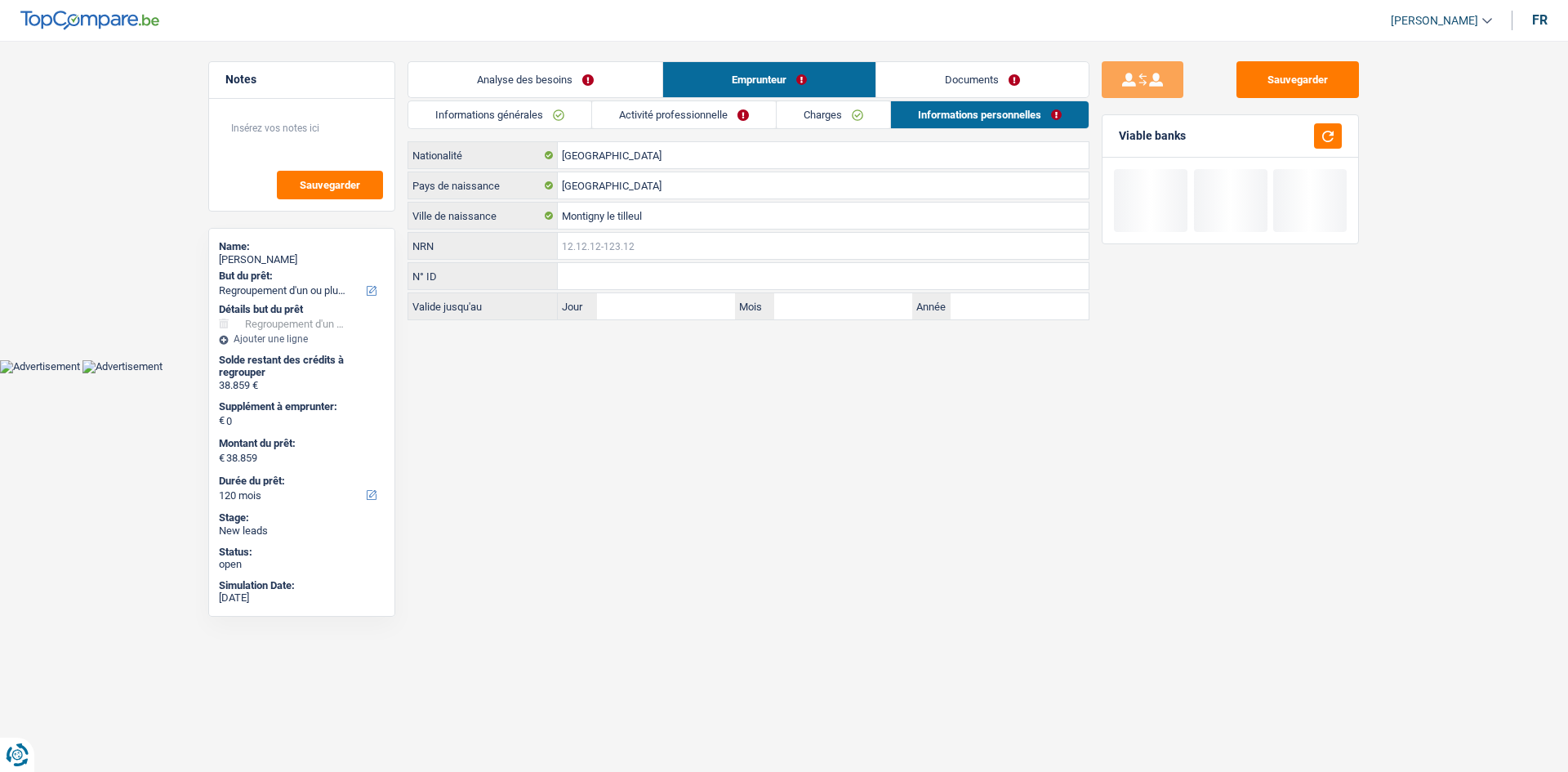 click on "NRN" at bounding box center (823, 246) 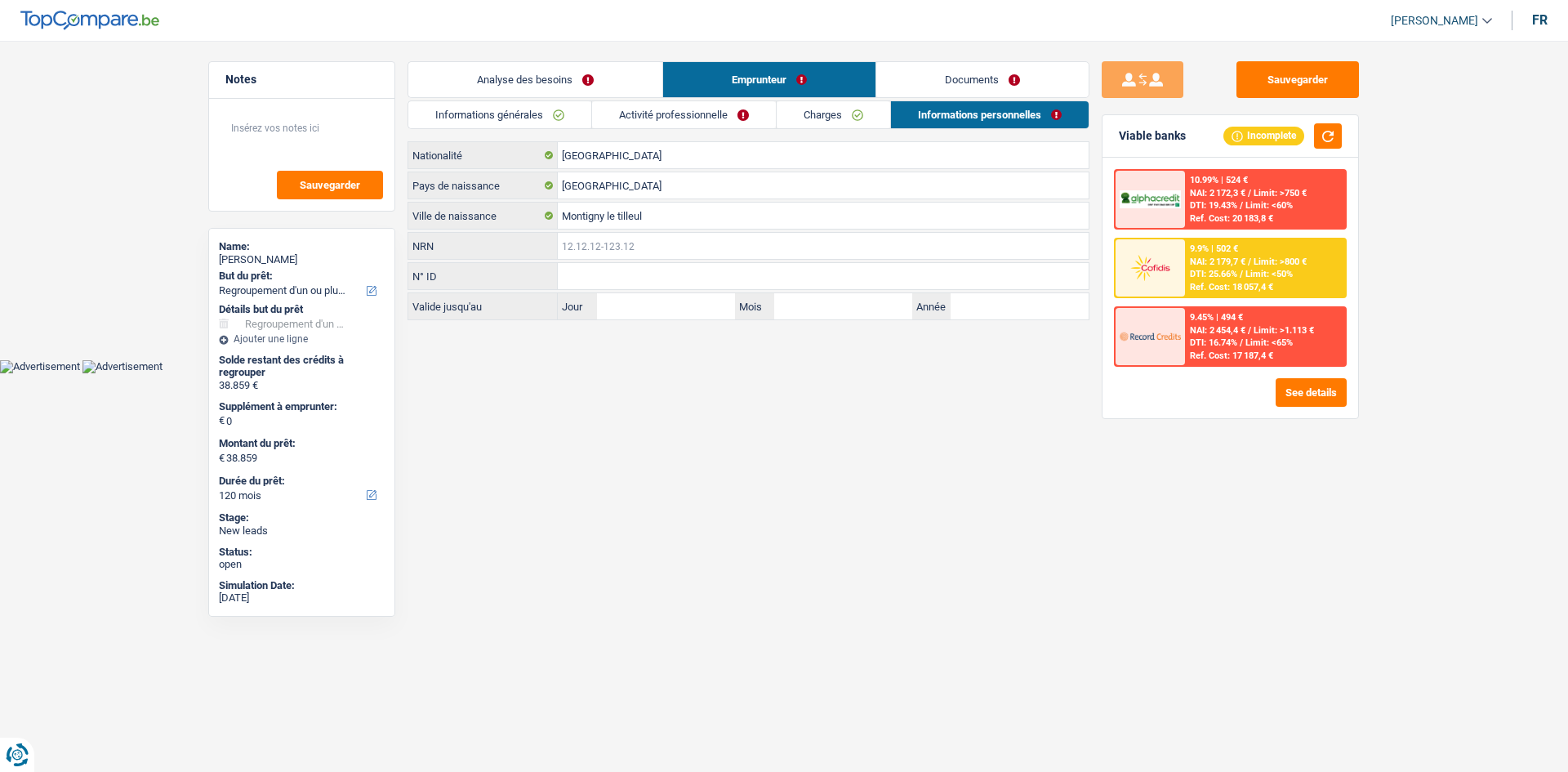 click on "NRN" at bounding box center (823, 246) 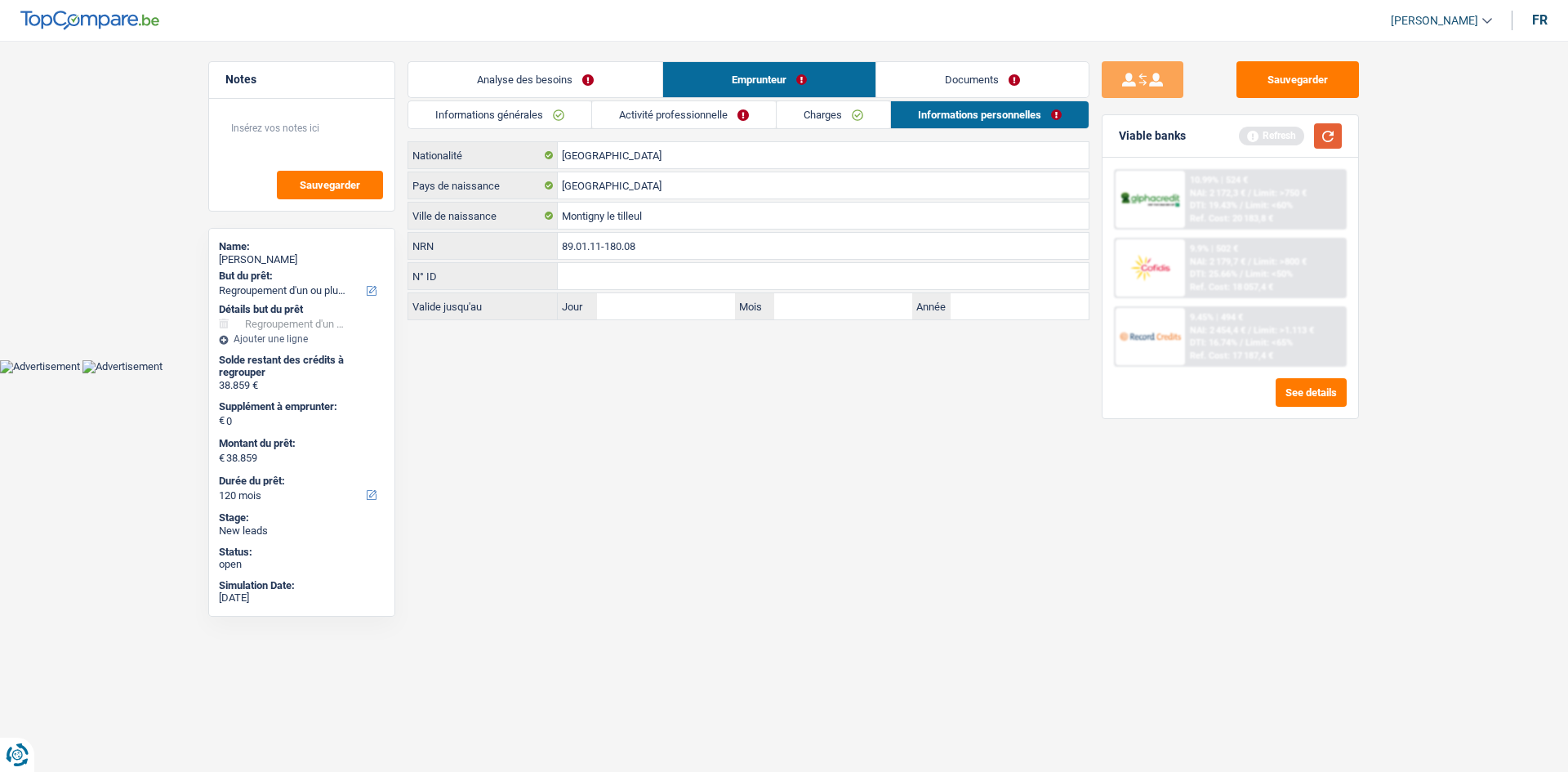type on "89.01.11-180.08" 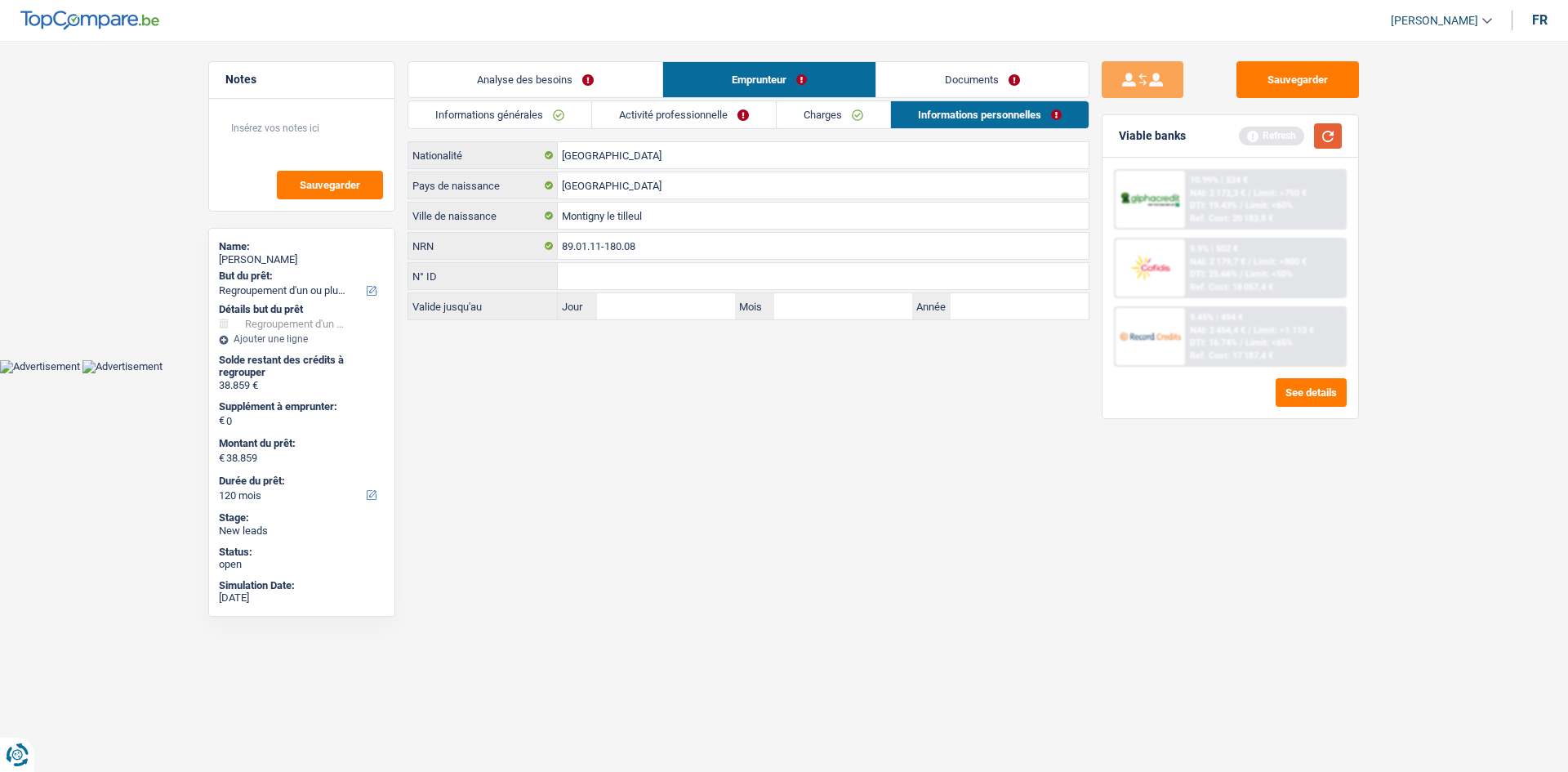 click at bounding box center (1328, 136) 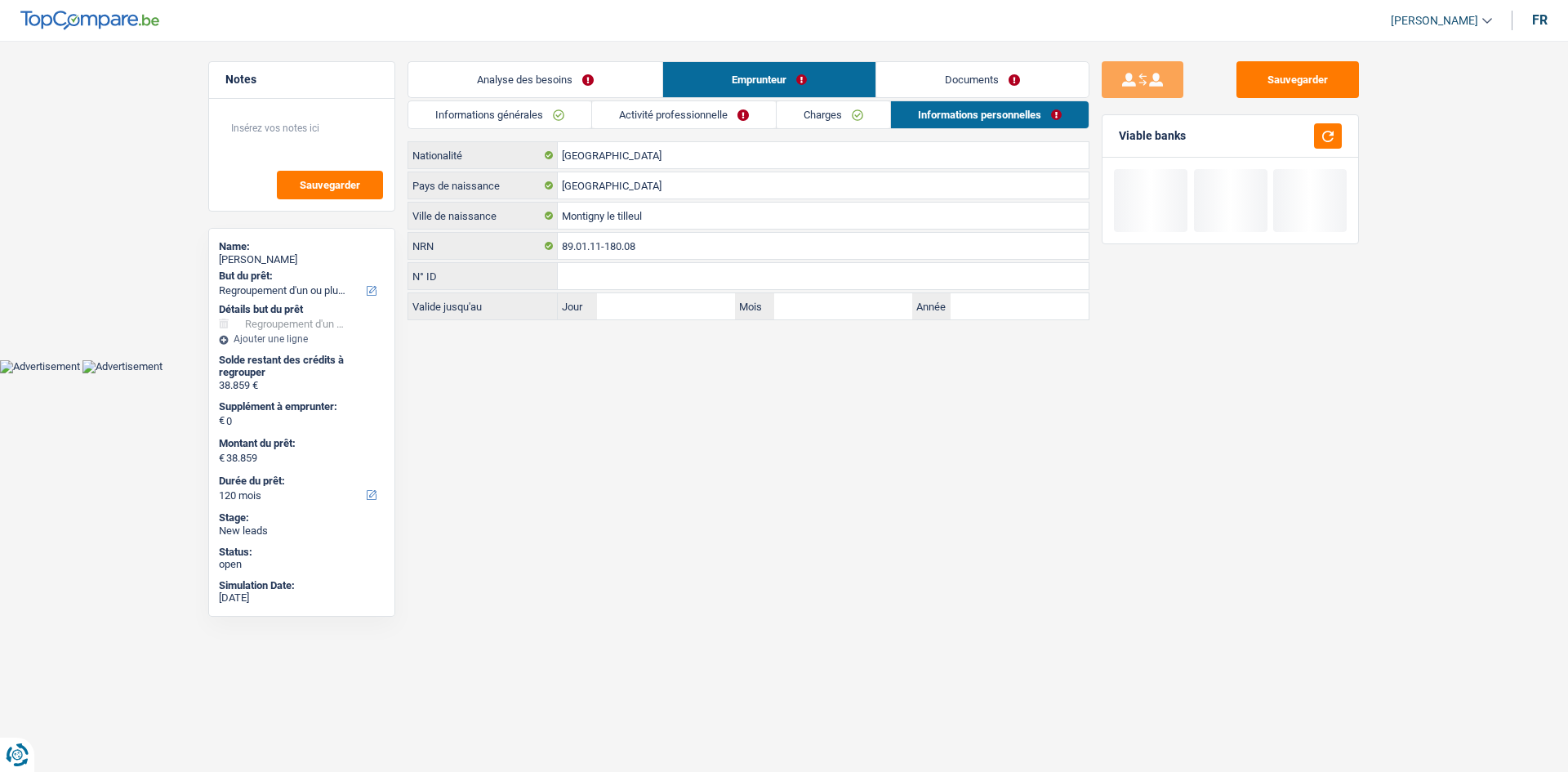 click on "Documents" at bounding box center [982, 79] 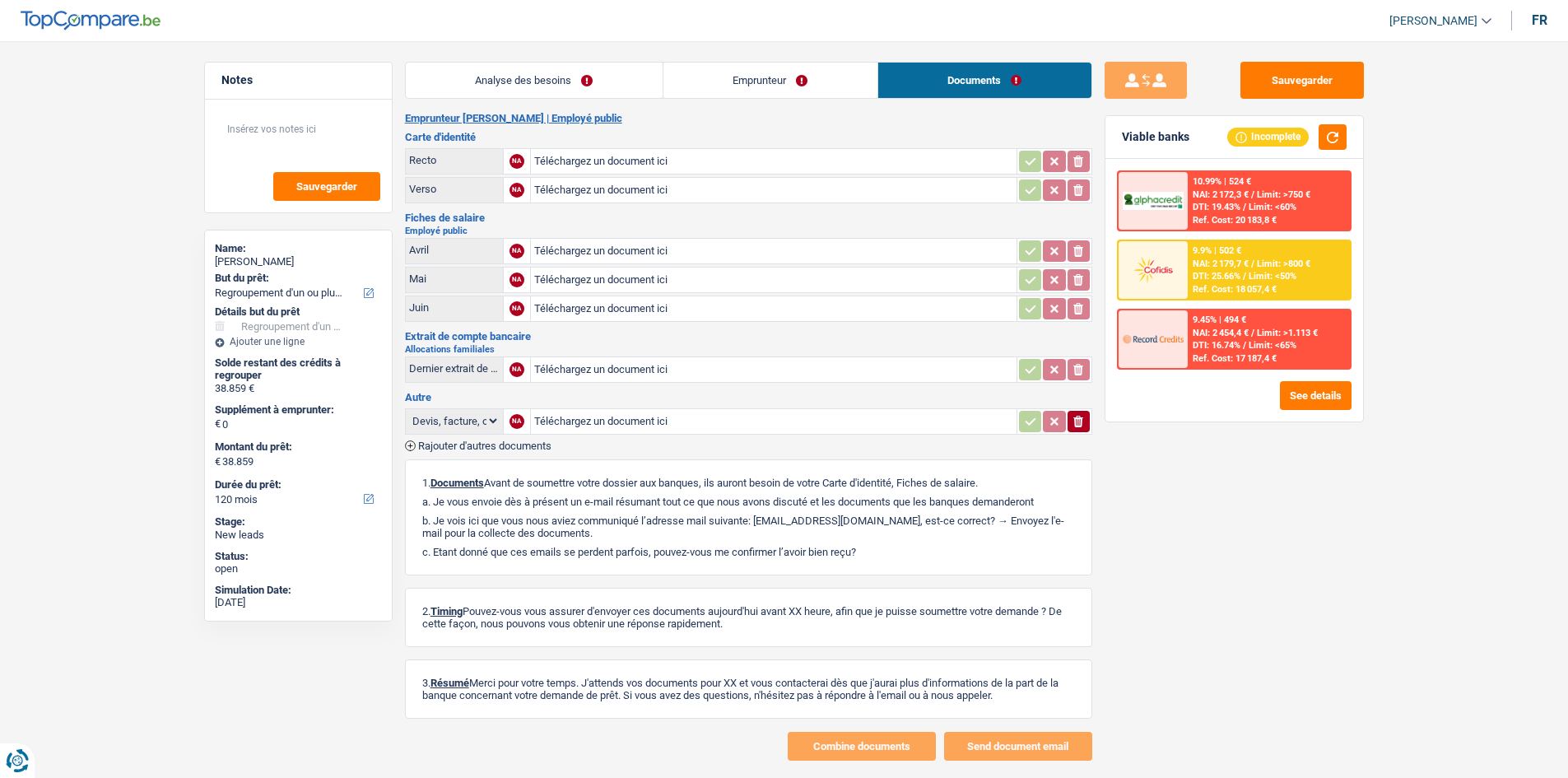 click on "DTI: 25.66%" at bounding box center [1217, 276] 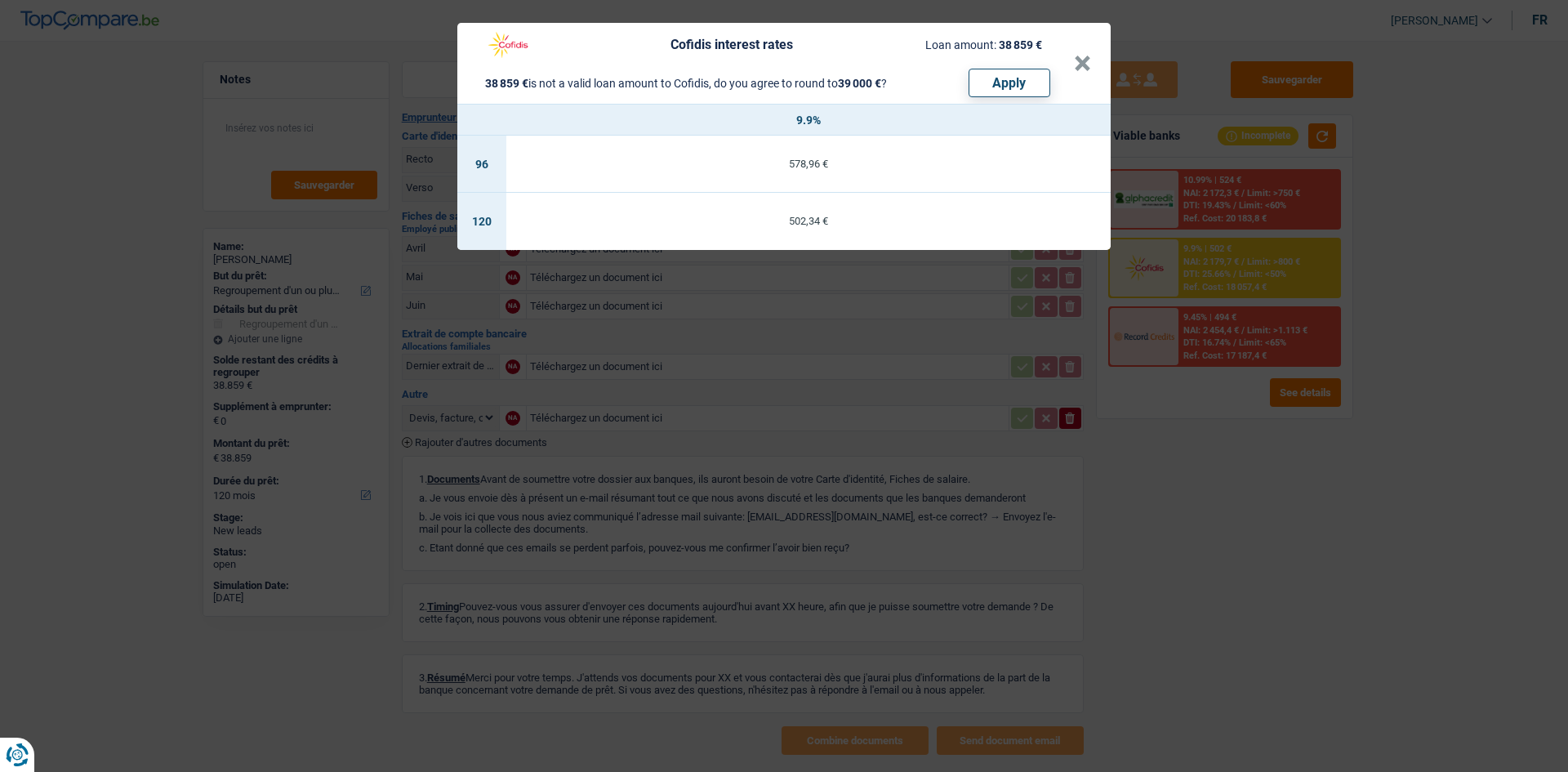 click on "Cofidis interest rates
Loan amount:
38 859 €
38 859 €  is not a valid loan amount to Cofidis, do you agree to round to  39 000 € ?
Apply
×
9.9%
96
578,96 €
120
502,34 €" at bounding box center (784, 386) 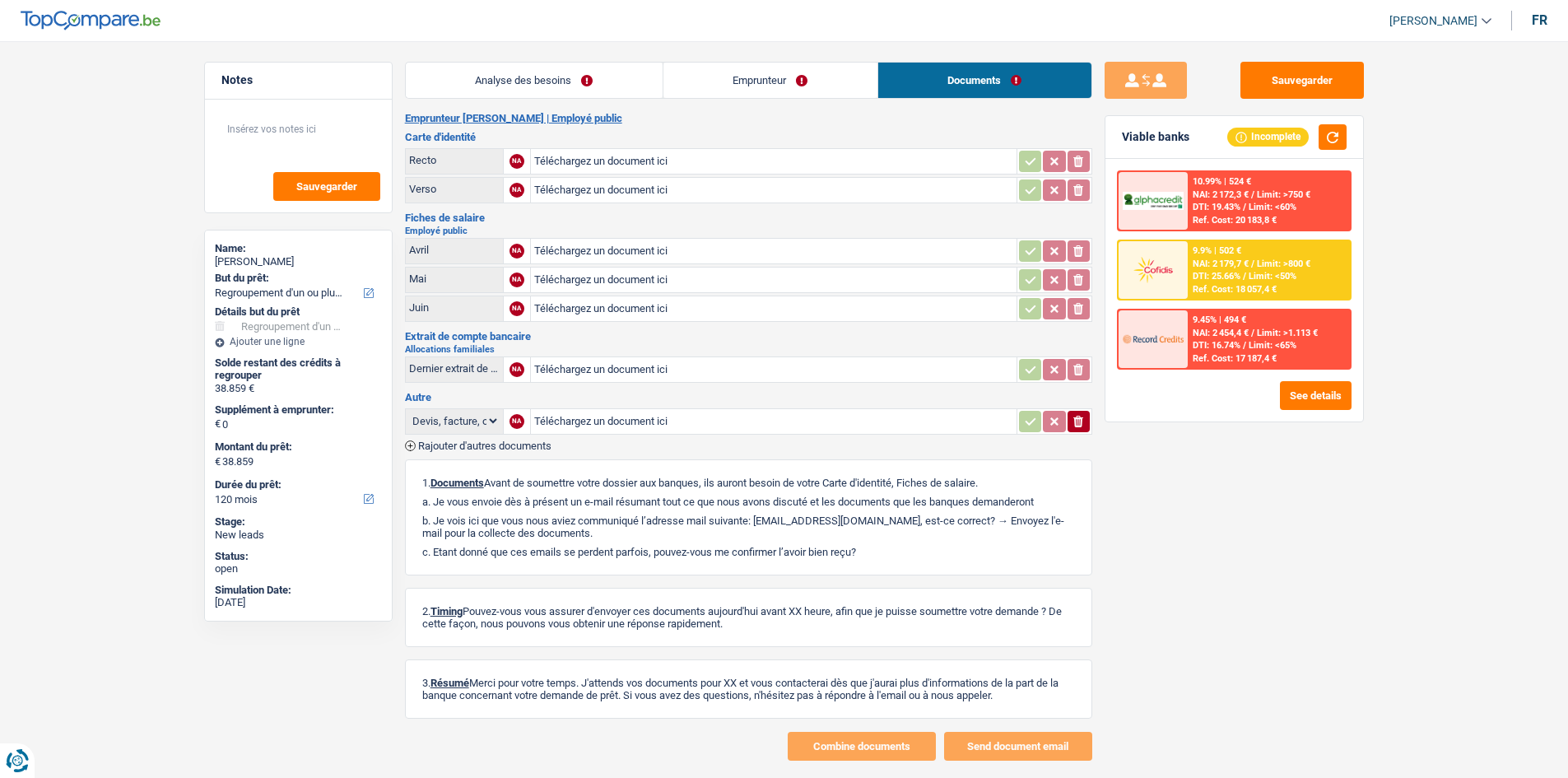 click on "Notes
Sauvegarder
Name:   [PERSON_NAME]   But du prêt: Confort maison: meubles, textile, peinture, électroménager, outillage non-professionnel Hifi, multimédia, gsm, ordinateur Aménagement: frais d'installation, déménagement Evénement familial: naissance, mariage, divorce, communion, décès Frais médicaux Frais d'études Frais permis de conduire Regroupement d'un ou plusieurs crédits Loisirs: voyage, sport, musique Rafraîchissement: petits travaux maison et jardin Frais judiciaires Réparation voiture Prêt rénovation (non disponible pour les non-propriétaires) Prêt énergie (non disponible pour les non-propriétaires) Prêt voiture Taxes, impôts non professionnels Rénovation bien à l'étranger Dettes familiales Assurance Autre
Sélectionner une option
Détails but du prêt
Hifi, multimédia, gsm, ordinateur Aménagement: frais d'installation, déménagement" at bounding box center (784, 411) 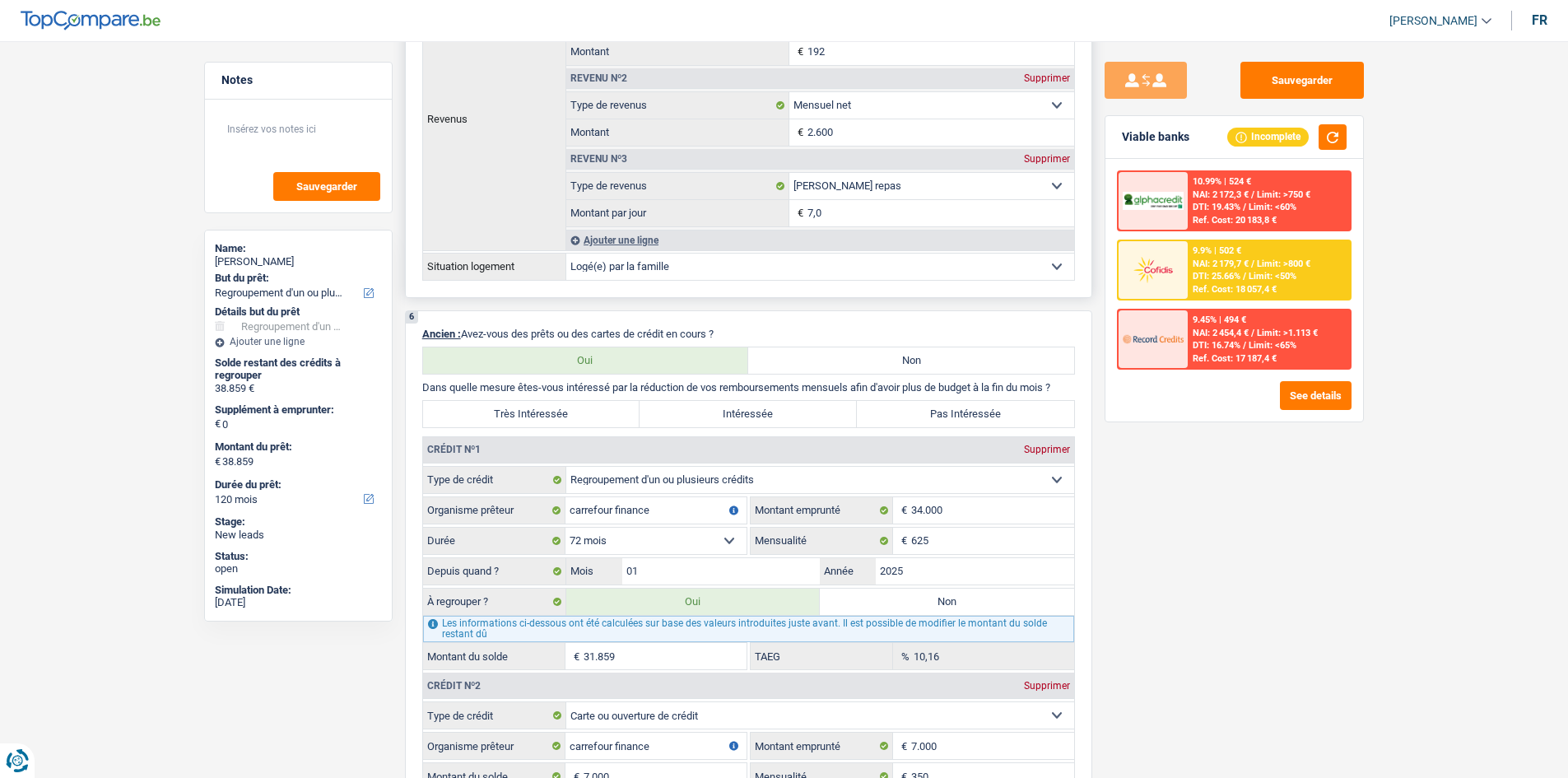 scroll, scrollTop: 1400, scrollLeft: 0, axis: vertical 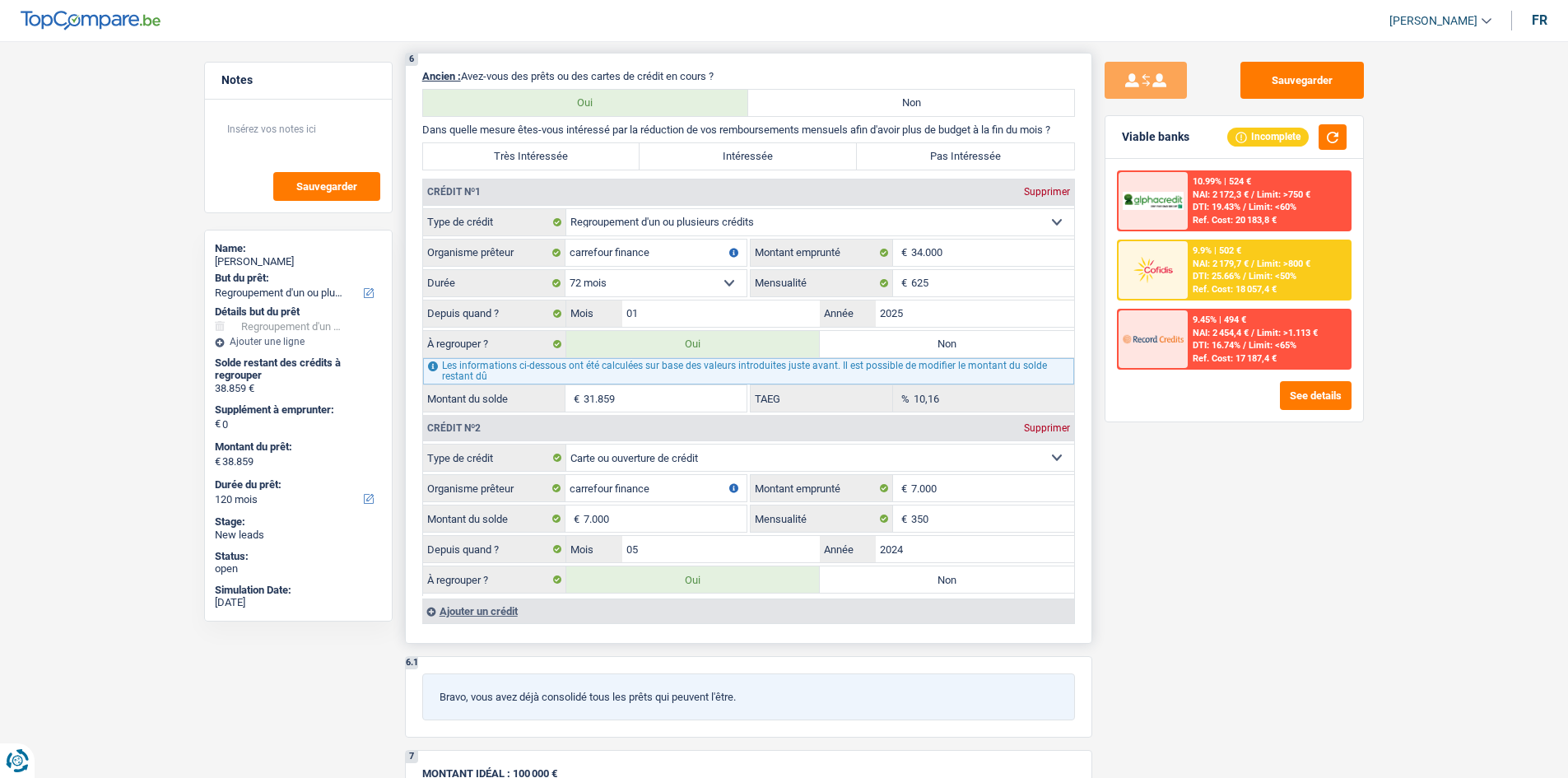 click on "12 mois 18 mois 24 mois 30 mois 36 mois 42 mois 48 mois 60 mois 72 mois 84 mois 96 mois 120 mois
Sélectionner une option" at bounding box center (656, 283) 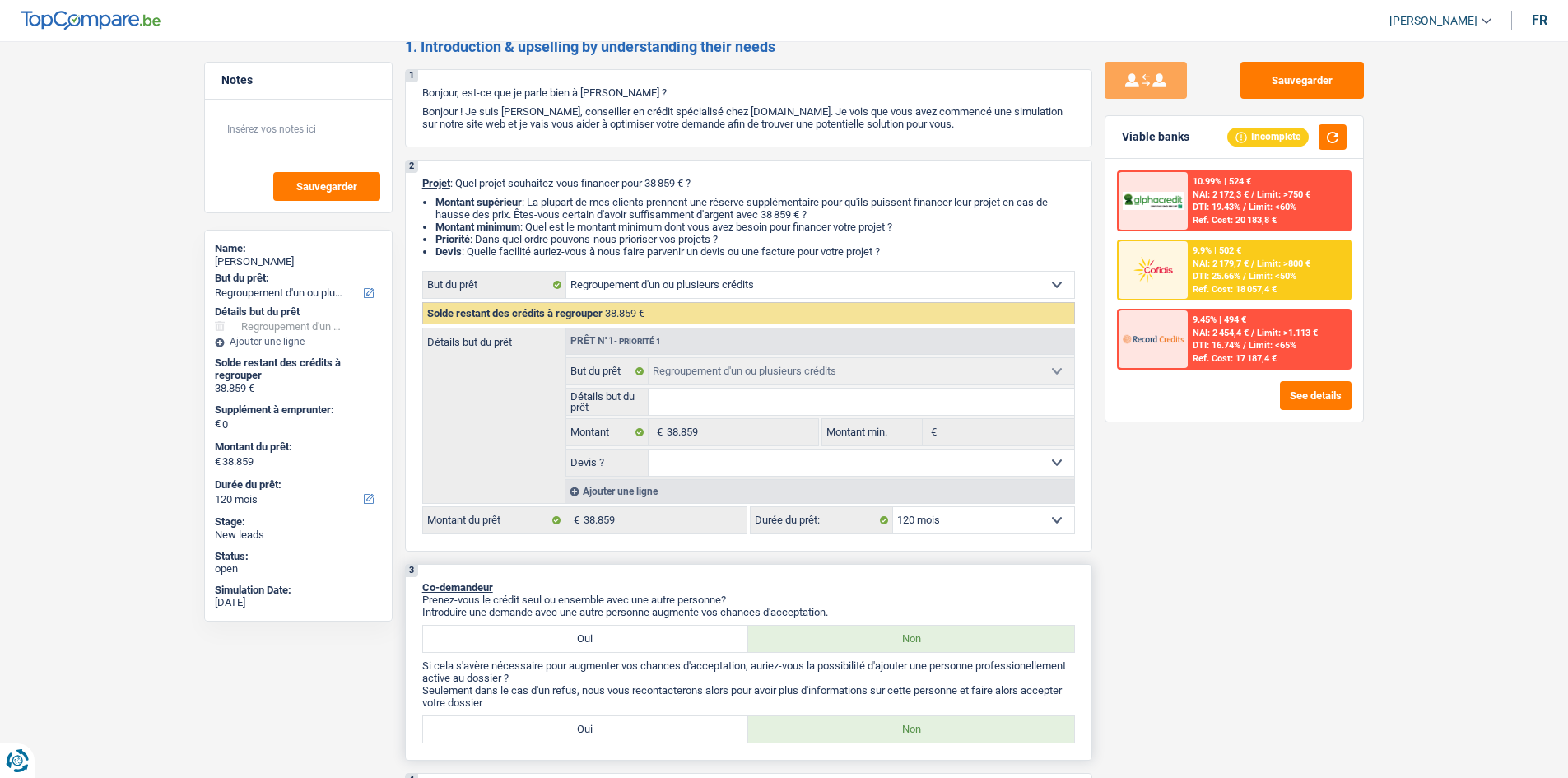 scroll, scrollTop: 0, scrollLeft: 0, axis: both 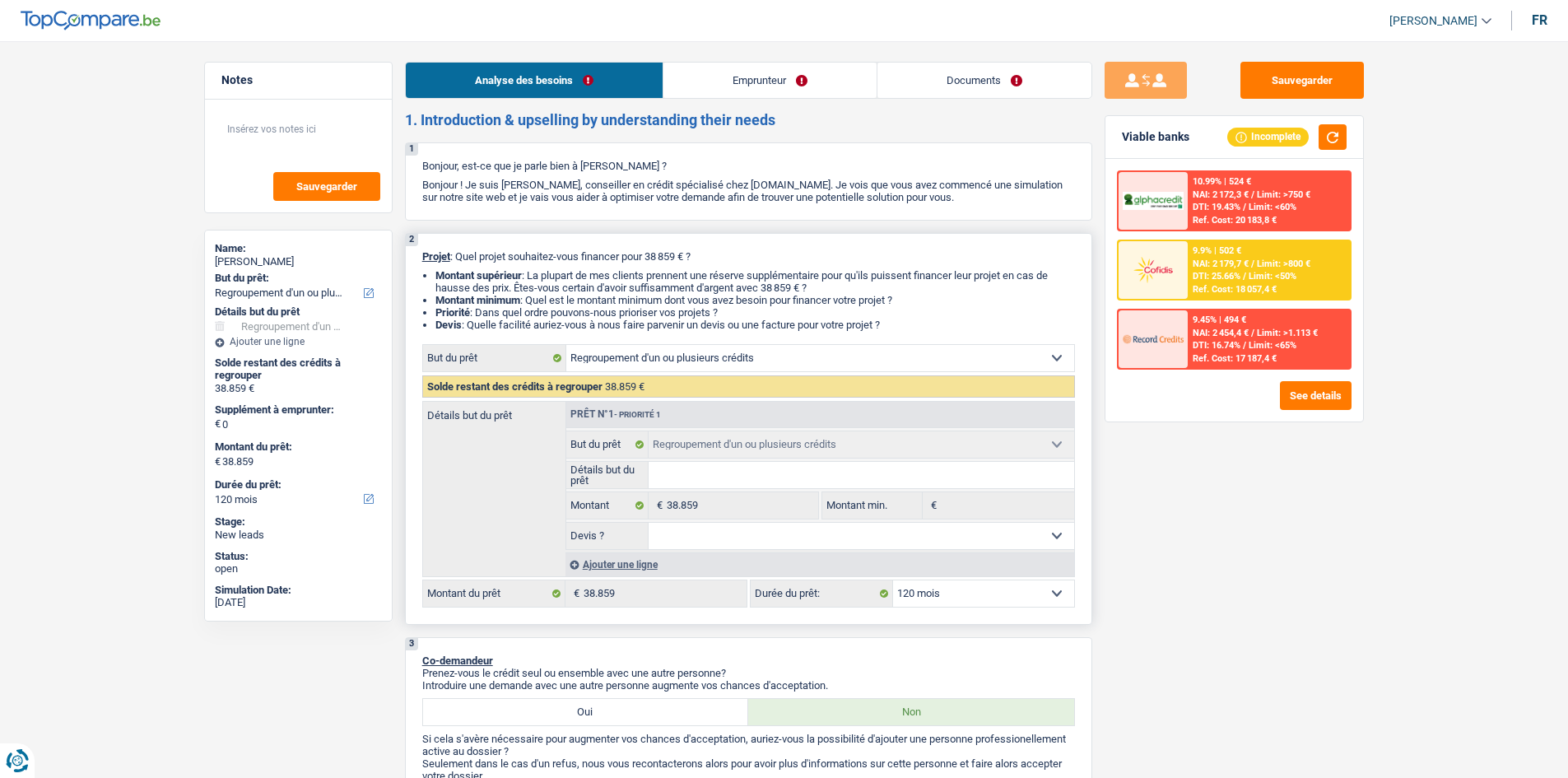 click on "12 mois 18 mois 24 mois 30 mois 36 mois 42 mois 48 mois 60 mois 72 mois 84 mois 96 mois 120 mois 132 mois 144 mois
Sélectionner une option" at bounding box center (984, 594) 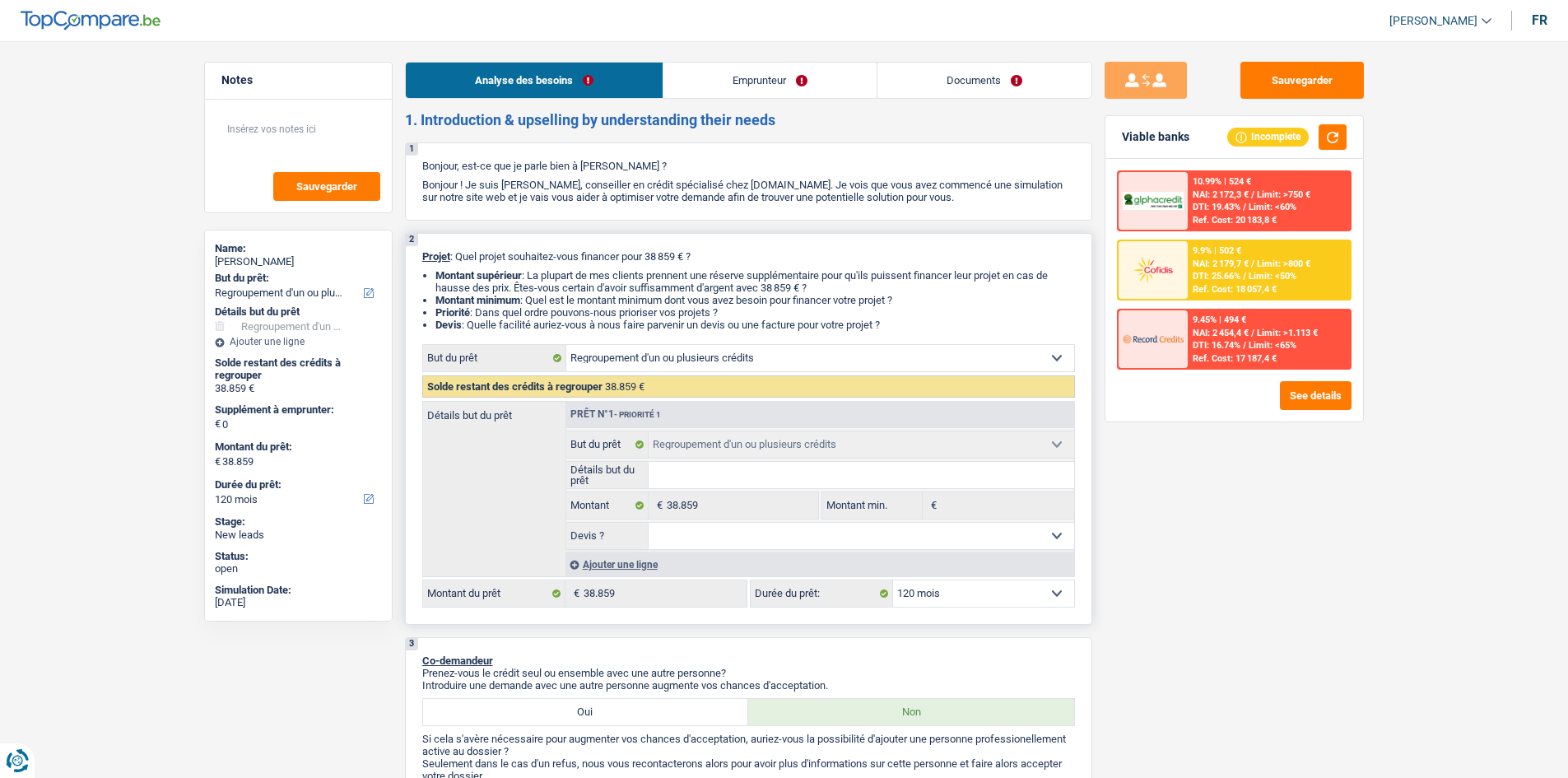 select on "48" 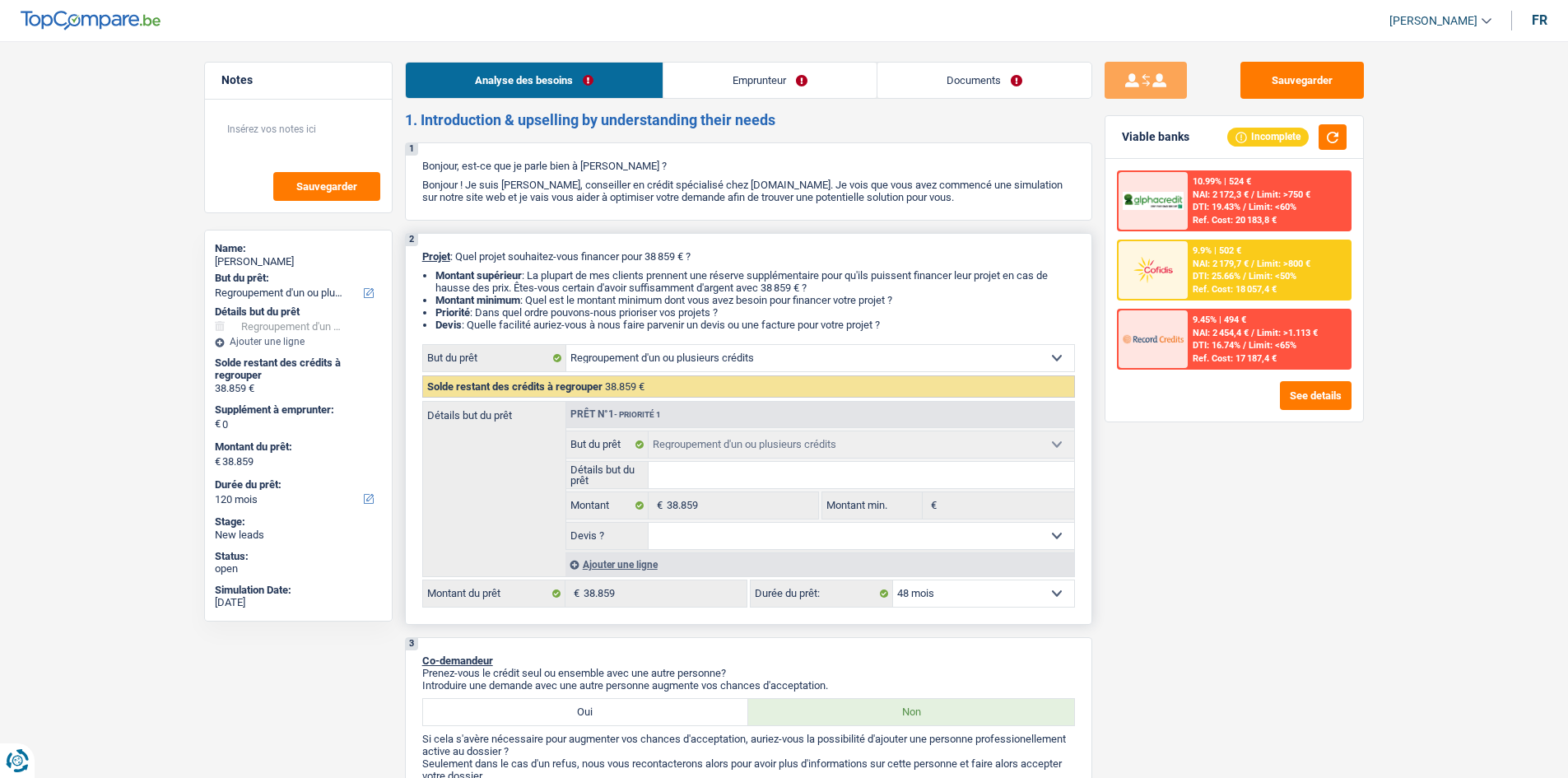 click on "12 mois 18 mois 24 mois 30 mois 36 mois 42 mois 48 mois 60 mois 72 mois 84 mois 96 mois 120 mois 132 mois 144 mois
Sélectionner une option" at bounding box center (984, 594) 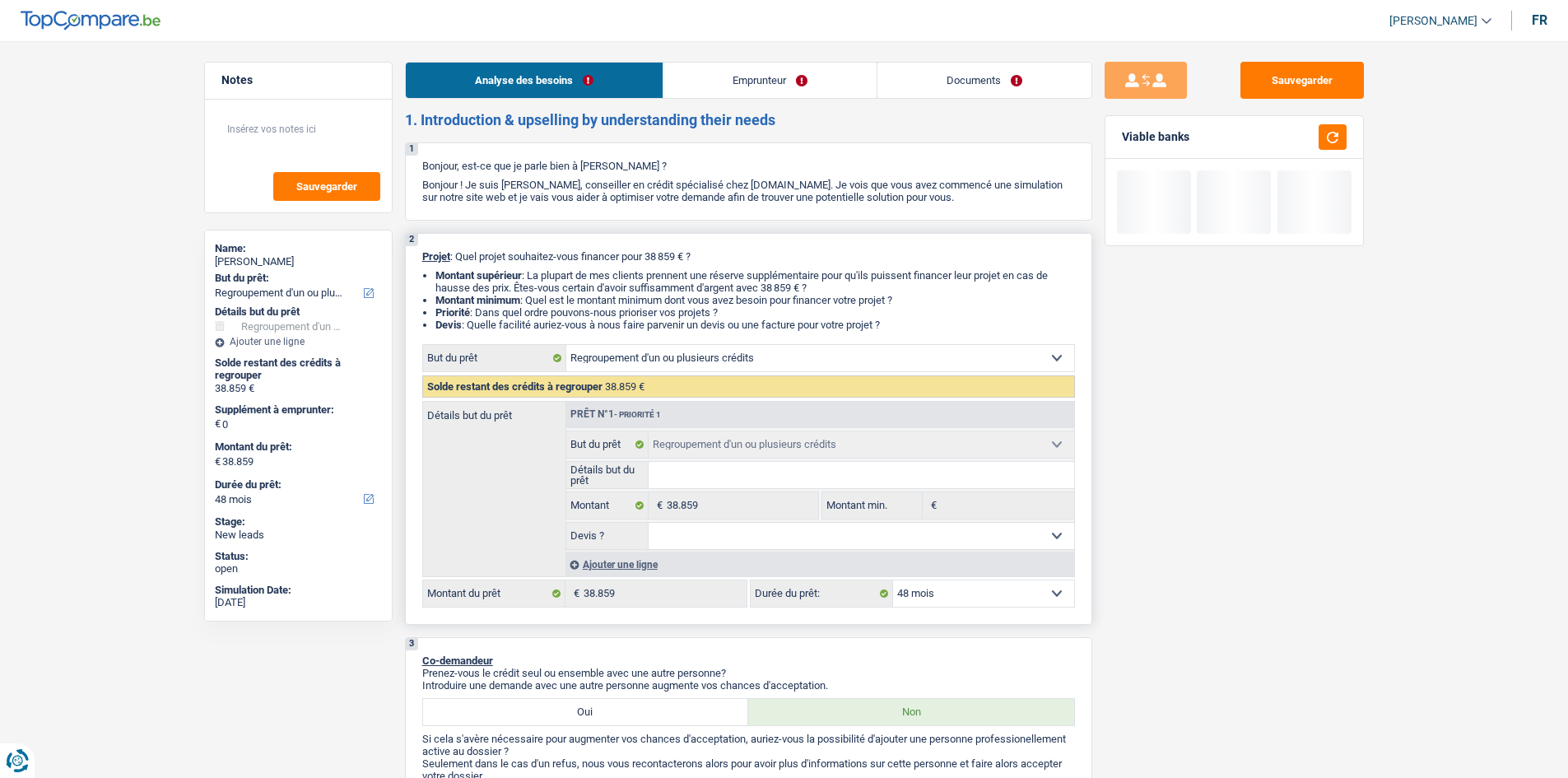 click on "12 mois 18 mois 24 mois 30 mois 36 mois 42 mois 48 mois 60 mois 72 mois 84 mois 96 mois 120 mois 132 mois 144 mois
Sélectionner une option" at bounding box center [984, 594] 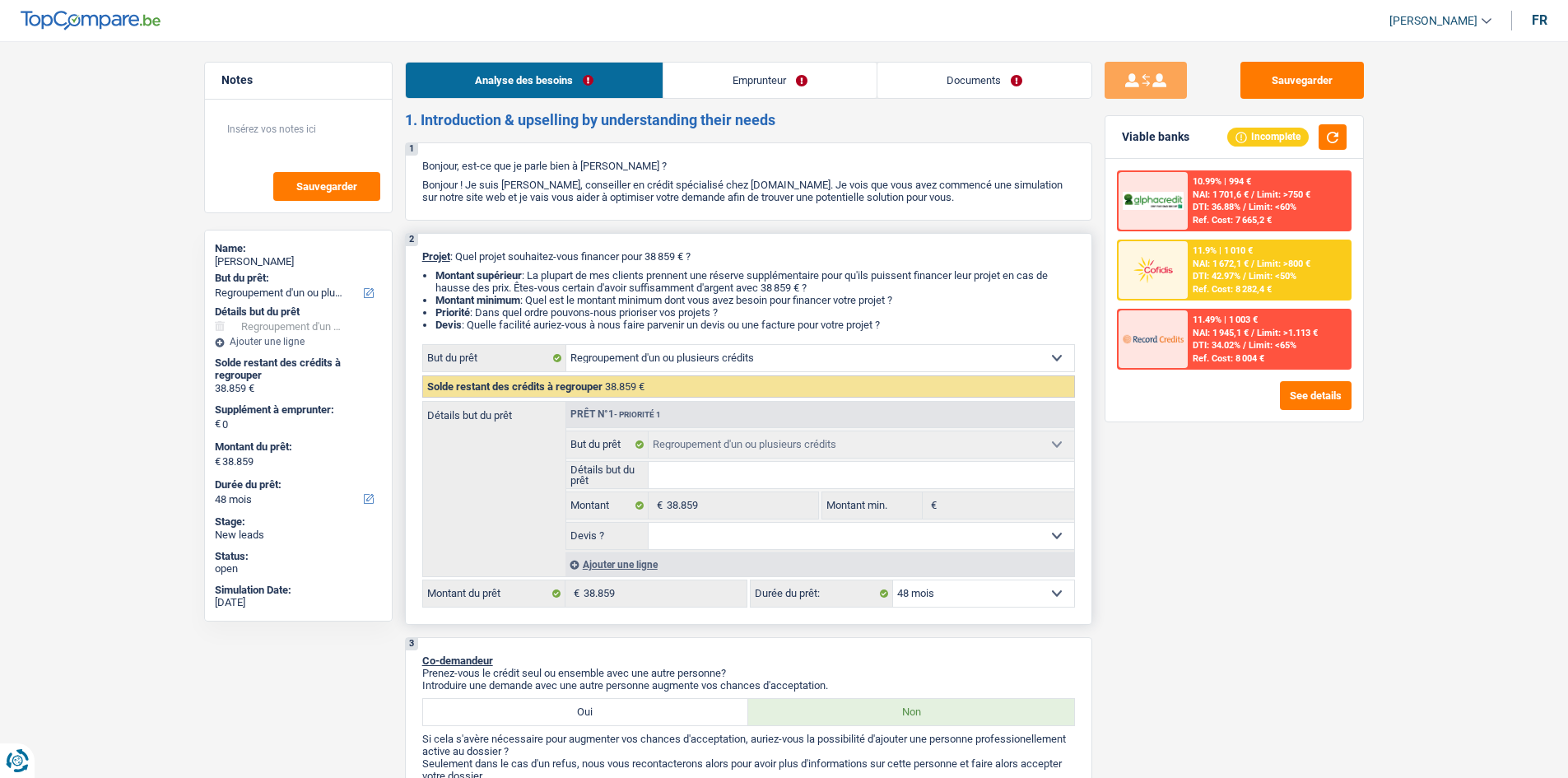 select on "42" 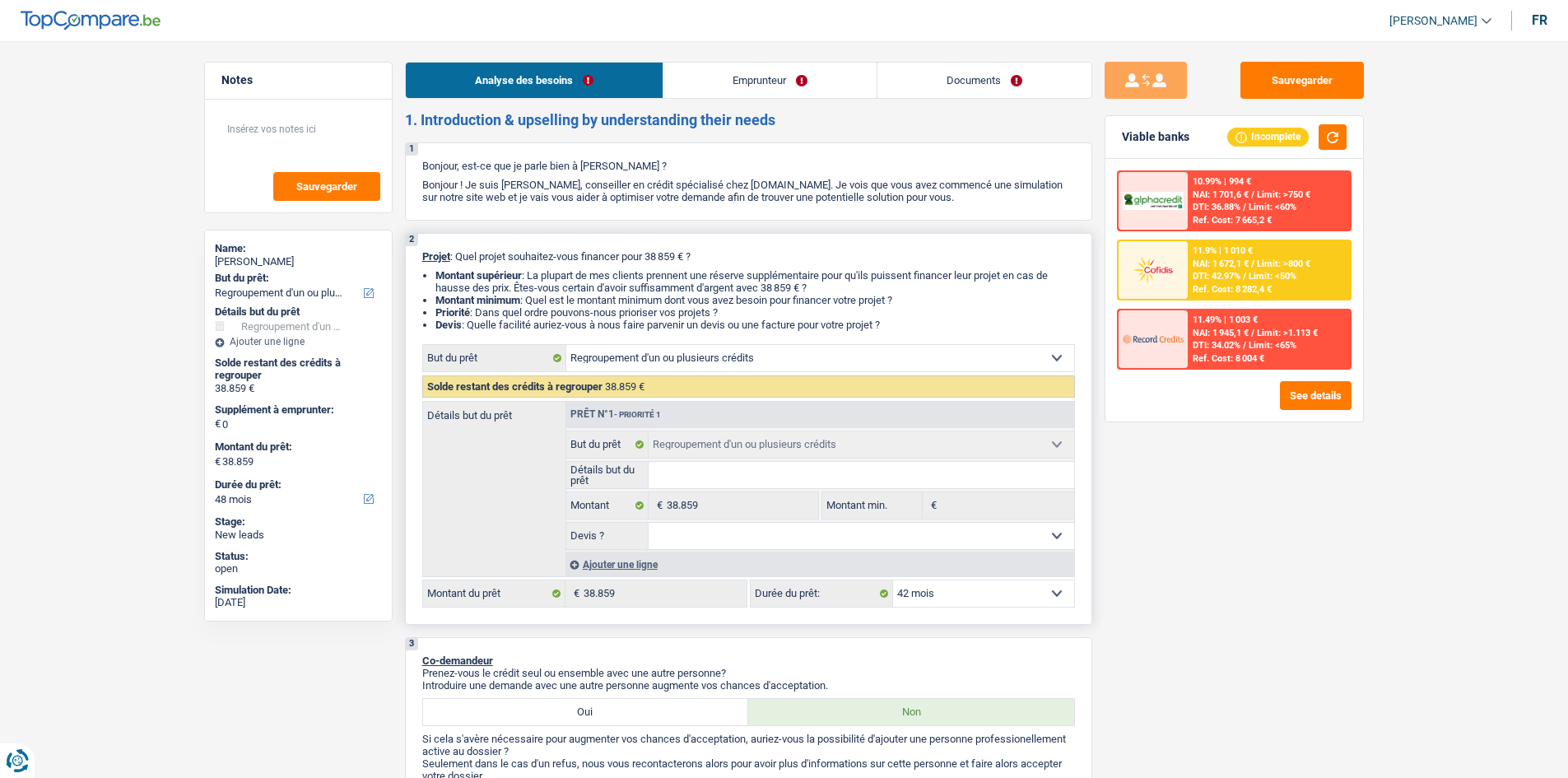 click on "12 mois 18 mois 24 mois 30 mois 36 mois 42 mois 48 mois 60 mois 72 mois 84 mois 96 mois 120 mois 132 mois 144 mois
Sélectionner une option" at bounding box center [984, 594] 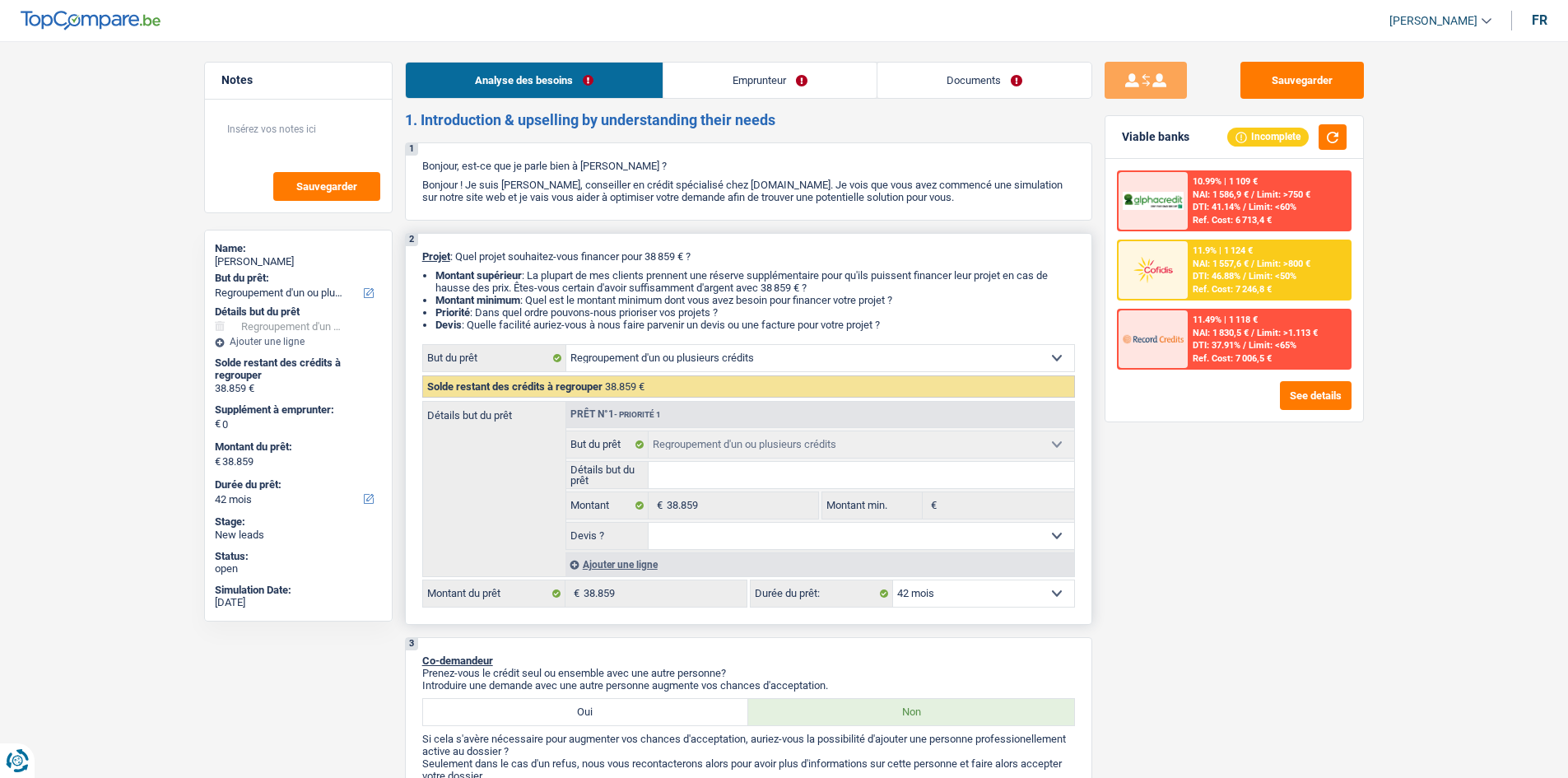 click on "12 mois 18 mois 24 mois 30 mois 36 mois 42 mois 48 mois 60 mois 72 mois 84 mois 96 mois 120 mois 132 mois 144 mois
Sélectionner une option" at bounding box center (984, 594) 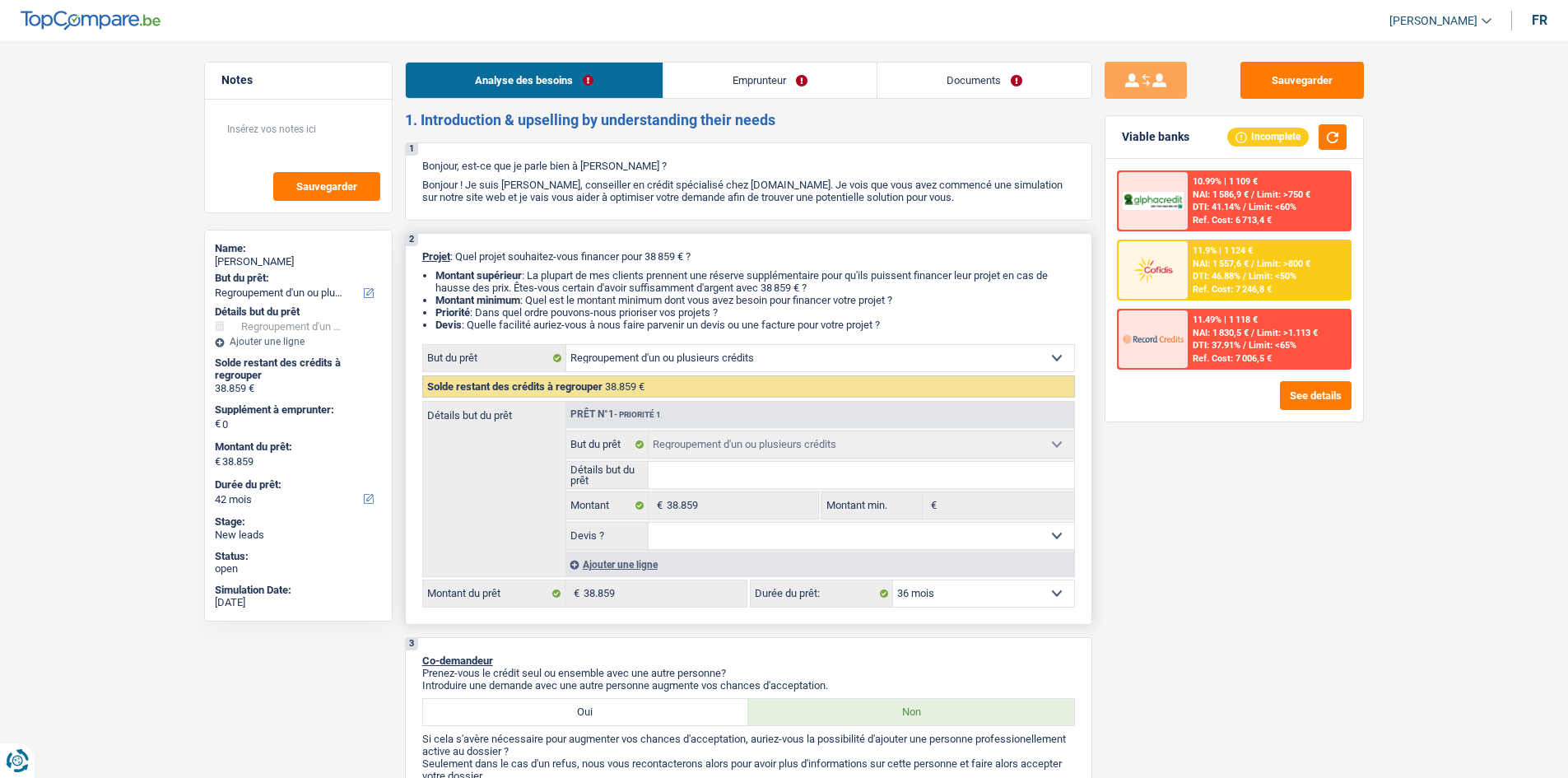 click on "12 mois 18 mois 24 mois 30 mois 36 mois 42 mois 48 mois 60 mois 72 mois 84 mois 96 mois 120 mois 132 mois 144 mois
Sélectionner une option" at bounding box center (984, 594) 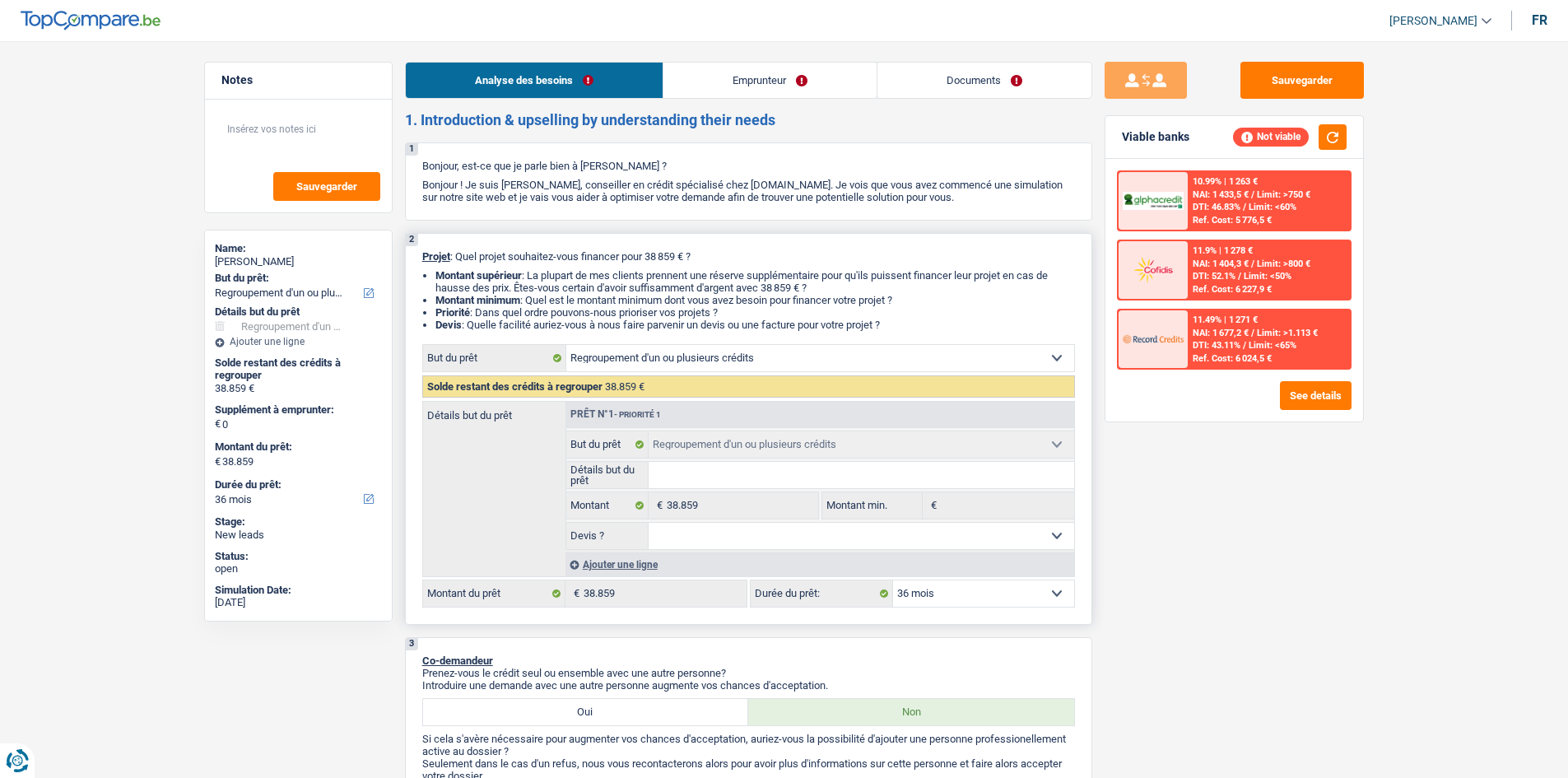 click on "12 mois 18 mois 24 mois 30 mois 36 mois 42 mois 48 mois 60 mois 72 mois 84 mois 96 mois 120 mois 132 mois 144 mois
Sélectionner une option" at bounding box center (984, 594) 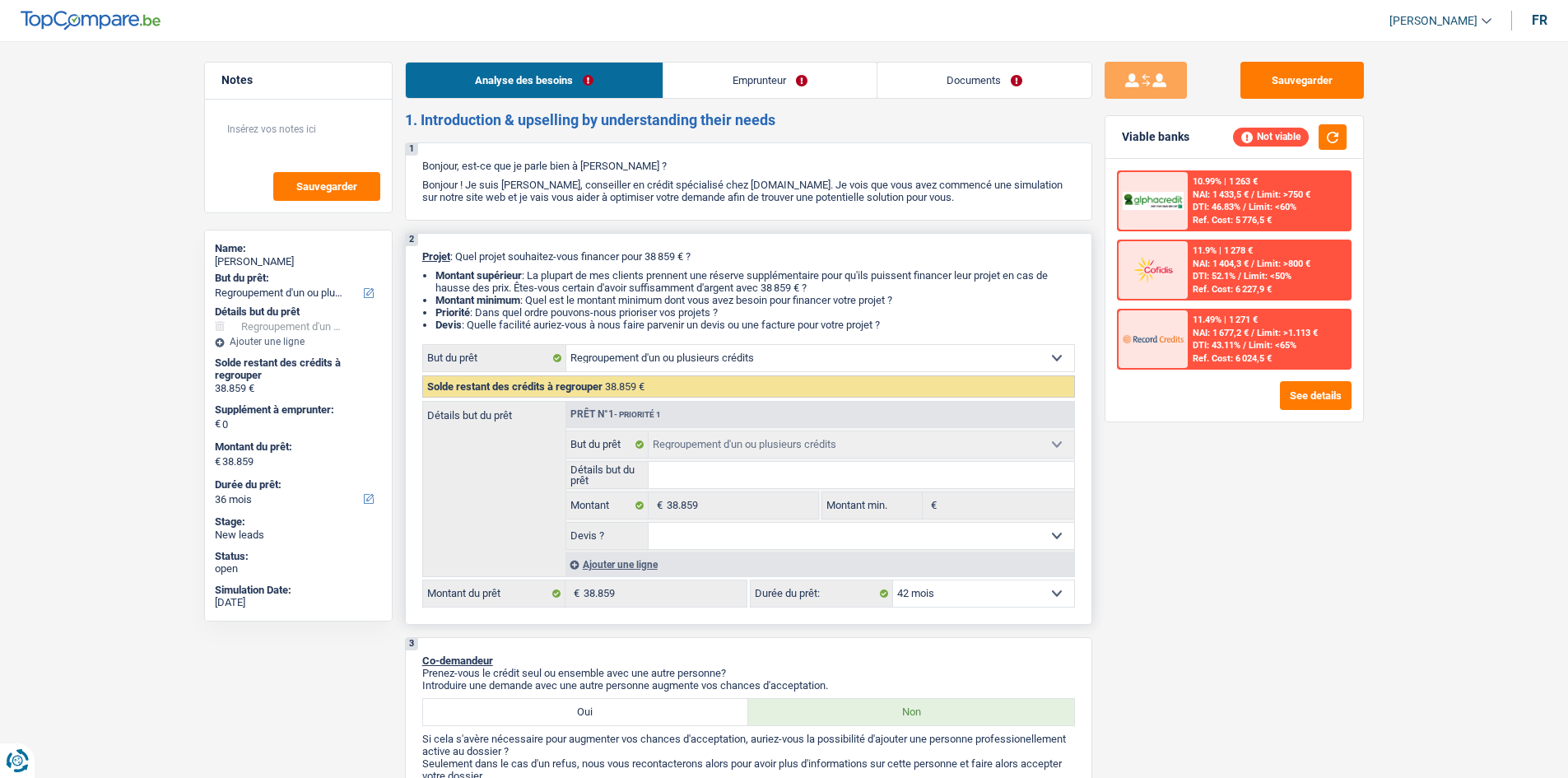 click on "12 mois 18 mois 24 mois 30 mois 36 mois 42 mois 48 mois 60 mois 72 mois 84 mois 96 mois 120 mois 132 mois 144 mois
Sélectionner une option" at bounding box center (984, 594) 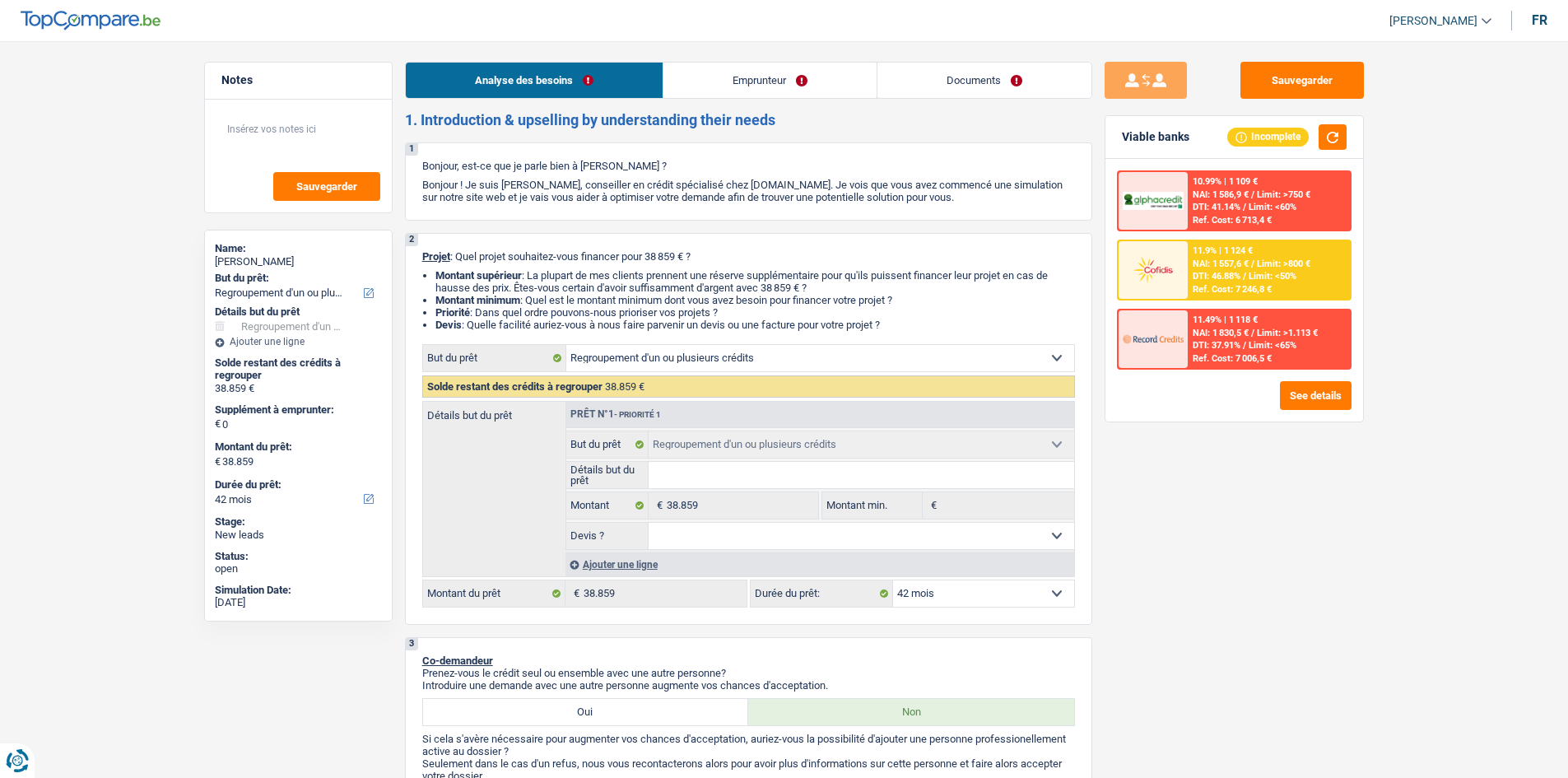 click on "DTI: 46.88%" at bounding box center (1217, 276) 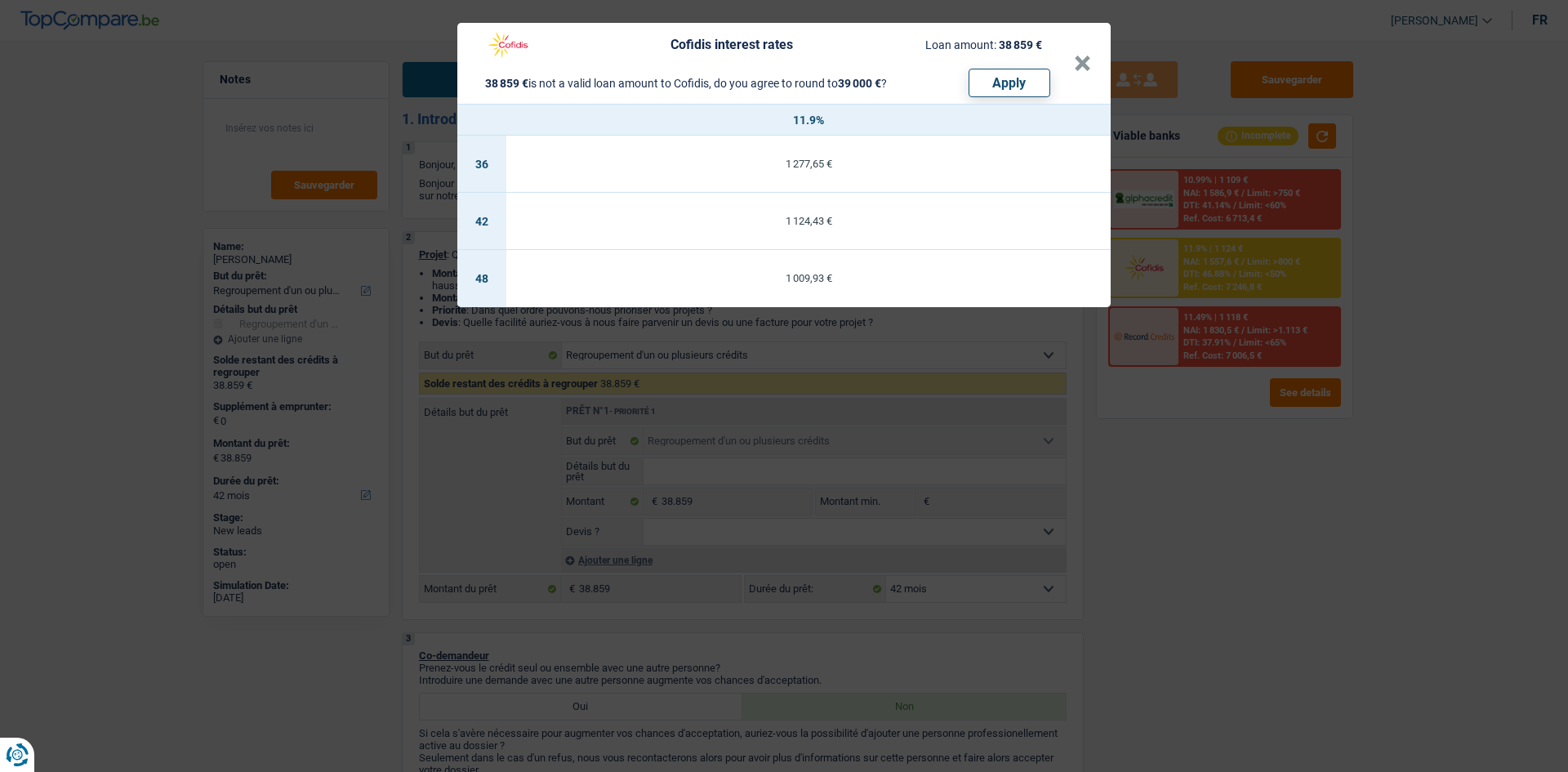 click on "Cofidis interest rates
Loan amount:
38 859 €
38 859 €  is not a valid loan amount to Cofidis, do you agree to round to  39 000 € ?
Apply
×
11.9%
36
1 277,65 €
42
1 124,43 €
48
1 009,93 €" at bounding box center [784, 386] 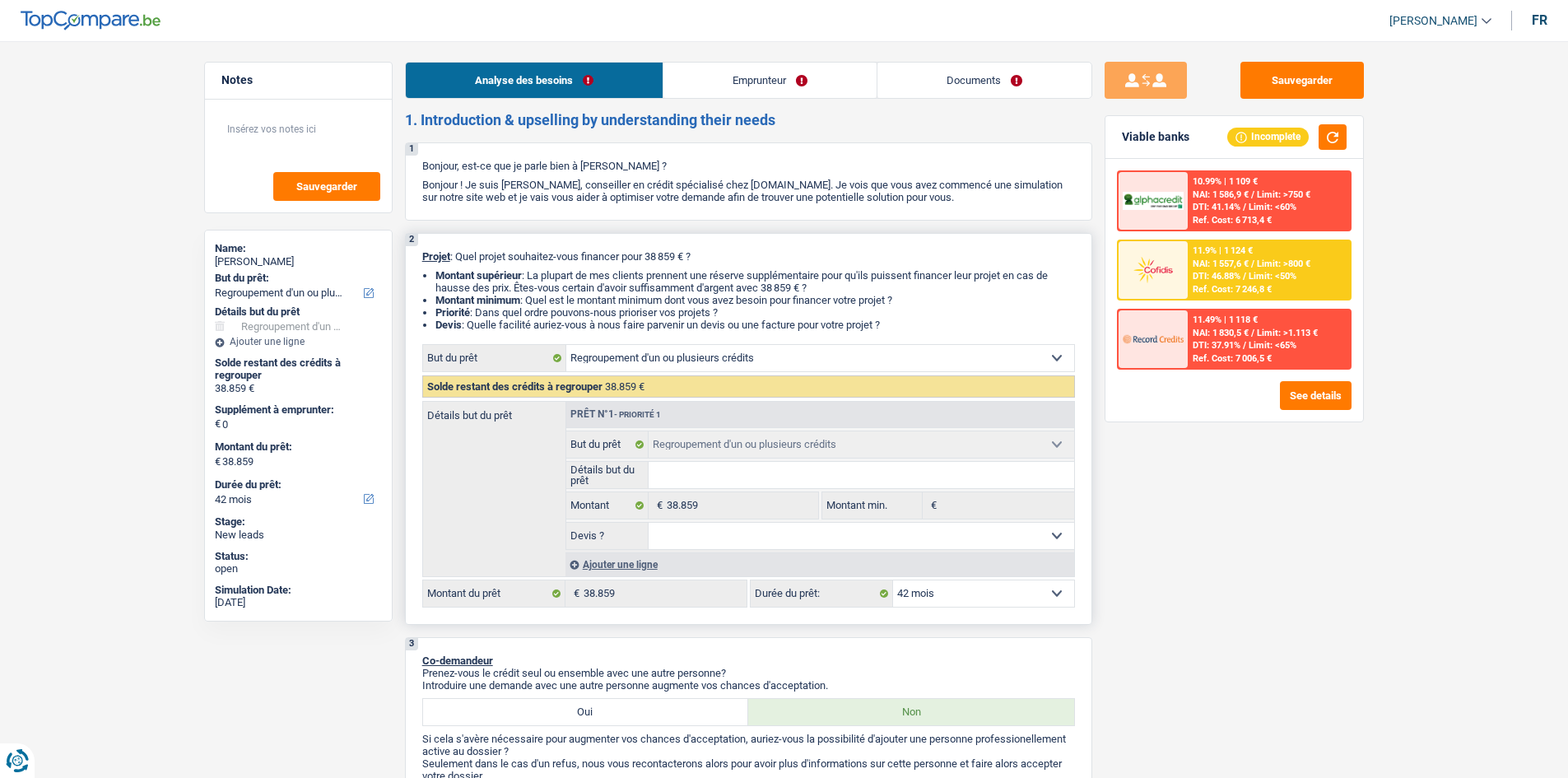 click on "12 mois 18 mois 24 mois 30 mois 36 mois 42 mois 48 mois 60 mois 72 mois 84 mois 96 mois 120 mois 132 mois 144 mois
Sélectionner une option" at bounding box center [984, 594] 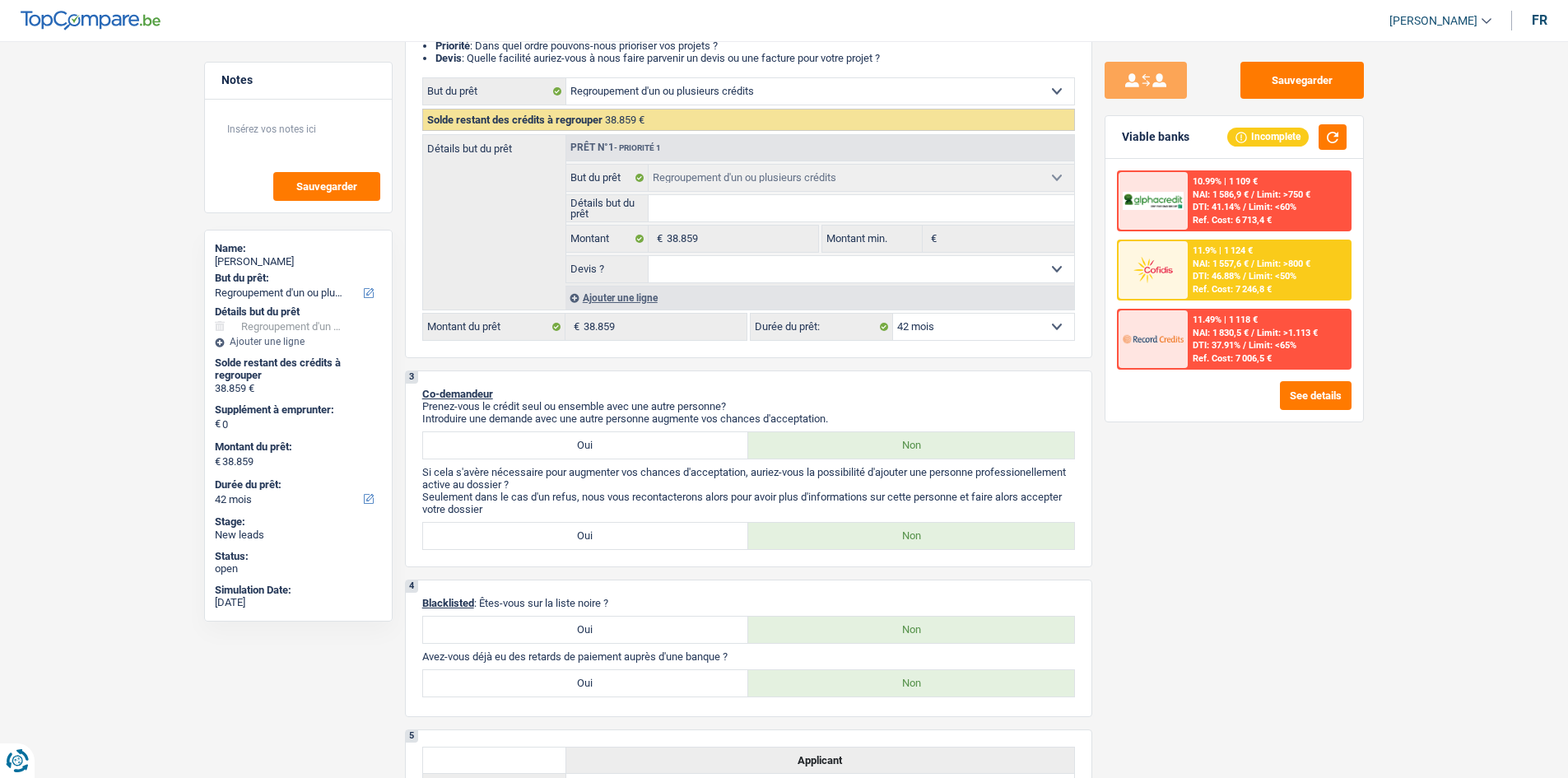 scroll, scrollTop: 165, scrollLeft: 0, axis: vertical 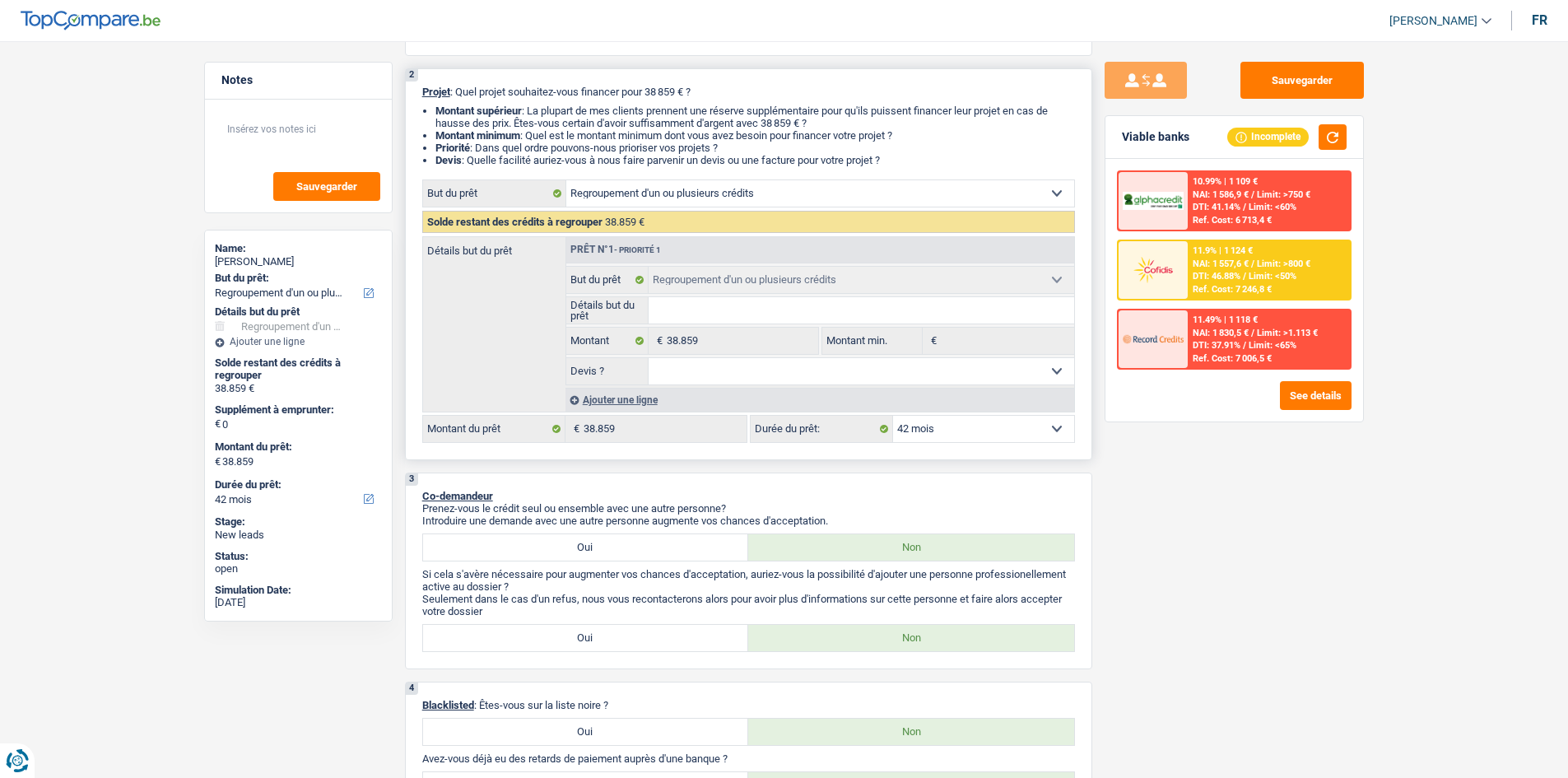 click on "12 mois 18 mois 24 mois 30 mois 36 mois 42 mois 48 mois 60 mois 72 mois 84 mois 96 mois 120 mois 132 mois 144 mois
Sélectionner une option" at bounding box center [984, 429] 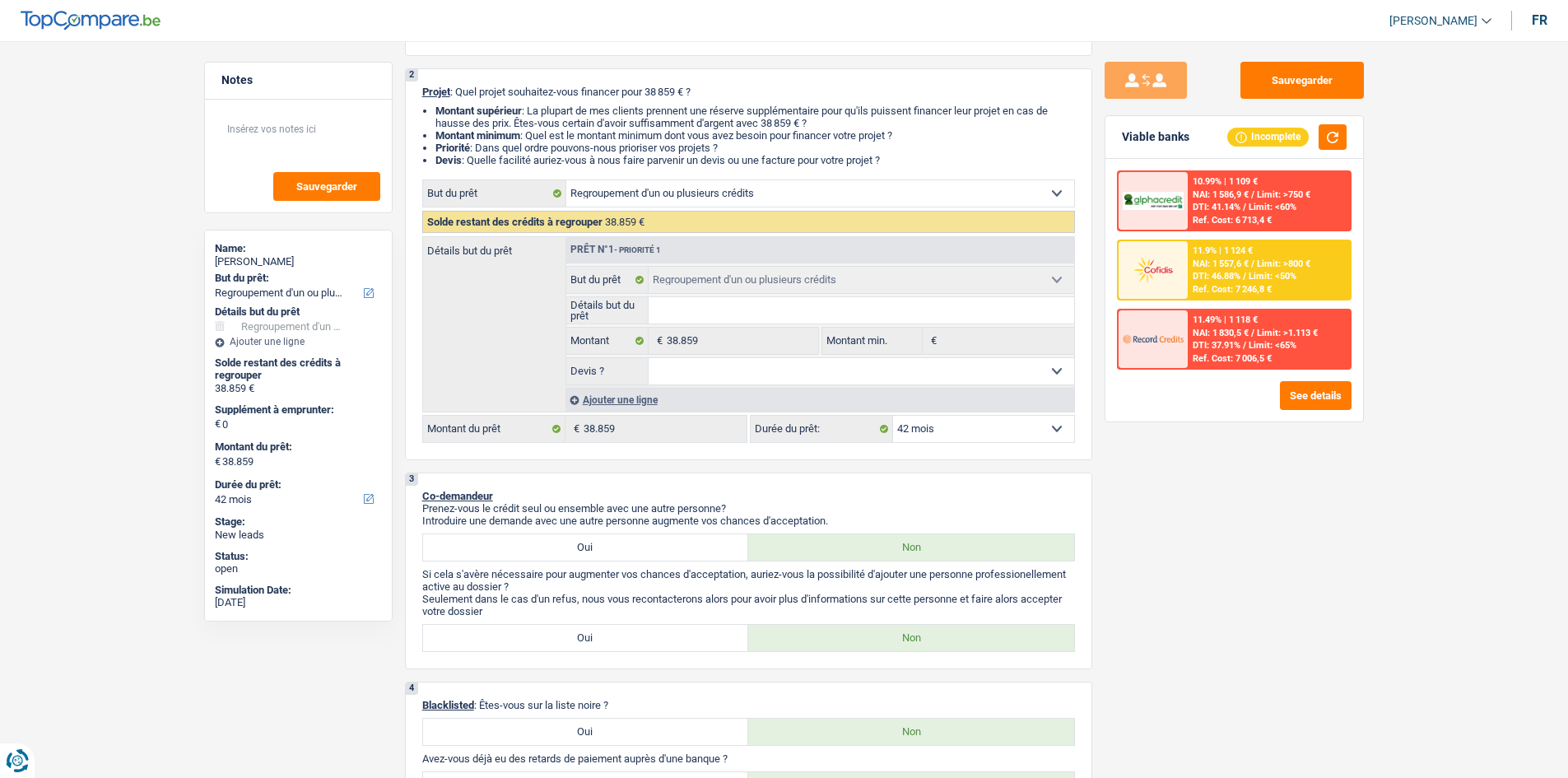 click on "11.9% | 1 124 €
NAI: 1 557,6 €
/
Limit: >800 €
DTI: 46.88%
/
Limit: <50%
Ref. Cost: 7 246,8 €" at bounding box center [1268, 270] 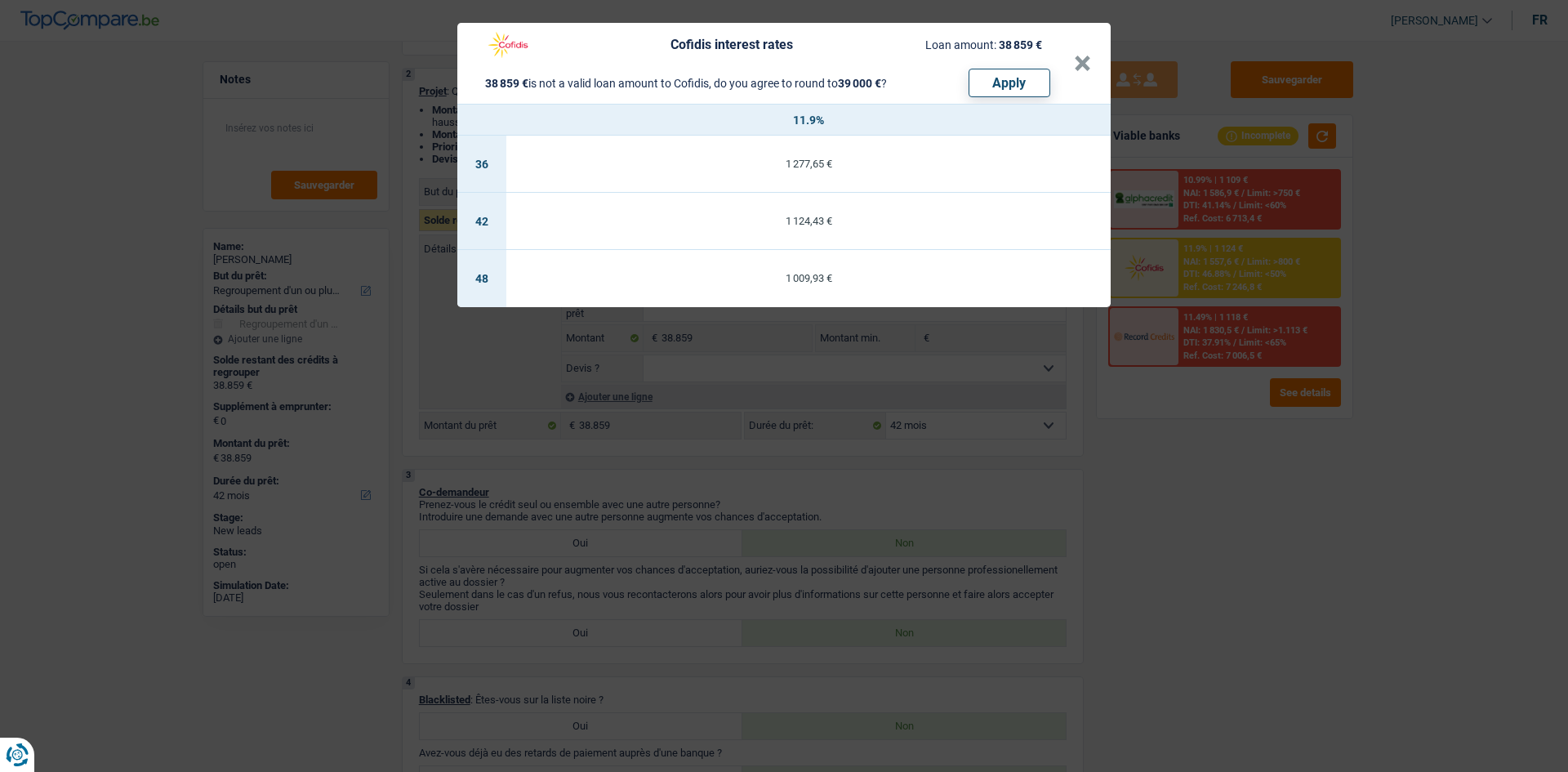 click on "Cofidis interest rates
Loan amount:
38 859 €
38 859 €  is not a valid loan amount to Cofidis, do you agree to round to  39 000 € ?
Apply
×
11.9%
36
1 277,65 €
42
1 124,43 €
48
1 009,93 €" at bounding box center (784, 386) 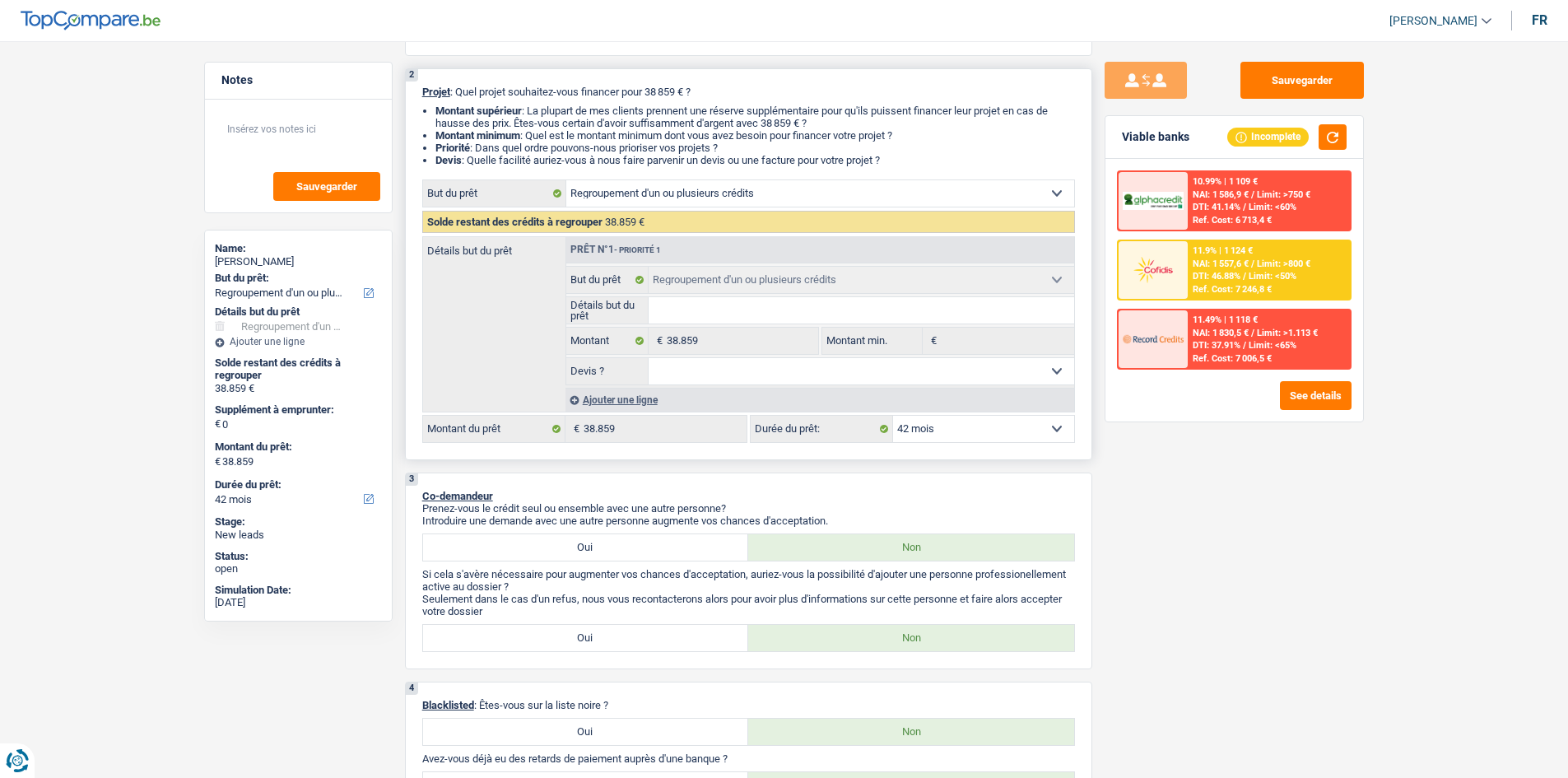 click on "12 mois 18 mois 24 mois 30 mois 36 mois 42 mois 48 mois 60 mois 72 mois 84 mois 96 mois 120 mois 132 mois 144 mois
Sélectionner une option" at bounding box center [984, 429] 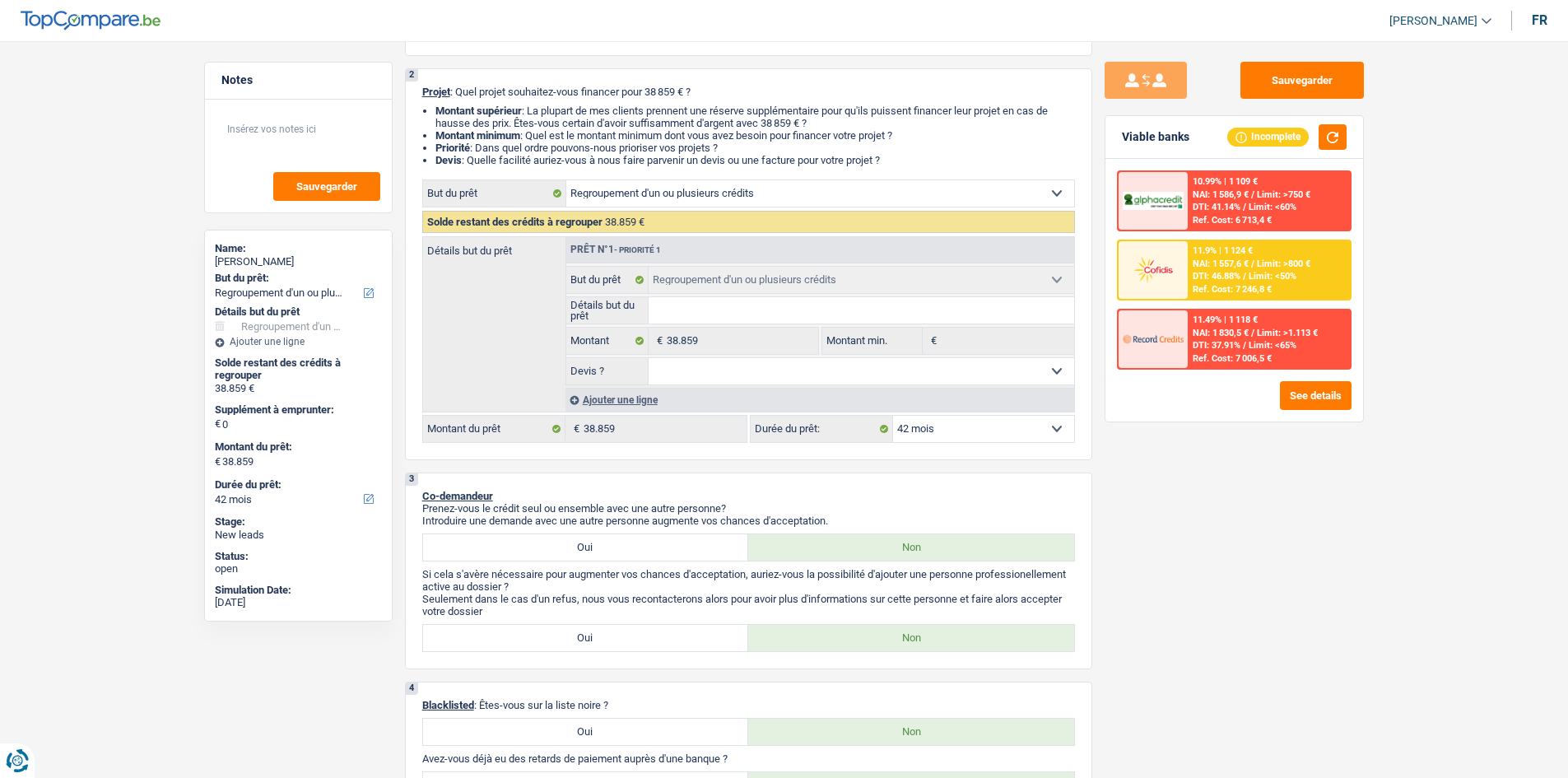 click on "Sauvegarder
Viable banks
Incomplete
10.99% | 1 109 €
NAI: 1 586,9 €
/
Limit: >750 €
DTI: 41.14%
/
Limit: <60%
Ref. Cost: 6 713,4 €
11.9% | 1 124 €
NAI: 1 557,6 €
/
Limit: >800 €
DTI: 46.88%
/               /" at bounding box center [1234, 404] 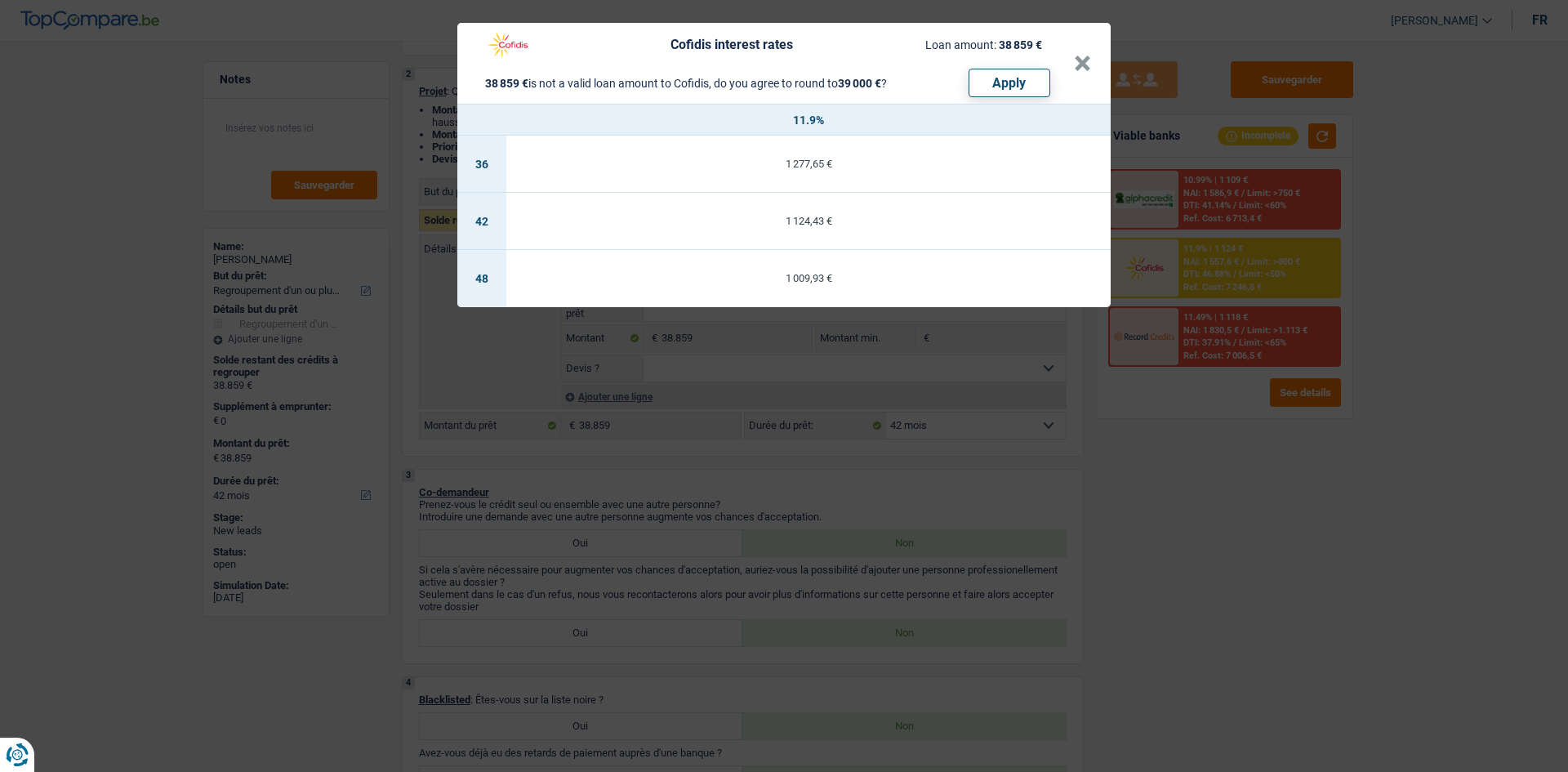 click on "Cofidis interest rates
Loan amount:
38 859 €
38 859 €  is not a valid loan amount to Cofidis, do you agree to round to  39 000 € ?
Apply
×
11.9%
36
1 277,65 €
42
1 124,43 €
48
1 009,93 €" at bounding box center (784, 386) 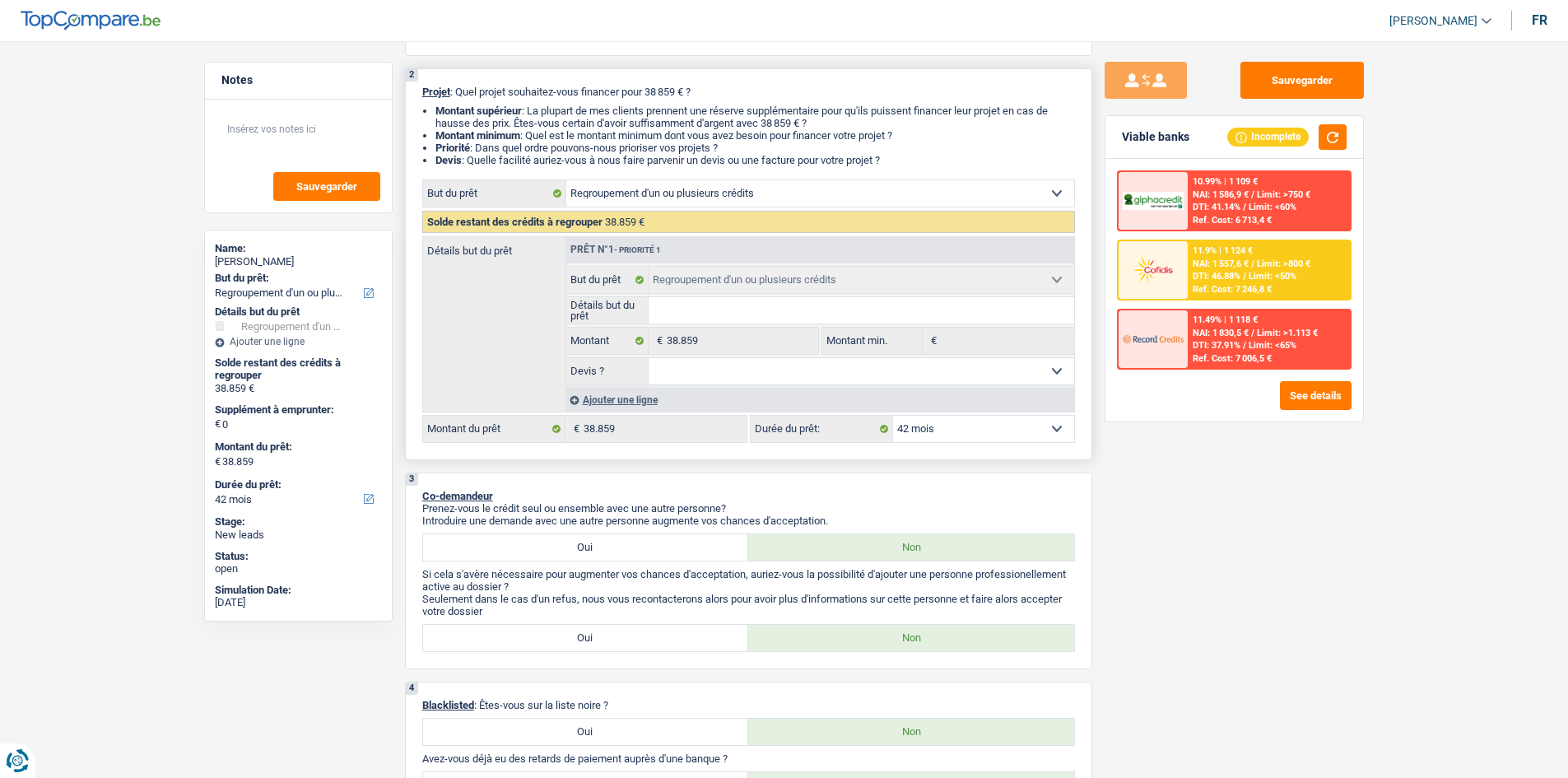 click on "12 mois 18 mois 24 mois 30 mois 36 mois 42 mois 48 mois 60 mois 72 mois 84 mois 96 mois 120 mois 132 mois 144 mois
Sélectionner une option" at bounding box center [984, 429] 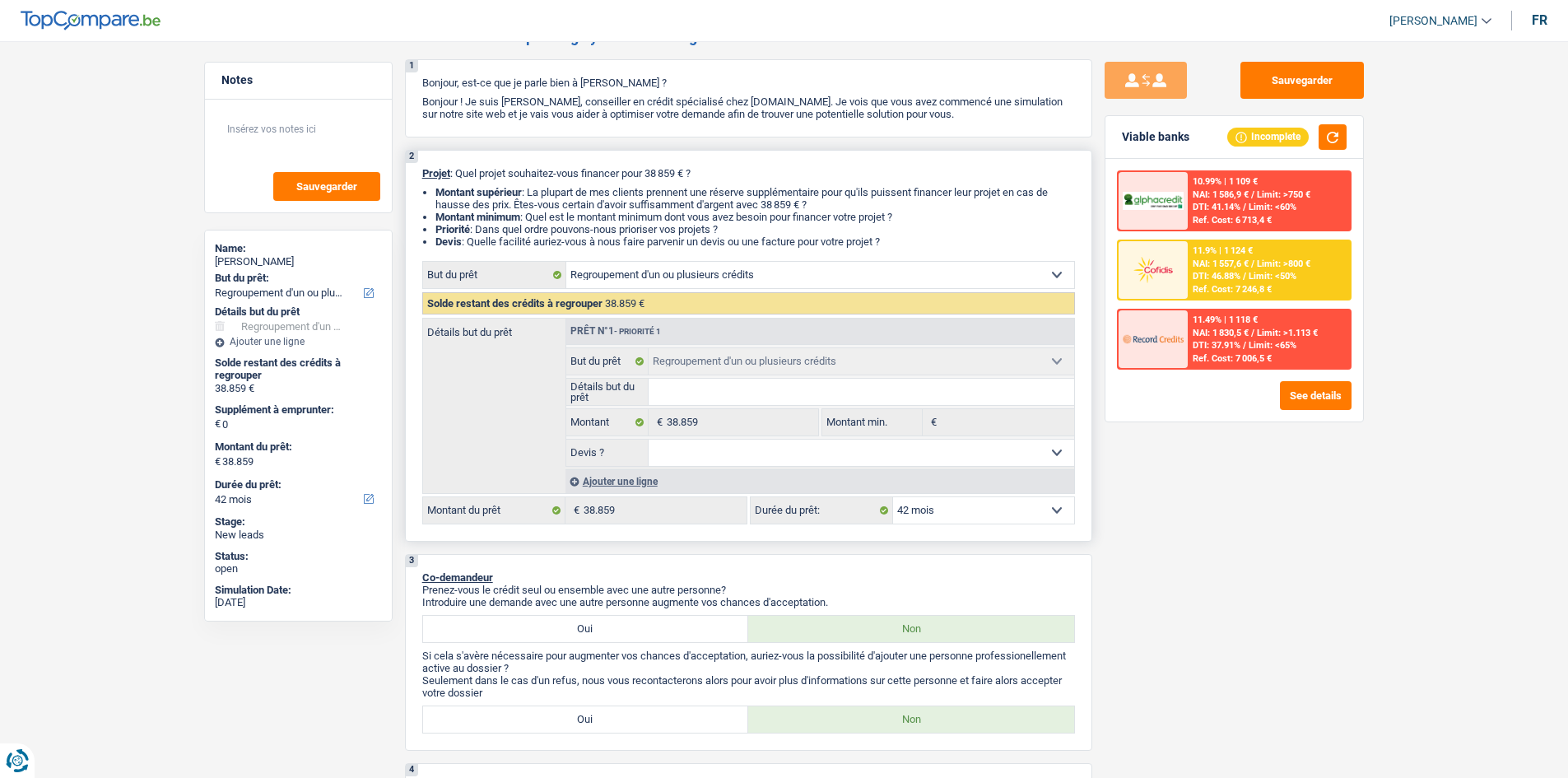 scroll, scrollTop: 82, scrollLeft: 0, axis: vertical 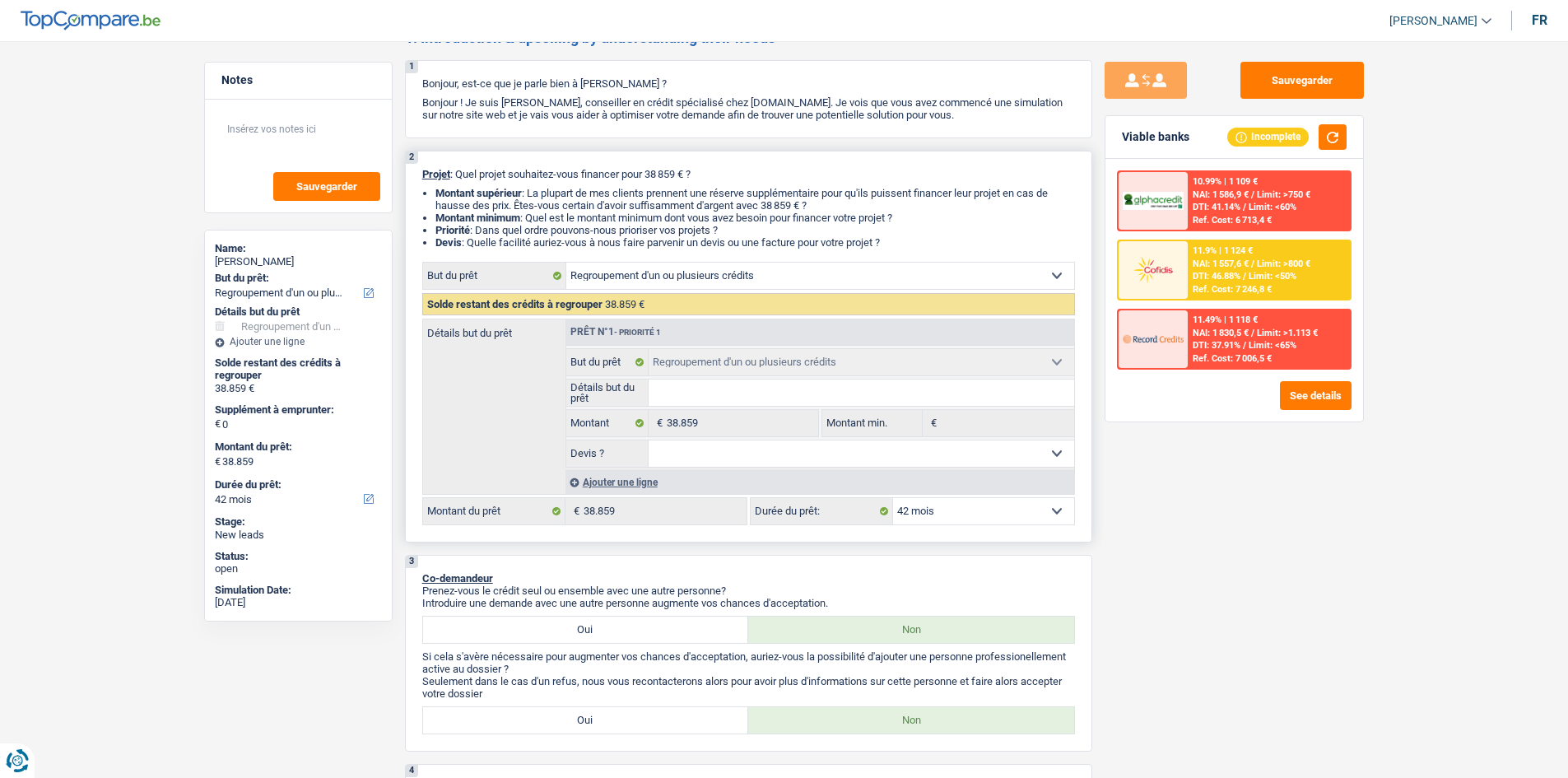 click on "12 mois 18 mois 24 mois 30 mois 36 mois 42 mois 48 mois 60 mois 72 mois 84 mois 96 mois 120 mois 132 mois 144 mois
Sélectionner une option" at bounding box center (984, 511) 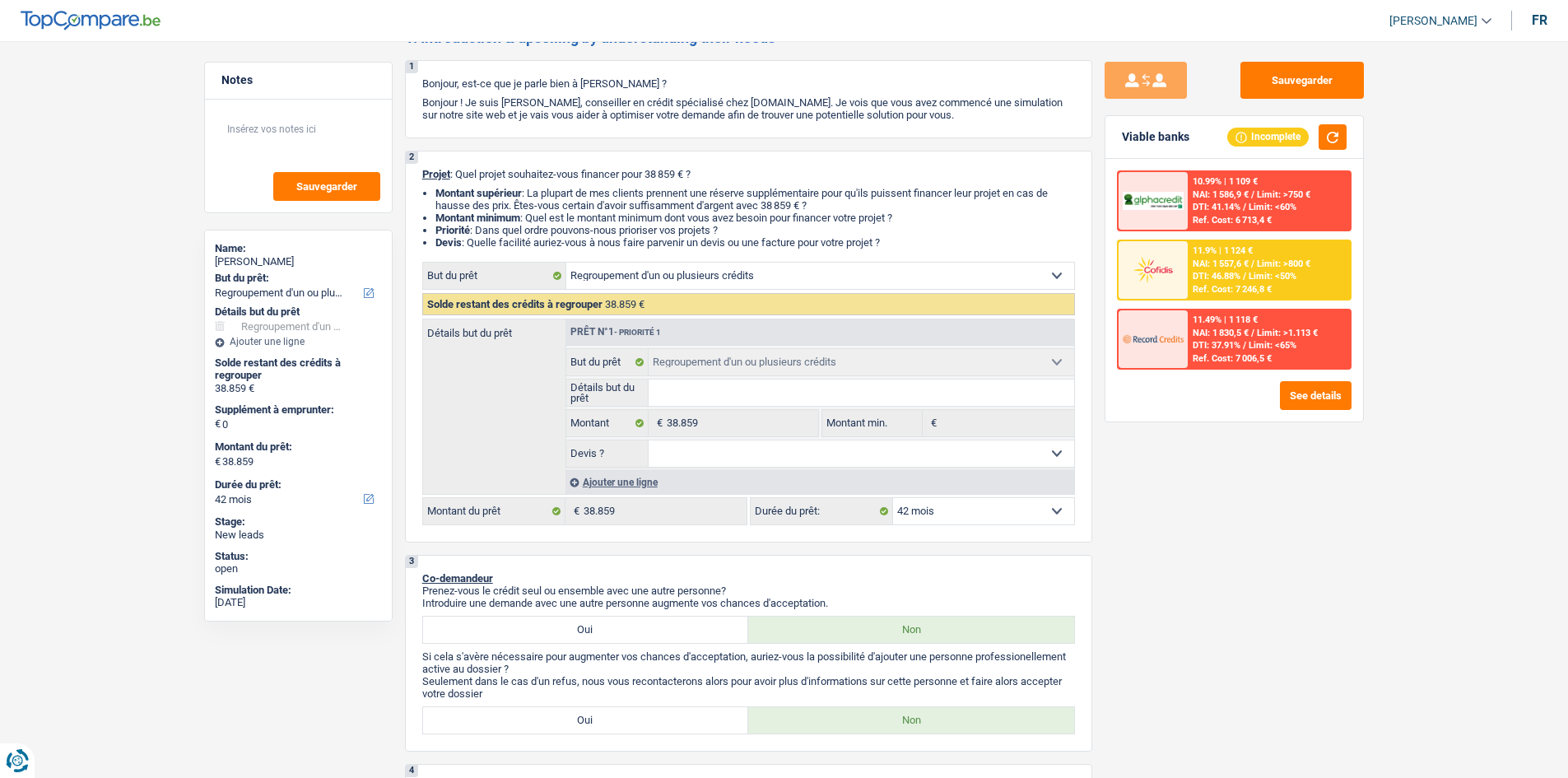 click on "Sauvegarder
Viable banks
Incomplete
10.99% | 1 109 €
NAI: 1 586,9 €
/
Limit: >750 €
DTI: 41.14%
/
Limit: <60%
Ref. Cost: 6 713,4 €
11.9% | 1 124 €
NAI: 1 557,6 €
/
Limit: >800 €
DTI: 46.88%
/               /" at bounding box center (1234, 404) 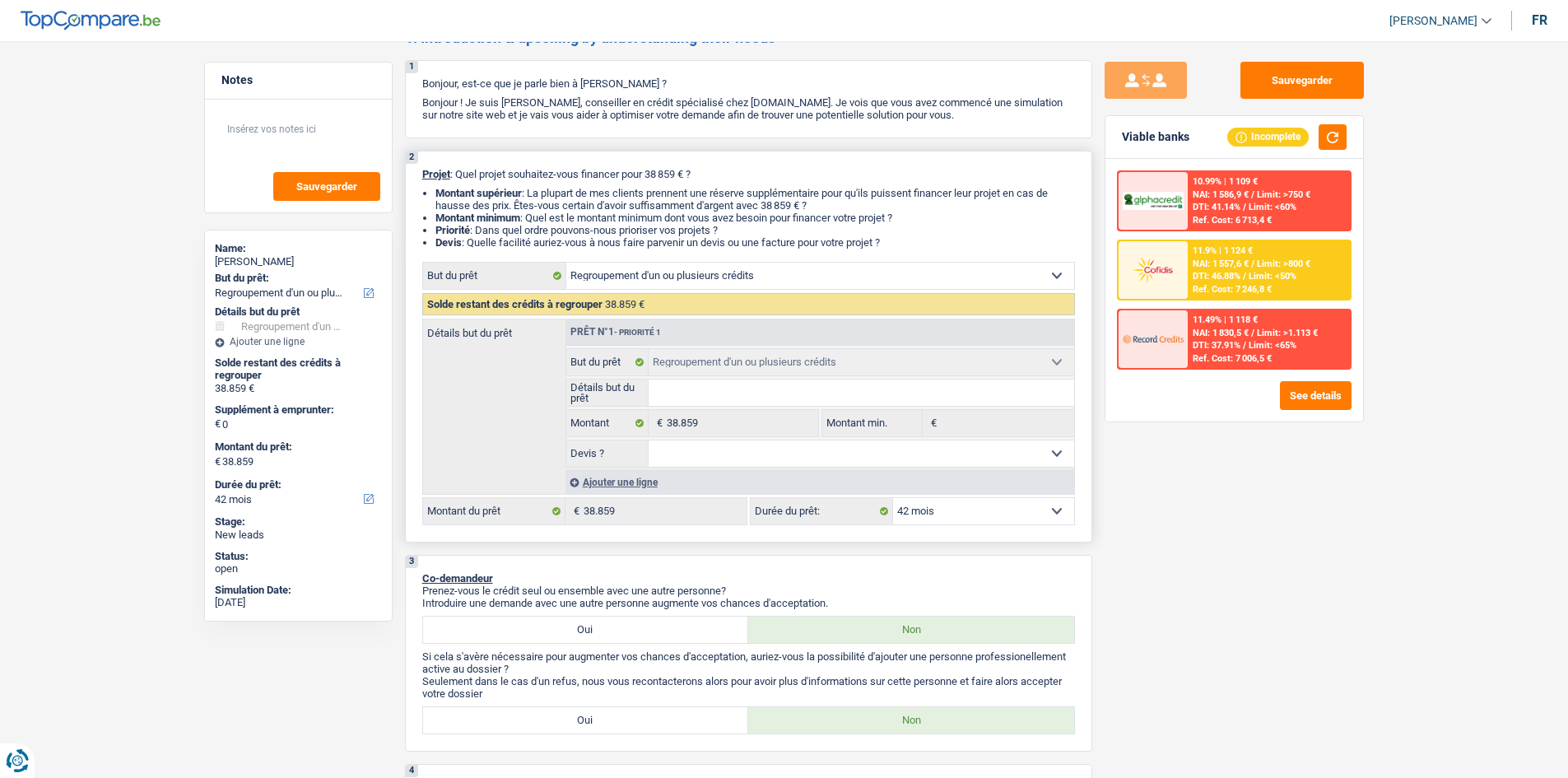 click on "12 mois 18 mois 24 mois 30 mois 36 mois 42 mois 48 mois 60 mois 72 mois 84 mois 96 mois 120 mois 132 mois 144 mois
Sélectionner une option" at bounding box center [984, 511] 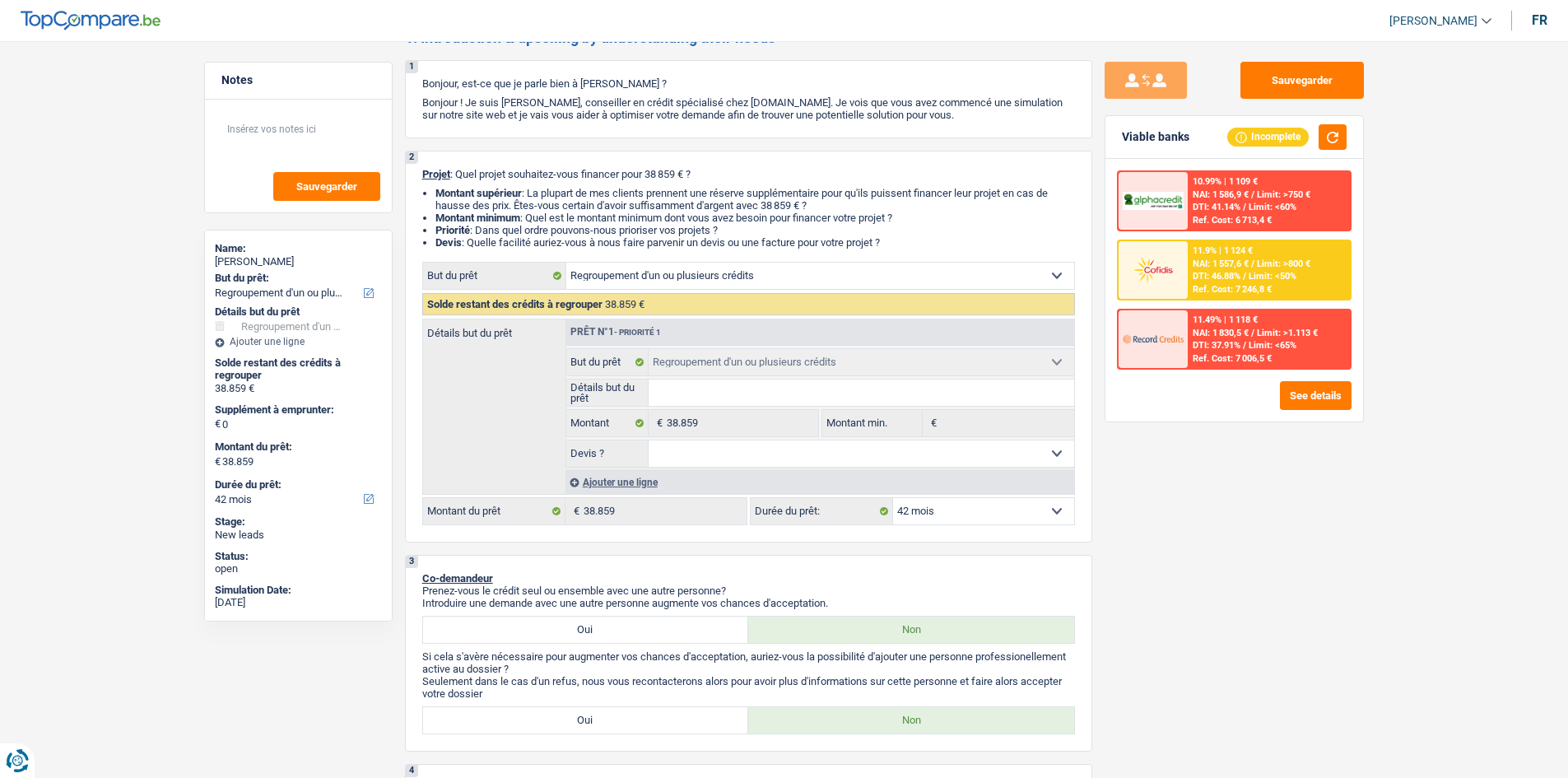 click on "11.9% | 1 124 €
NAI: 1 557,6 €
/
Limit: >800 €
DTI: 46.88%
/
Limit: <50%
Ref. Cost: 7 246,8 €" at bounding box center [1268, 270] 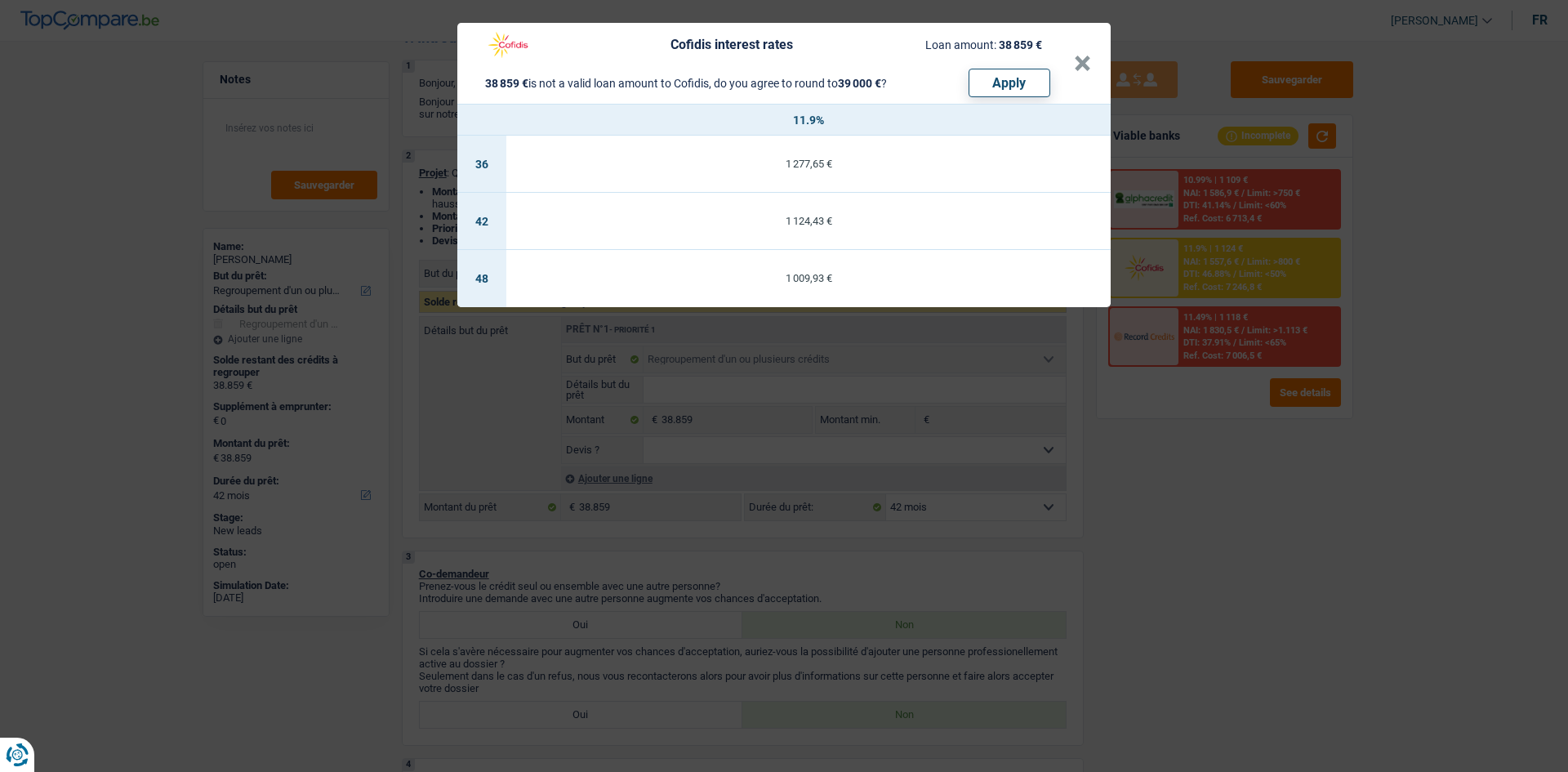 click on "Cofidis interest rates
Loan amount:
38 859 €
38 859 €  is not a valid loan amount to Cofidis, do you agree to round to  39 000 € ?
Apply
×
11.9%
36
1 277,65 €
42
1 124,43 €
48
1 009,93 €" at bounding box center [784, 386] 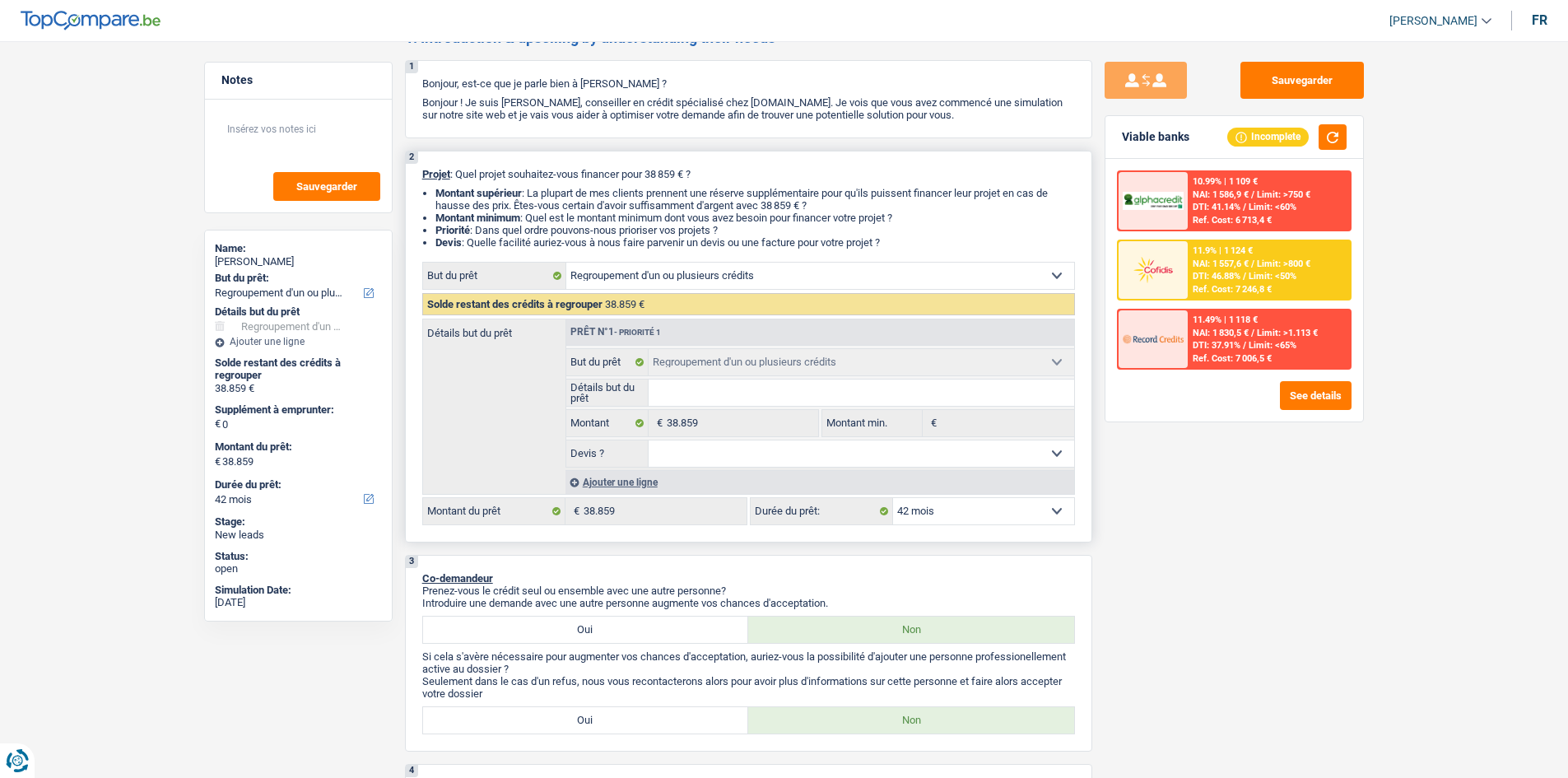 click on "12 mois 18 mois 24 mois 30 mois 36 mois 42 mois 48 mois 60 mois 72 mois 84 mois 96 mois 120 mois 132 mois 144 mois
Sélectionner une option" at bounding box center [984, 511] 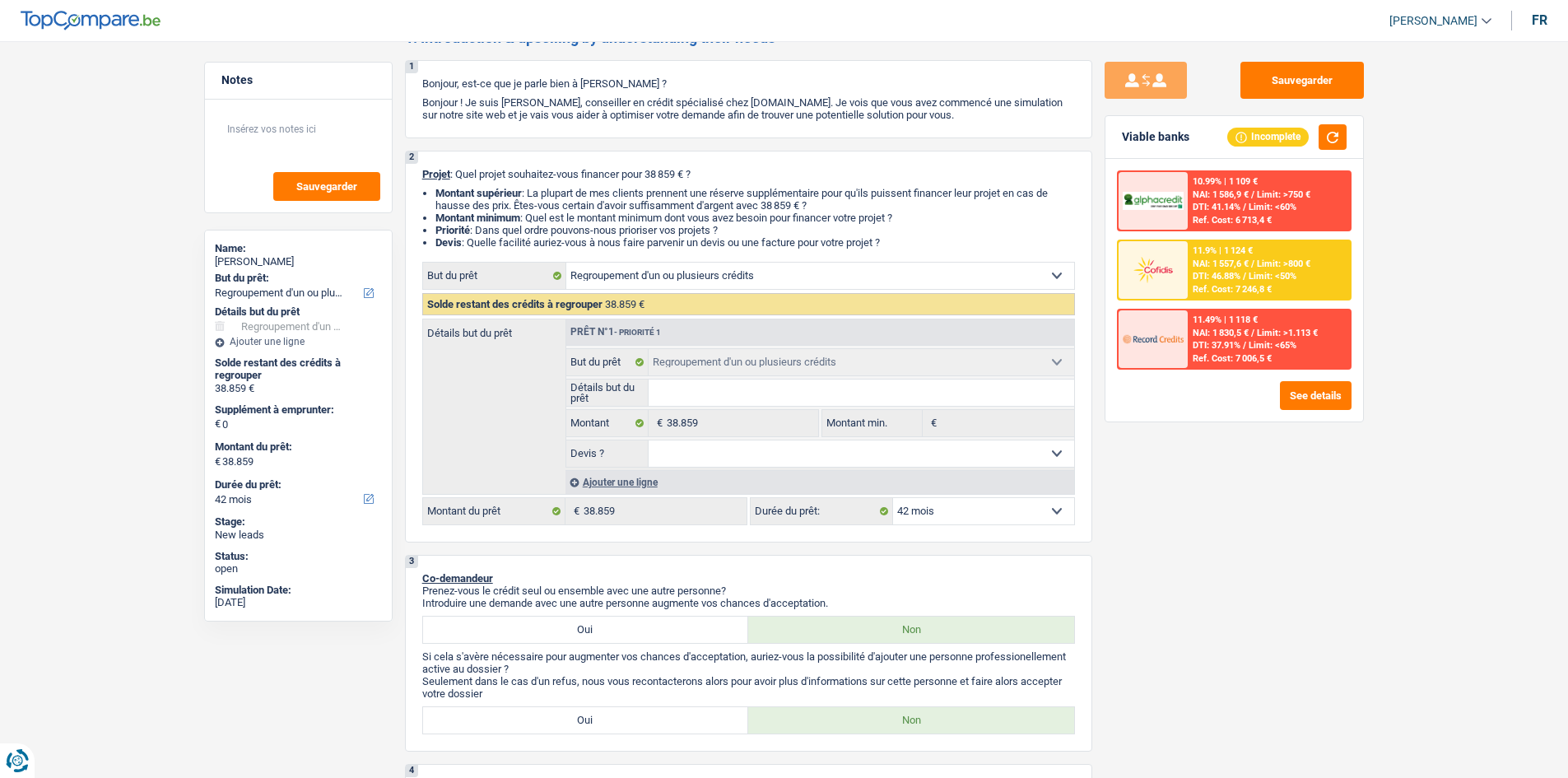 drag, startPoint x: 1156, startPoint y: 402, endPoint x: 1208, endPoint y: 269, distance: 142.80406 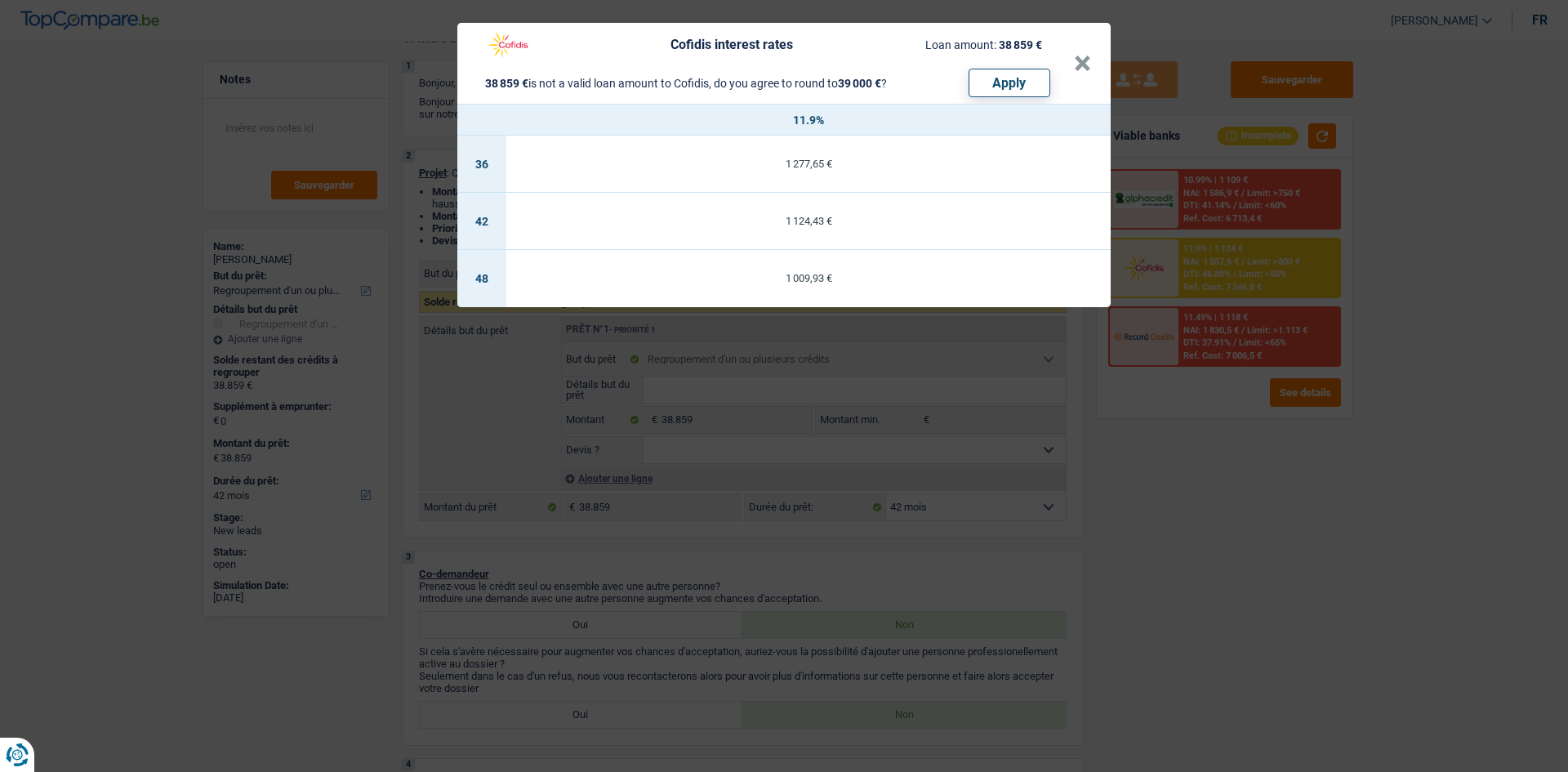 click on "Cofidis interest rates
Loan amount:
38 859 €
38 859 €  is not a valid loan amount to Cofidis, do you agree to round to  39 000 € ?
Apply
×
11.9%
36
1 277,65 €
42
1 124,43 €
48
1 009,93 €" at bounding box center (784, 386) 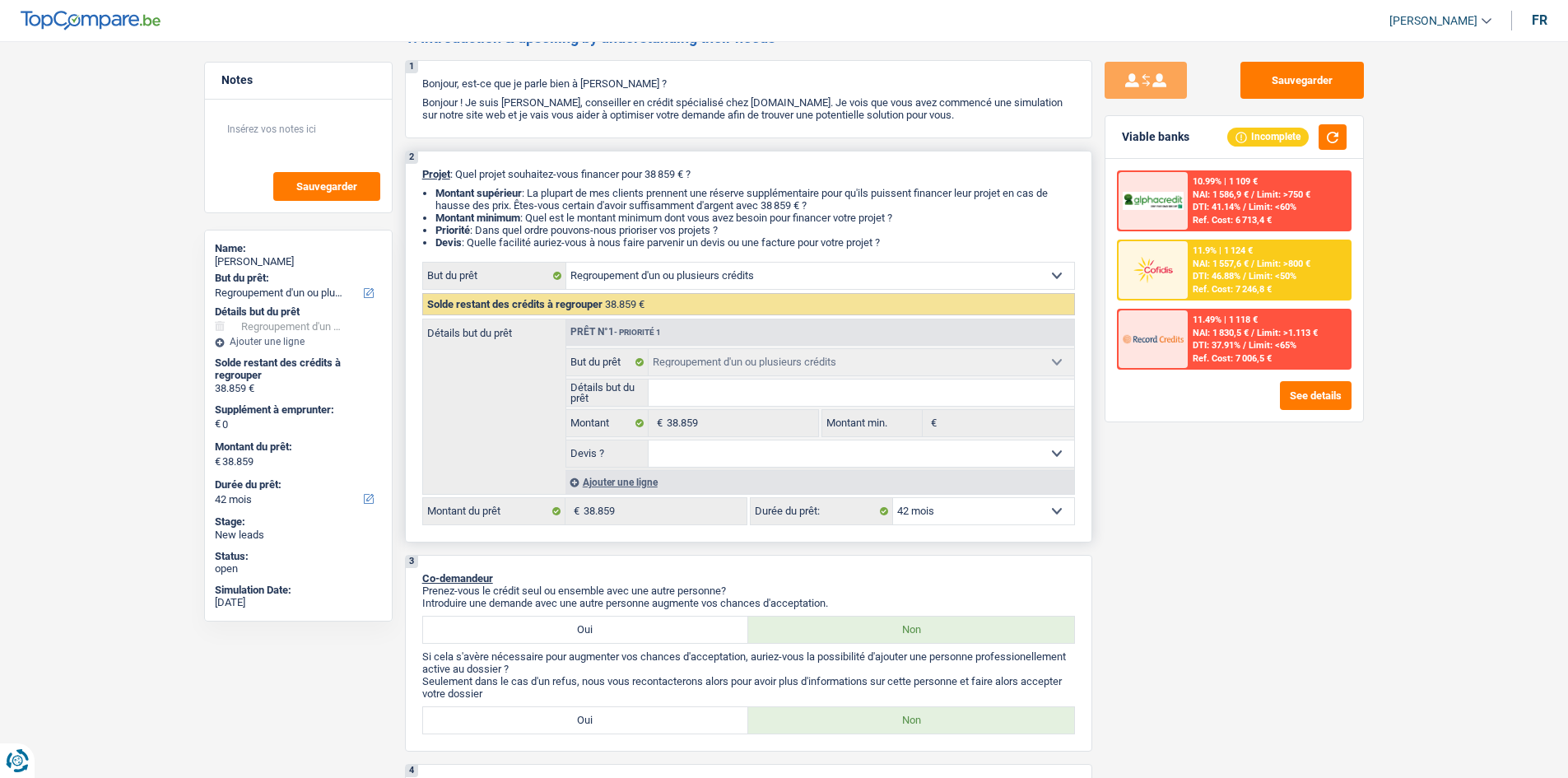 click on "12 mois 18 mois 24 mois 30 mois 36 mois 42 mois 48 mois 60 mois 72 mois 84 mois 96 mois 120 mois 132 mois 144 mois
Sélectionner une option" at bounding box center [984, 511] 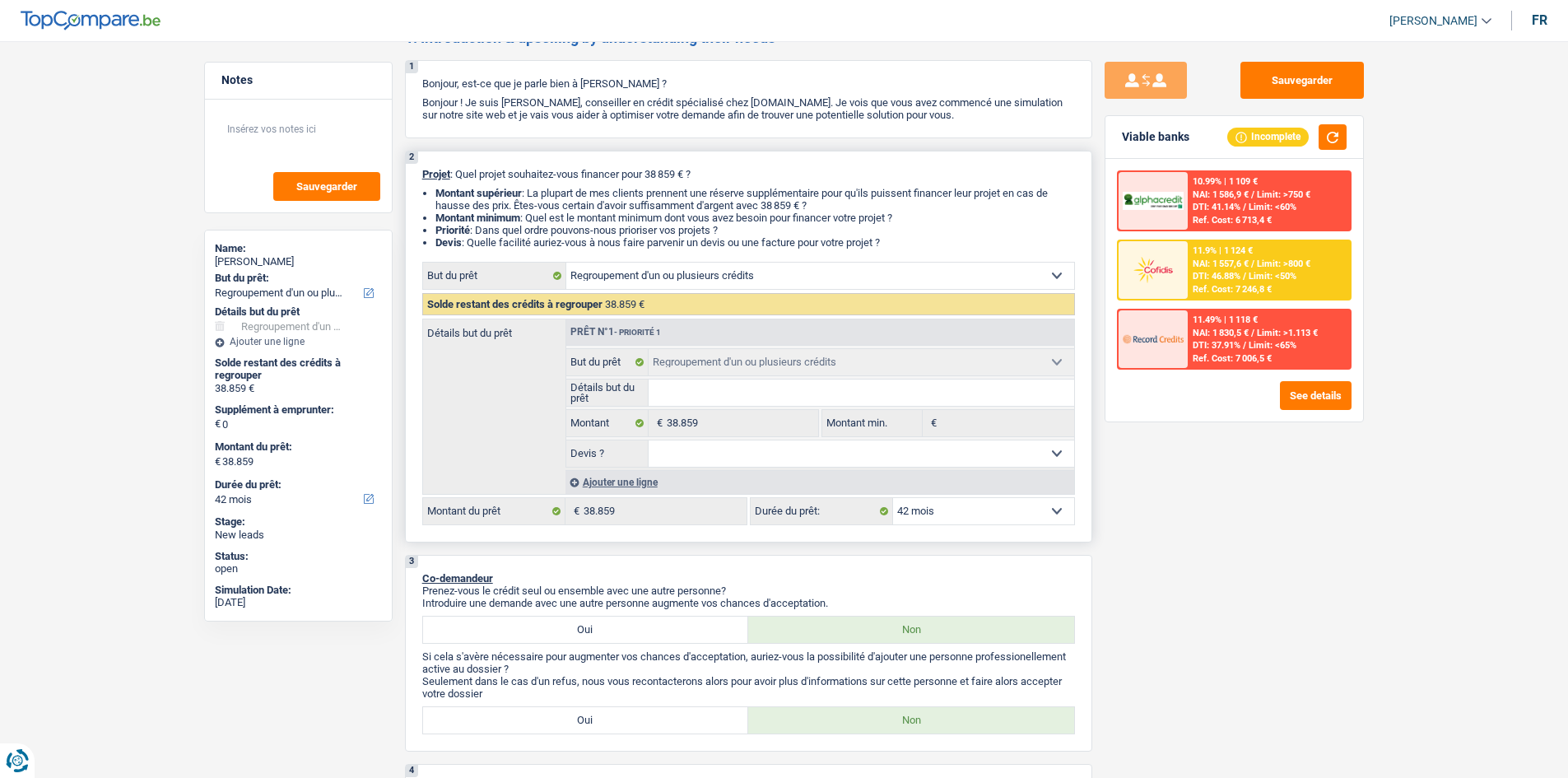 click on "2   Projet  : Quel projet souhaitez-vous financer pour 38 859 € ?
Montant supérieur : La plupart de mes clients prennent une réserve supplémentaire pour qu'ils puissent financer leur projet en cas de hausse des prix. Êtes-vous certain d'avoir suffisamment d'argent avec 38 859 € ?   Montant minimum : Quel est le montant minimum dont vous avez besoin pour financer votre projet ?   Priorité : Dans quel ordre pouvons-nous prioriser vos projets ?   Devis   : Quelle facilité auriez-vous à nous faire parvenir un devis ou une facture pour votre projet ?
Confort maison: meubles, textile, peinture, électroménager, outillage non-professionnel Hifi, multimédia, gsm, ordinateur Aménagement: frais d'installation, déménagement Evénement familial: naissance, mariage, divorce, communion, décès Frais médicaux Frais d'études Frais permis de conduire Regroupement d'un ou plusieurs crédits Loisirs: voyage, sport, musique Rafraîchissement: petits travaux maison et jardin" at bounding box center (748, 347) 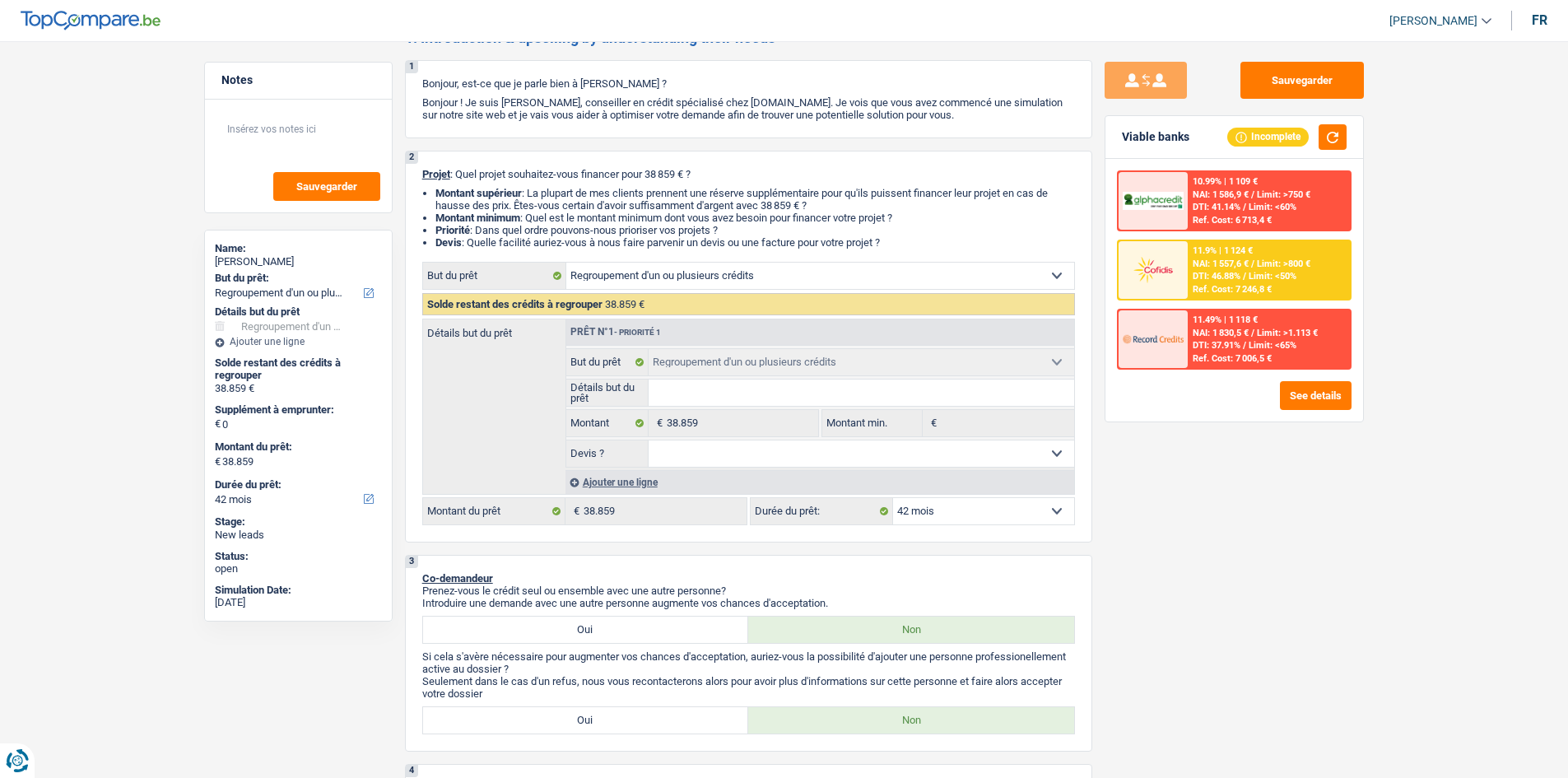 click on "11.9% | 1 124 €
NAI: 1 557,6 €
/
Limit: >800 €
DTI: 46.88%
/
Limit: <50%
Ref. Cost: 7 246,8 €" at bounding box center (1268, 270) 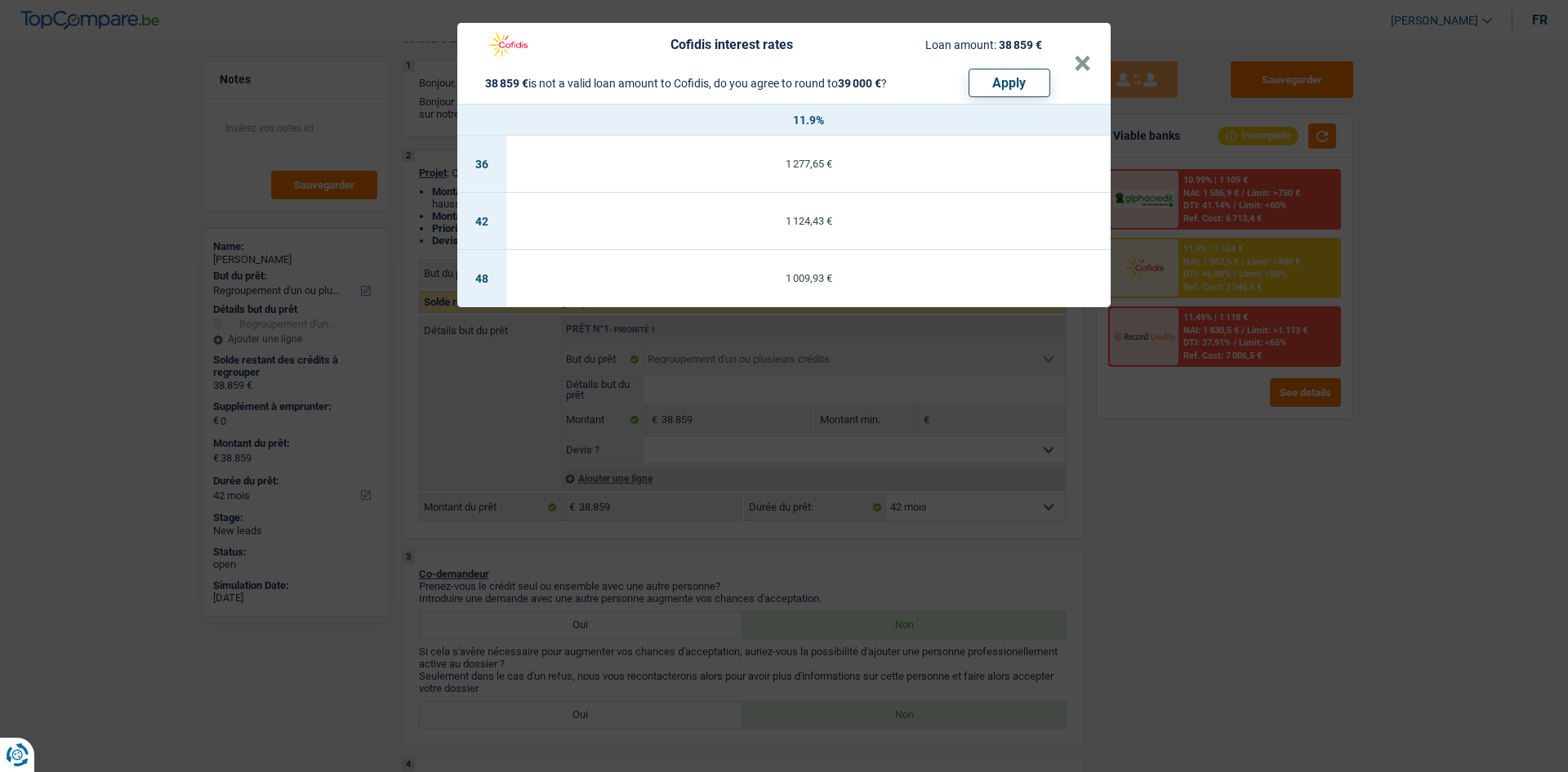 click on "Cofidis interest rates
Loan amount:
38 859 €
38 859 €  is not a valid loan amount to Cofidis, do you agree to round to  39 000 € ?
Apply
×
11.9%
36
1 277,65 €
42
1 124,43 €
48
1 009,93 €" at bounding box center [784, 386] 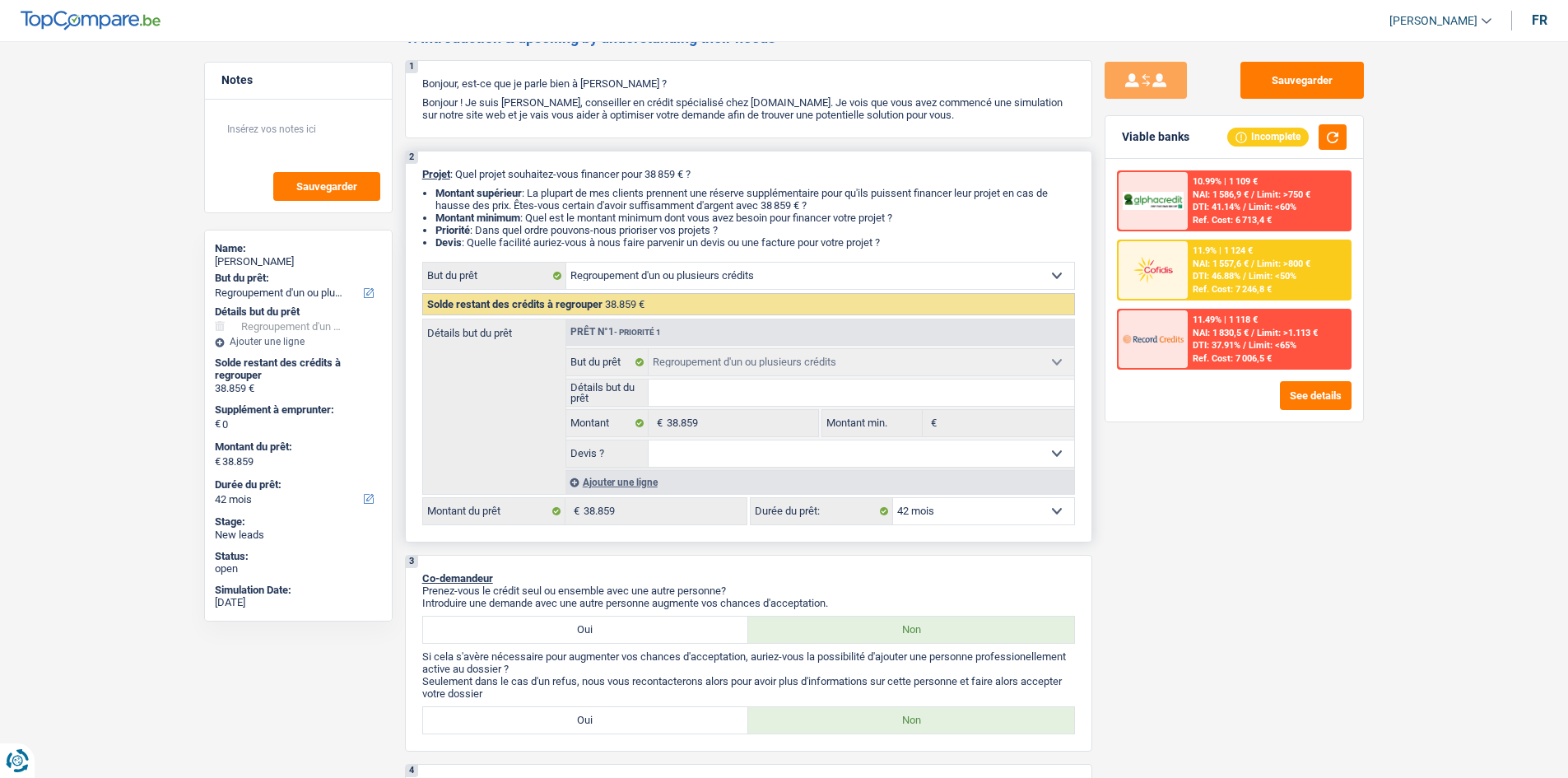 click on "12 mois 18 mois 24 mois 30 mois 36 mois 42 mois 48 mois 60 mois 72 mois 84 mois 96 mois 120 mois 132 mois 144 mois
Sélectionner une option" at bounding box center [984, 511] 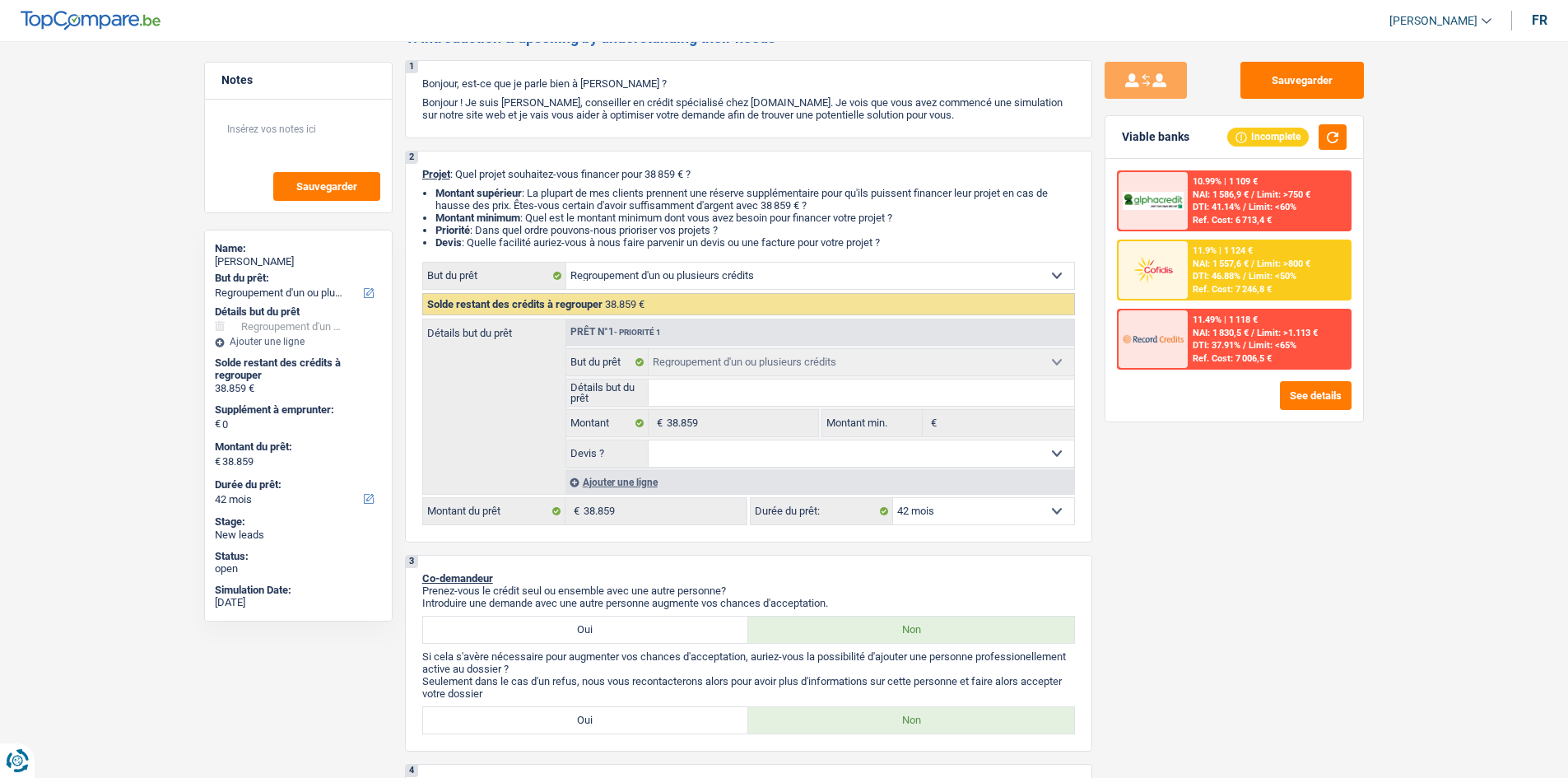click on "Sauvegarder
Viable banks
Incomplete
10.99% | 1 109 €
NAI: 1 586,9 €
/
Limit: >750 €
DTI: 41.14%
/
Limit: <60%
Ref. Cost: 6 713,4 €
11.9% | 1 124 €
NAI: 1 557,6 €
/
Limit: >800 €
DTI: 46.88%
/               /" at bounding box center [1234, 404] 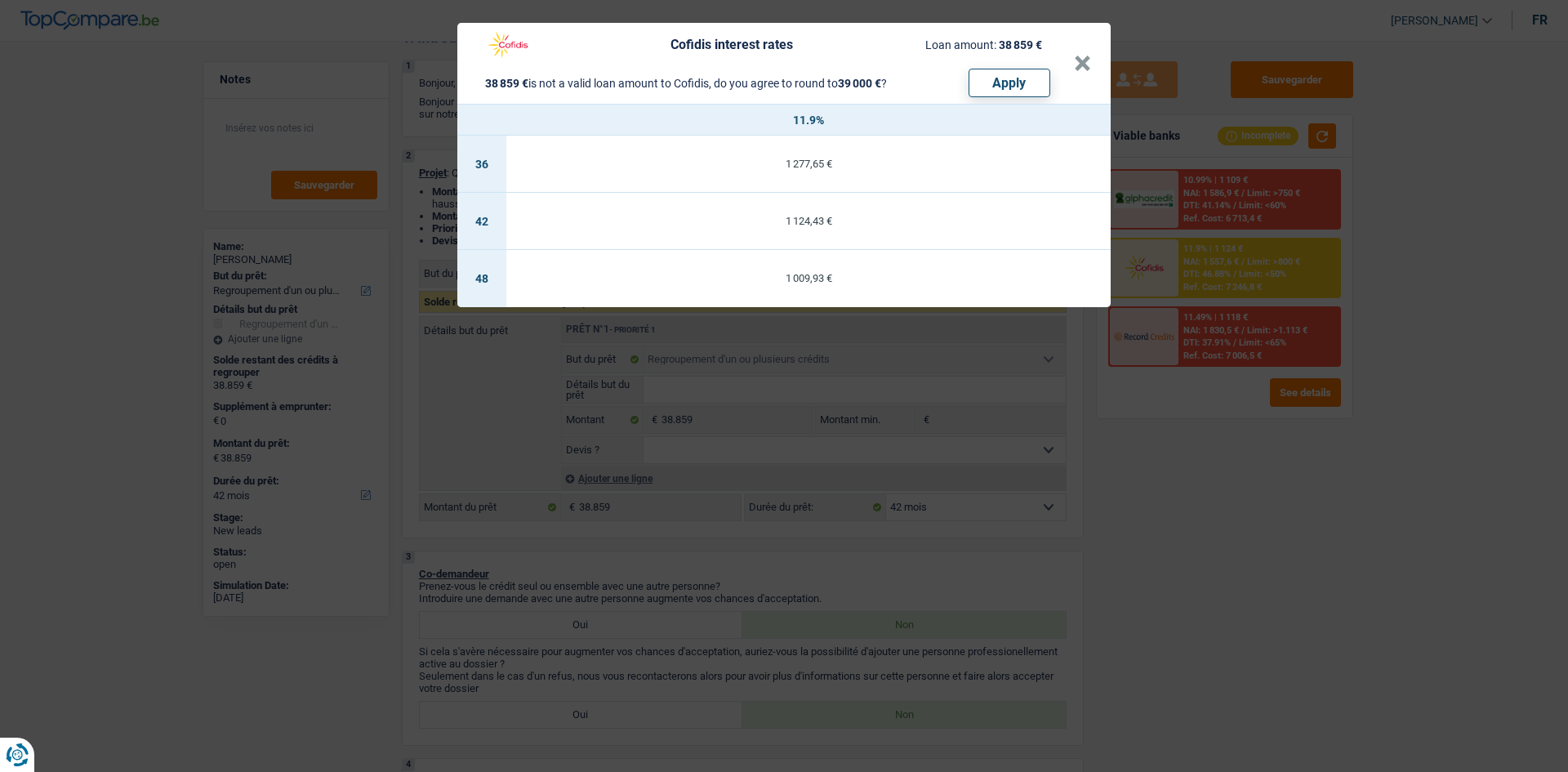 click on "Cofidis interest rates
Loan amount:
38 859 €
38 859 €  is not a valid loan amount to Cofidis, do you agree to round to  39 000 € ?
Apply
×
11.9%
36
1 277,65 €
42
1 124,43 €
48
1 009,93 €" at bounding box center (784, 386) 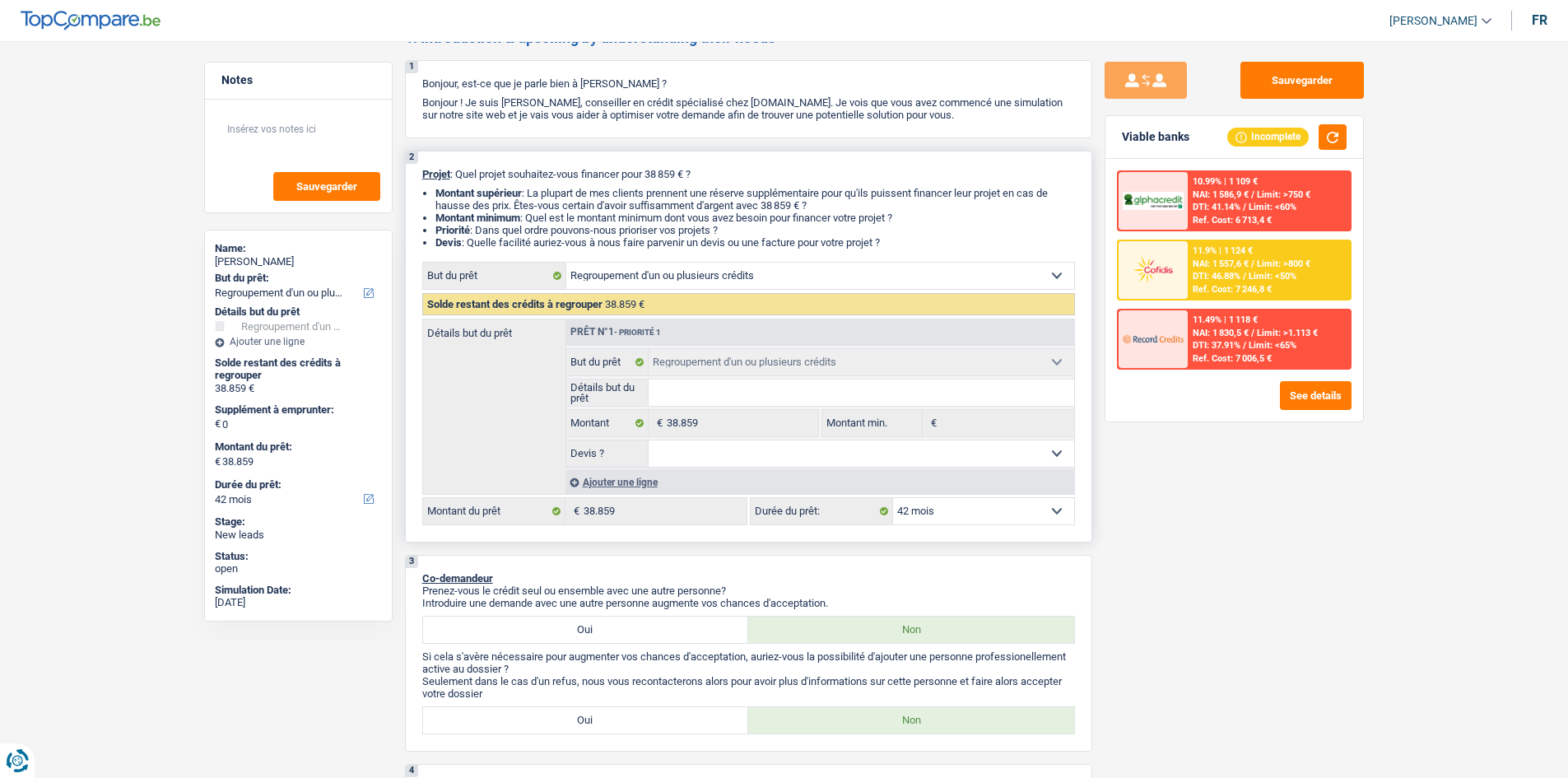 click on "12 mois 18 mois 24 mois 30 mois 36 mois 42 mois 48 mois 60 mois 72 mois 84 mois 96 mois 120 mois 132 mois 144 mois
Sélectionner une option" at bounding box center (984, 511) 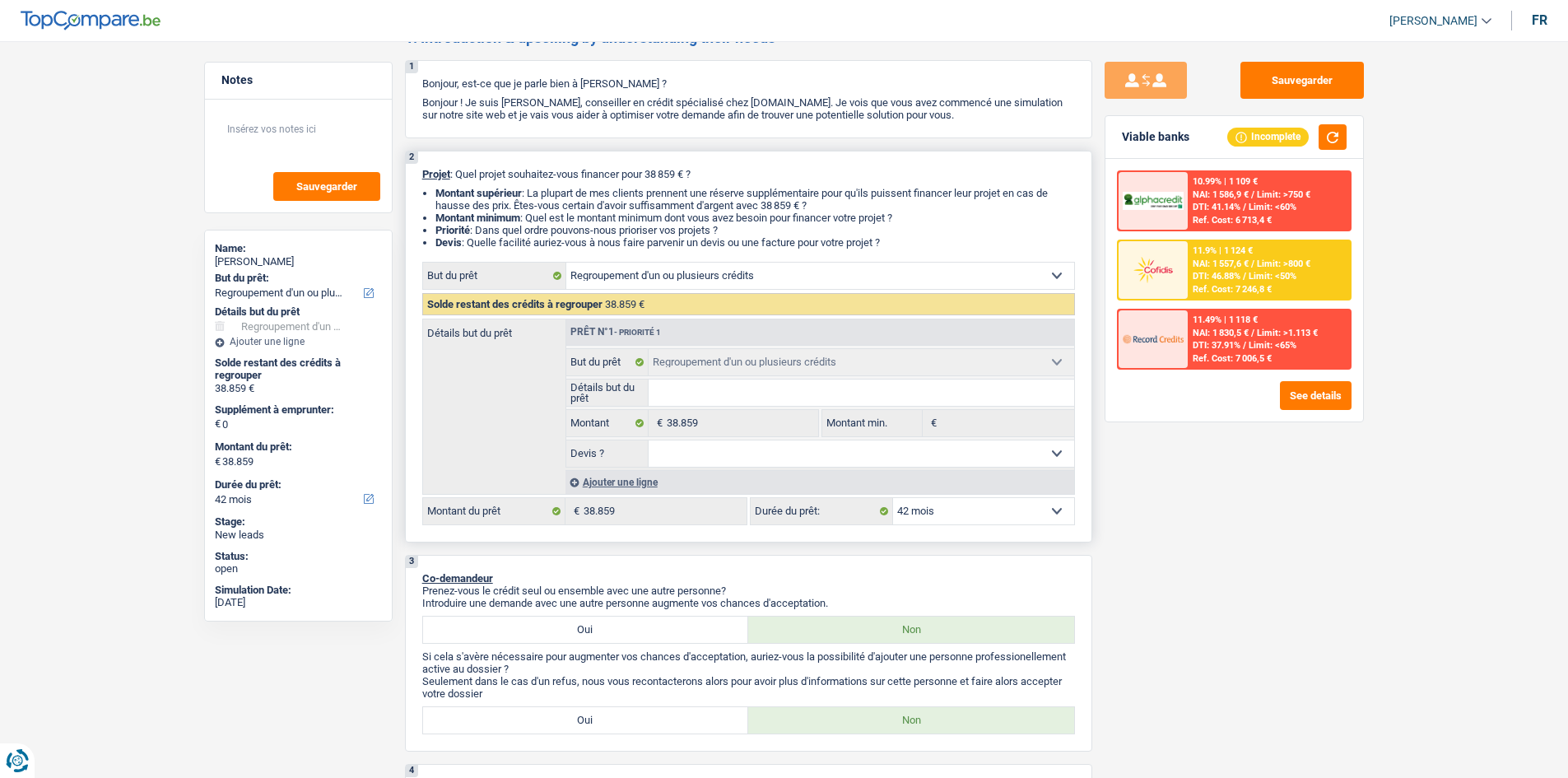 select on "48" 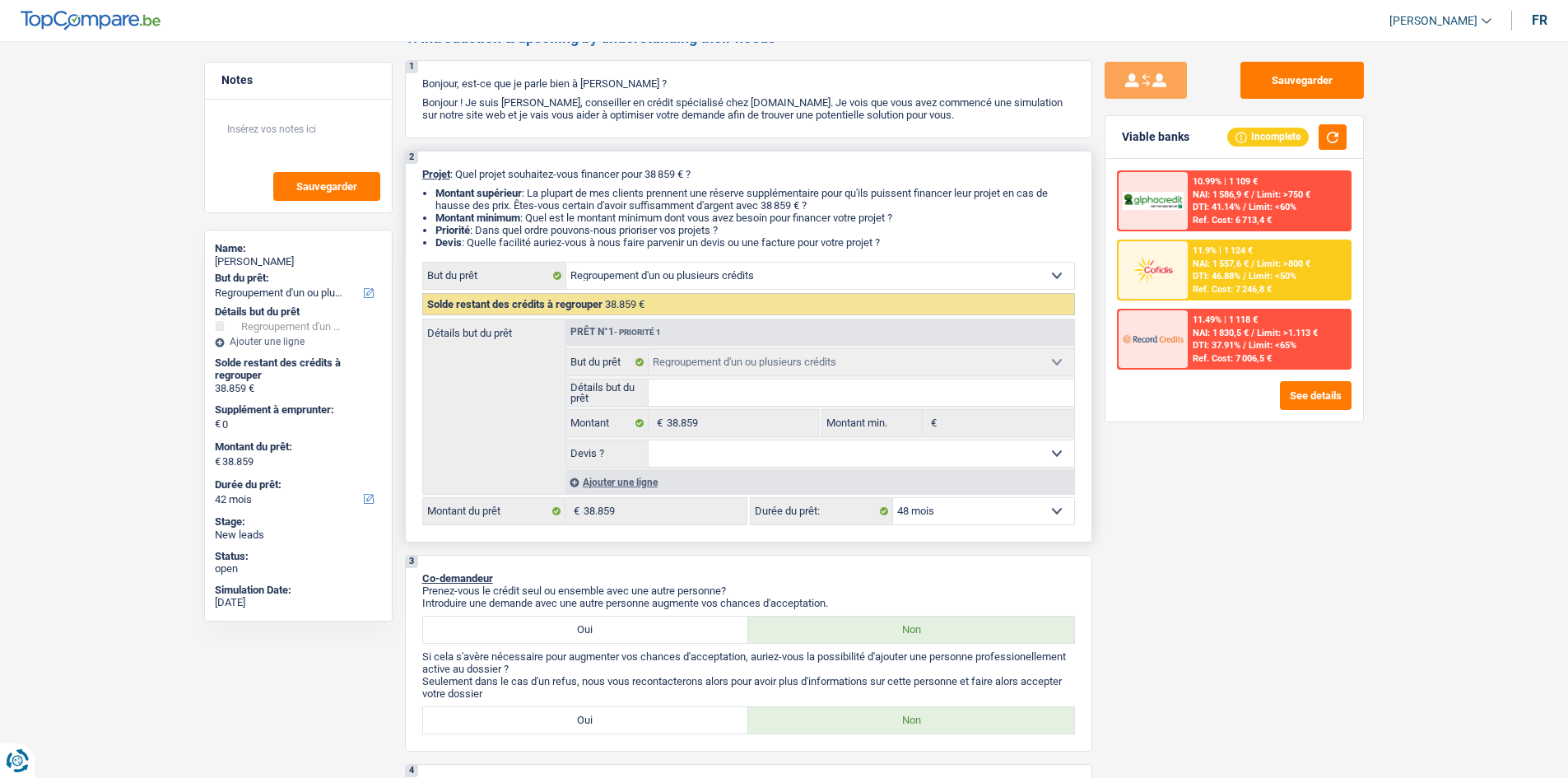 click on "12 mois 18 mois 24 mois 30 mois 36 mois 42 mois 48 mois 60 mois 72 mois 84 mois 96 mois 120 mois 132 mois 144 mois
Sélectionner une option" at bounding box center [984, 511] 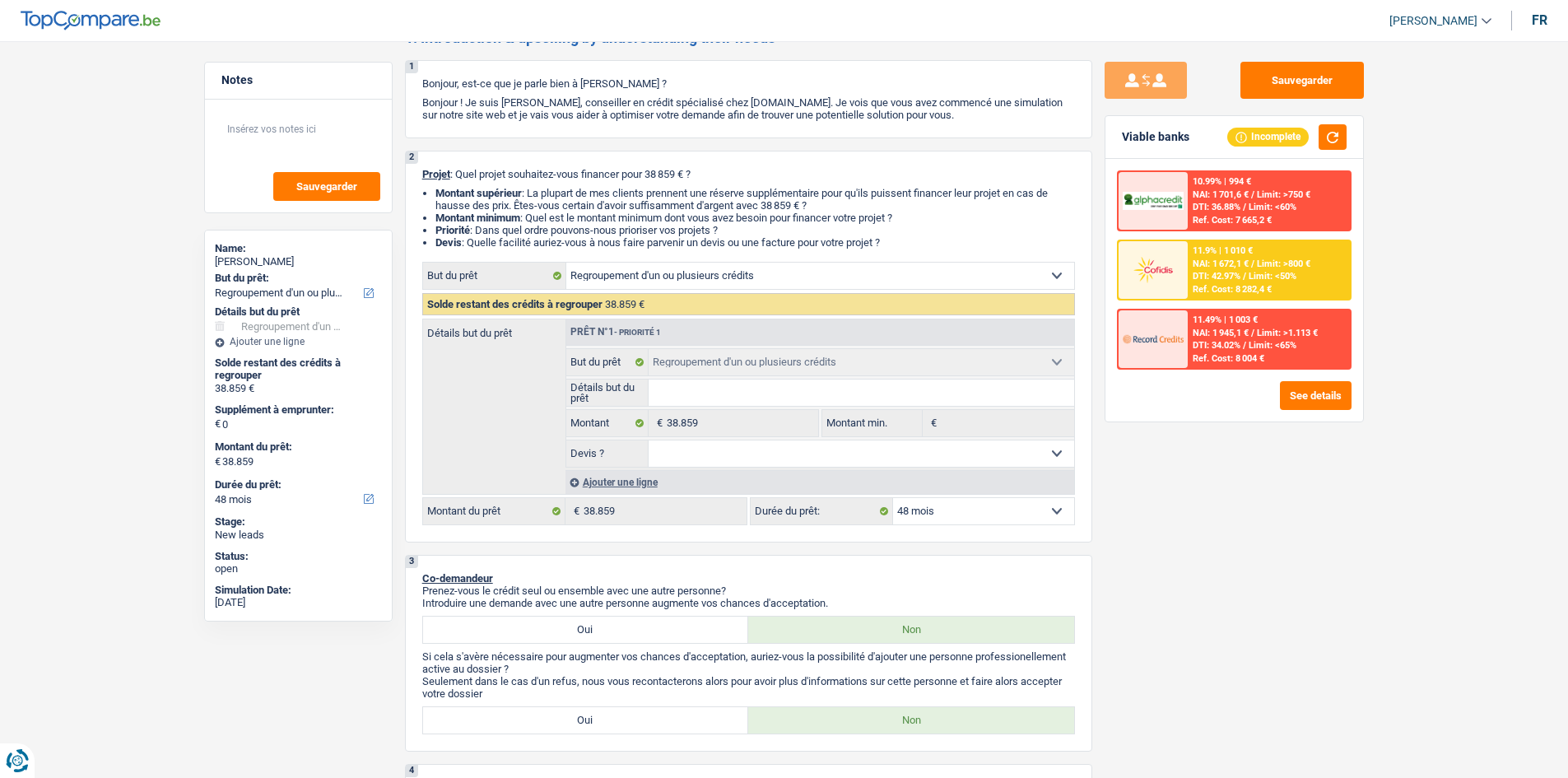 click on "Limit: <50%" at bounding box center (1273, 276) 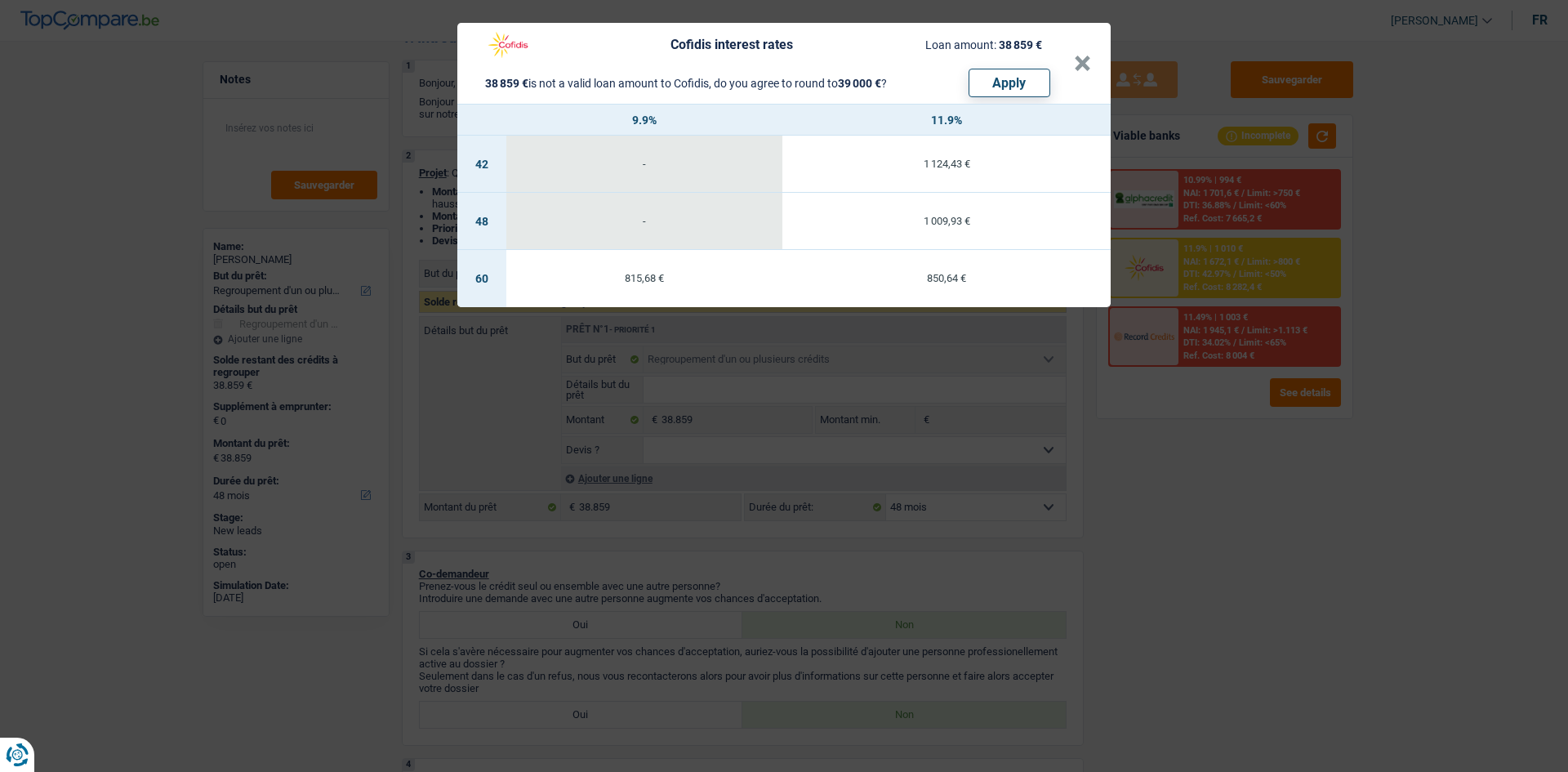 click on "Cofidis interest rates
Loan amount:
38 859 €
38 859 €  is not a valid loan amount to Cofidis, do you agree to round to  39 000 € ?
Apply
×
9.9%
11.9%
42
-
1 124,43 €
48
-
1 009,93 €
60
815,68 €
850,64 €" at bounding box center (784, 386) 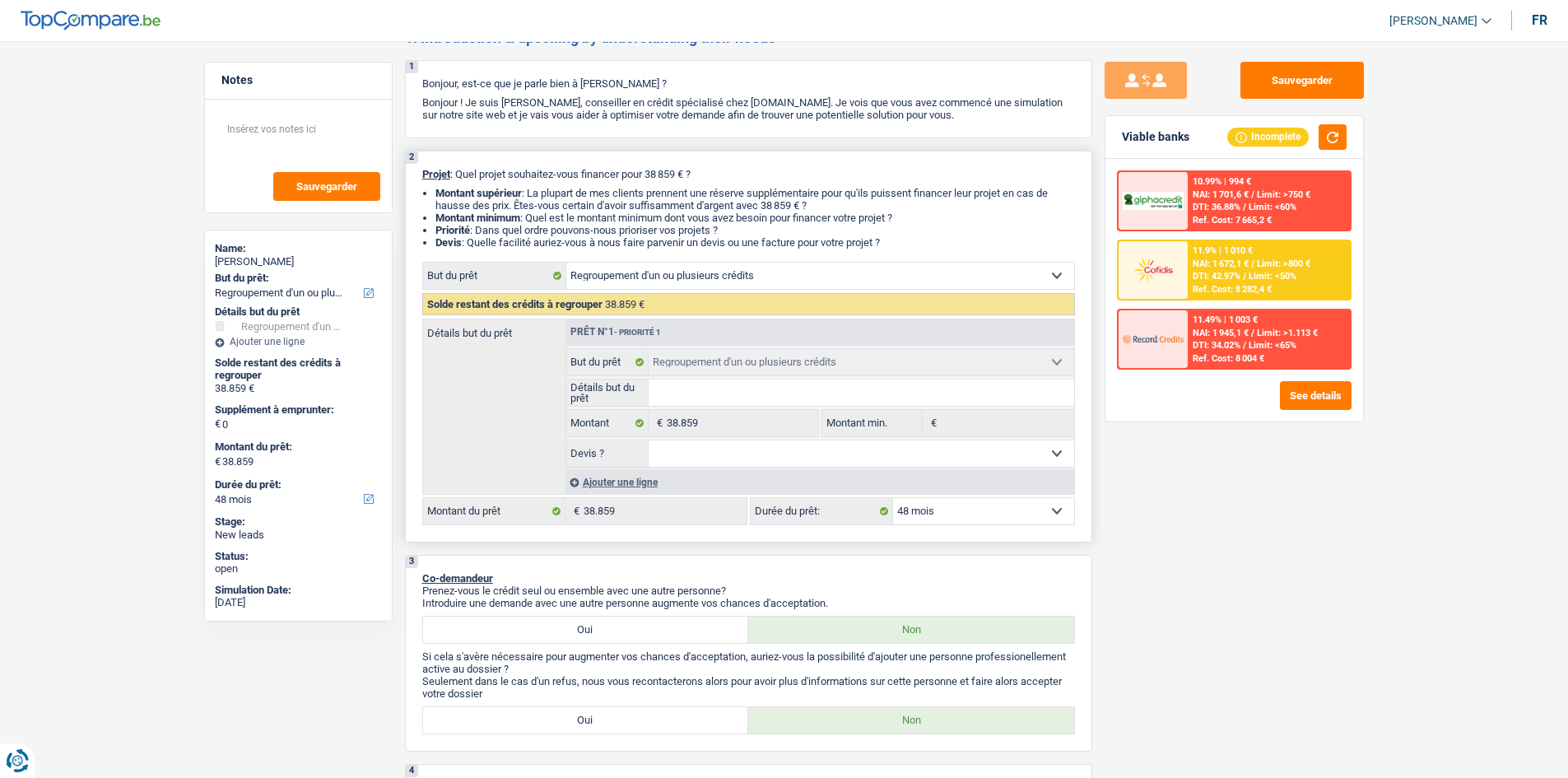 click on "12 mois 18 mois 24 mois 30 mois 36 mois 42 mois 48 mois 60 mois 72 mois 84 mois 96 mois 120 mois 132 mois 144 mois
Sélectionner une option" at bounding box center (984, 511) 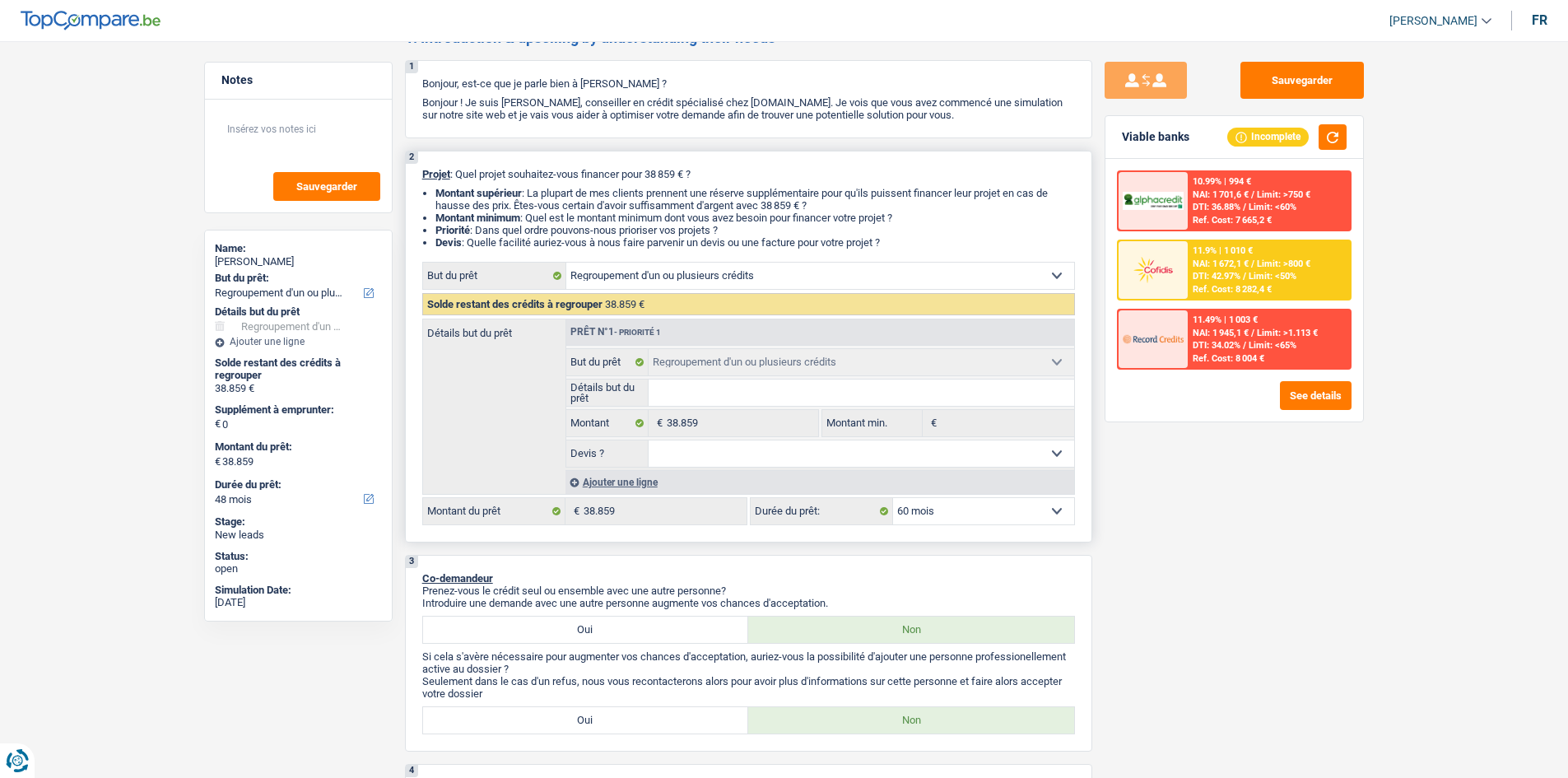 click on "12 mois 18 mois 24 mois 30 mois 36 mois 42 mois 48 mois 60 mois 72 mois 84 mois 96 mois 120 mois 132 mois 144 mois
Sélectionner une option" at bounding box center [984, 511] 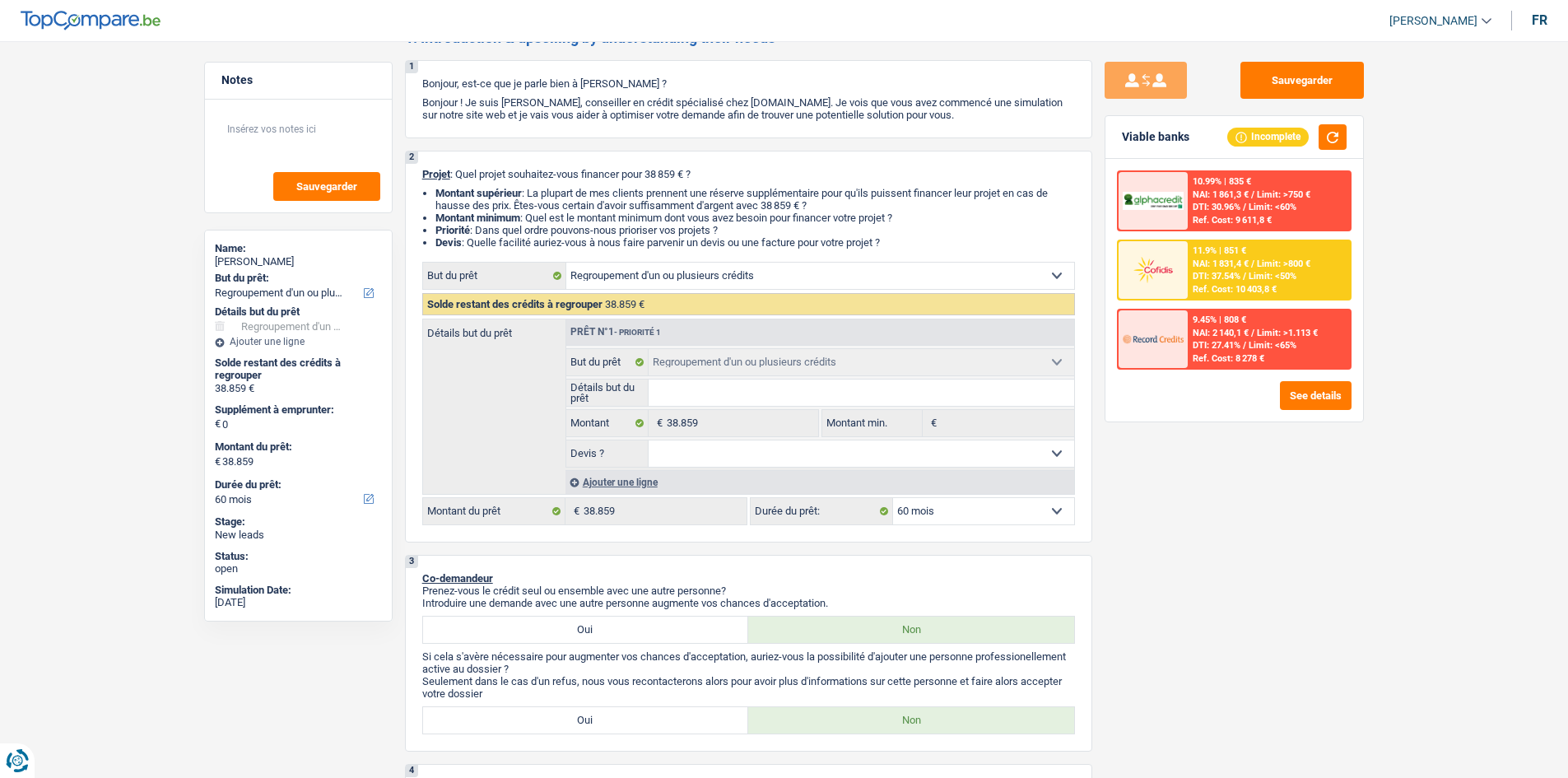 click on "11.9% | 851 €
NAI: 1 831,4 €
/
Limit: >800 €
DTI: 37.54%
/
Limit: <50%
Ref. Cost: 10 403,8 €" at bounding box center [1268, 270] 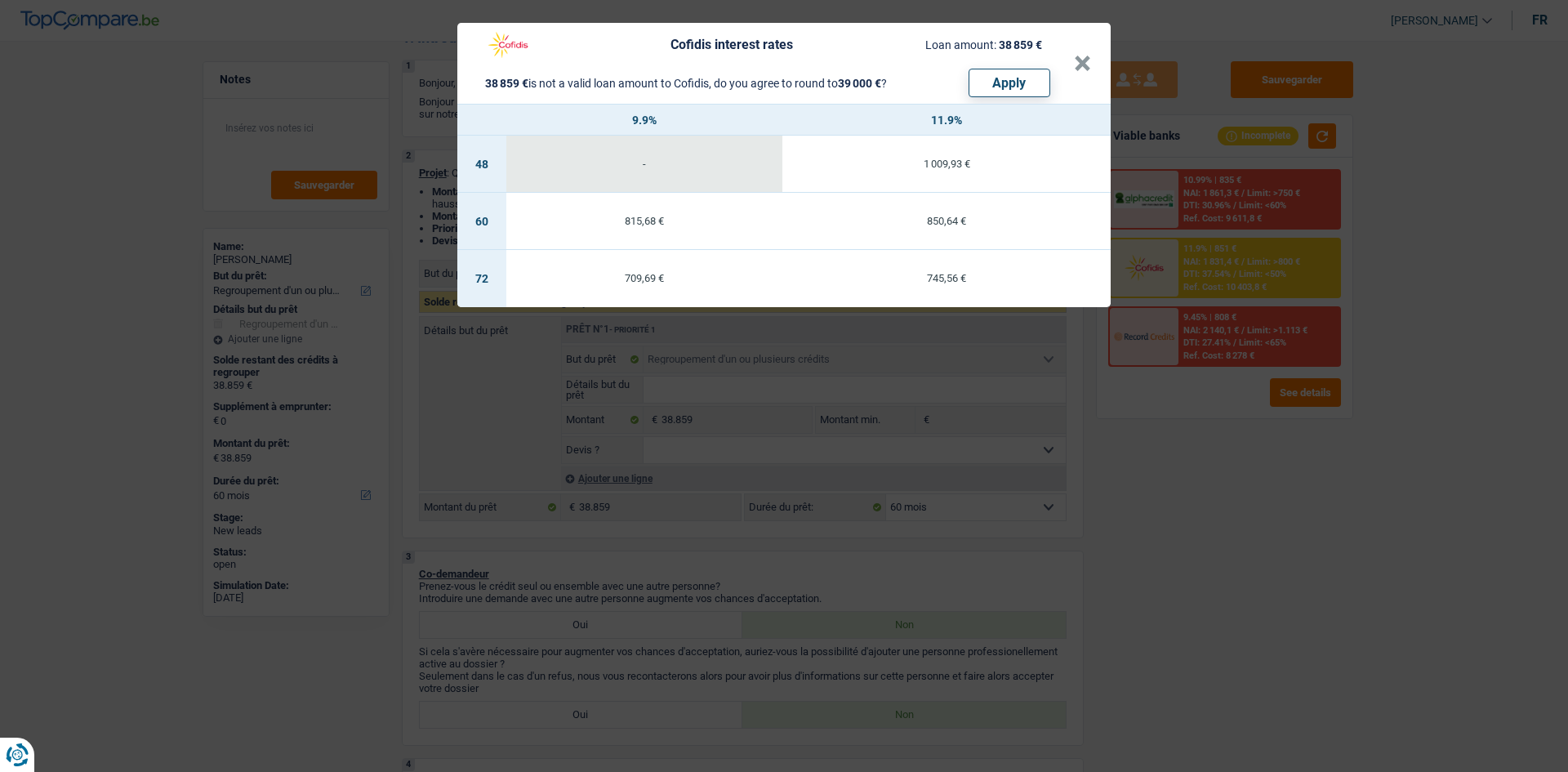 click on "Cofidis interest rates
Loan amount:
38 859 €
38 859 €  is not a valid loan amount to Cofidis, do you agree to round to  39 000 € ?
Apply
×
9.9%
11.9%
48
-
1 009,93 €
60
815,68 €
850,64 €
72
709,69 €
745,56 €" at bounding box center (784, 386) 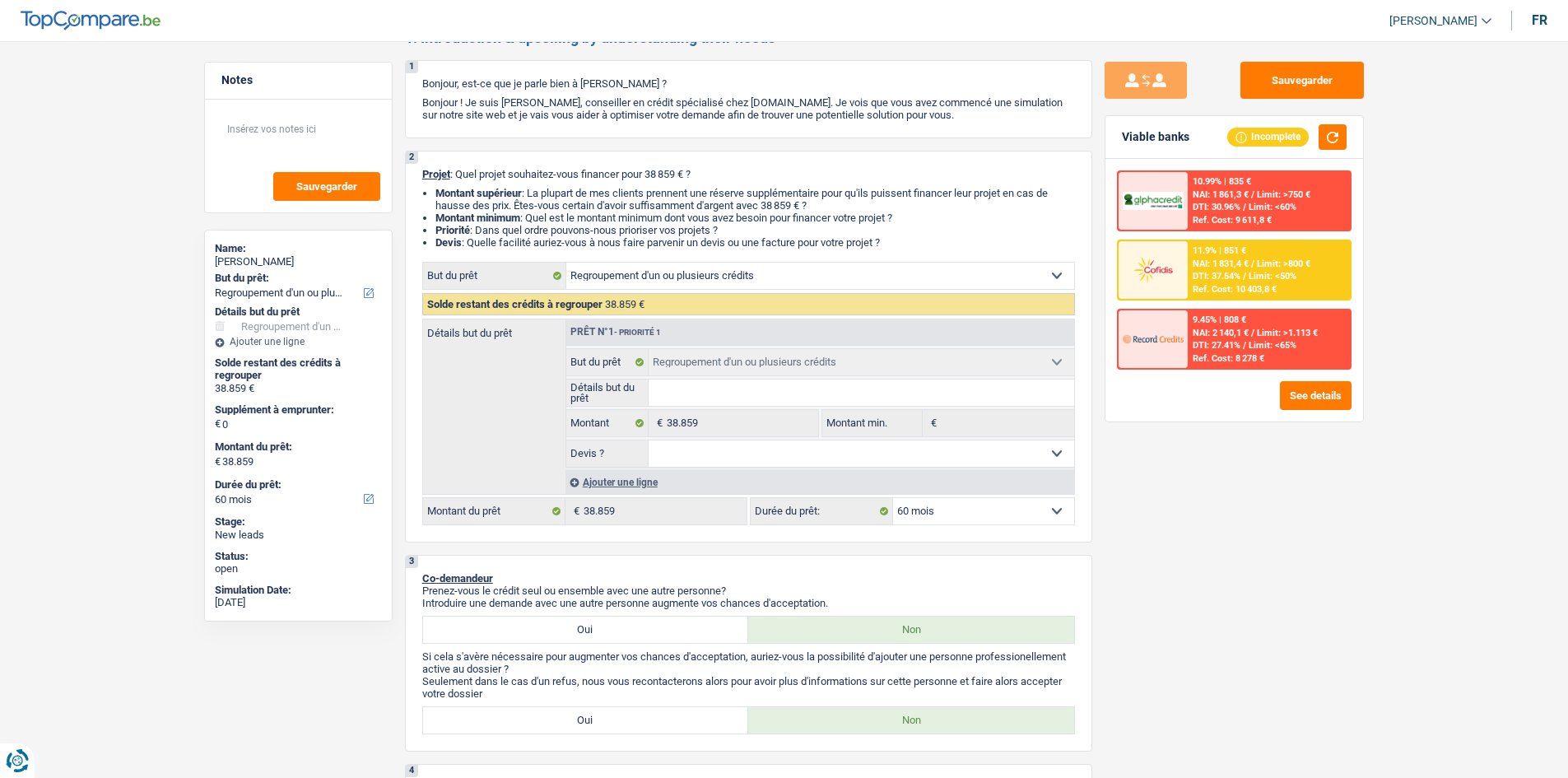 click on "Sauvegarder
Viable banks
Incomplete
10.99% | 835 €
NAI: 1 861,3 €
/
Limit: >750 €
DTI: 30.96%
/
Limit: <60%
Ref. Cost: 9 611,8 €
11.9% | 851 €
NAI: 1 831,4 €
/
Limit: >800 €
DTI: 37.54%
/               /       /" at bounding box center (1234, 404) 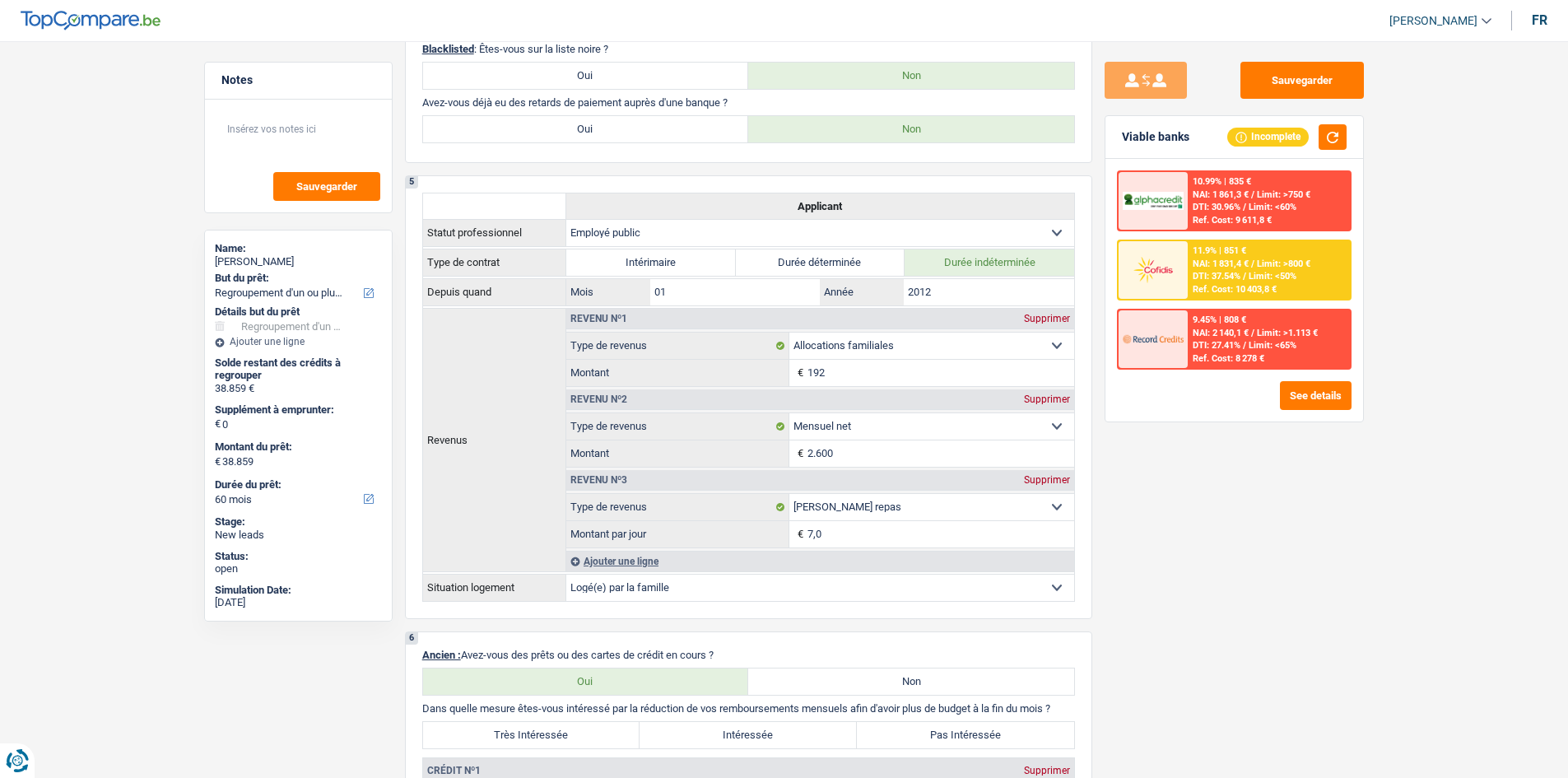 scroll, scrollTop: 823, scrollLeft: 0, axis: vertical 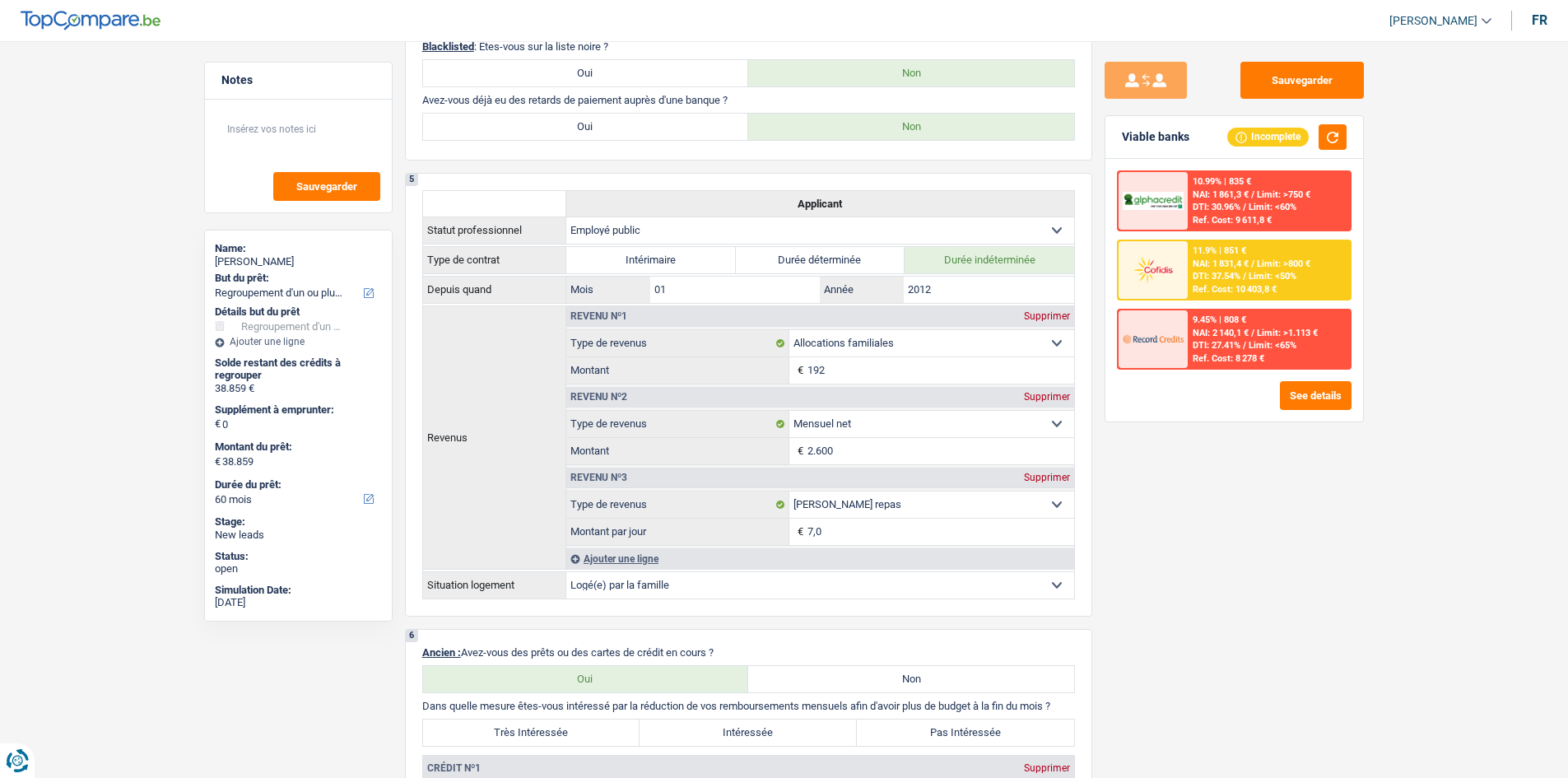 click on "DTI: 37.54%" at bounding box center [1217, 276] 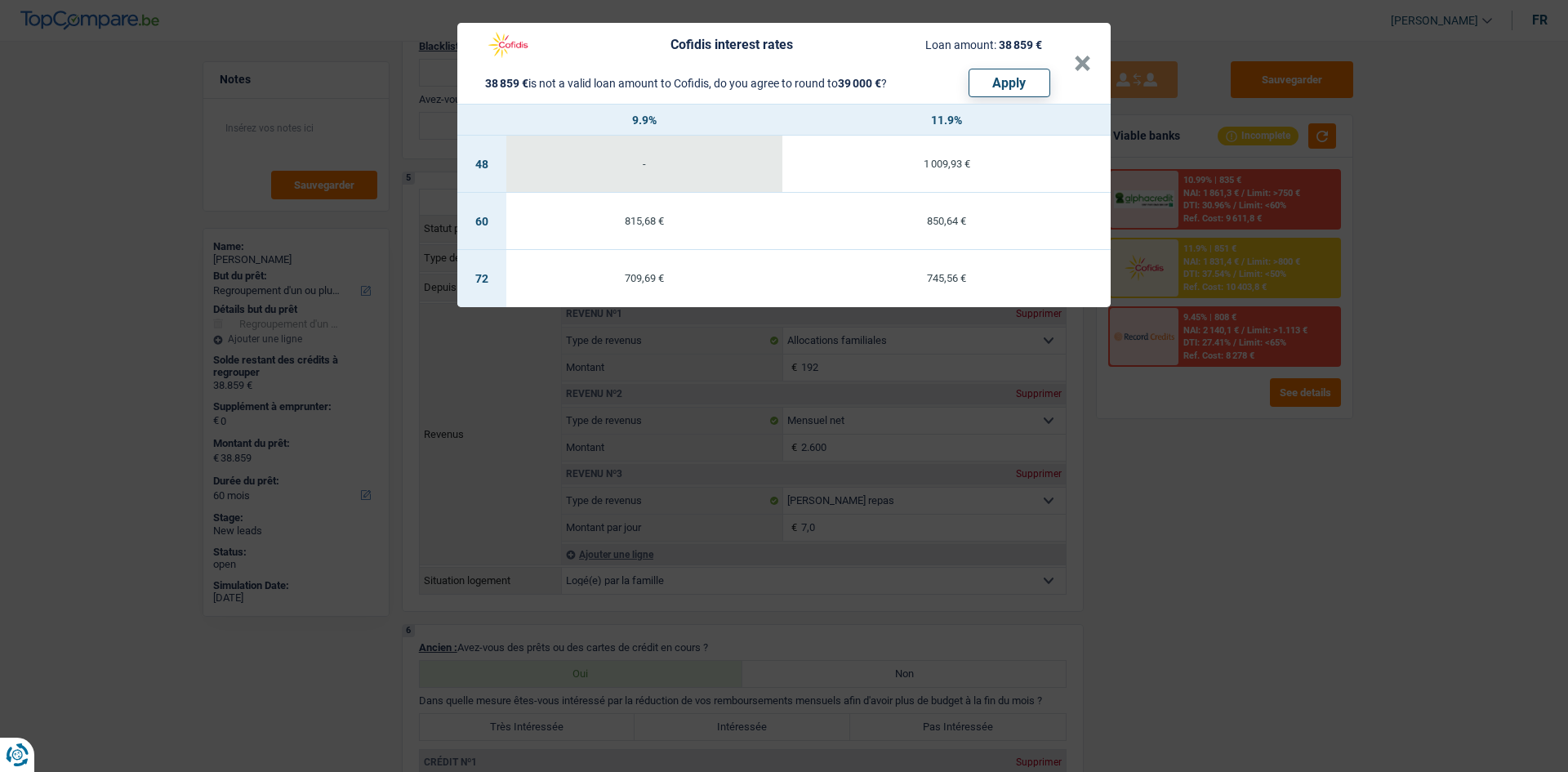 click on "Cofidis interest rates
Loan amount:
38 859 €
38 859 €  is not a valid loan amount to Cofidis, do you agree to round to  39 000 € ?
Apply
×
9.9%
11.9%
48
-
1 009,93 €
60
815,68 €
850,64 €
72
709,69 €
745,56 €" at bounding box center [784, 386] 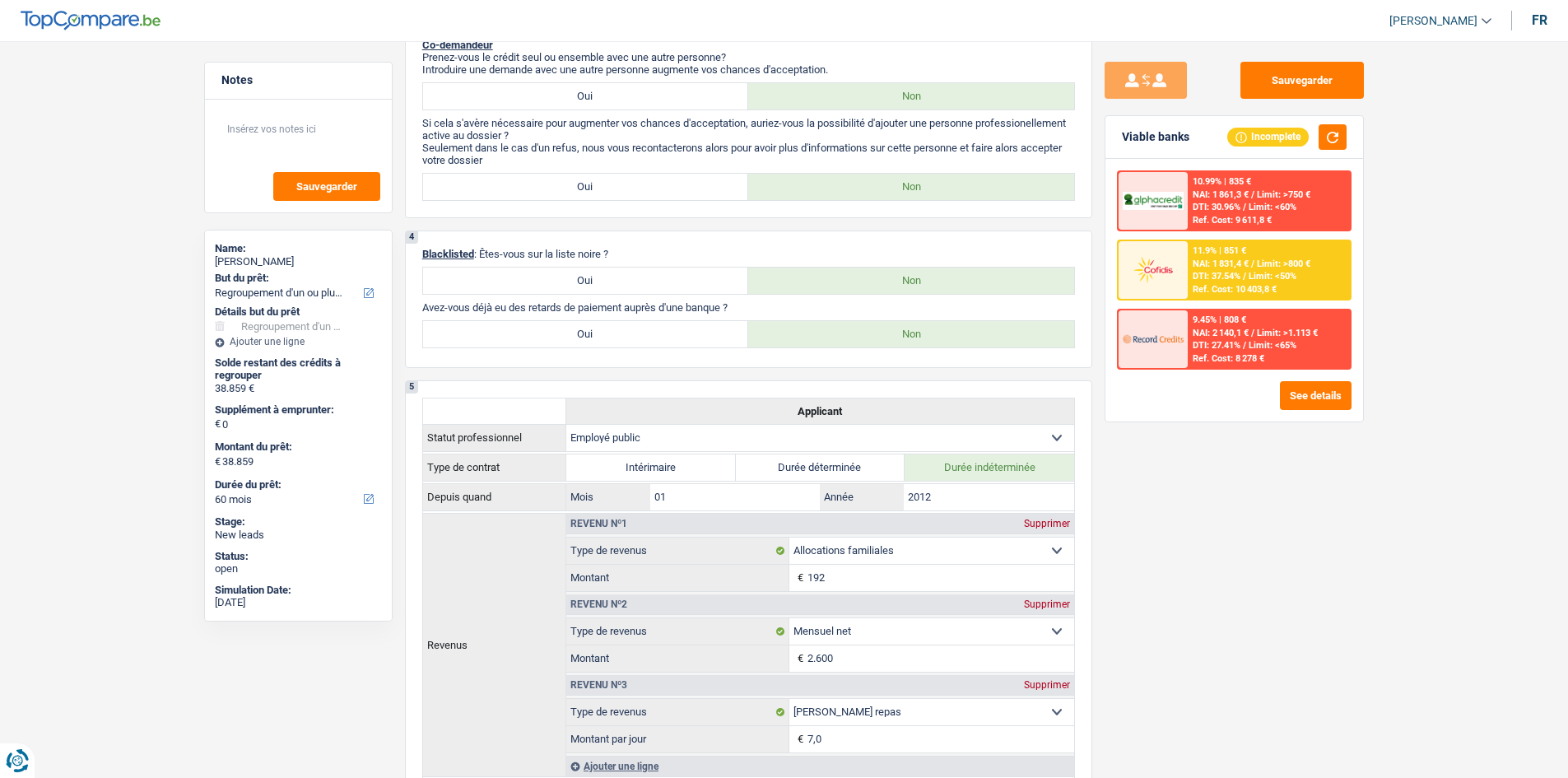 scroll, scrollTop: 329, scrollLeft: 0, axis: vertical 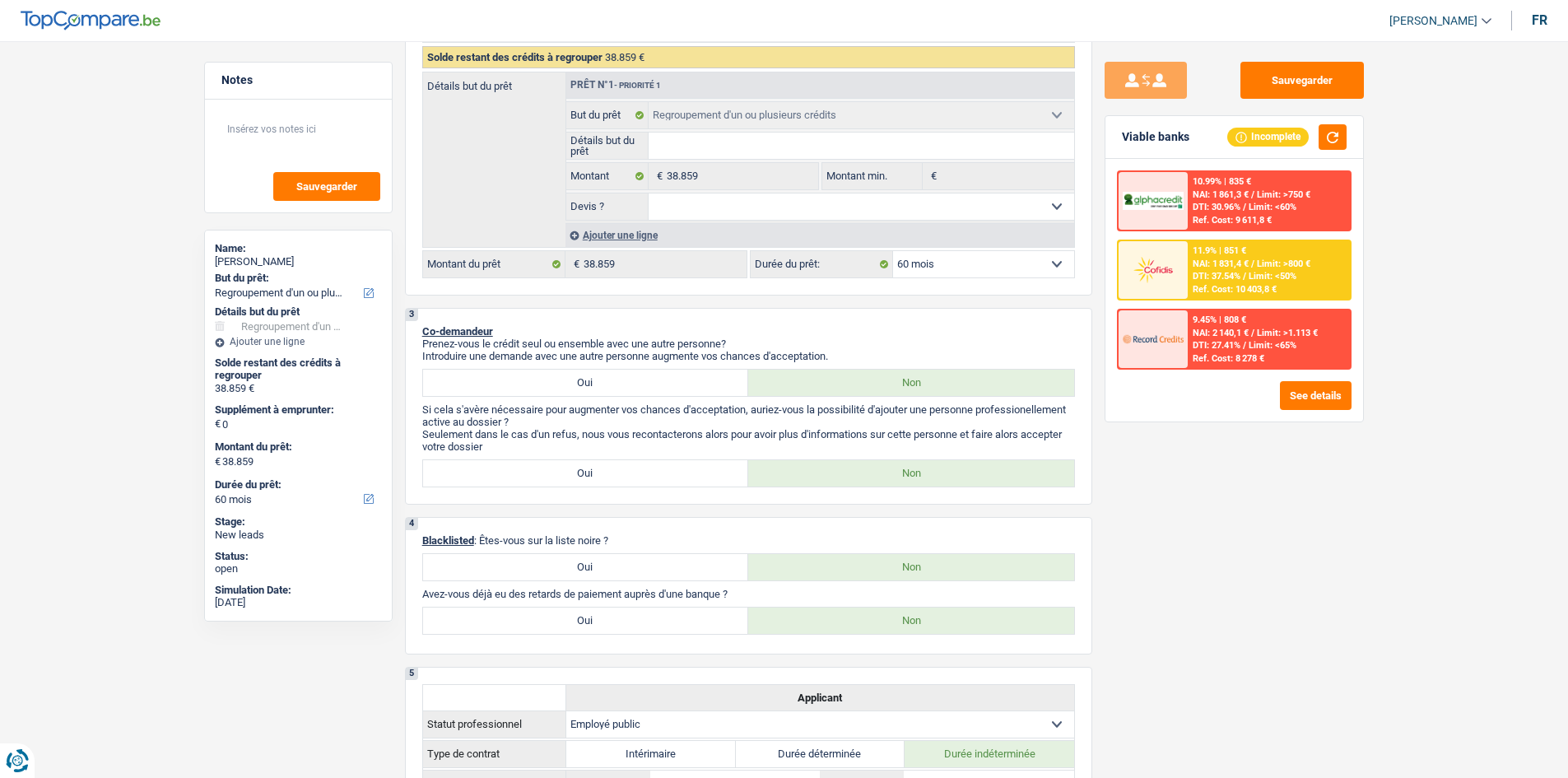 click on "Sauvegarder
Viable banks
Incomplete
10.99% | 835 €
NAI: 1 861,3 €
/
Limit: >750 €
DTI: 30.96%
/
Limit: <60%
Ref. Cost: 9 611,8 €
11.9% | 851 €
NAI: 1 831,4 €
/
Limit: >800 €
DTI: 37.54%
/               /       /" at bounding box center [1234, 404] 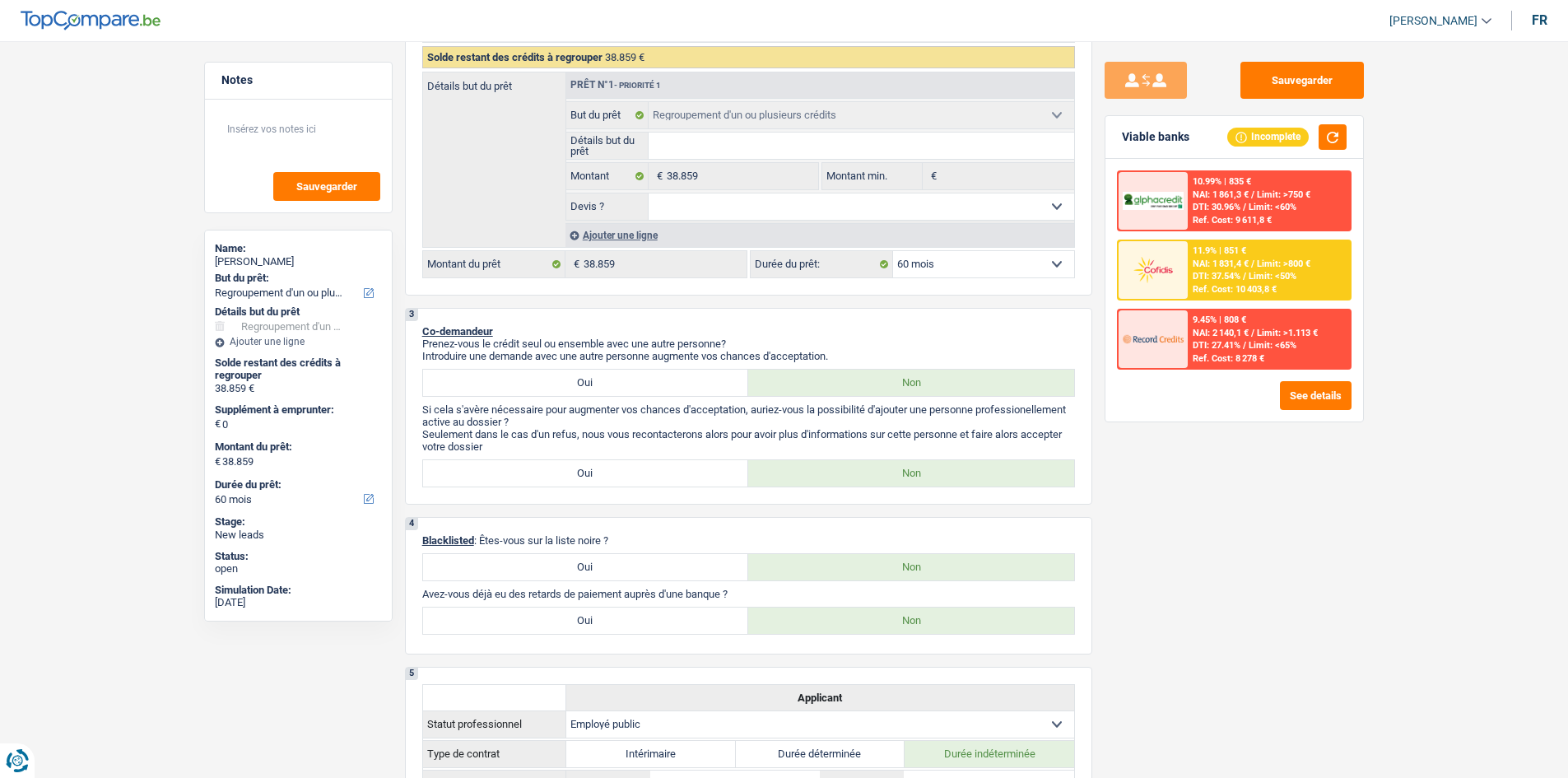 scroll, scrollTop: 247, scrollLeft: 0, axis: vertical 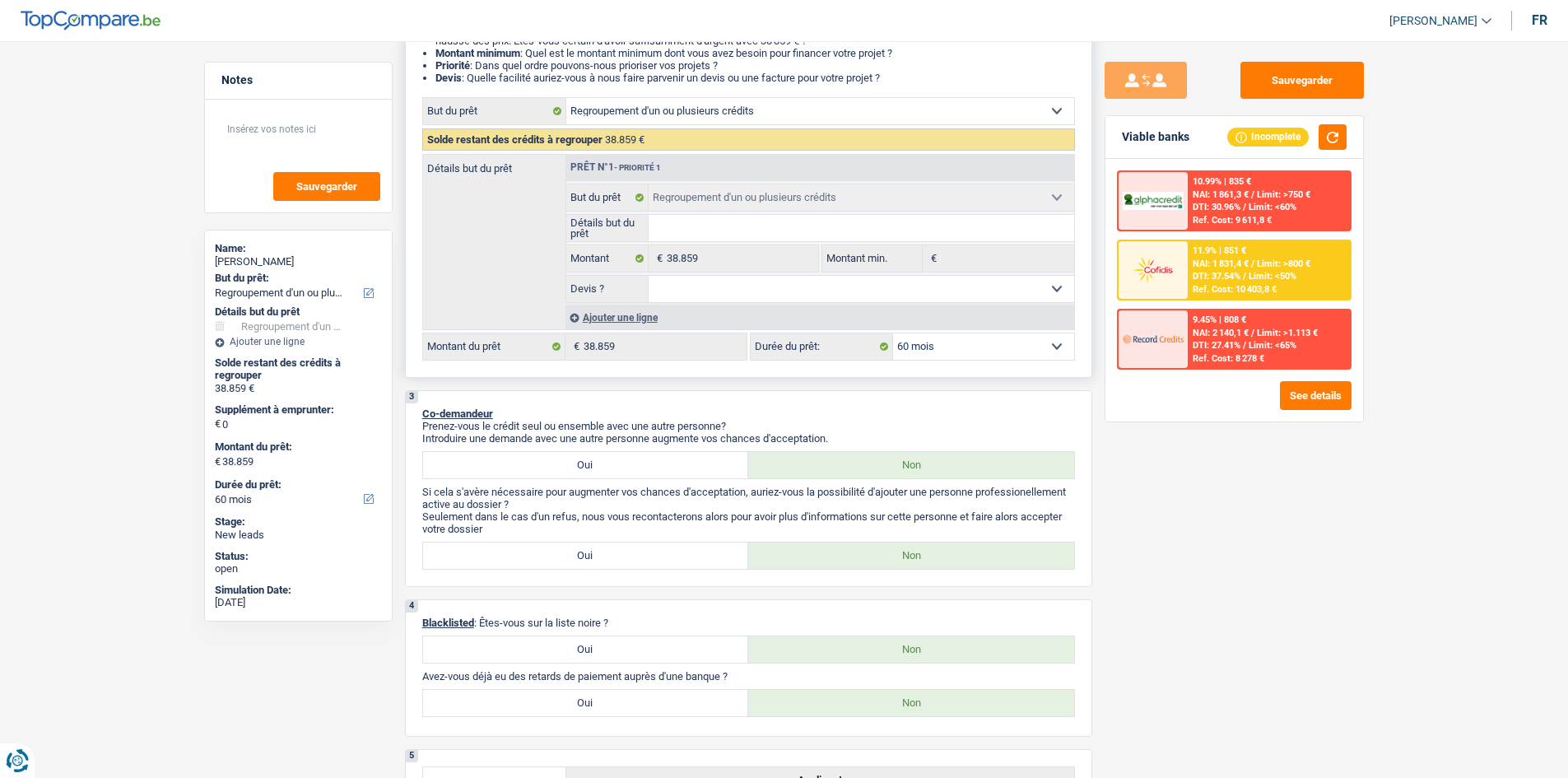 click on "12 mois 18 mois 24 mois 30 mois 36 mois 42 mois 48 mois 60 mois 72 mois 84 mois 96 mois 120 mois 132 mois 144 mois
Sélectionner une option" at bounding box center [984, 347] 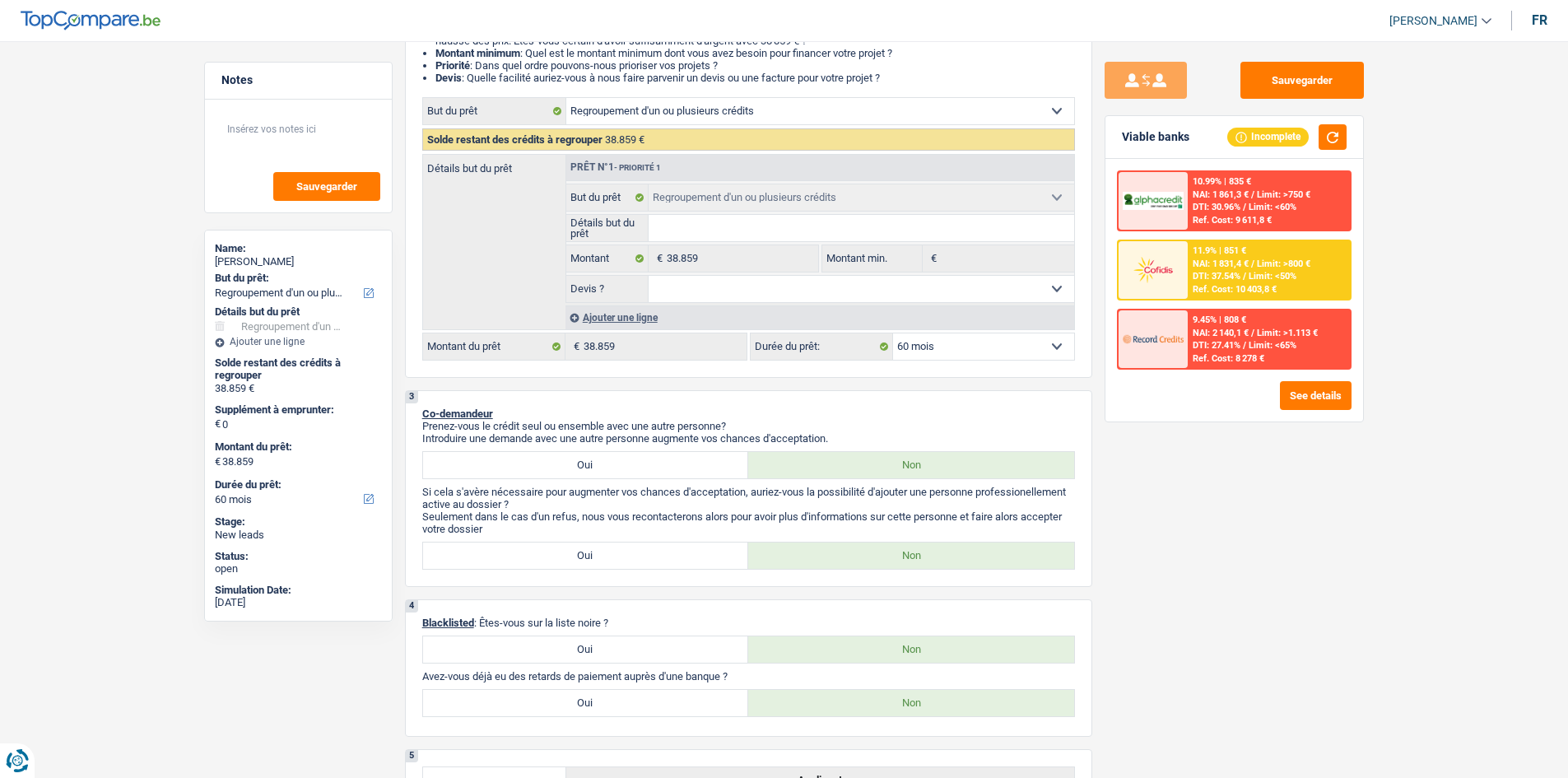 click on "Sauvegarder
Viable banks
Incomplete
10.99% | 835 €
NAI: 1 861,3 €
/
Limit: >750 €
DTI: 30.96%
/
Limit: <60%
Ref. Cost: 9 611,8 €
11.9% | 851 €
NAI: 1 831,4 €
/
Limit: >800 €
DTI: 37.54%
/               /       /" at bounding box center (1234, 404) 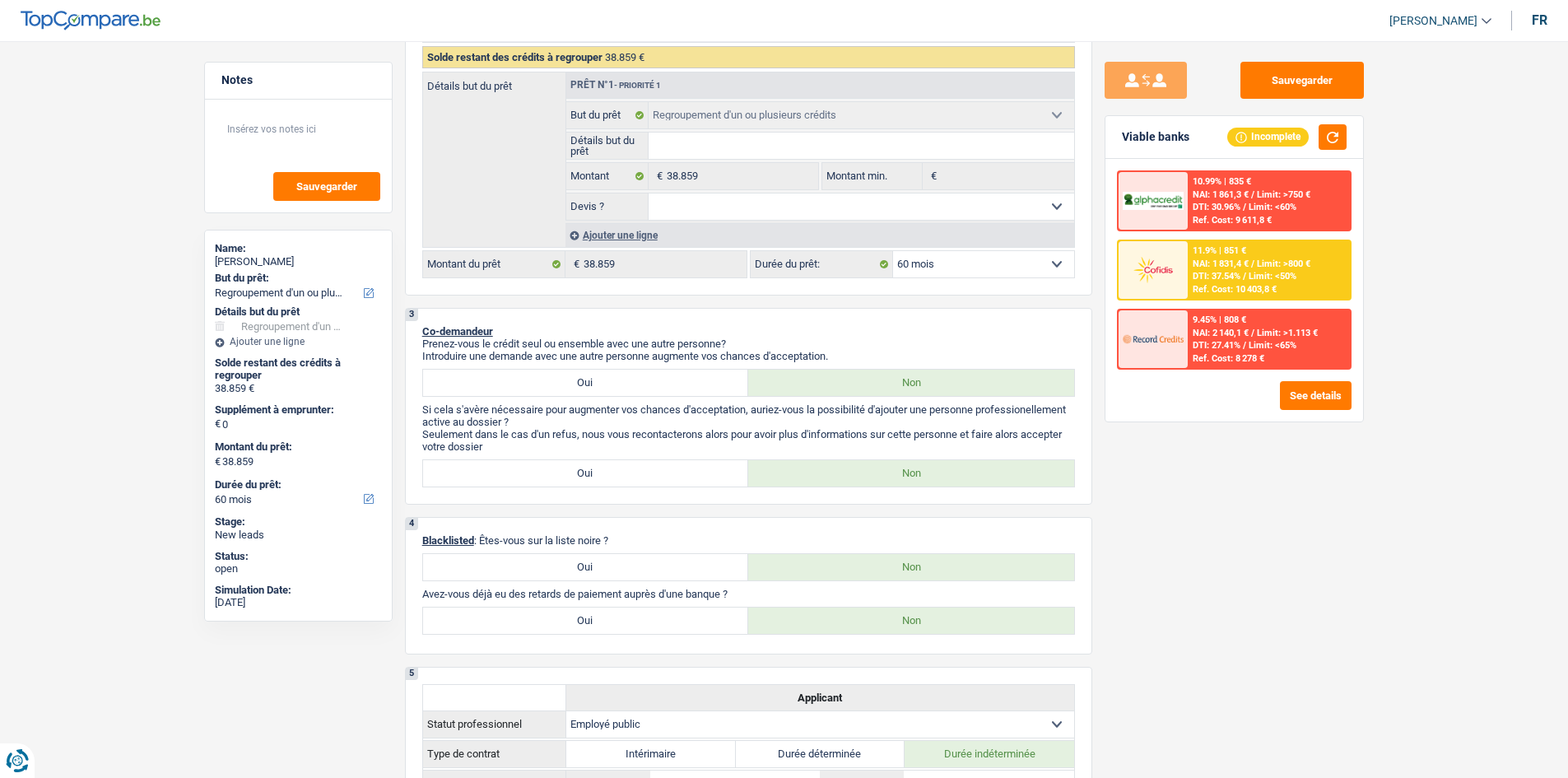 scroll, scrollTop: 0, scrollLeft: 0, axis: both 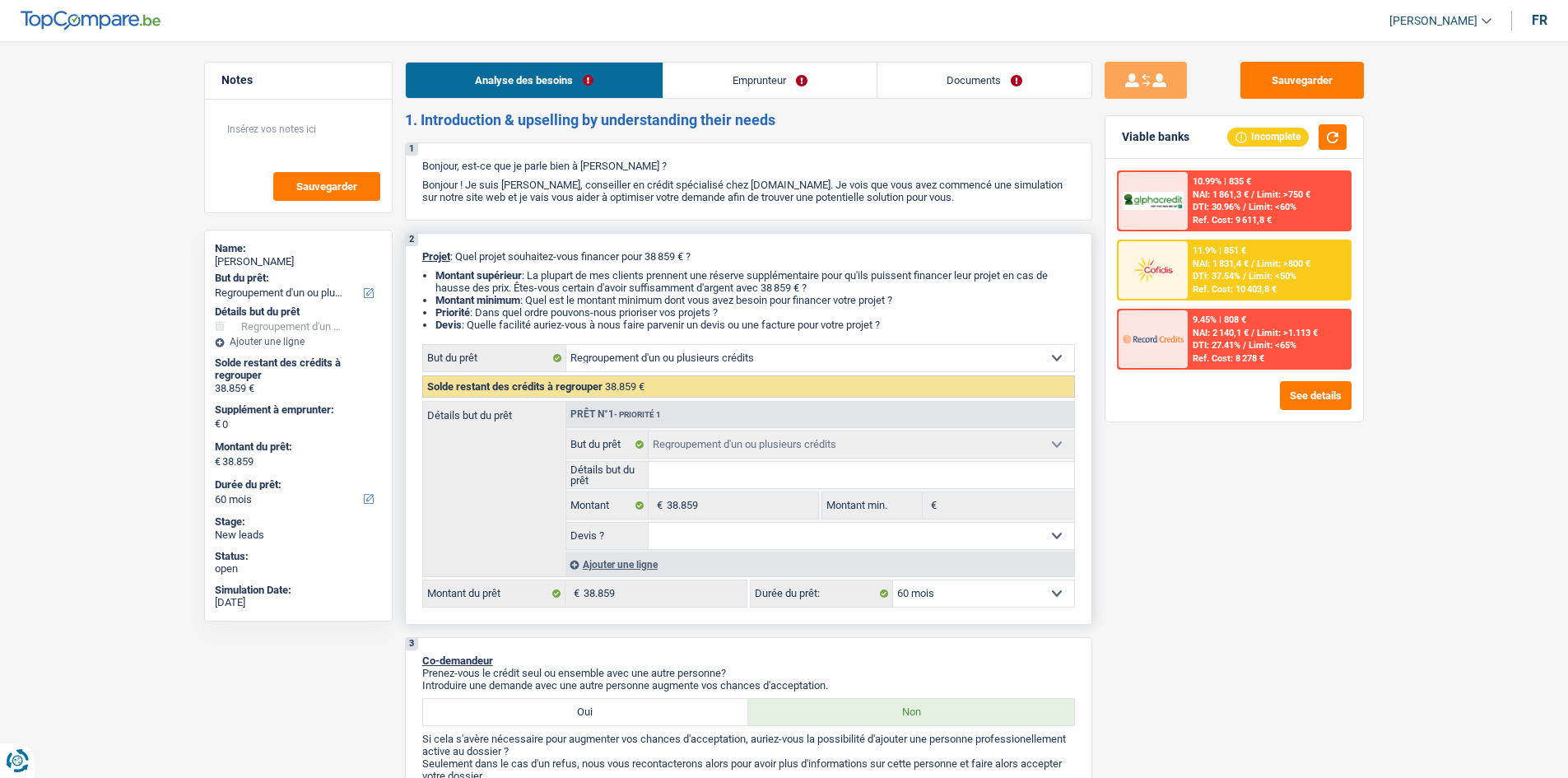 click on "12 mois 18 mois 24 mois 30 mois 36 mois 42 mois 48 mois 60 mois 72 mois 84 mois 96 mois 120 mois 132 mois 144 mois
Sélectionner une option" at bounding box center [984, 594] 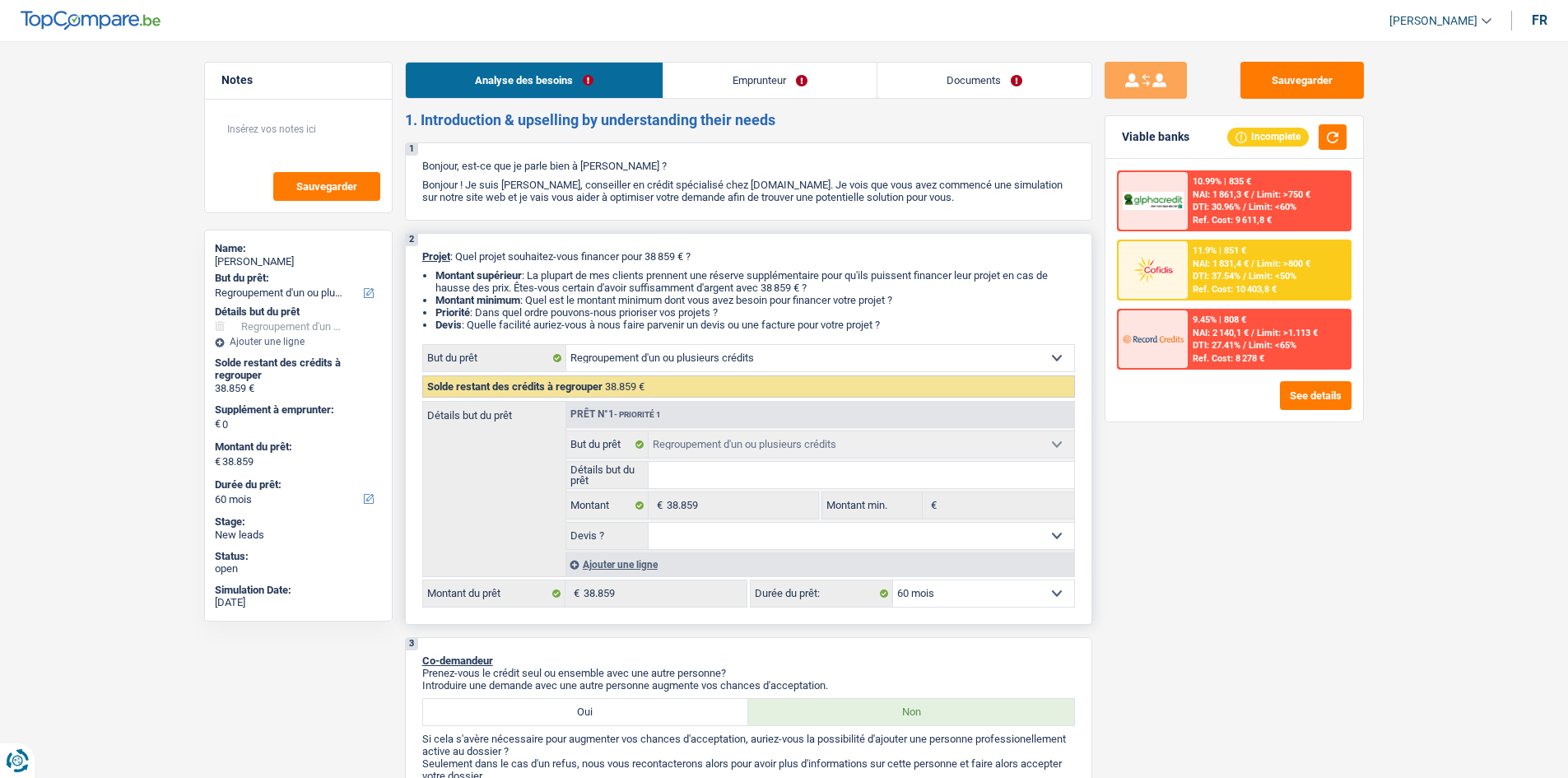 select on "120" 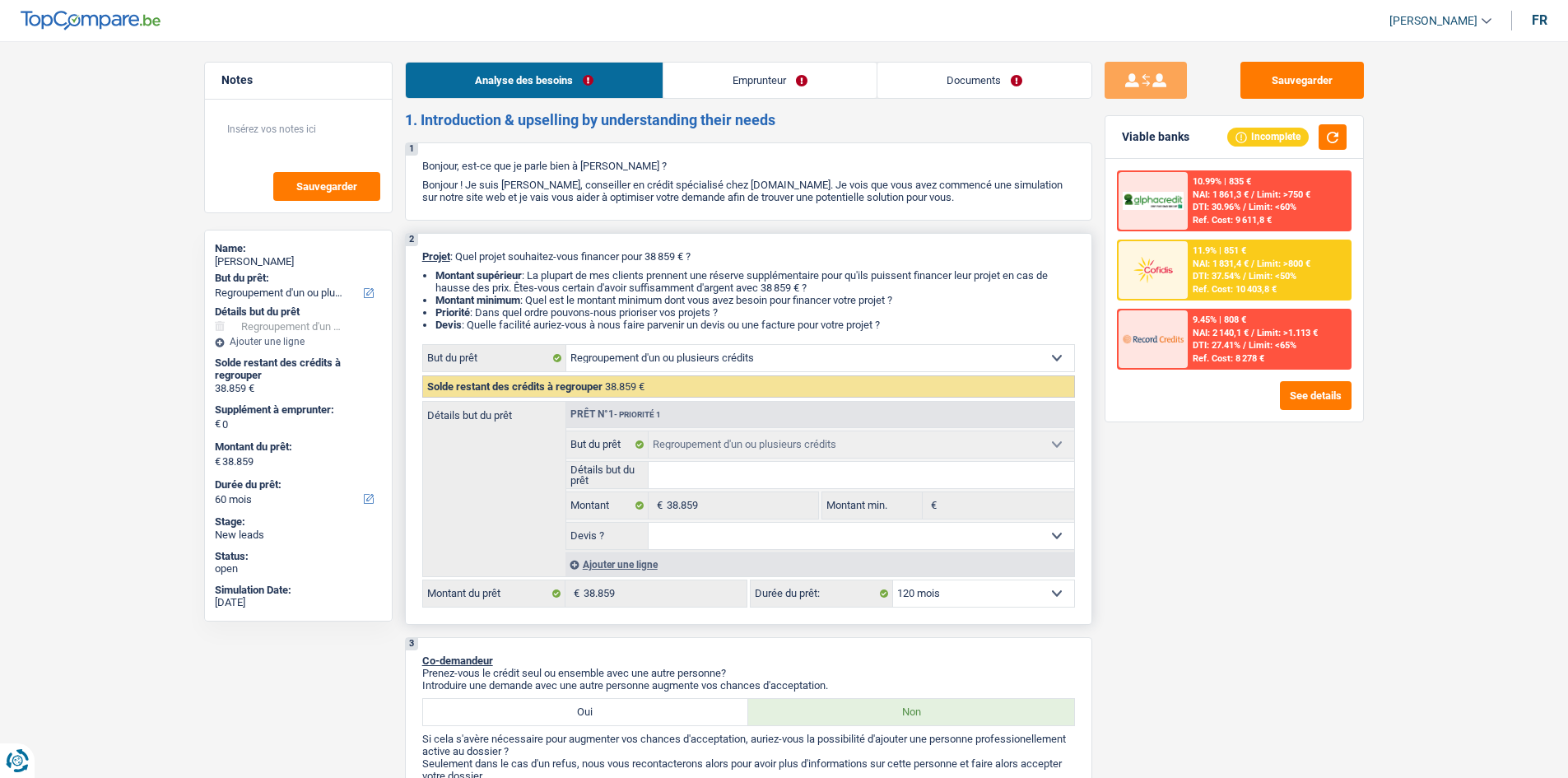 click on "12 mois 18 mois 24 mois 30 mois 36 mois 42 mois 48 mois 60 mois 72 mois 84 mois 96 mois 120 mois 132 mois 144 mois
Sélectionner une option" at bounding box center [984, 594] 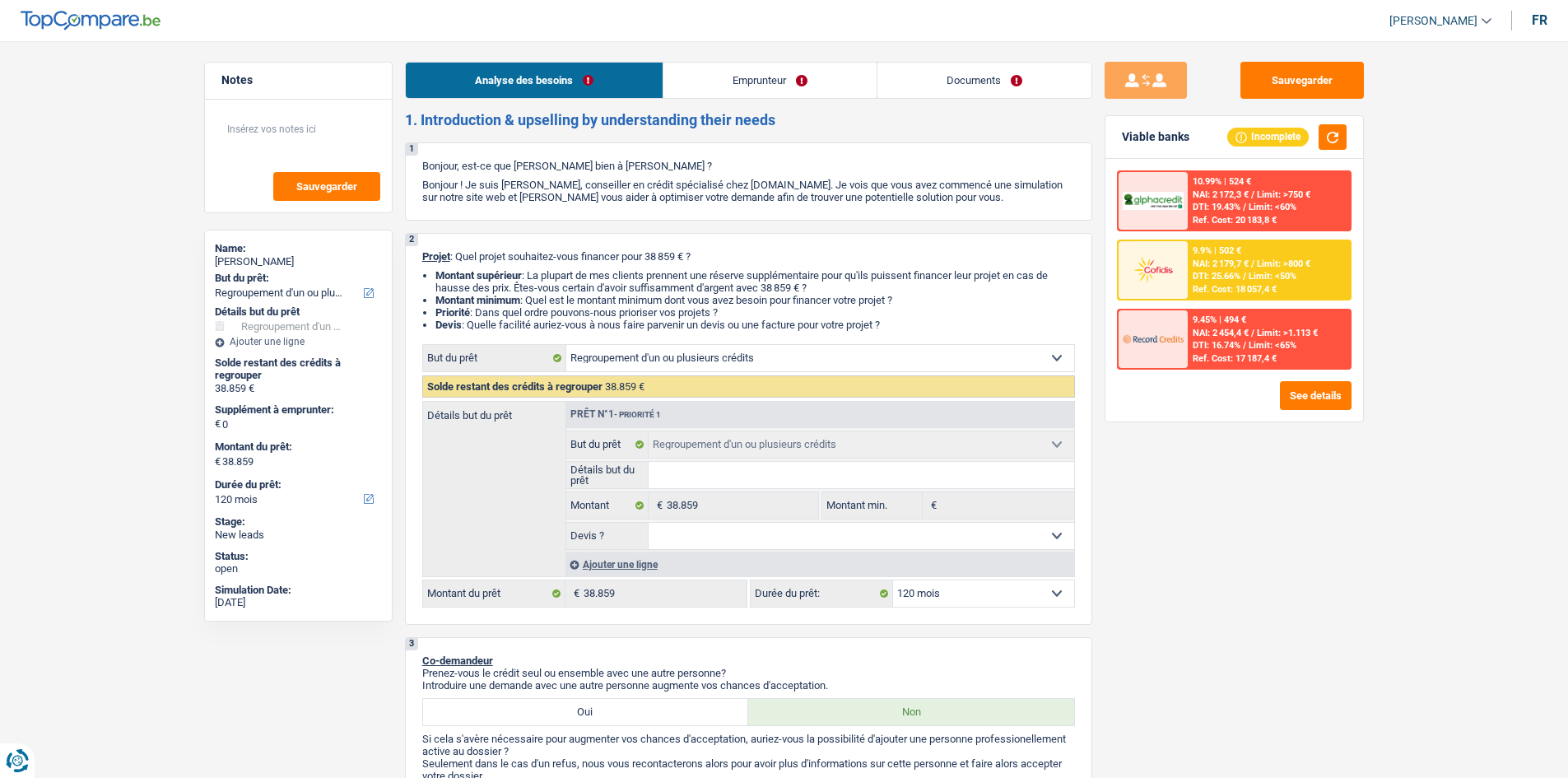 select on "refinancing" 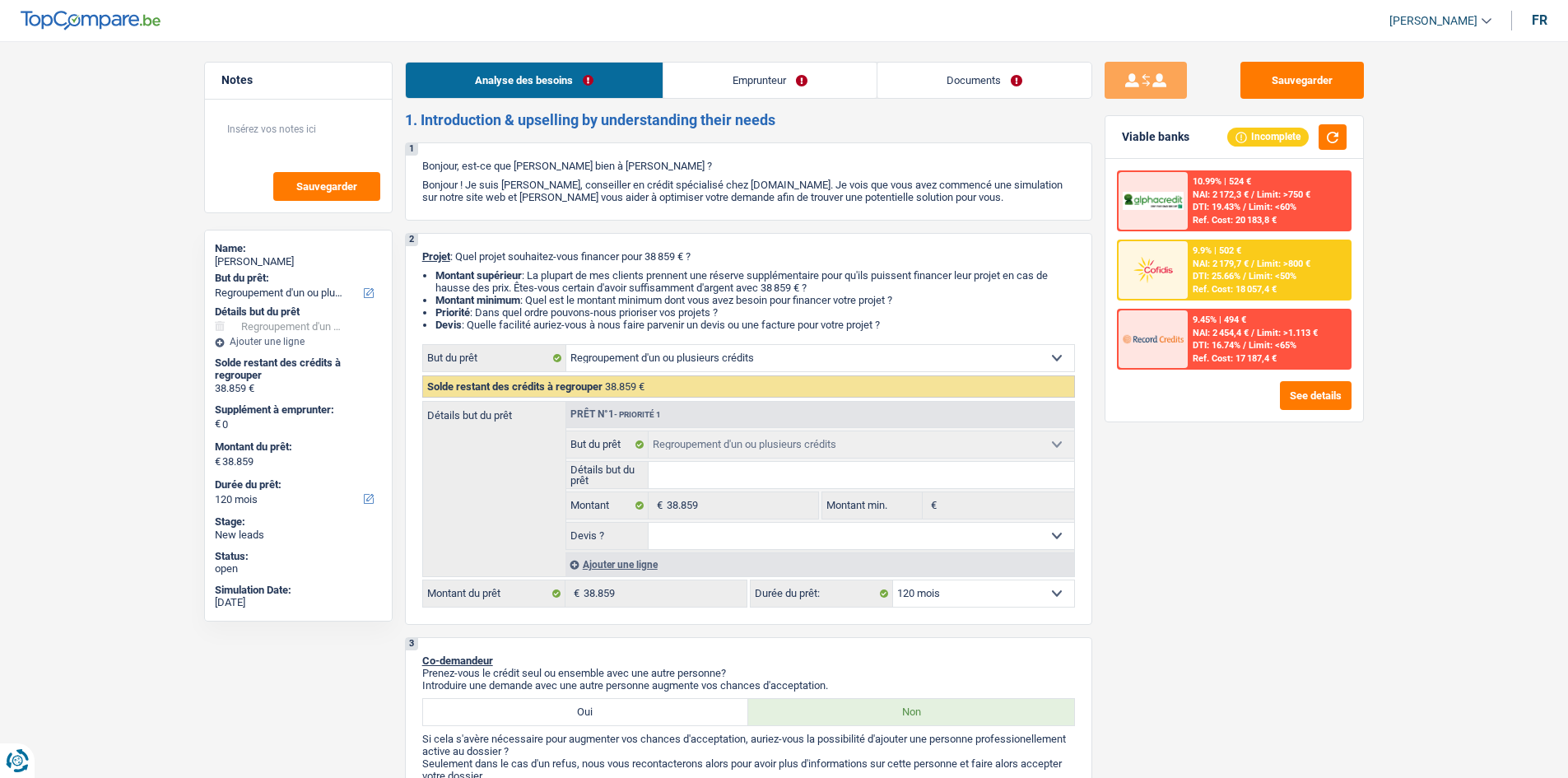 scroll, scrollTop: 0, scrollLeft: 0, axis: both 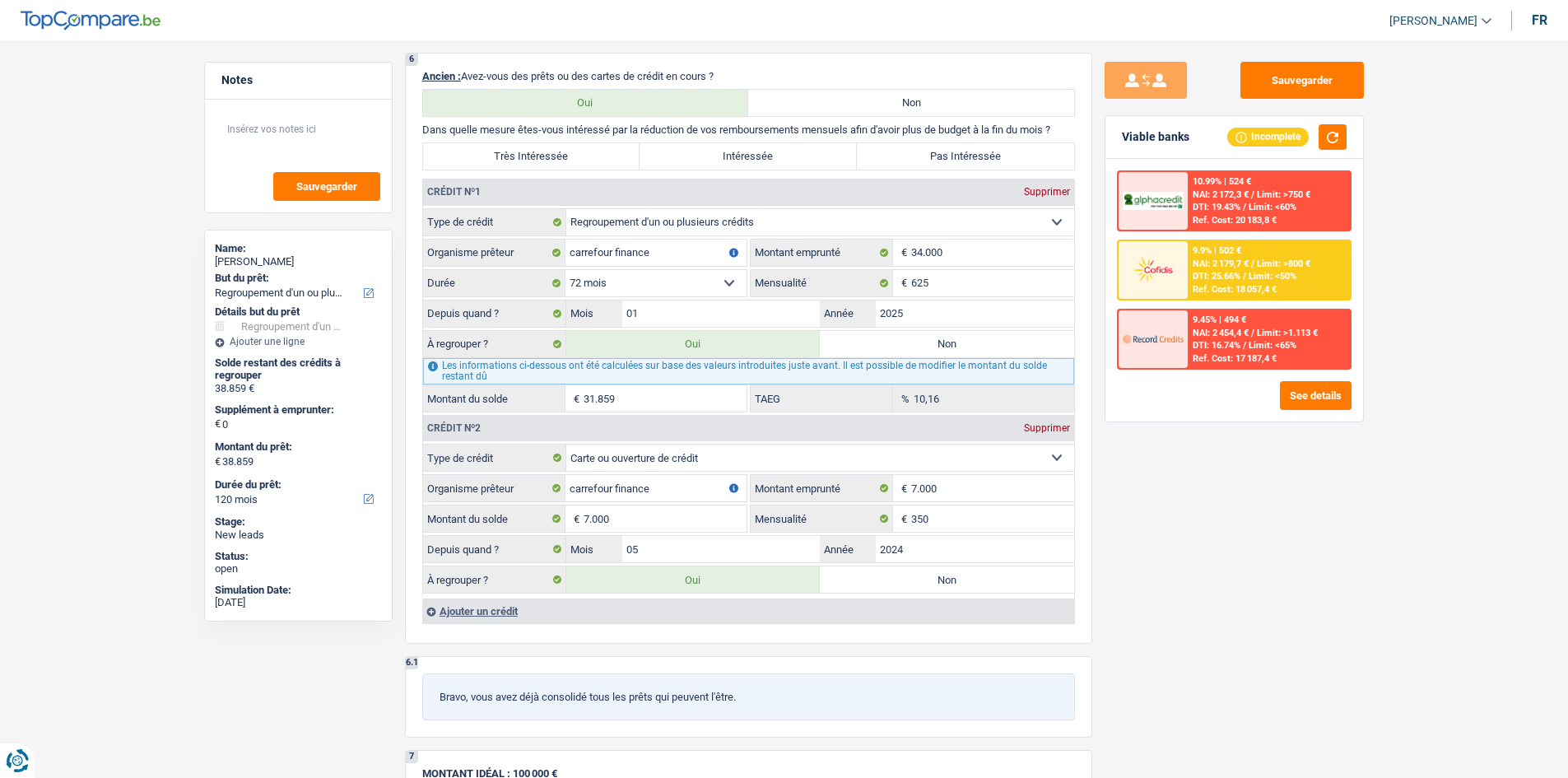 click at bounding box center (1153, 269) 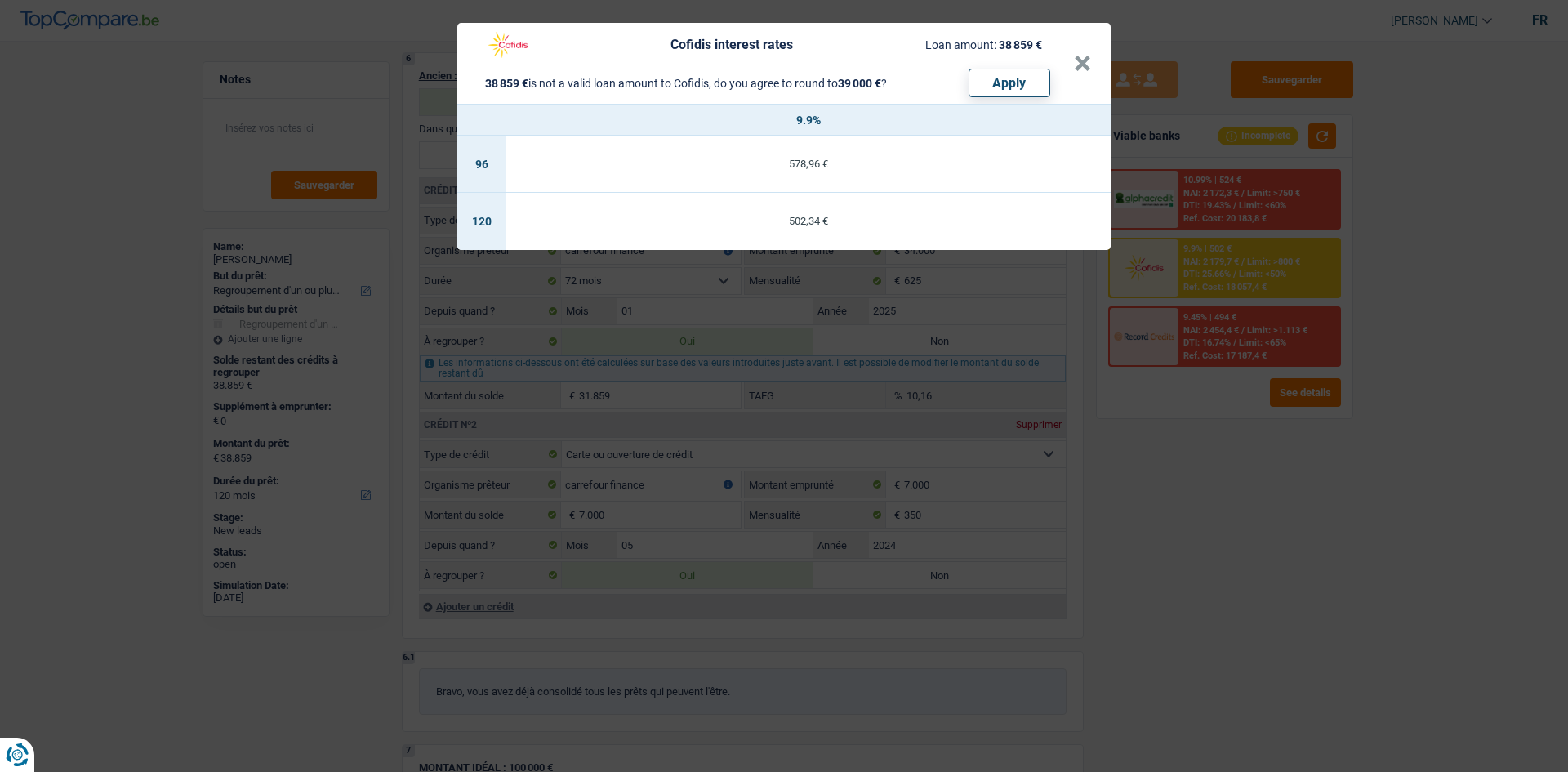 click on "Cofidis interest rates
Loan amount:
38 859 €
38 859 €  is not a valid loan amount to Cofidis, do you agree to round to  39 000 € ?
Apply
×
9.9%
96
578,96 €
120
502,34 €" at bounding box center [784, 386] 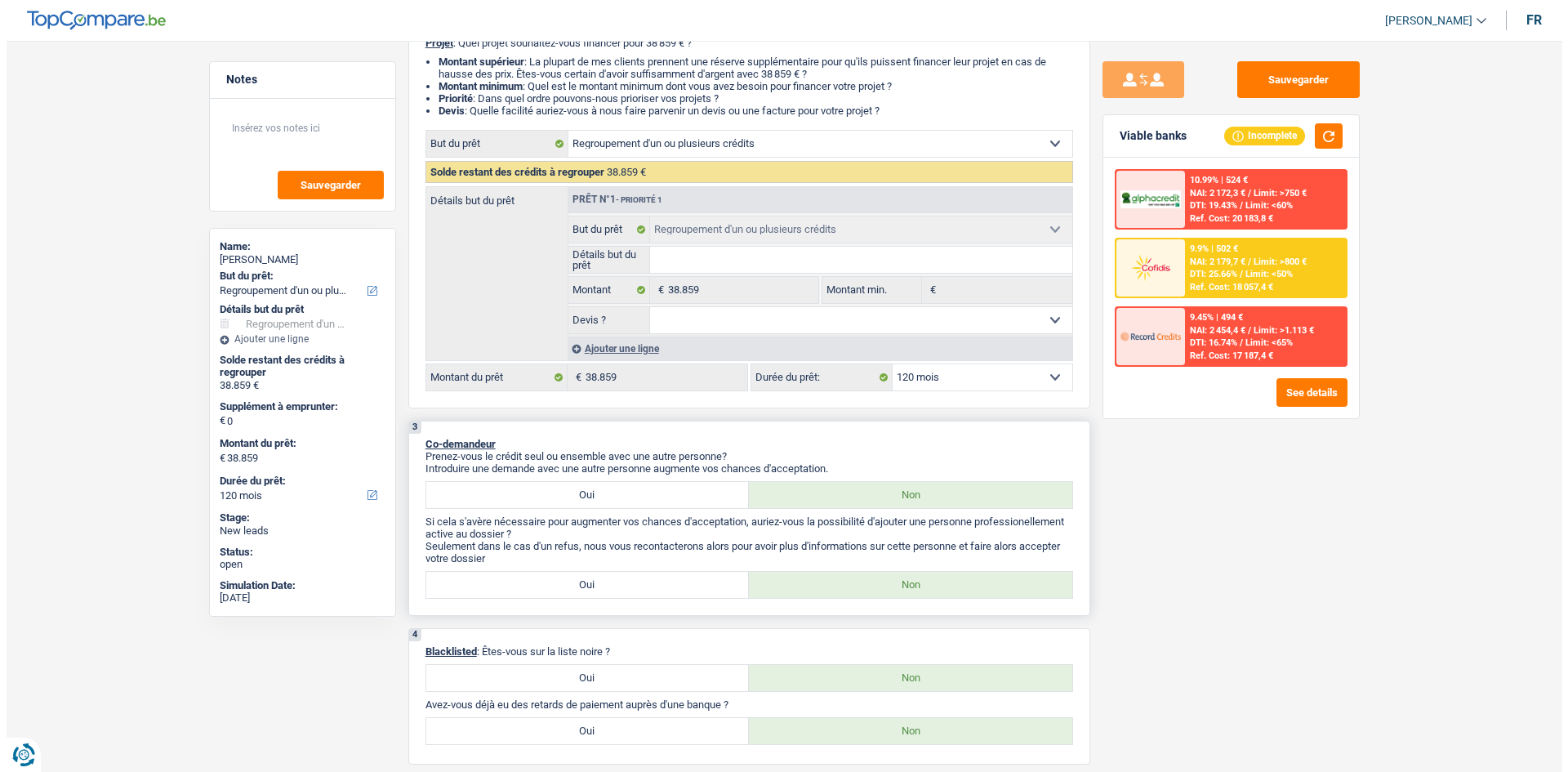 scroll, scrollTop: 327, scrollLeft: 0, axis: vertical 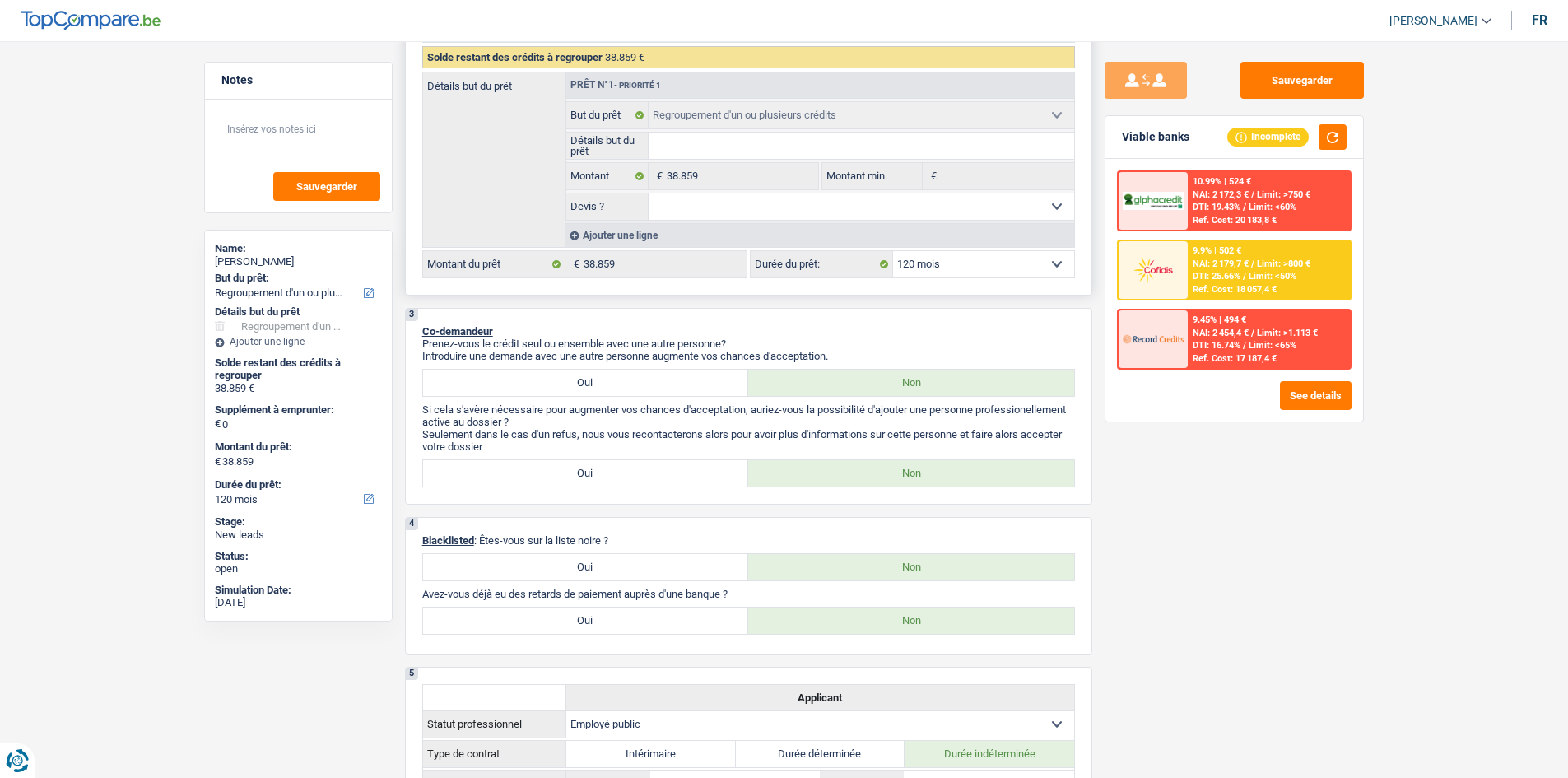 click on "12 mois 18 mois 24 mois 30 mois 36 mois 42 mois 48 mois 60 mois 72 mois 84 mois 96 mois 120 mois 132 mois 144 mois
Sélectionner une option" at bounding box center [984, 264] 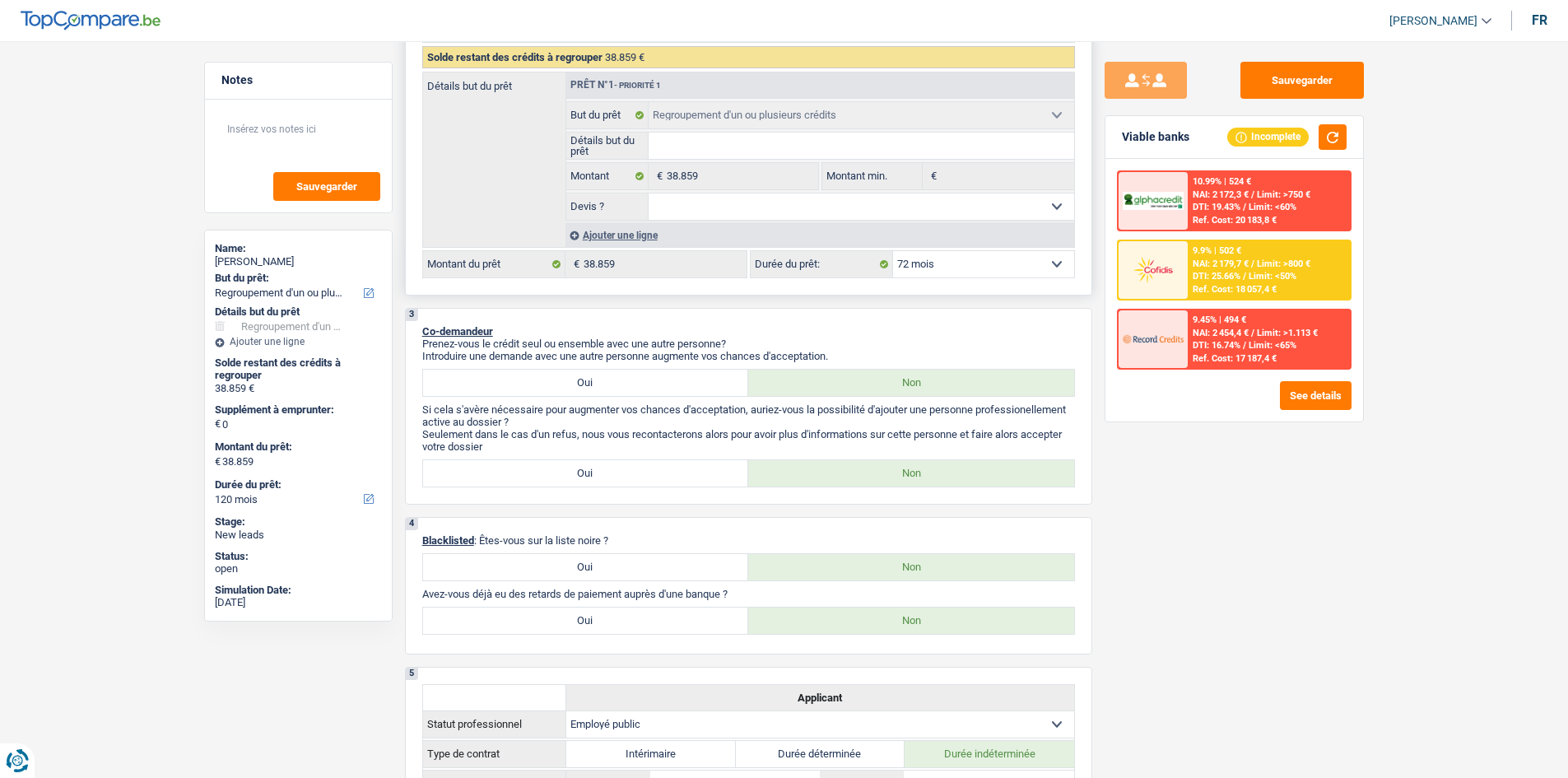 click on "12 mois 18 mois 24 mois 30 mois 36 mois 42 mois 48 mois 60 mois 72 mois 84 mois 96 mois 120 mois 132 mois 144 mois
Sélectionner une option" at bounding box center [984, 264] 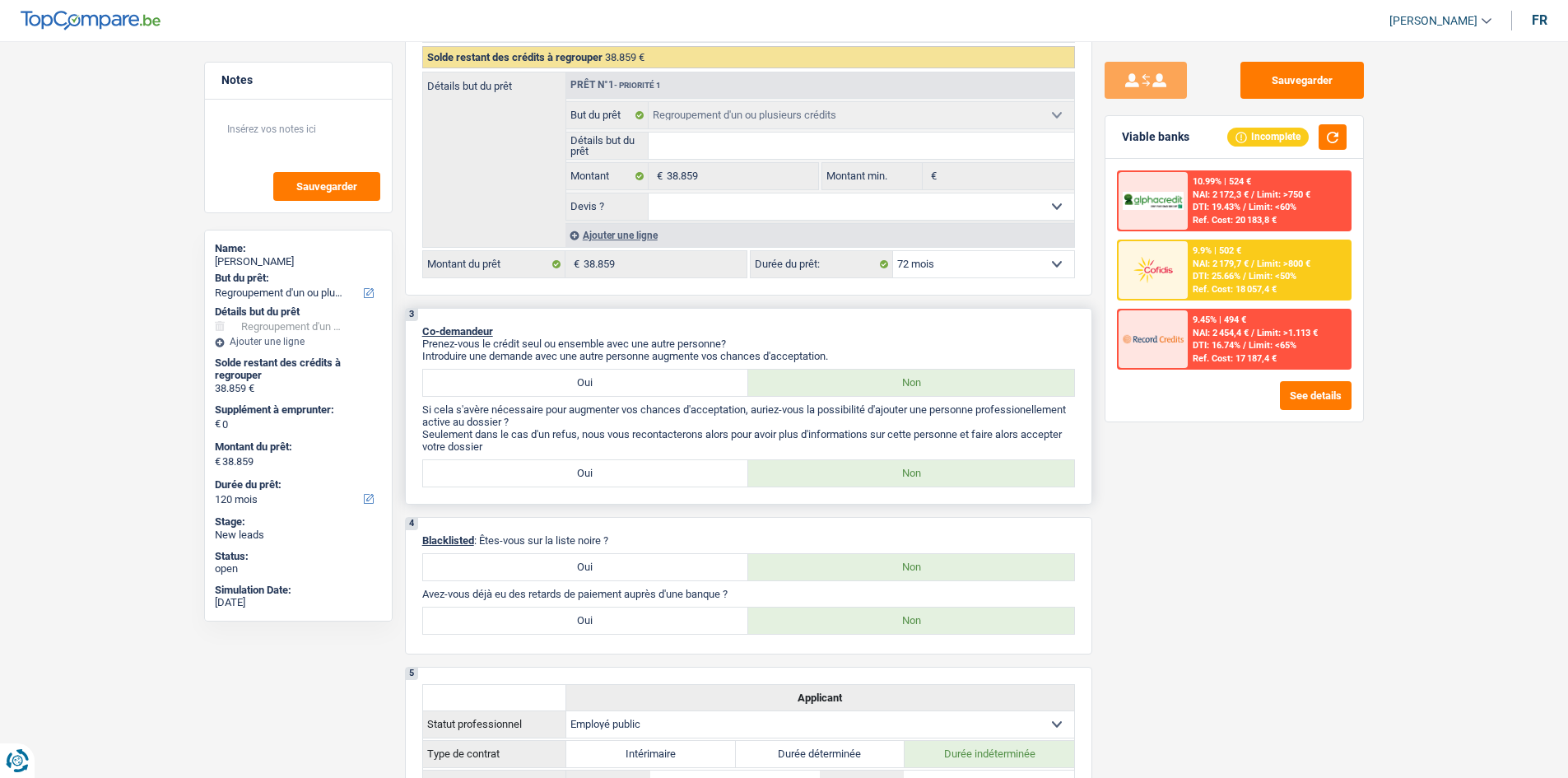 select on "72" 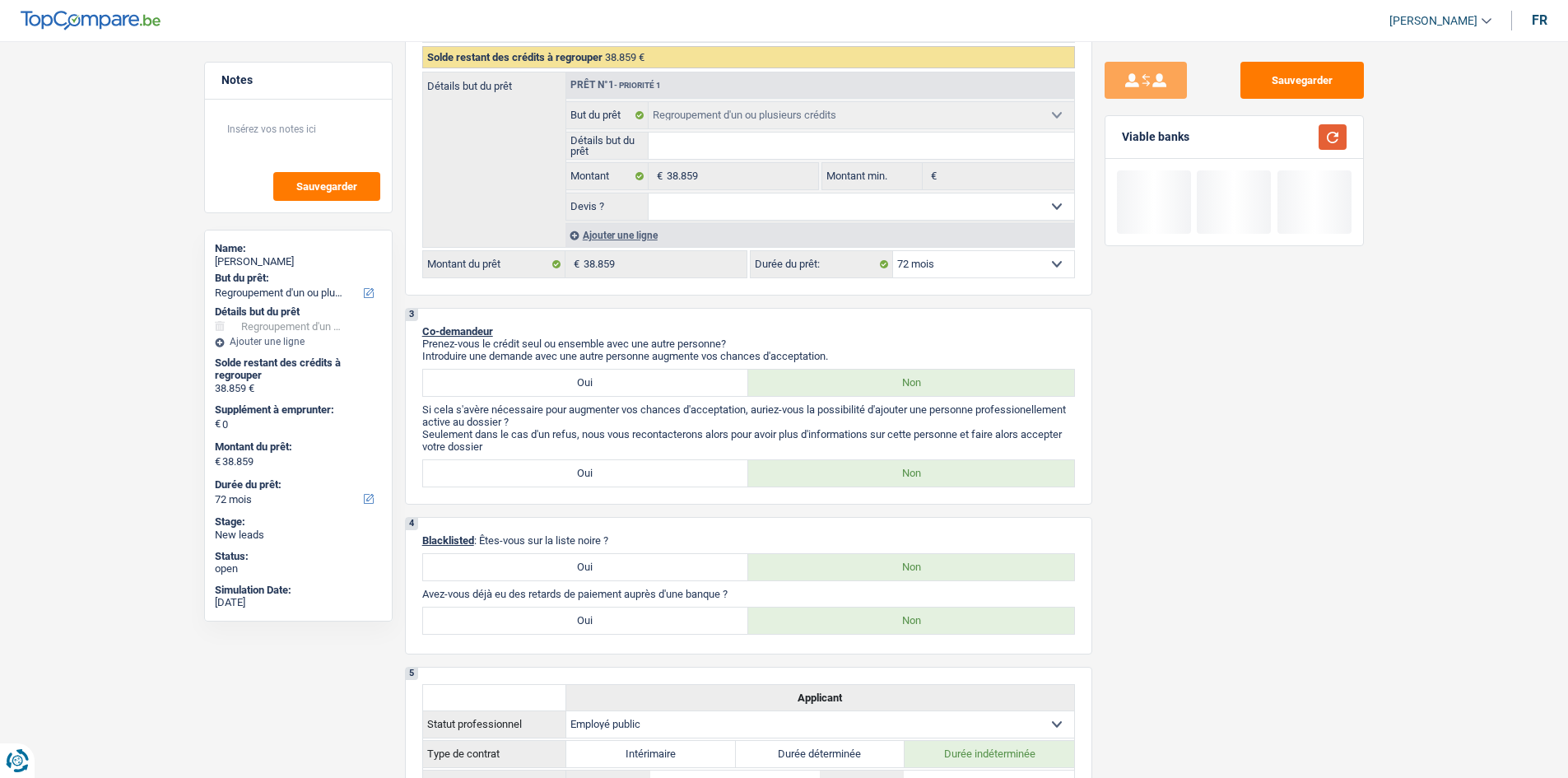 click at bounding box center [1333, 137] 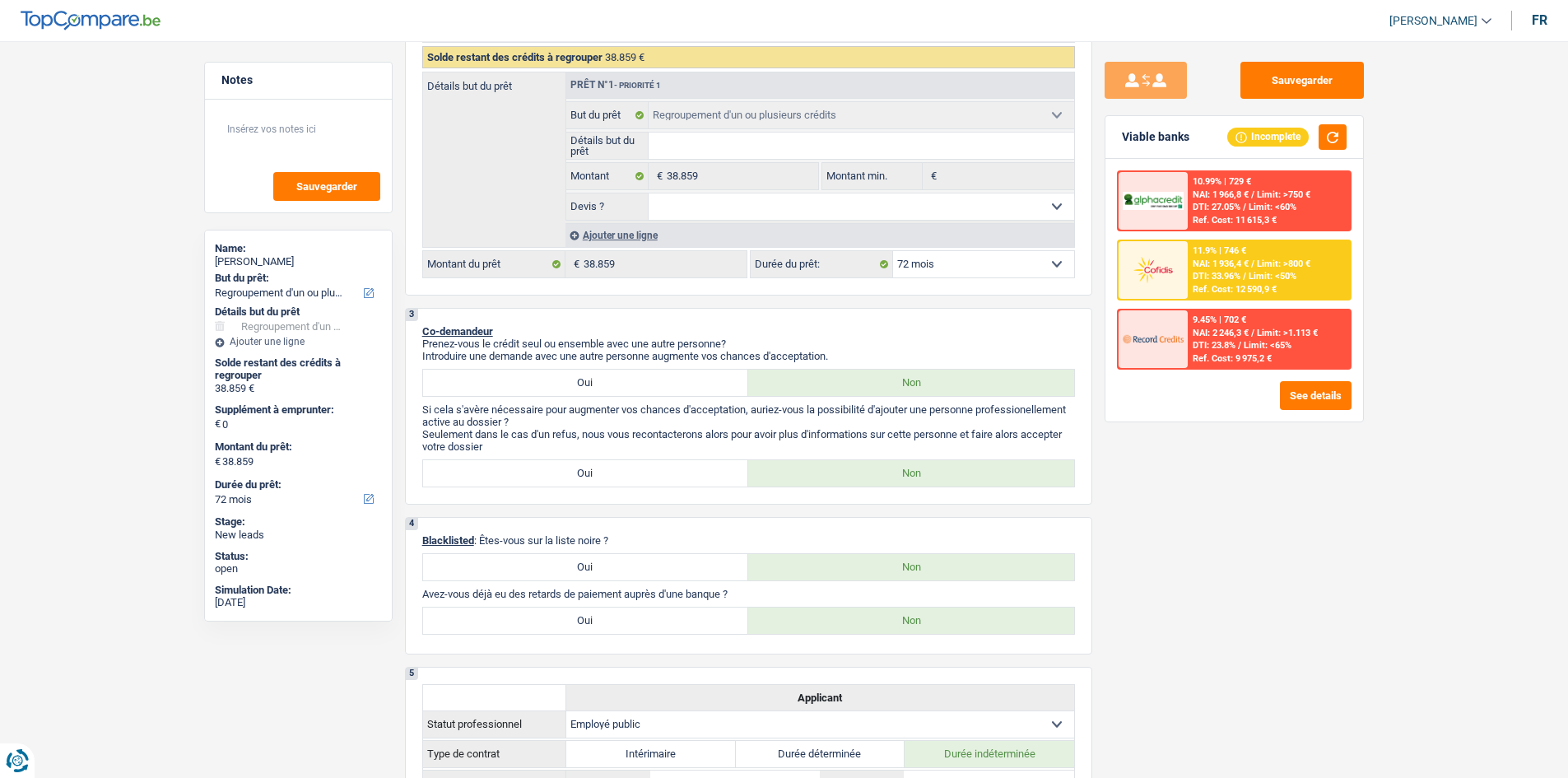 click on "NAI: 1 936,4 €" at bounding box center (1221, 263) 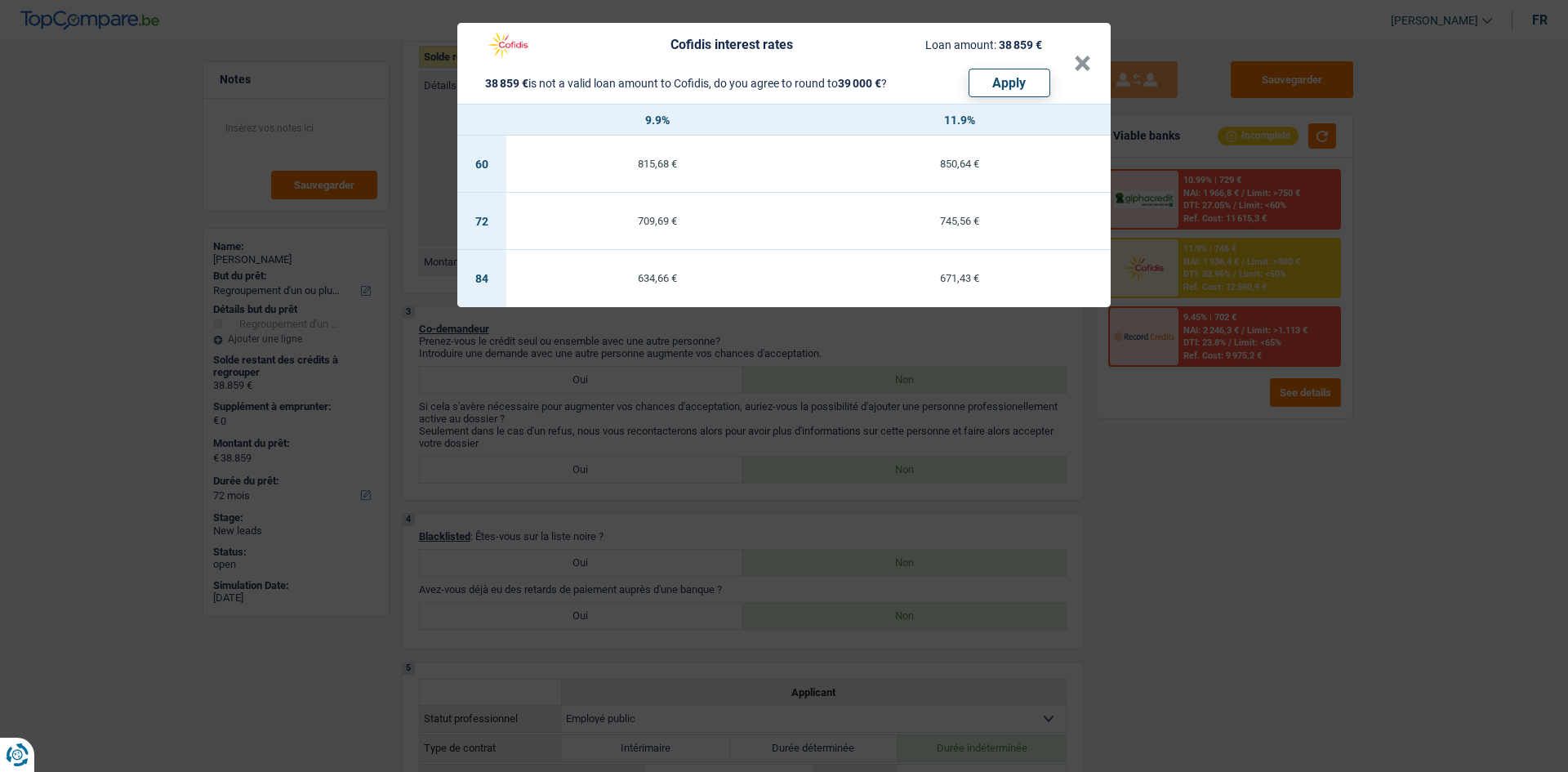 click on "Cofidis interest rates
Loan amount:
38 859 €
38 859 €  is not a valid loan amount to Cofidis, do you agree to round to  39 000 € ?
Apply
×
9.9%
11.9%
60
815,68 €
850,64 €
72
709,69 €
745,56 €
84
634,66 €
671,43 €" at bounding box center [784, 386] 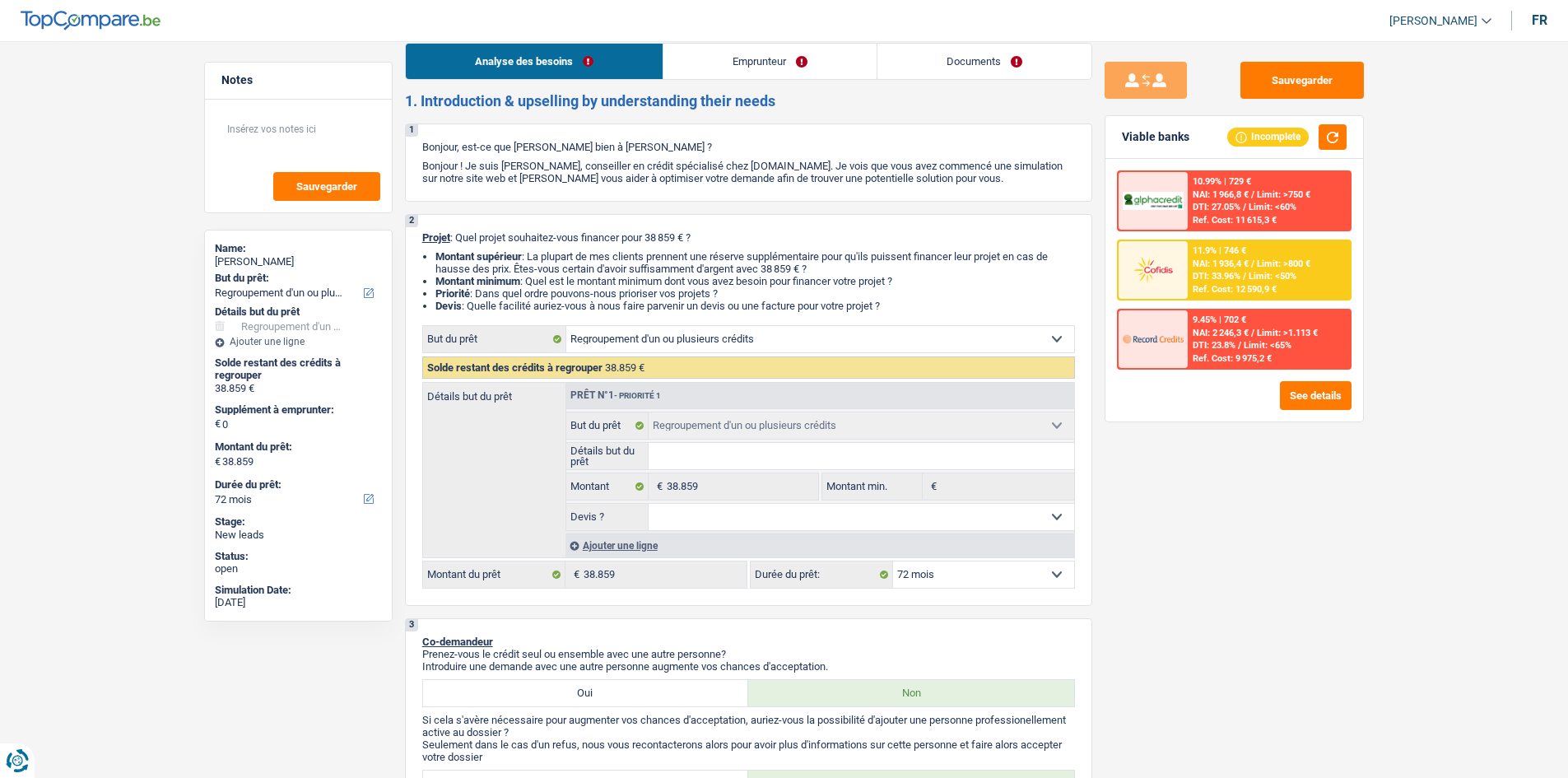 scroll, scrollTop: 0, scrollLeft: 0, axis: both 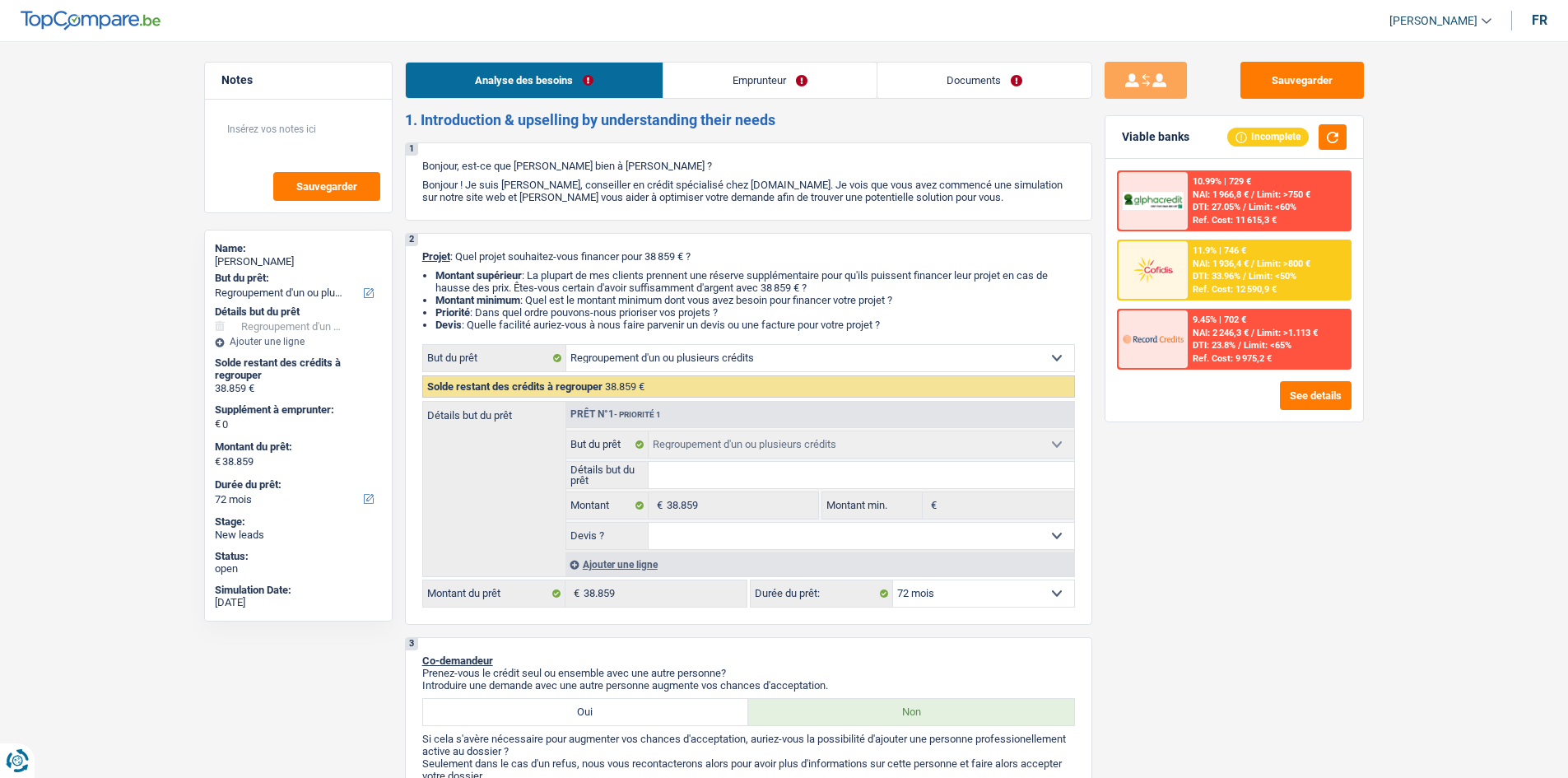 click on "DTI: 33.96%" at bounding box center [1217, 276] 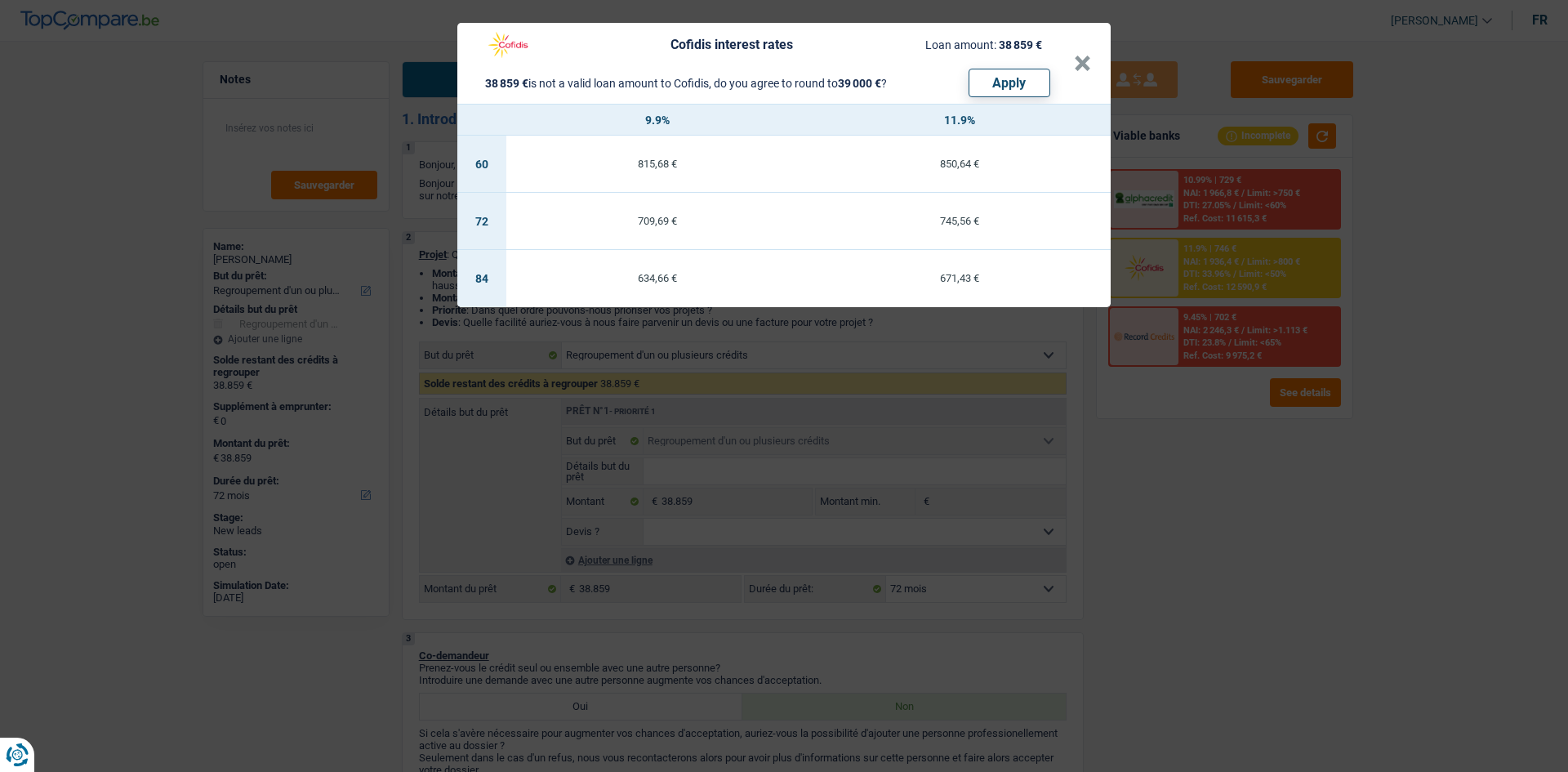 click on "Cofidis interest rates
Loan amount:
38 859 €
38 859 €  is not a valid loan amount to Cofidis, do you agree to round to  39 000 € ?
Apply
×
9.9%
11.9%
60
815,68 €
850,64 €
72
709,69 €
745,56 €
84
634,66 €
671,43 €" at bounding box center [784, 386] 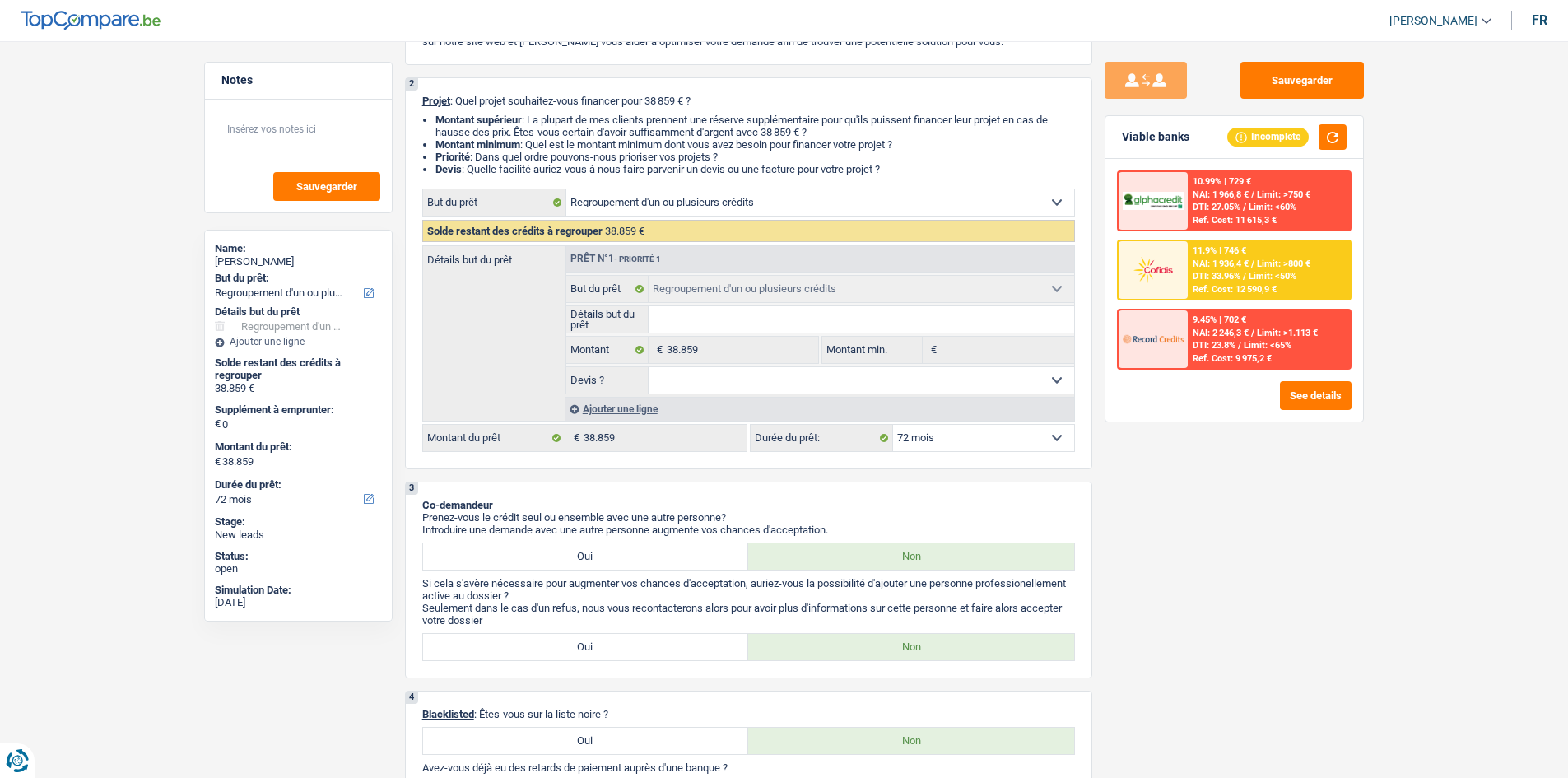scroll, scrollTop: 165, scrollLeft: 0, axis: vertical 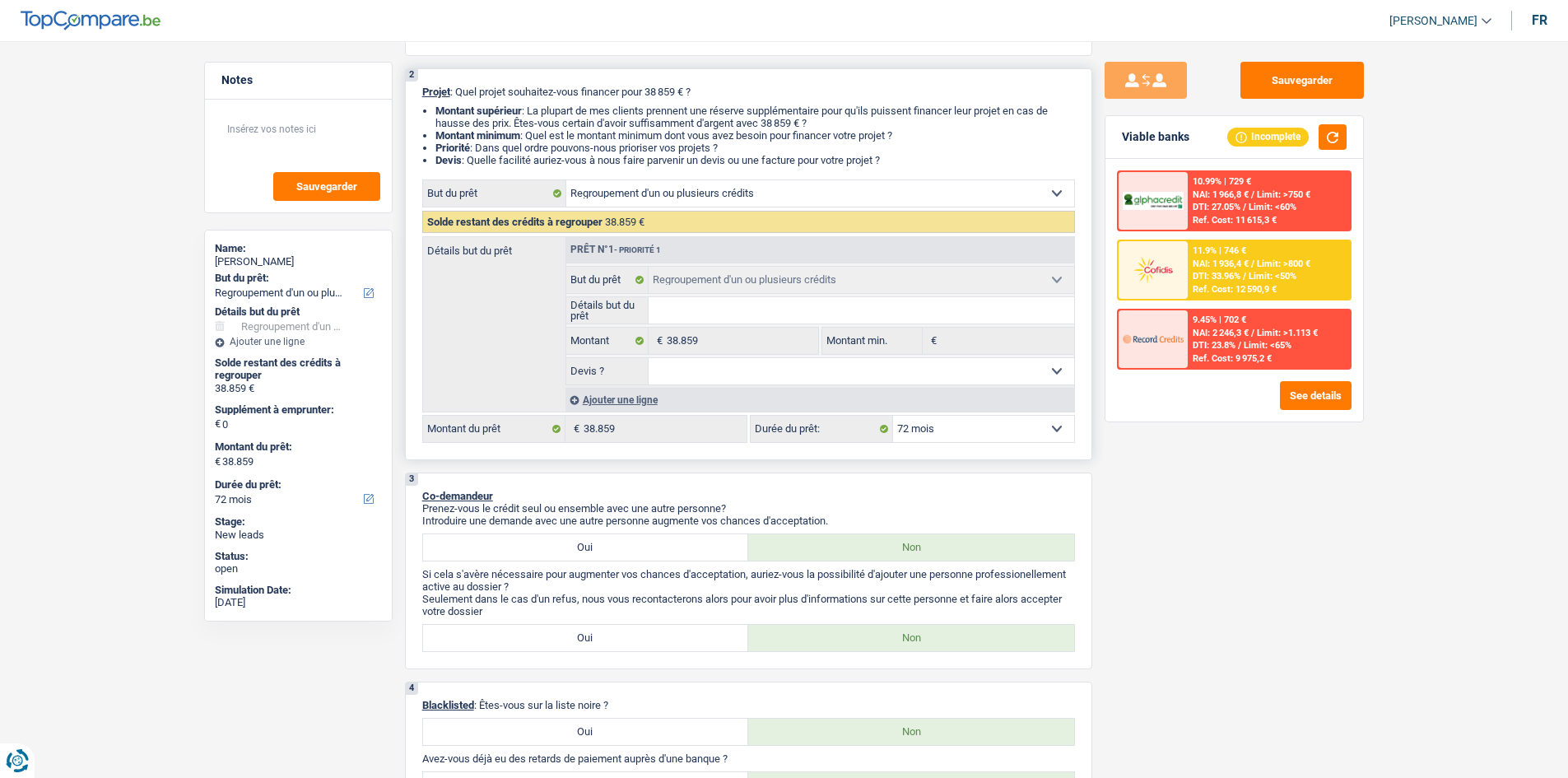 click on "12 mois 18 mois 24 mois 30 mois 36 mois 42 mois 48 mois 60 mois 72 mois 84 mois 96 mois 120 mois 132 mois 144 mois
Sélectionner une option" at bounding box center [984, 429] 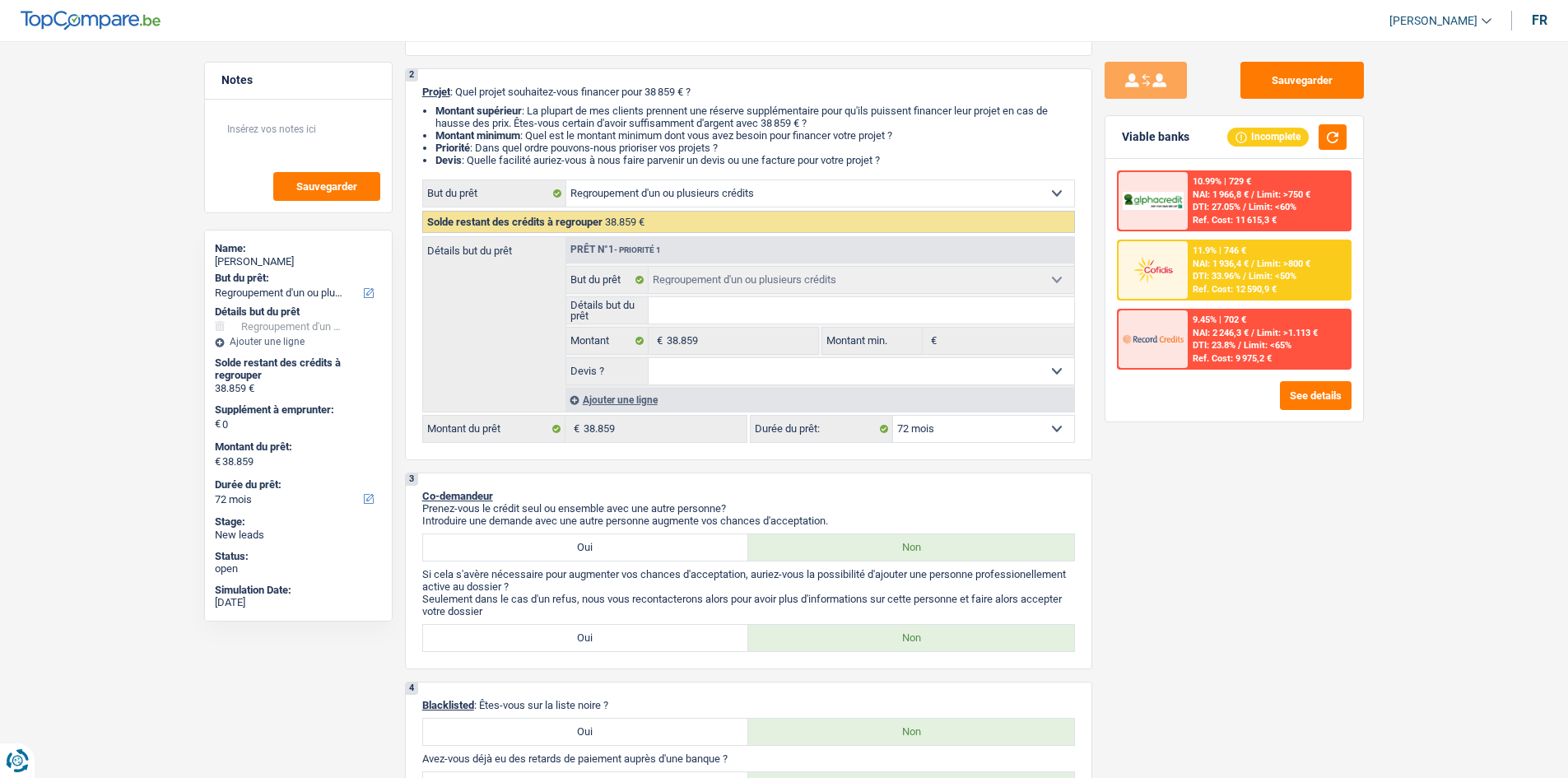 click on "Sauvegarder
Viable banks
Incomplete
10.99% | 729 €
NAI: 1 966,8 €
/
Limit: >750 €
DTI: 27.05%
/
Limit: <60%
Ref. Cost: 11 615,3 €
11.9% | 746 €
NAI: 1 936,4 €
/
Limit: >800 €
DTI: 33.96%
/               /" at bounding box center (1234, 404) 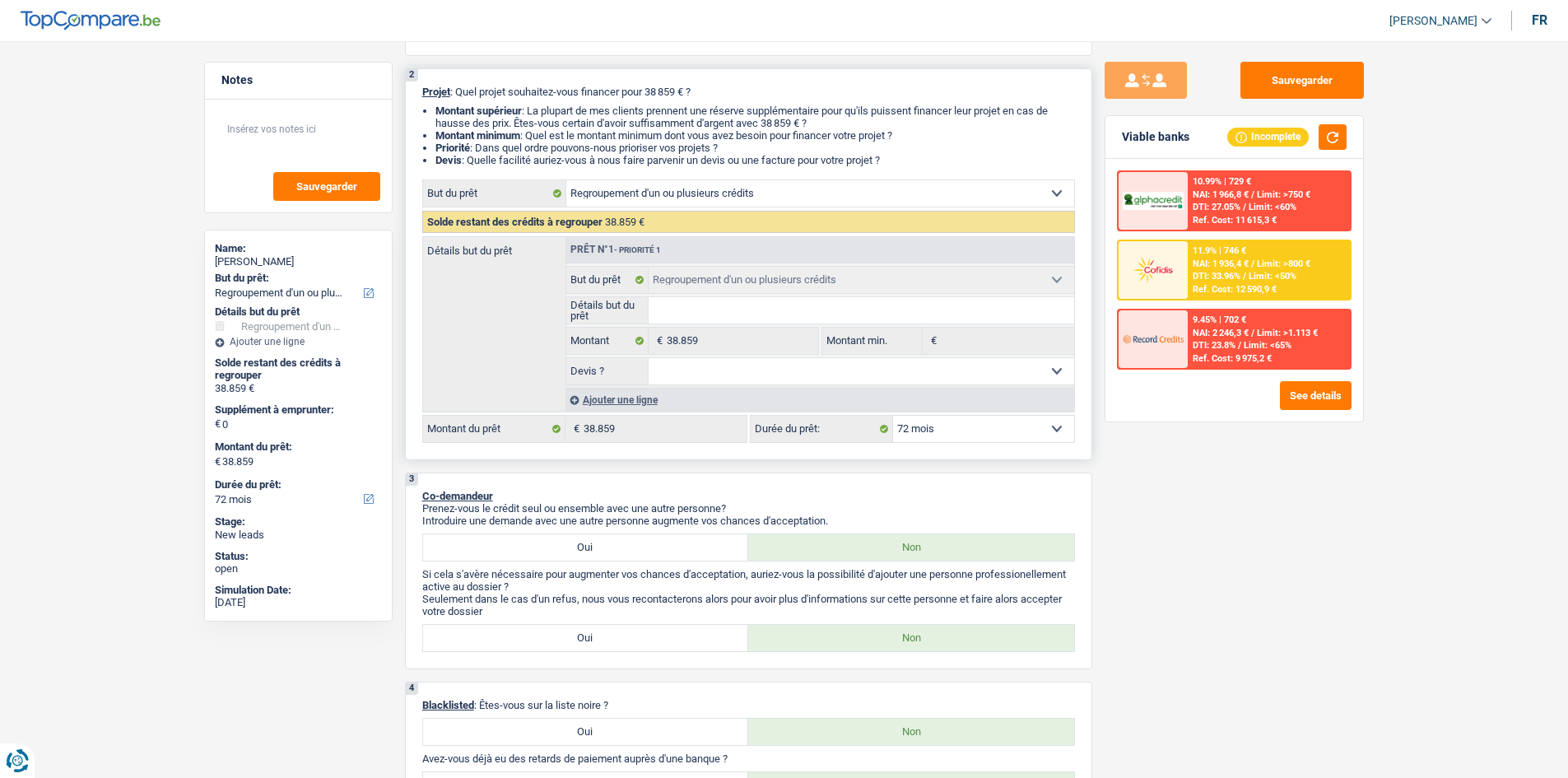 drag, startPoint x: 1173, startPoint y: 489, endPoint x: 1013, endPoint y: 452, distance: 164.2224 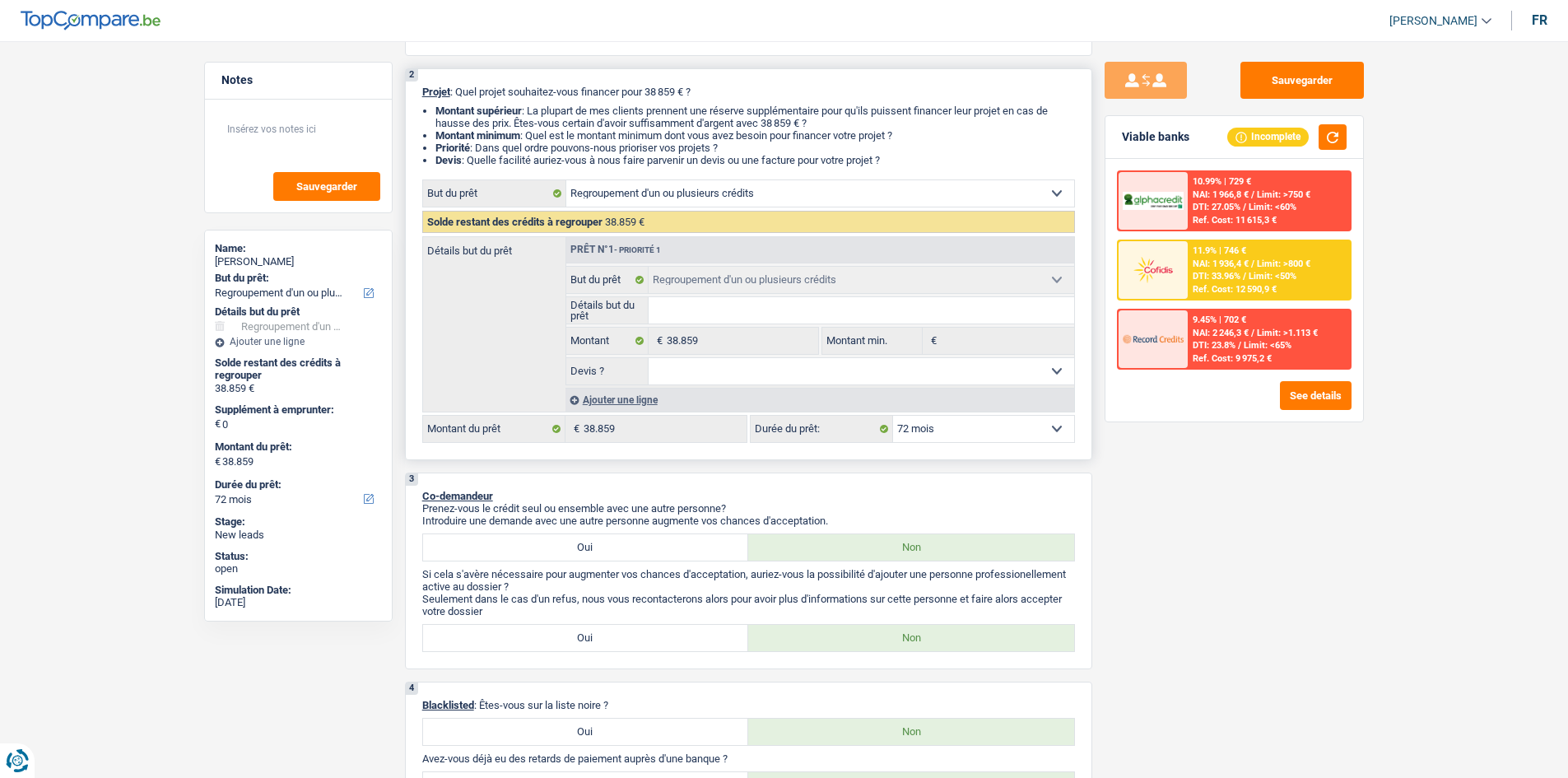 select on "120" 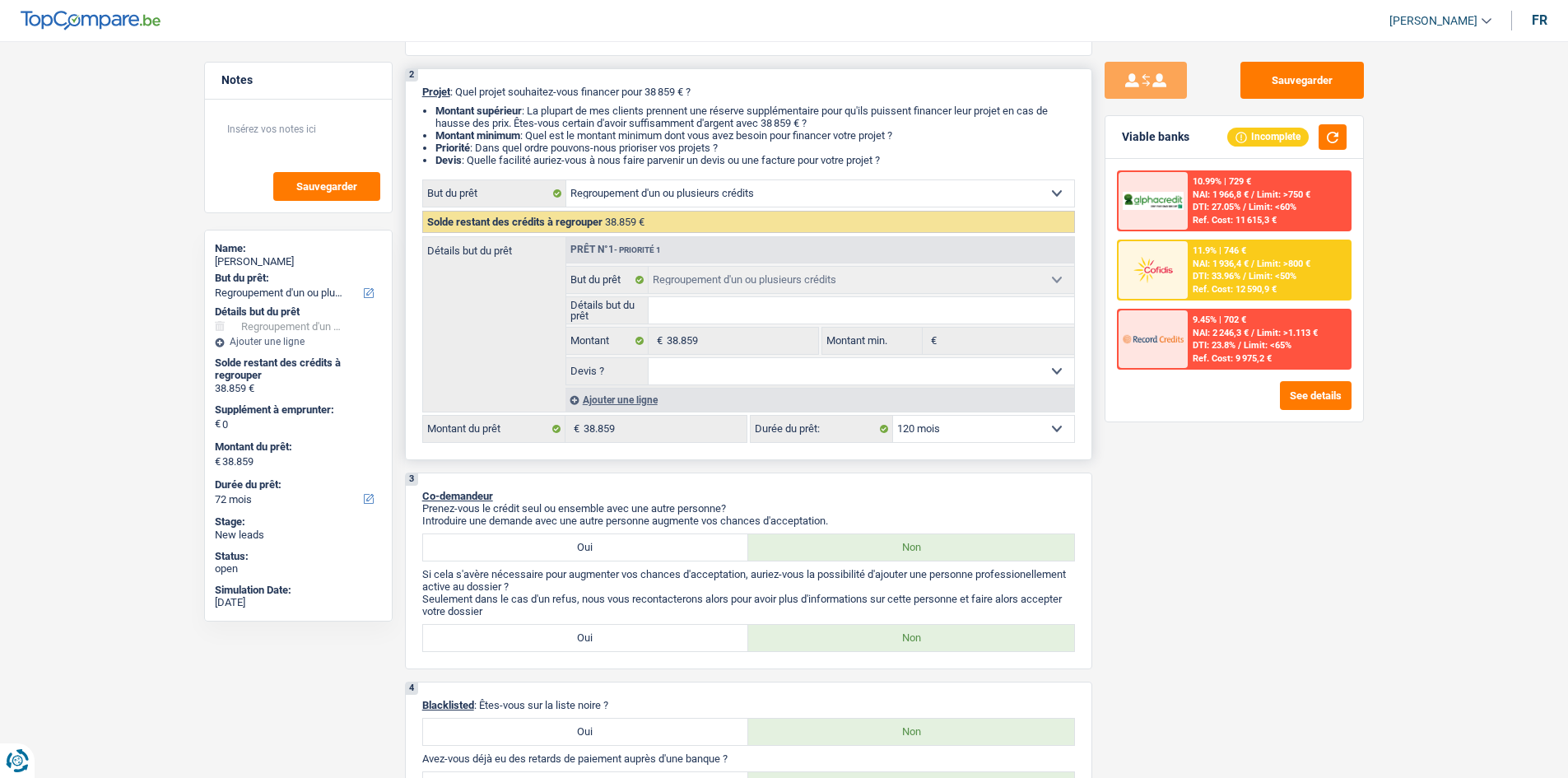 click on "12 mois 18 mois 24 mois 30 mois 36 mois 42 mois 48 mois 60 mois 72 mois 84 mois 96 mois 120 mois 132 mois 144 mois
Sélectionner une option" at bounding box center [984, 429] 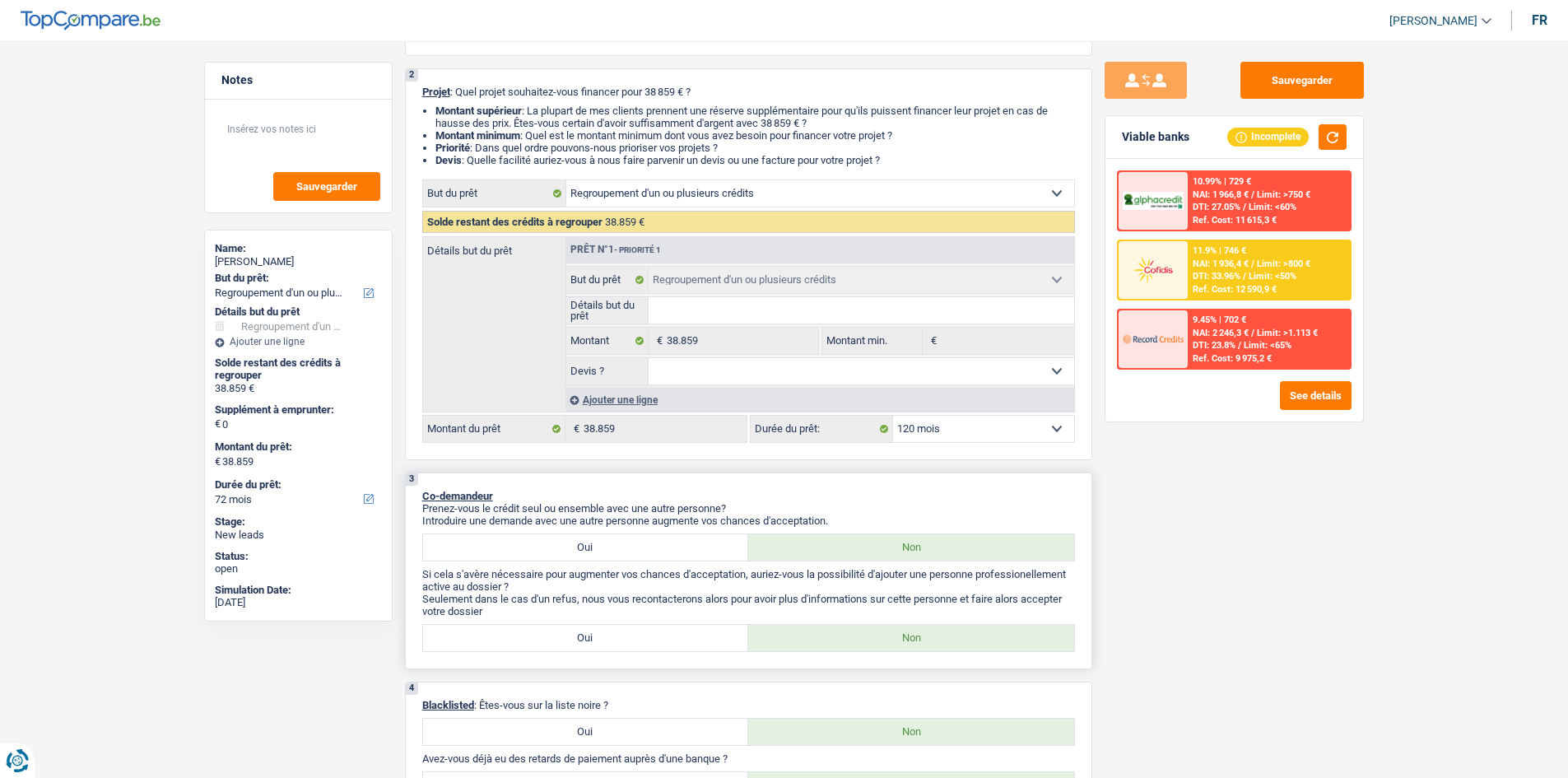 select on "120" 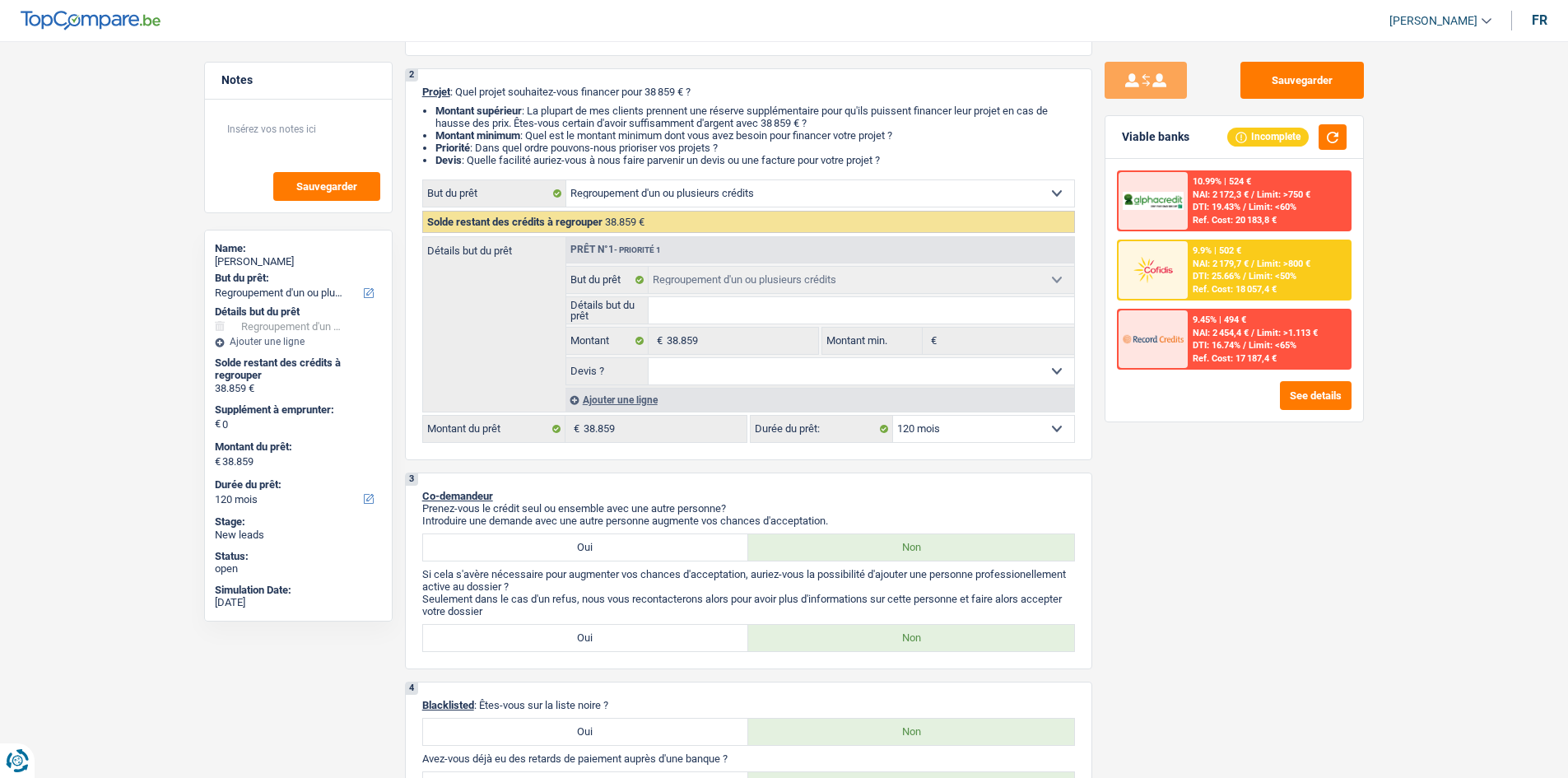 click on "Ref. Cost: 18 057,4 €" at bounding box center (1235, 289) 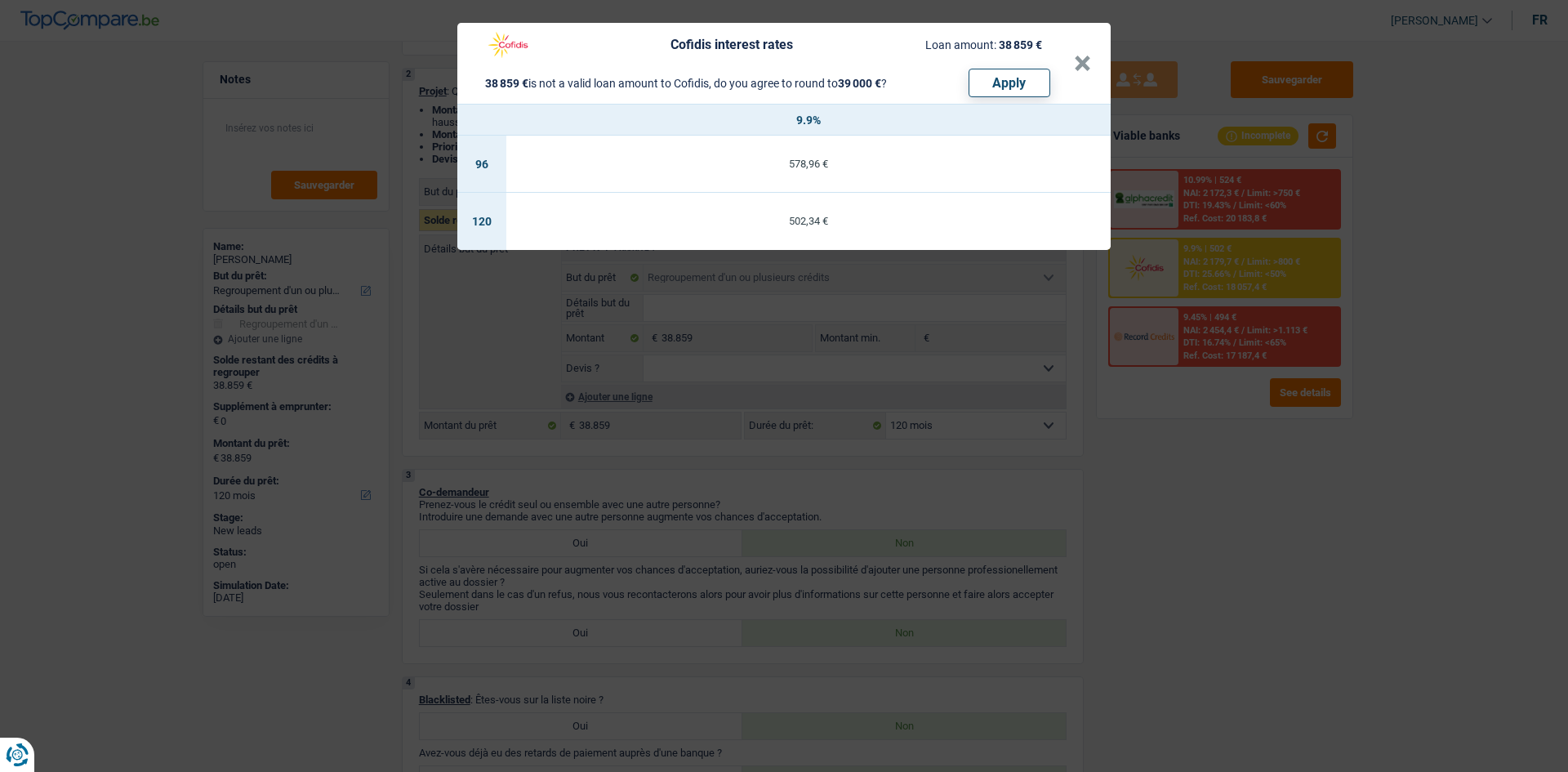 click on "Cofidis interest rates
Loan amount:
38 859 €
38 859 €  is not a valid loan amount to Cofidis, do you agree to round to  39 000 € ?
Apply
×
9.9%
96
578,96 €
120
502,34 €" at bounding box center (784, 386) 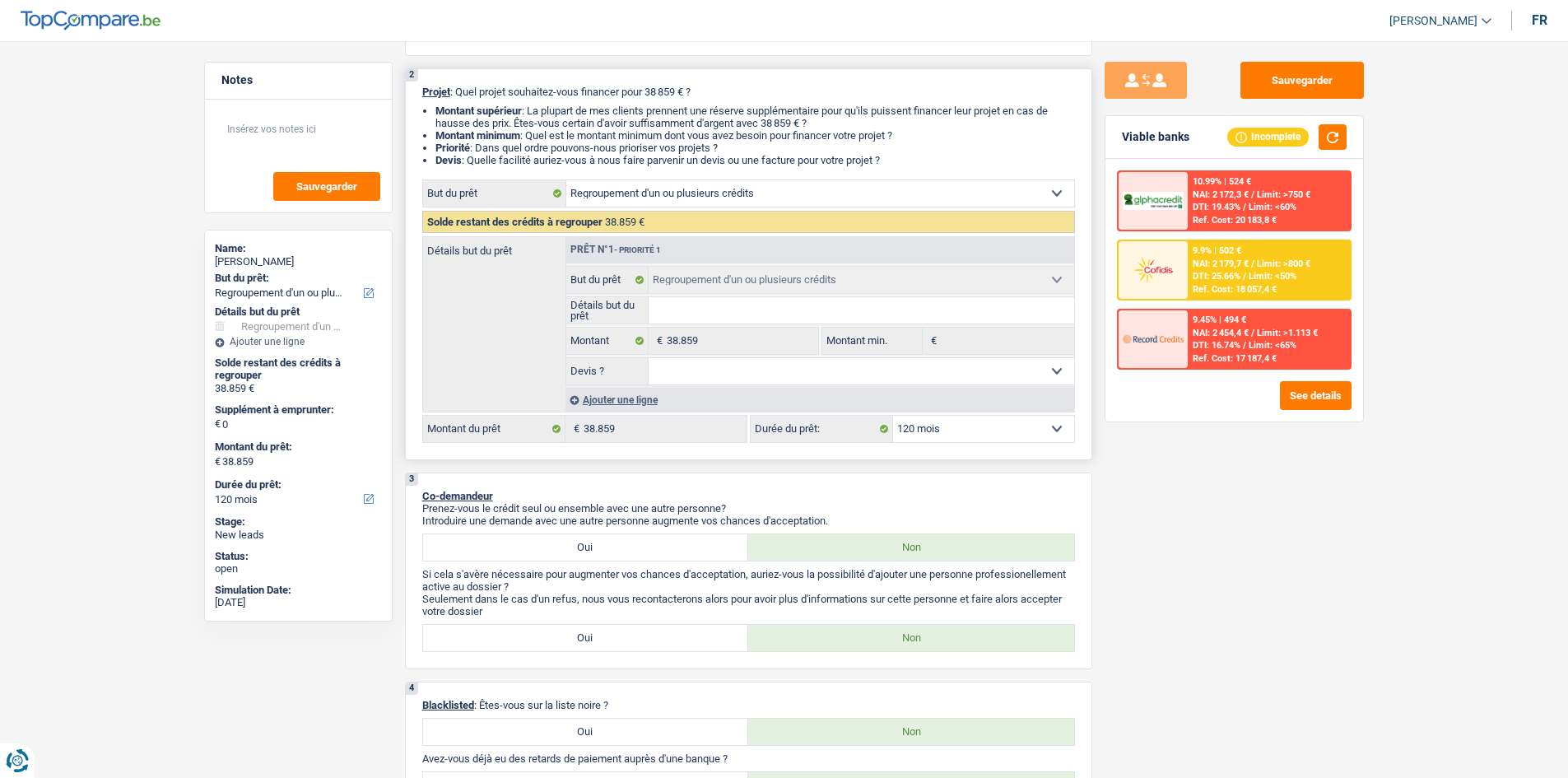 click on "12 mois 18 mois 24 mois 30 mois 36 mois 42 mois 48 mois 60 mois 72 mois 84 mois 96 mois 120 mois 132 mois 144 mois
Sélectionner une option" at bounding box center (984, 429) 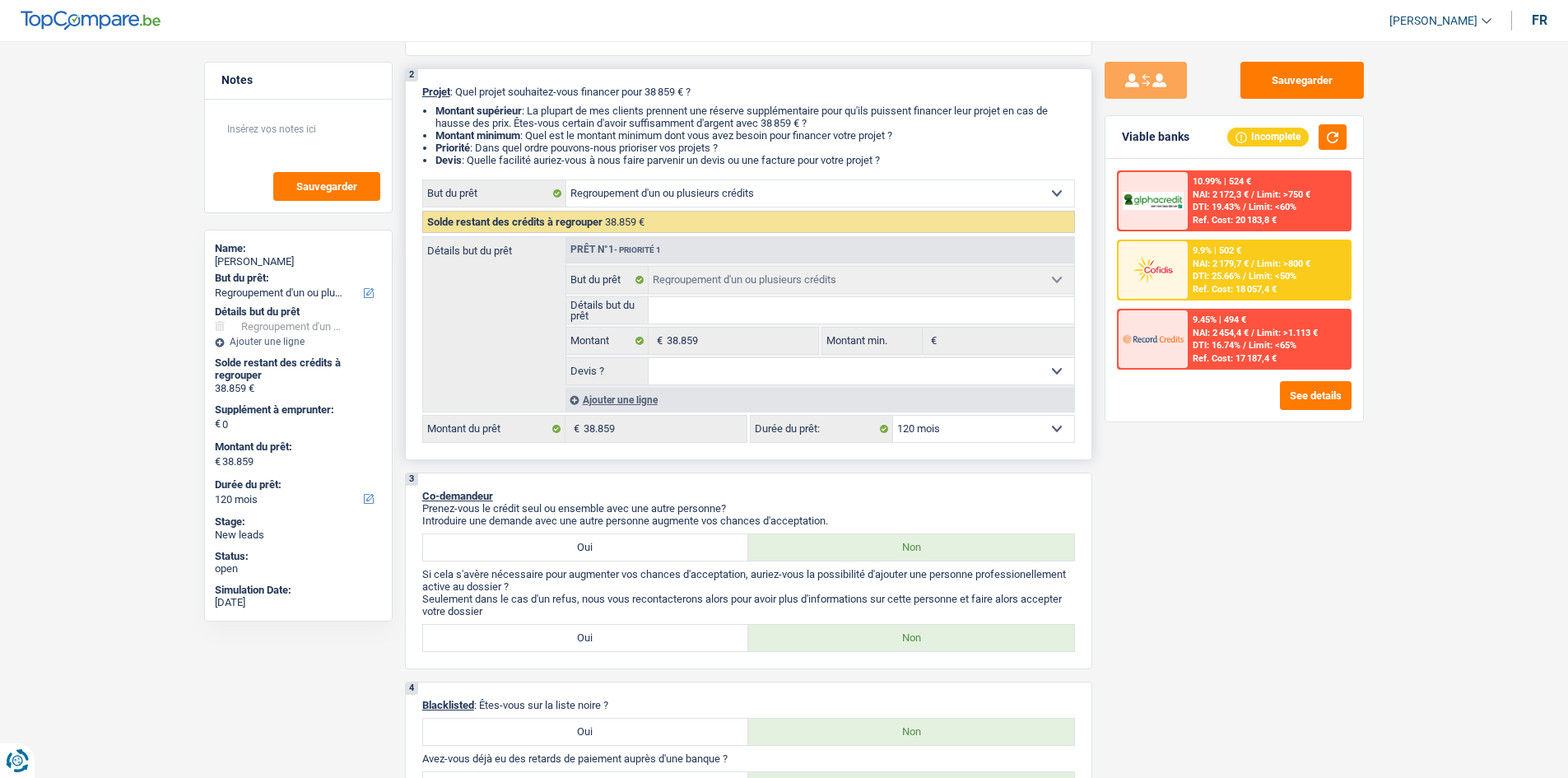 select on "84" 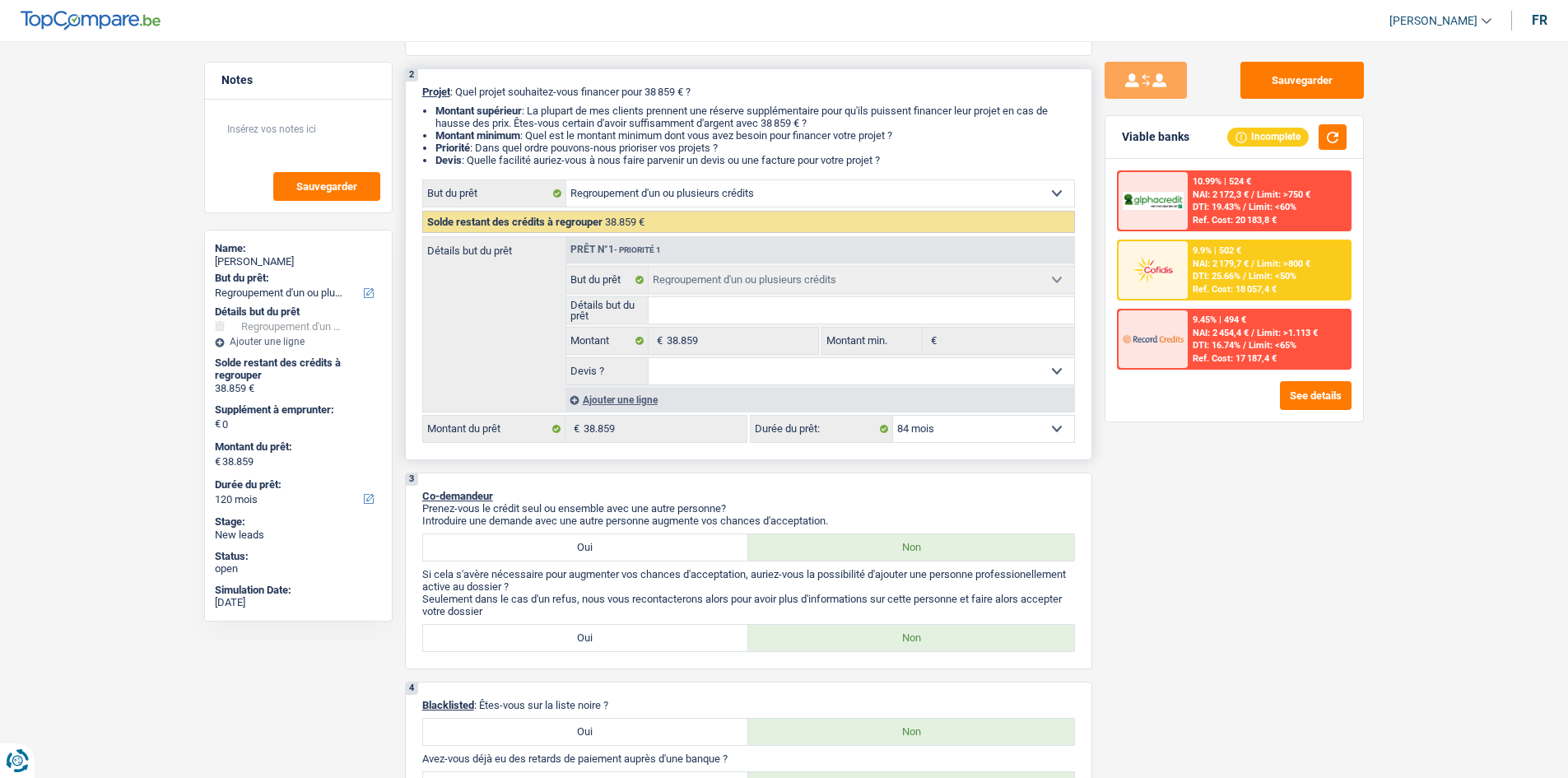 click on "12 mois 18 mois 24 mois 30 mois 36 mois 42 mois 48 mois 60 mois 72 mois 84 mois 96 mois 120 mois 132 mois 144 mois
Sélectionner une option" at bounding box center (984, 429) 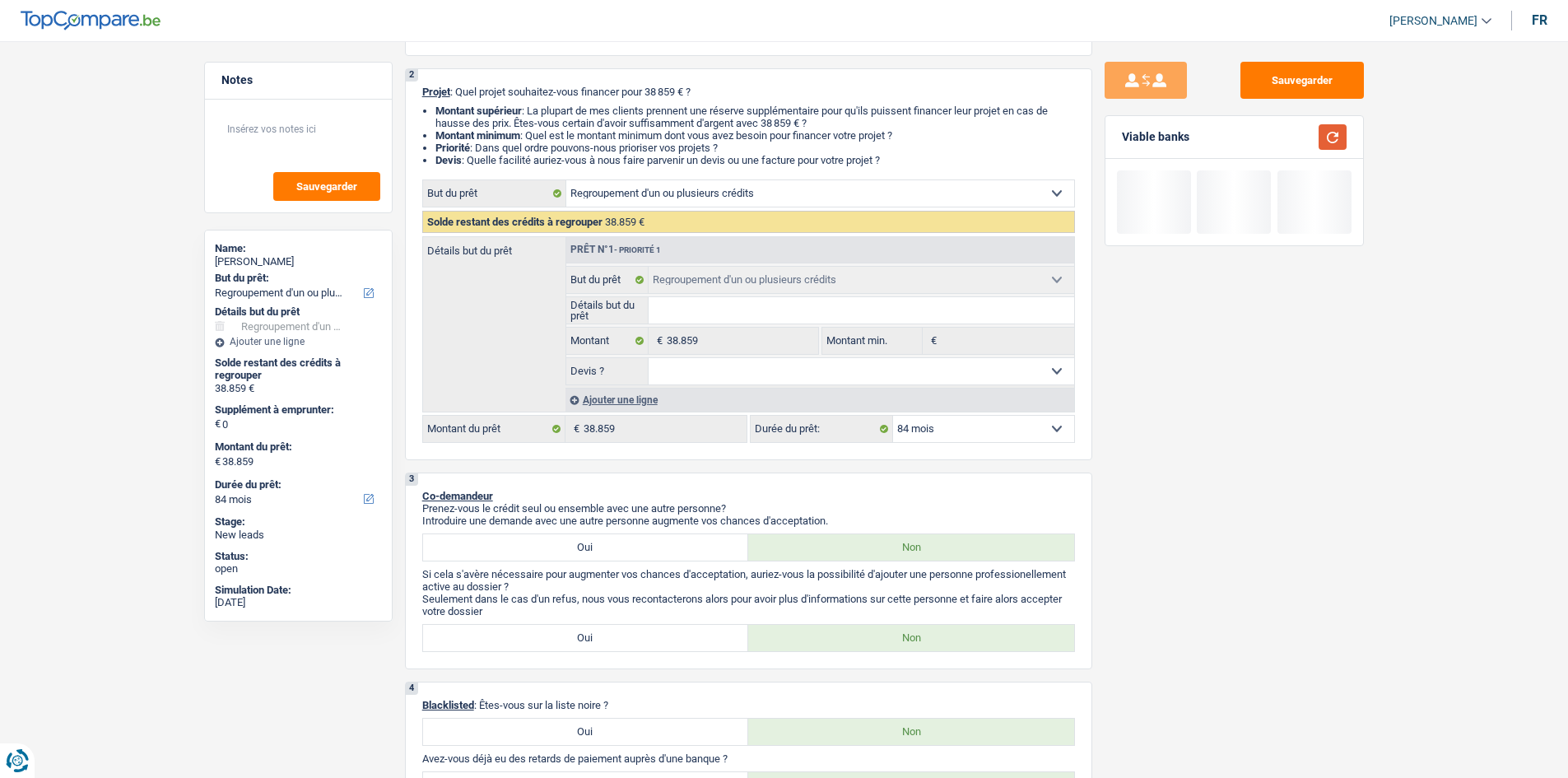 click at bounding box center [1333, 137] 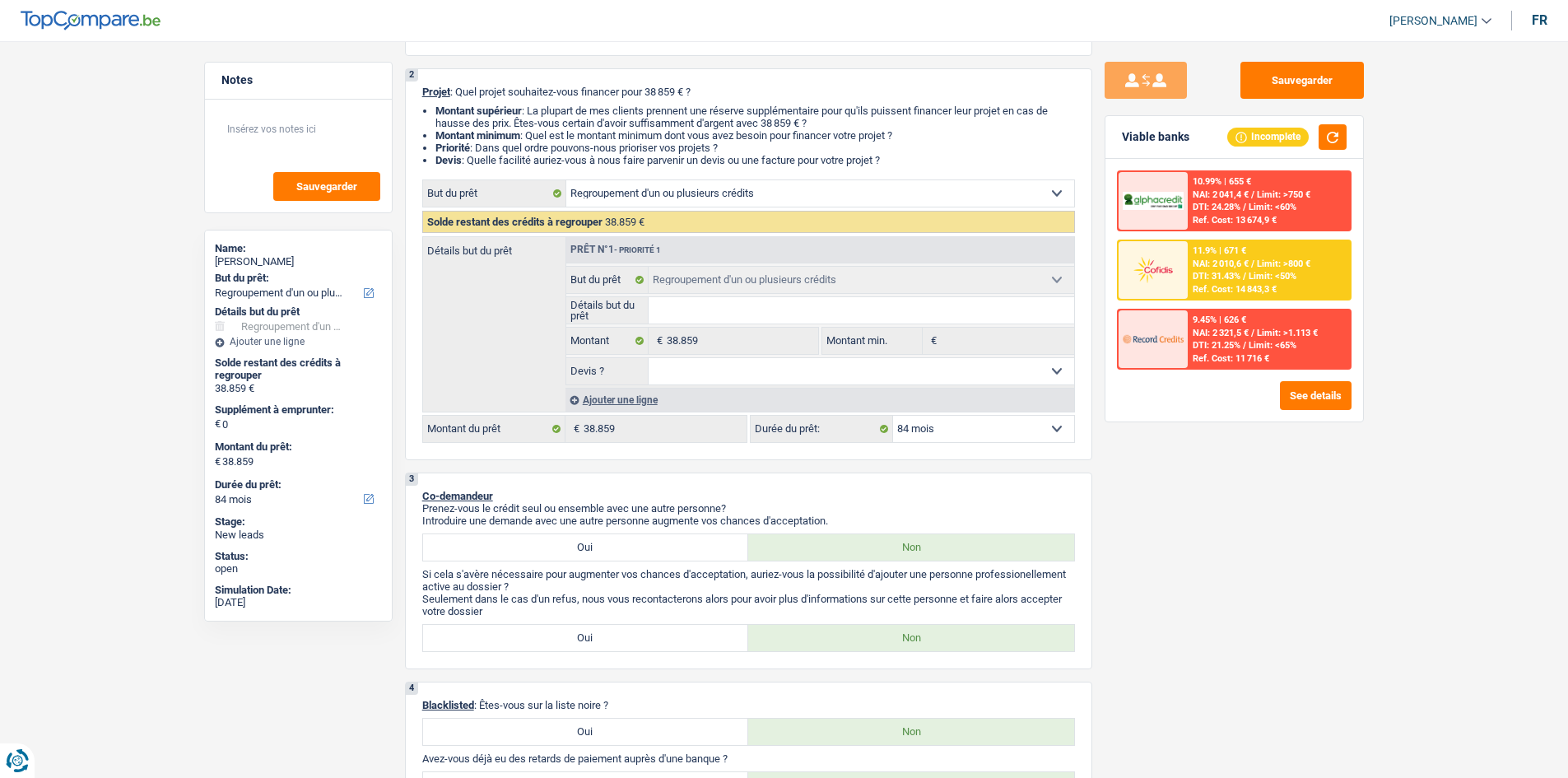 click on "DTI: 31.43%" at bounding box center (1217, 276) 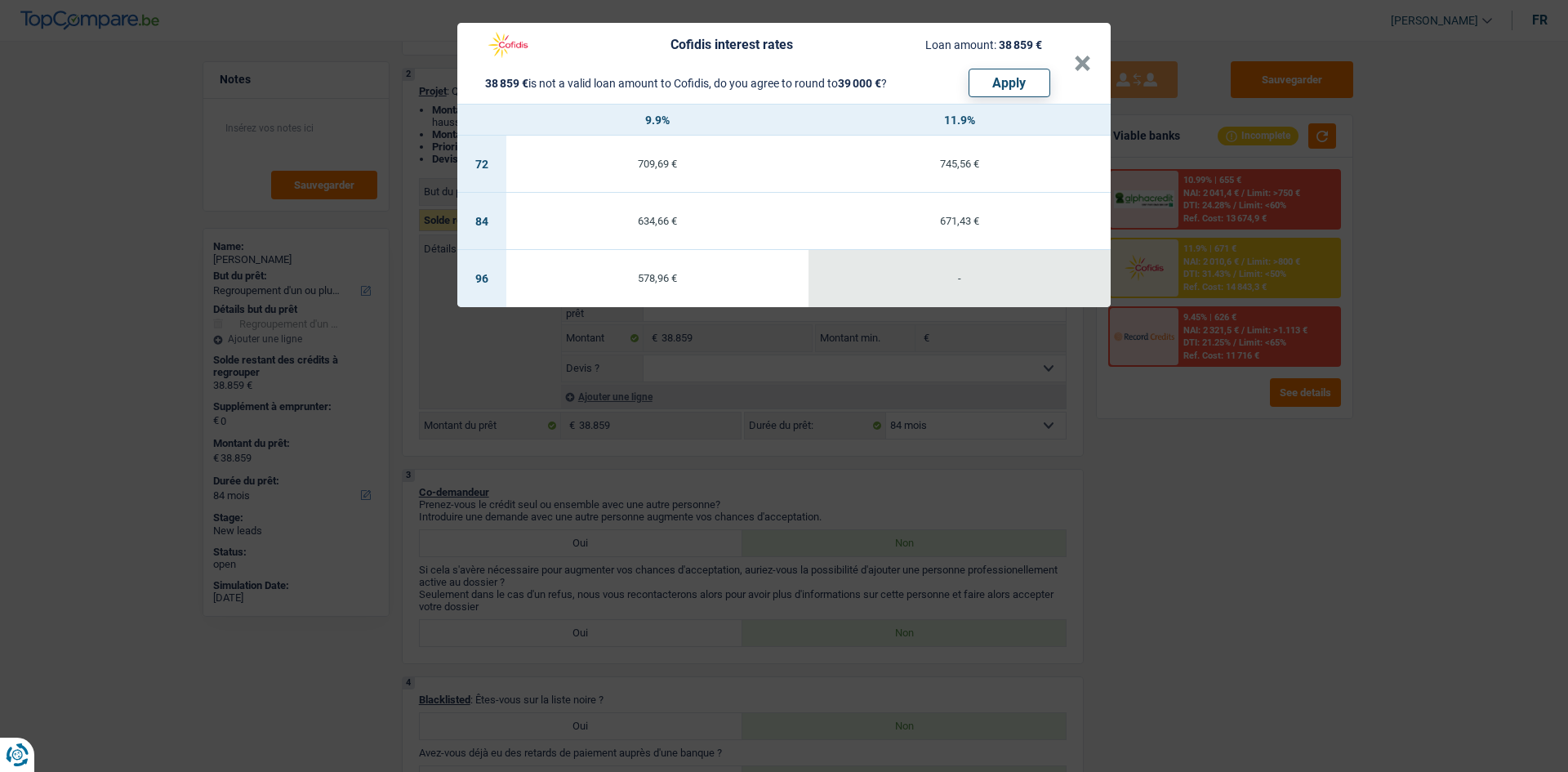 click on "Cofidis interest rates
Loan amount:
38 859 €
38 859 €  is not a valid loan amount to Cofidis, do you agree to round to  39 000 € ?
Apply
×
9.9%
11.9%
72
709,69 €
745,56 €
84
634,66 €
671,43 €
96
578,96 €
-" at bounding box center [784, 386] 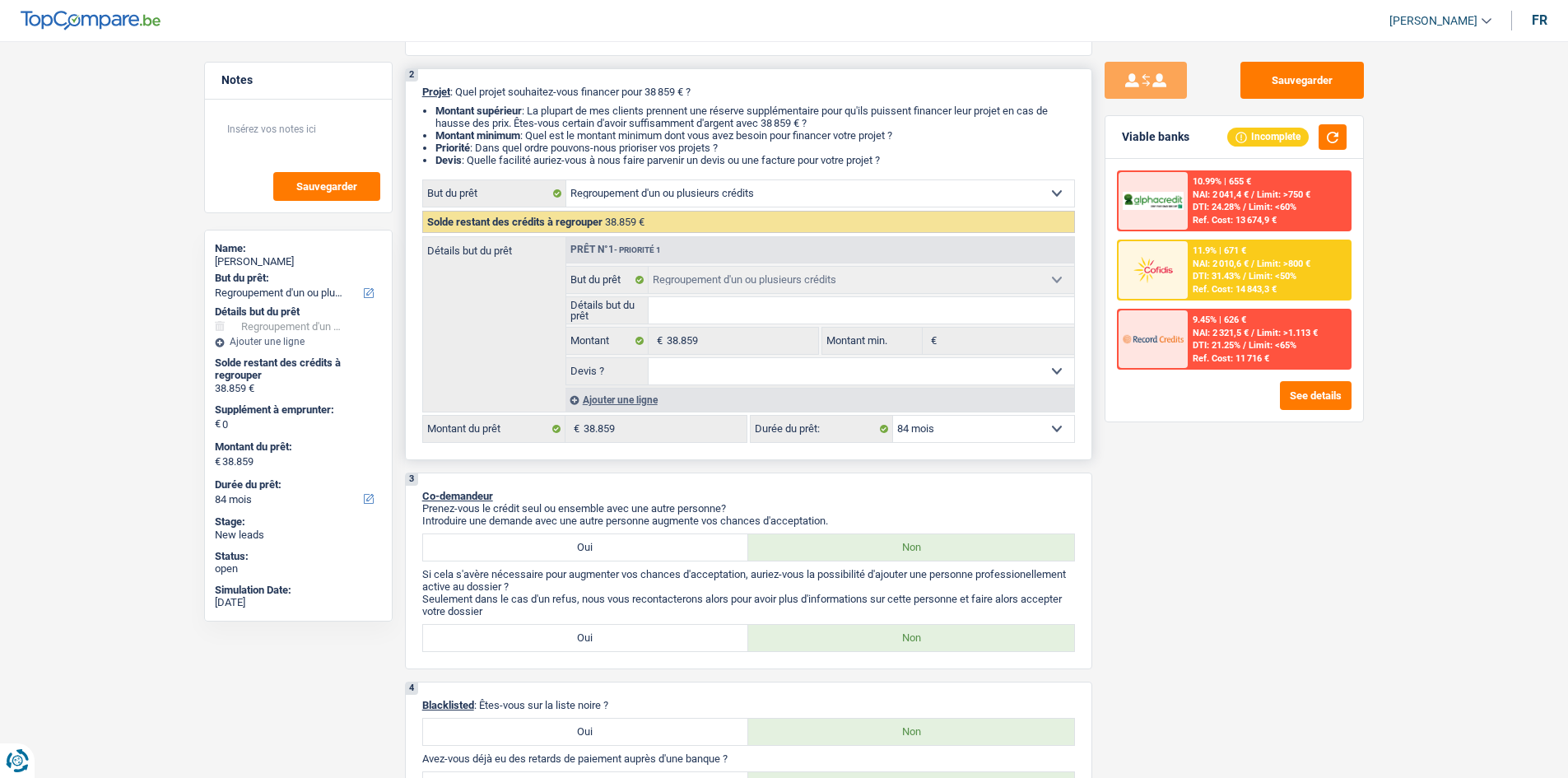 click on "12 mois 18 mois 24 mois 30 mois 36 mois 42 mois 48 mois 60 mois 72 mois 84 mois 96 mois 120 mois 132 mois 144 mois
Sélectionner une option" at bounding box center [984, 429] 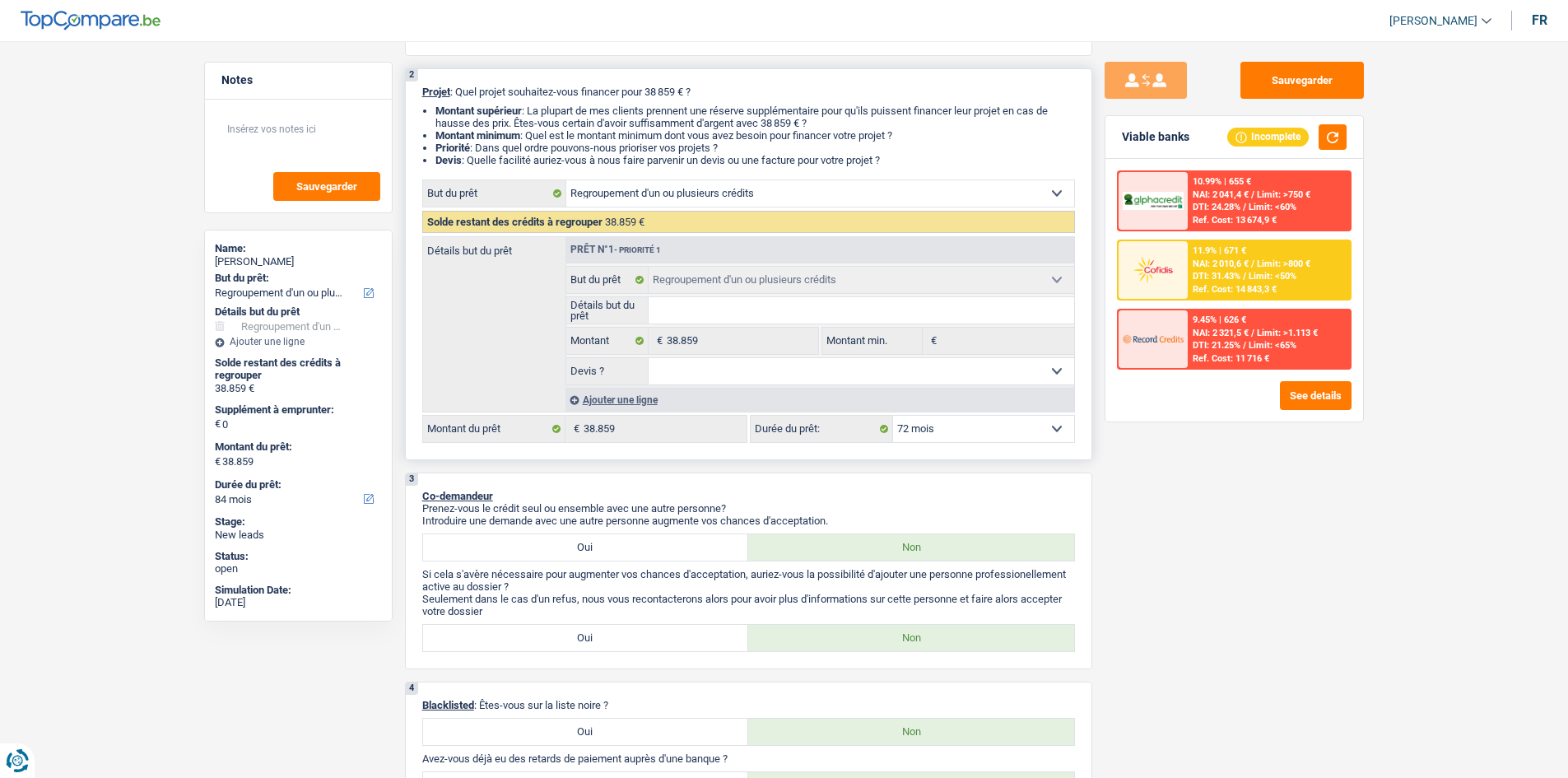 click on "12 mois 18 mois 24 mois 30 mois 36 mois 42 mois 48 mois 60 mois 72 mois 84 mois 96 mois 120 mois 132 mois 144 mois
Sélectionner une option" at bounding box center (984, 429) 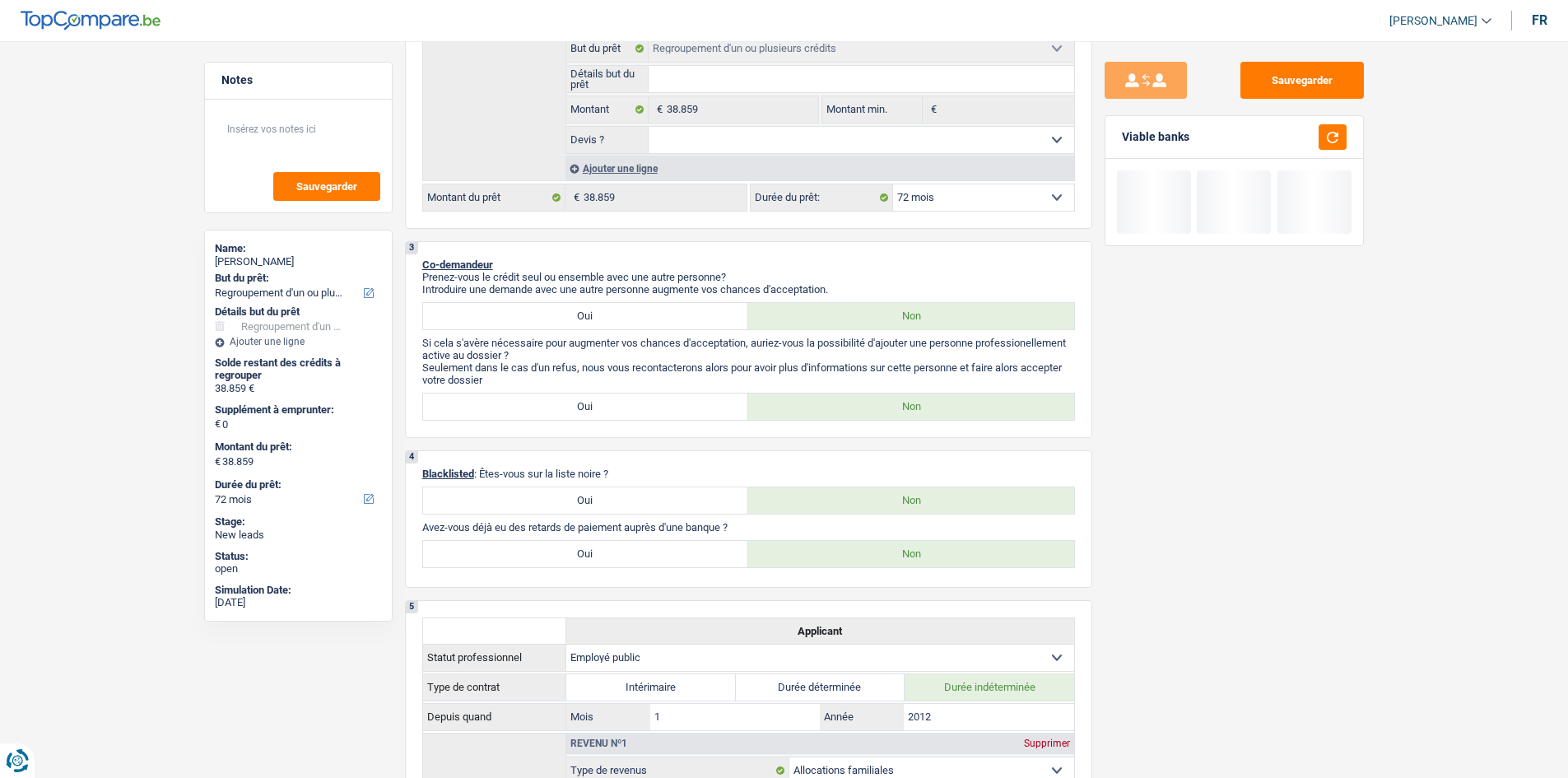 scroll, scrollTop: 247, scrollLeft: 0, axis: vertical 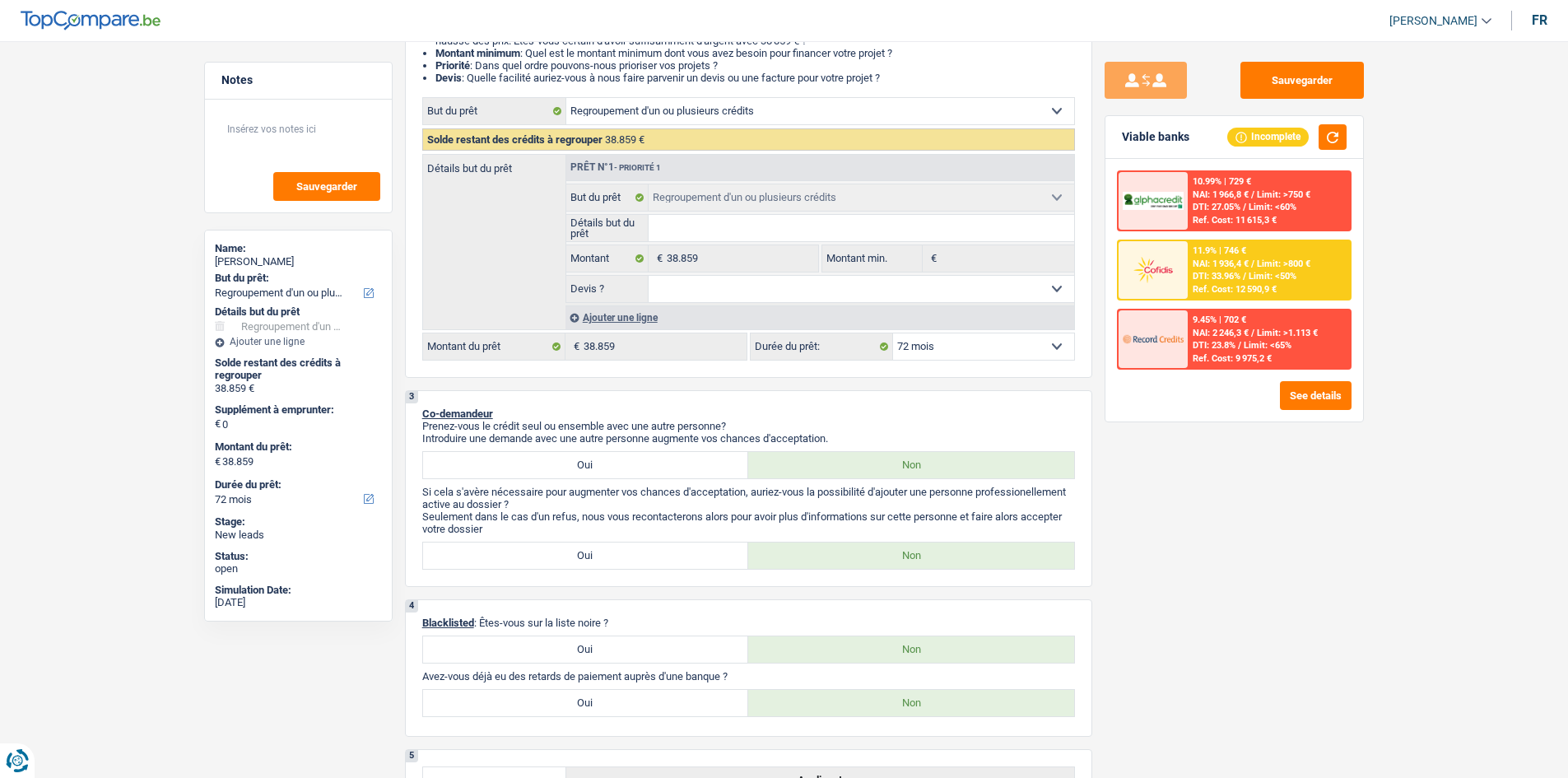 click on "11.9% | 746 €" at bounding box center (1219, 250) 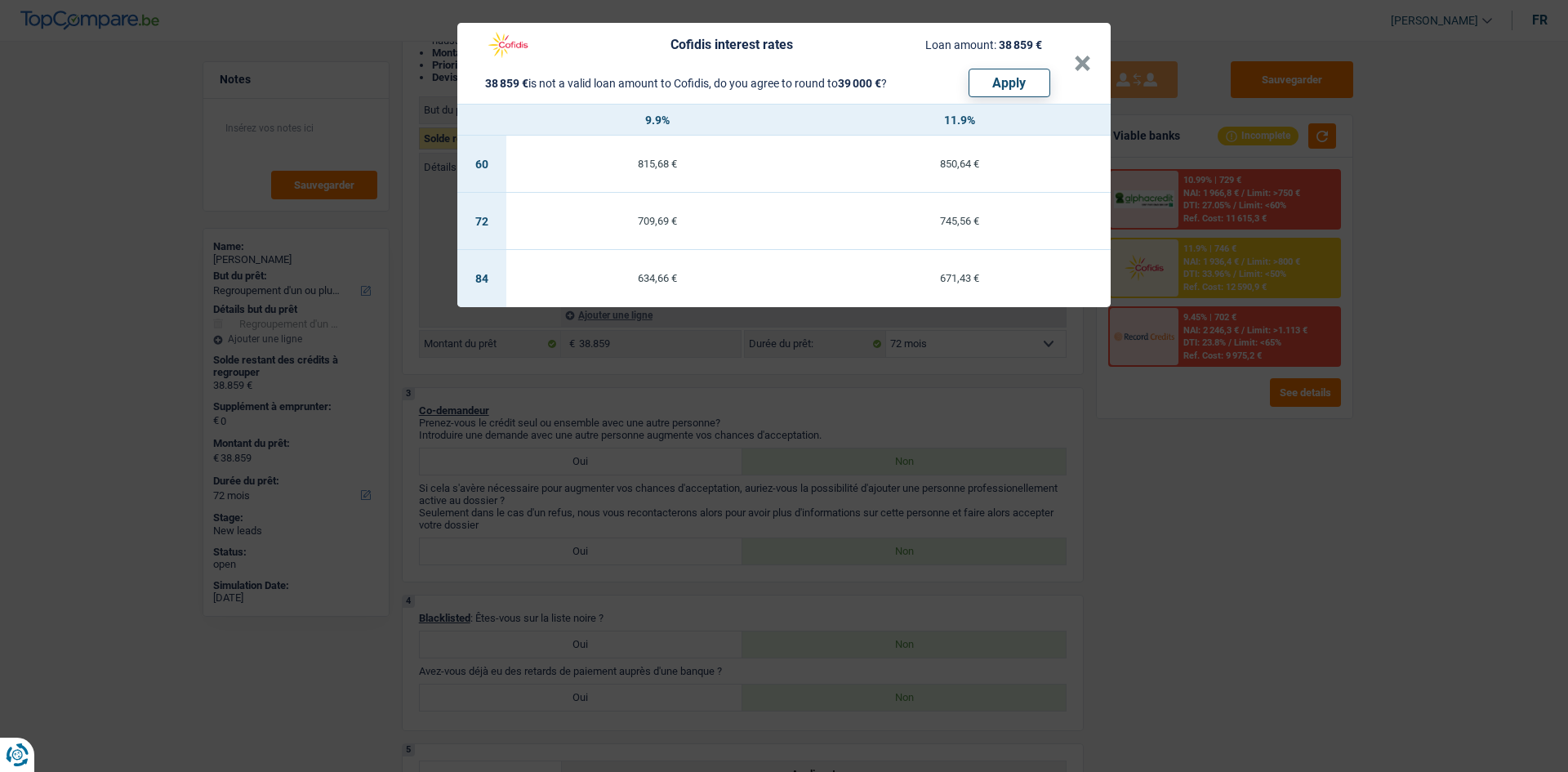 click on "Cofidis interest rates
Loan amount:
38 859 €
38 859 €  is not a valid loan amount to Cofidis, do you agree to round to  39 000 € ?
Apply
×
9.9%
11.9%
60
815,68 €
850,64 €
72
709,69 €
745,56 €
84
634,66 €
671,43 €" at bounding box center (784, 386) 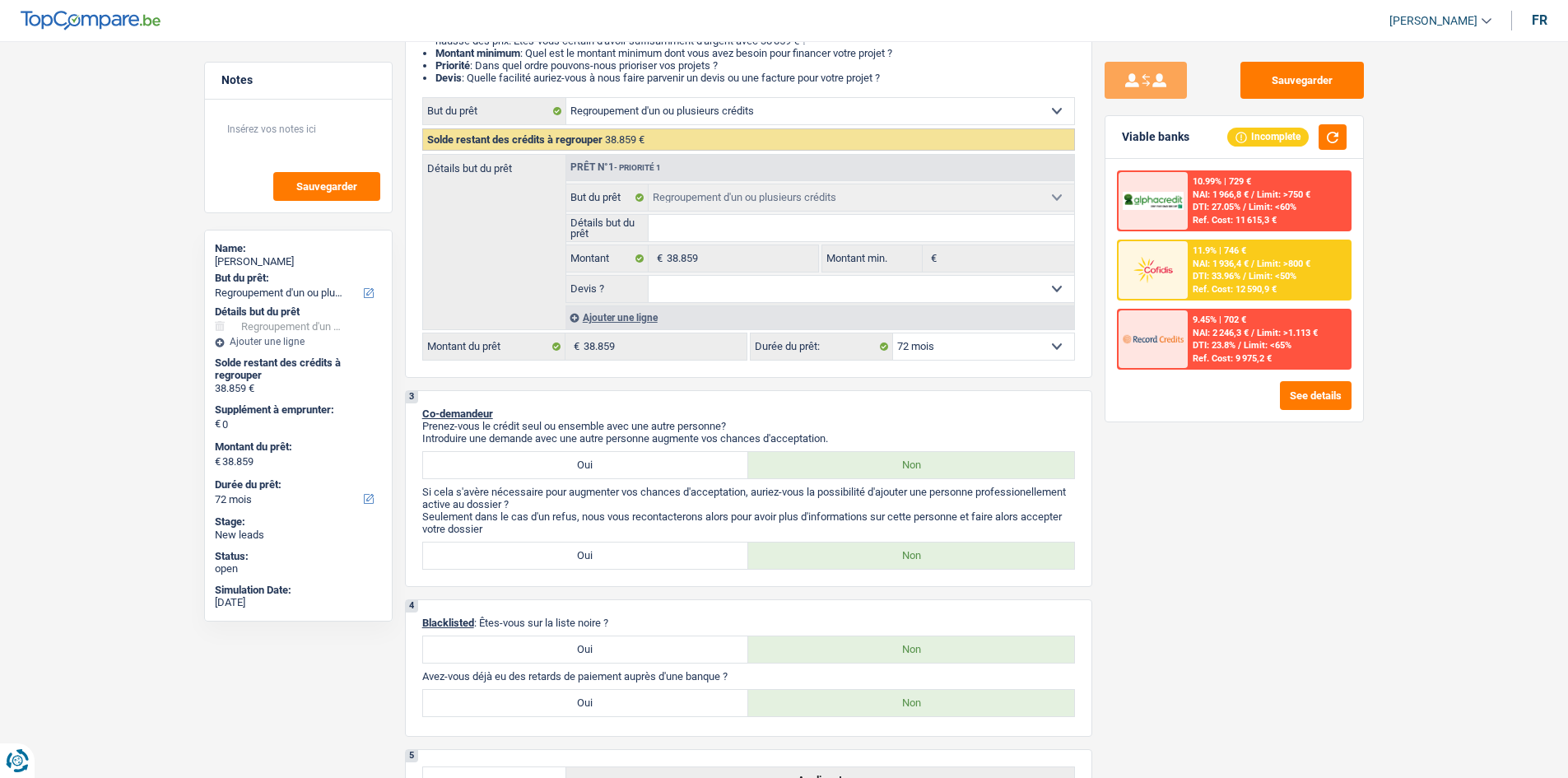 click on "Sauvegarder
Viable banks
Incomplete
10.99% | 729 €
NAI: 1 966,8 €
/
Limit: >750 €
DTI: 27.05%
/
Limit: <60%
Ref. Cost: 11 615,3 €
11.9% | 746 €
NAI: 1 936,4 €
/
Limit: >800 €
DTI: 33.96%
/               /" at bounding box center (1234, 404) 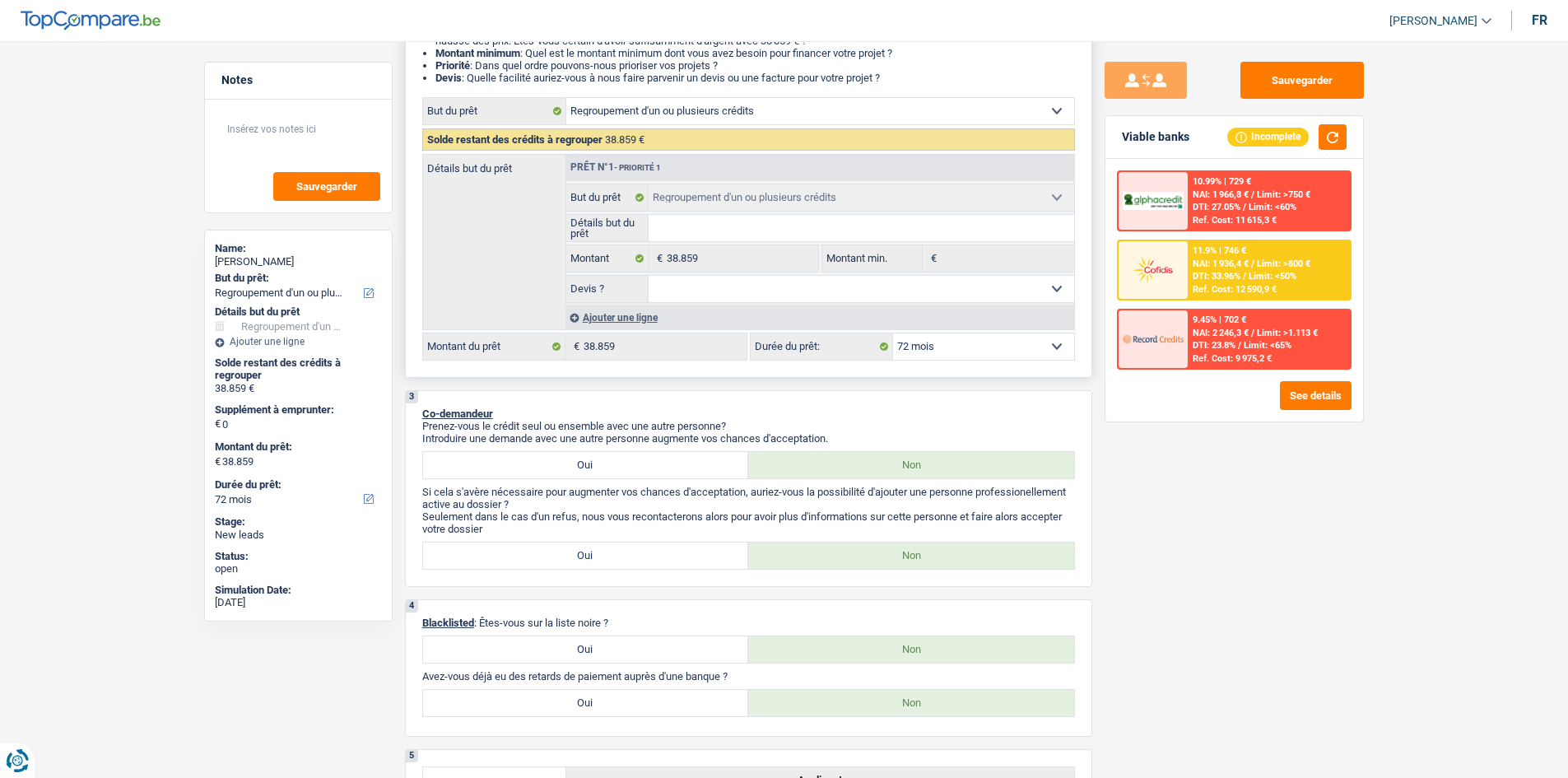 click on "12 mois 18 mois 24 mois 30 mois 36 mois 42 mois 48 mois 60 mois 72 mois 84 mois 96 mois 120 mois 132 mois 144 mois
Sélectionner une option" at bounding box center (984, 347) 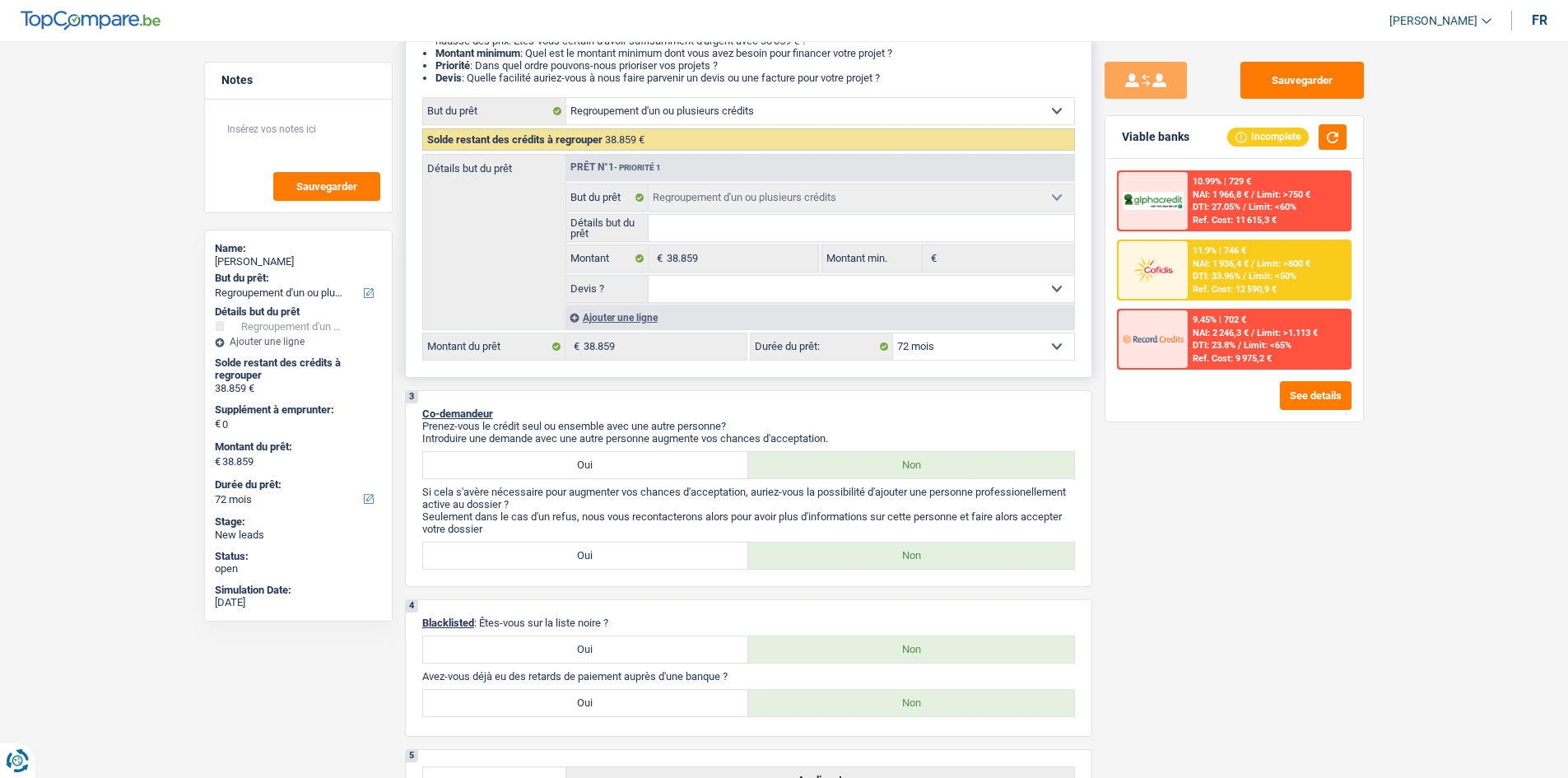 select on "84" 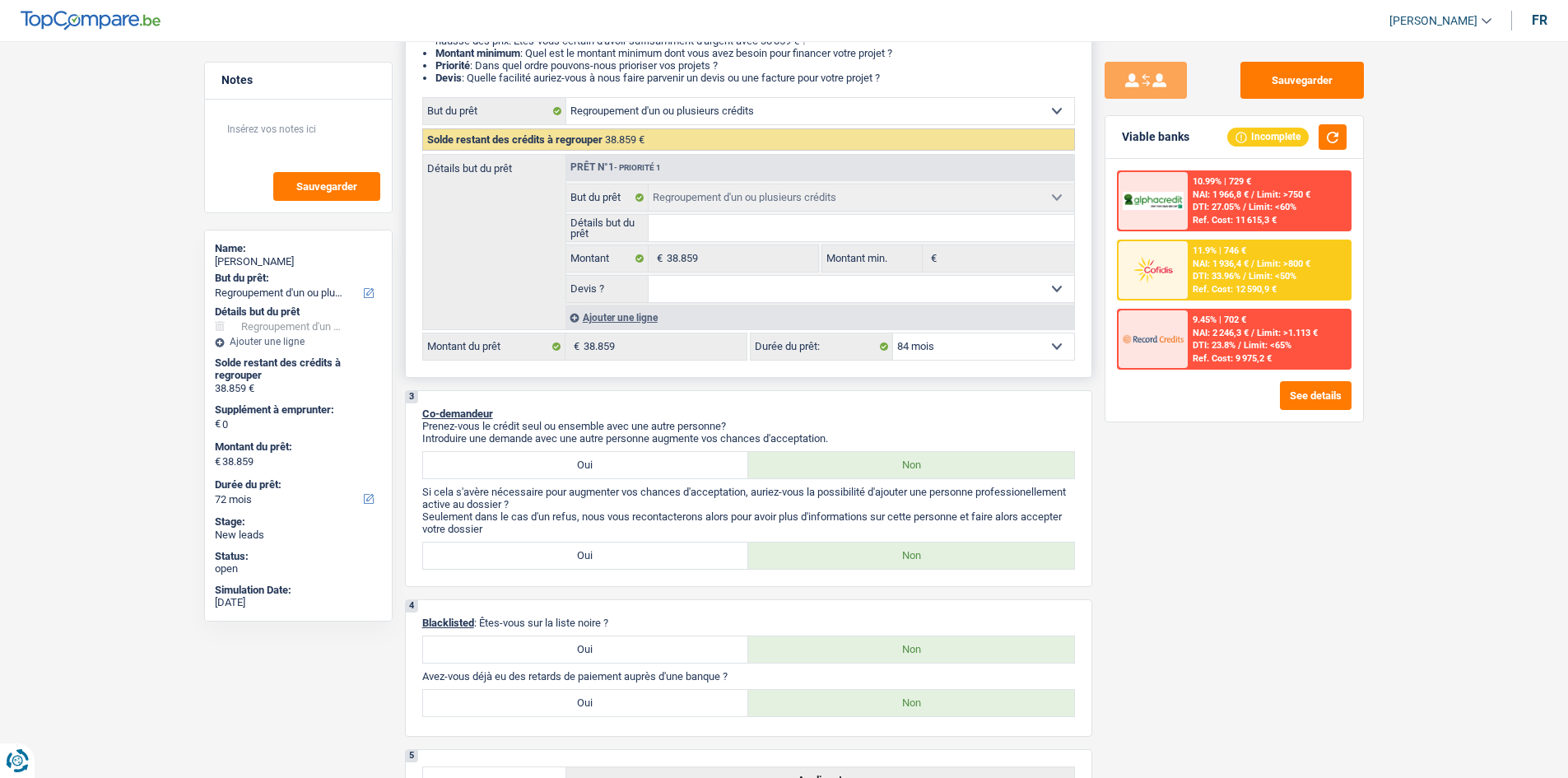 click on "12 mois 18 mois 24 mois 30 mois 36 mois 42 mois 48 mois 60 mois 72 mois 84 mois 96 mois 120 mois 132 mois 144 mois
Sélectionner une option" at bounding box center [984, 347] 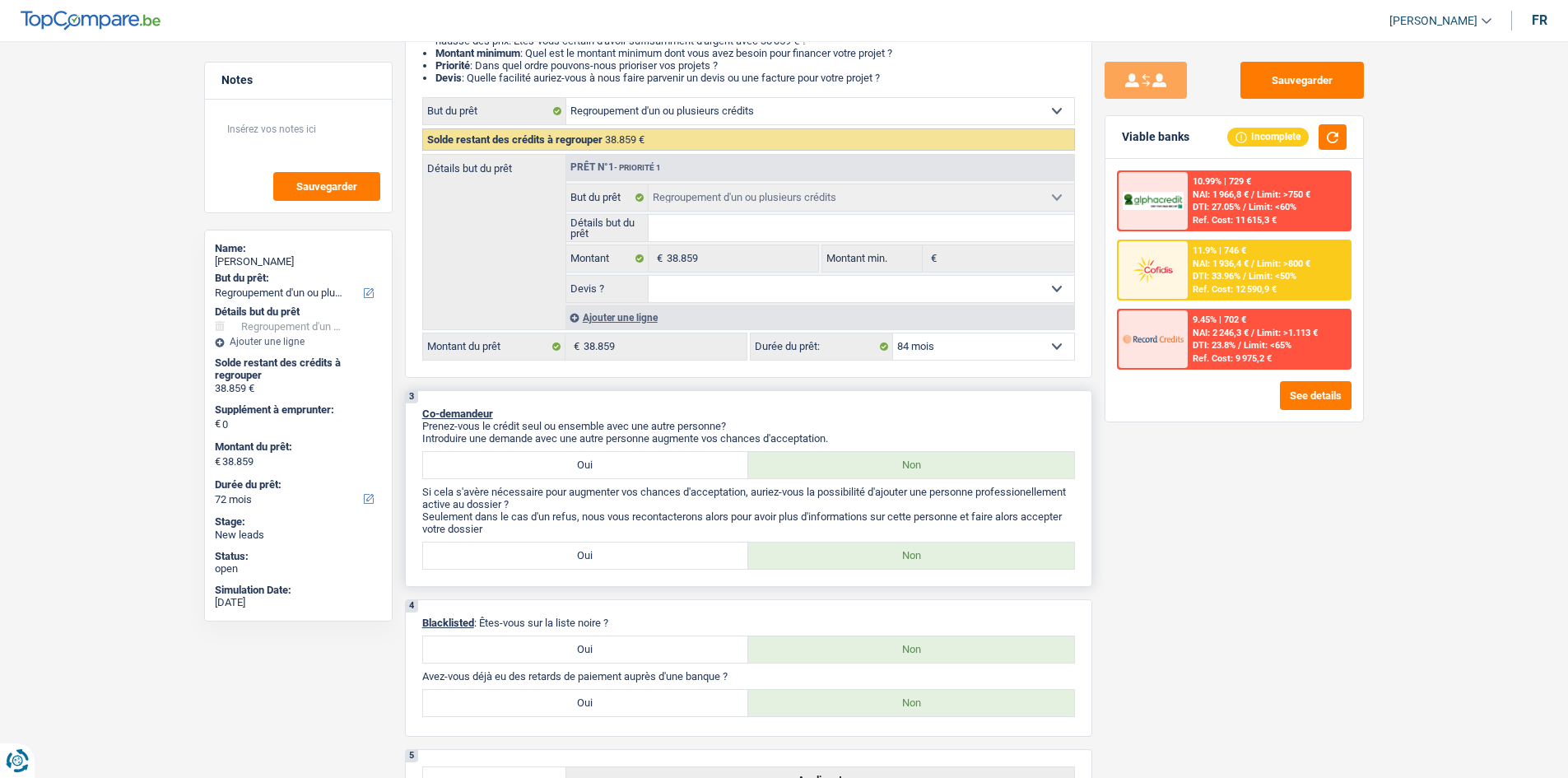select on "84" 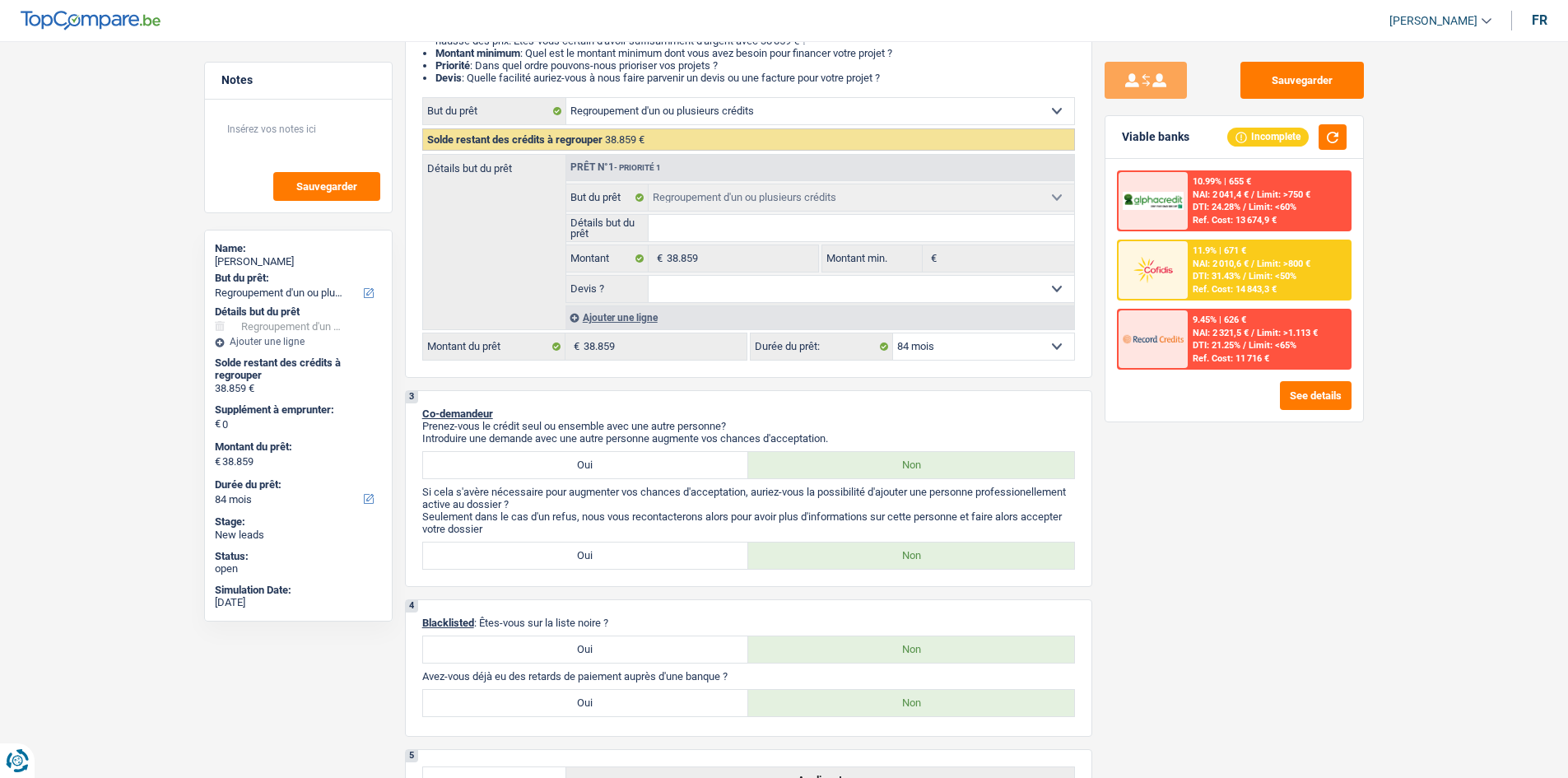 click on "DTI: 31.43%" at bounding box center (1217, 276) 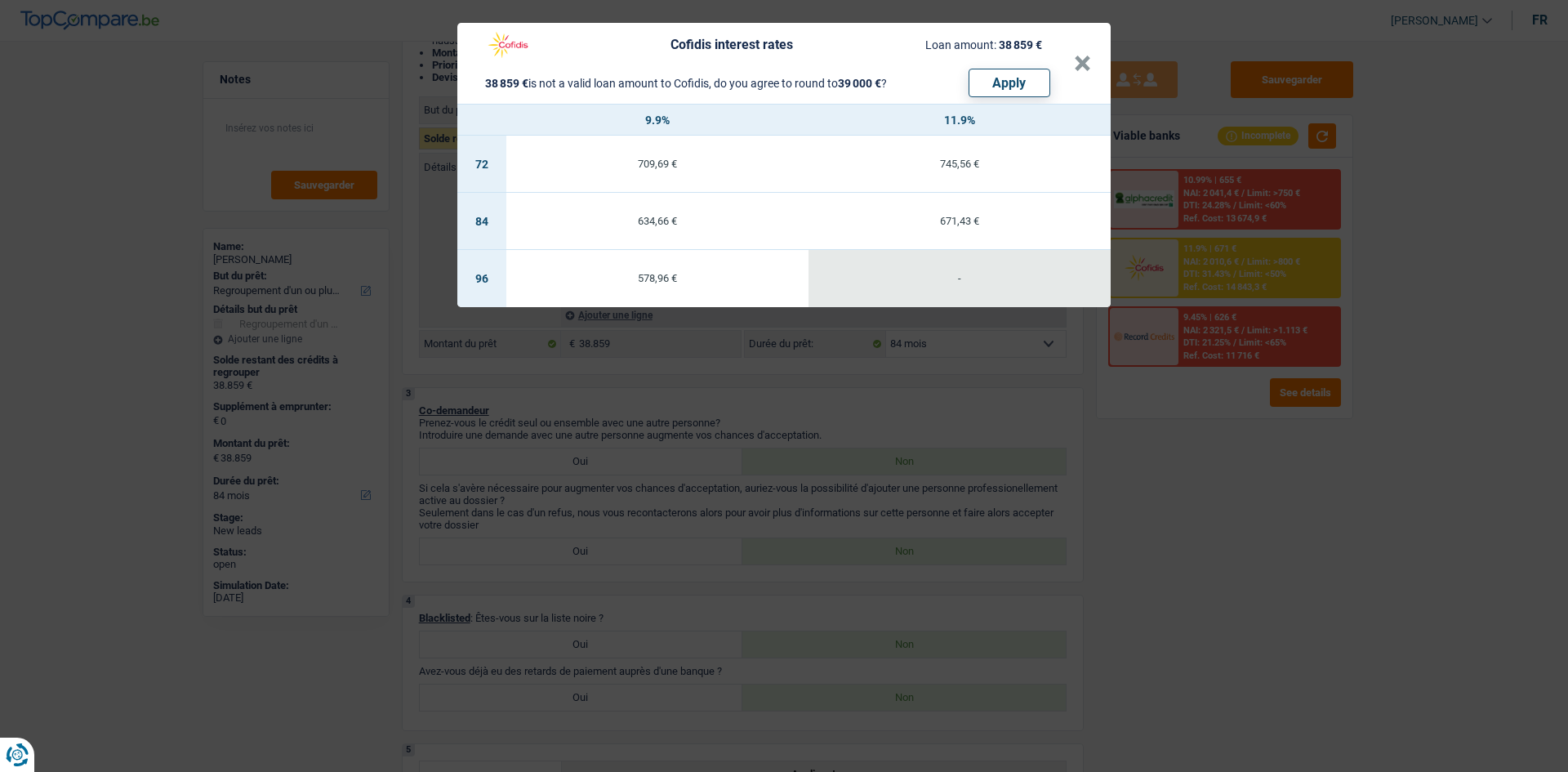 click on "Cofidis interest rates
Loan amount:
38 859 €
38 859 €  is not a valid loan amount to Cofidis, do you agree to round to  39 000 € ?
Apply
×
9.9%
11.9%
72
709,69 €
745,56 €
84
634,66 €
671,43 €
96
578,96 €
-" at bounding box center [784, 386] 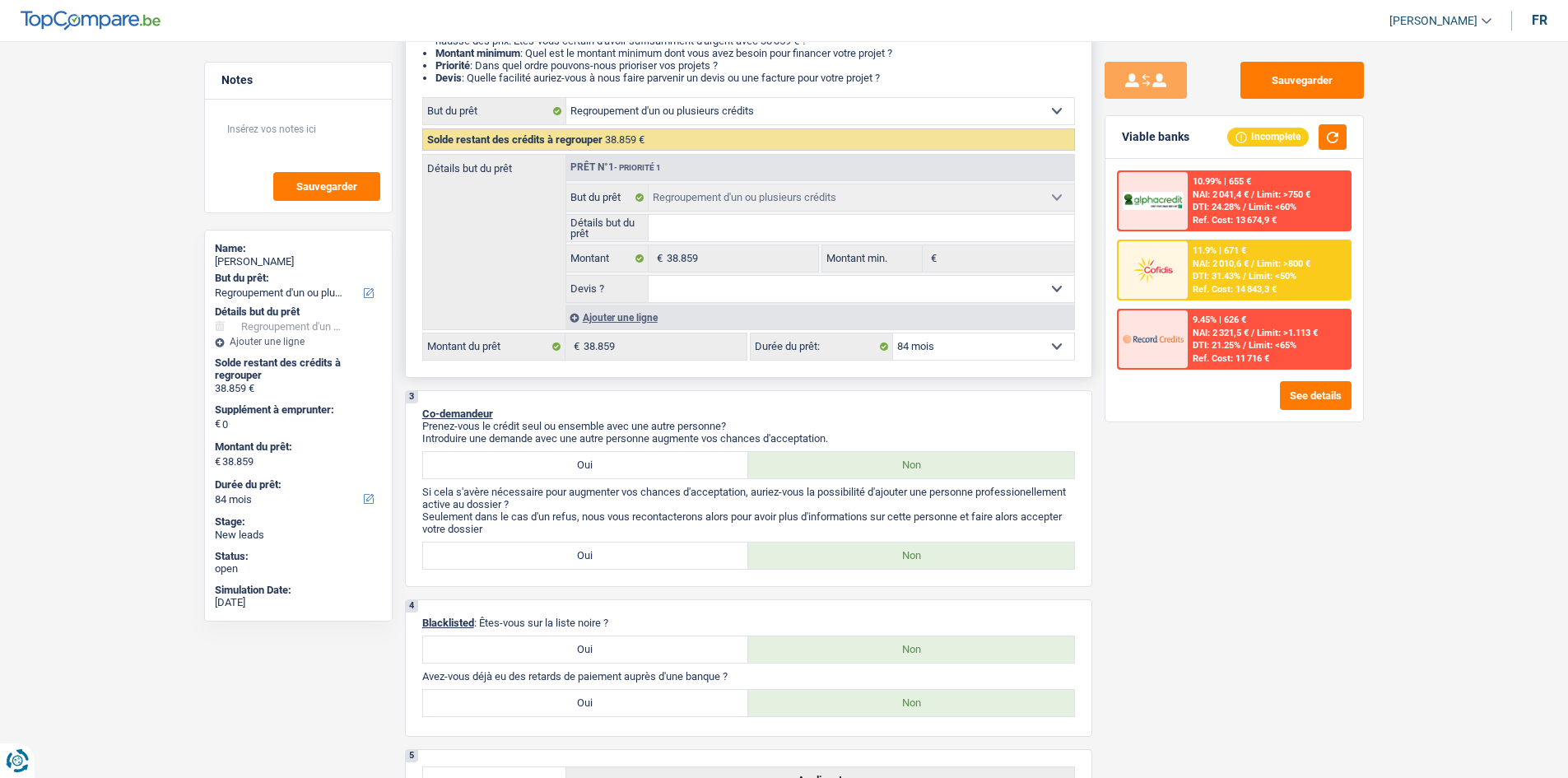 click on "12 mois 18 mois 24 mois 30 mois 36 mois 42 mois 48 mois 60 mois 72 mois 84 mois 96 mois 120 mois 132 mois 144 mois
Sélectionner une option" at bounding box center (984, 347) 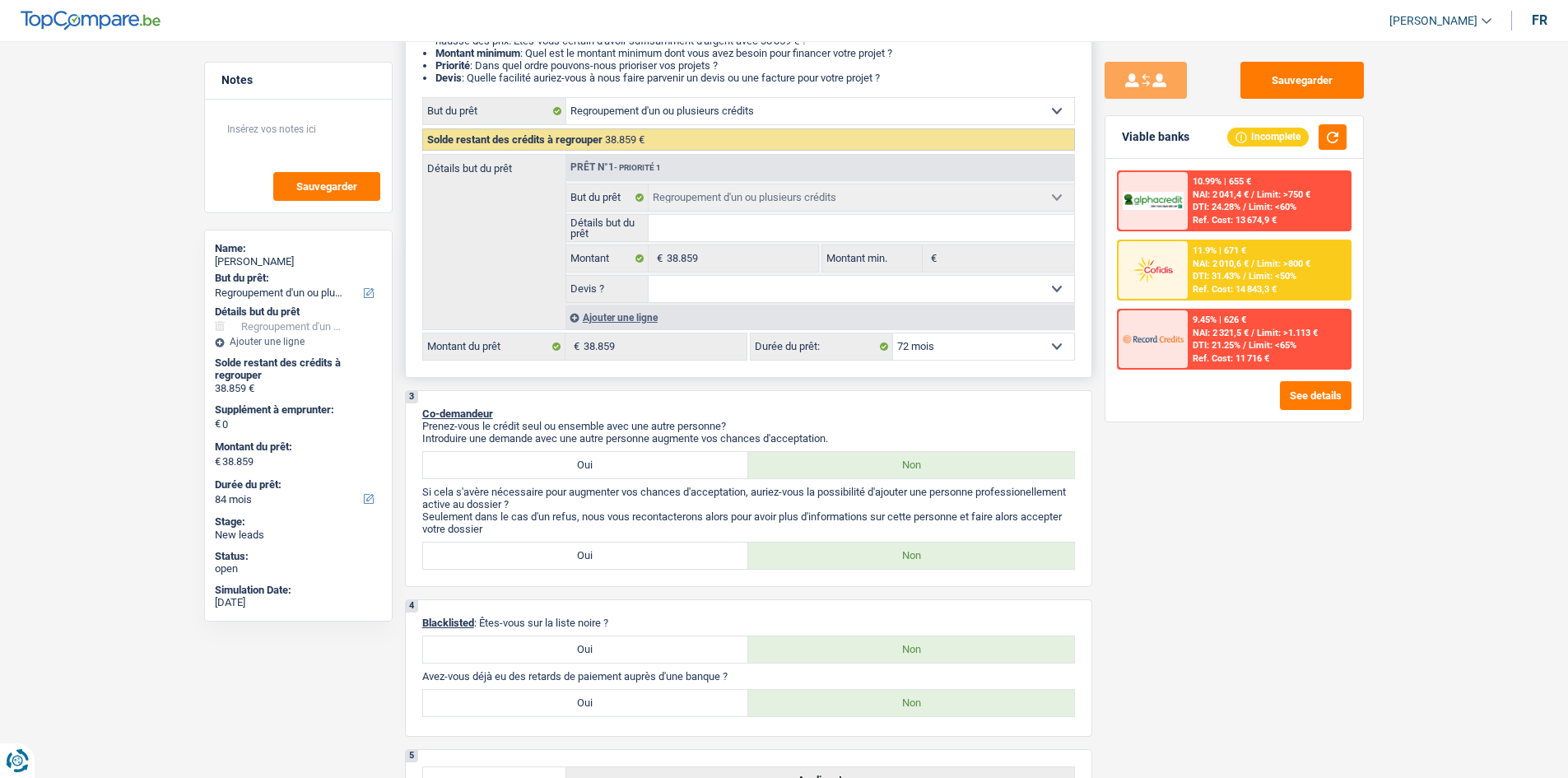 click on "12 mois 18 mois 24 mois 30 mois 36 mois 42 mois 48 mois 60 mois 72 mois 84 mois 96 mois 120 mois 132 mois 144 mois
Sélectionner une option" at bounding box center (984, 347) 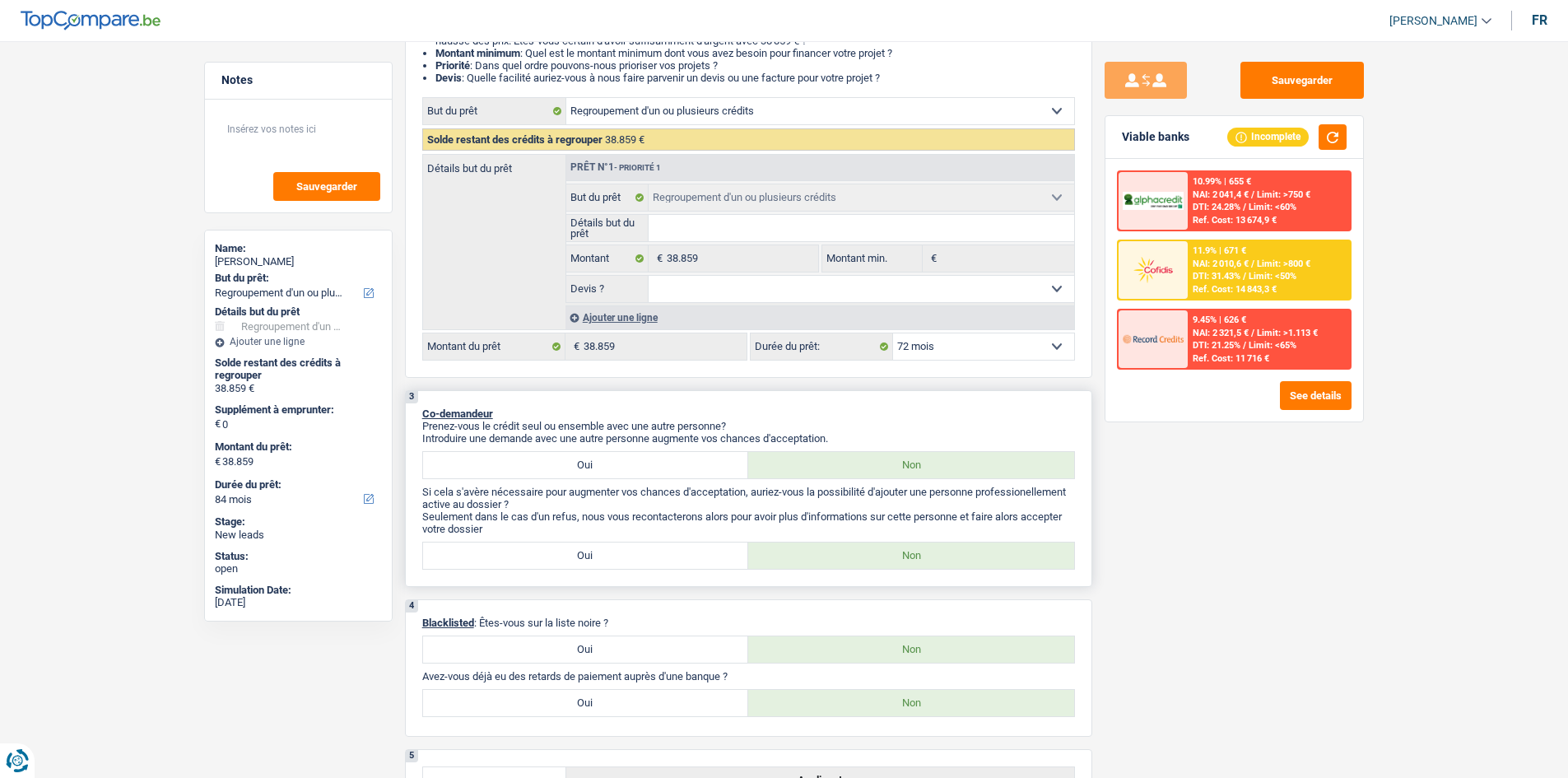 select on "72" 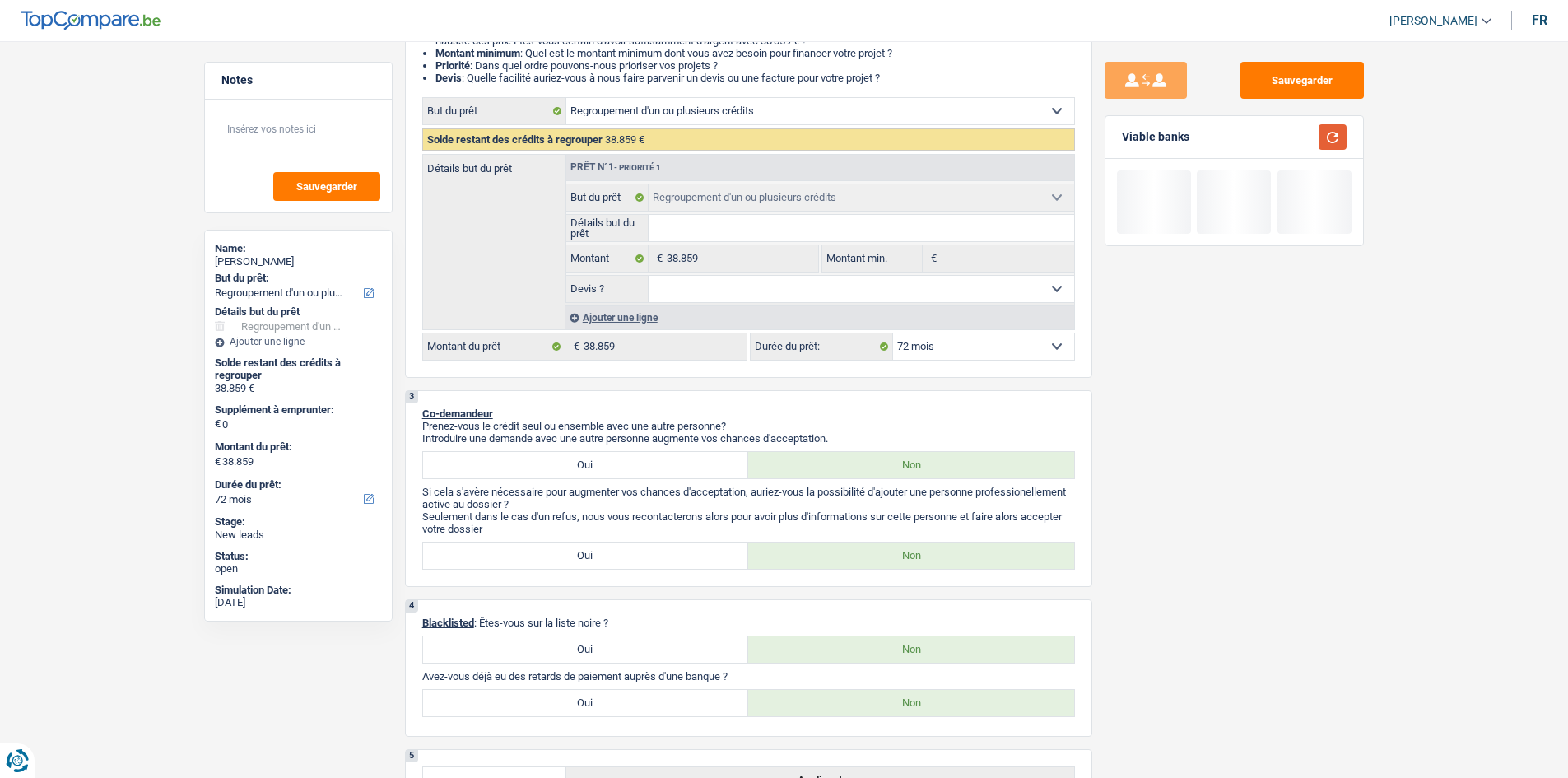 click at bounding box center (1333, 137) 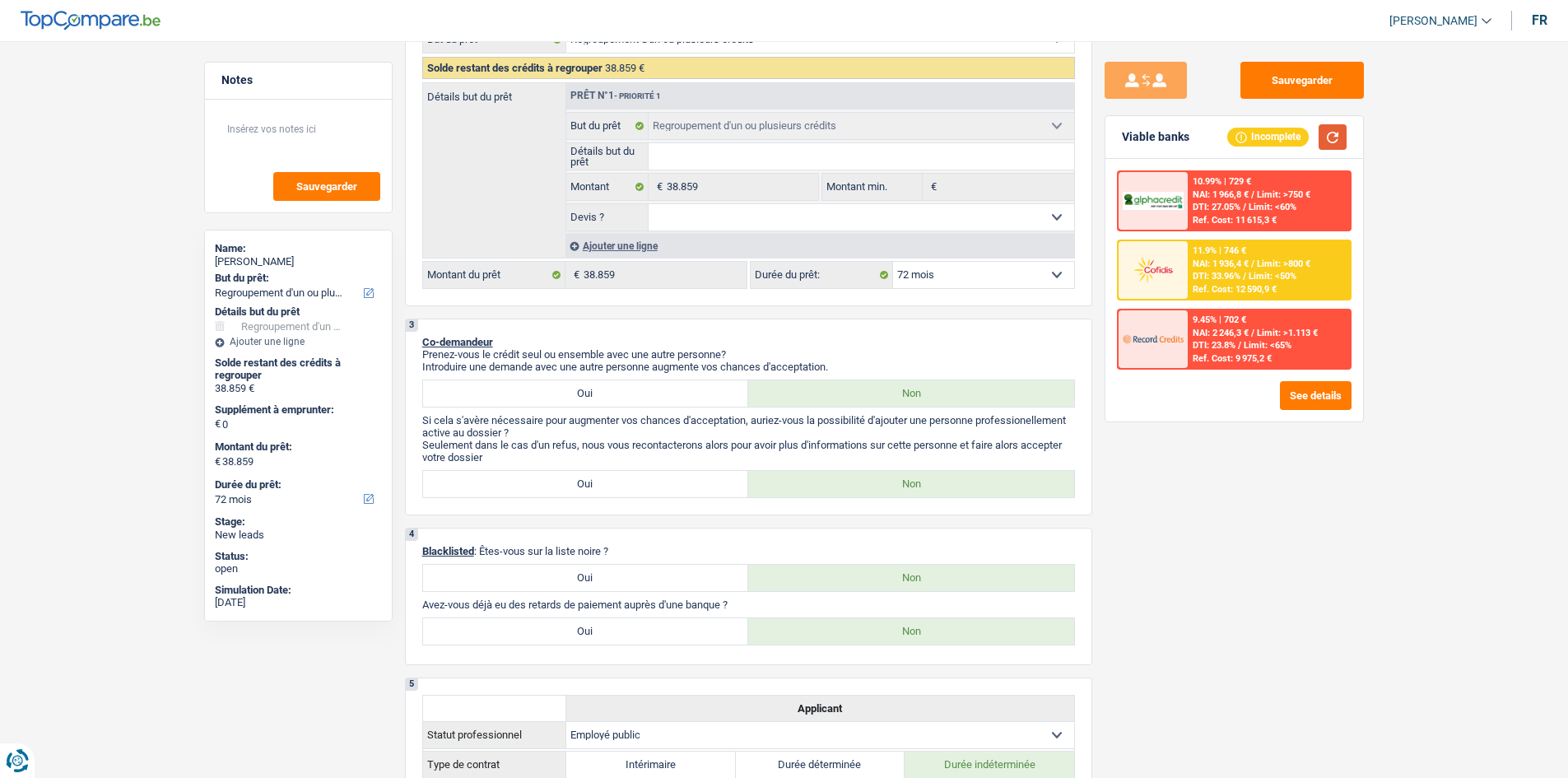 scroll, scrollTop: 82, scrollLeft: 0, axis: vertical 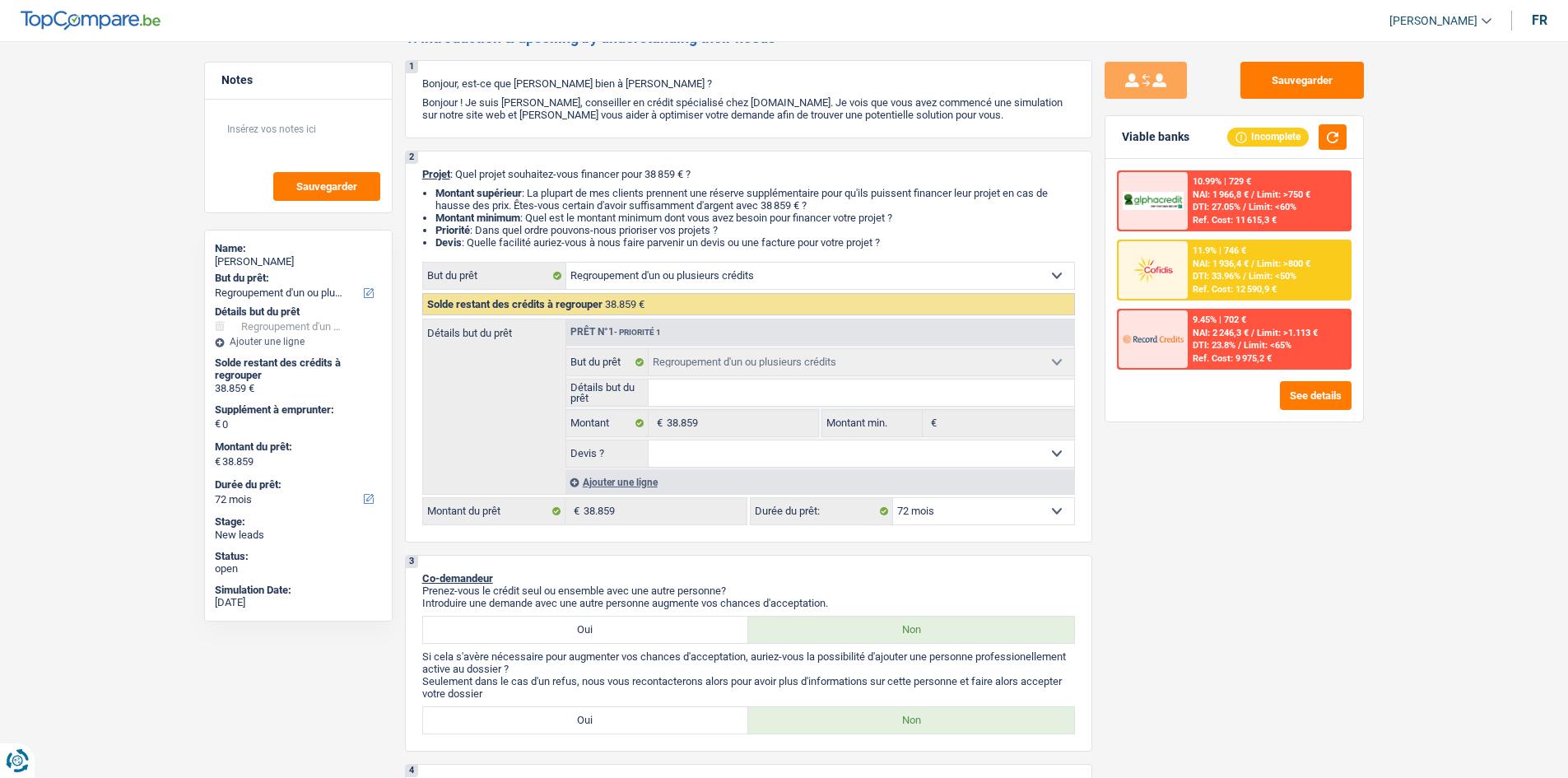 click on "DTI: 33.96%" at bounding box center (1217, 276) 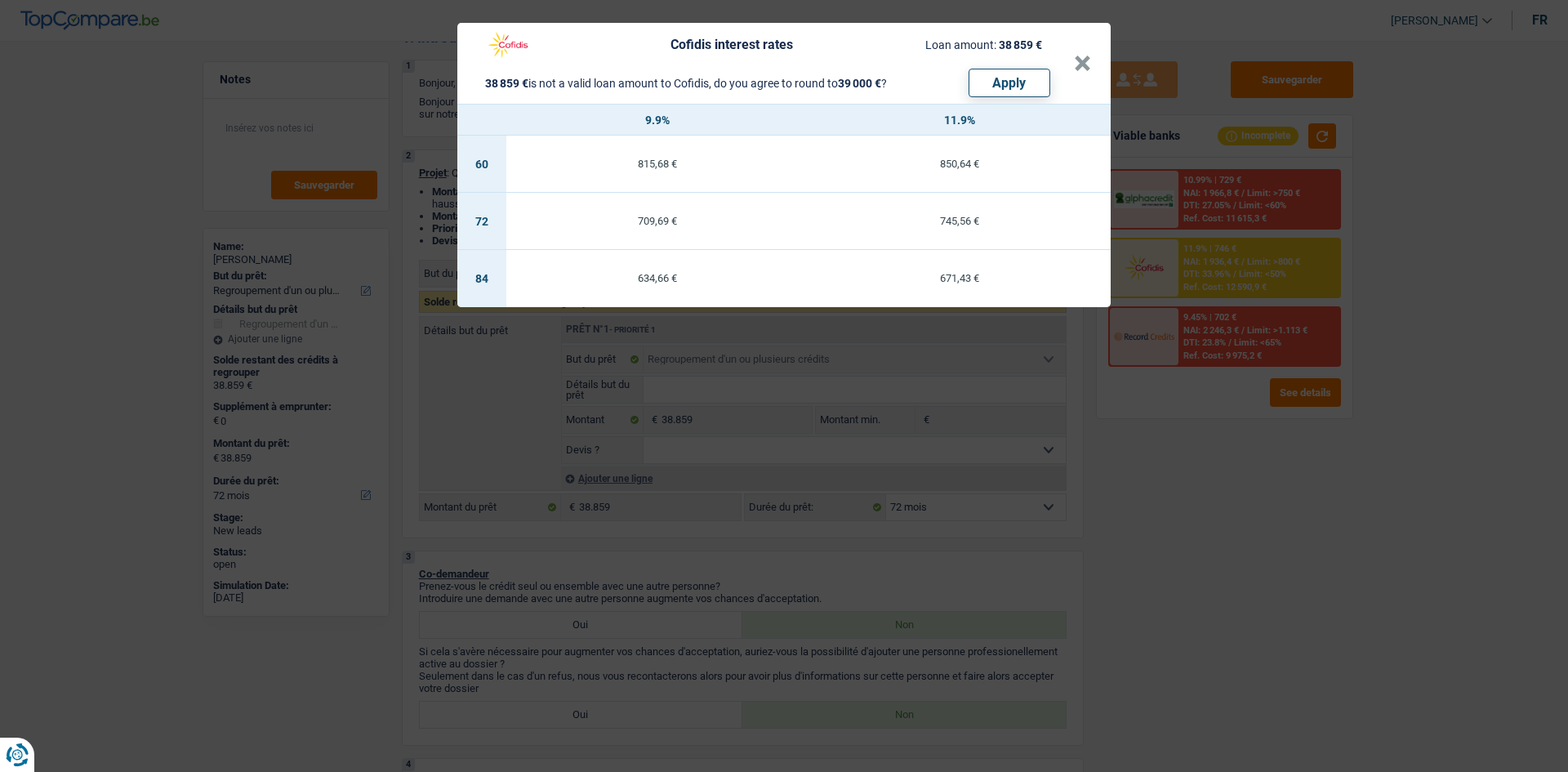 click on "709,69 €" at bounding box center [657, 221] 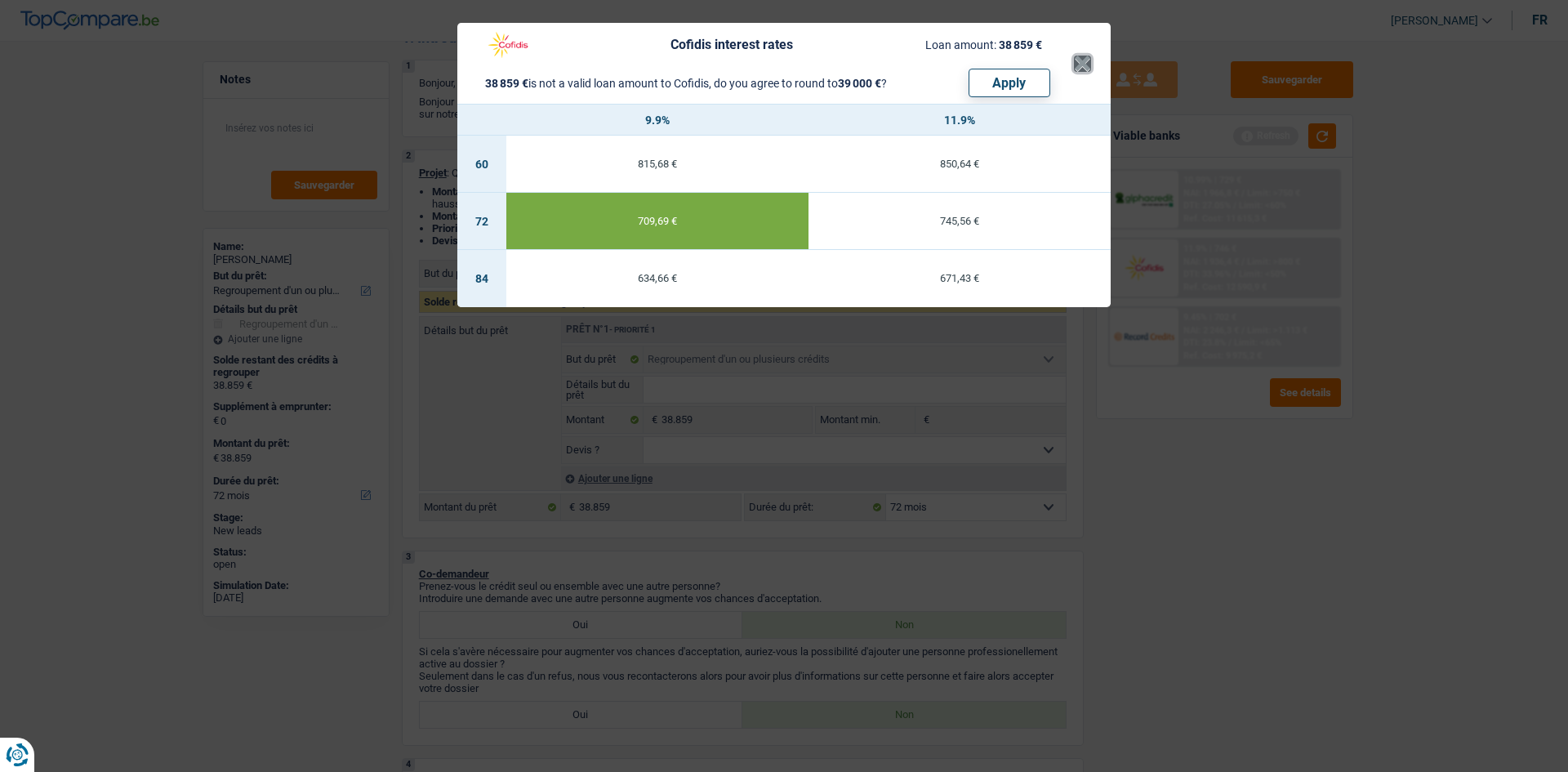 click on "×" at bounding box center [1082, 64] 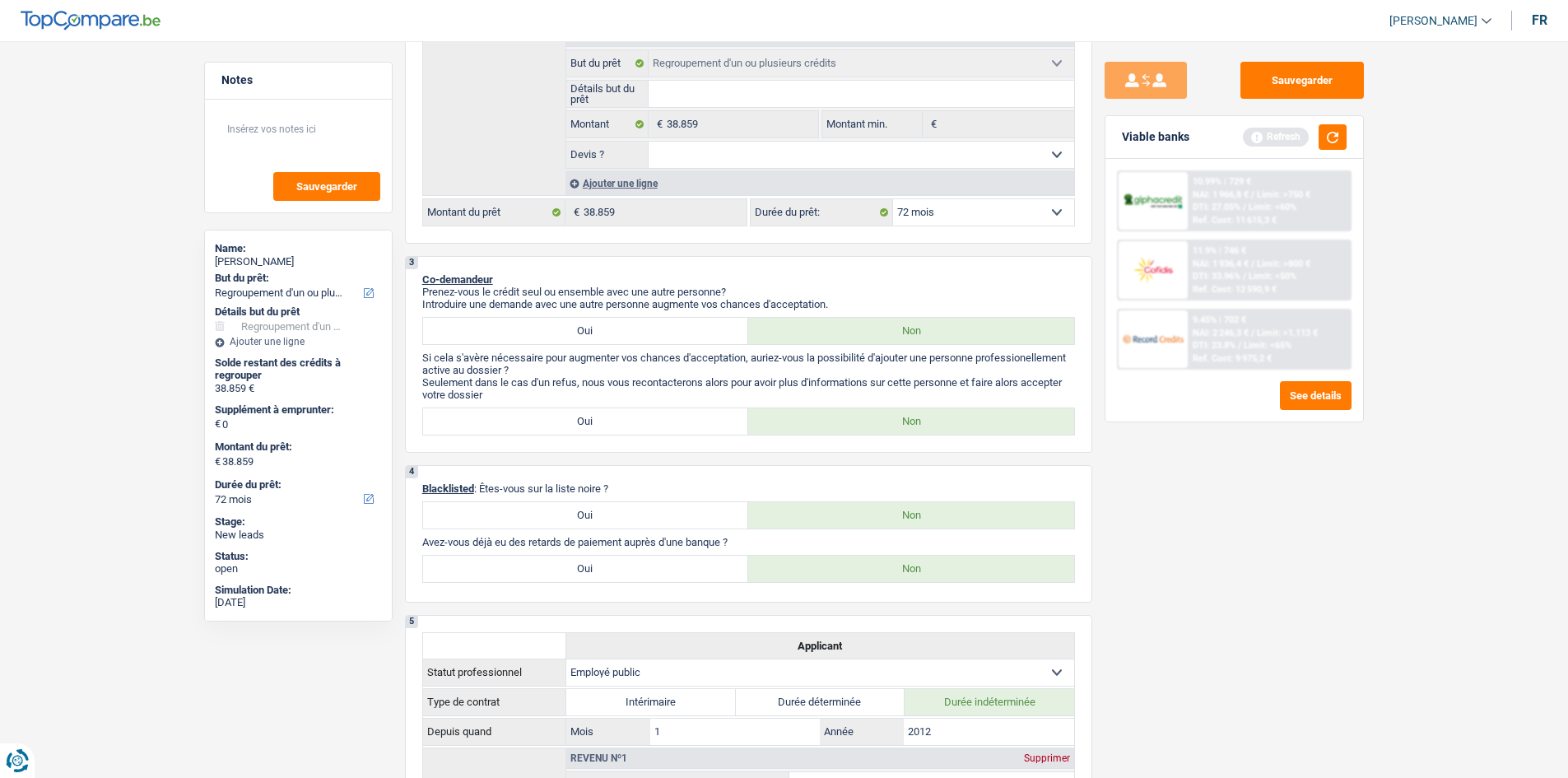 scroll, scrollTop: 0, scrollLeft: 0, axis: both 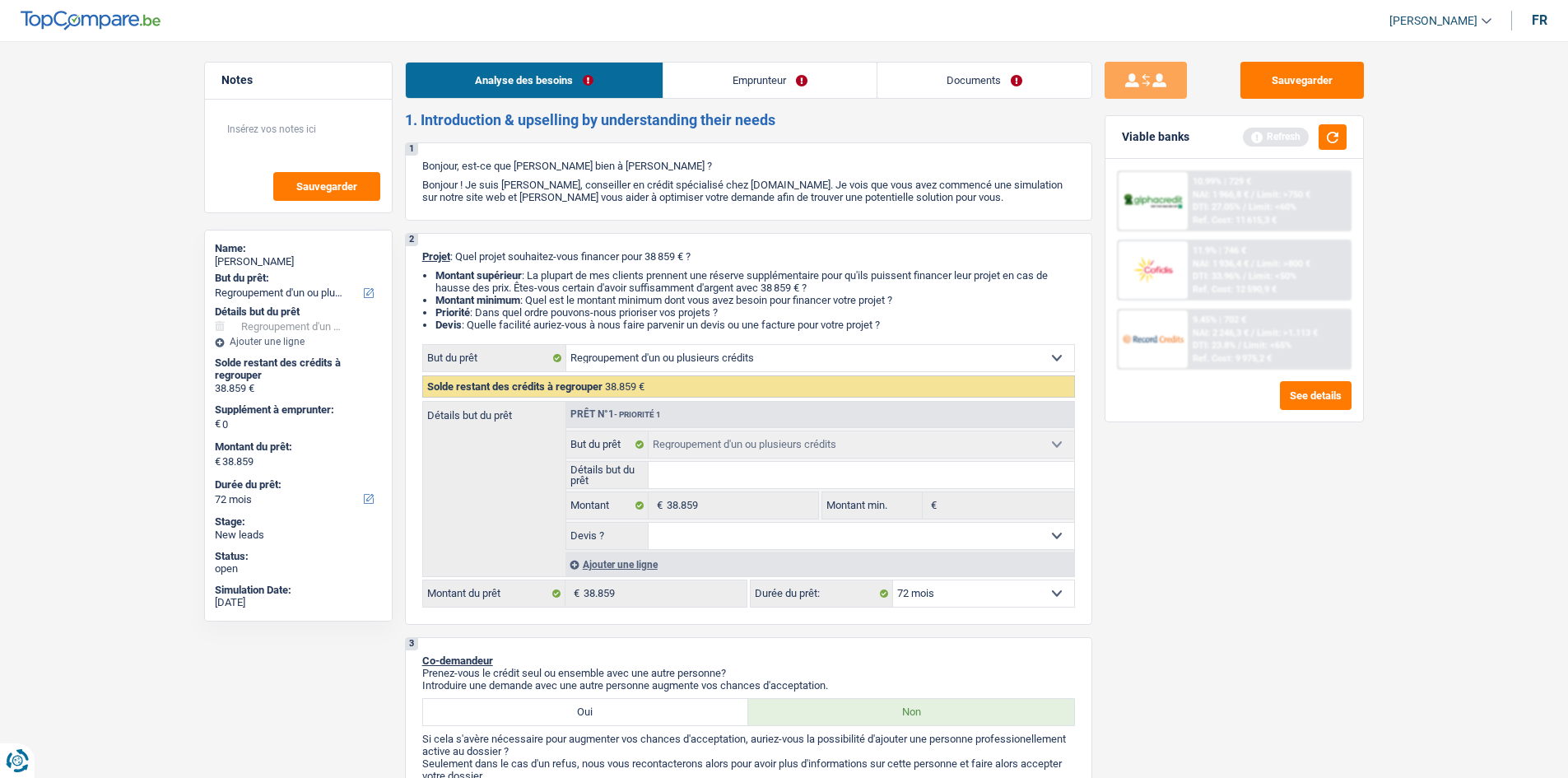 click on "Documents" at bounding box center (984, 80) 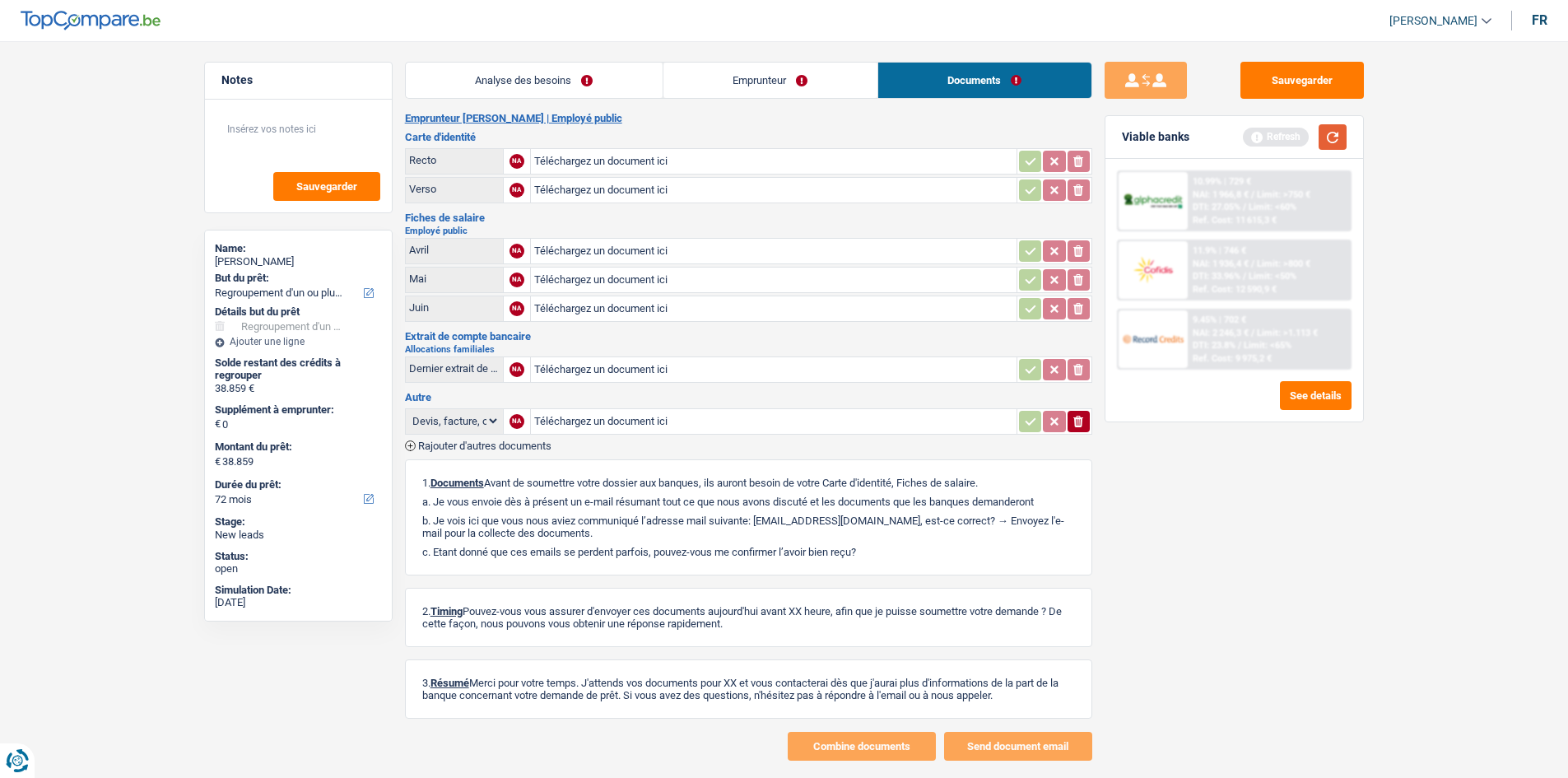 click at bounding box center [1333, 137] 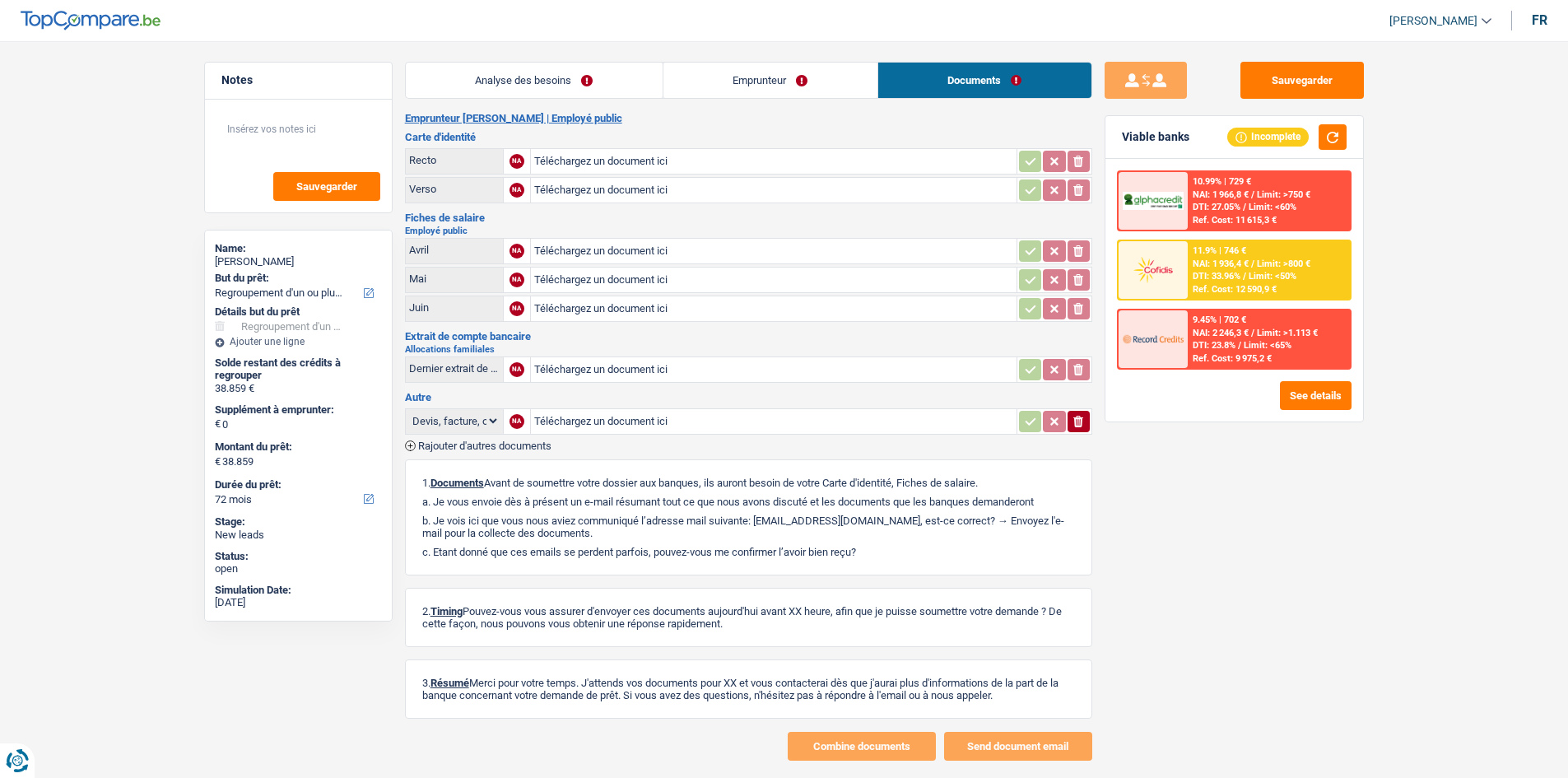 click on "Emprunteur" at bounding box center [770, 80] 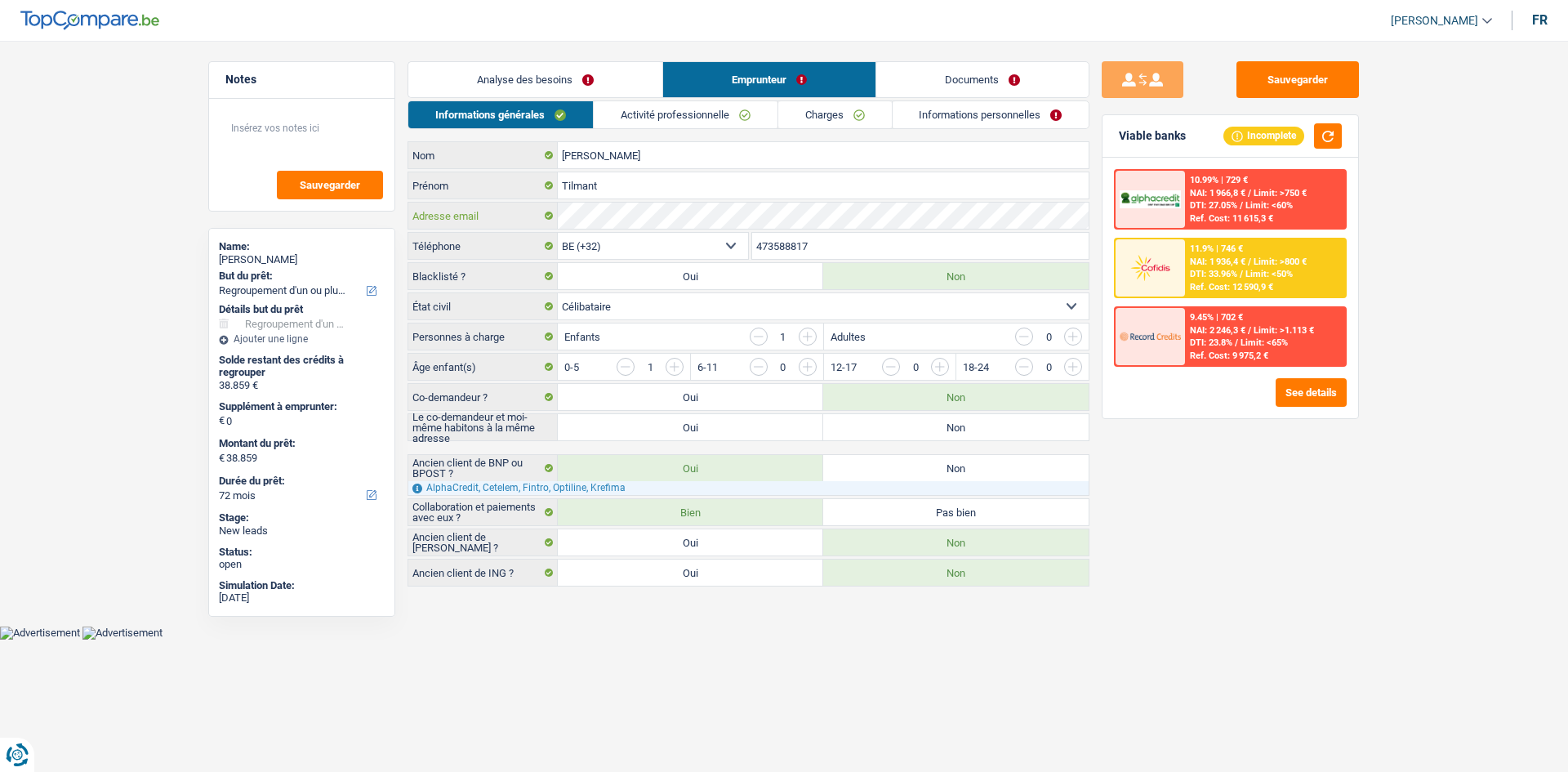 click on "Adresse email" at bounding box center (748, 216) 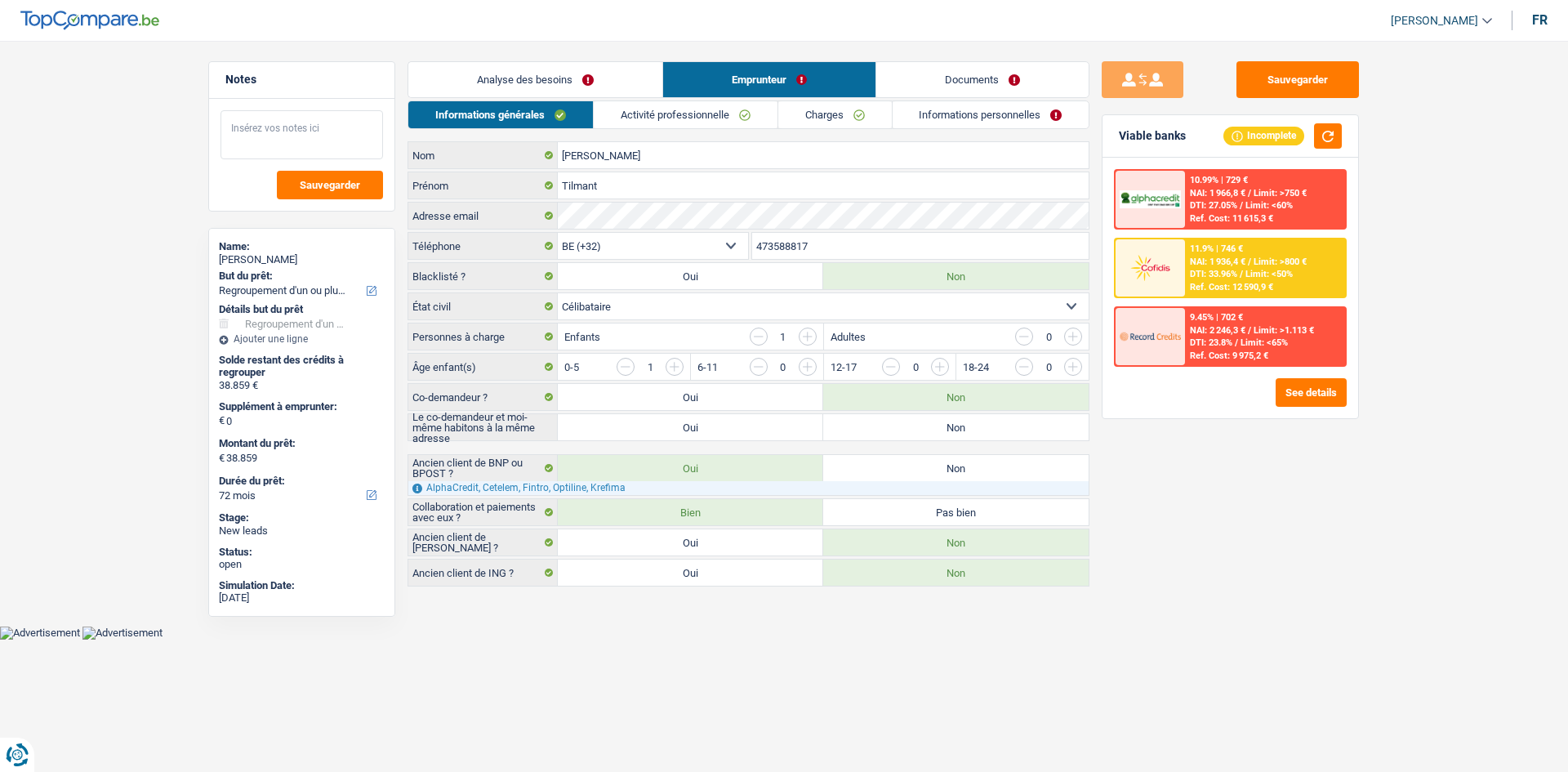 click at bounding box center (301, 135) 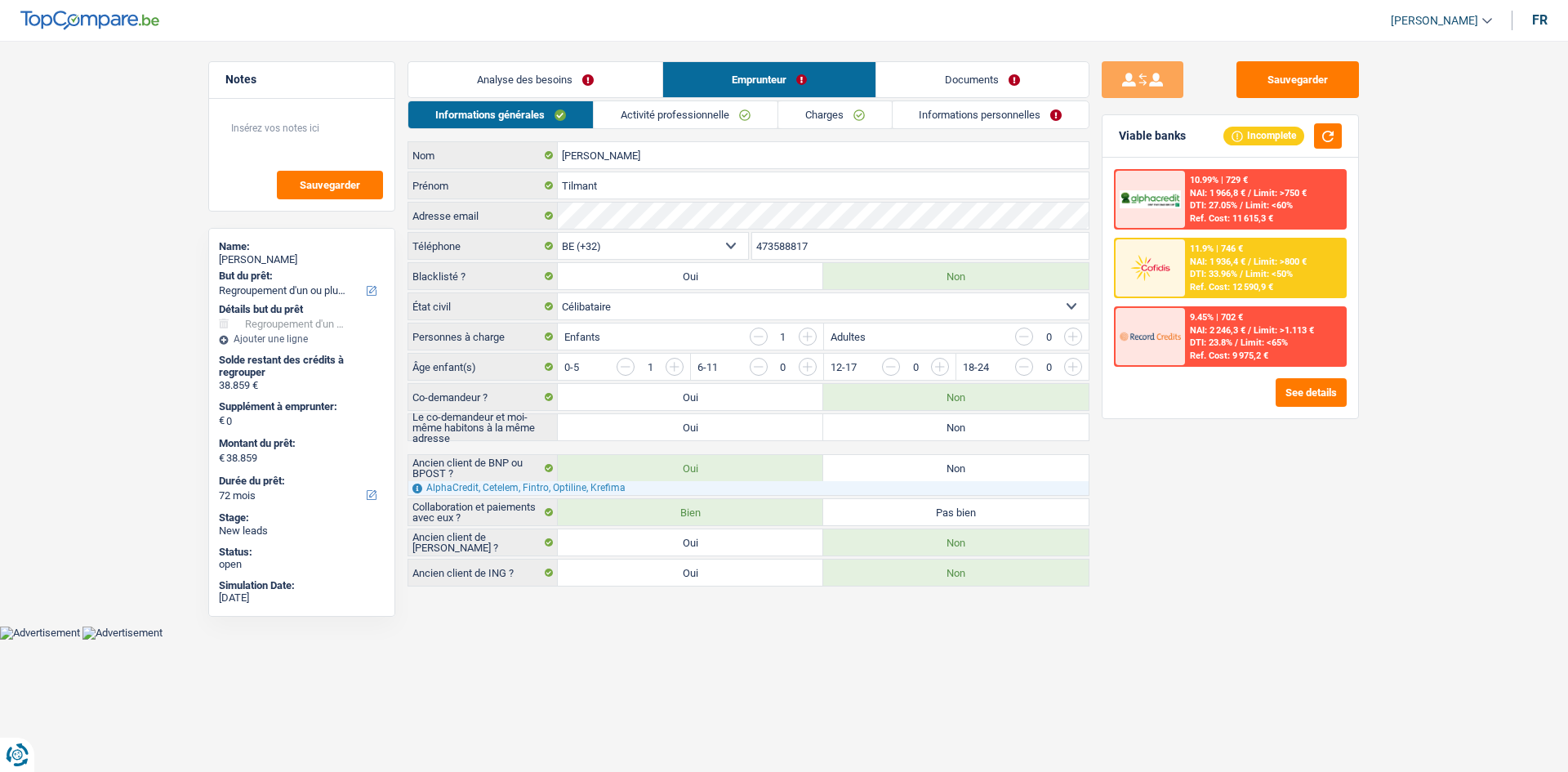 click on "Documents" at bounding box center [982, 79] 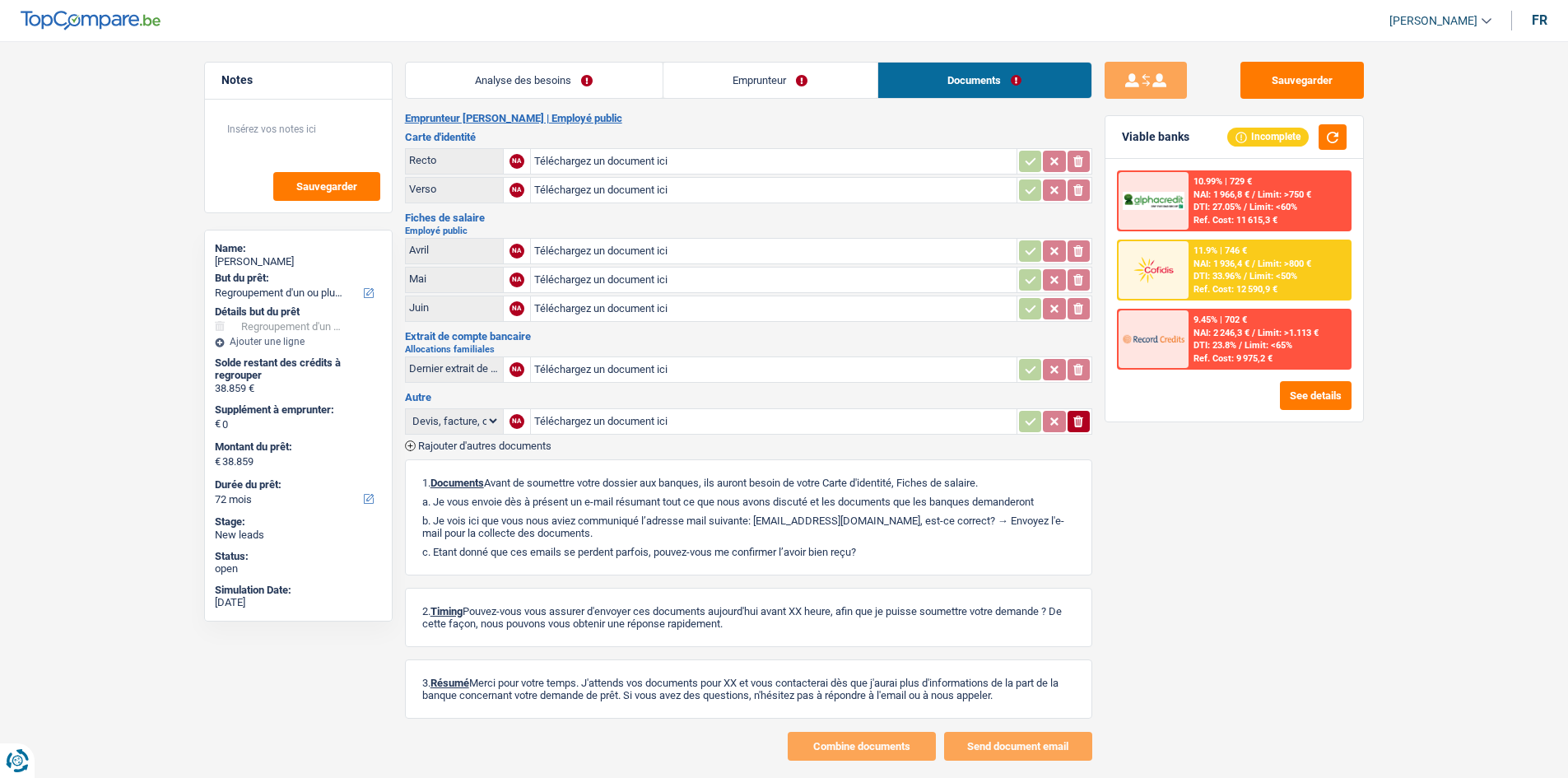 click on "Analyse des besoins" at bounding box center [534, 80] 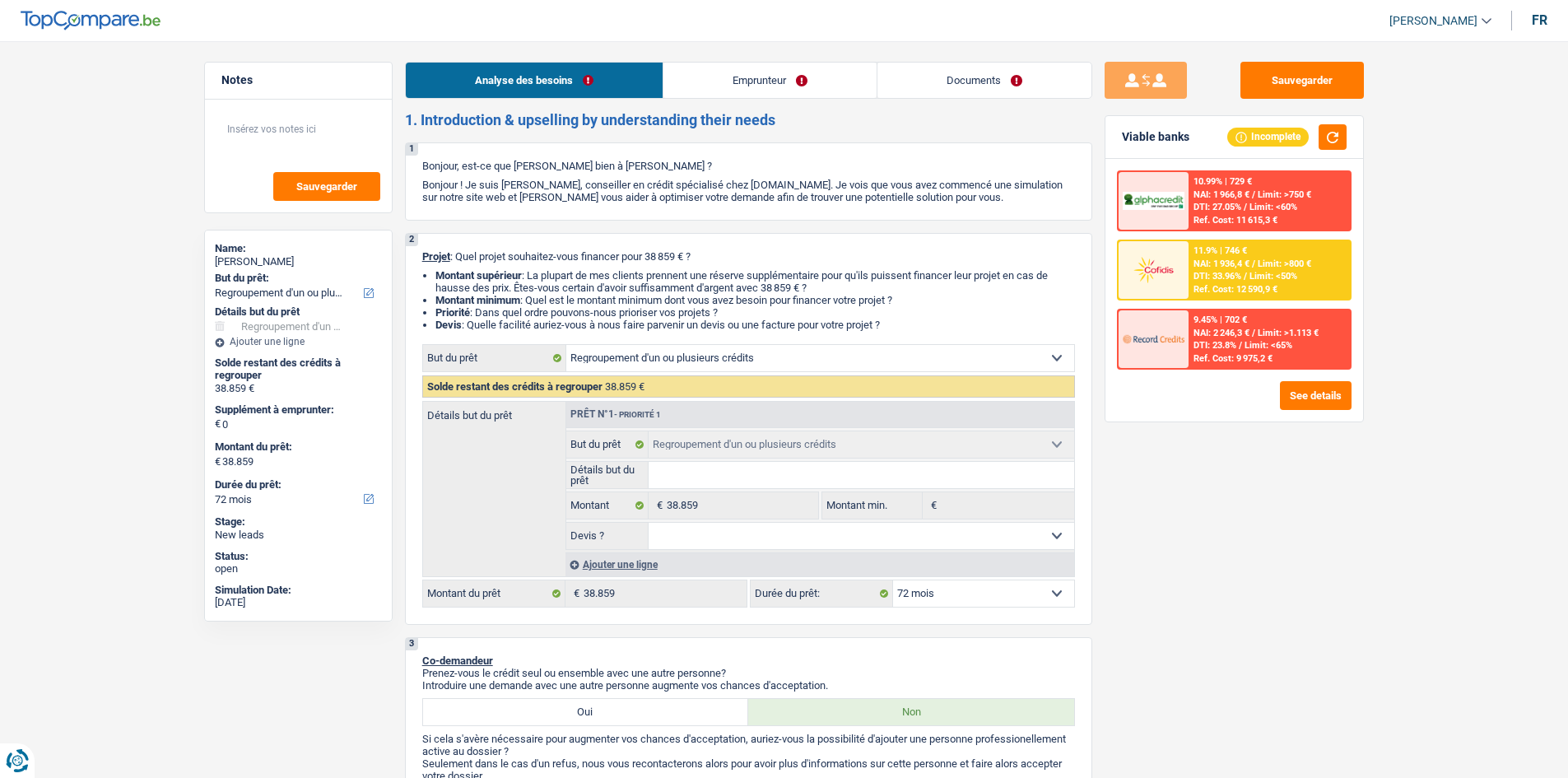 click on "Emprunteur" at bounding box center (770, 80) 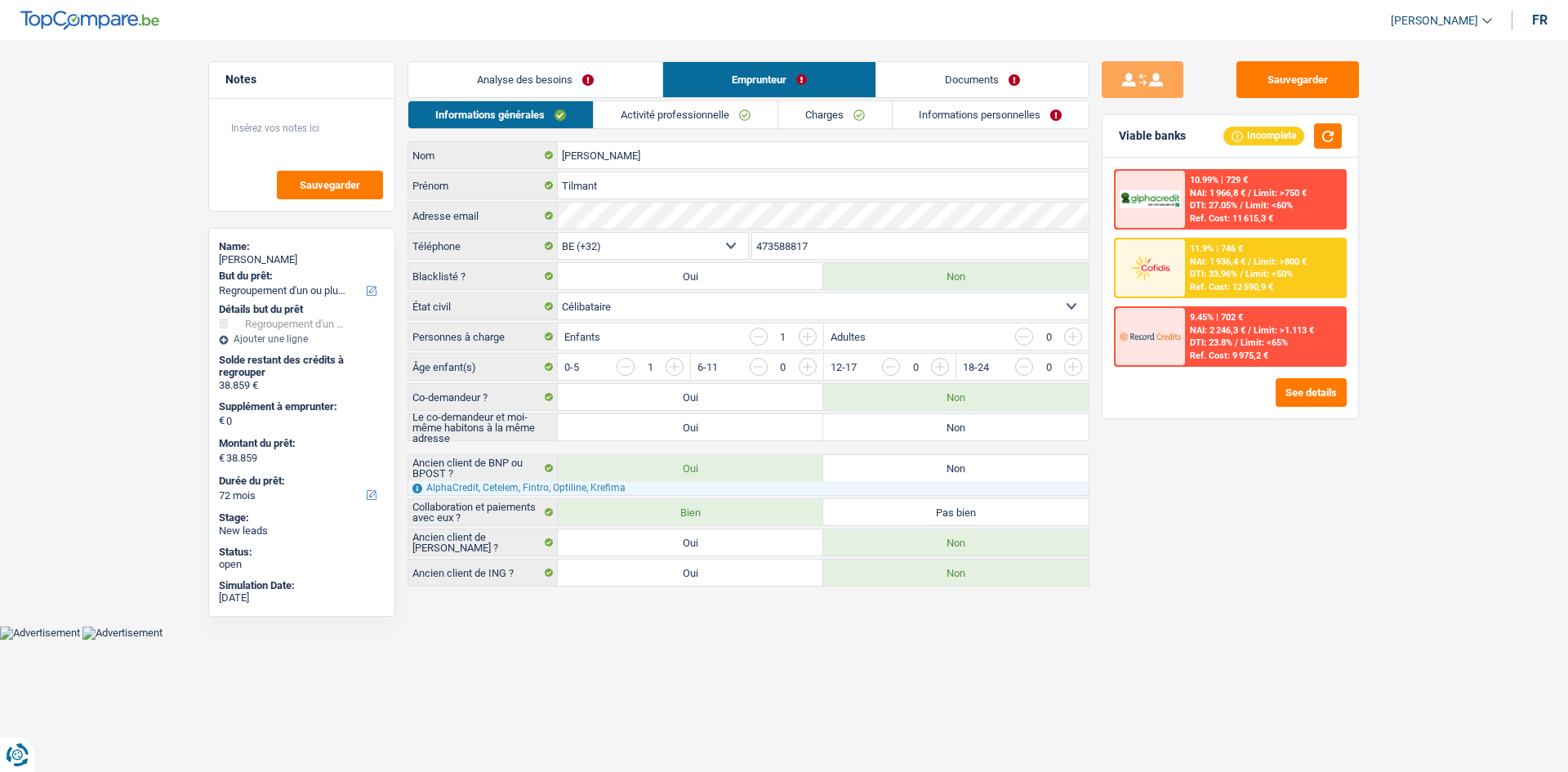 click on "Analyse des besoins Emprunteur Documents
1. Introduction & upselling by understanding their needs
1
Bonjour, est-ce que je parle bien à Tilmant Jessica ?
Bonjour ! Je suis Yanis Duboc, conseiller en crédit spécialisé chez TopCompare.be. Je vois que vous avez commencé une simulation sur notre site web et je vais vous aider à optimiser votre demande afin de trouver une potentielle solution pour vous.
2   Projet  : Quel projet souhaitez-vous financer pour 38 859 € ?
Montant supérieur : La plupart de mes clients prennent une réserve supplémentaire pour qu'ils puissent financer leur projet en cas de hausse des prix. Êtes-vous certain d'avoir suffisamment d'argent avec 38 859 € ?   Montant minimum : Quel est le montant minimum dont vous avez besoin pour financer votre projet ?   Priorité : Dans quel ordre pouvons-nous prioriser vos projets ?   Devis     Hifi, multimédia, gsm, ordinateur Frais médicaux Prêt voiture" at bounding box center [748, 324] 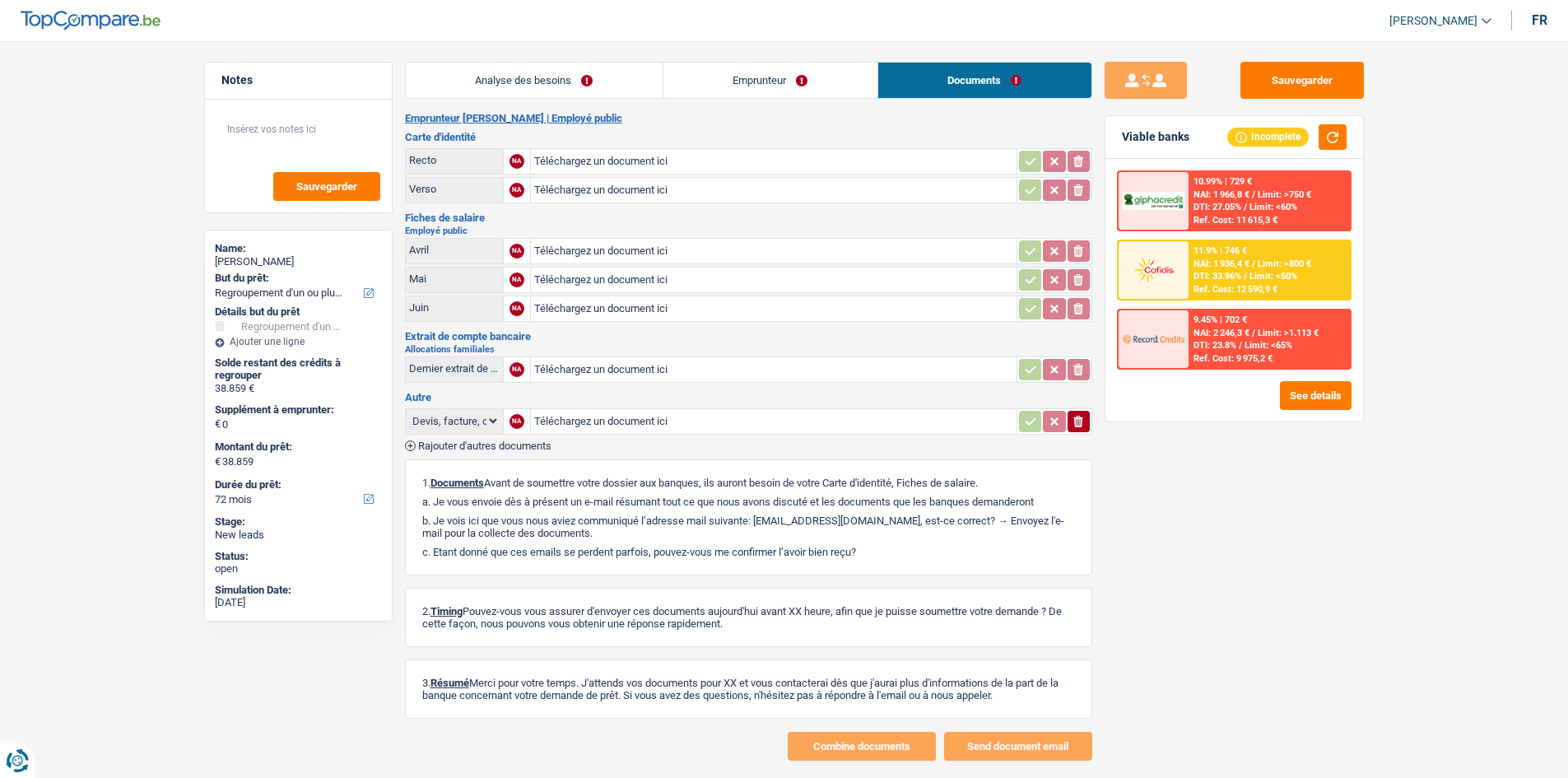 click on "Emprunteur" at bounding box center [770, 80] 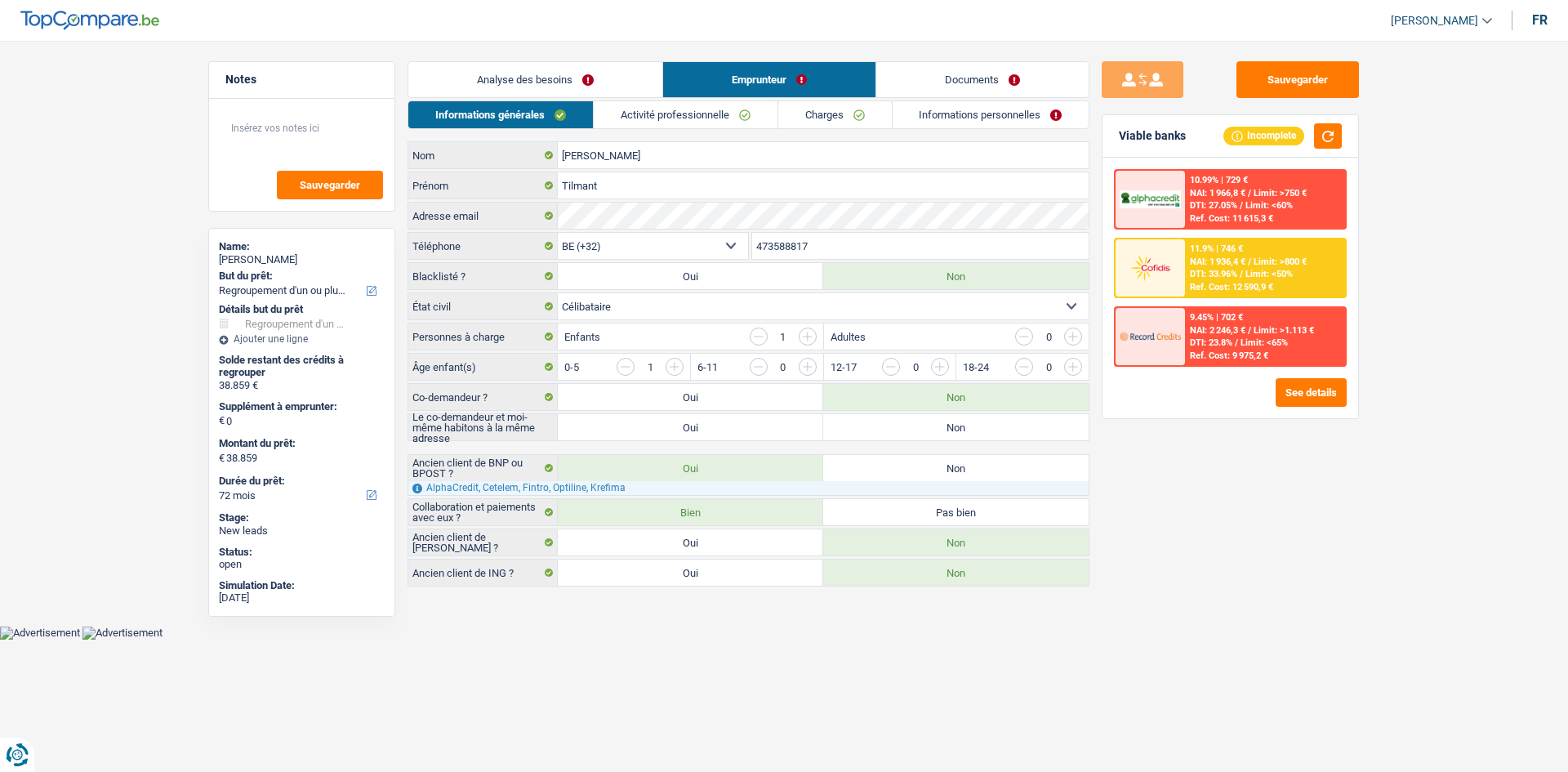 click on "Analyse des besoins" at bounding box center [535, 79] 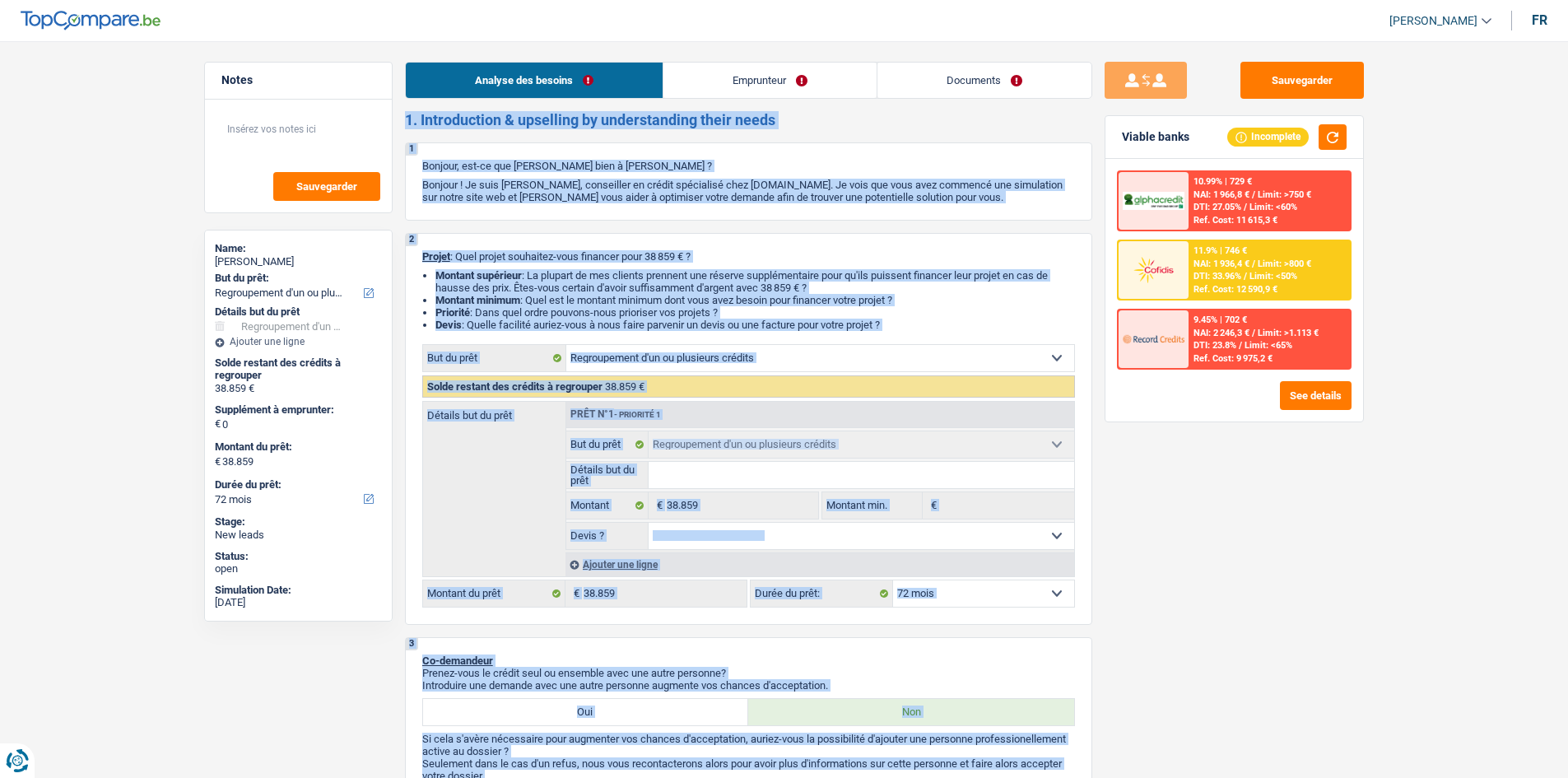click on "Emprunteur" at bounding box center (770, 80) 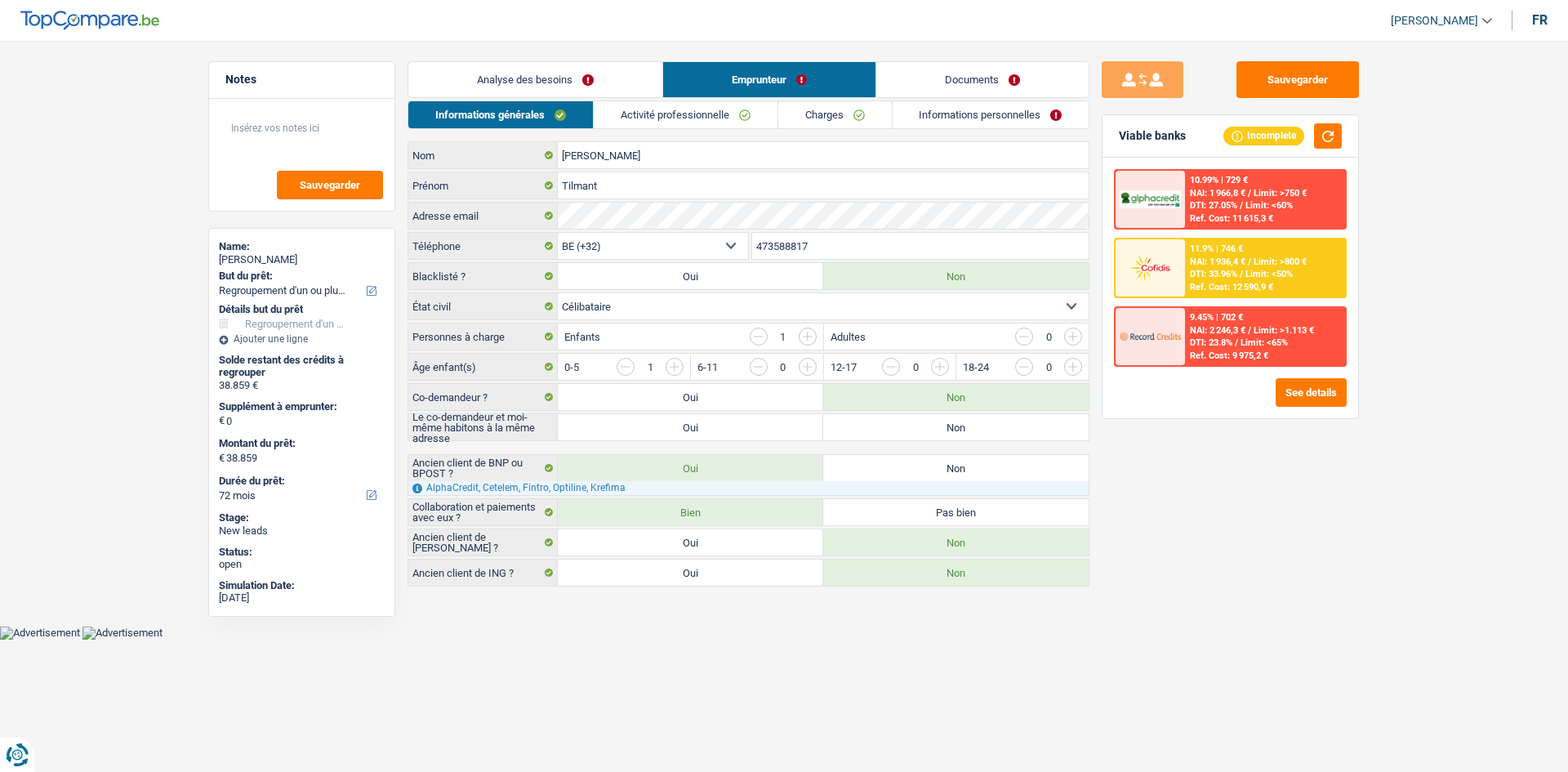 click on "Activité professionnelle" at bounding box center [685, 114] 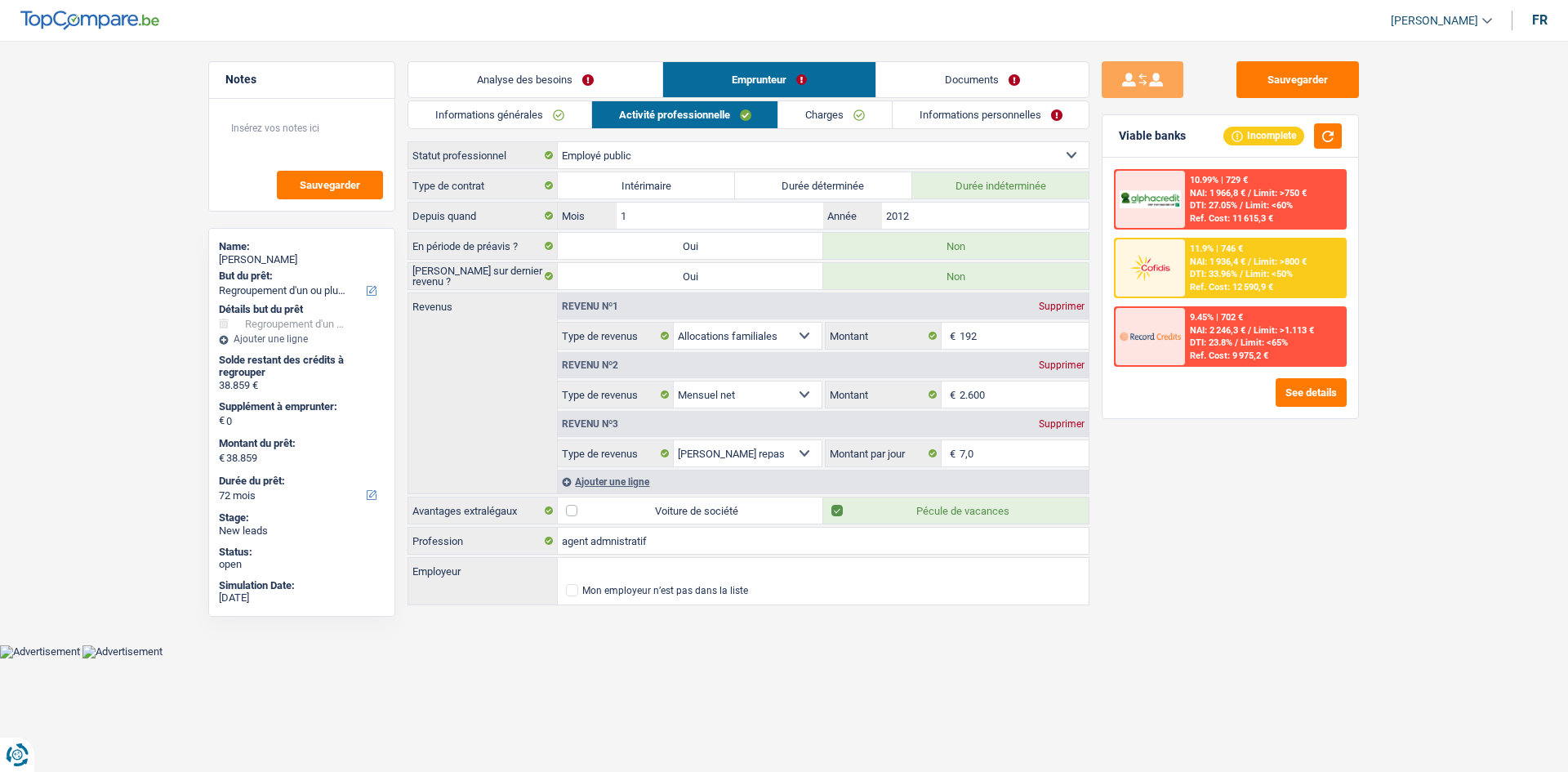 click on "Analyse des besoins" at bounding box center [535, 79] 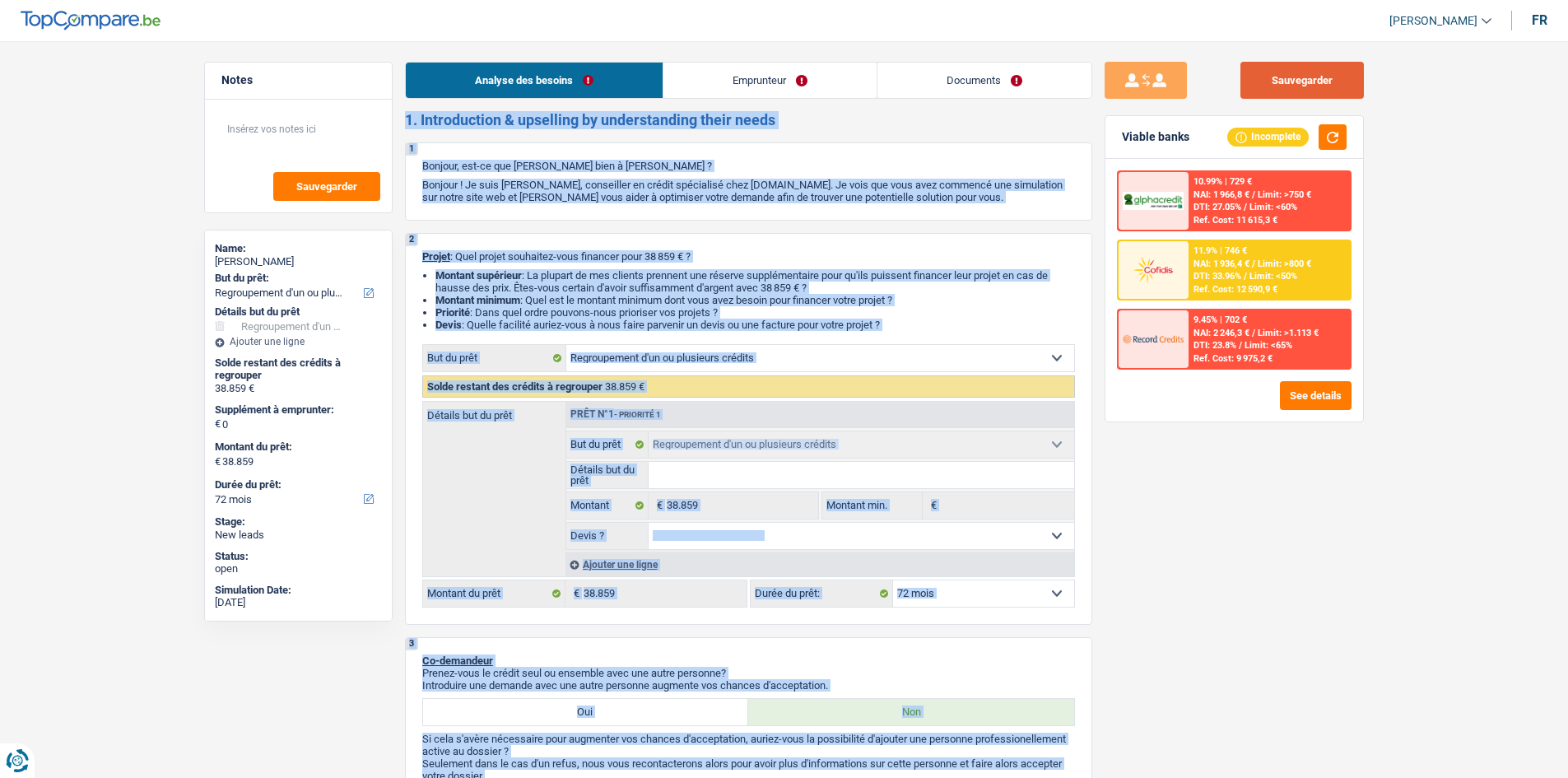 click on "Sauvegarder" at bounding box center (1302, 80) 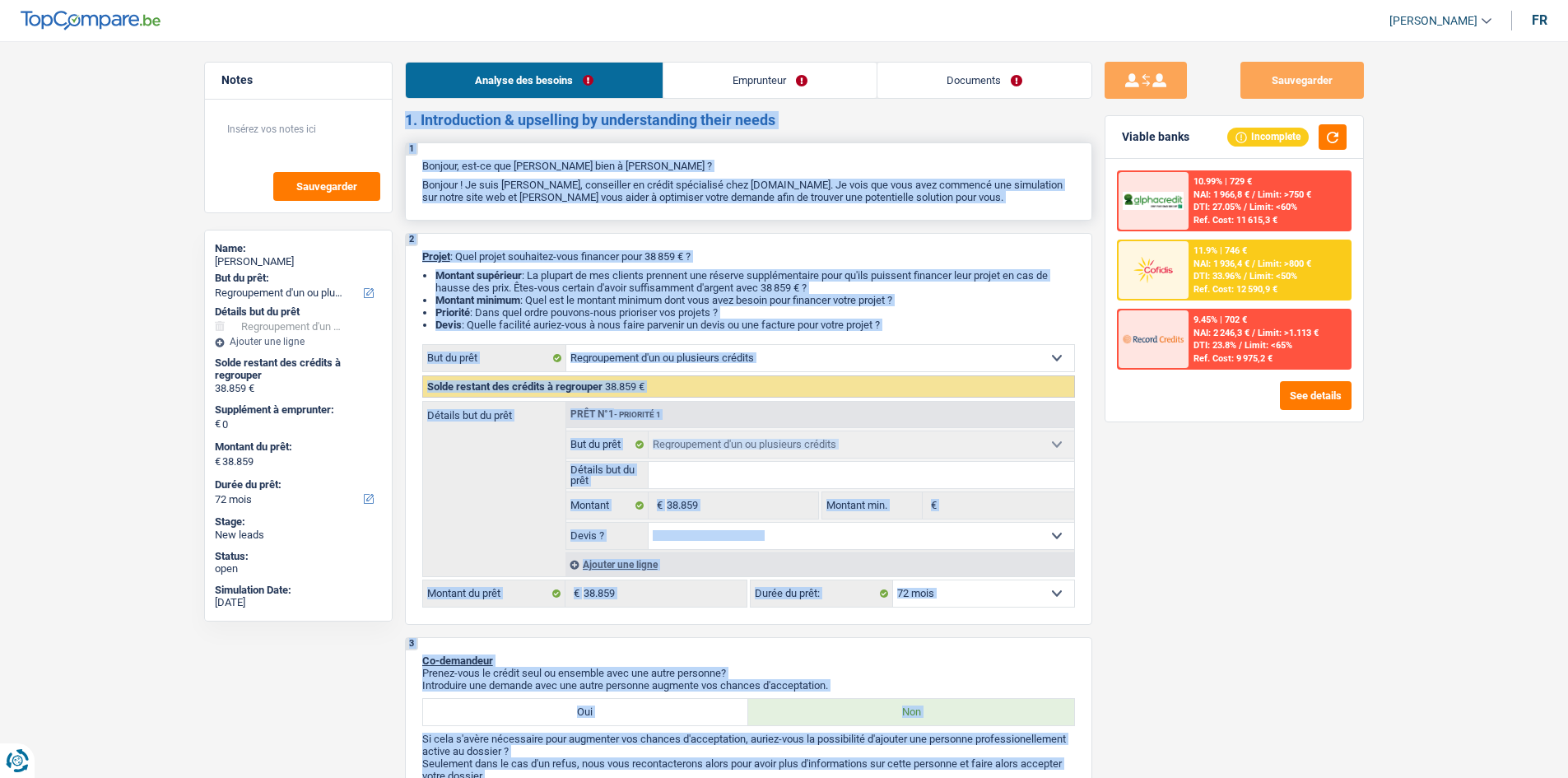click on "1
Bonjour, est-ce que je parle bien à Tilmant Jessica ?
Bonjour ! Je suis Yanis Duboc, conseiller en crédit spécialisé chez TopCompare.be. Je vois que vous avez commencé une simulation sur notre site web et je vais vous aider à optimiser votre demande afin de trouver une potentielle solution pour vous." at bounding box center [748, 181] 